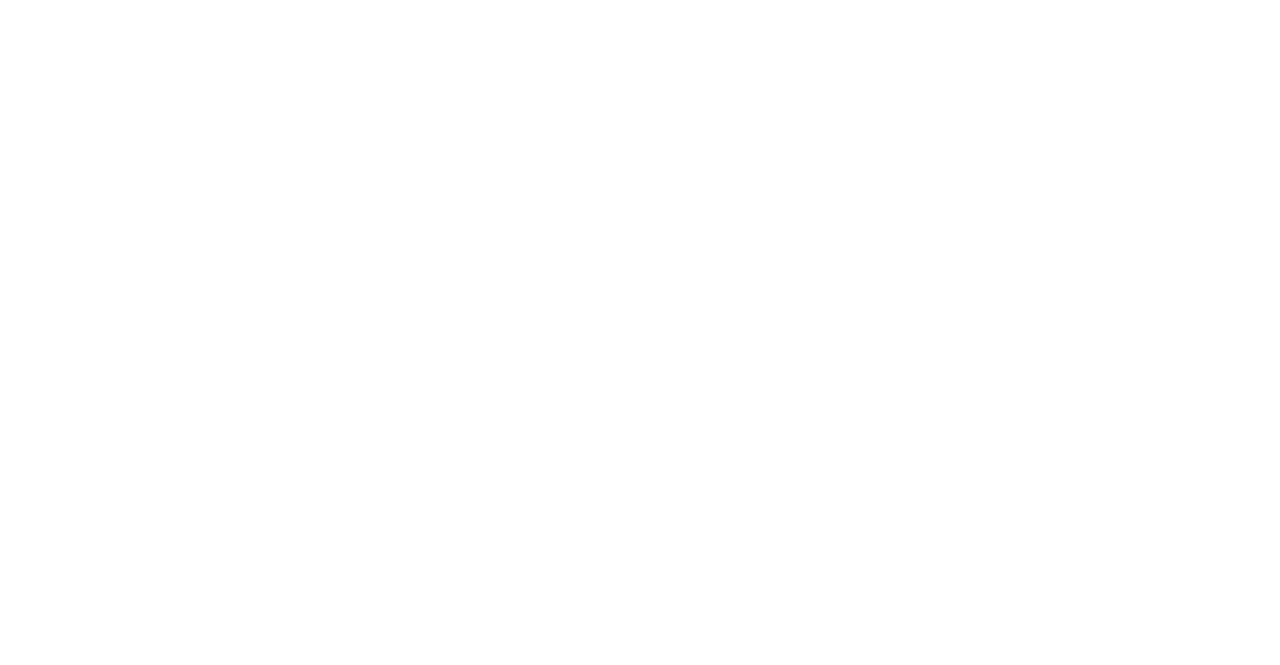 scroll, scrollTop: 0, scrollLeft: 0, axis: both 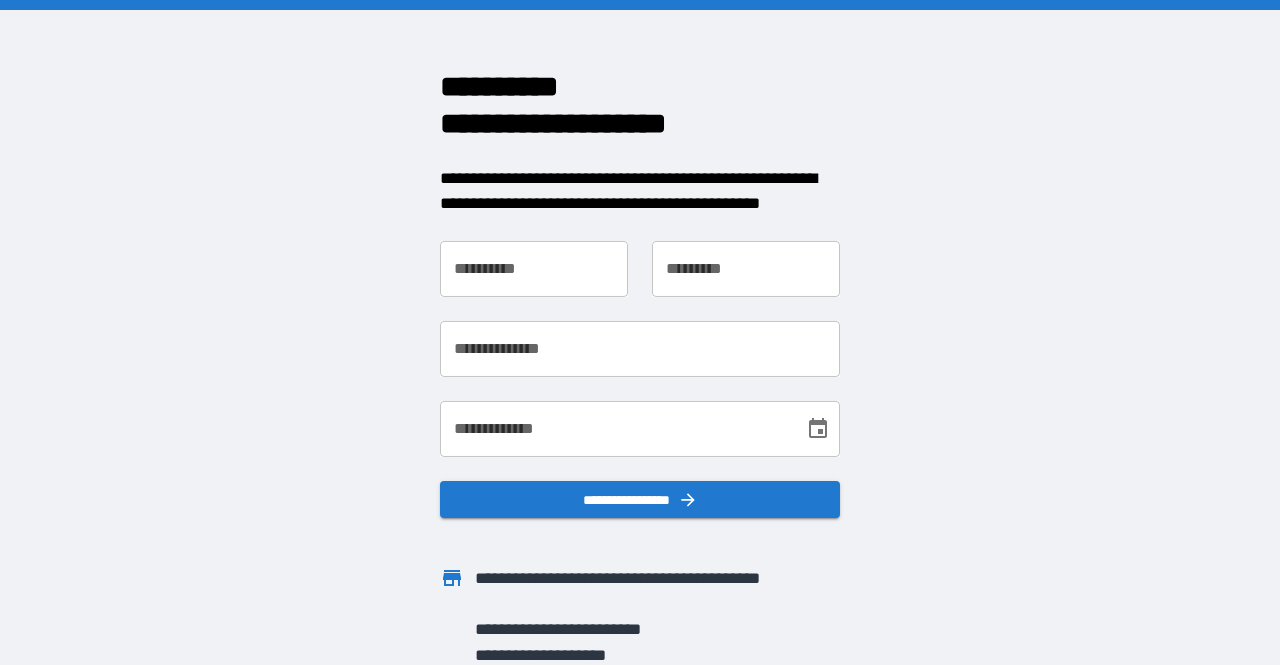 click on "**********" at bounding box center [534, 269] 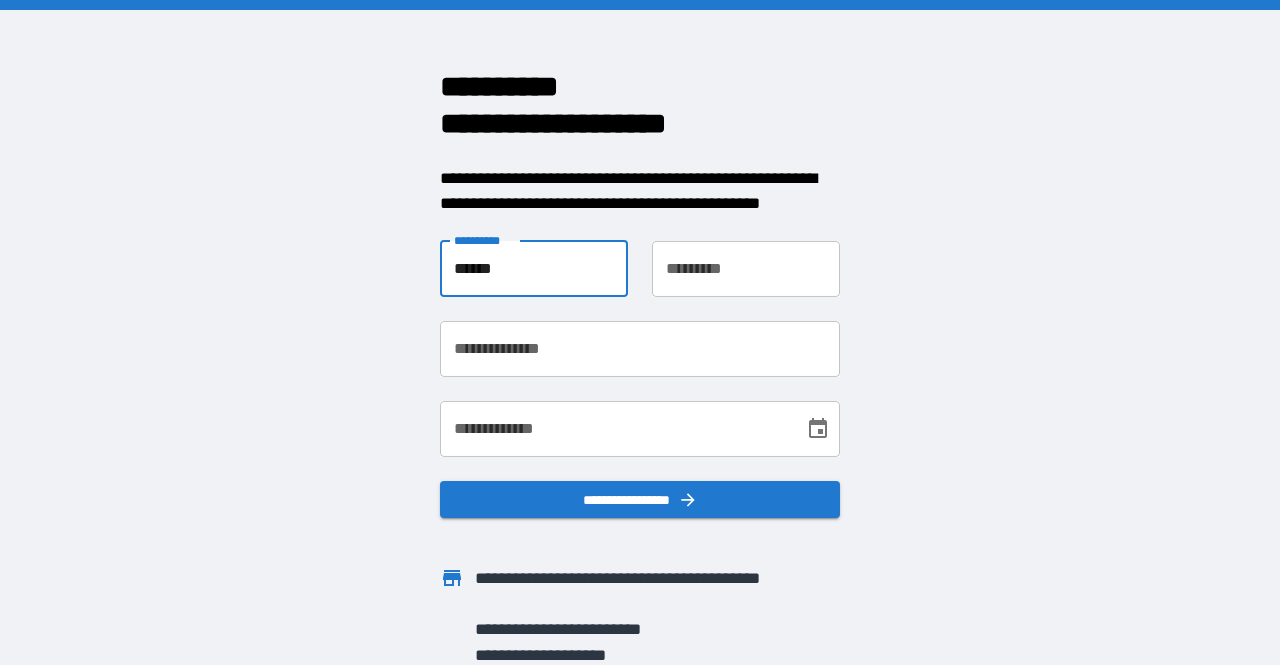 type on "******" 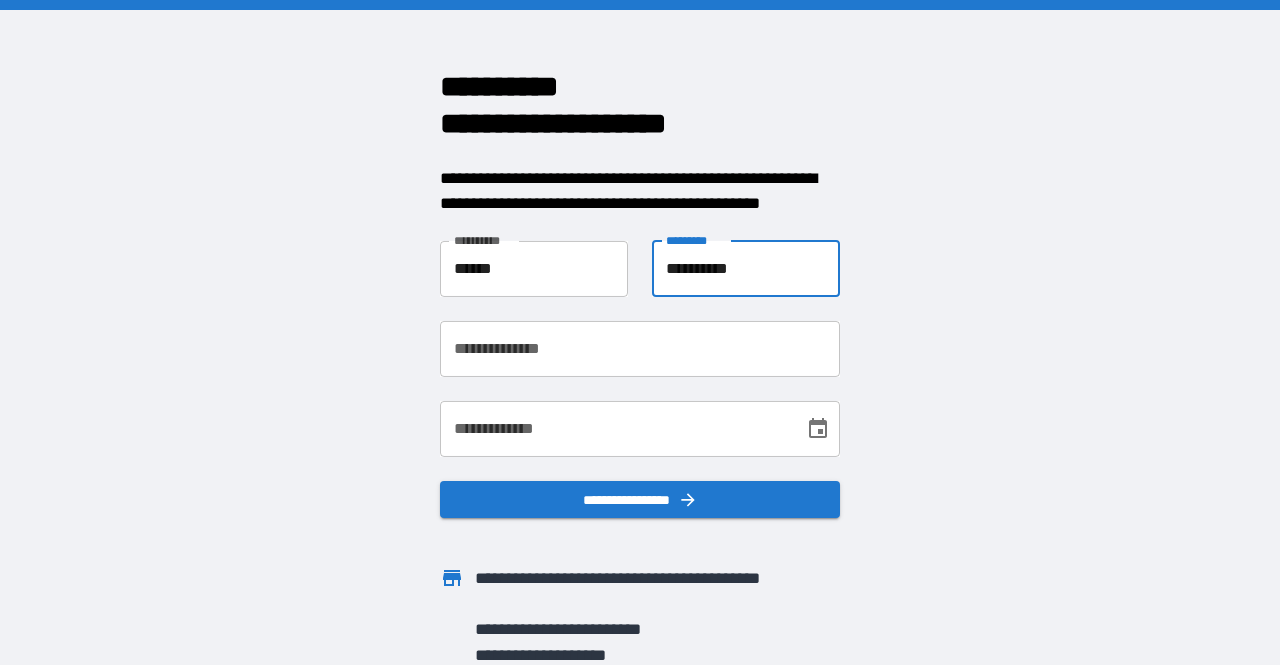 type on "**********" 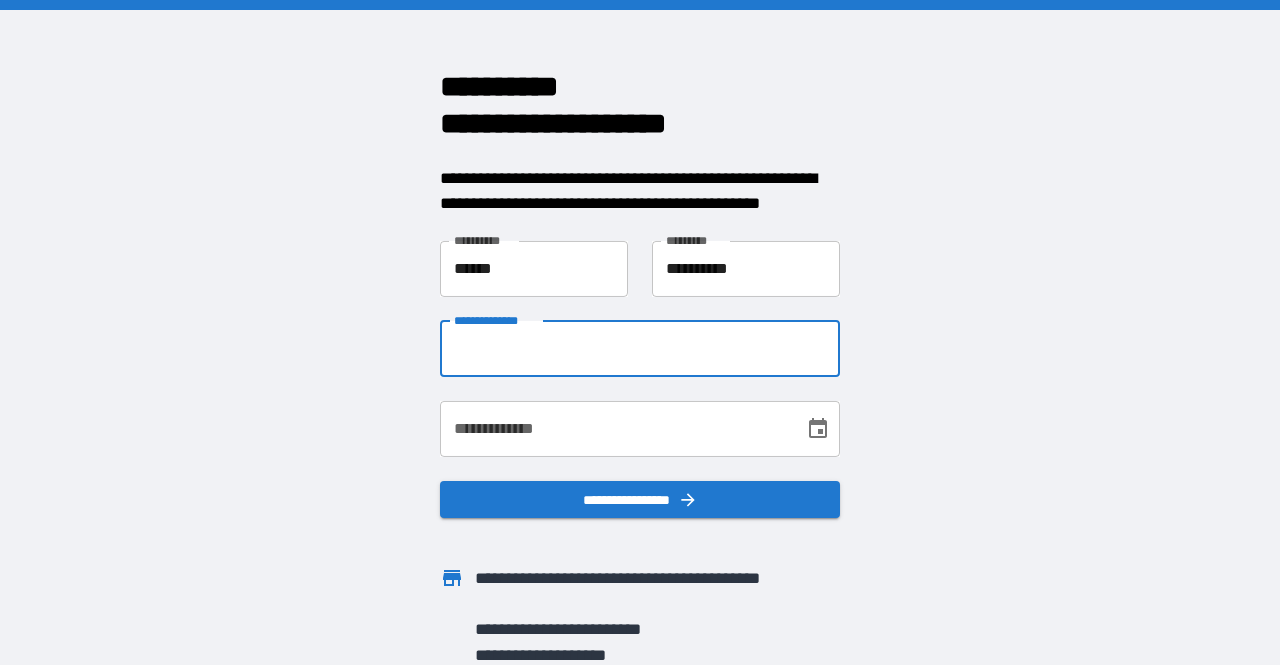 click on "**********" at bounding box center (640, 349) 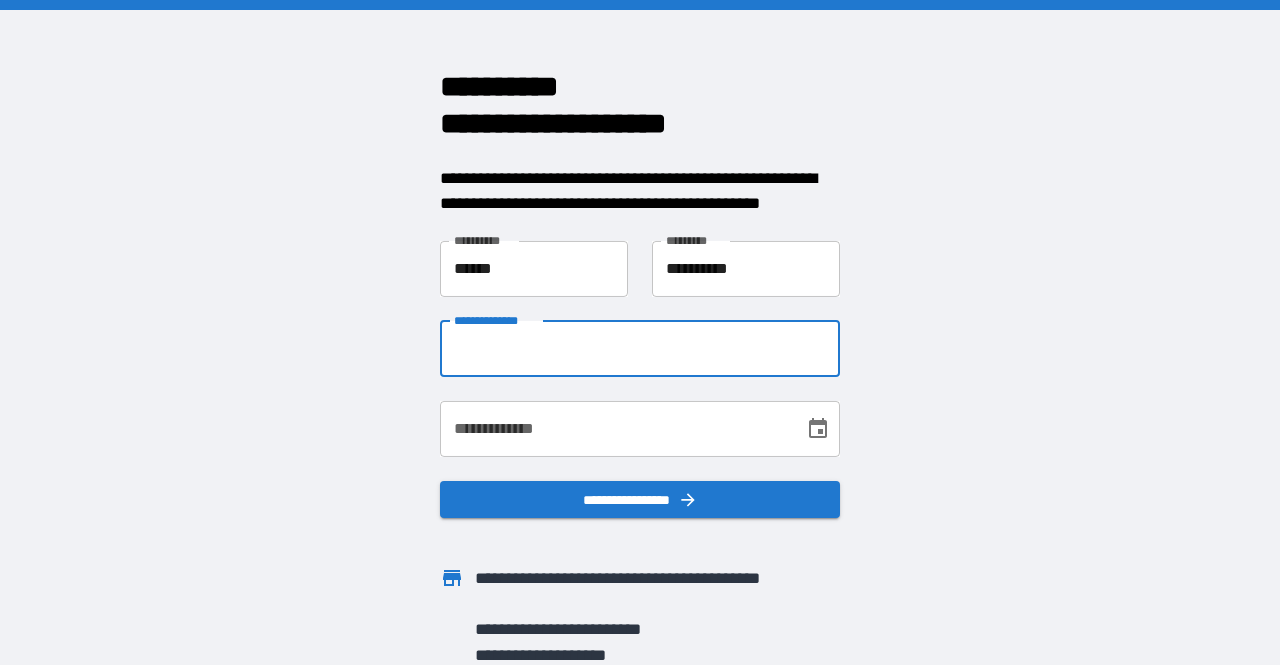 type on "**********" 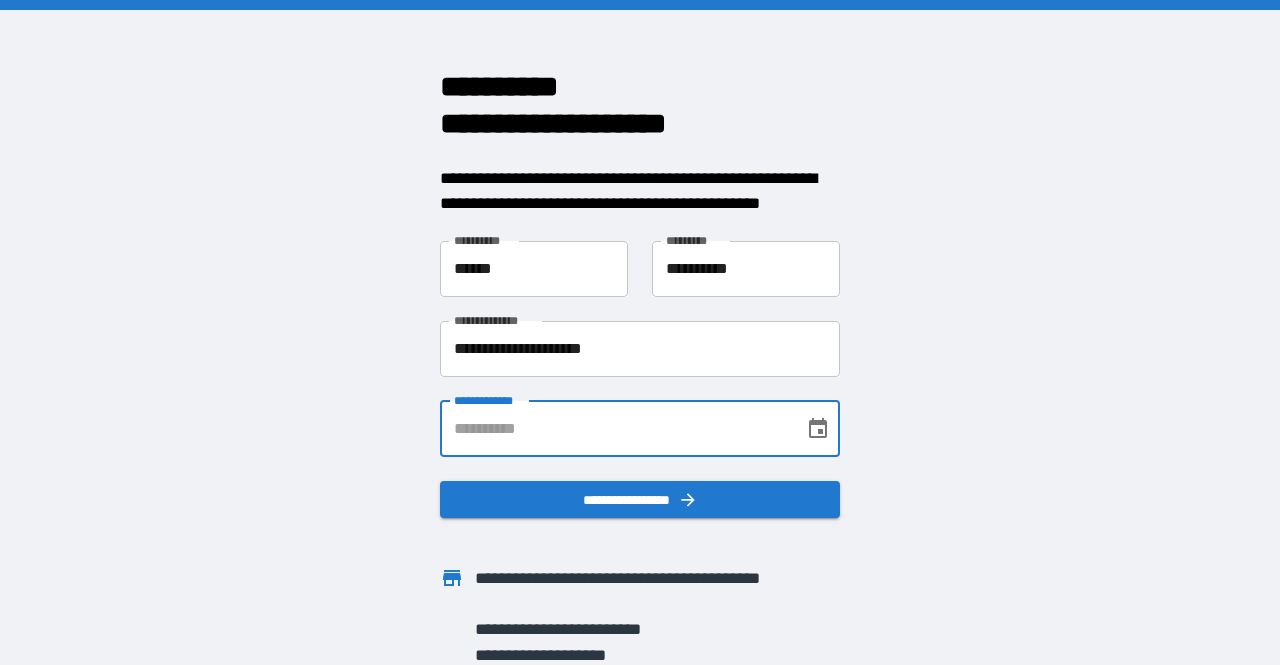 click on "**********" at bounding box center [615, 429] 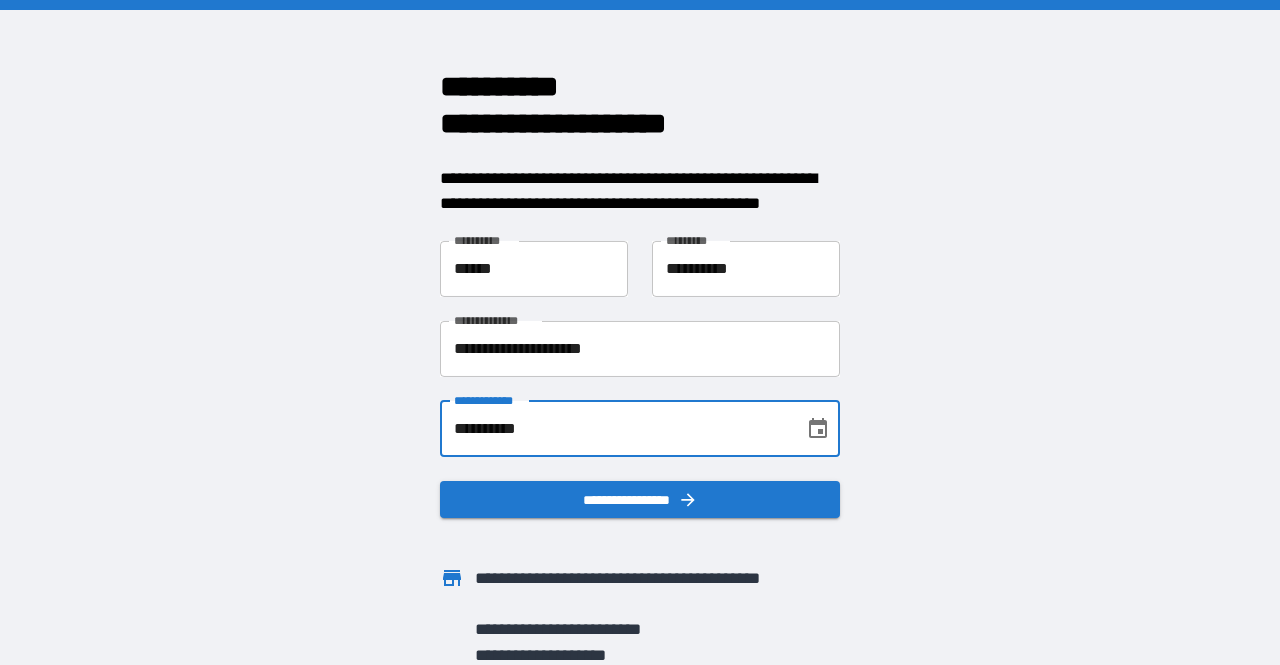 scroll, scrollTop: 28, scrollLeft: 0, axis: vertical 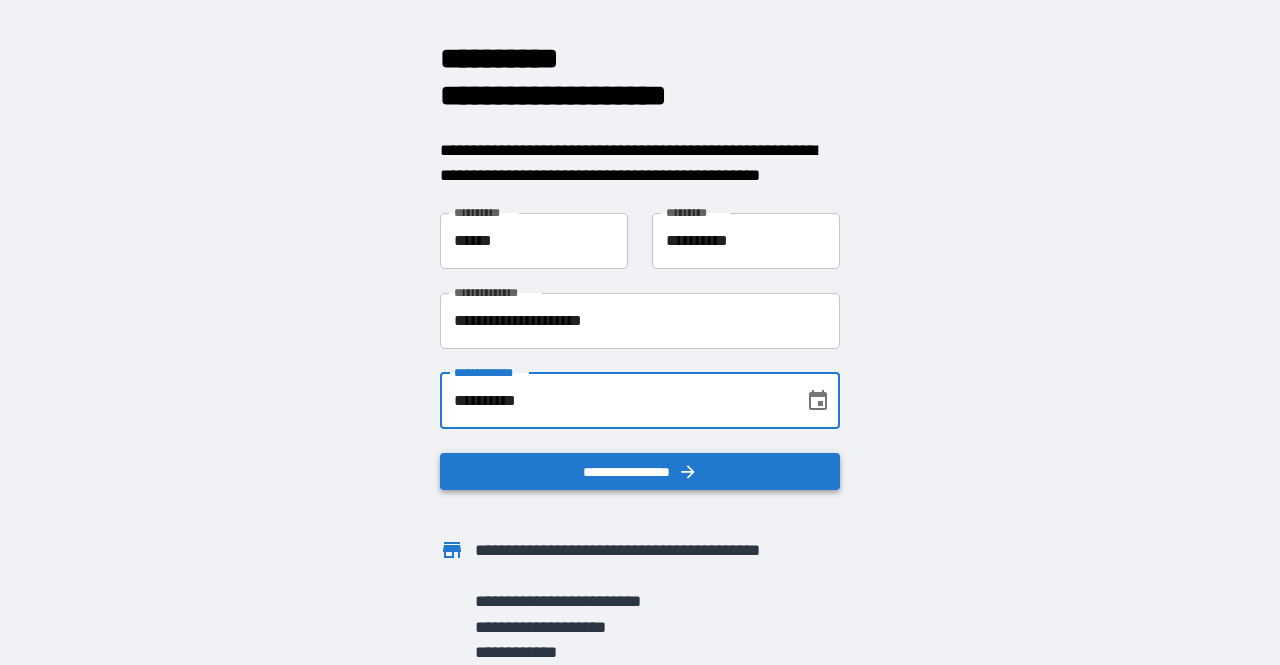 type on "**********" 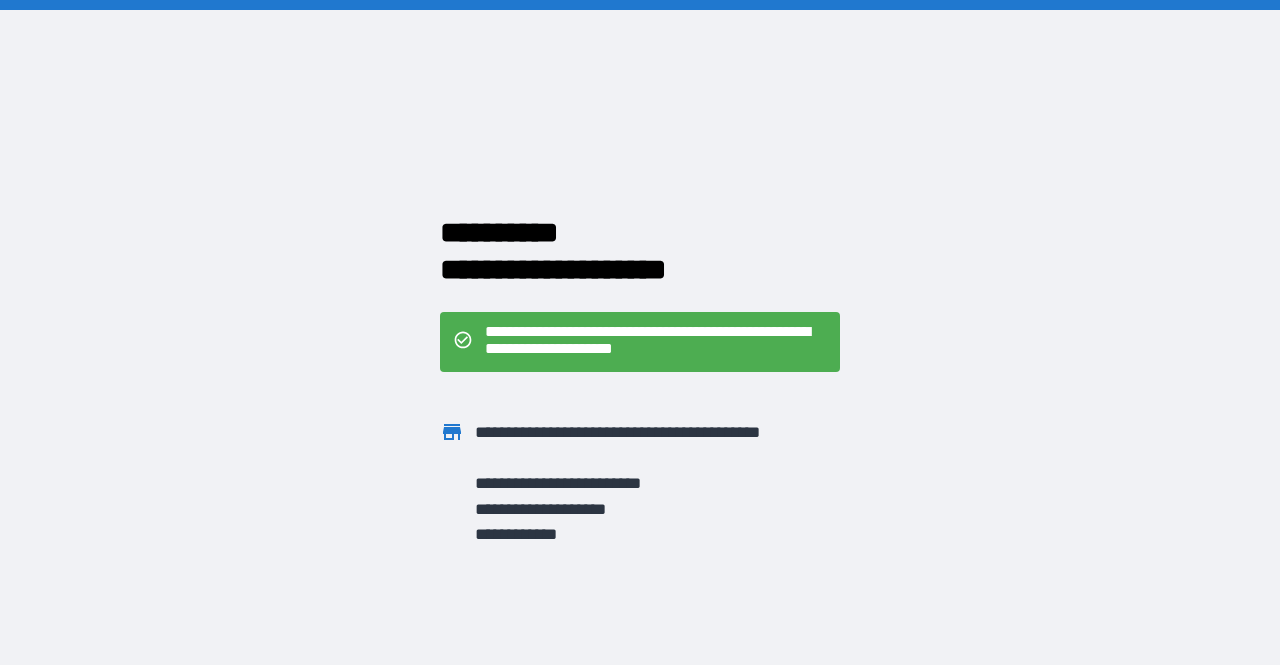 scroll, scrollTop: 0, scrollLeft: 0, axis: both 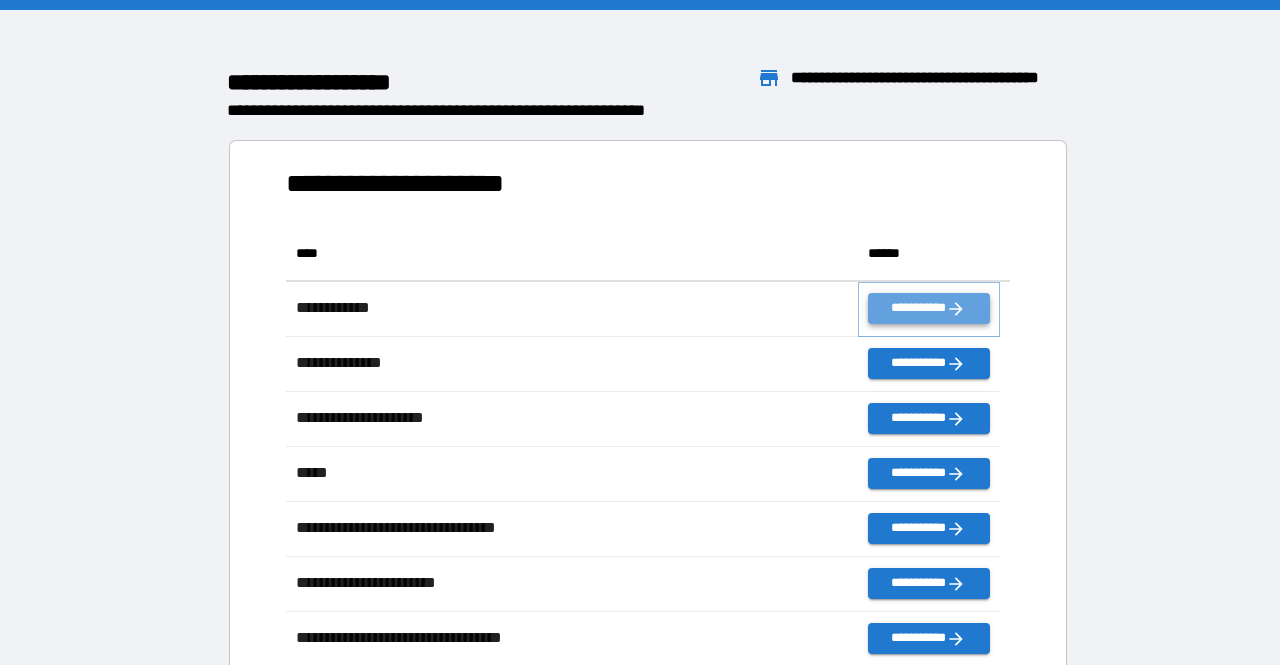 click on "**********" at bounding box center (929, 308) 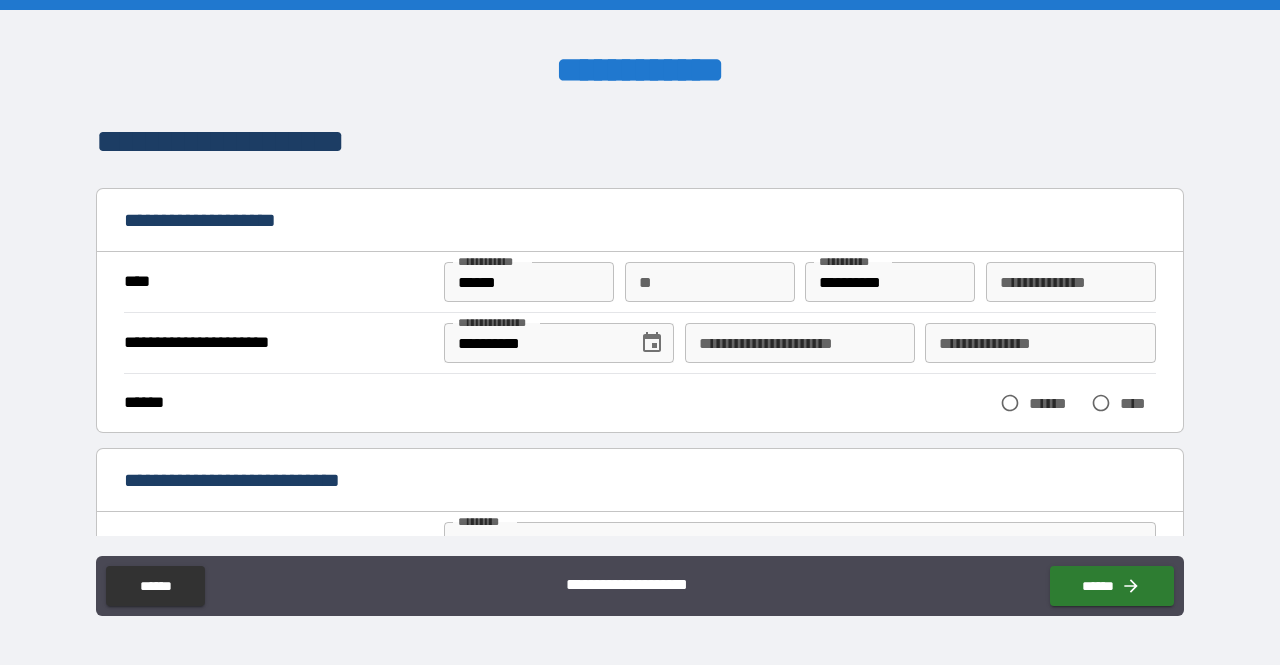 click on "**********" at bounding box center (640, 287) 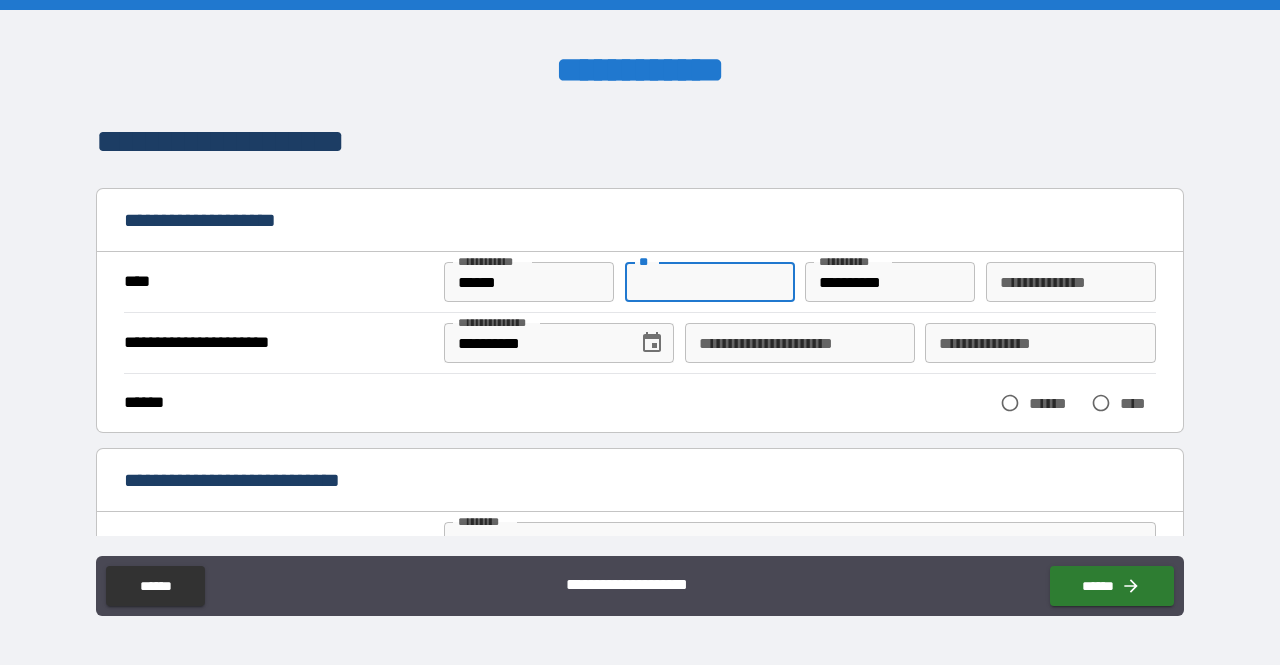click on "**" at bounding box center [710, 282] 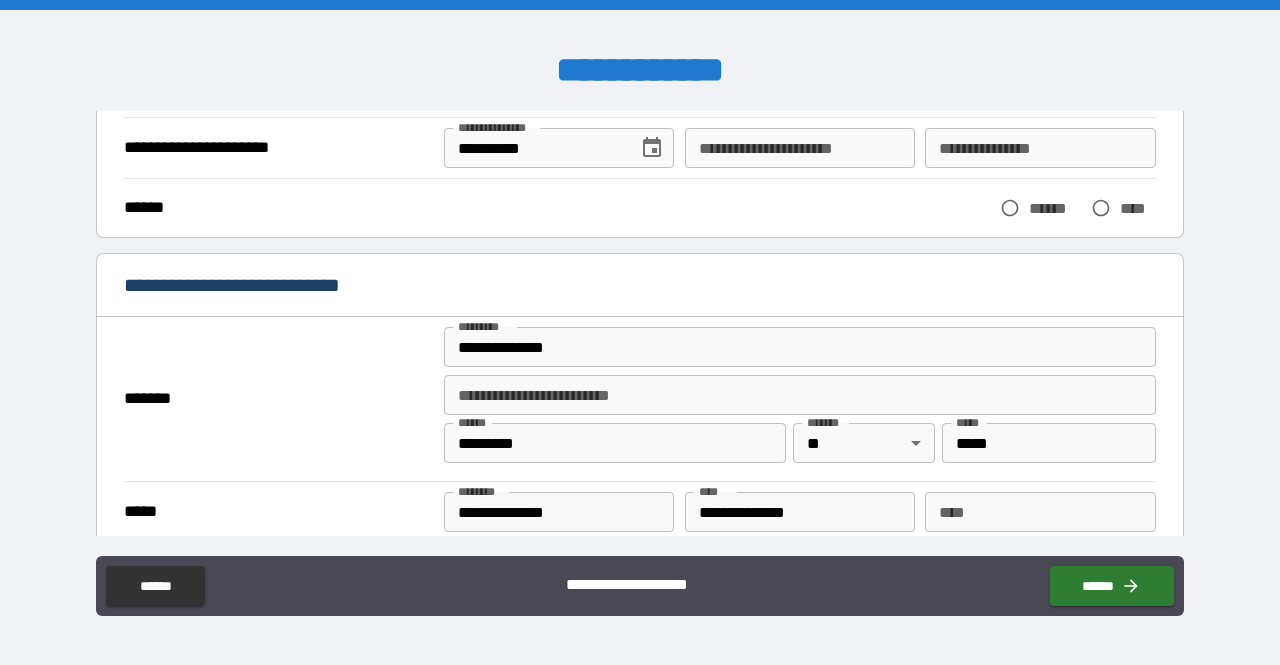scroll, scrollTop: 196, scrollLeft: 0, axis: vertical 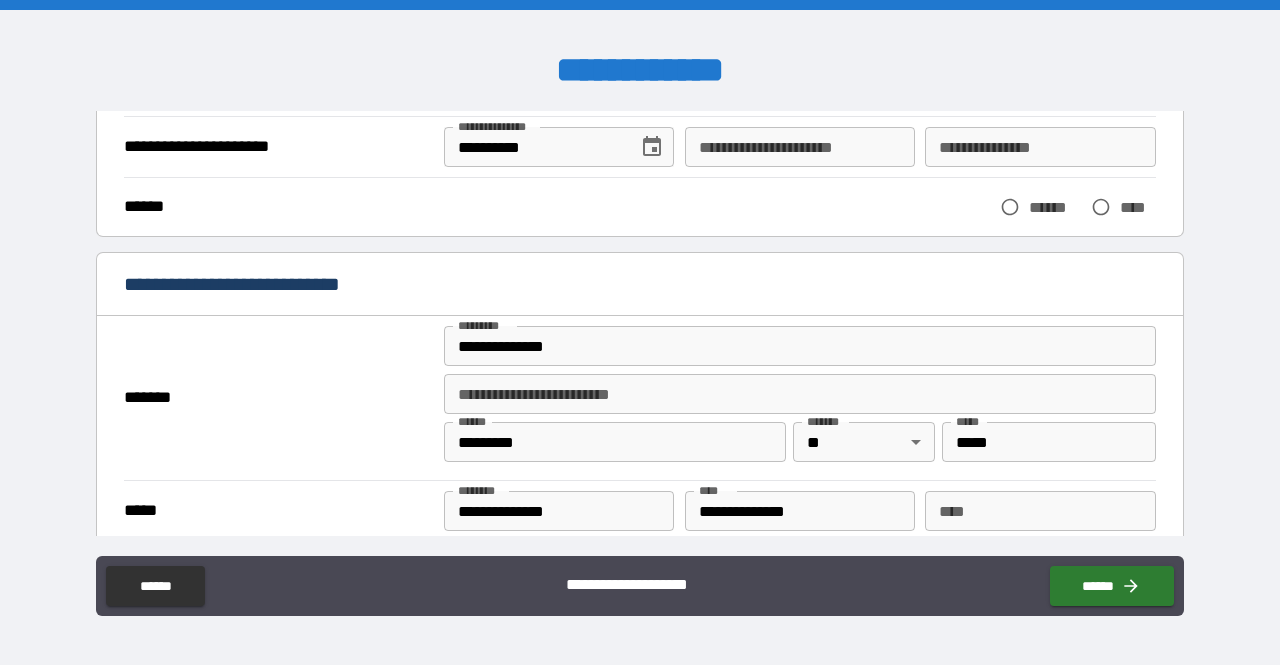 type on "*******" 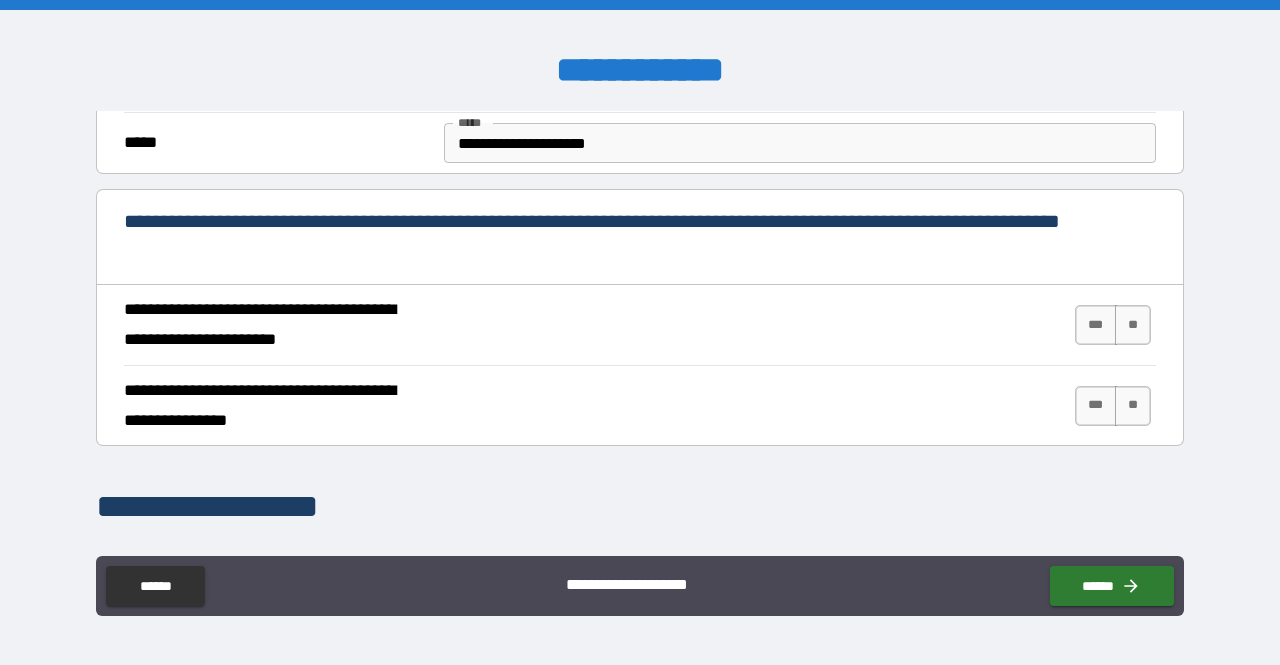 scroll, scrollTop: 626, scrollLeft: 0, axis: vertical 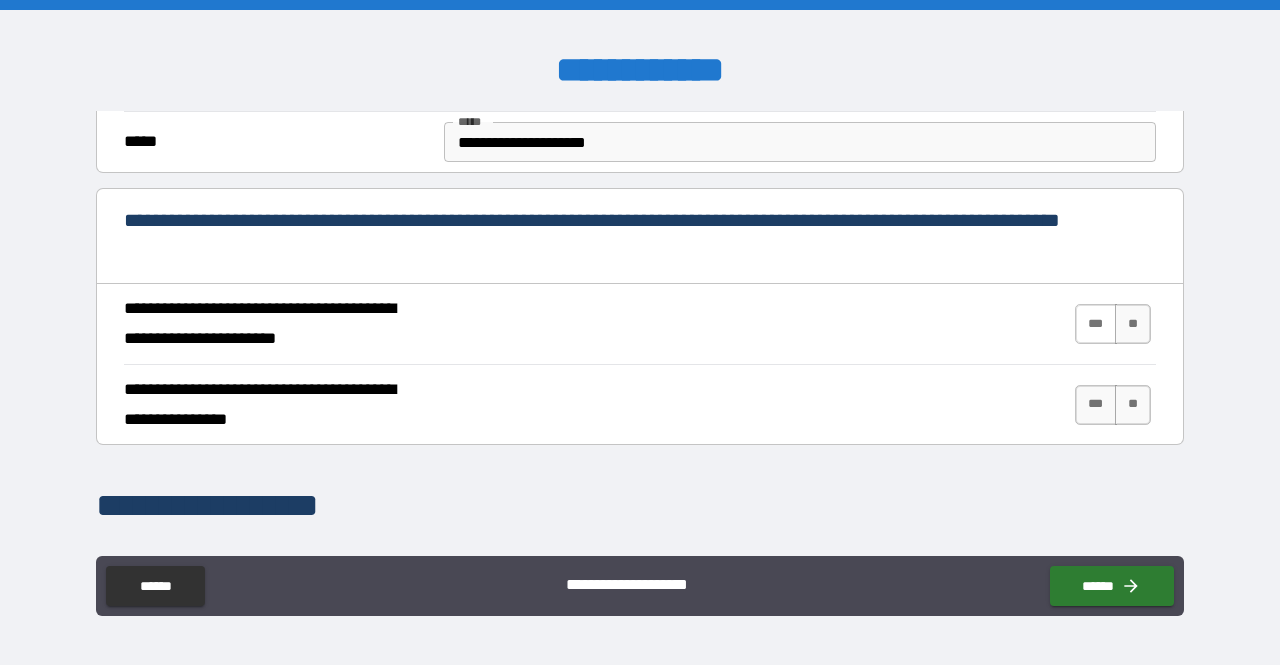 click on "***" at bounding box center [1096, 324] 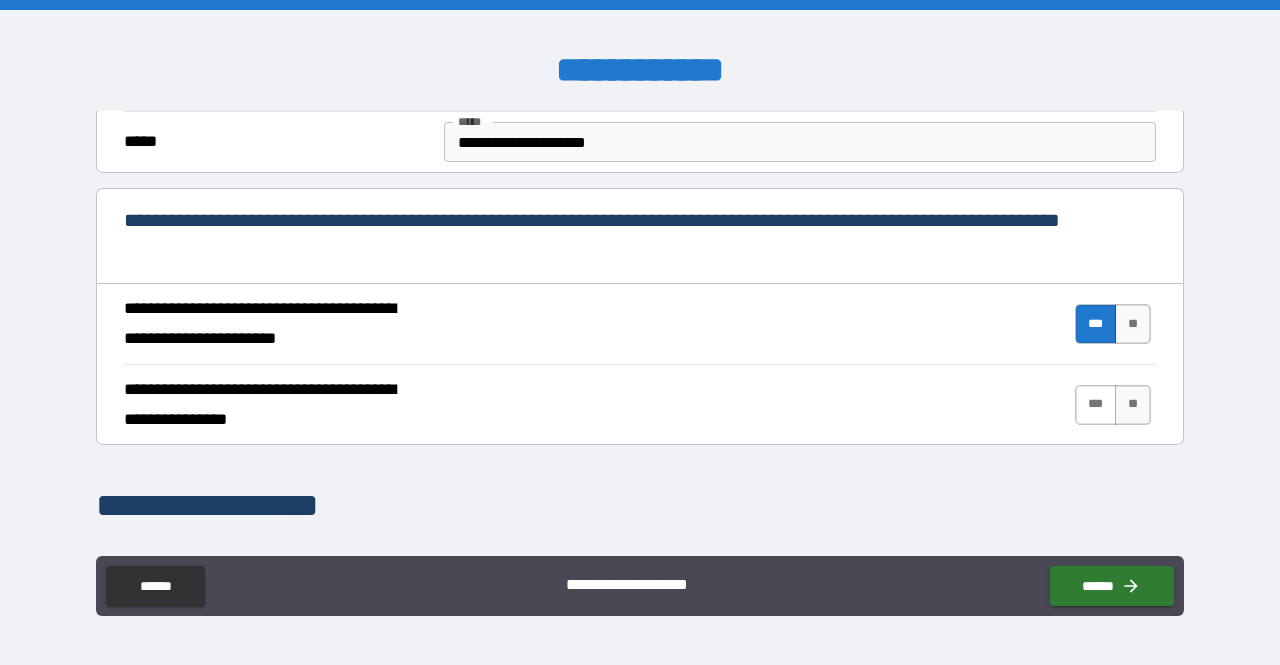 click on "***" at bounding box center [1096, 405] 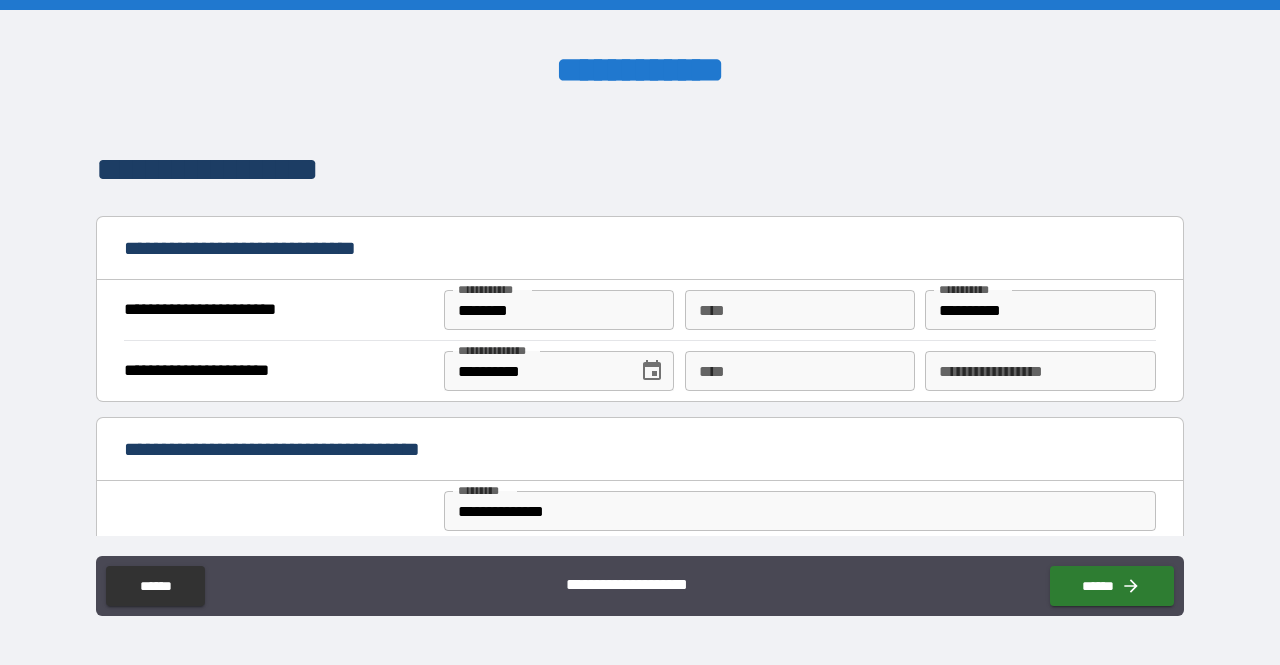 scroll, scrollTop: 963, scrollLeft: 0, axis: vertical 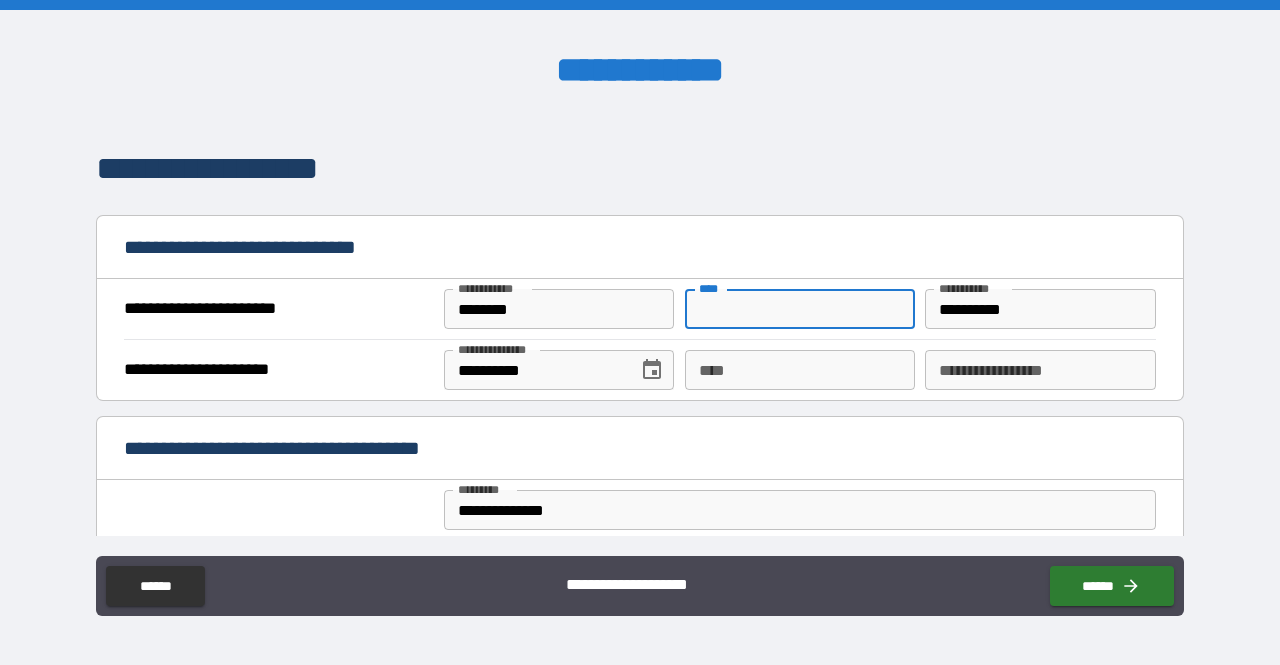click on "**   *" at bounding box center (800, 309) 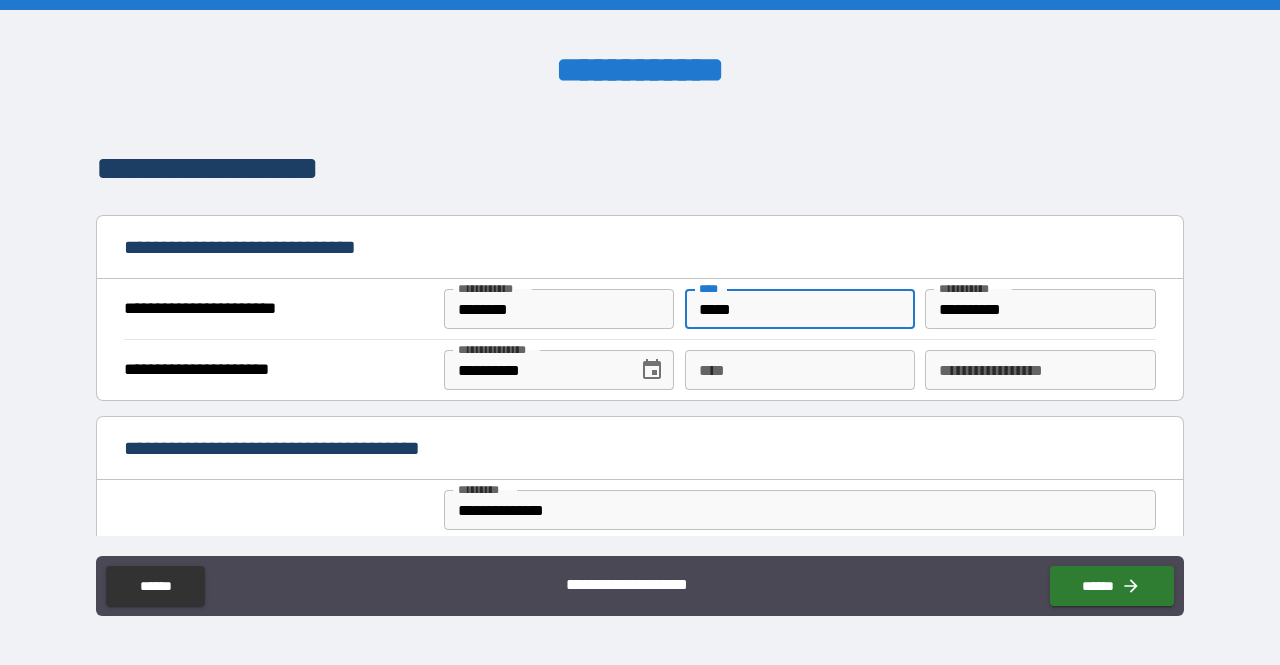 type on "*****" 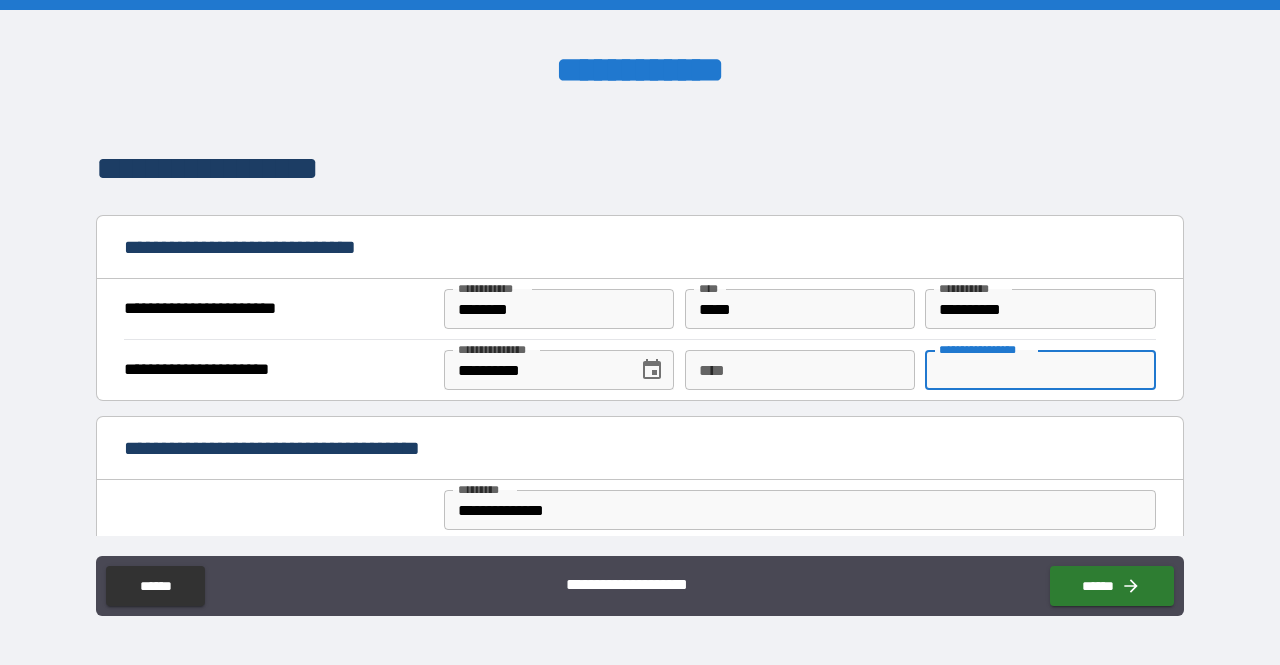 click on "**********" at bounding box center [1040, 370] 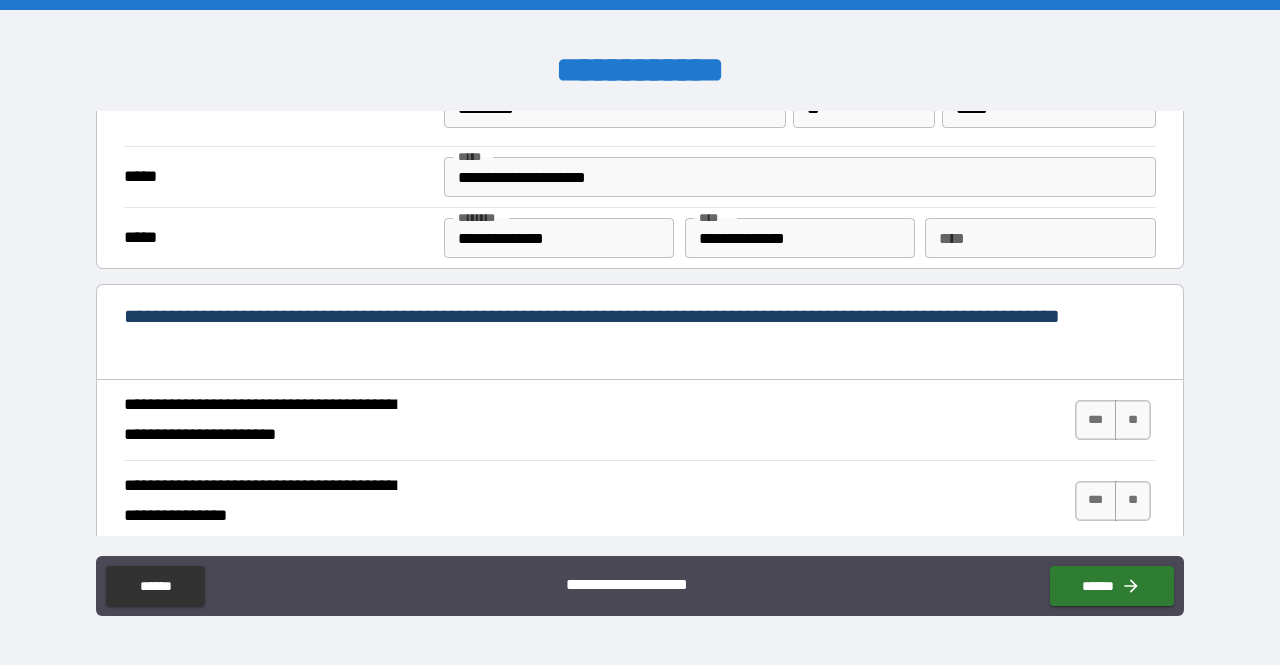 scroll, scrollTop: 1464, scrollLeft: 0, axis: vertical 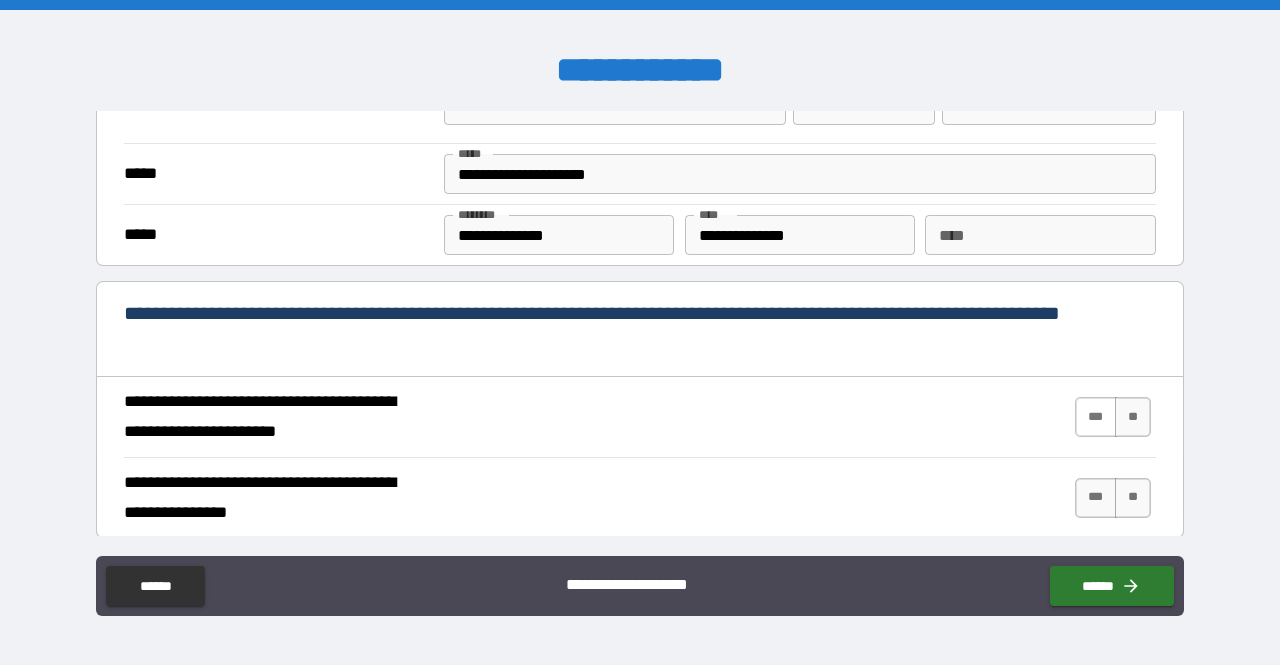 type on "**********" 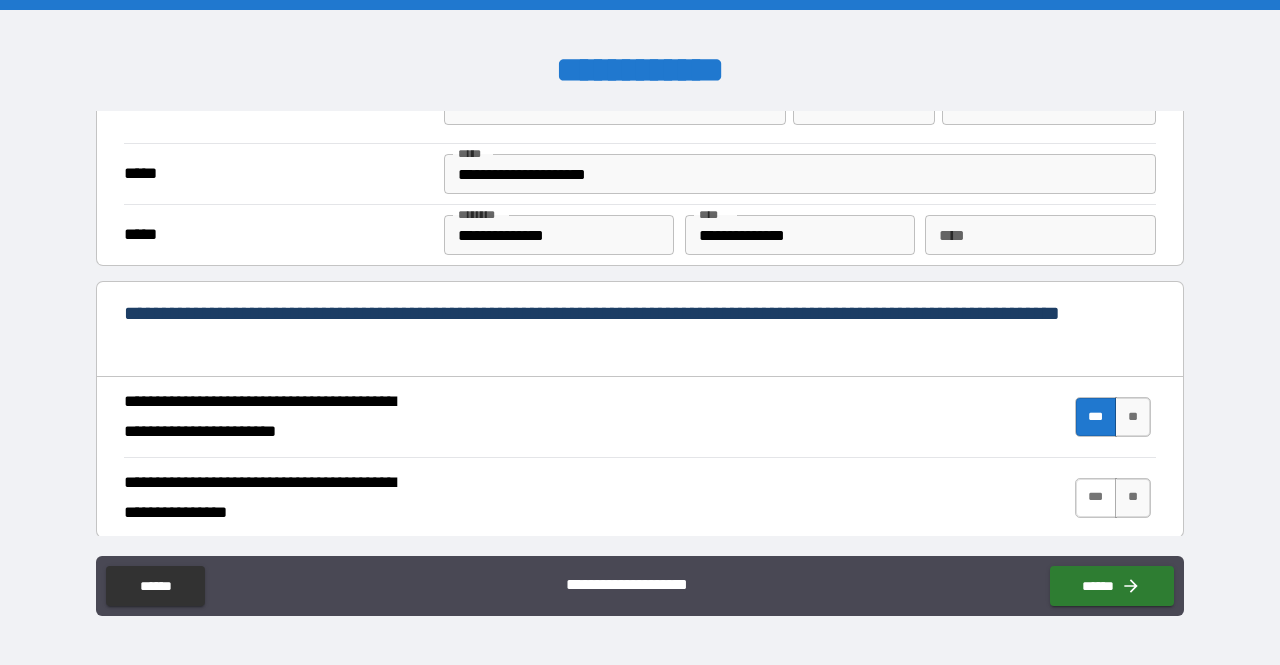 click on "***" at bounding box center (1096, 498) 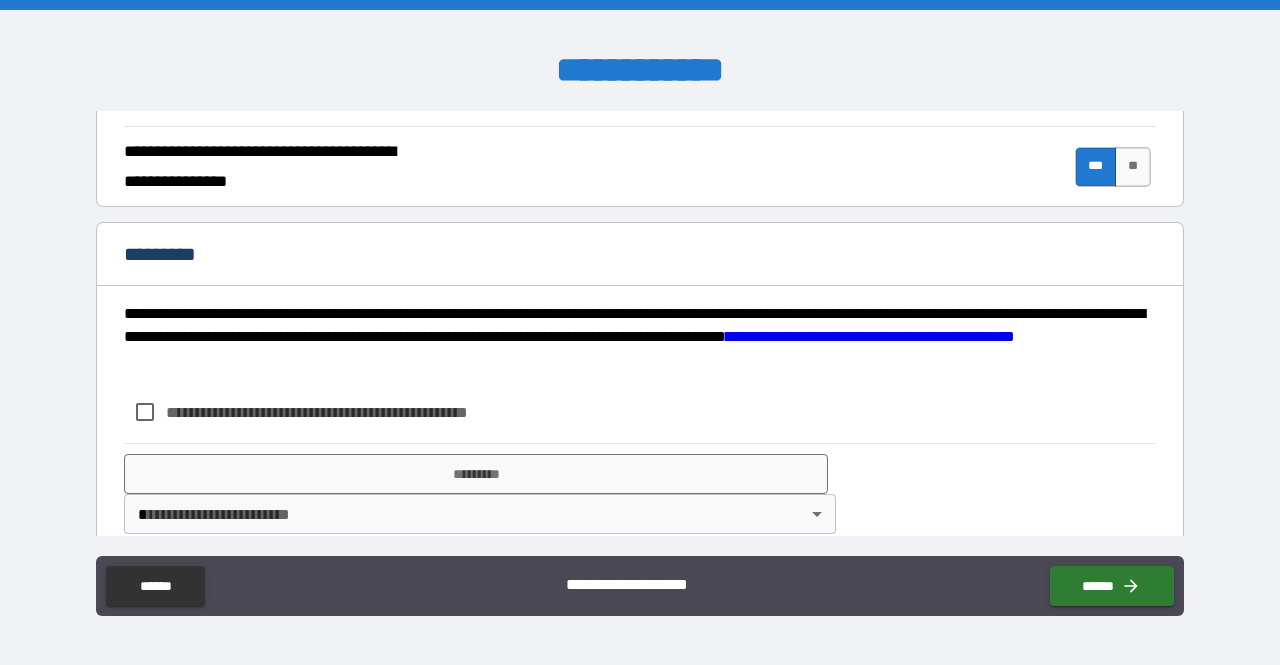 scroll, scrollTop: 1814, scrollLeft: 0, axis: vertical 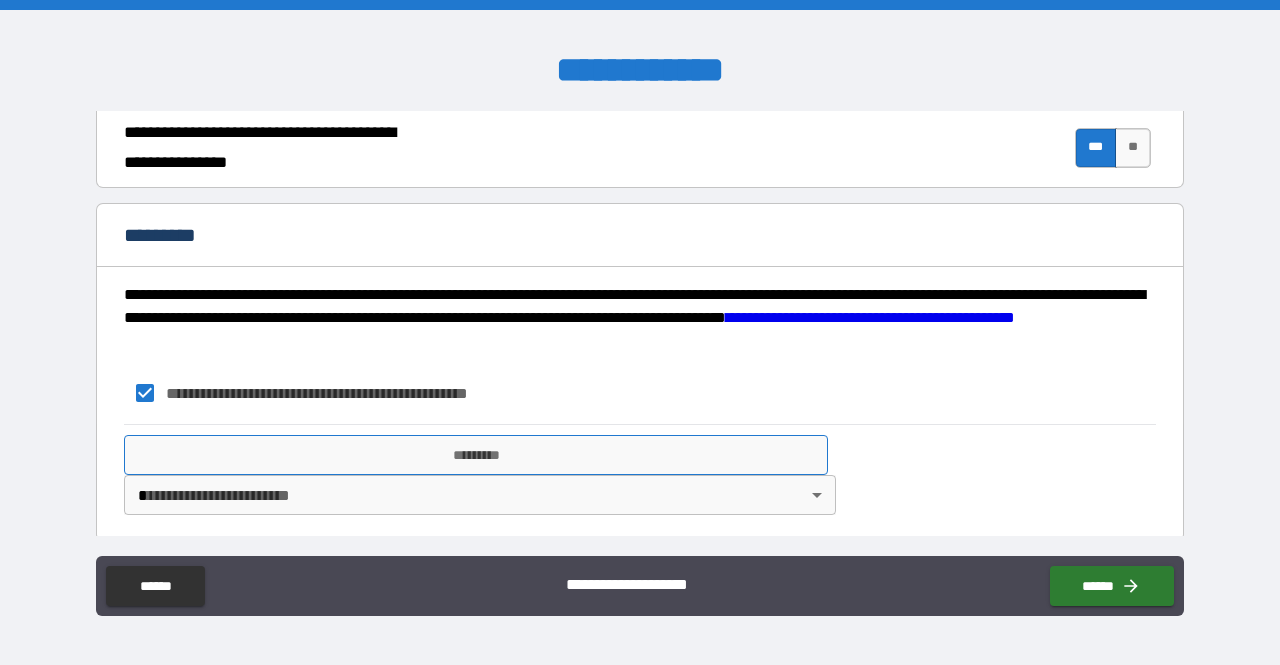 click on "*********" at bounding box center [476, 455] 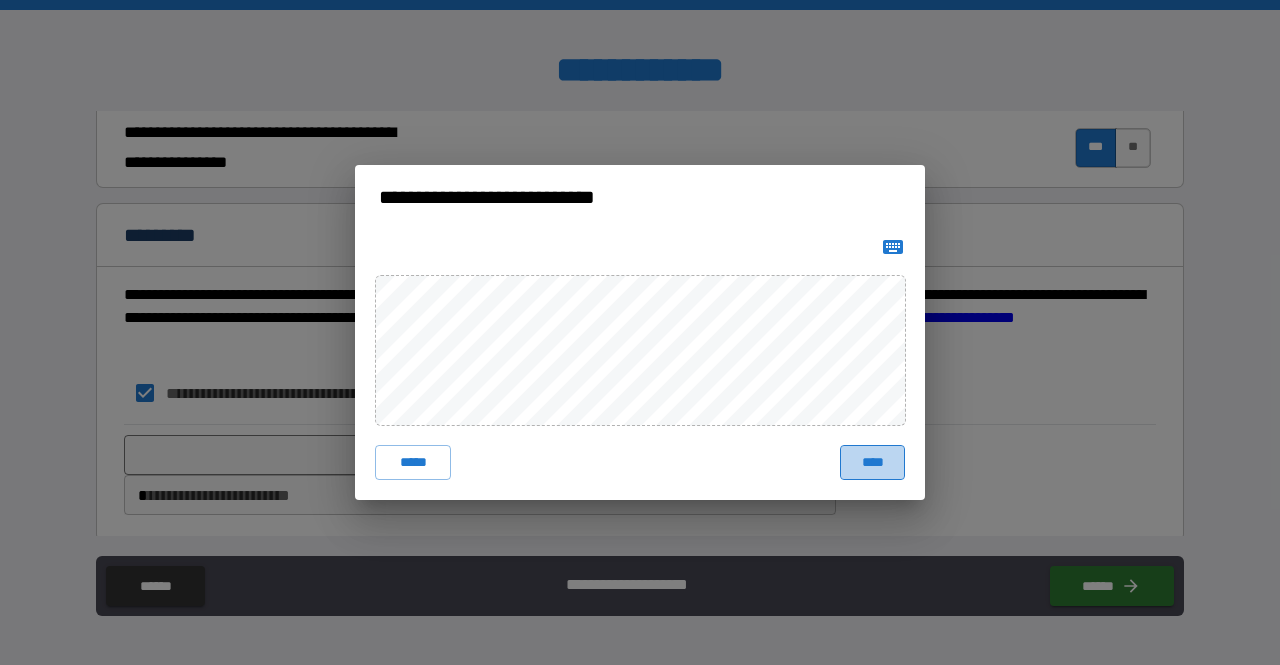 click on "****" at bounding box center (872, 463) 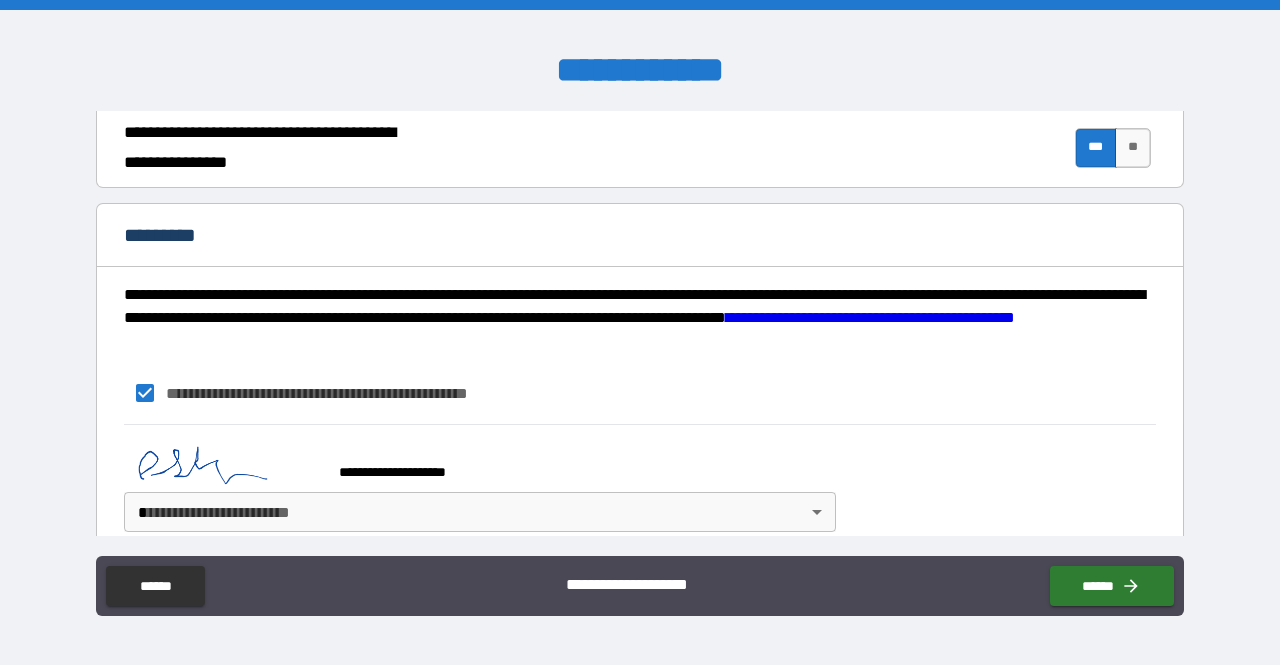 click on "**********" at bounding box center [640, 332] 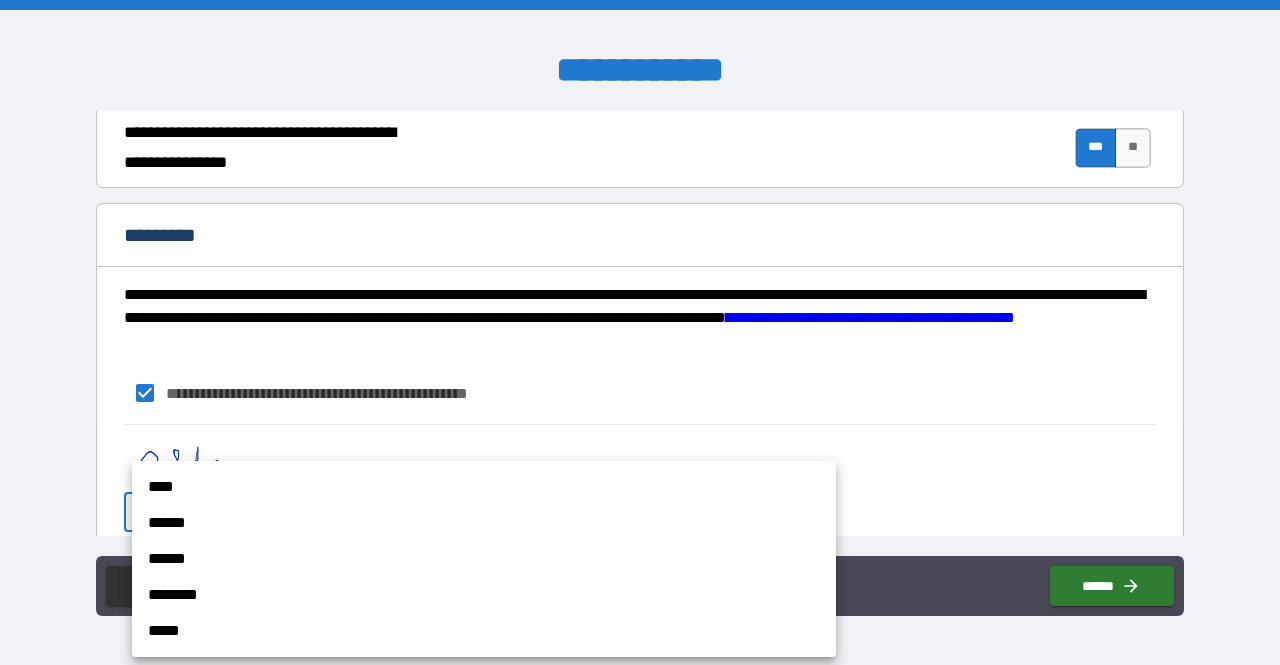 click on "******" at bounding box center [484, 523] 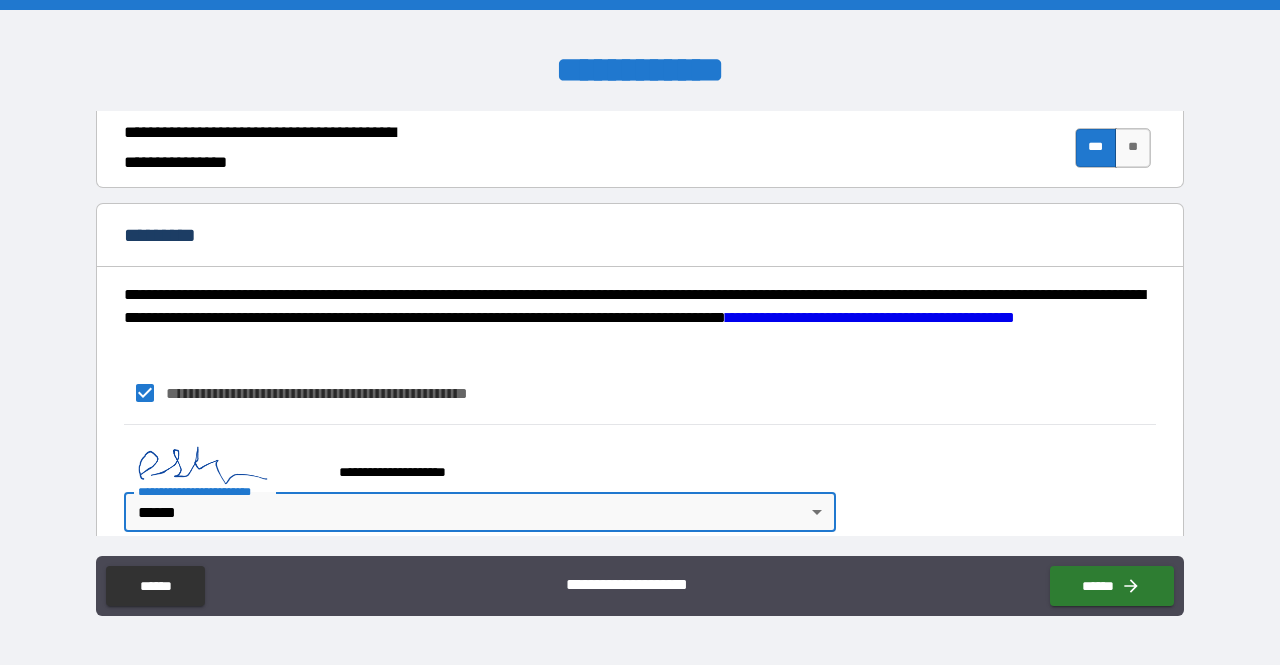 type on "*" 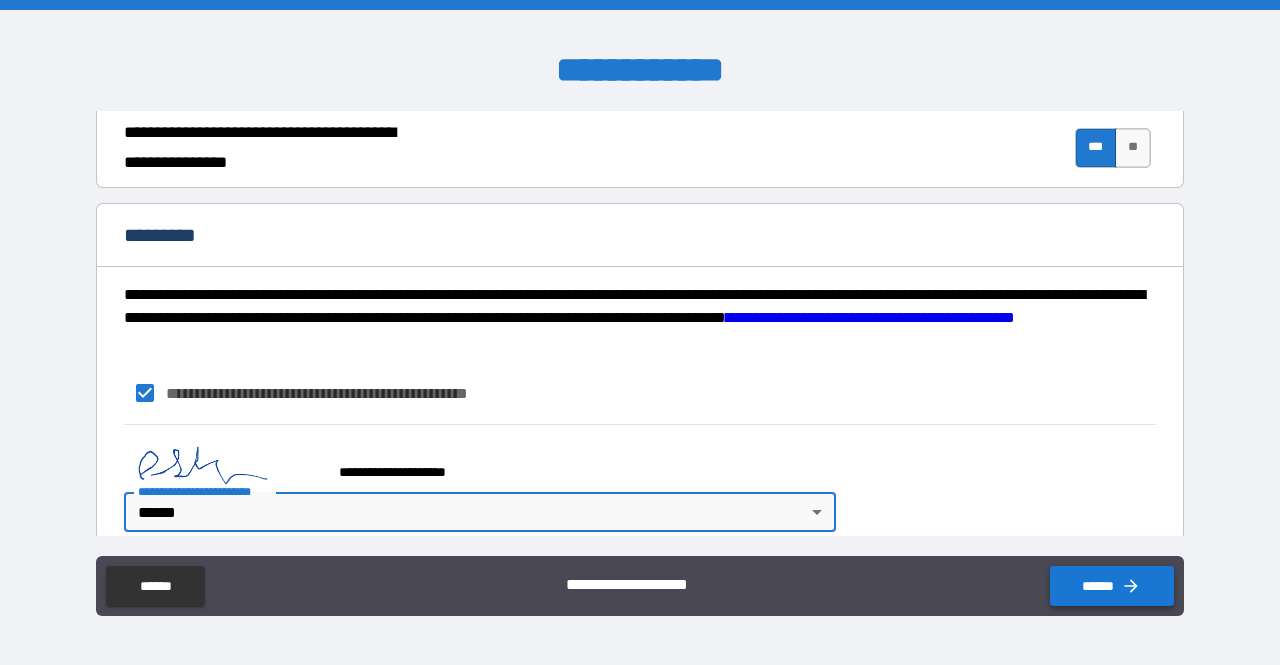 click on "******" at bounding box center (1112, 586) 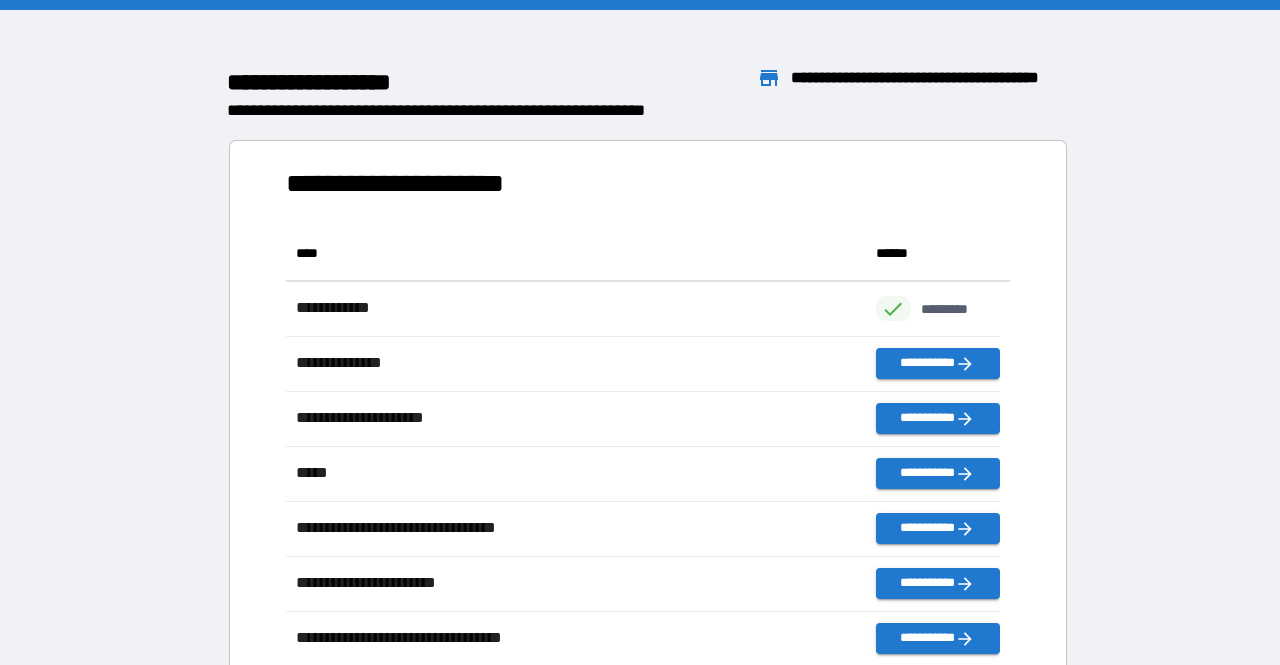 scroll, scrollTop: 16, scrollLeft: 16, axis: both 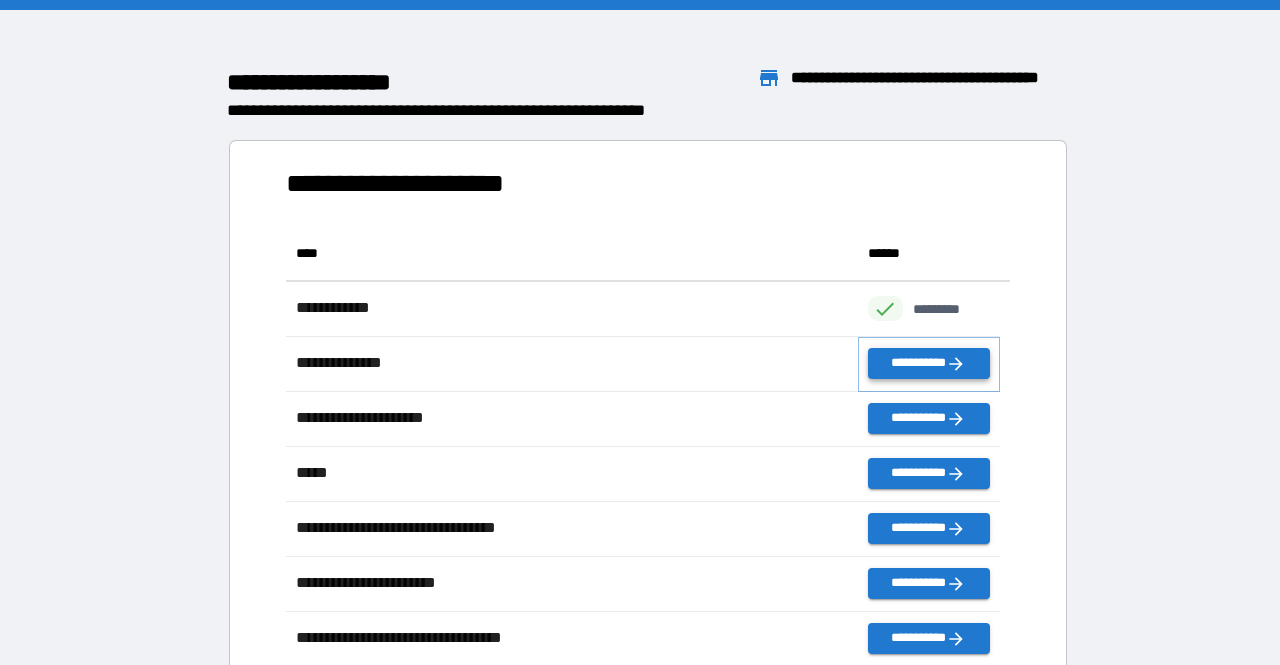 click on "**********" at bounding box center [929, 363] 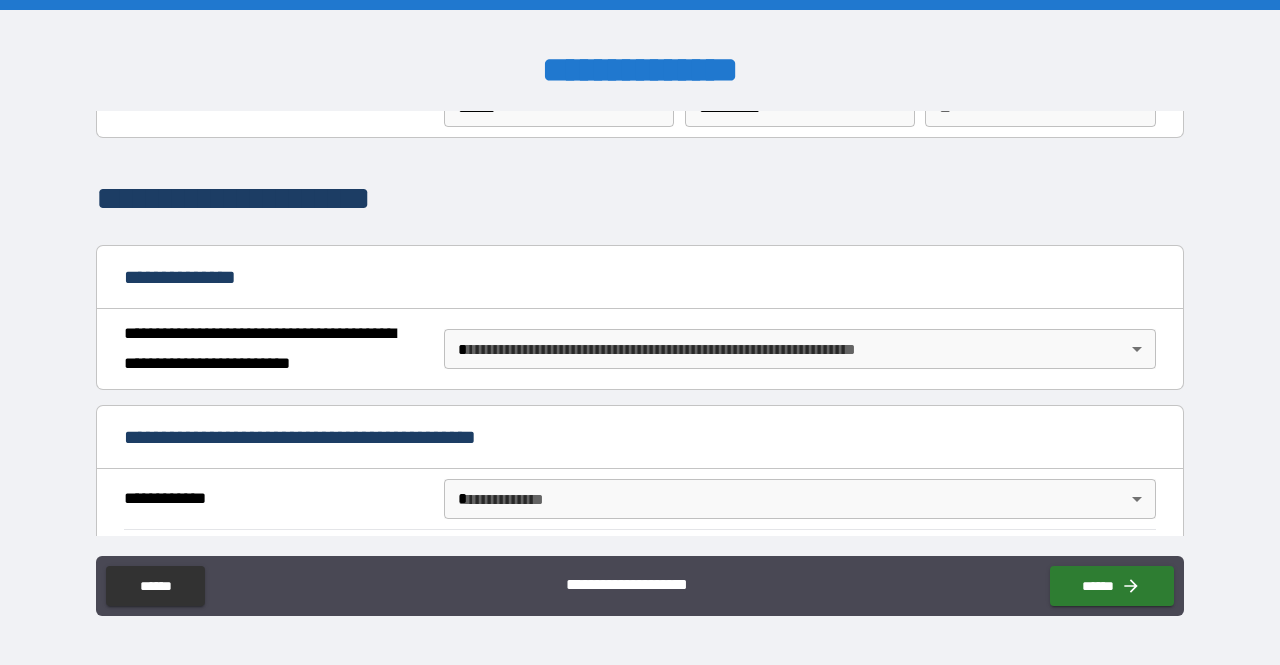 scroll, scrollTop: 99, scrollLeft: 0, axis: vertical 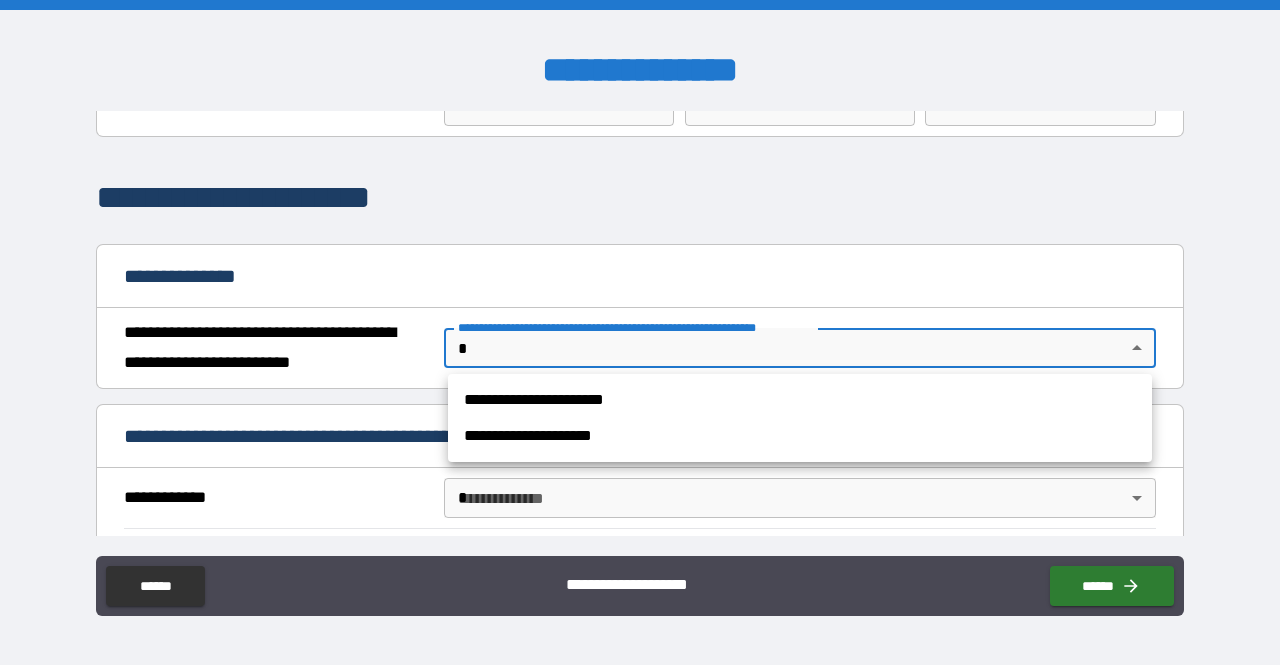 click on "**********" at bounding box center [640, 332] 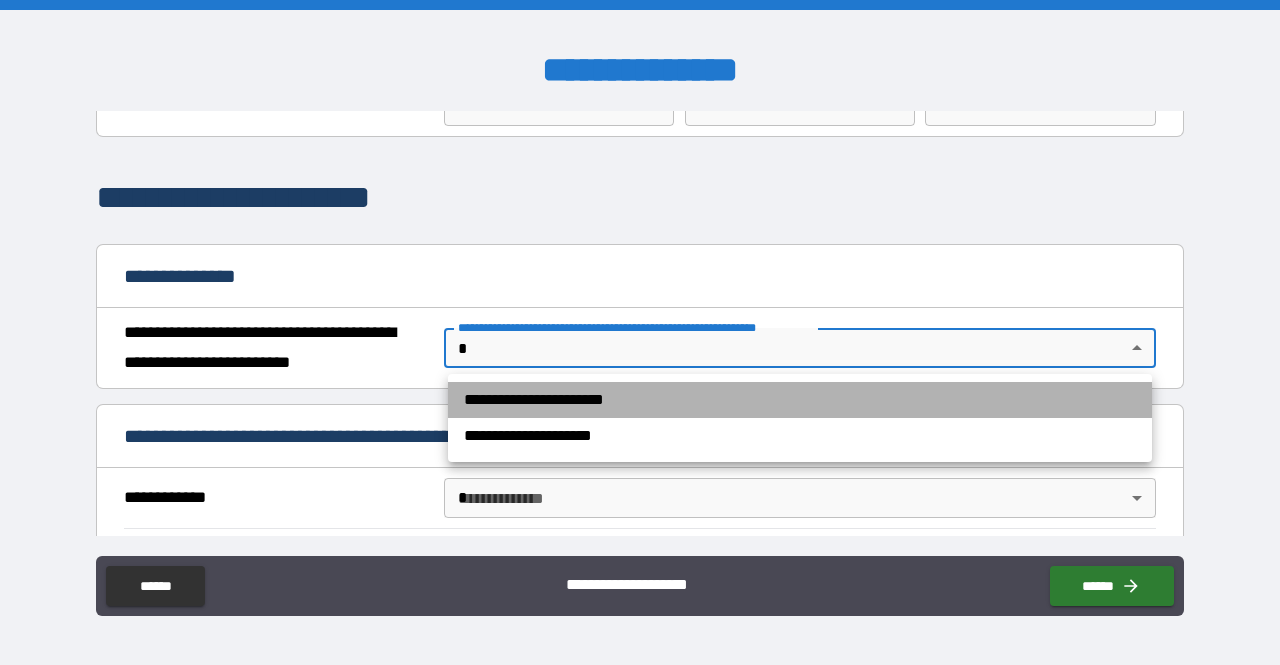 click on "**********" at bounding box center [800, 400] 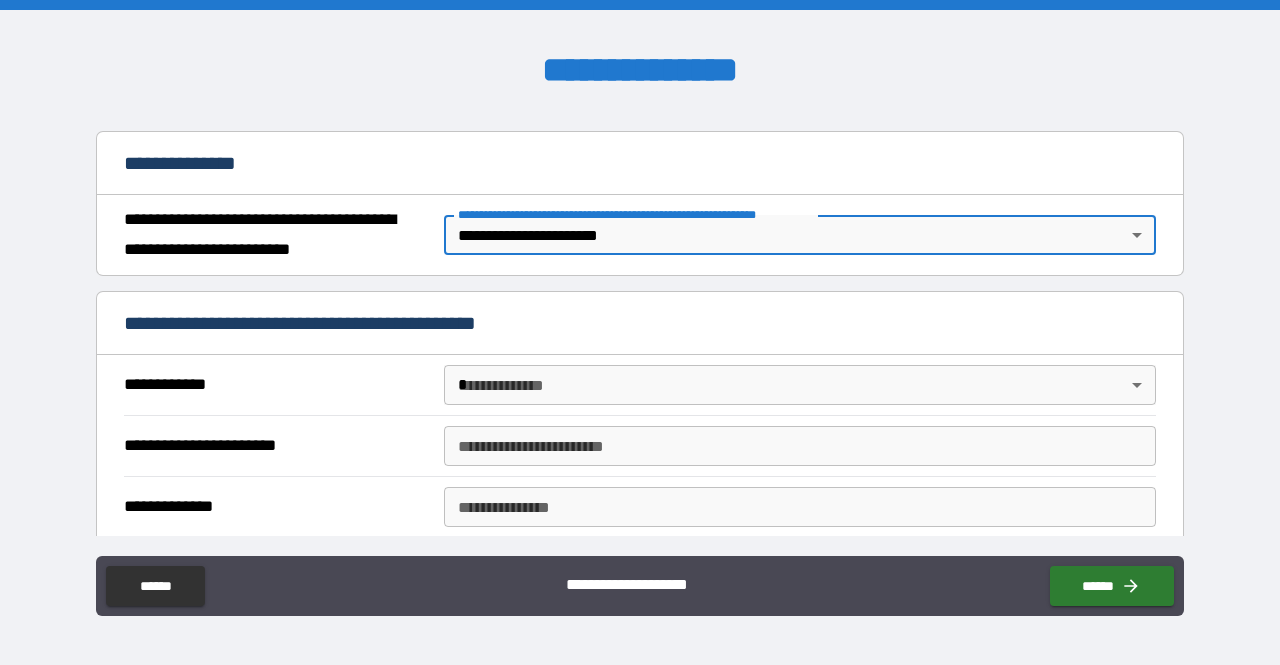 scroll, scrollTop: 217, scrollLeft: 0, axis: vertical 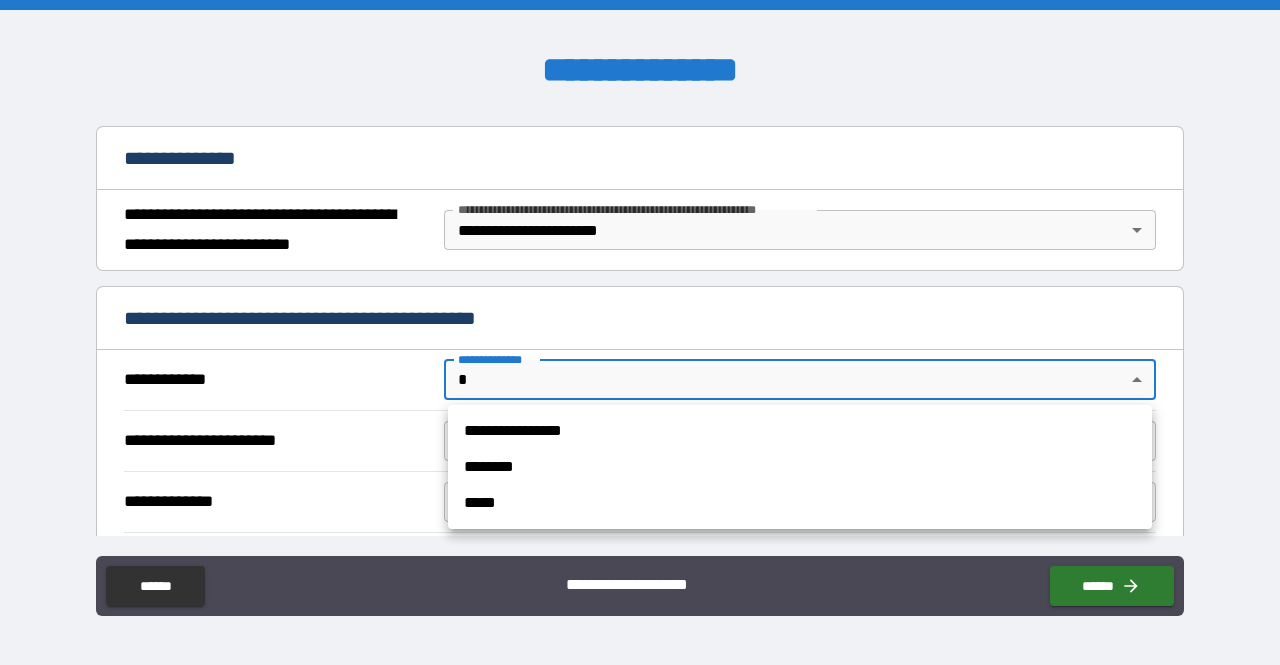 click on "**********" at bounding box center (640, 332) 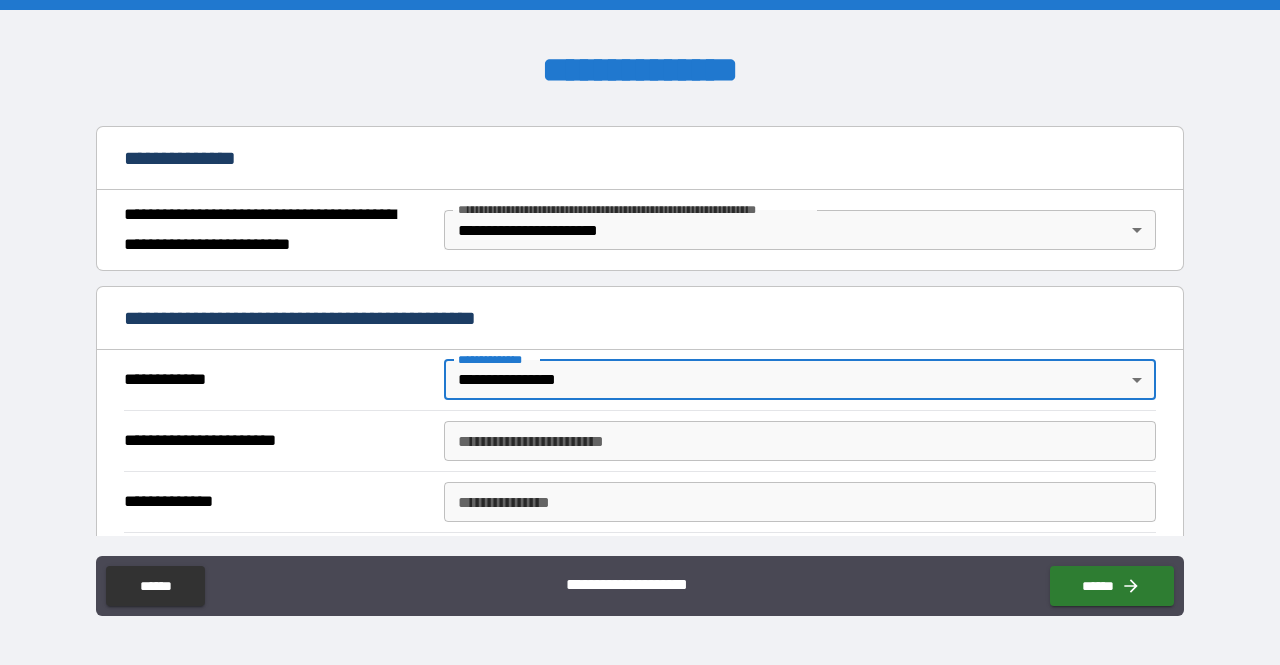 click on "**********" at bounding box center [800, 441] 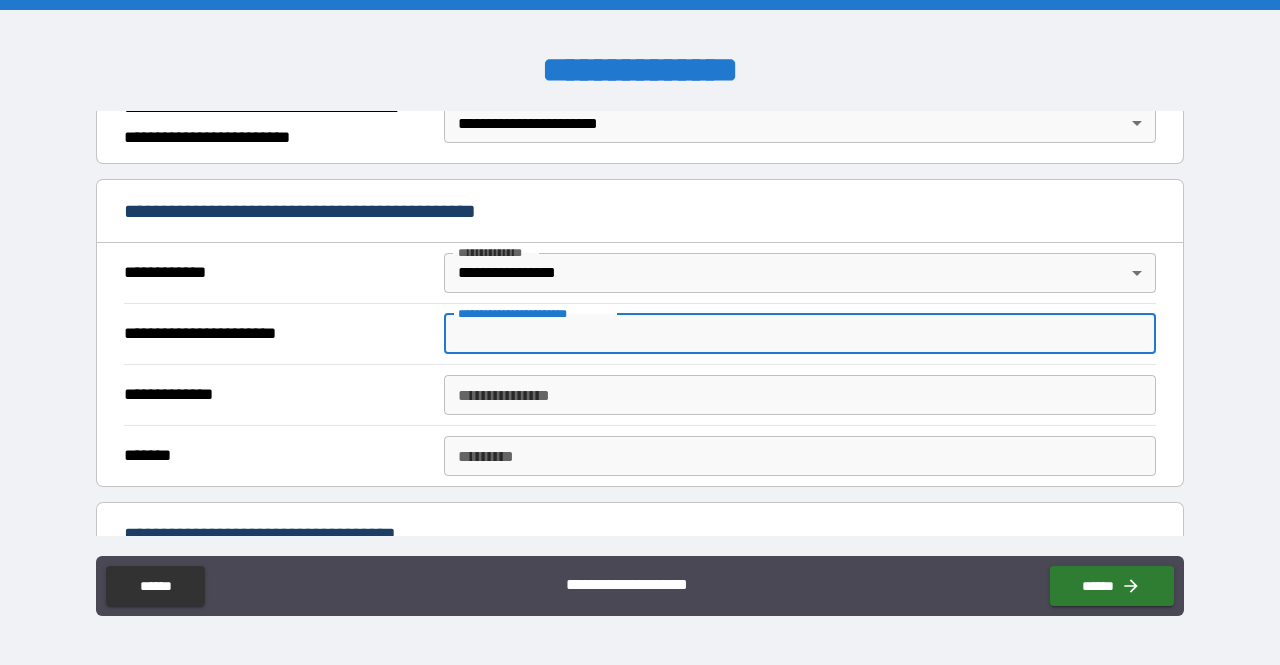 scroll, scrollTop: 319, scrollLeft: 0, axis: vertical 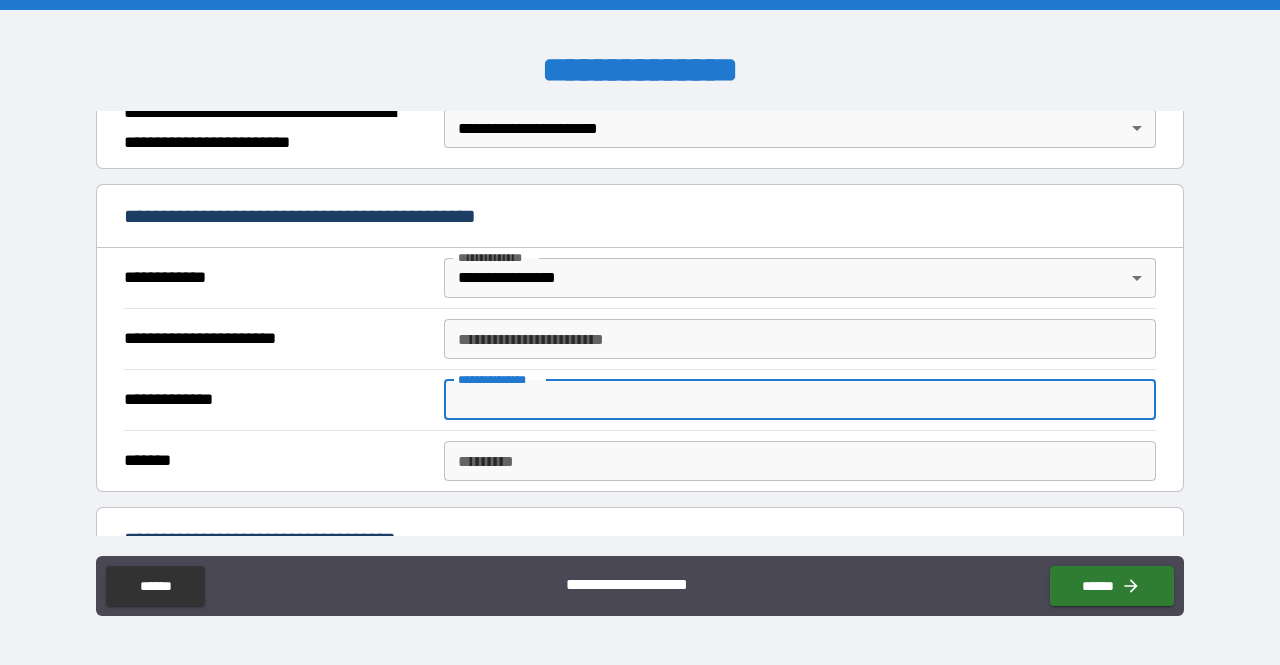 click on "**********" at bounding box center (800, 400) 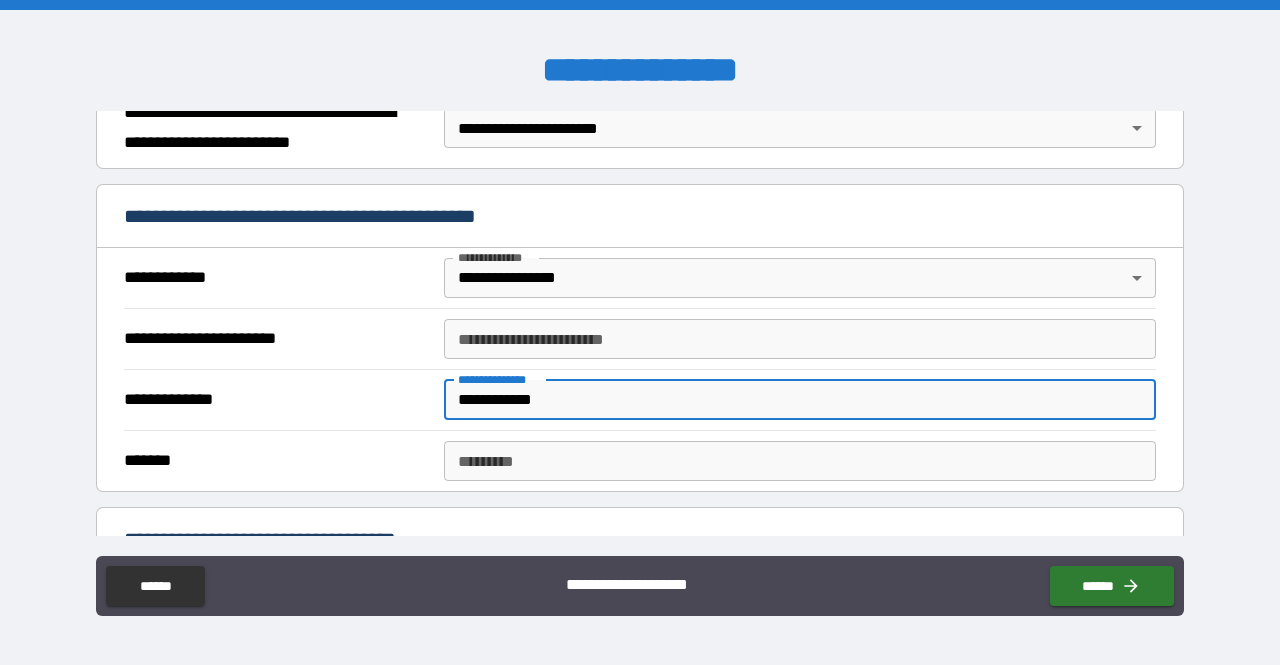 type on "**********" 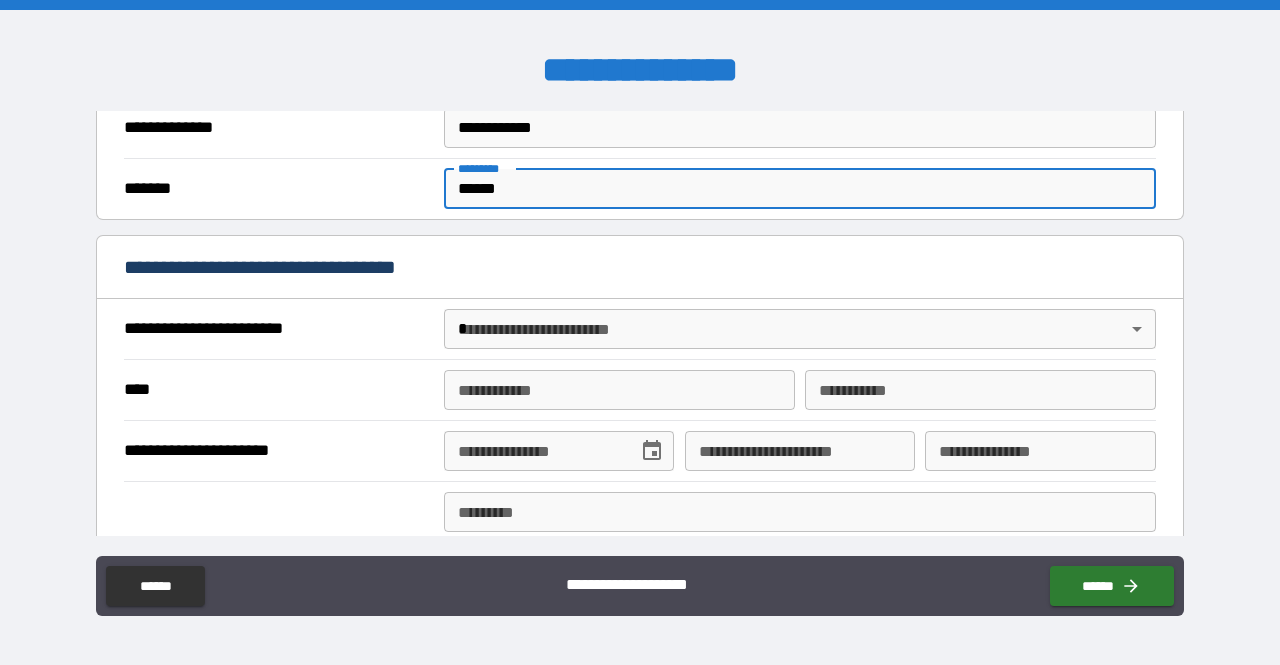 scroll, scrollTop: 593, scrollLeft: 0, axis: vertical 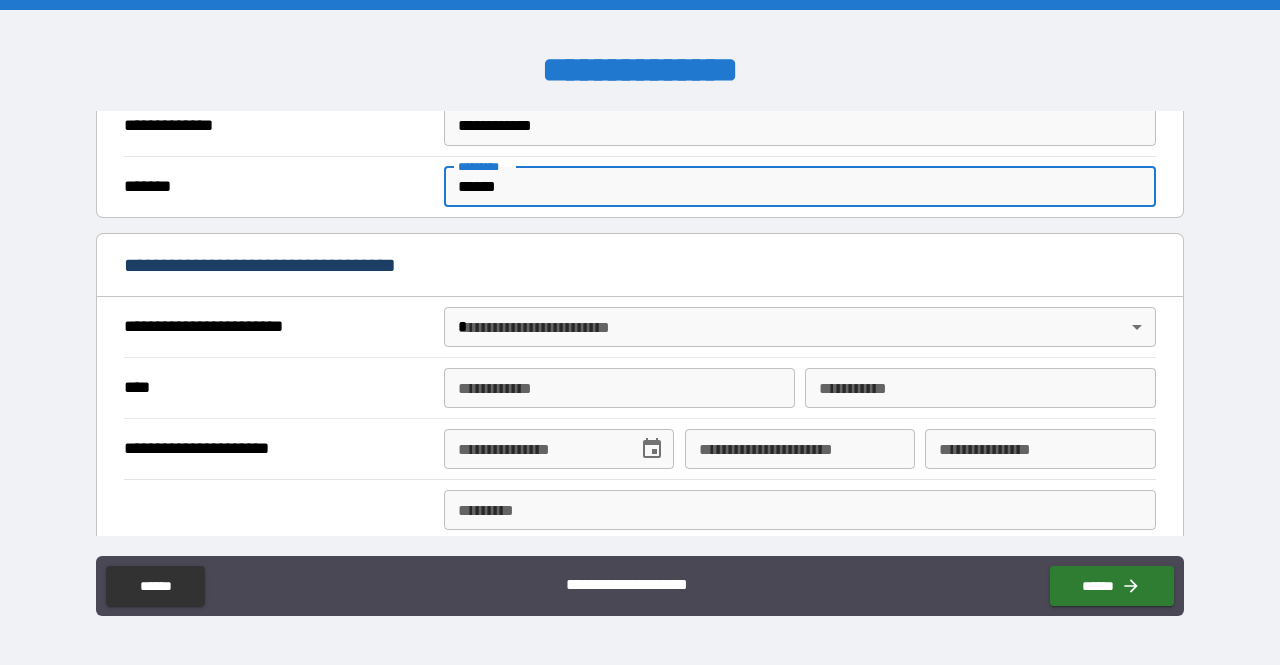 type on "******" 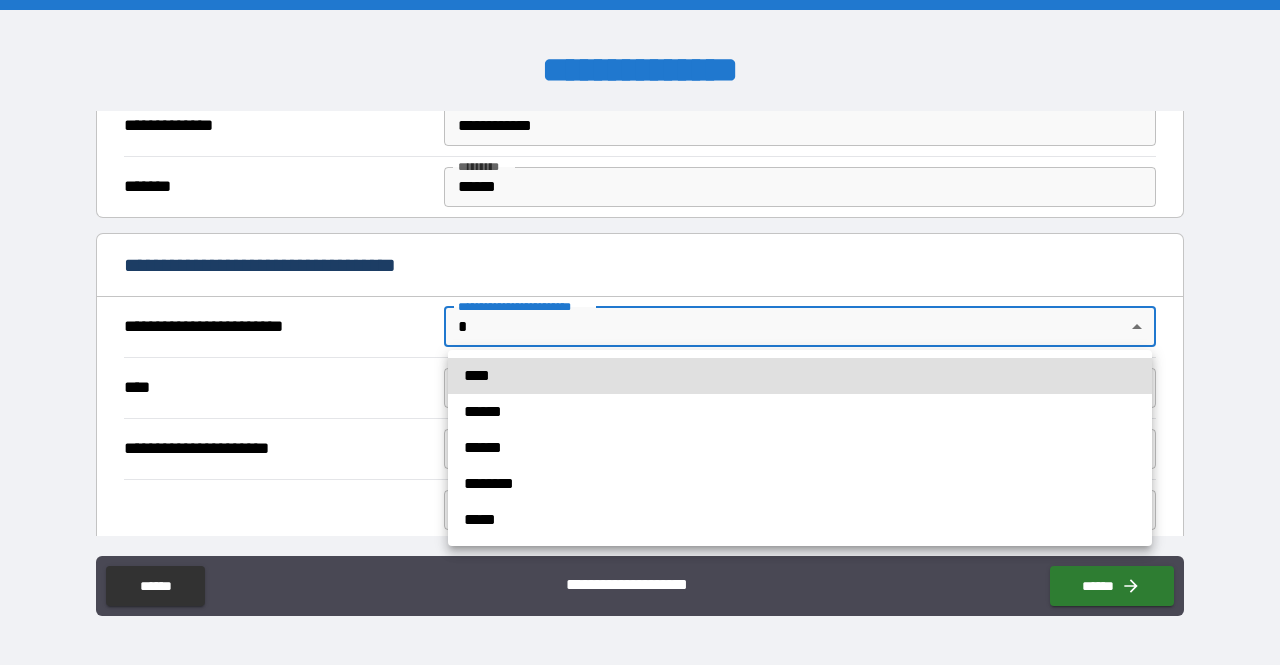 click on "**********" at bounding box center (640, 332) 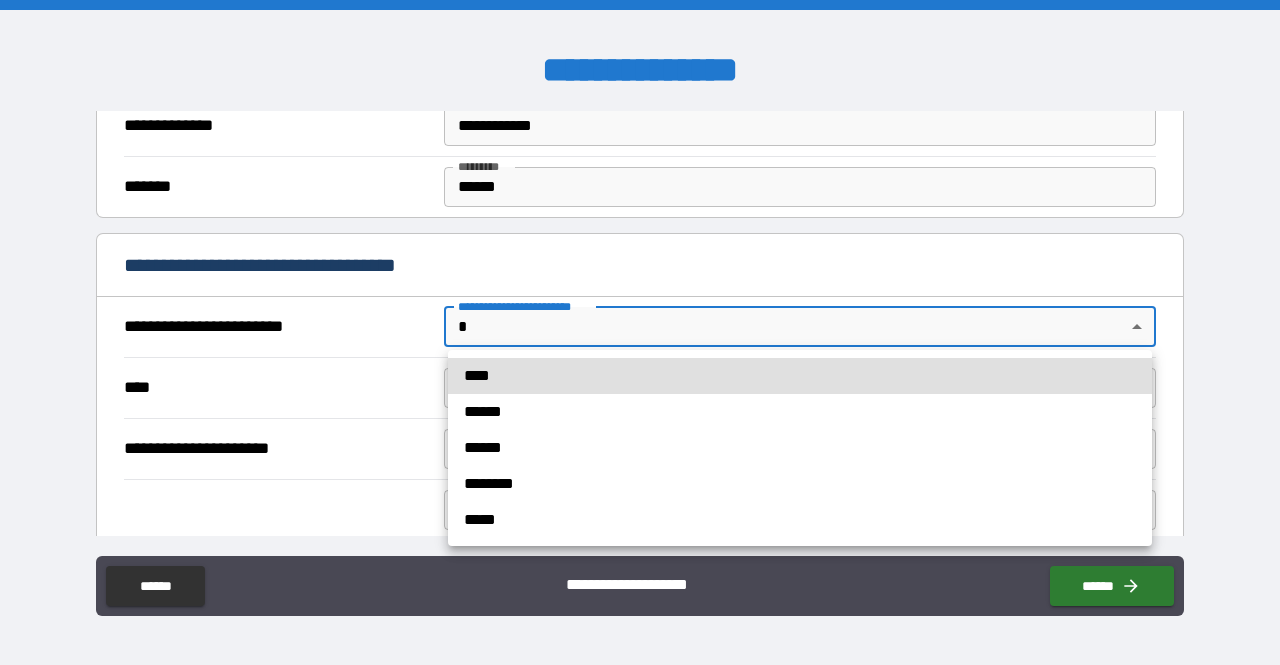 click on "******" at bounding box center (800, 412) 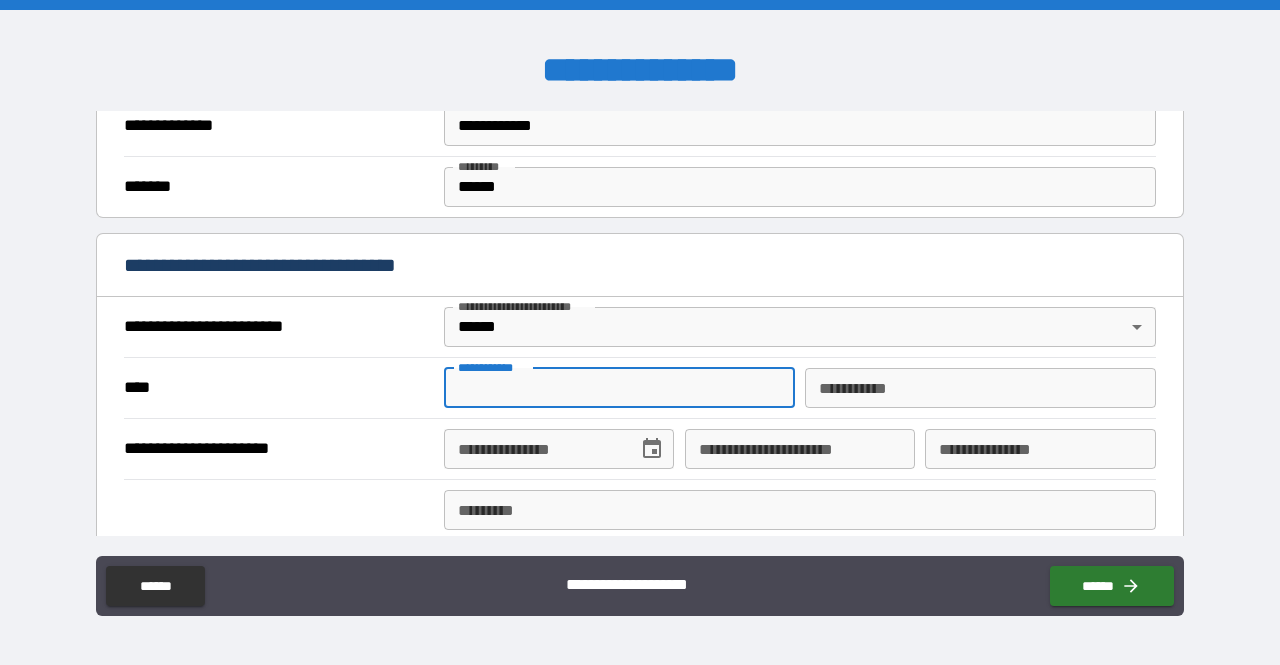 click on "**********" at bounding box center (619, 388) 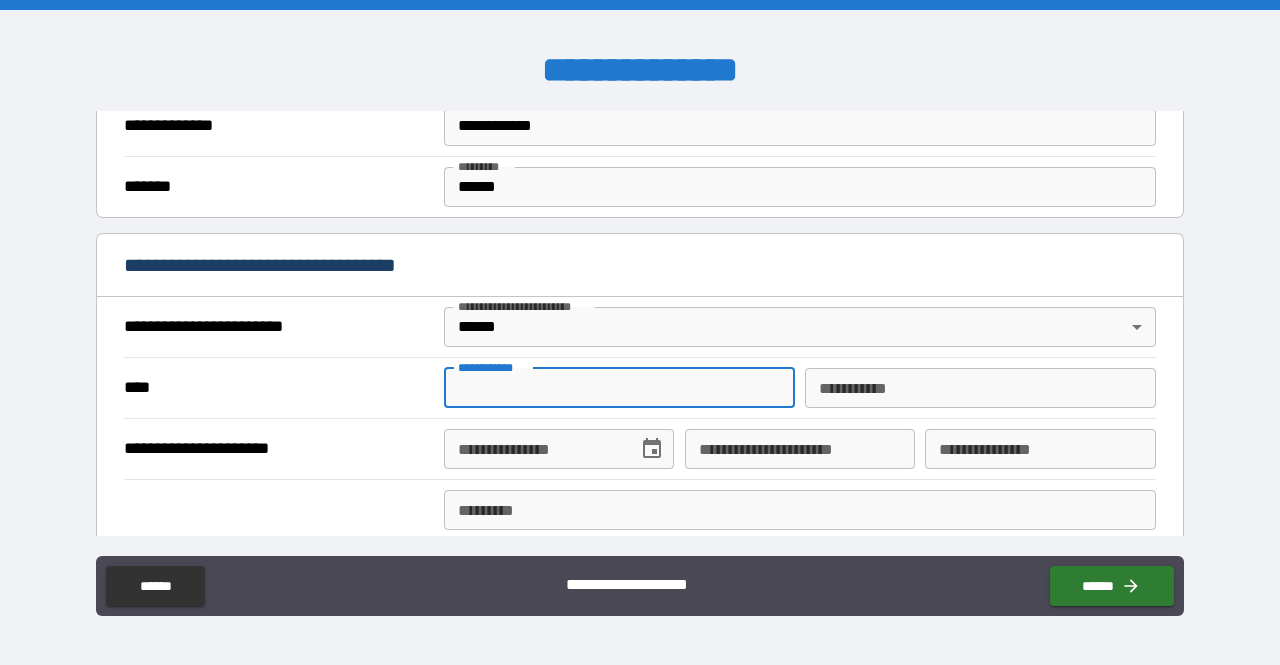 type on "********" 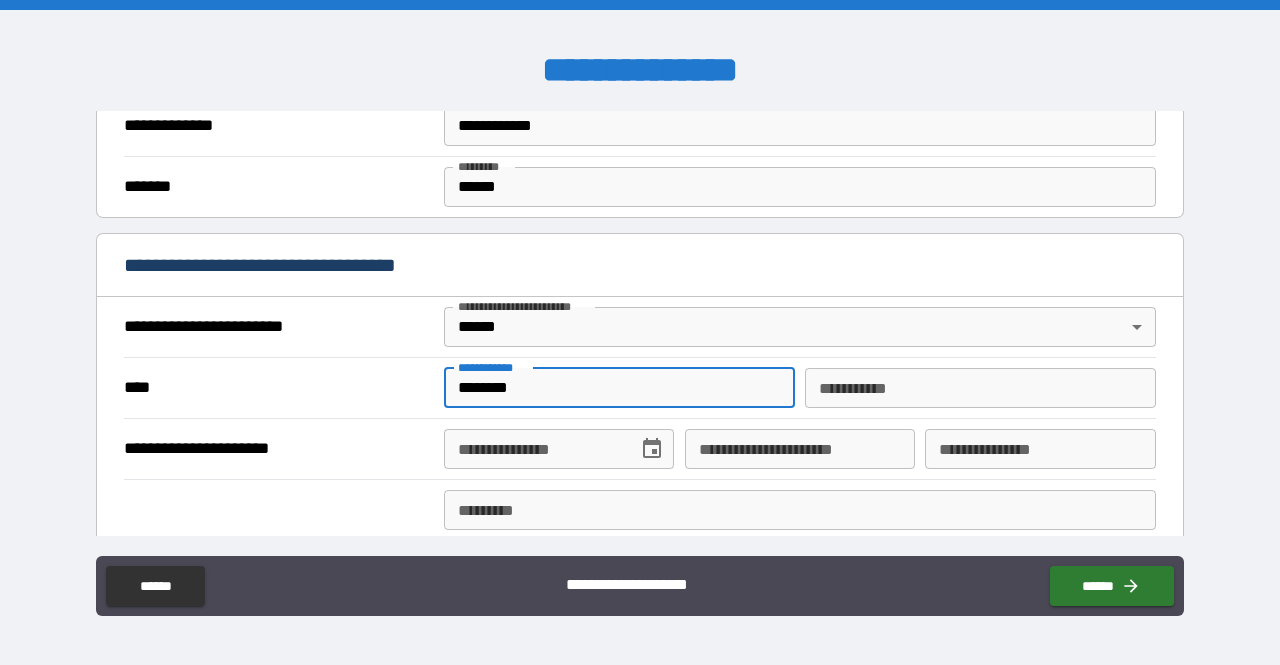 type on "**********" 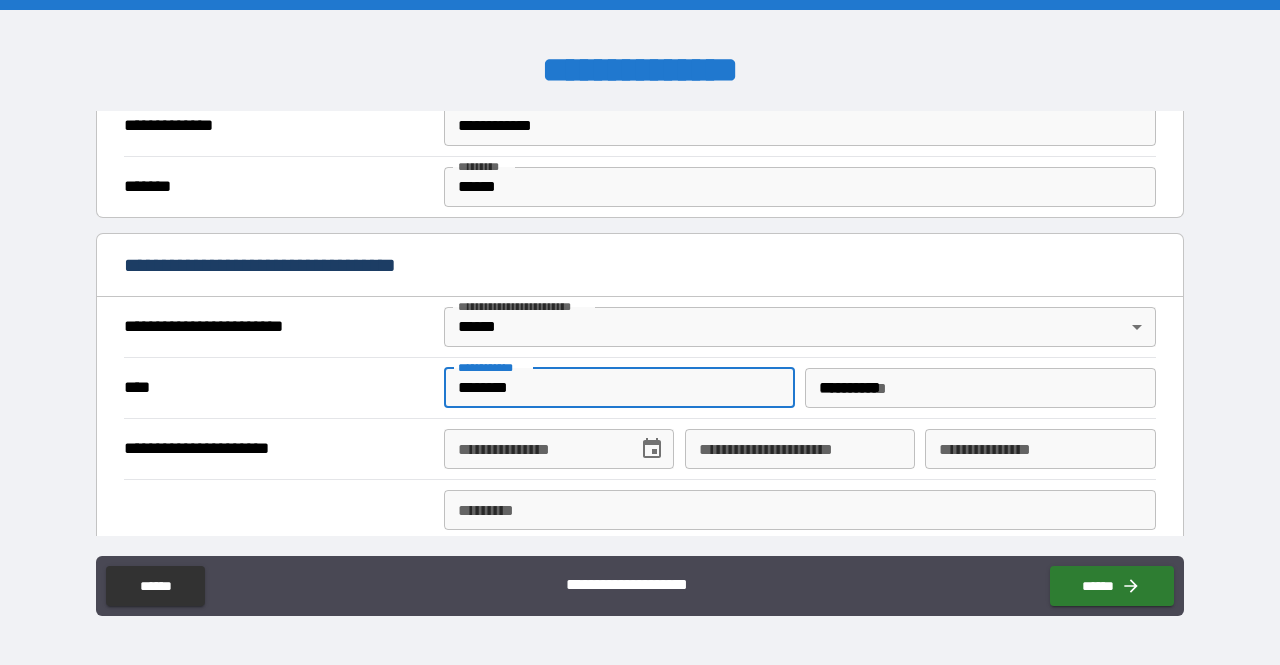 type on "**********" 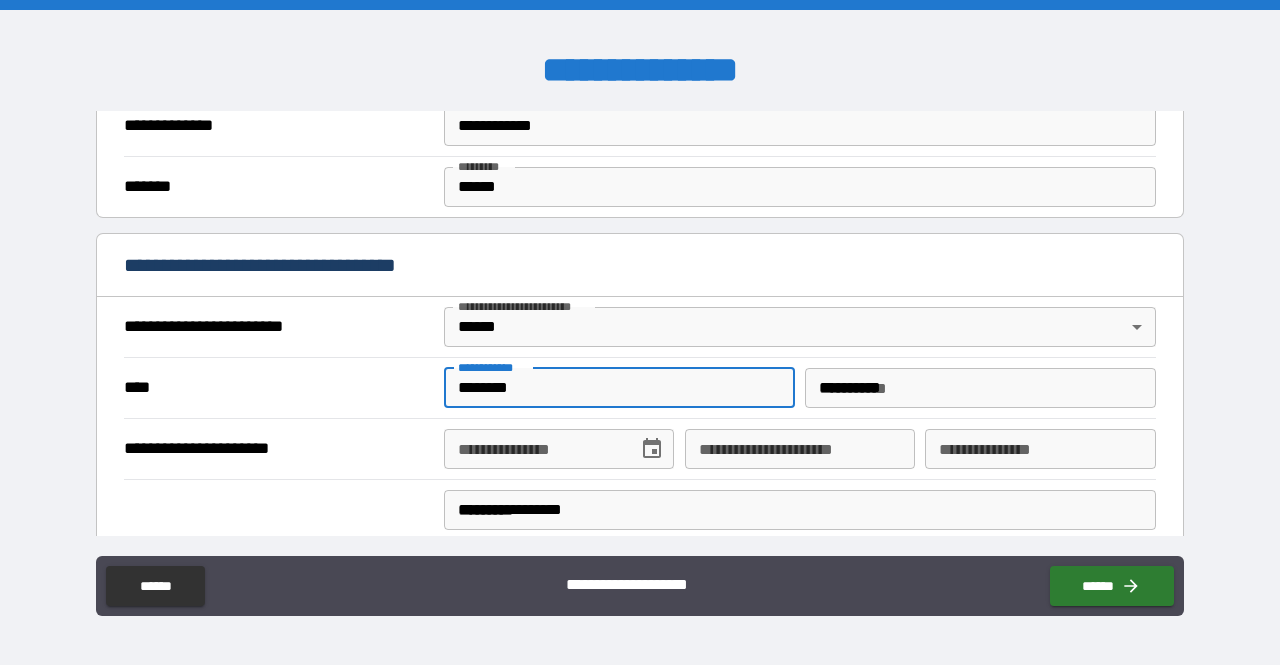 type on "*********" 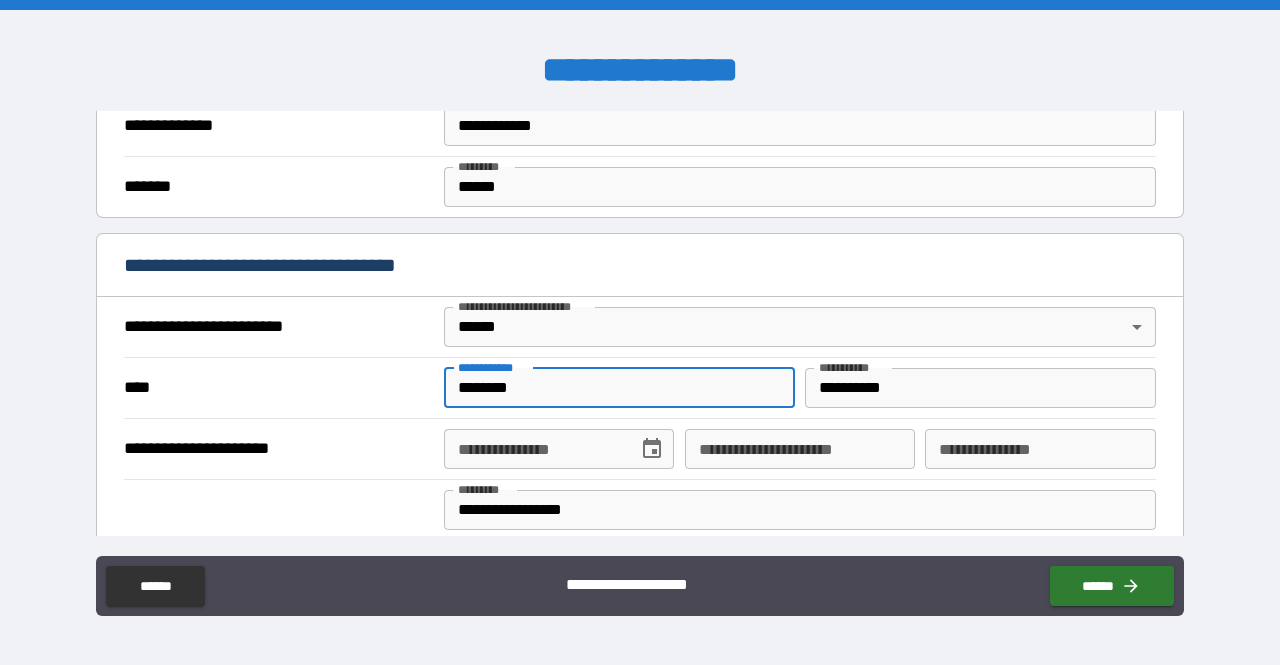 click on "**********" at bounding box center [534, 449] 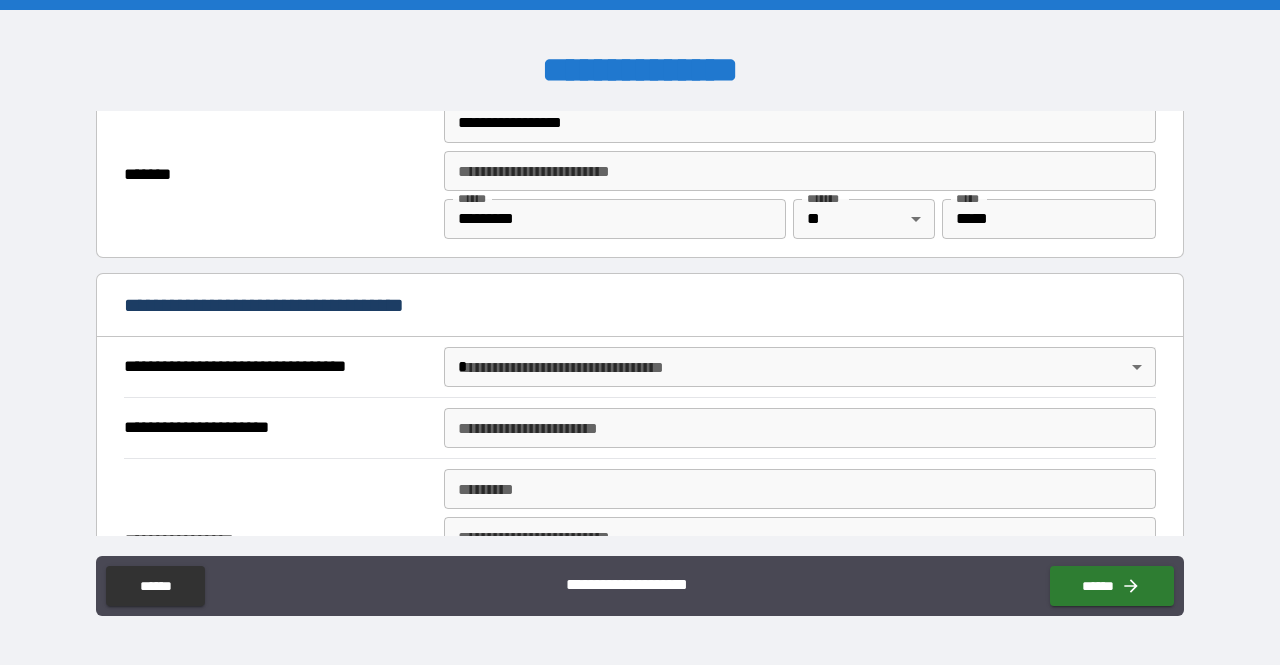 scroll, scrollTop: 983, scrollLeft: 0, axis: vertical 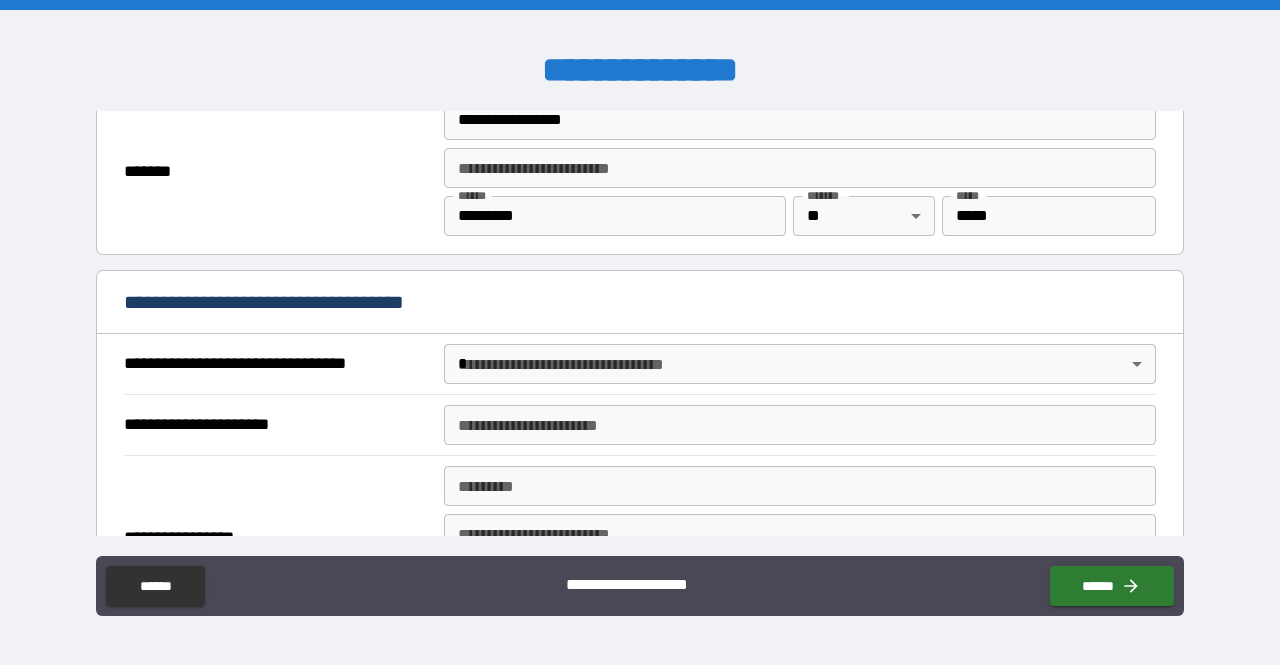 type on "**********" 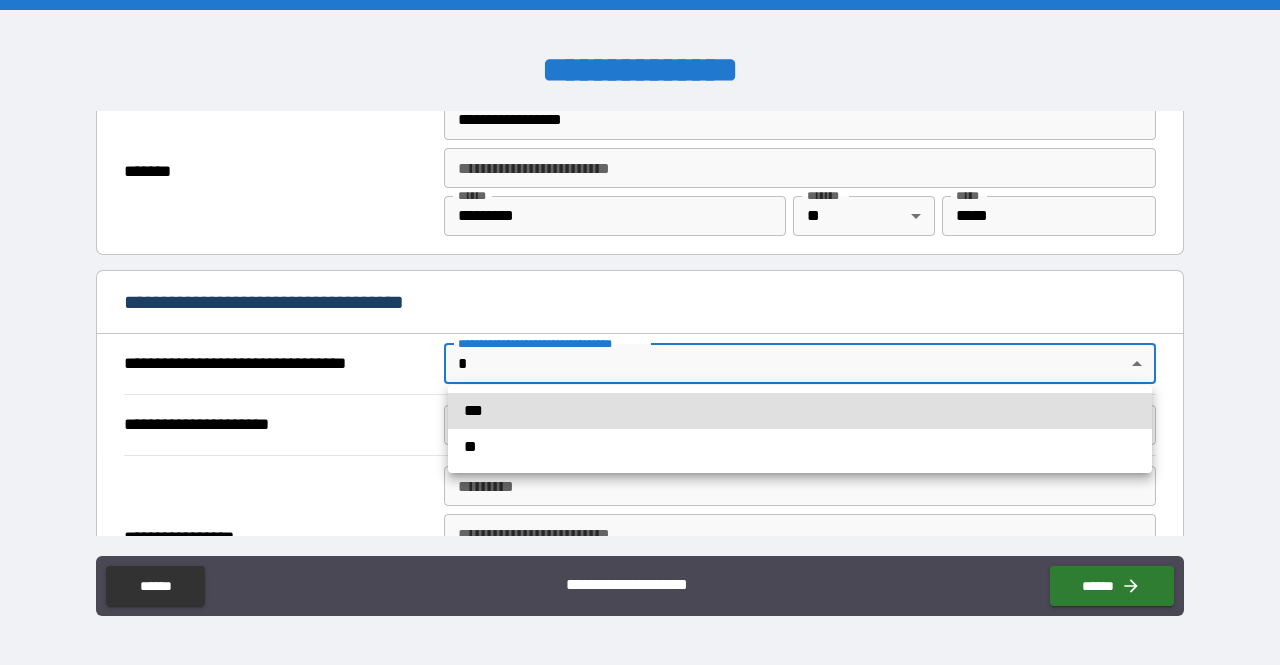 click on "***" at bounding box center (800, 411) 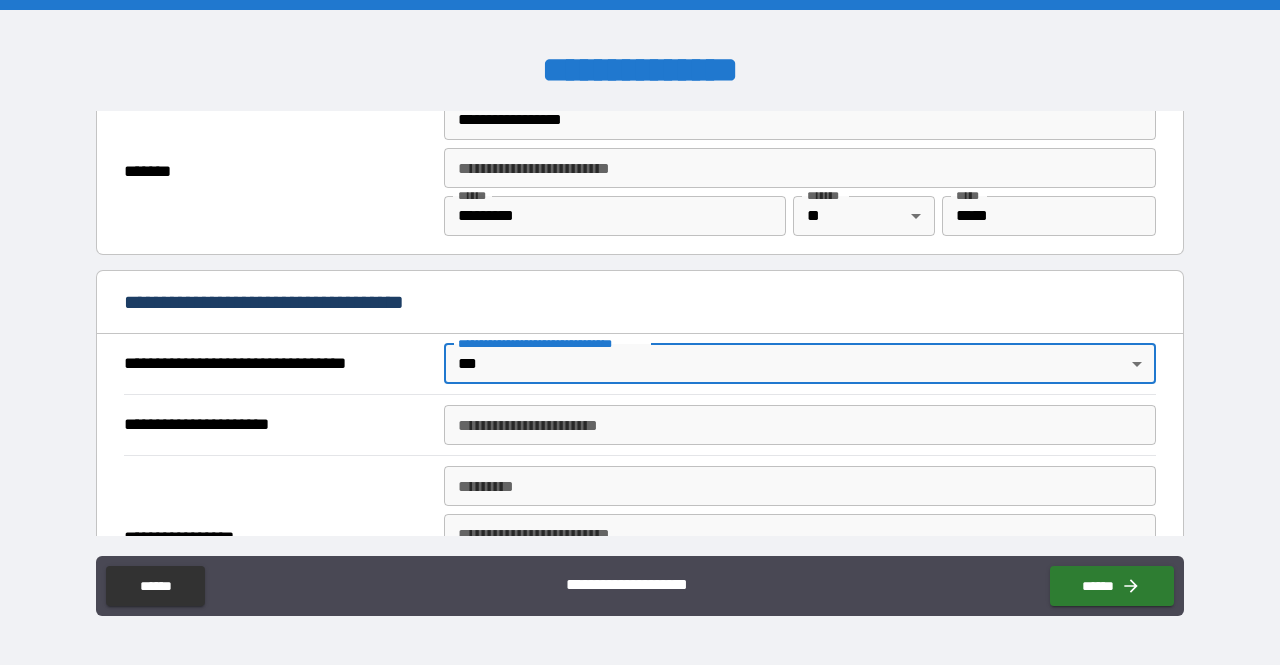 click on "**********" at bounding box center (800, 425) 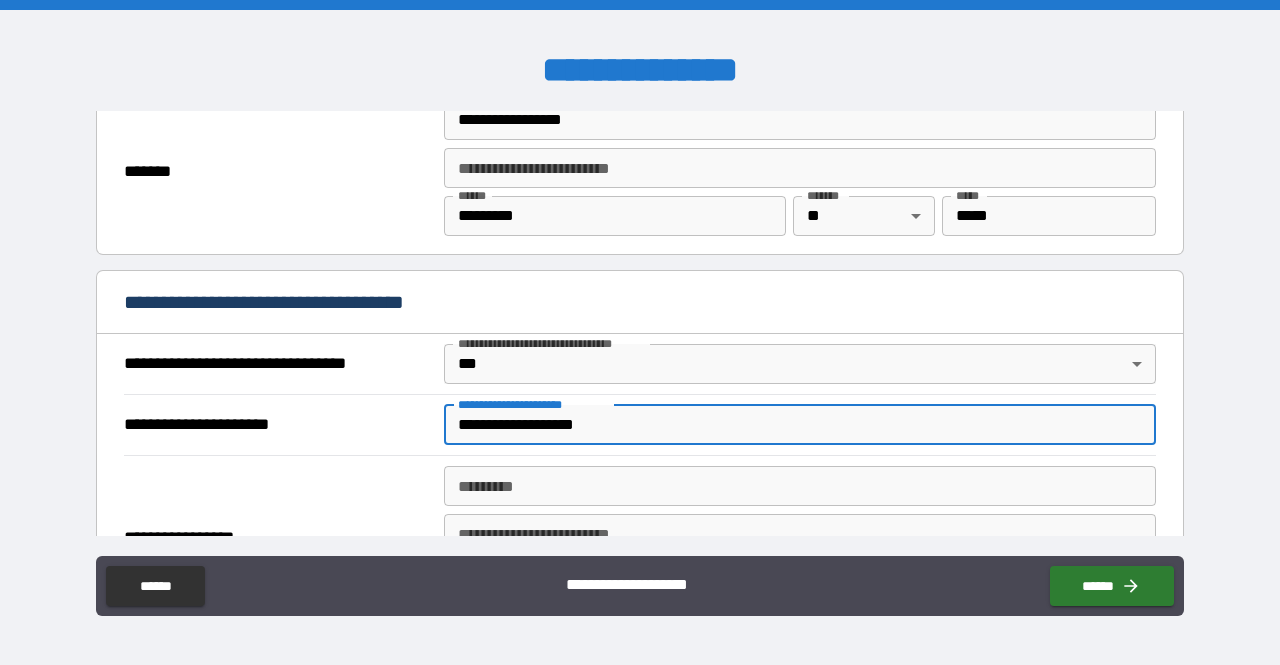 type on "**********" 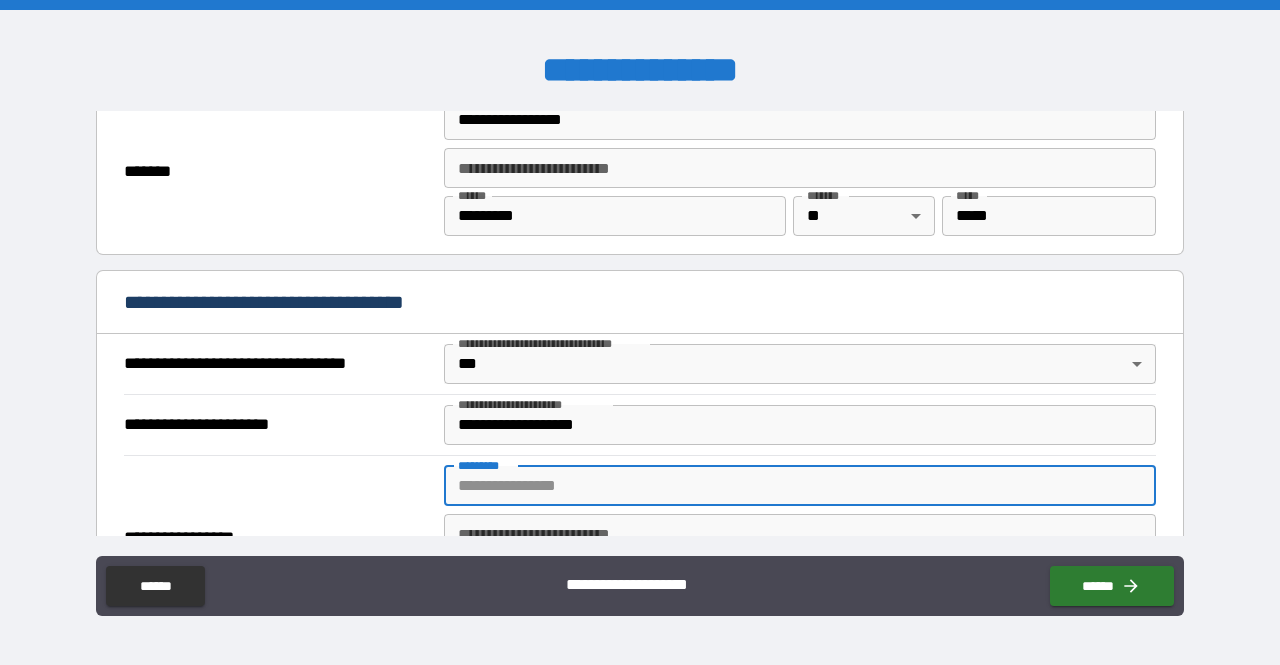 click on "*******   *" at bounding box center [800, 486] 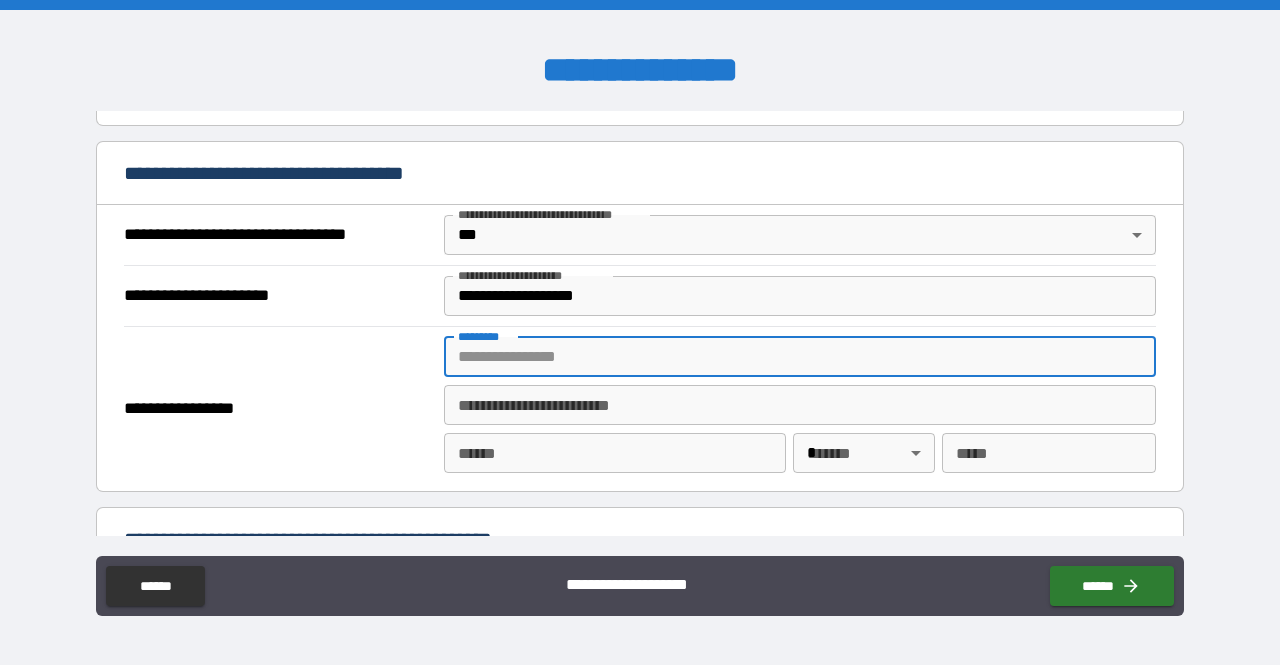 scroll, scrollTop: 1113, scrollLeft: 0, axis: vertical 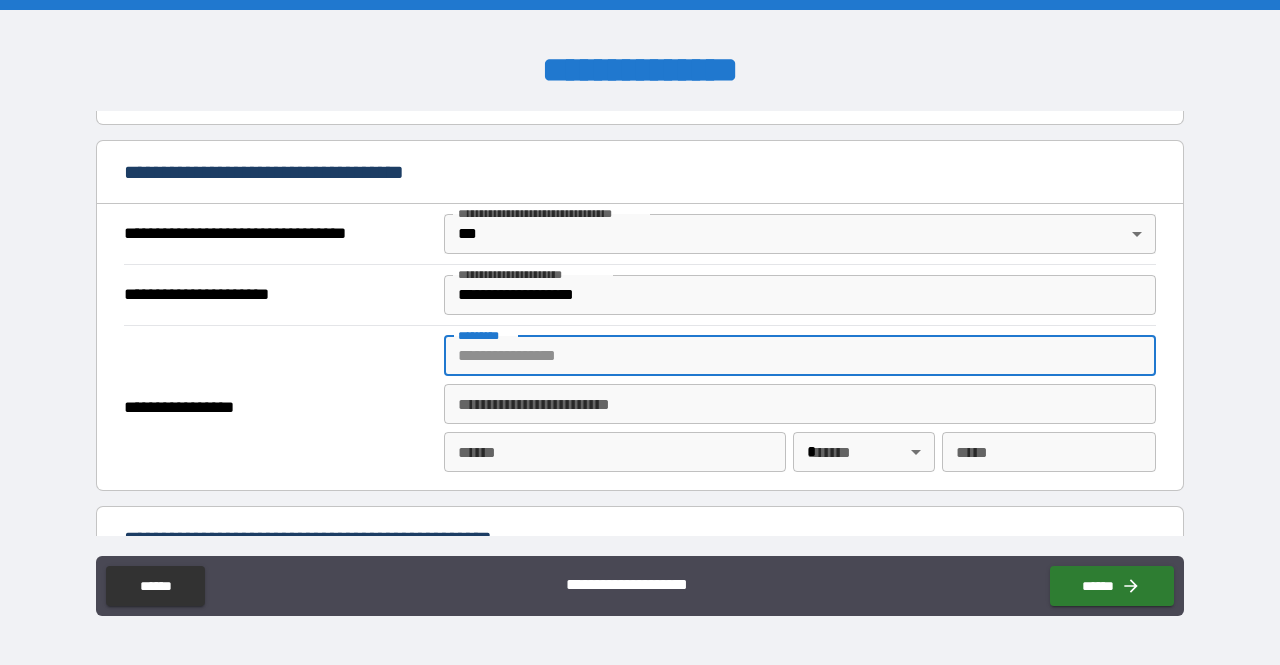 paste on "**********" 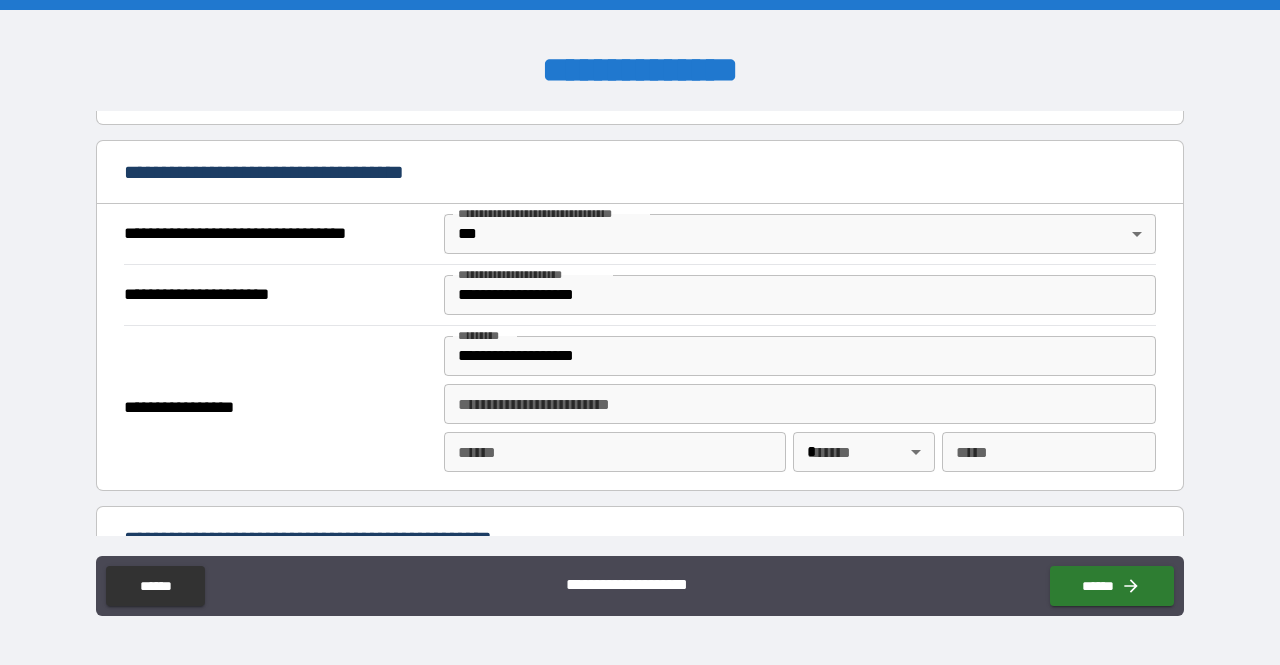 type on "**********" 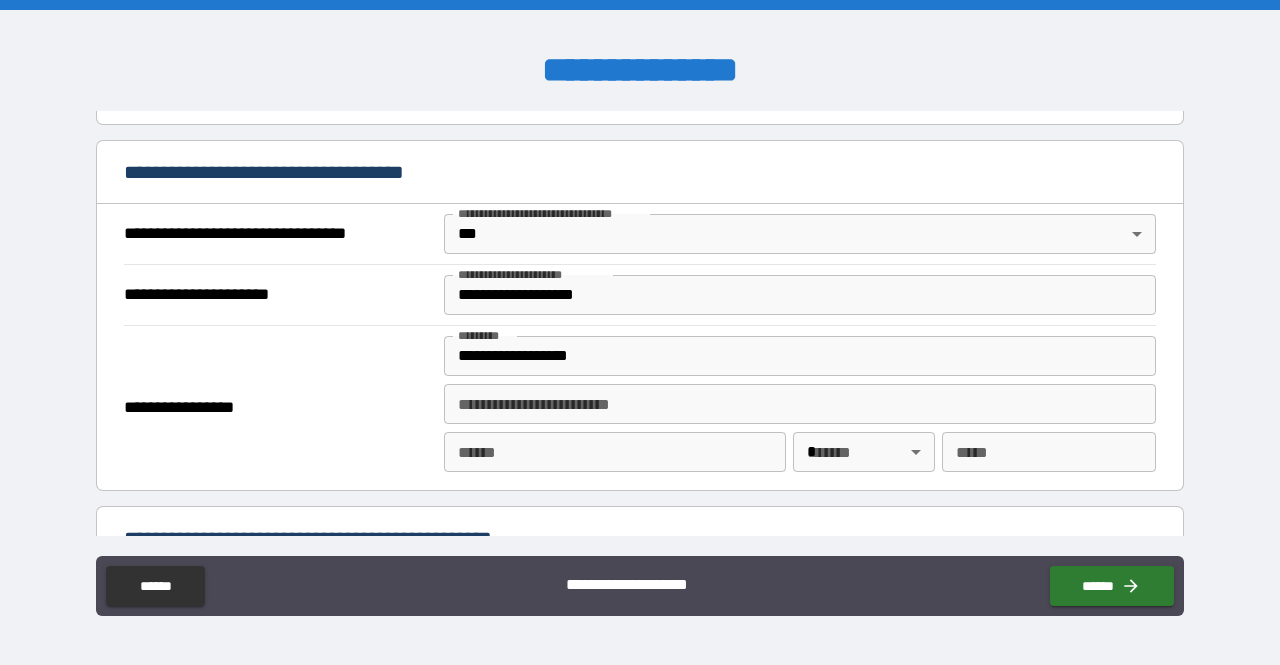 type on "**********" 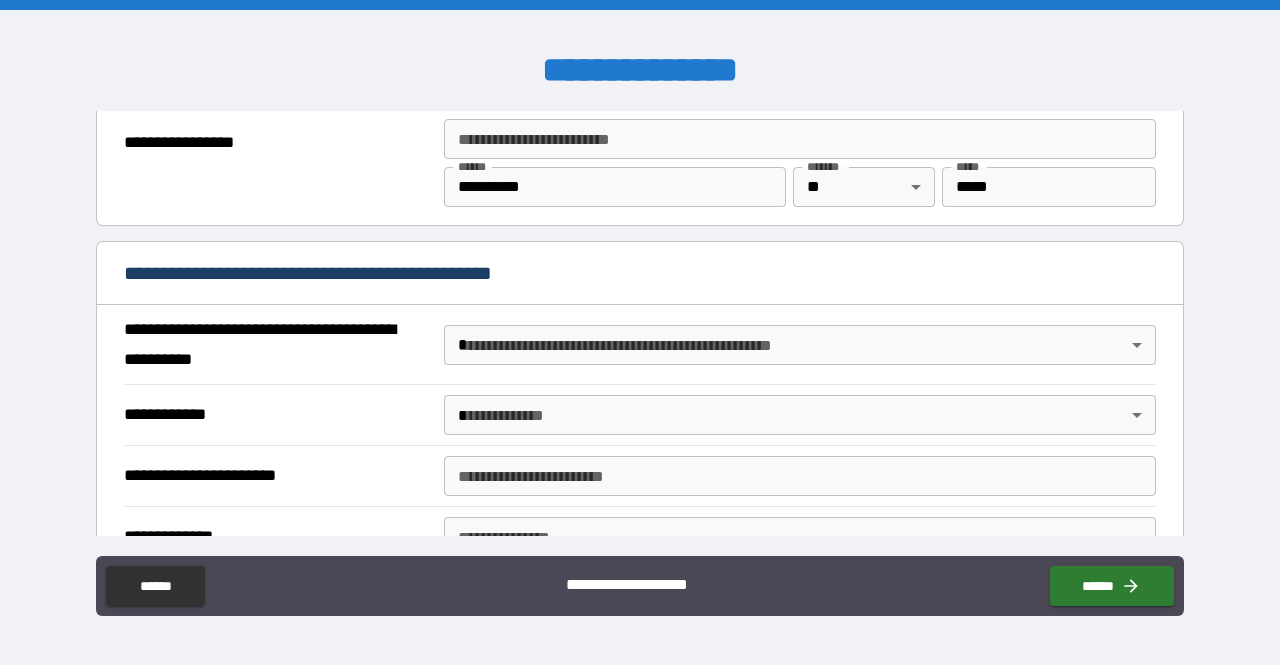 scroll, scrollTop: 1377, scrollLeft: 0, axis: vertical 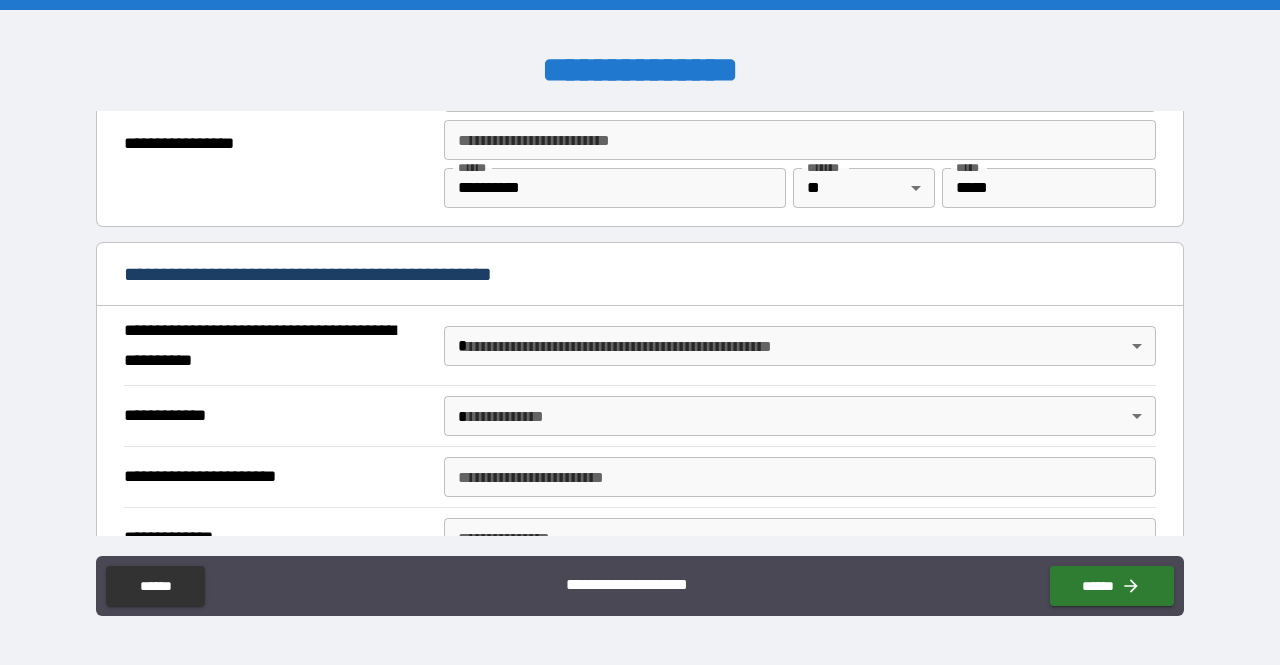 click on "**********" at bounding box center [640, 332] 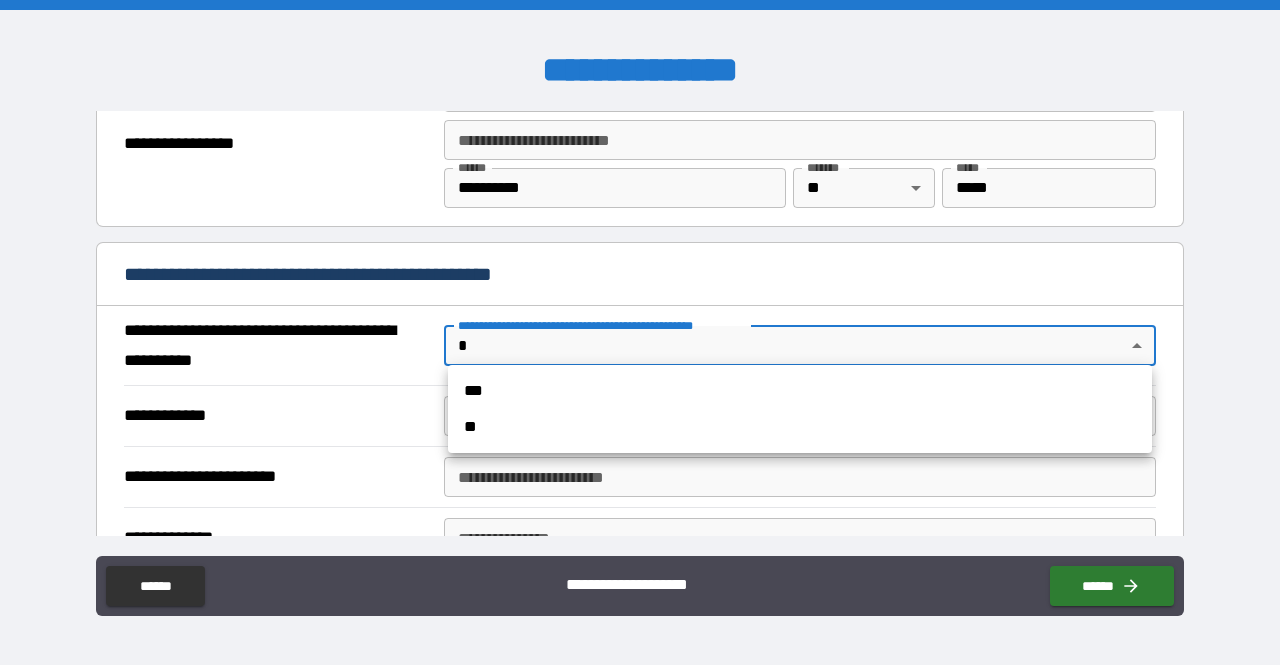 click on "**" at bounding box center [800, 427] 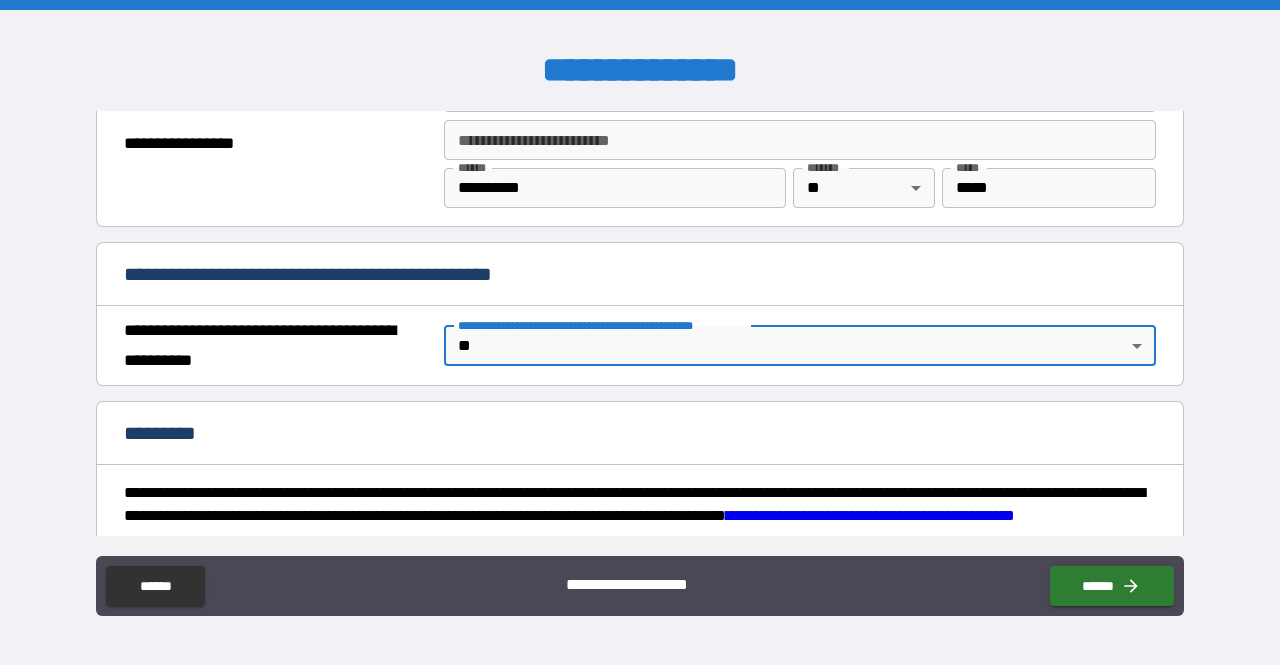 scroll, scrollTop: 1575, scrollLeft: 0, axis: vertical 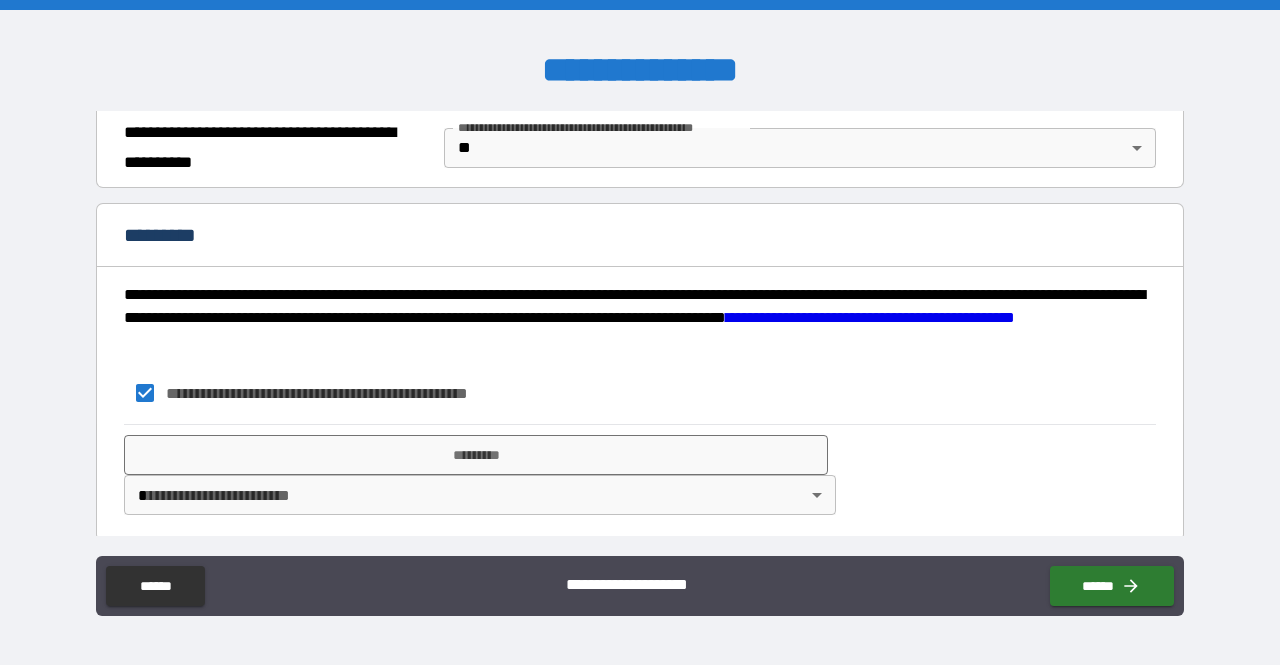 click on "**********" at bounding box center [640, 332] 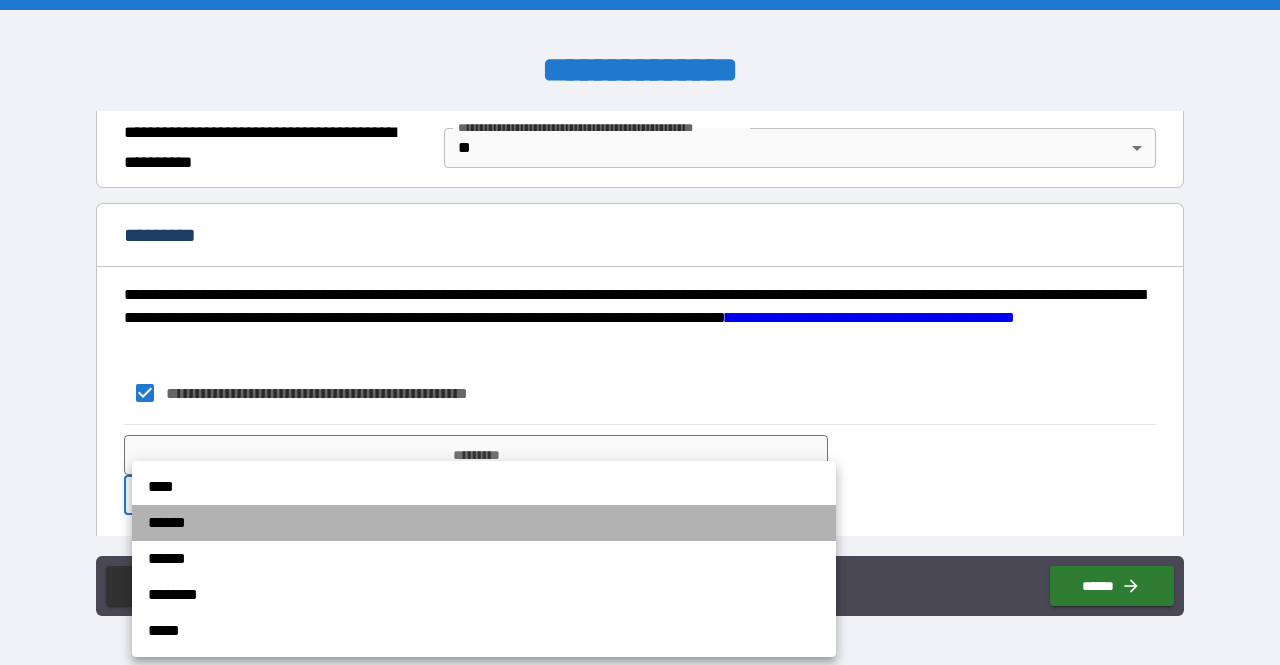 click on "******" at bounding box center [484, 523] 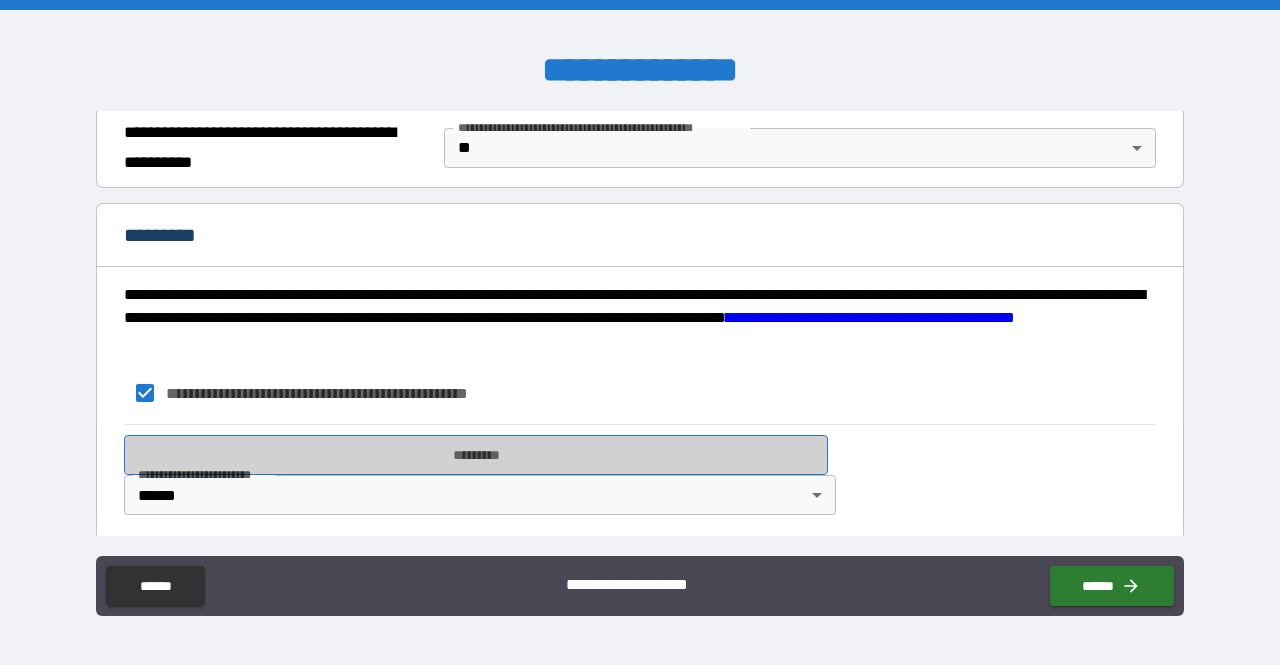 click on "*********" at bounding box center (476, 455) 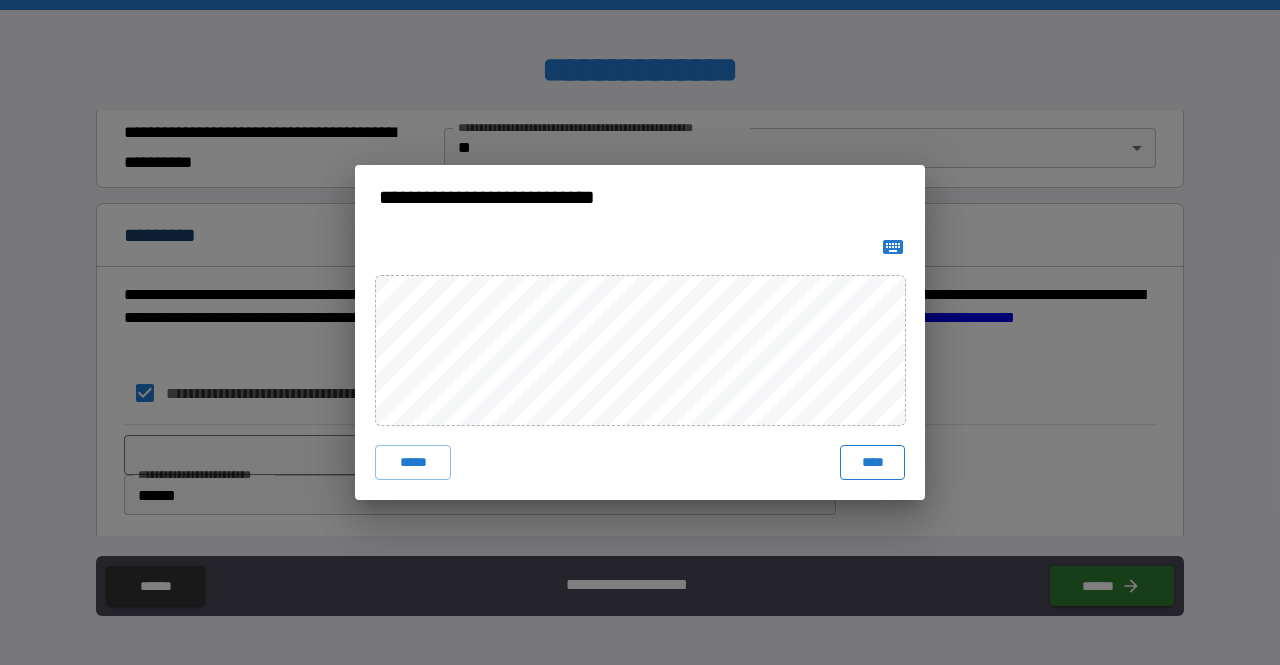click on "****" at bounding box center (872, 463) 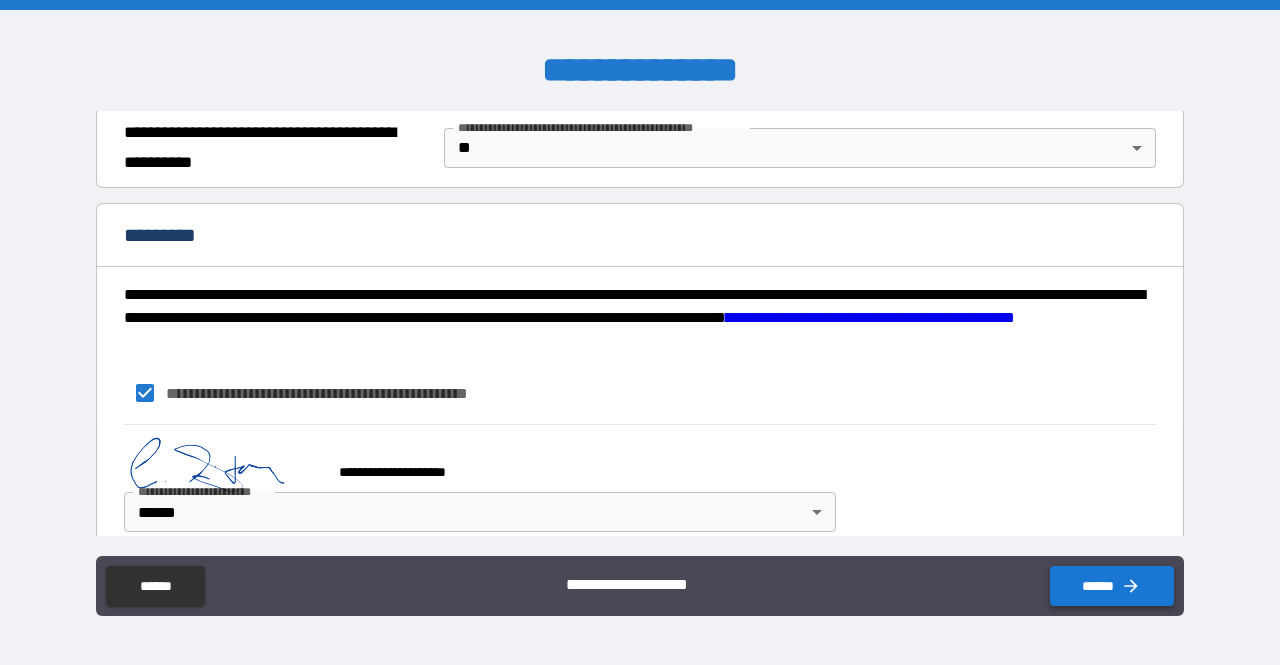 click on "******" at bounding box center (1112, 586) 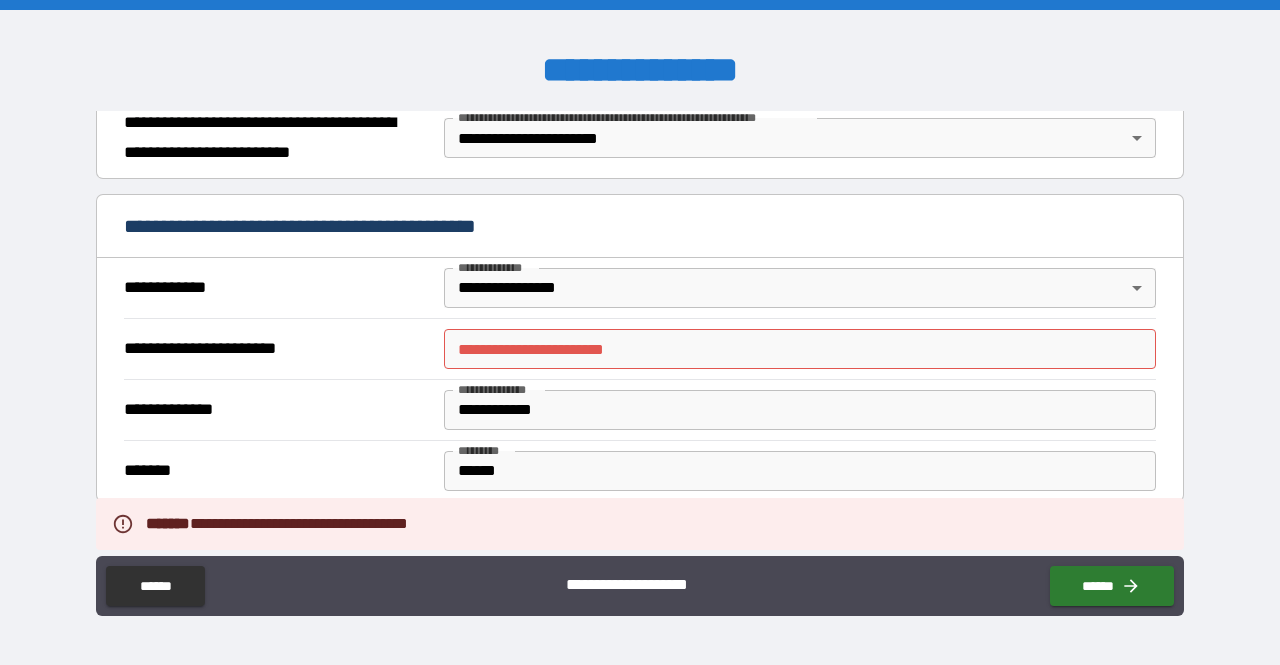 scroll, scrollTop: 296, scrollLeft: 0, axis: vertical 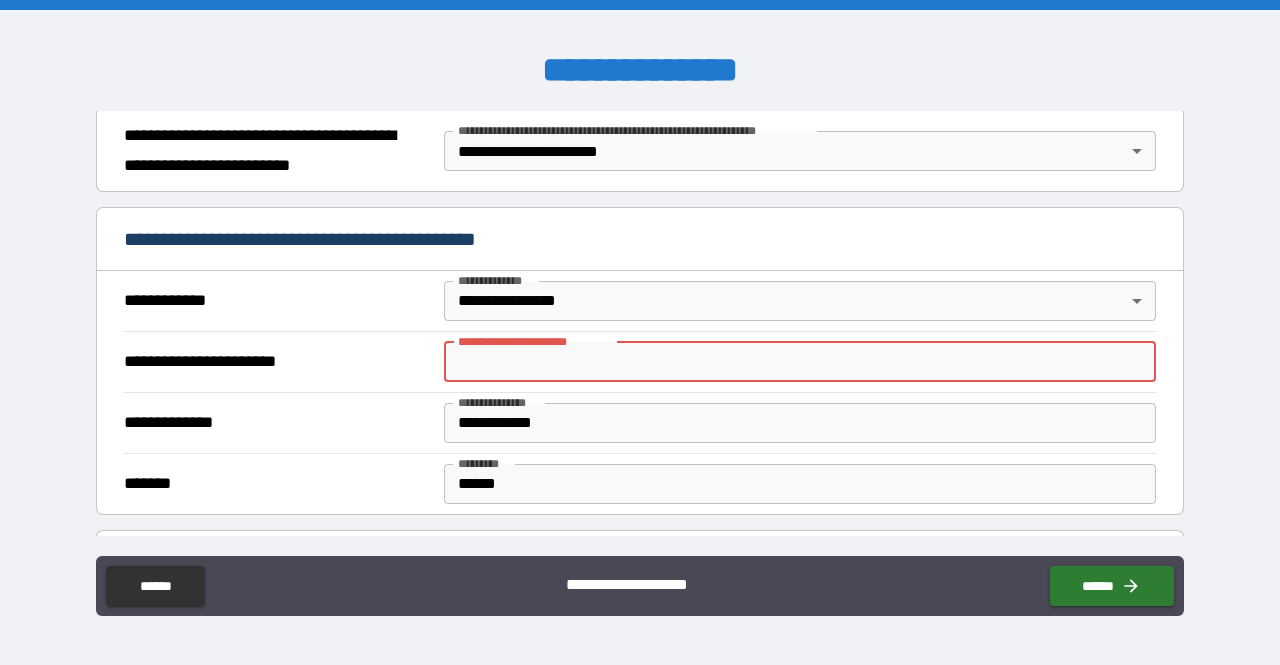 click on "**********" at bounding box center [800, 362] 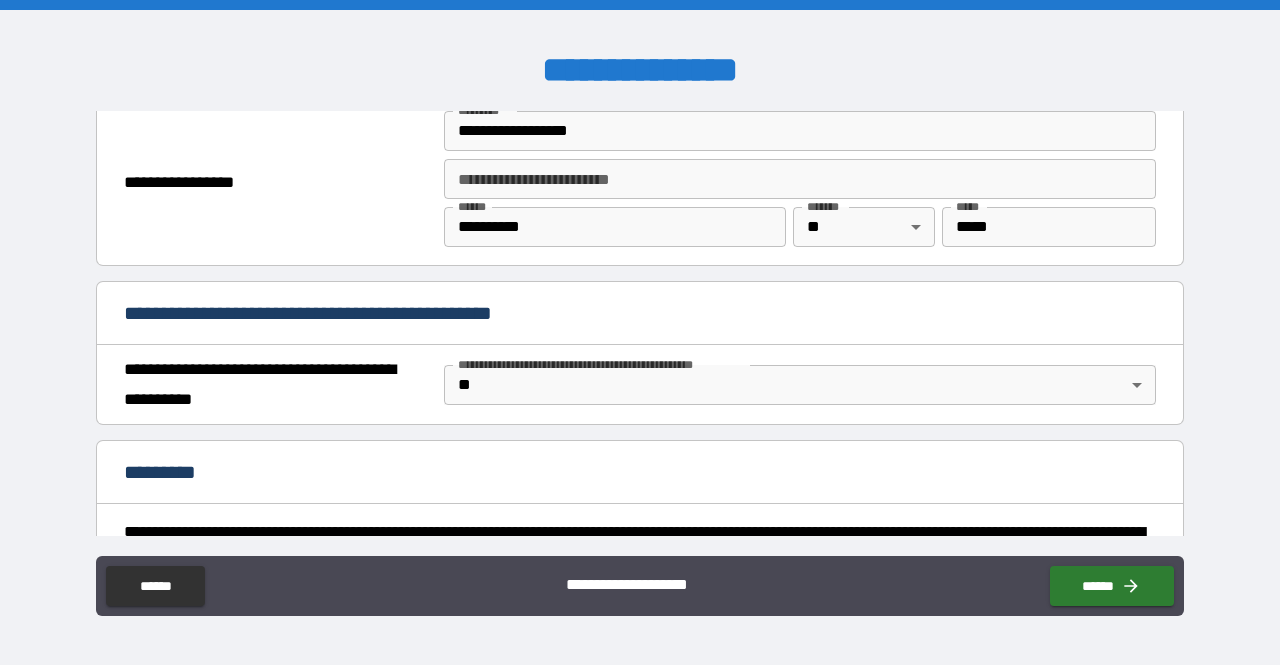 scroll, scrollTop: 1398, scrollLeft: 0, axis: vertical 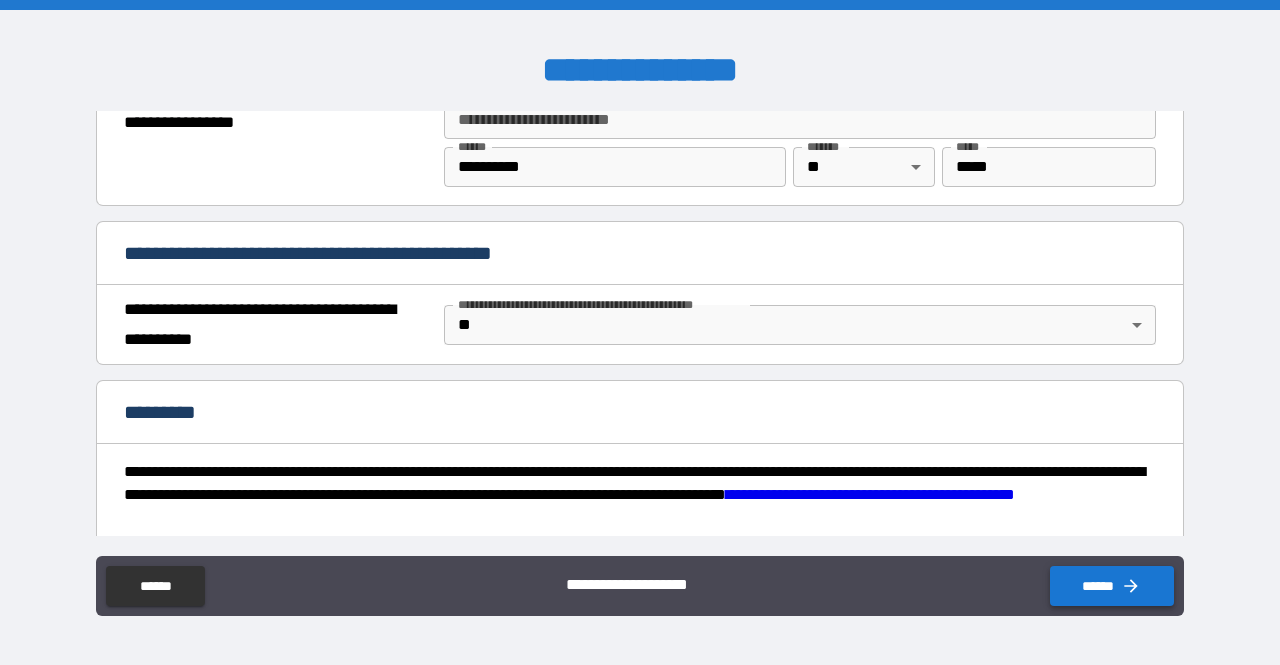 type on "**********" 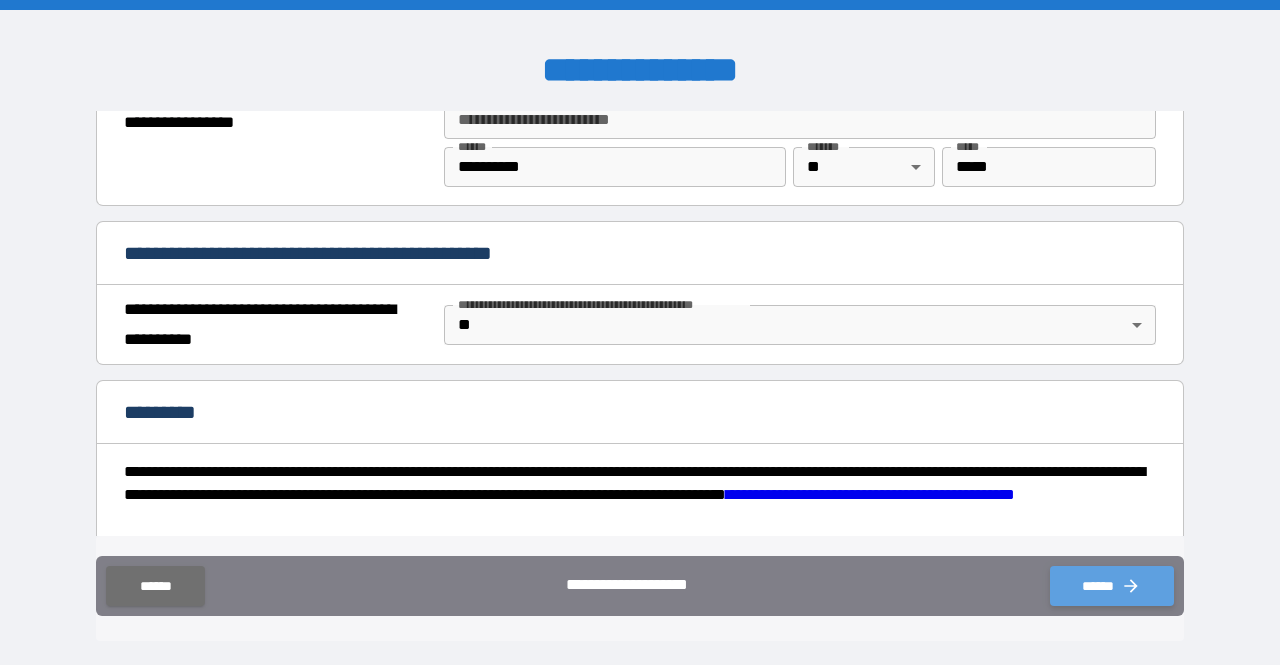 click on "******" at bounding box center (1112, 586) 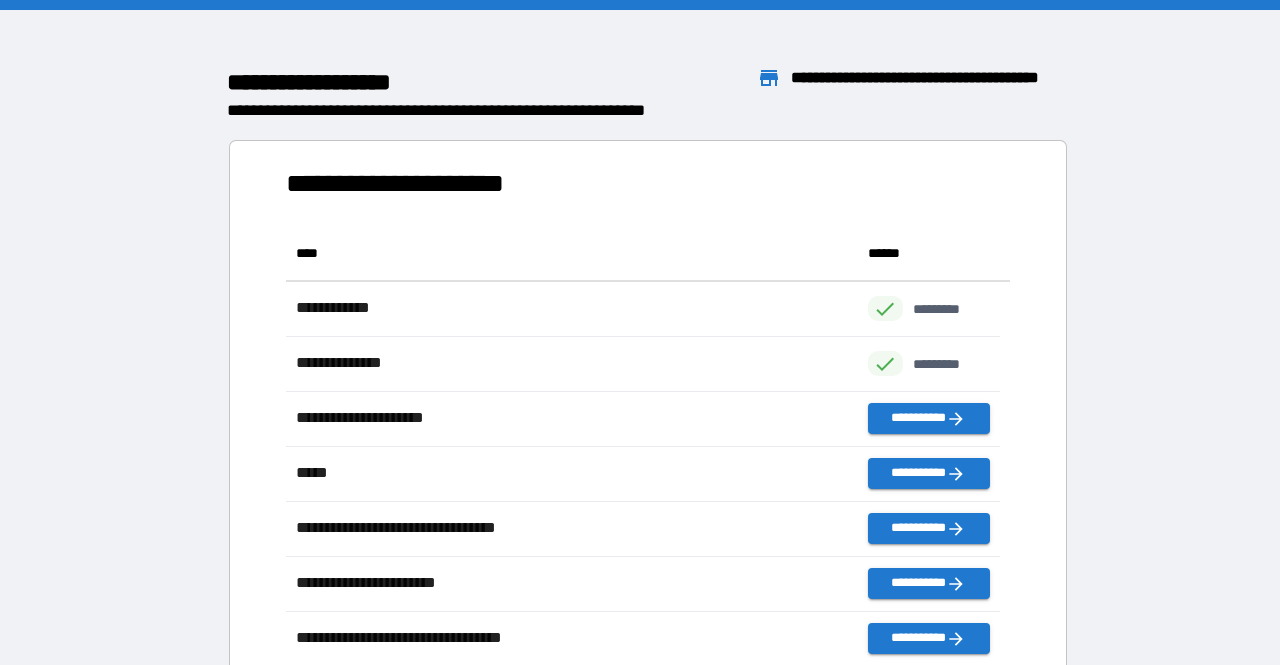 scroll, scrollTop: 16, scrollLeft: 16, axis: both 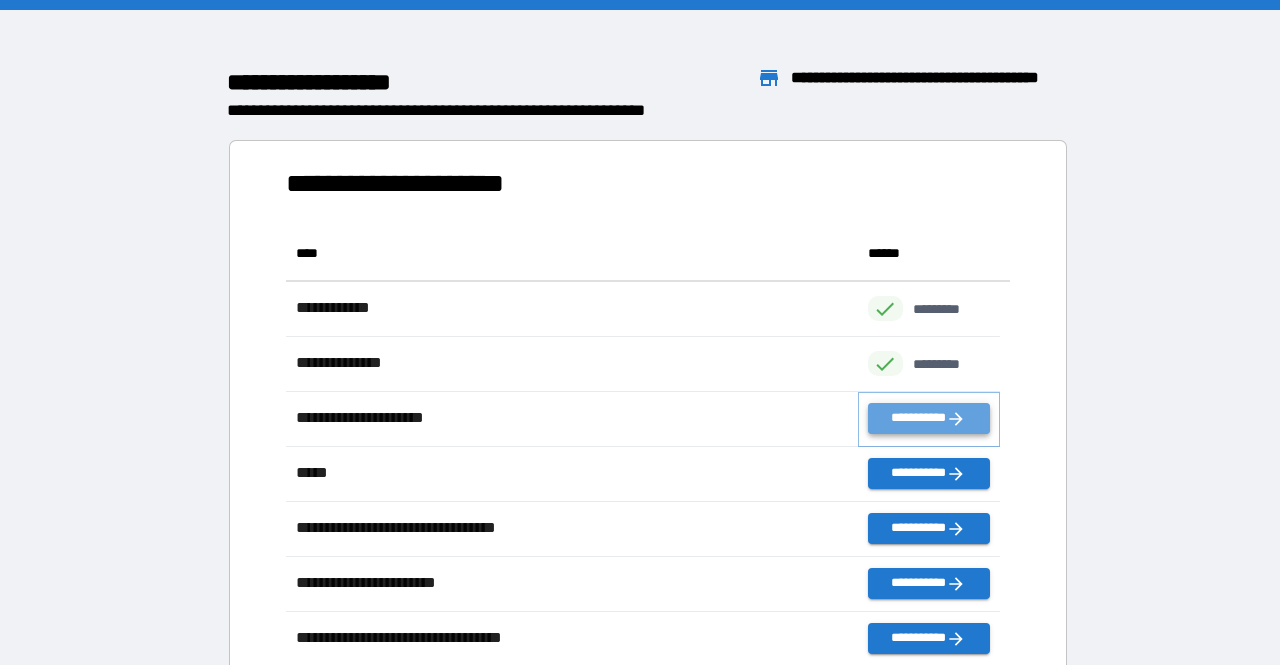 click on "**********" at bounding box center (929, 418) 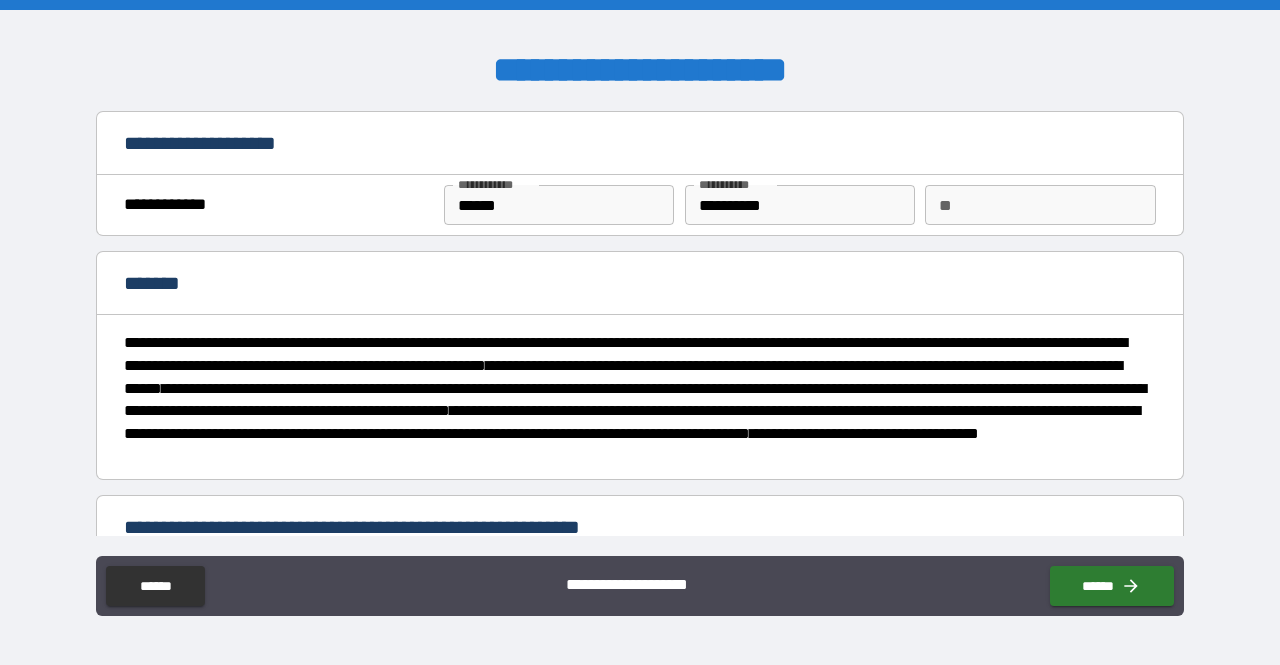 type on "*" 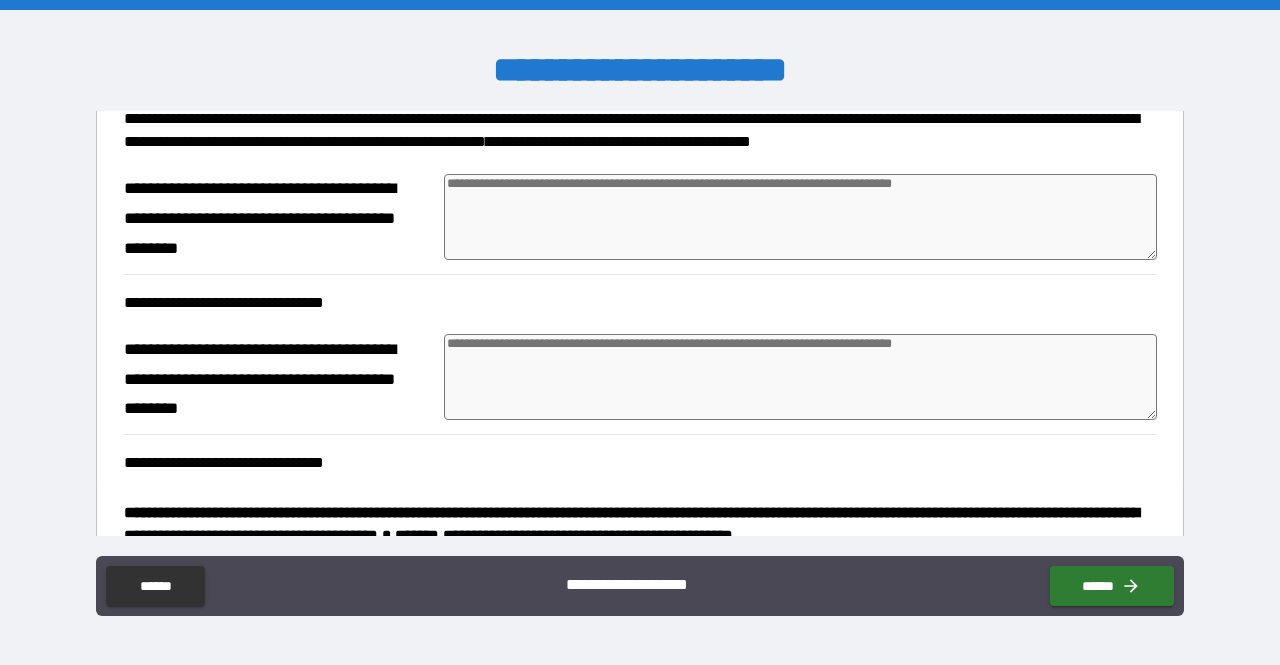 scroll, scrollTop: 582, scrollLeft: 0, axis: vertical 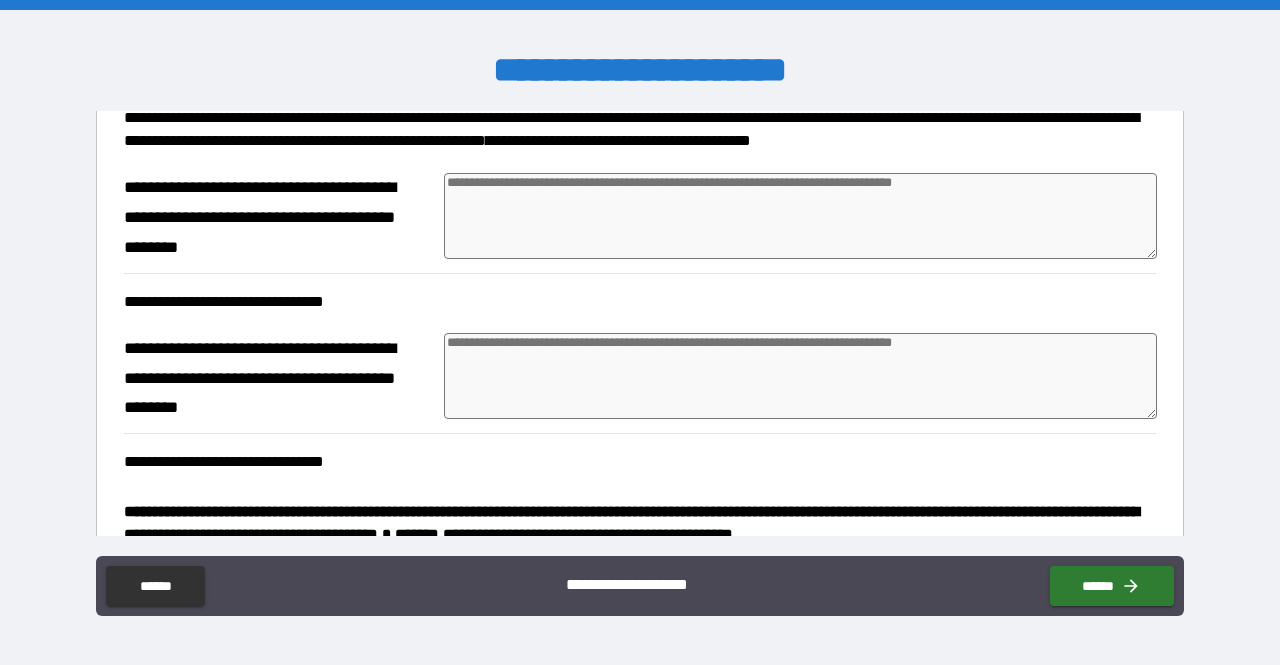 click at bounding box center [800, 216] 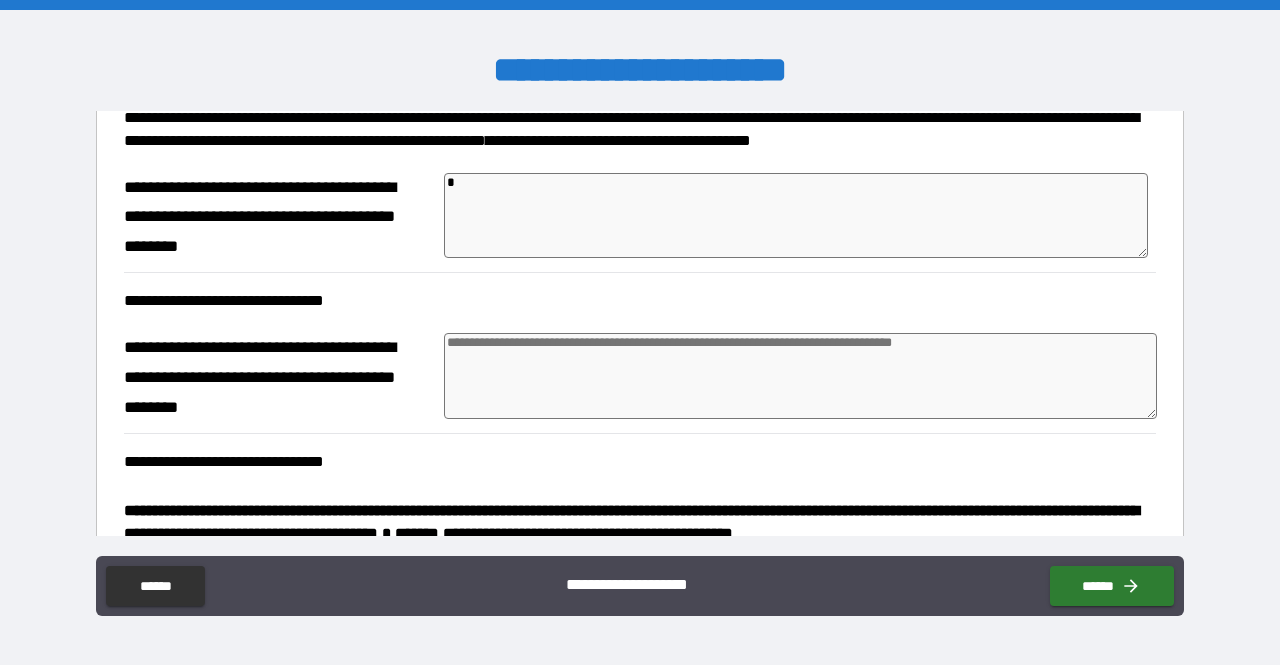type on "**" 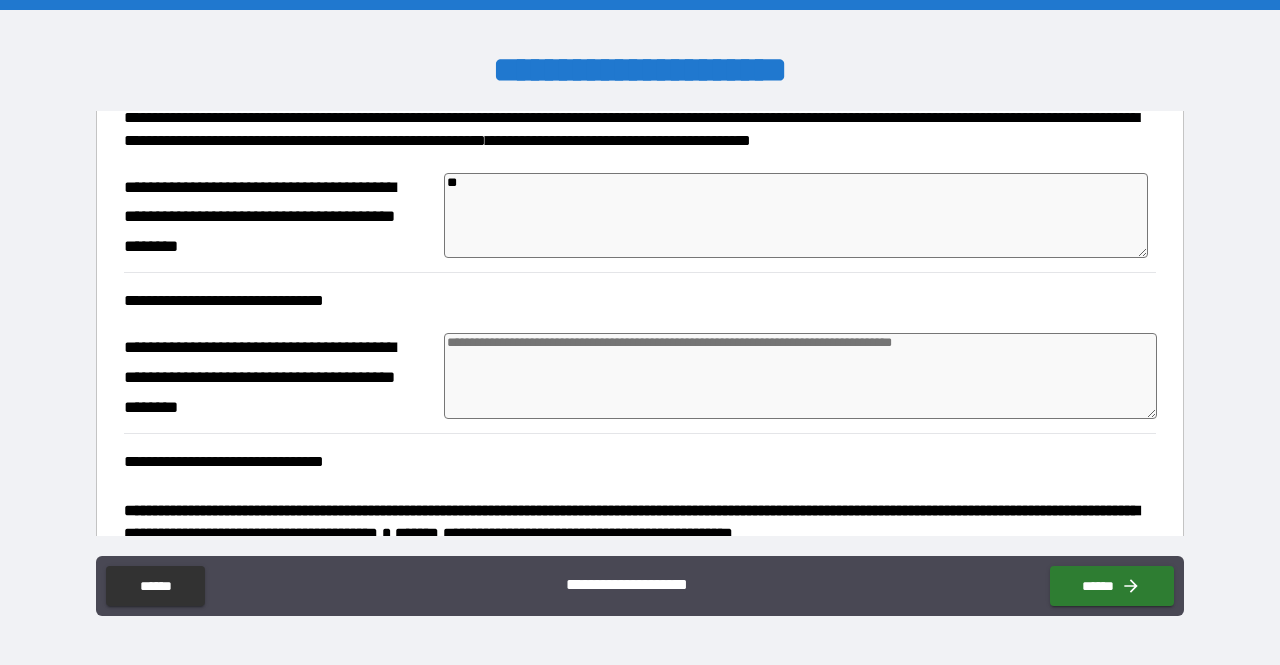 type on "***" 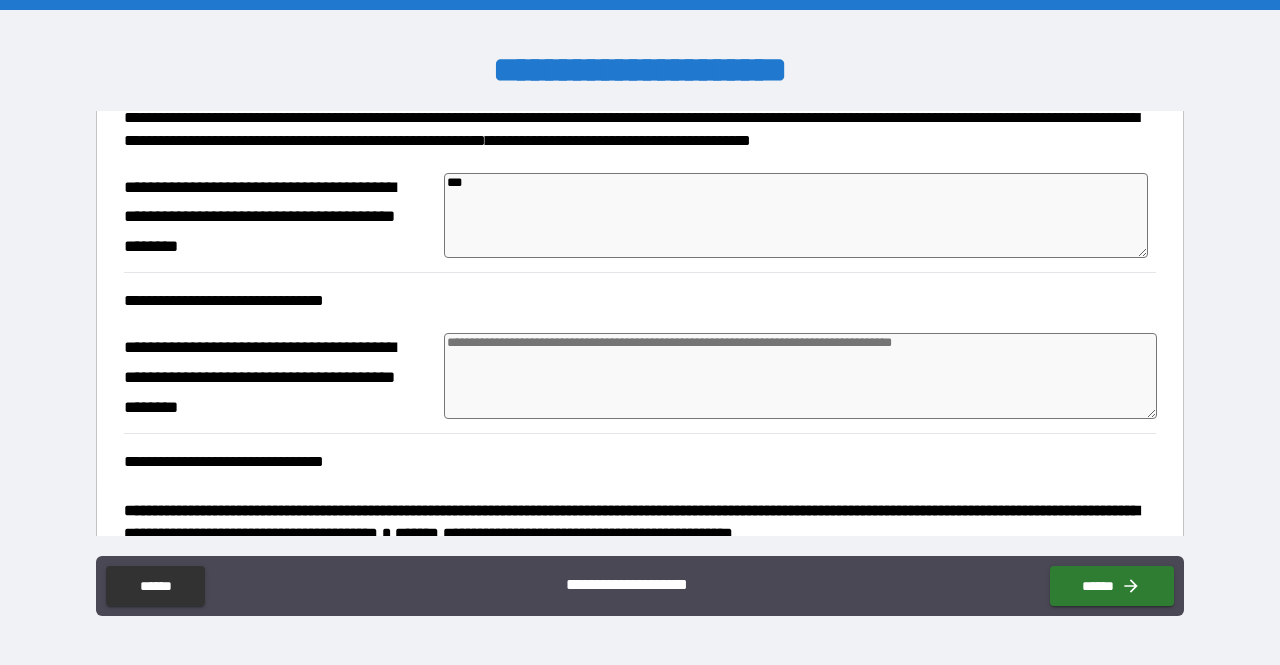 type on "****" 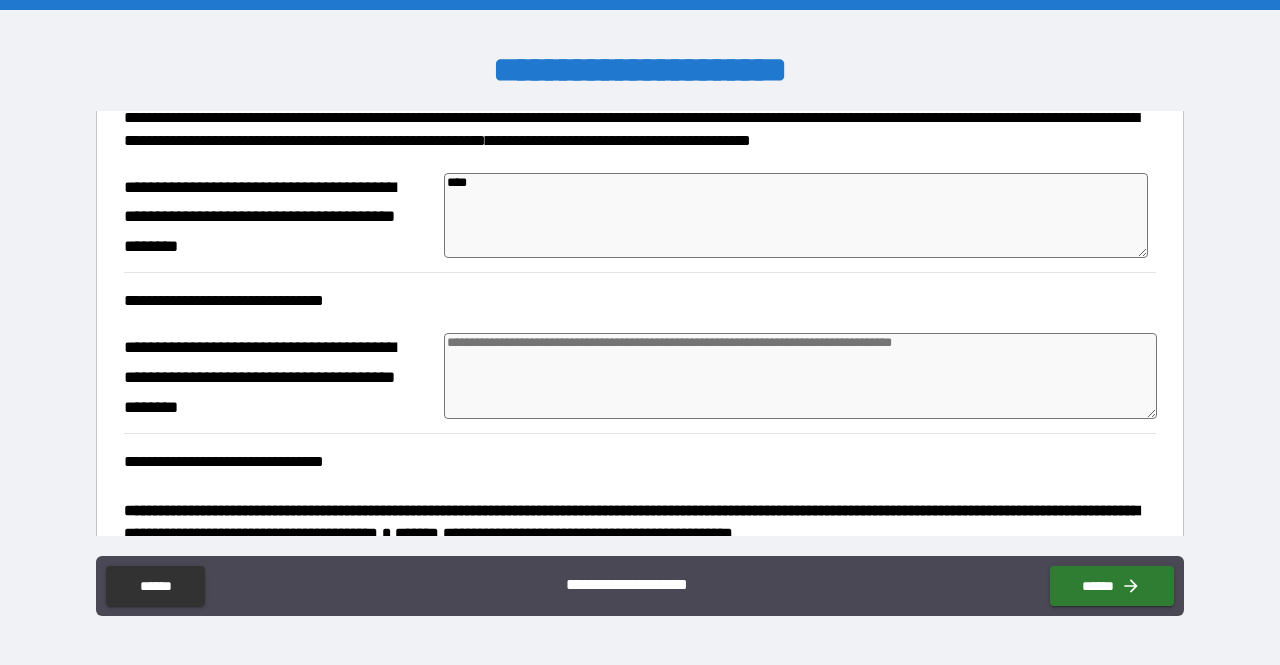 type on "*" 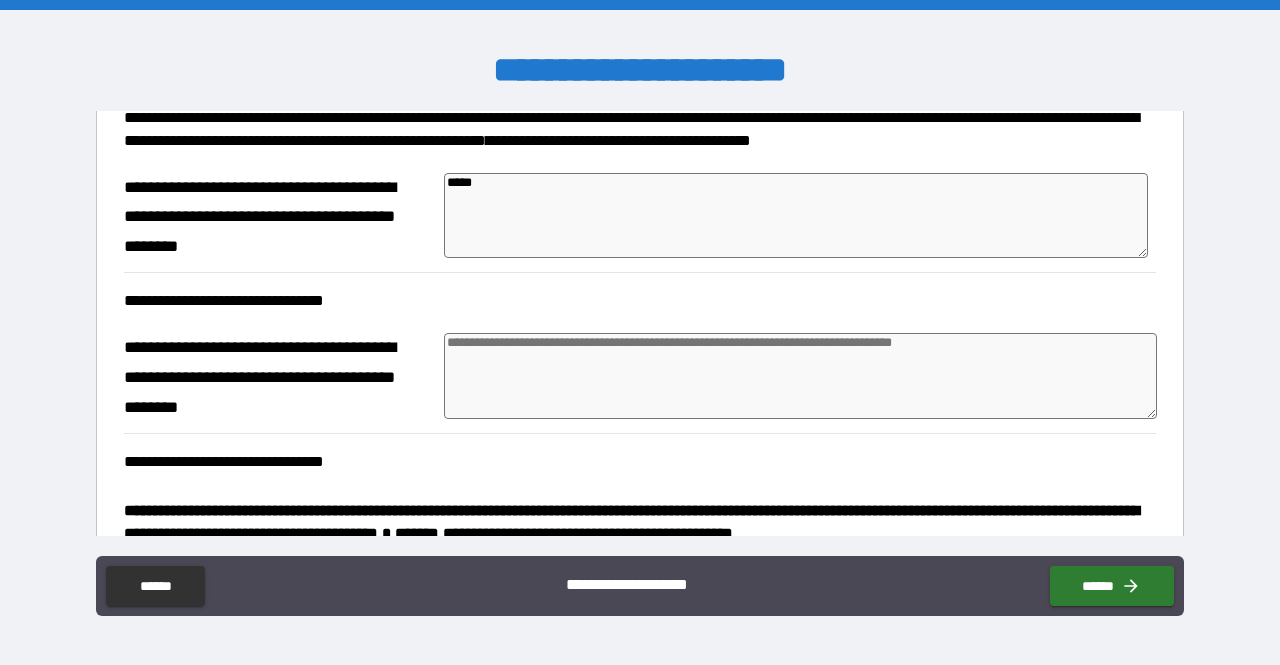type on "******" 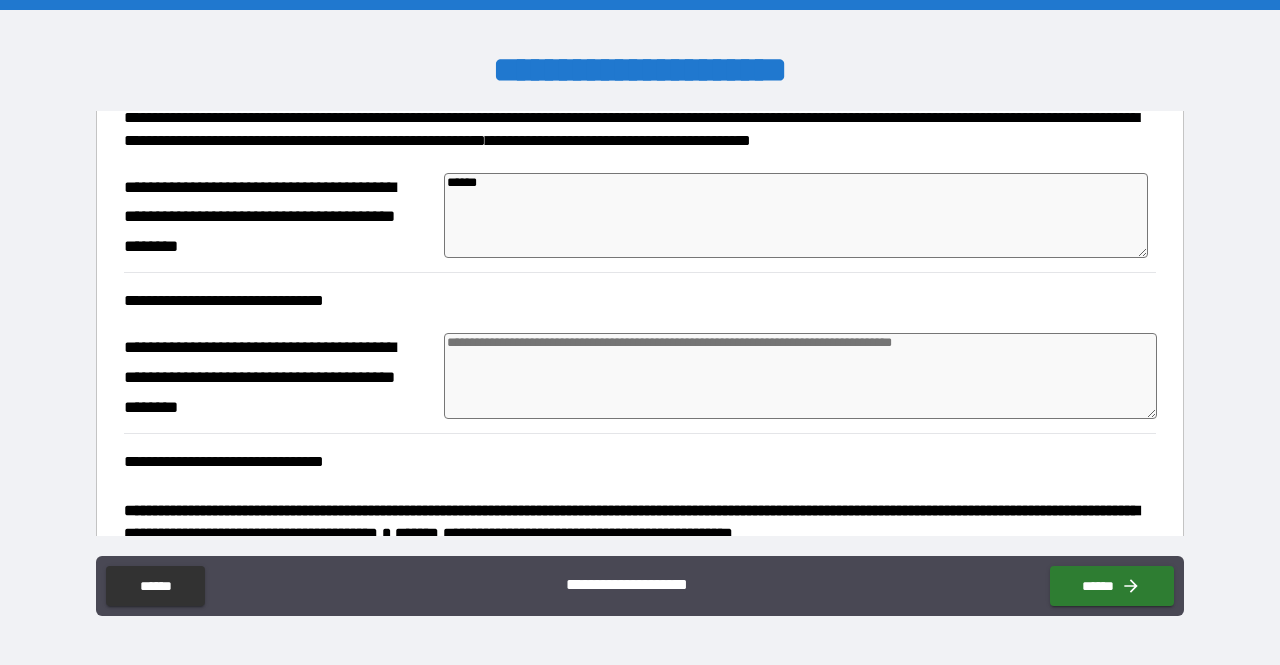 type on "*" 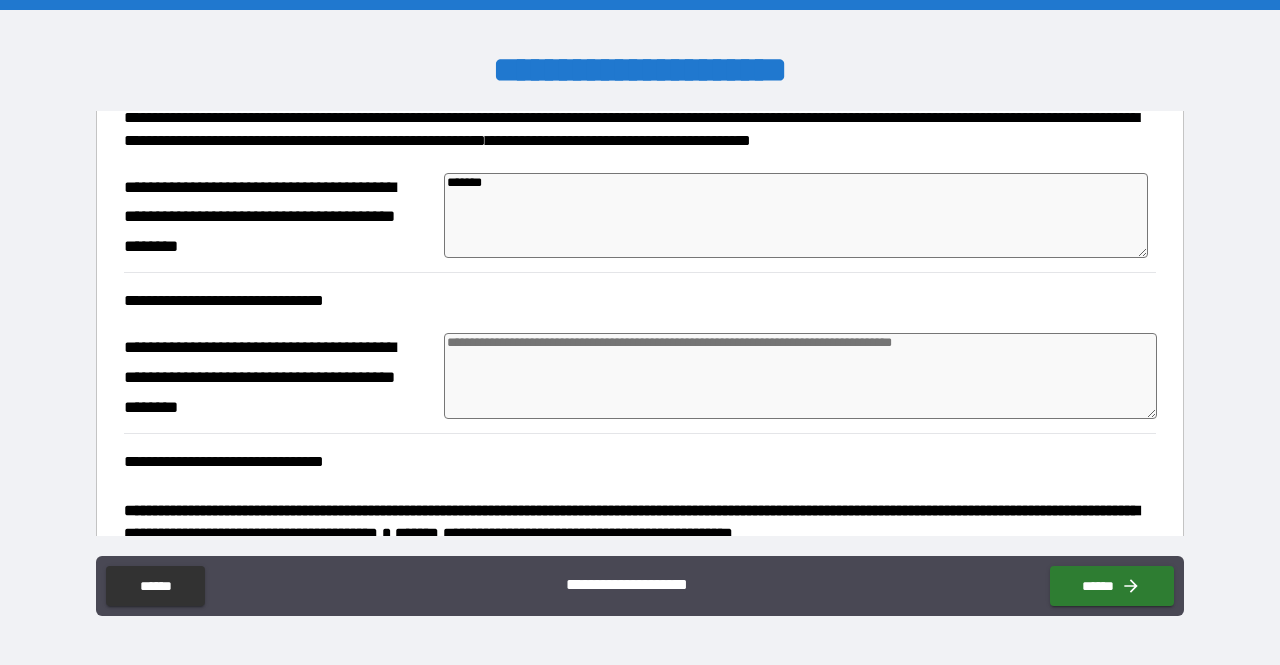 type on "********" 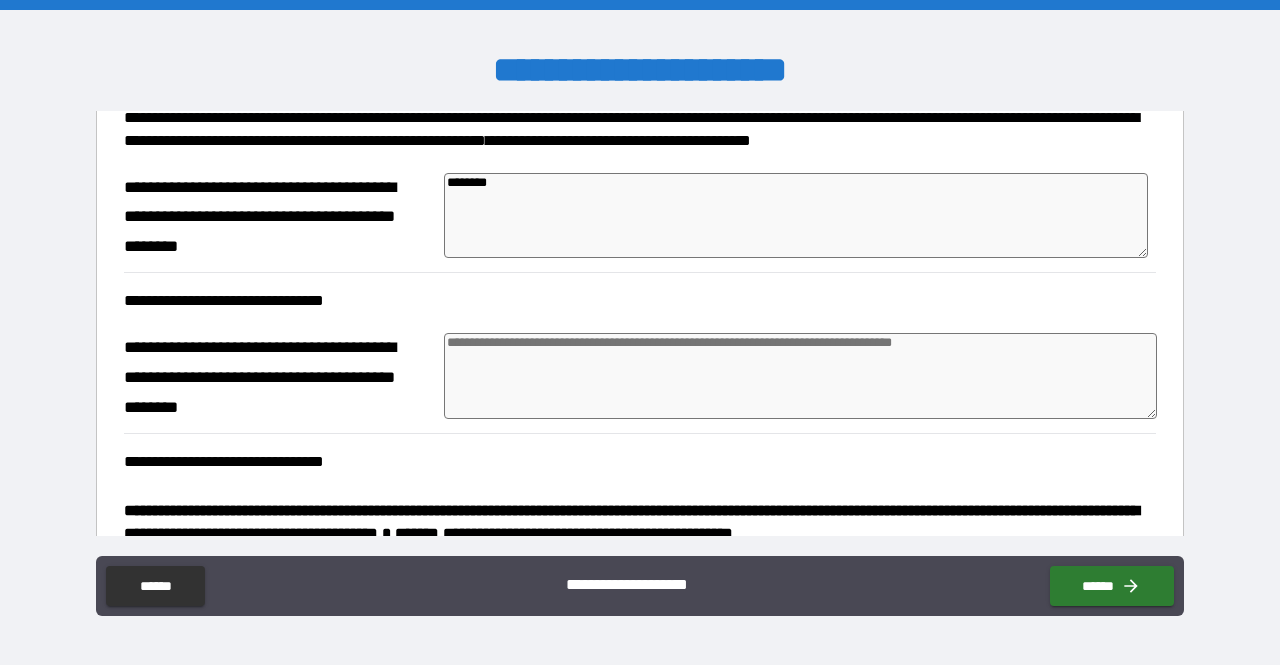 type on "*" 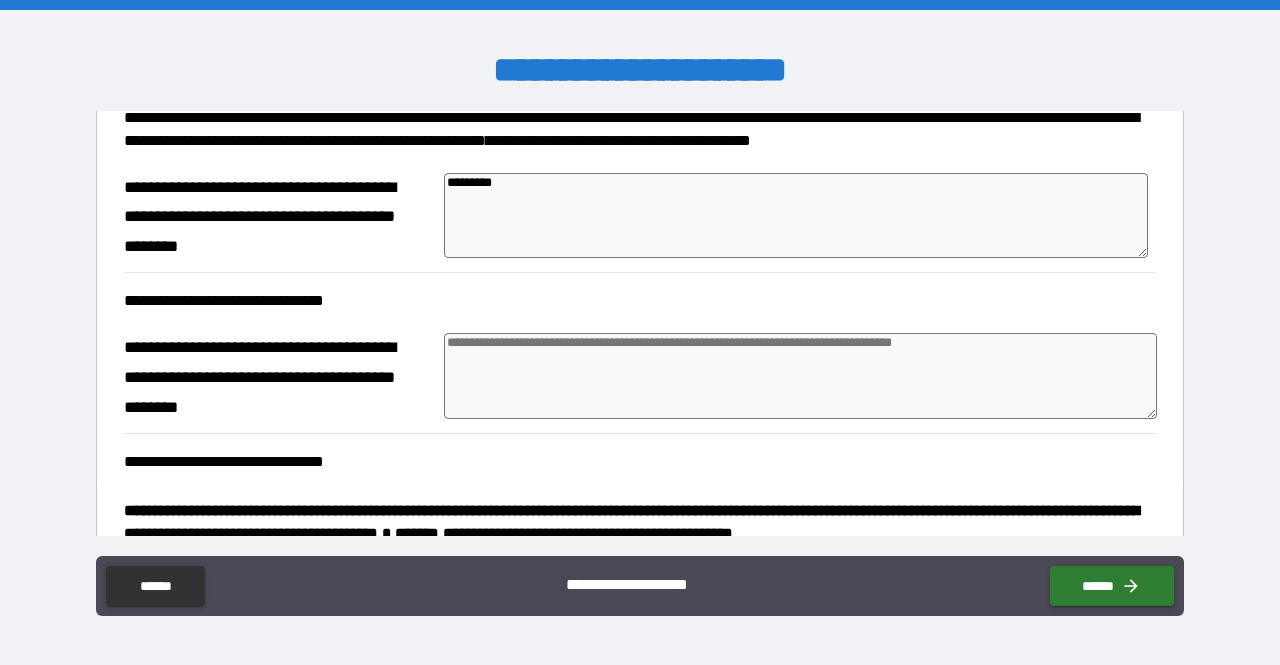 type on "*********" 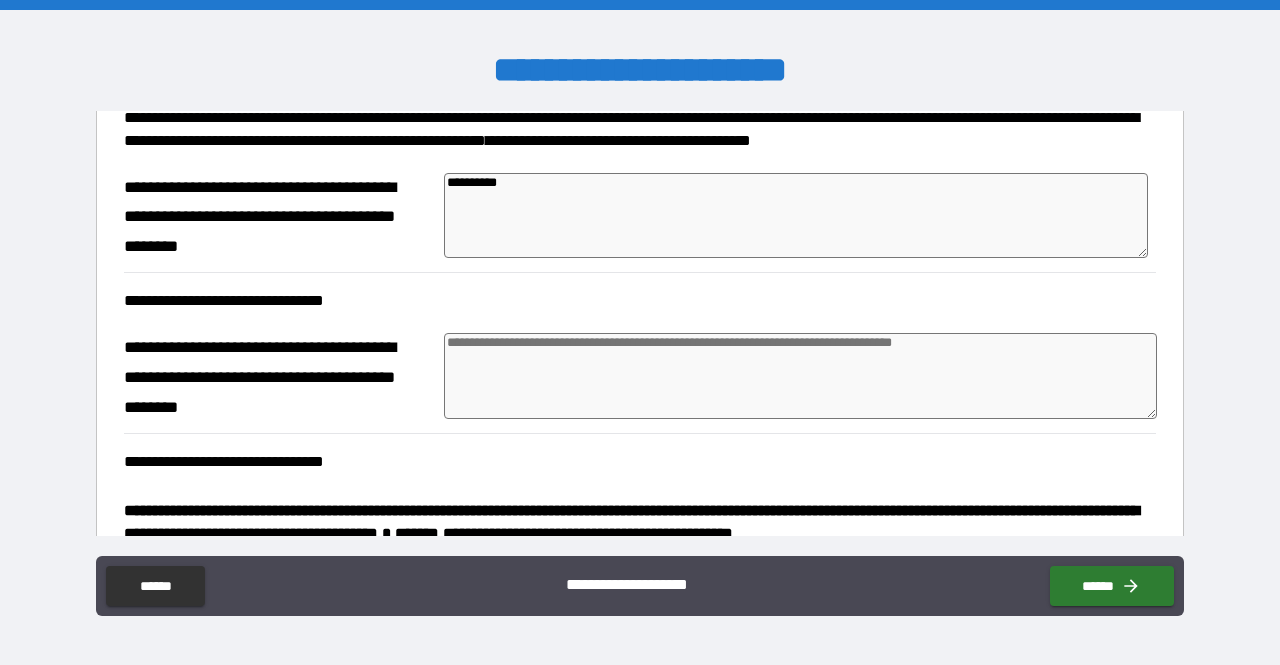 type on "*" 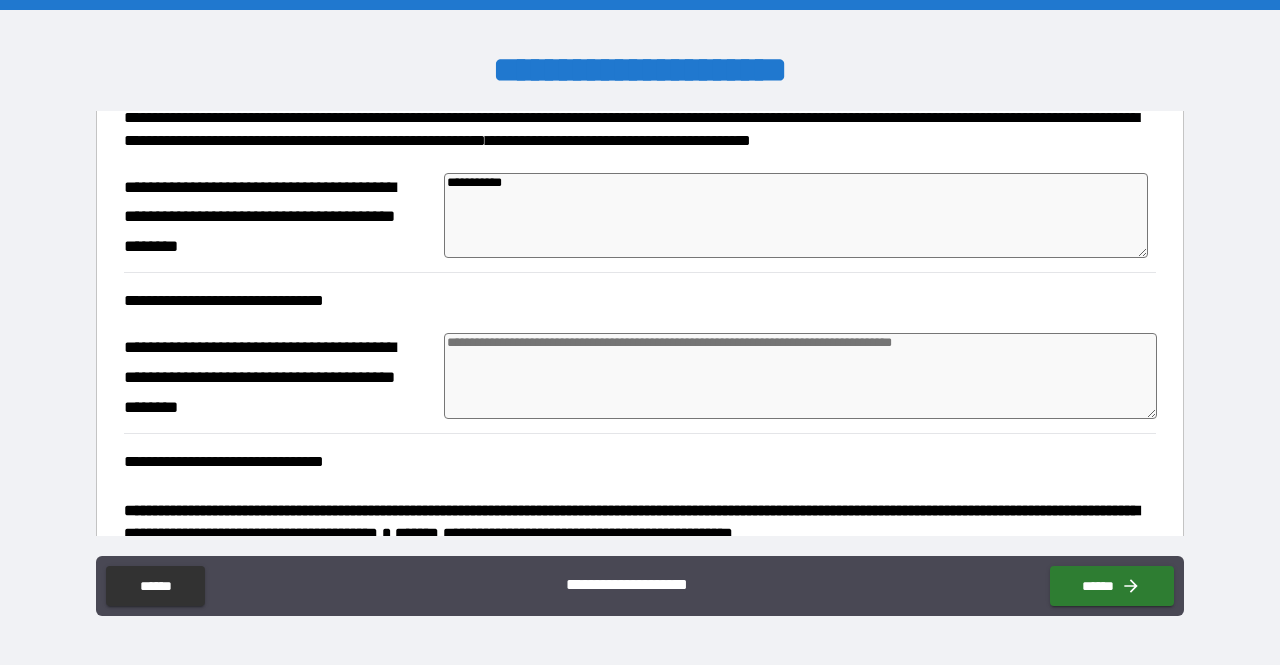 type on "**********" 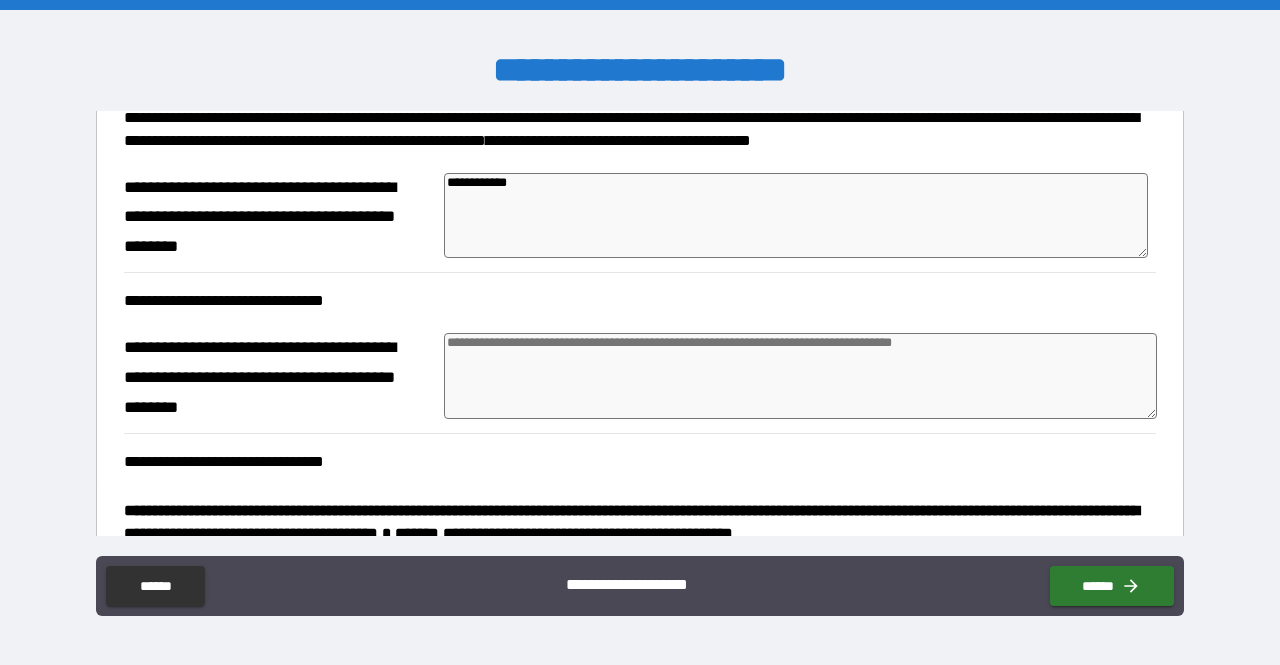 type on "**********" 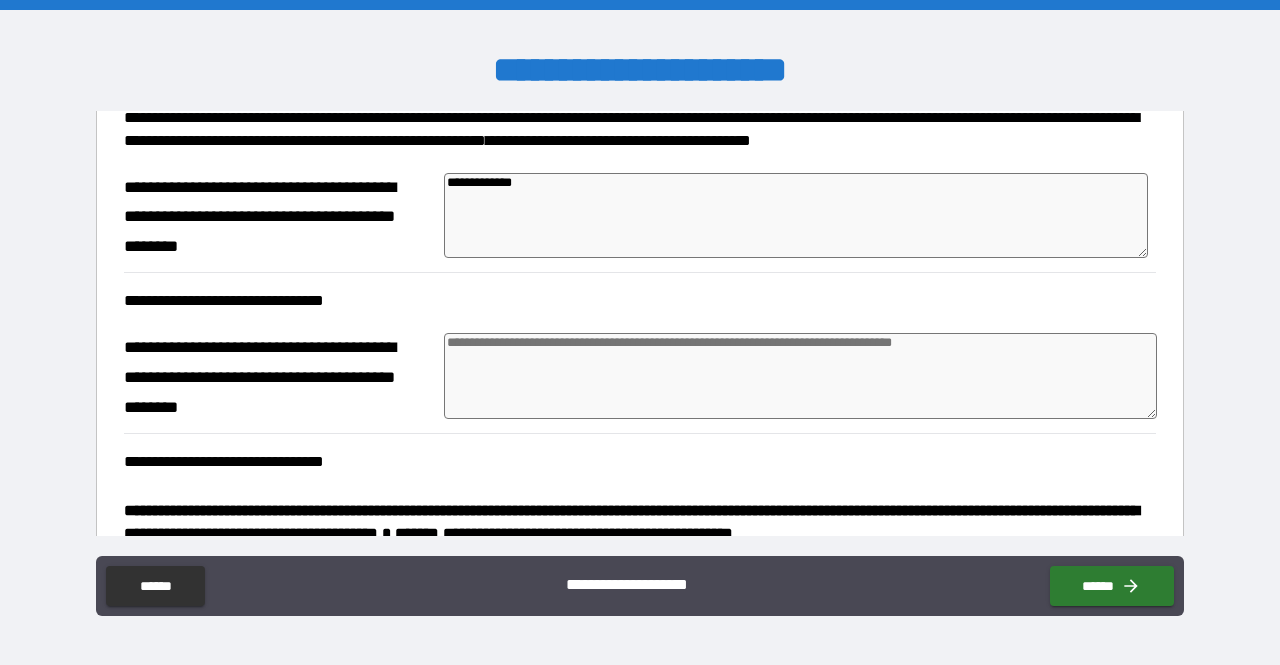 type on "**********" 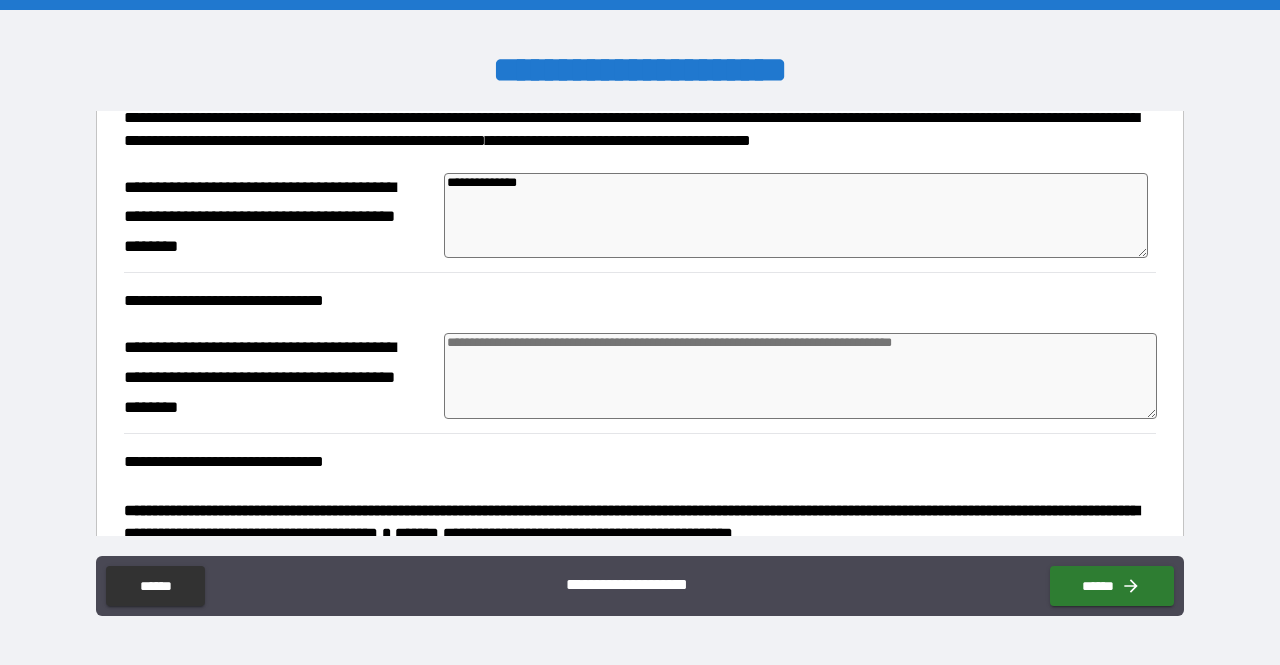 type on "**********" 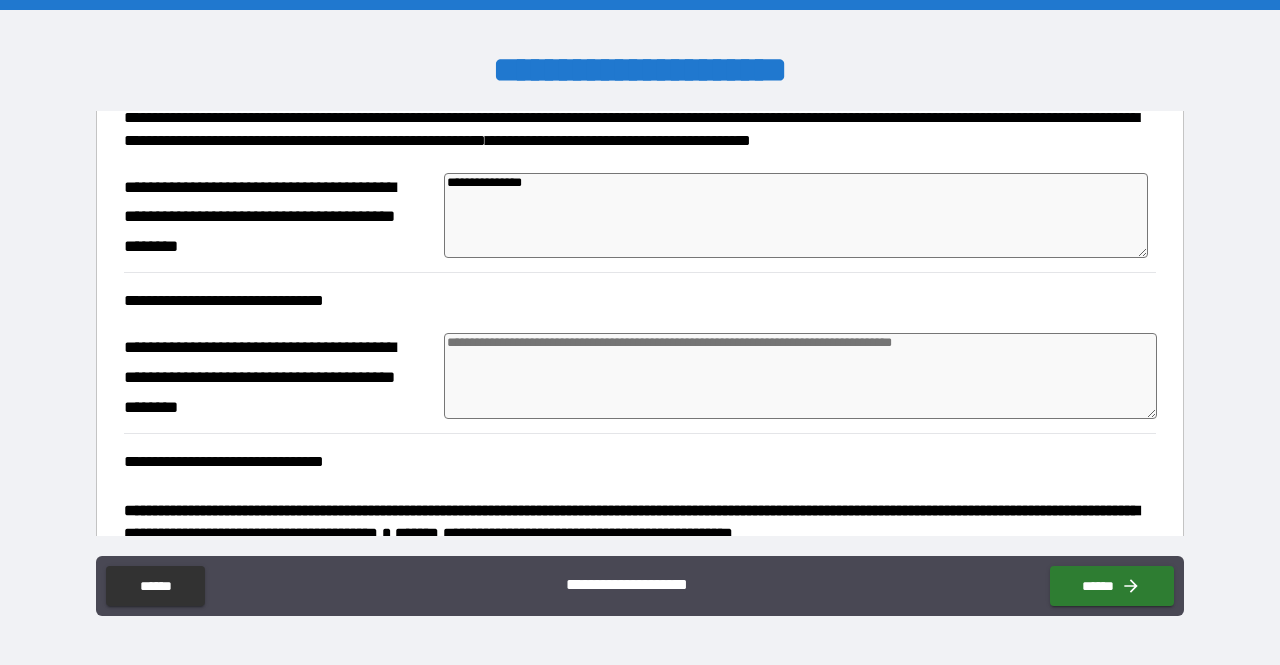type on "**********" 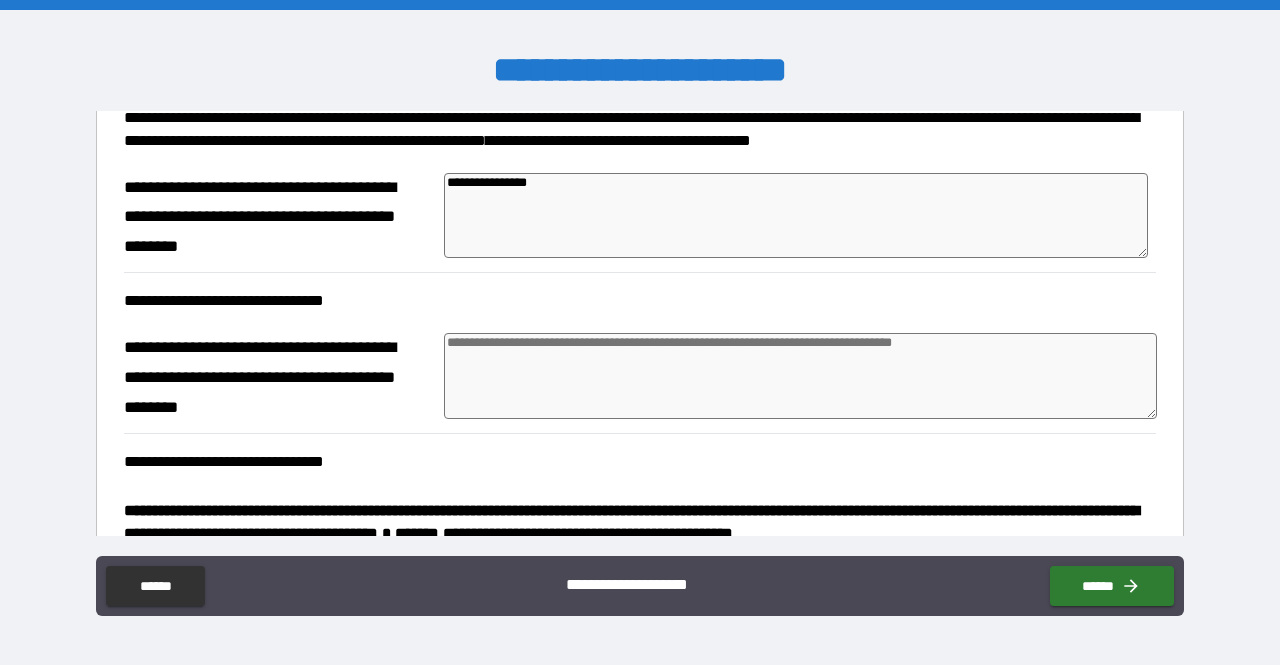 type on "**********" 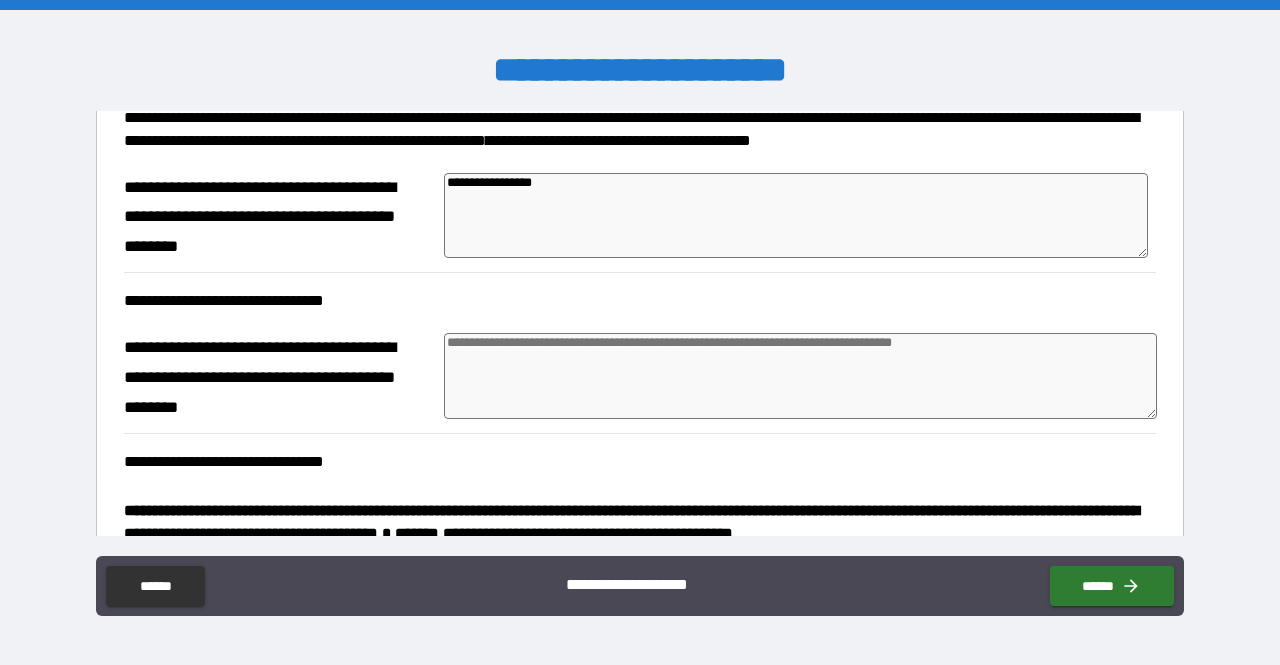 type on "*" 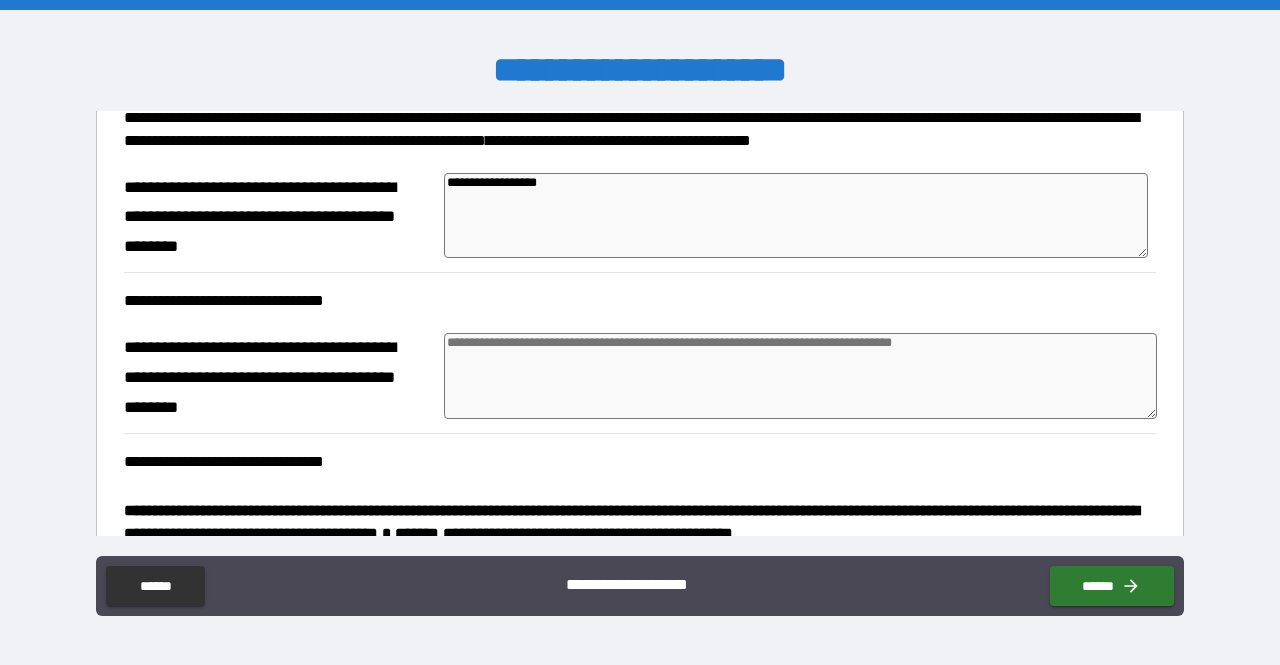 type on "**********" 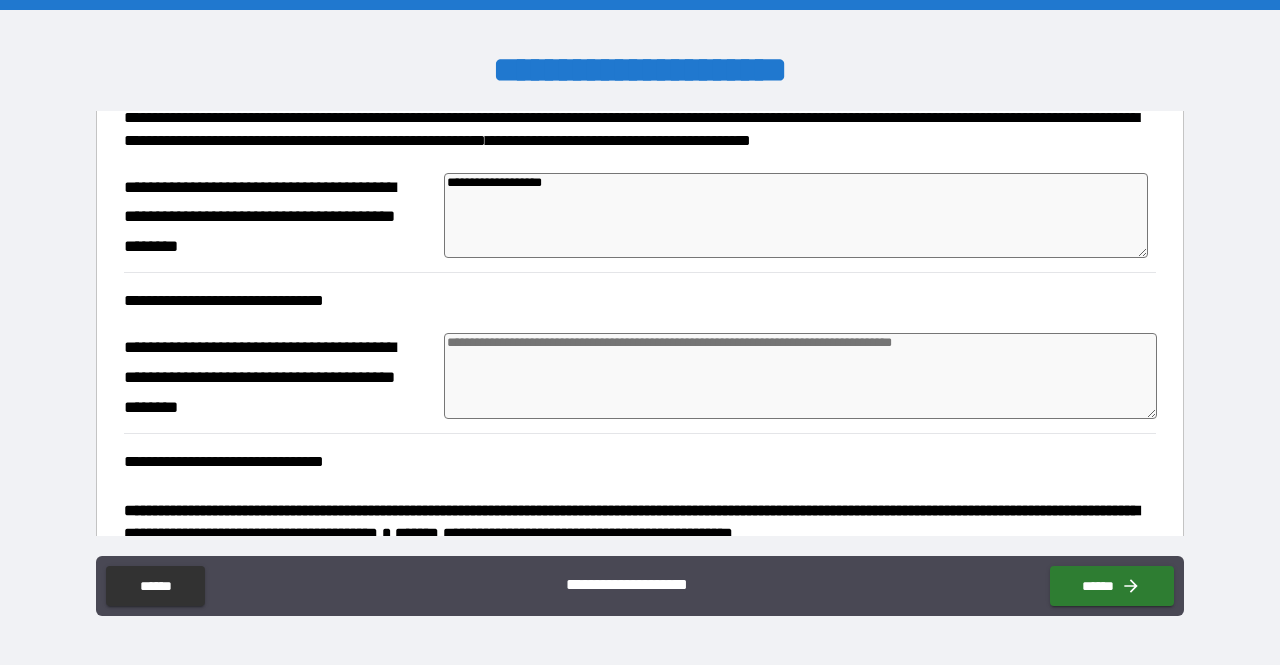 type on "**********" 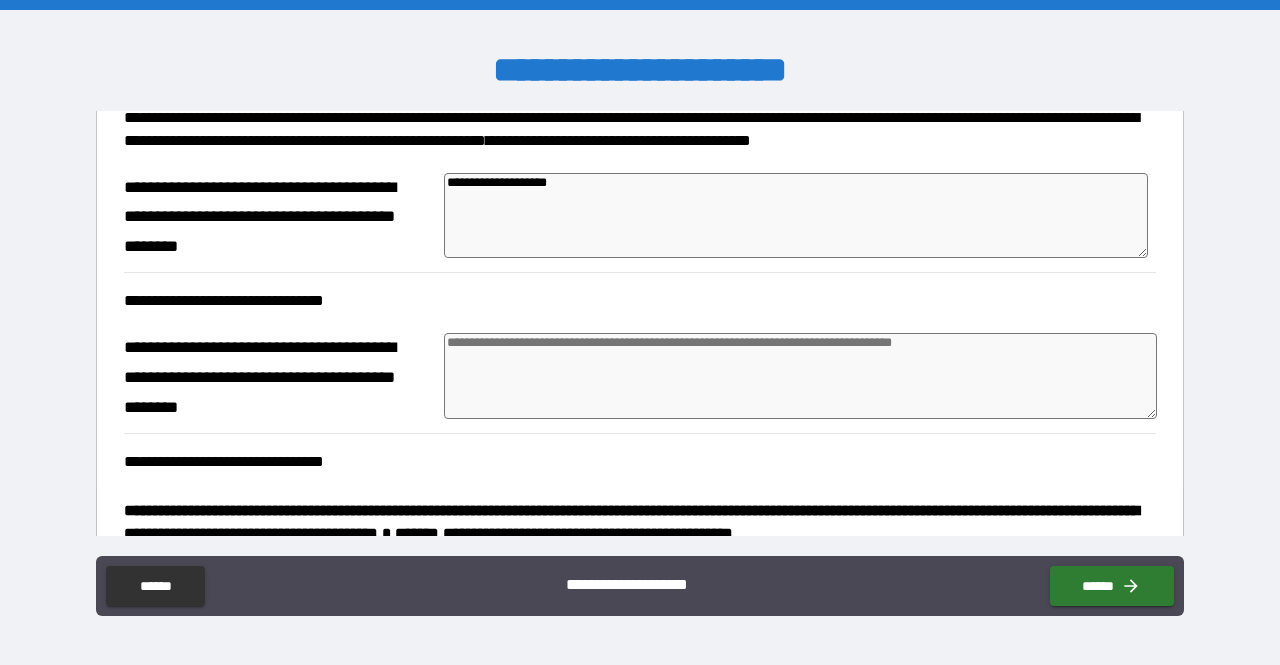 type on "*" 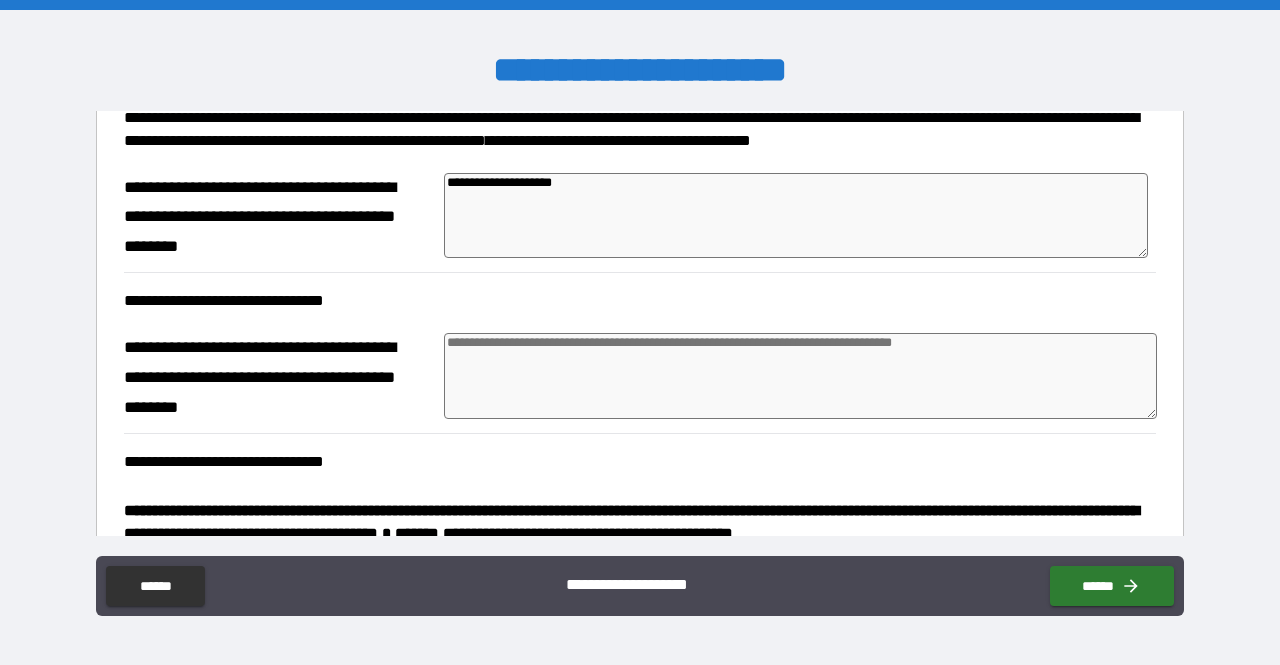 type on "*" 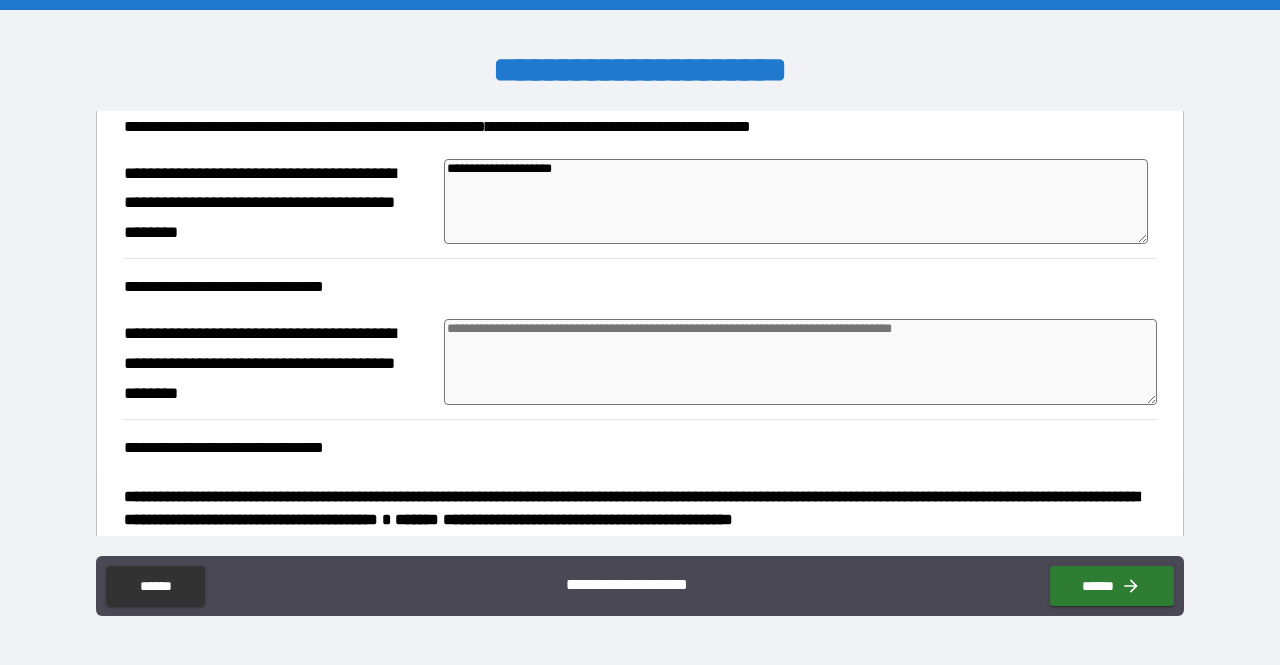 scroll, scrollTop: 598, scrollLeft: 0, axis: vertical 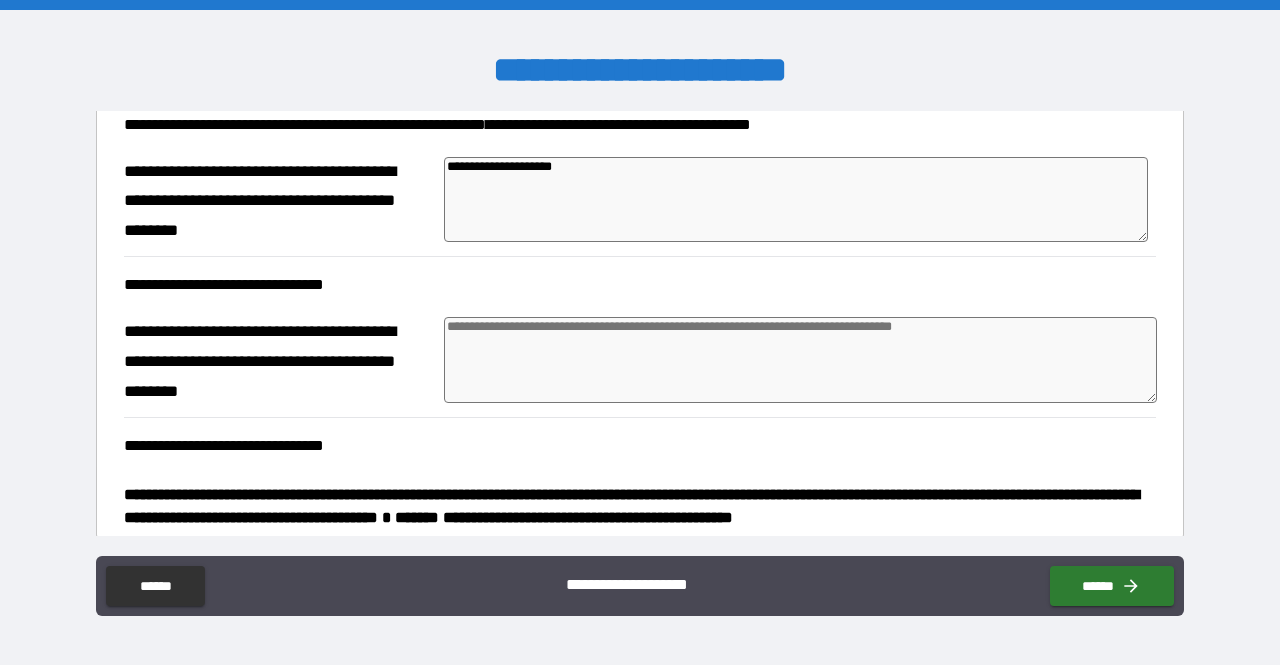 type on "**********" 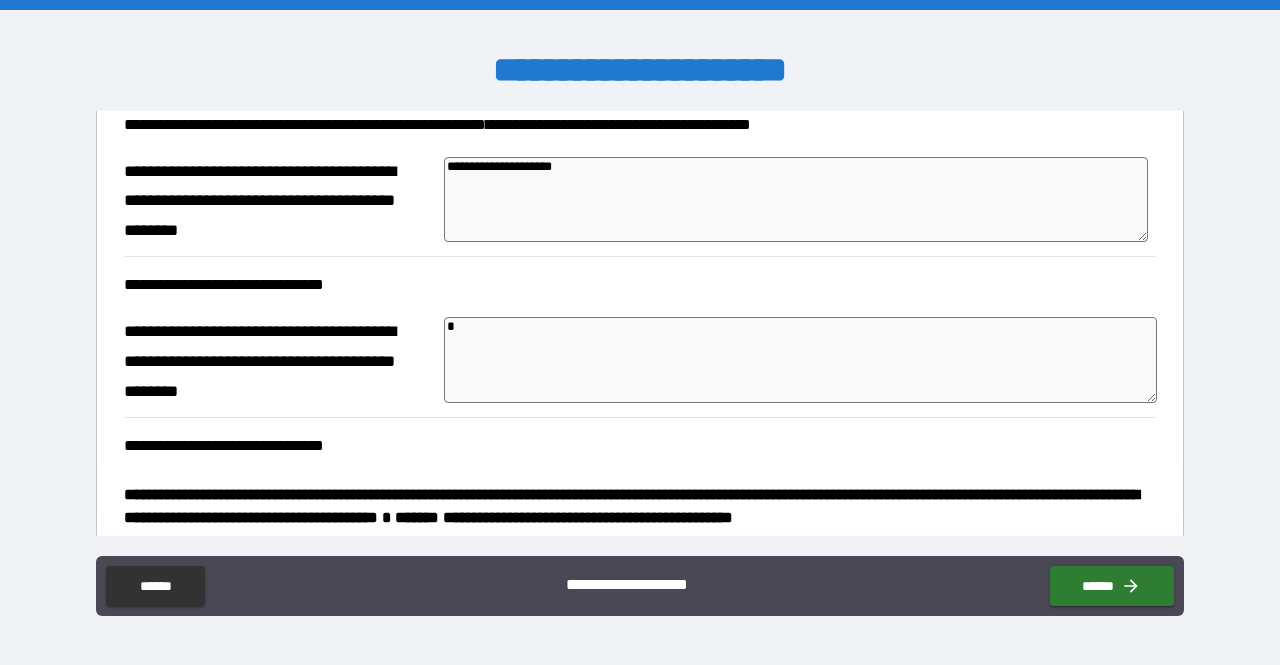 type on "*" 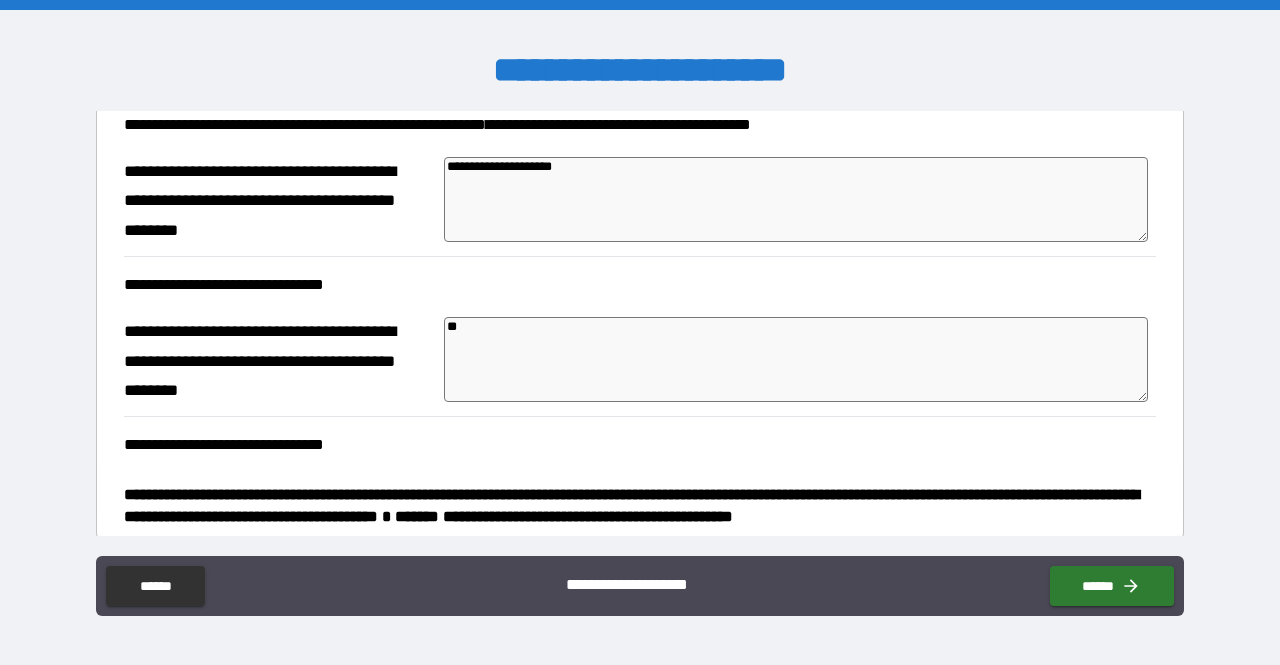 type on "*" 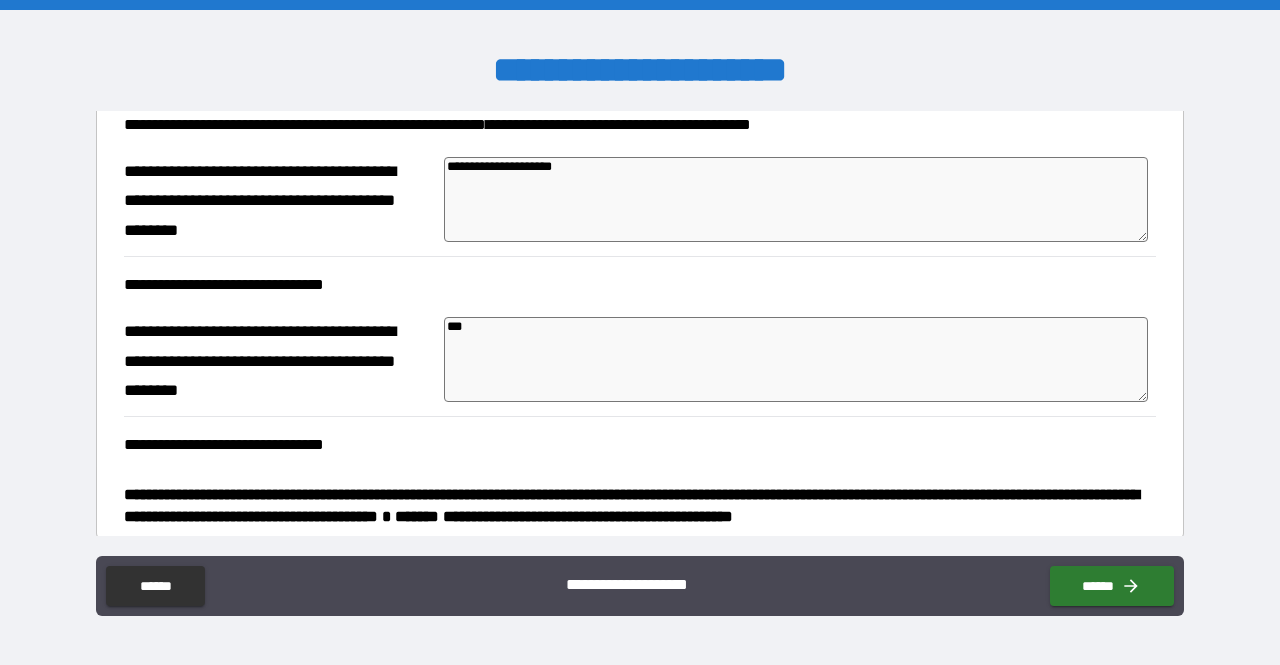 type on "****" 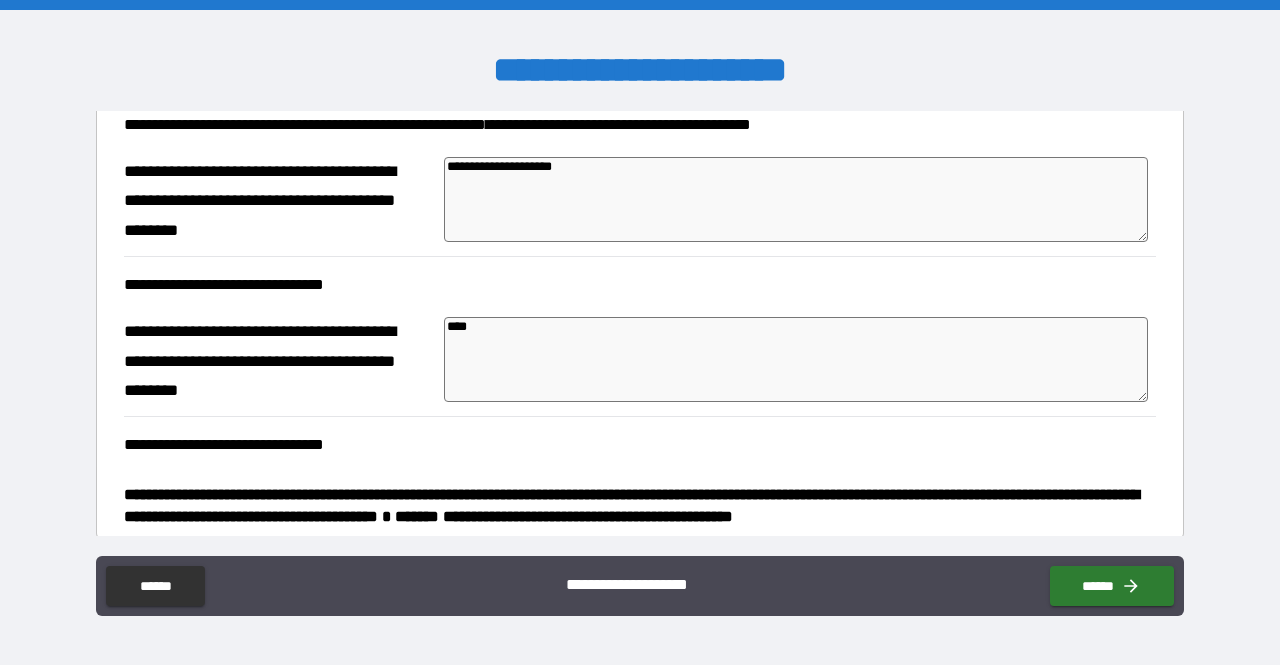 type on "*" 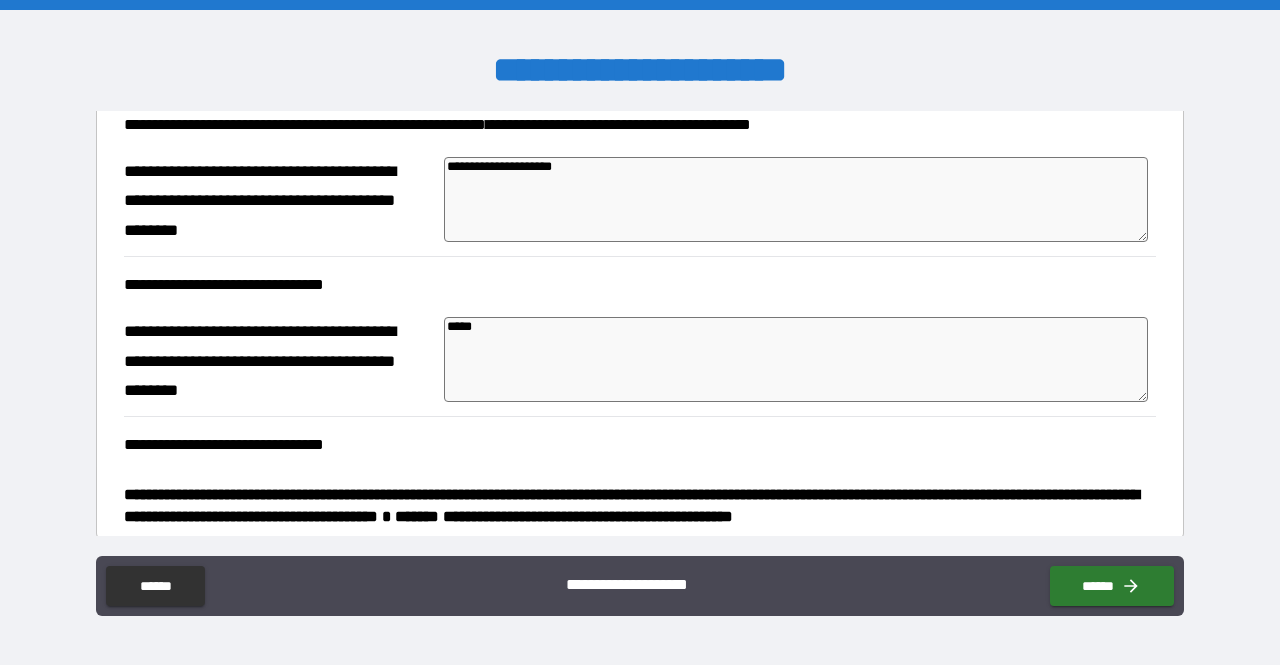 type on "******" 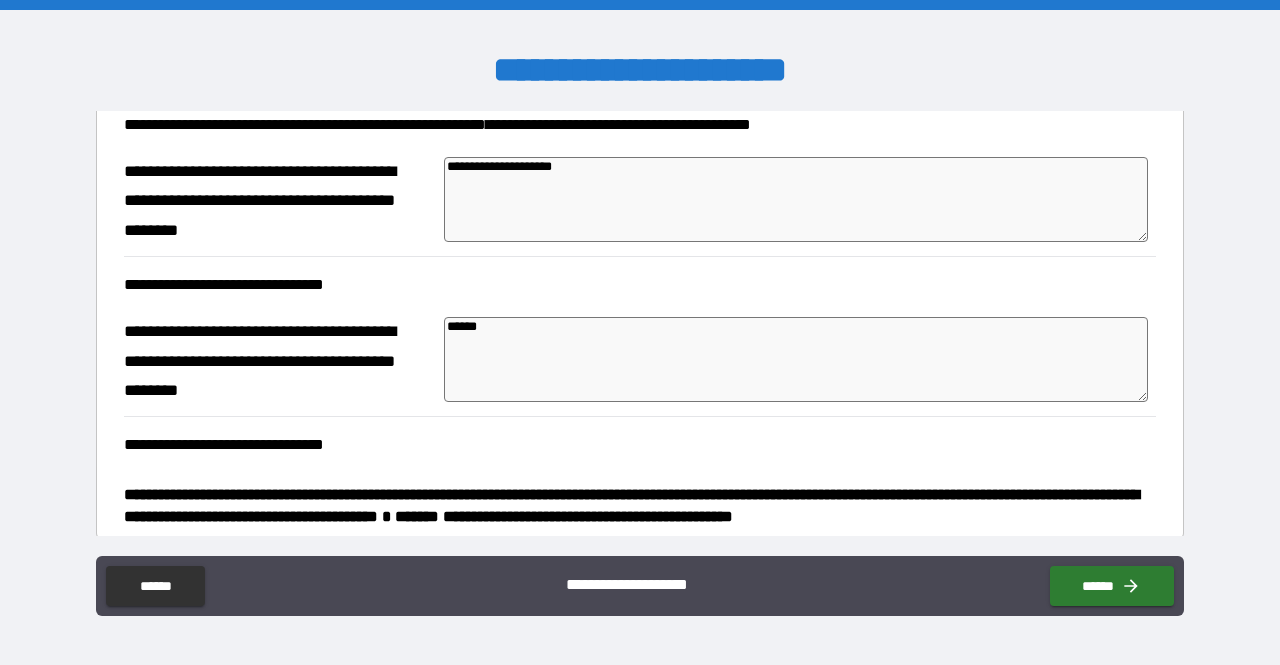 type on "*" 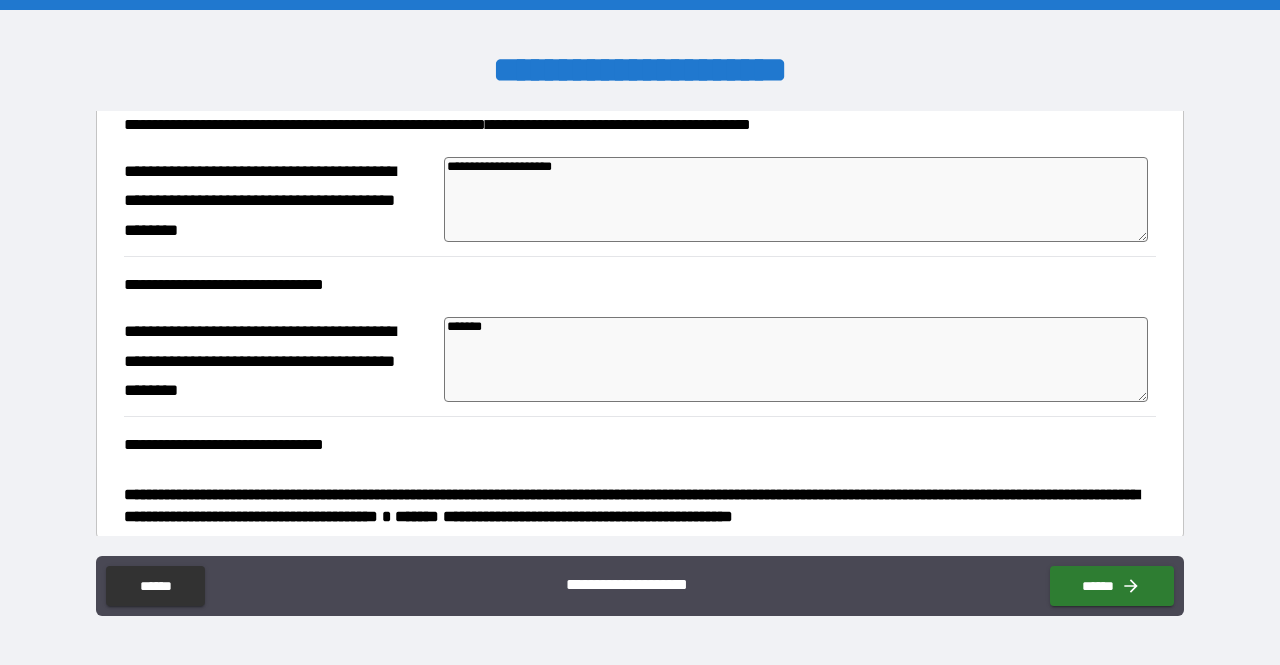 type on "*" 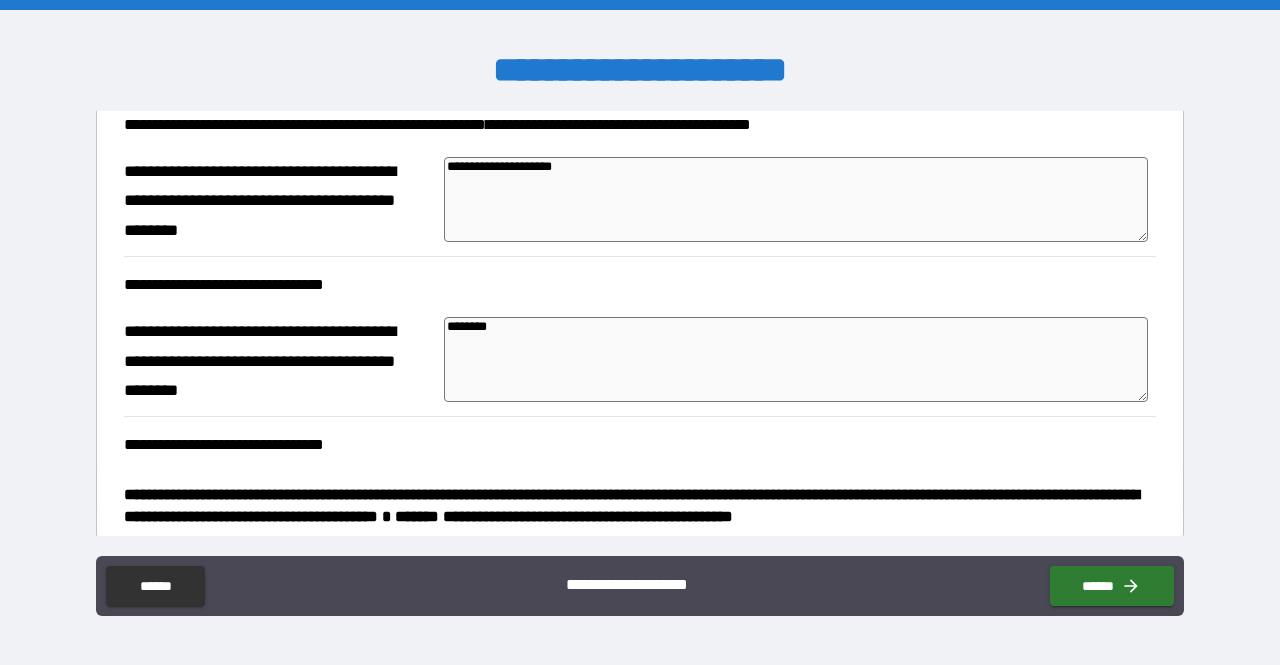 type on "*" 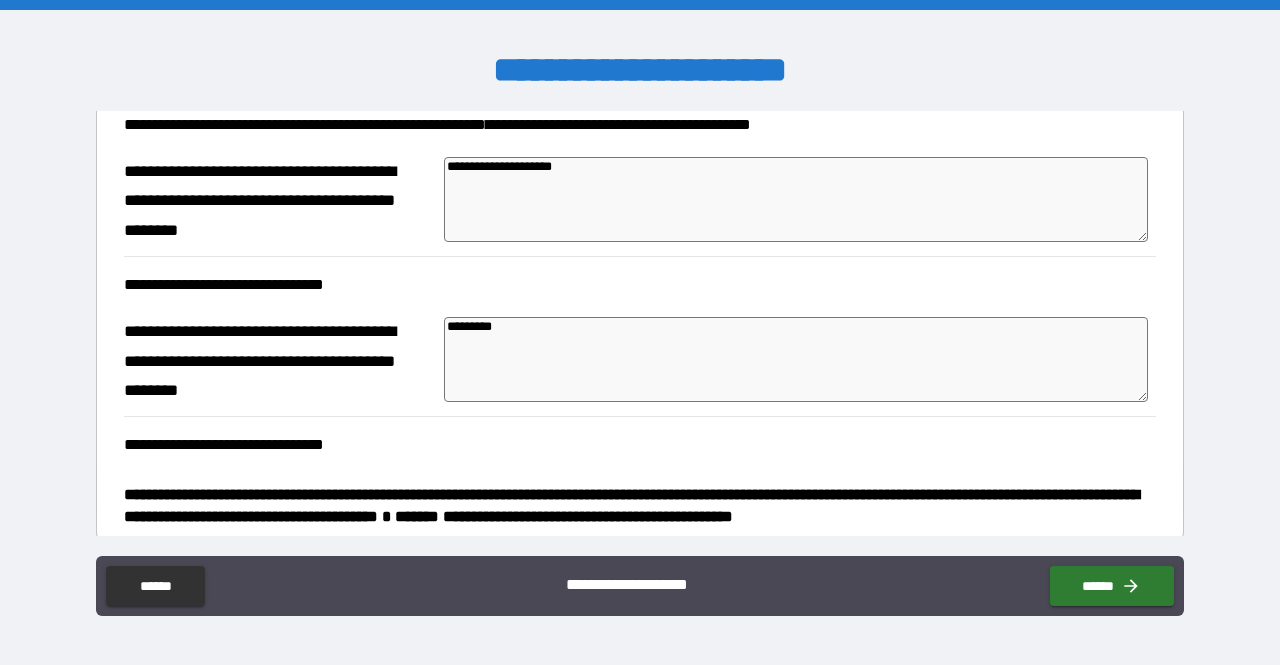 type on "*" 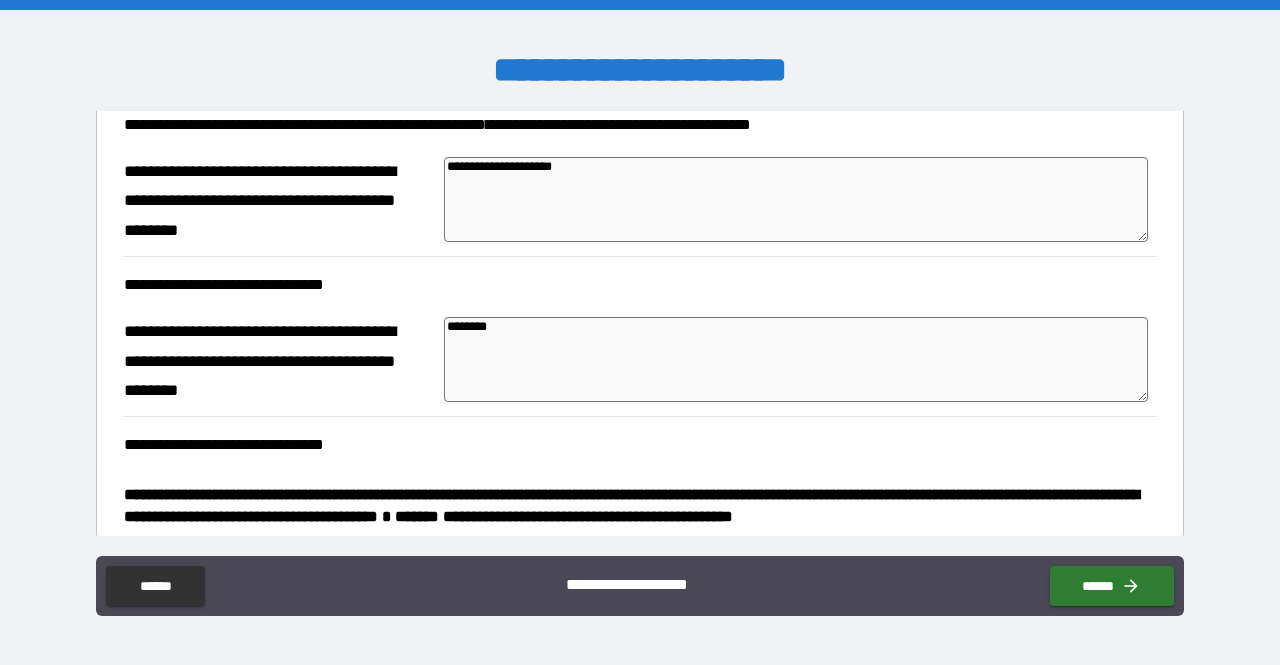 type on "*******" 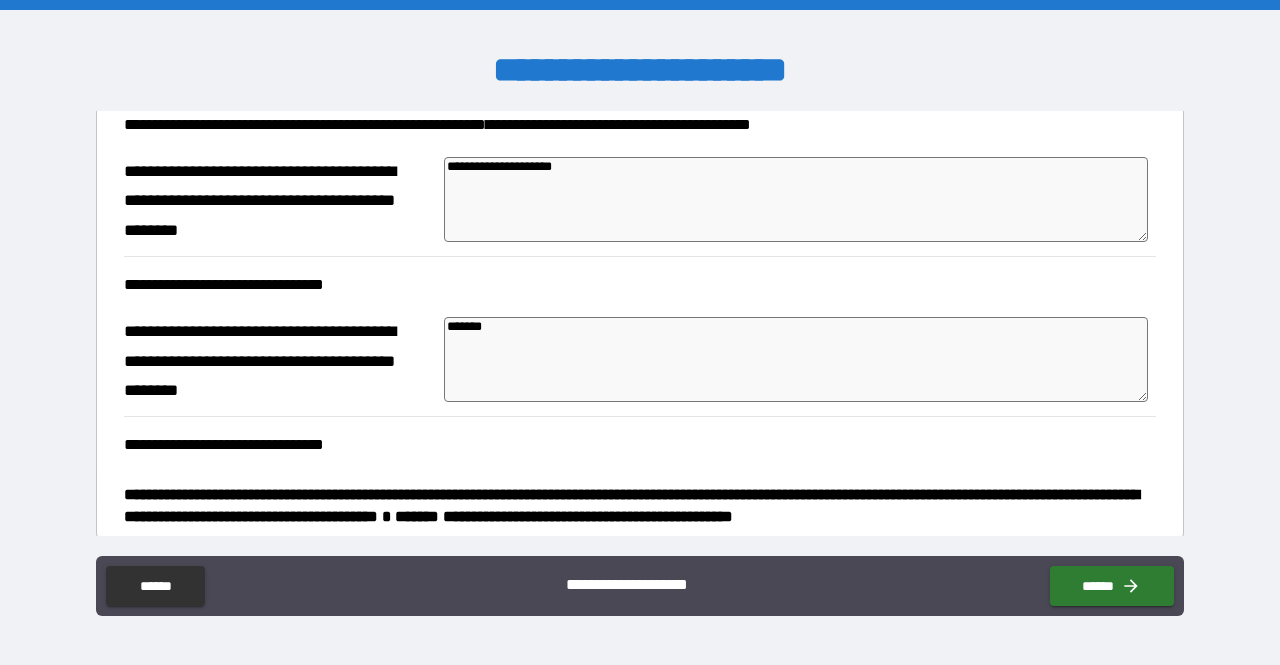 type on "*" 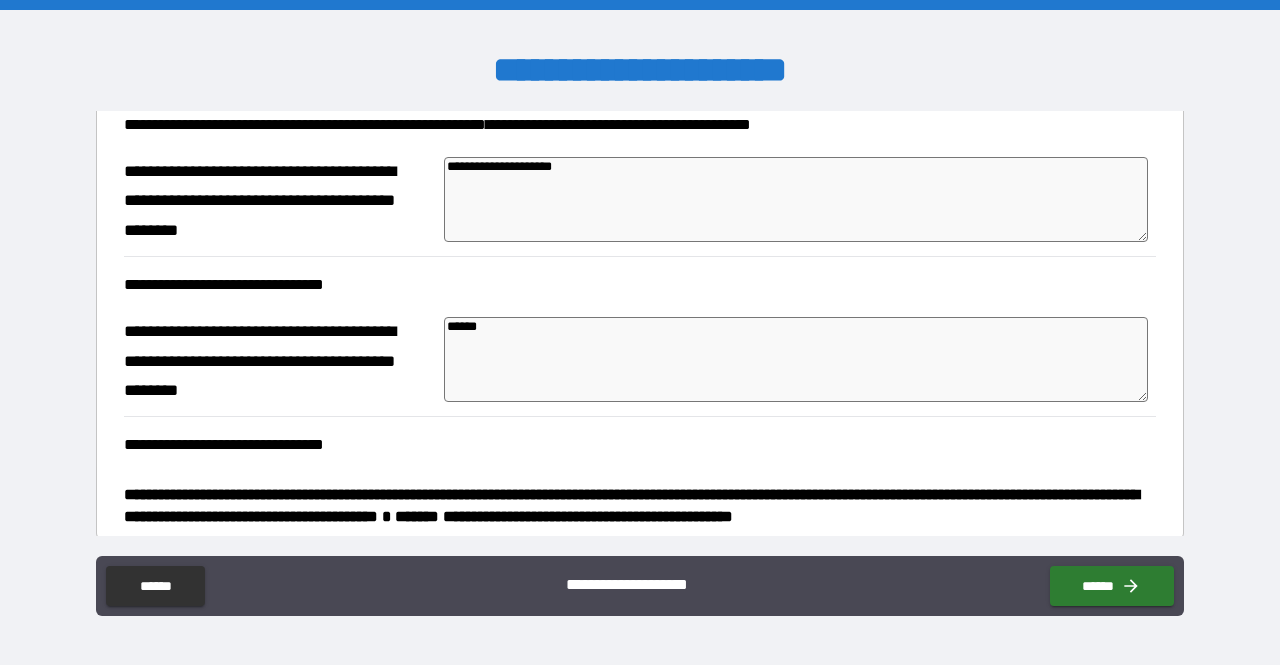 type on "*" 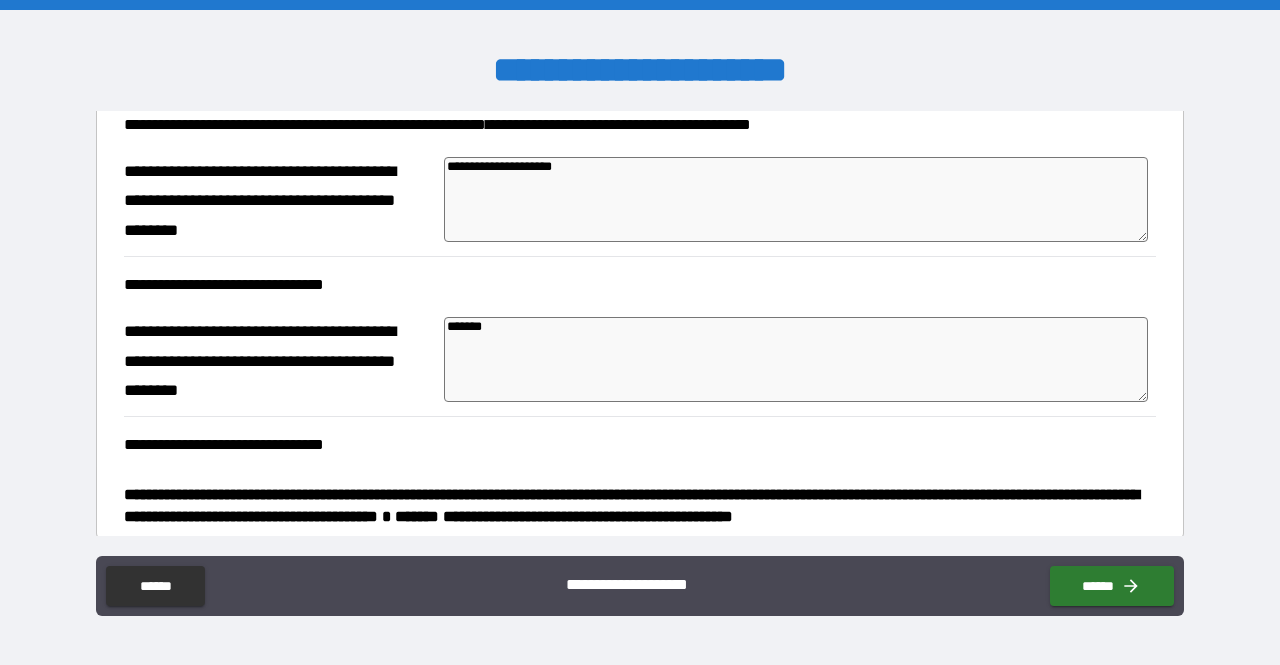 type on "*" 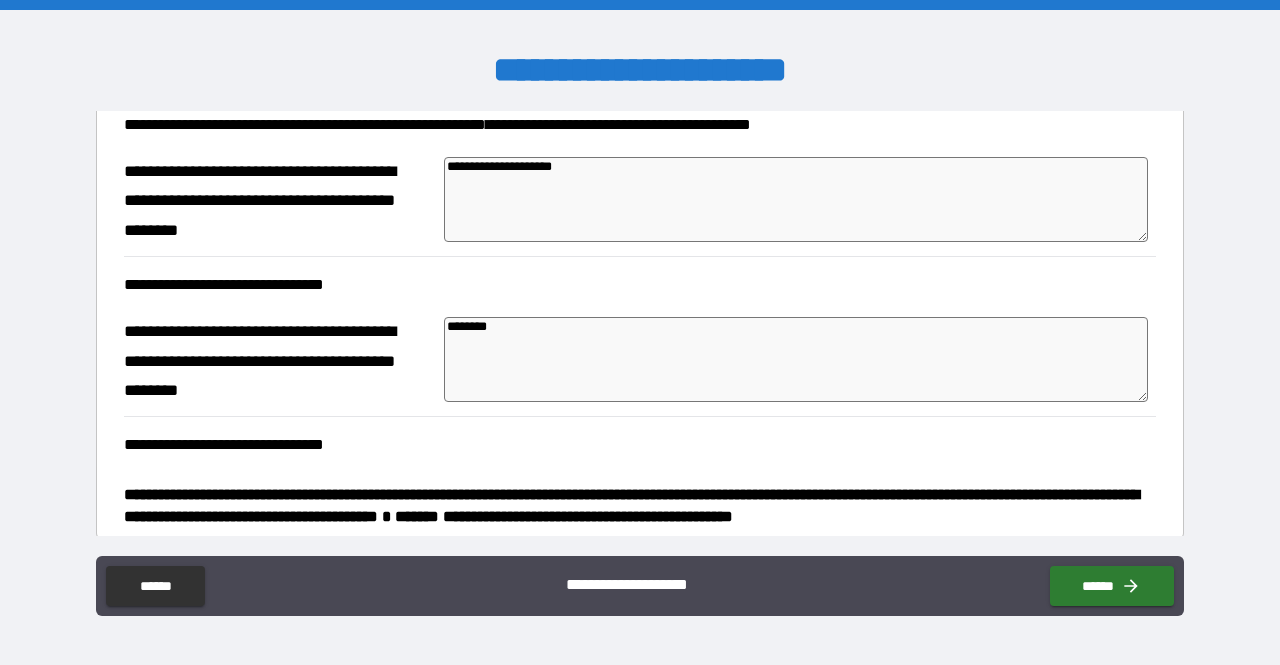 type on "*" 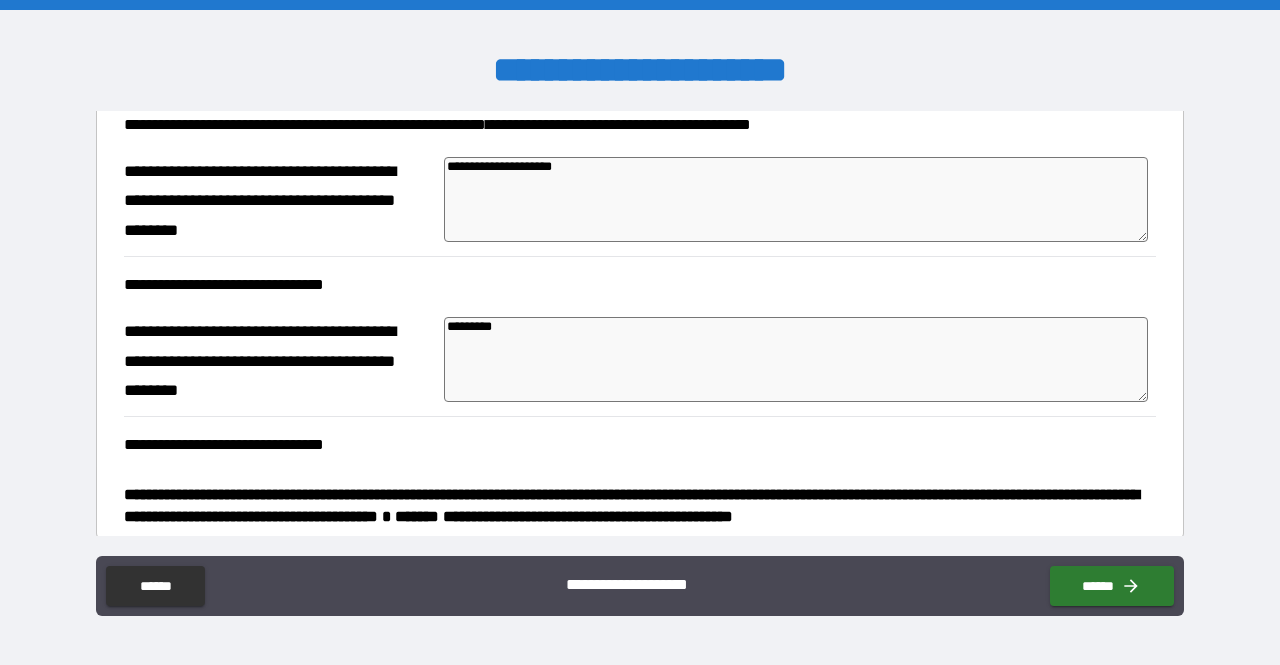 type on "*" 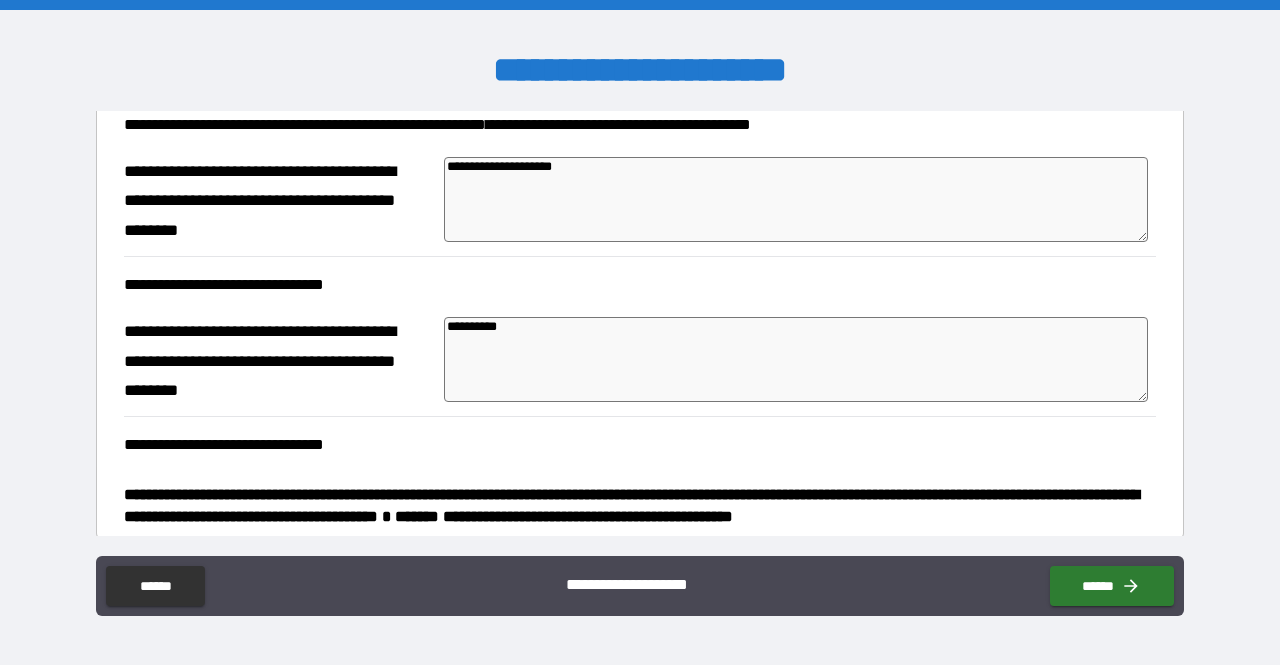 type on "*" 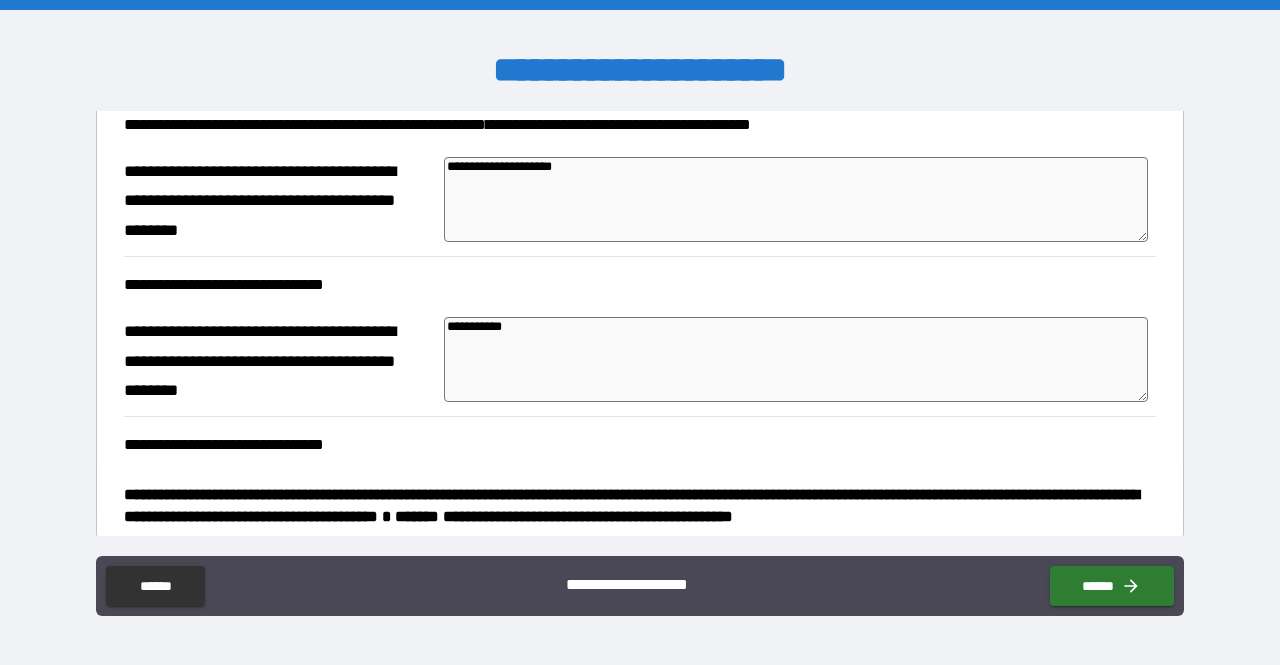 type on "*" 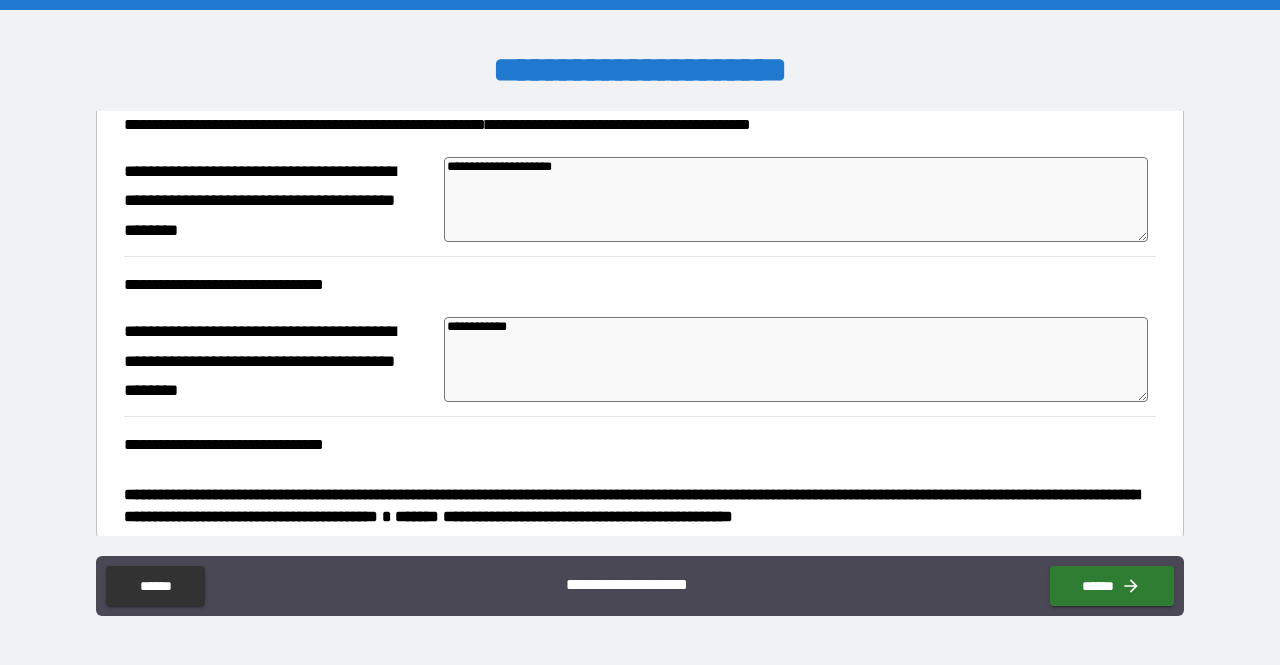 type on "*" 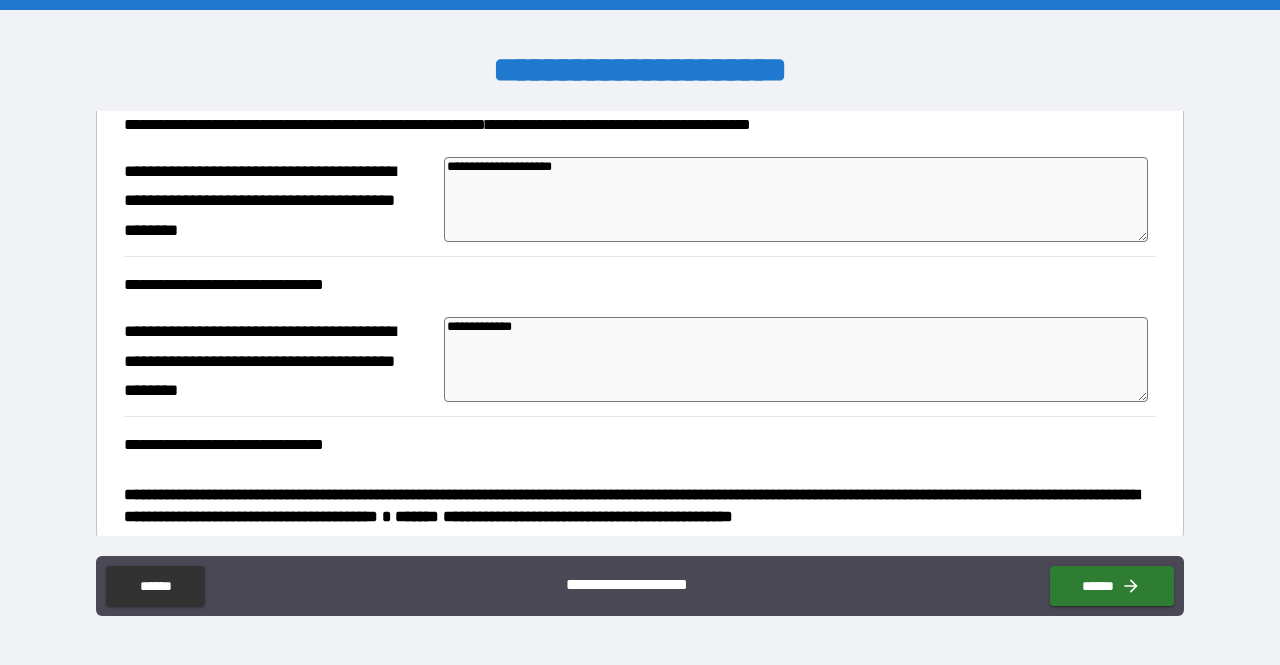 type on "*" 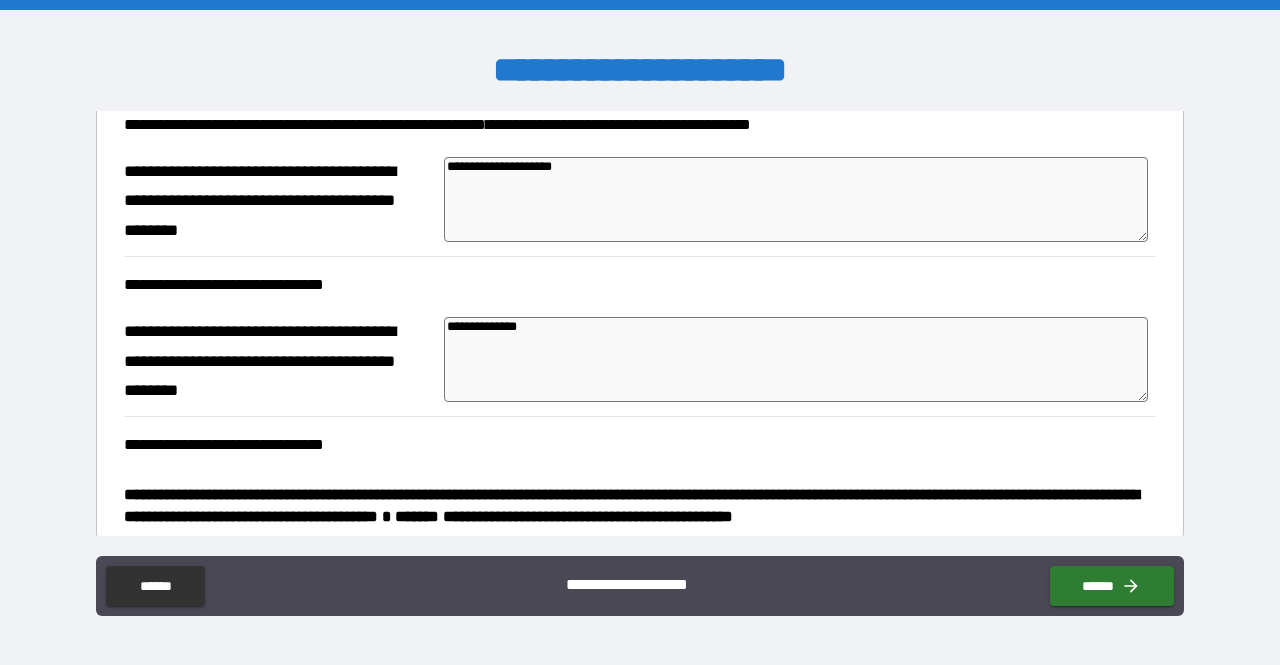 type on "*" 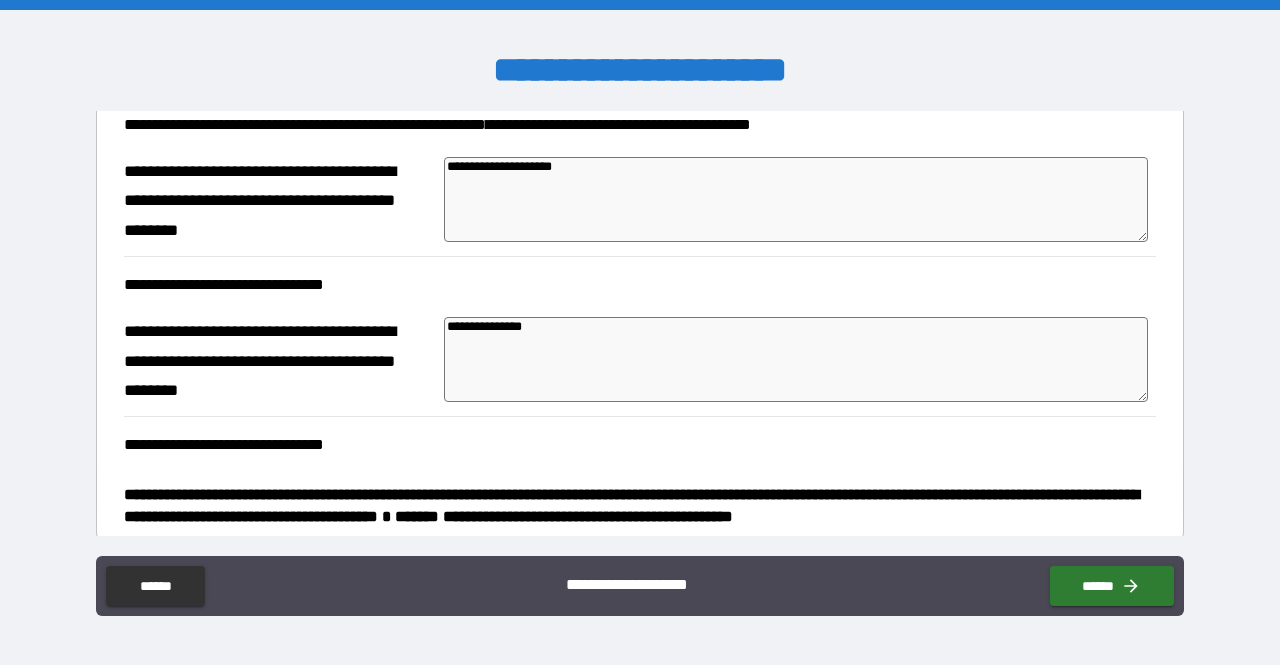 type on "**********" 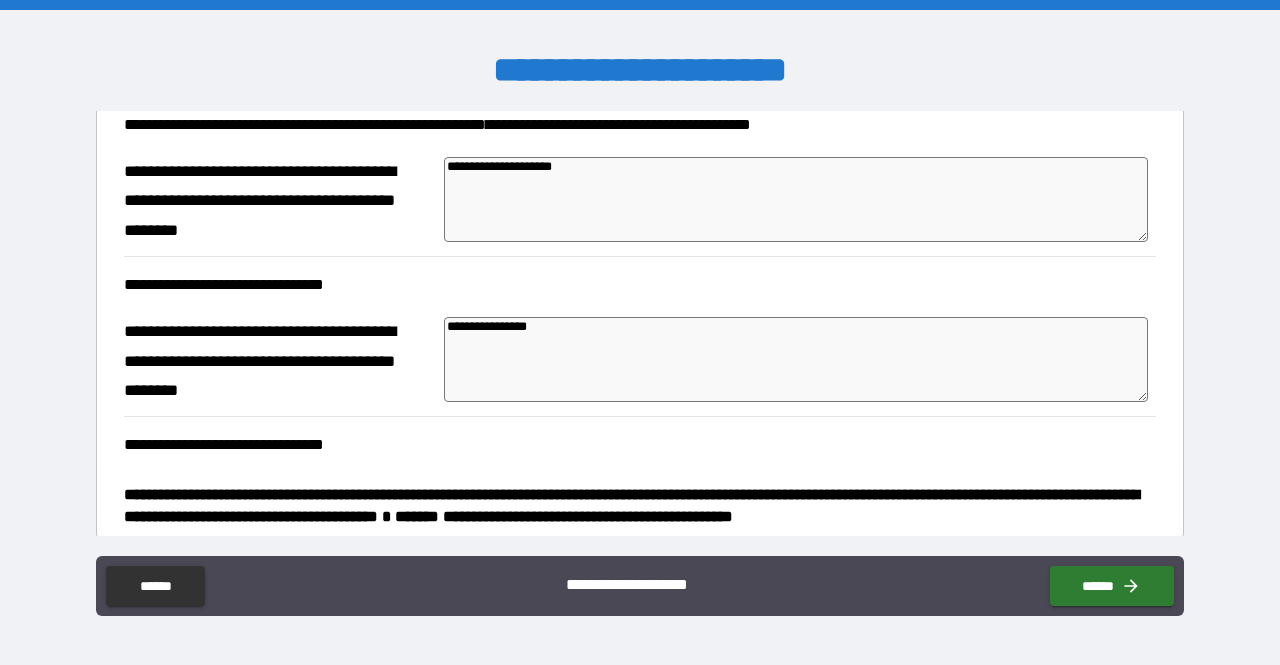 type on "*" 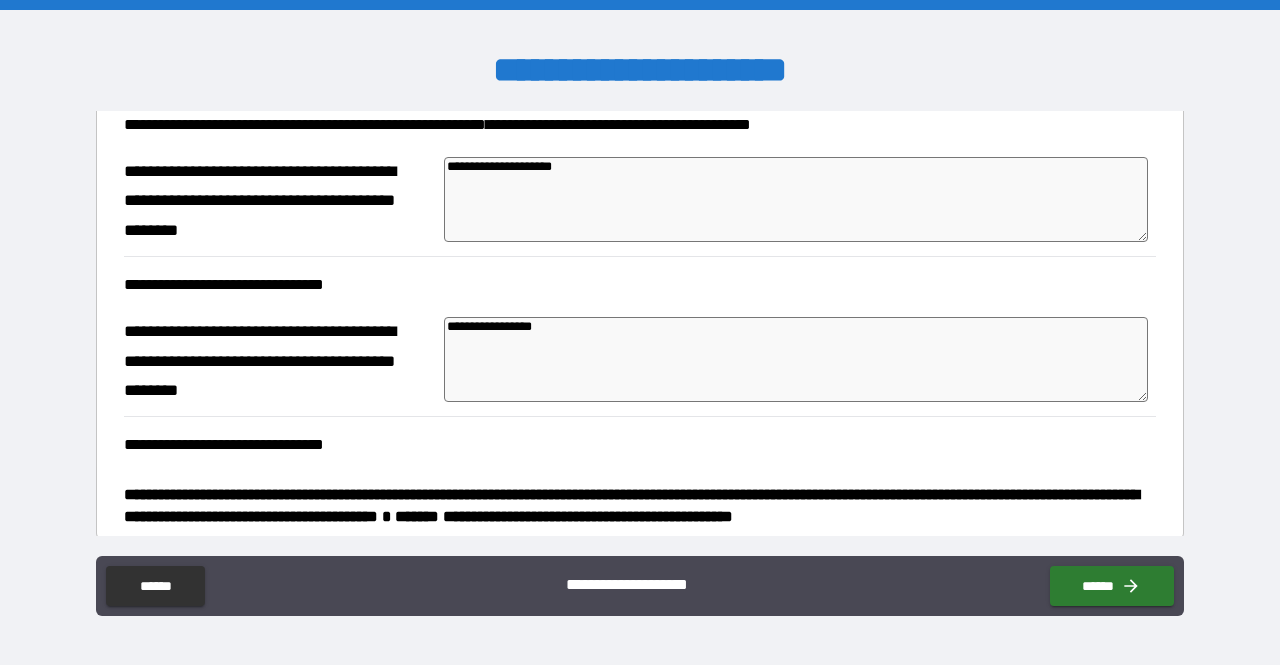 type on "*" 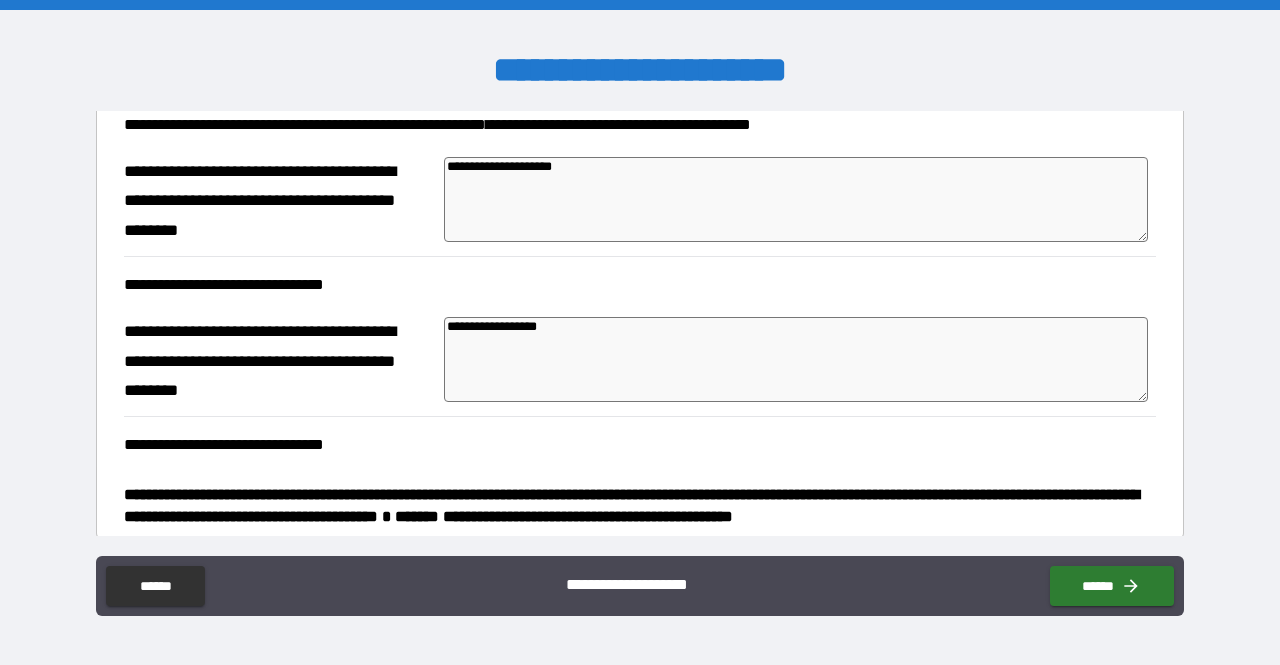 type on "*" 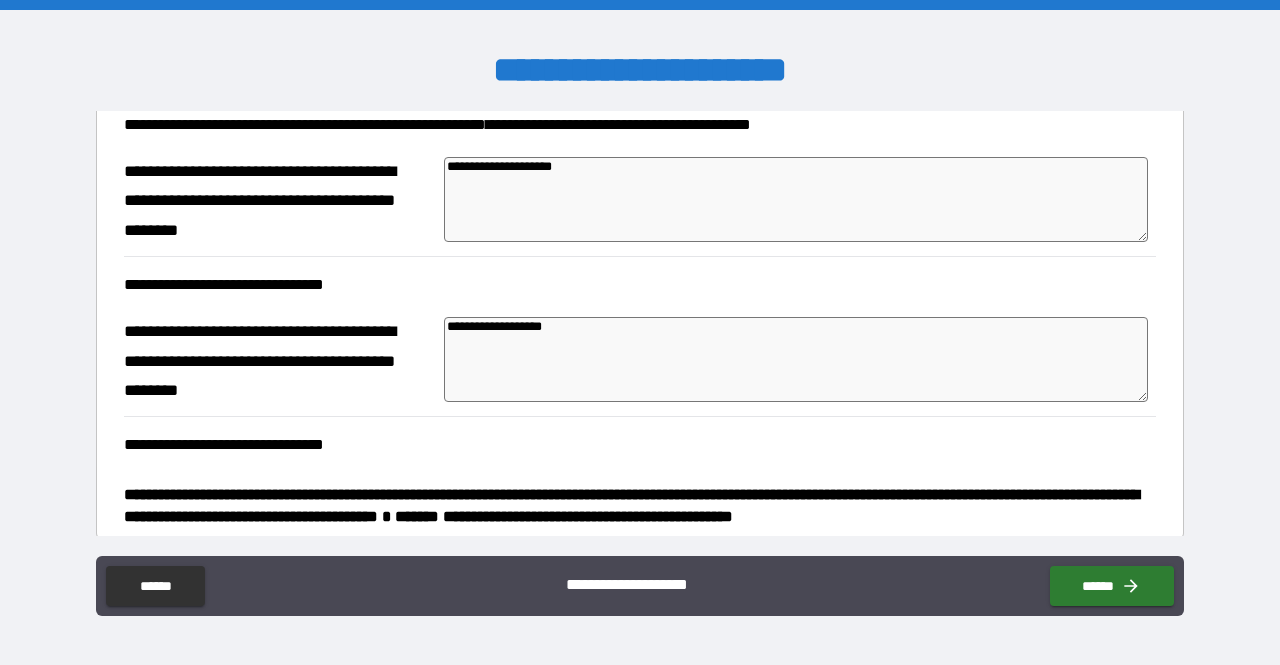 type on "*" 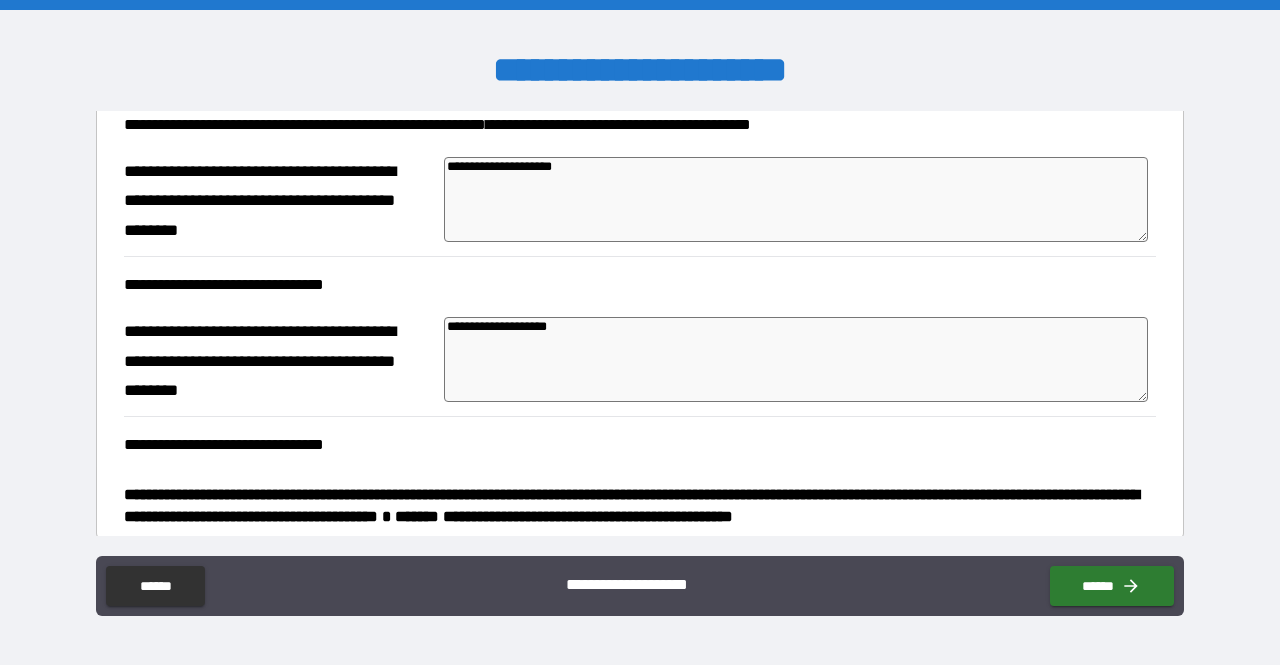 type on "*" 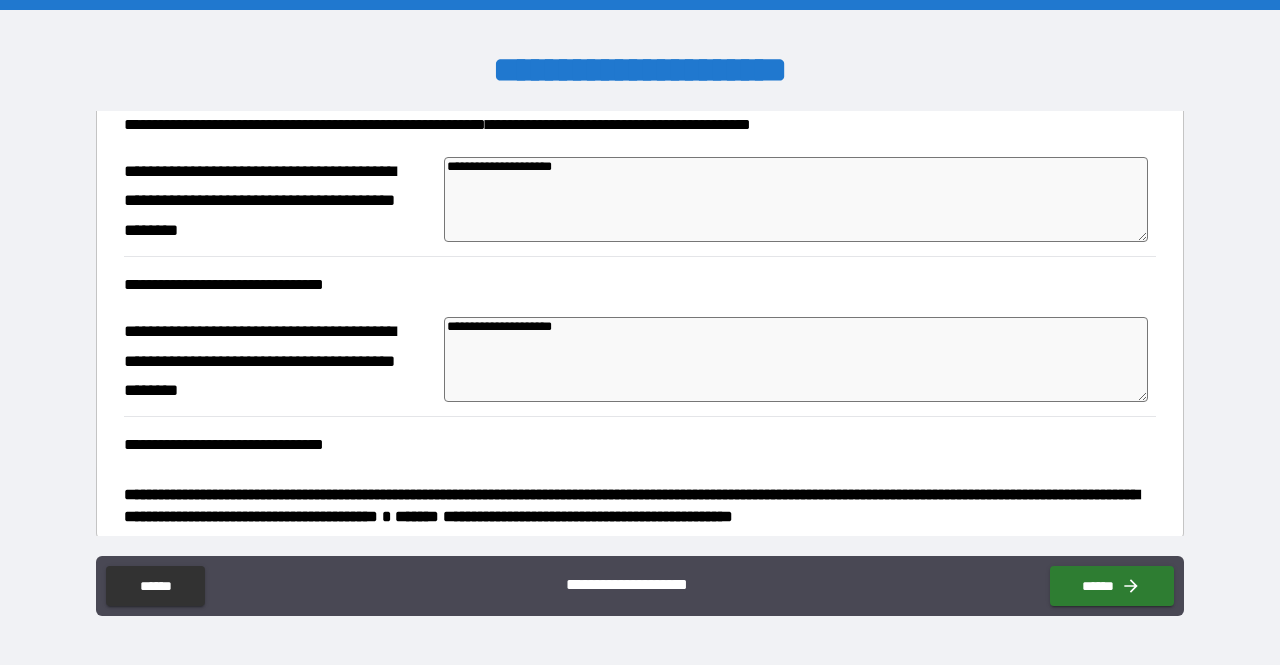 type on "*" 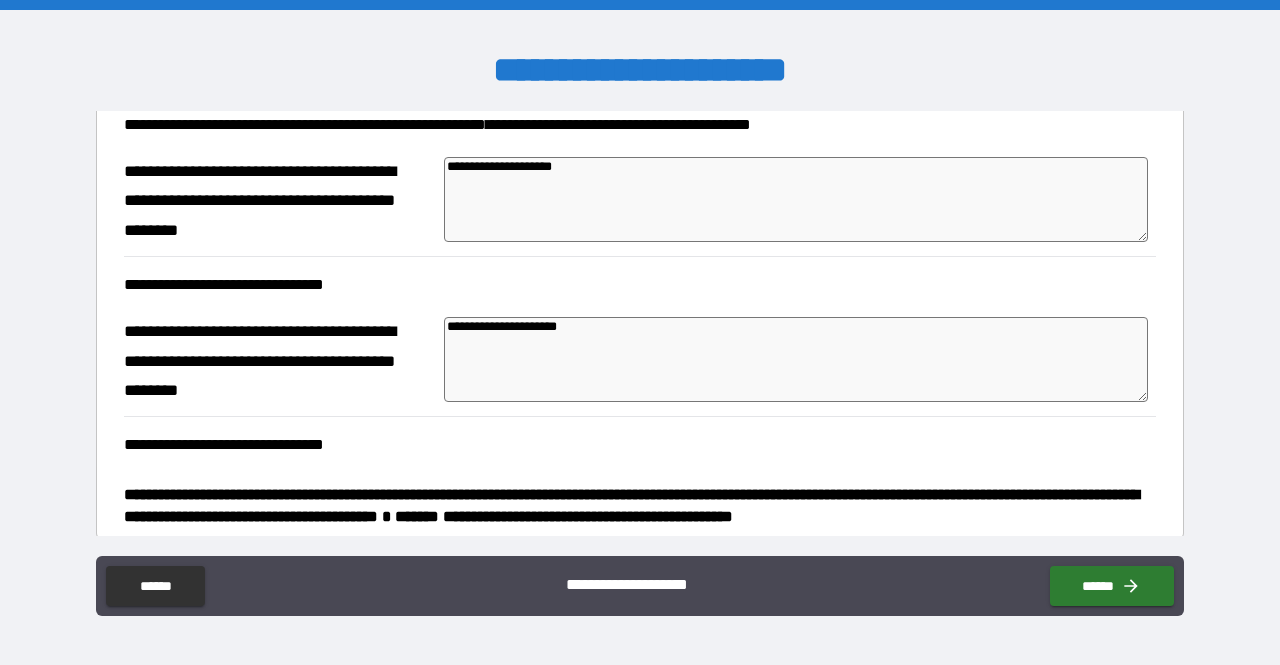 type on "*" 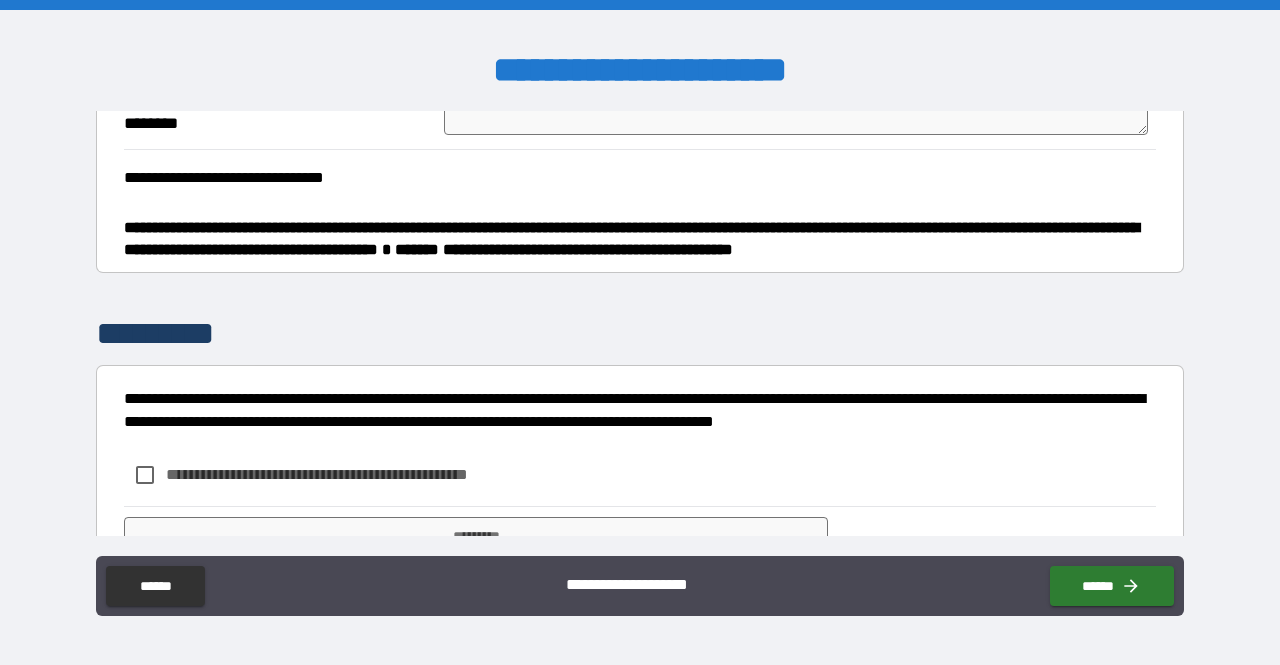 scroll, scrollTop: 866, scrollLeft: 0, axis: vertical 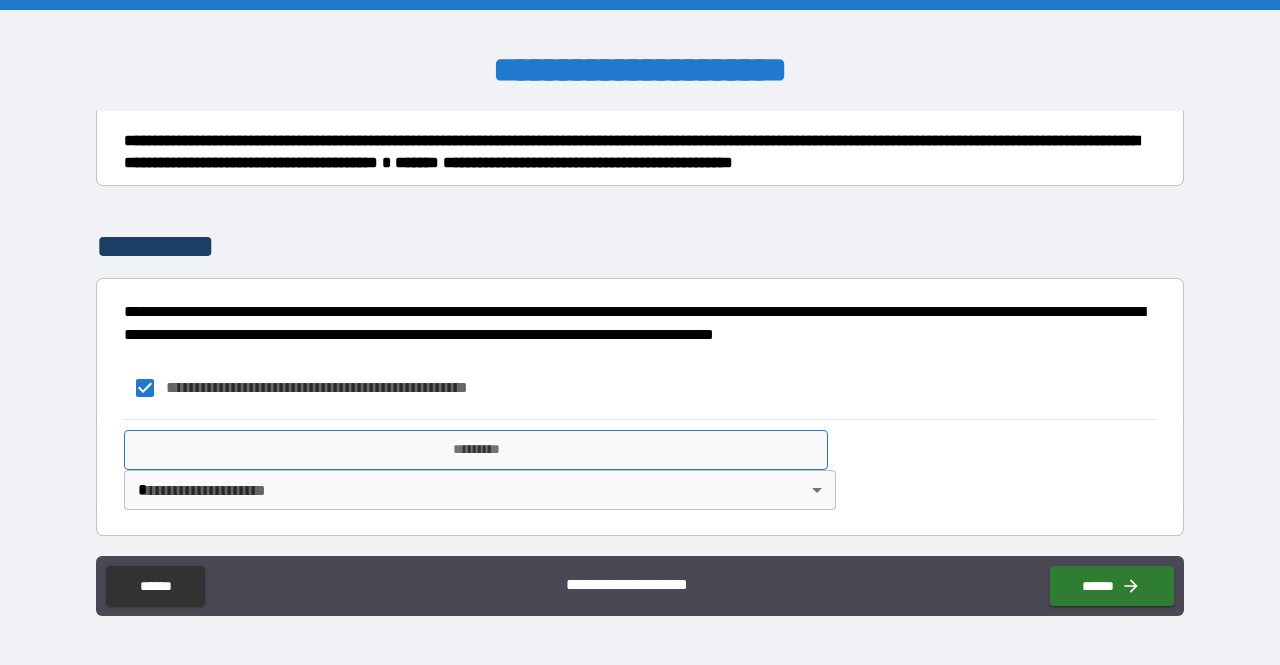 click on "*********" at bounding box center (476, 450) 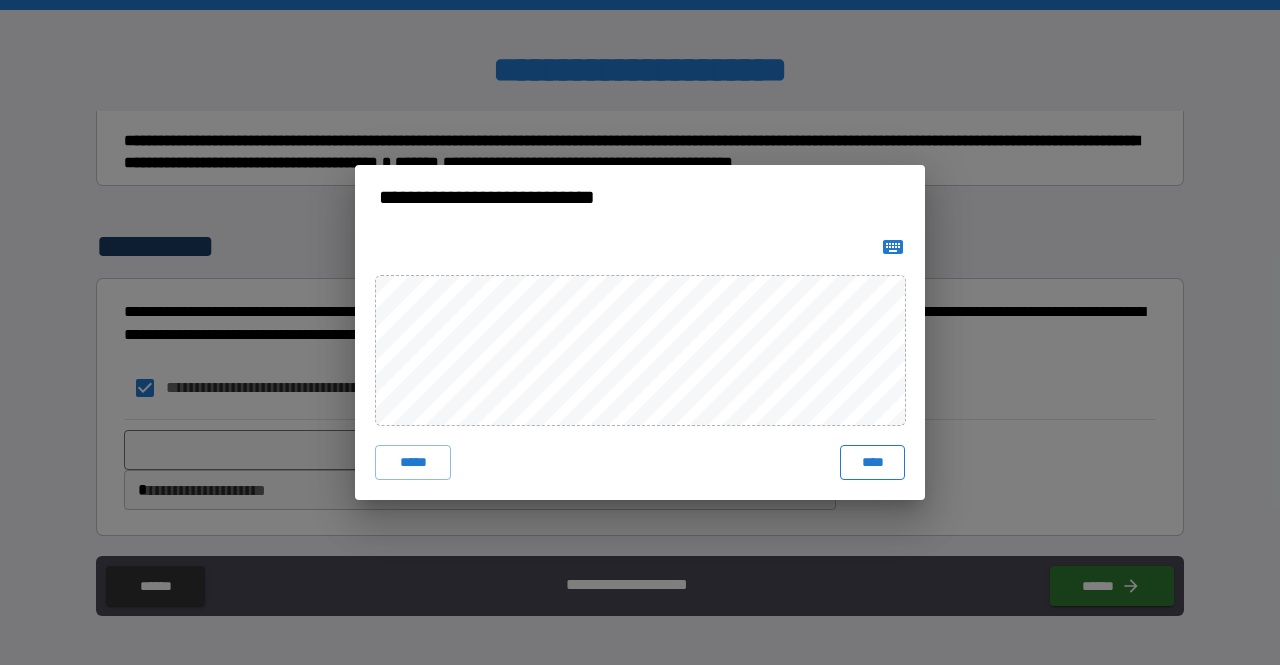 click on "****" at bounding box center (872, 463) 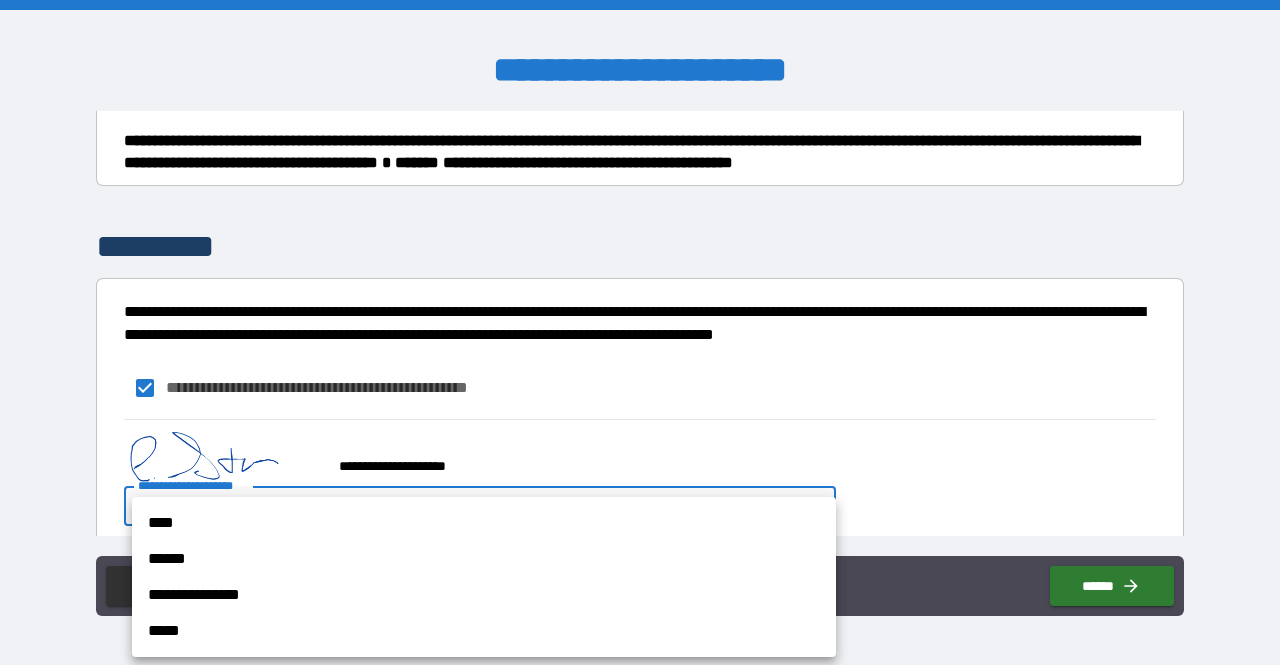 click on "**********" at bounding box center (640, 332) 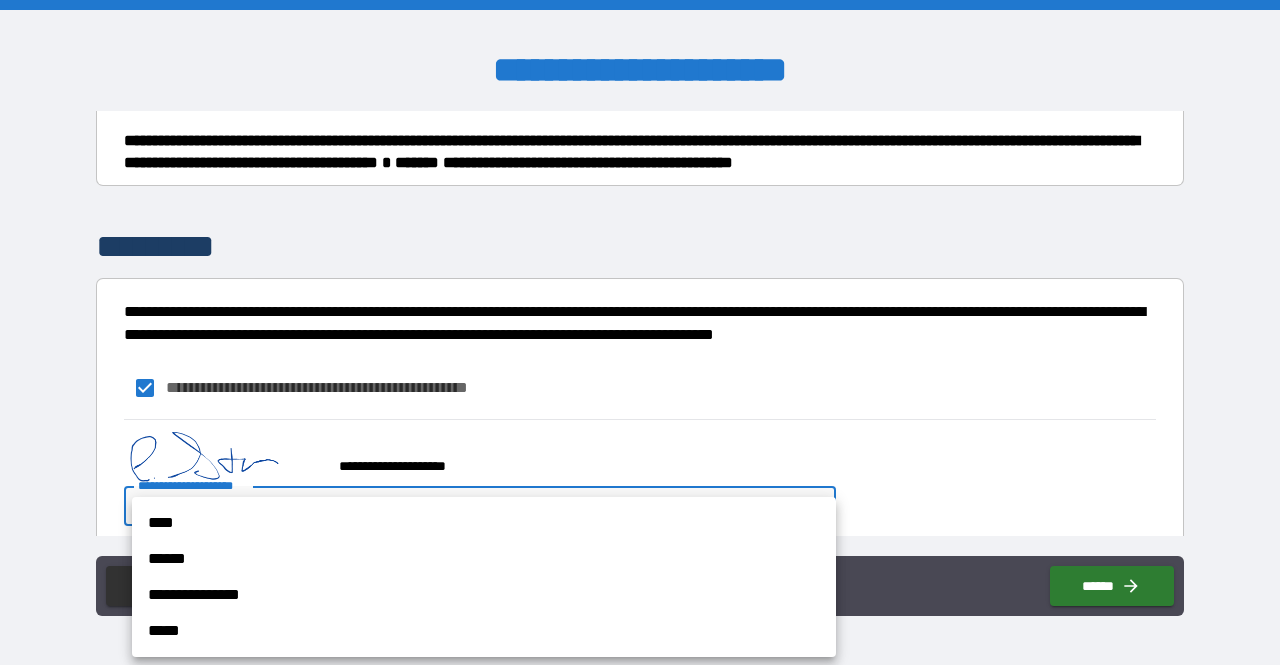 click on "**********" at bounding box center [484, 595] 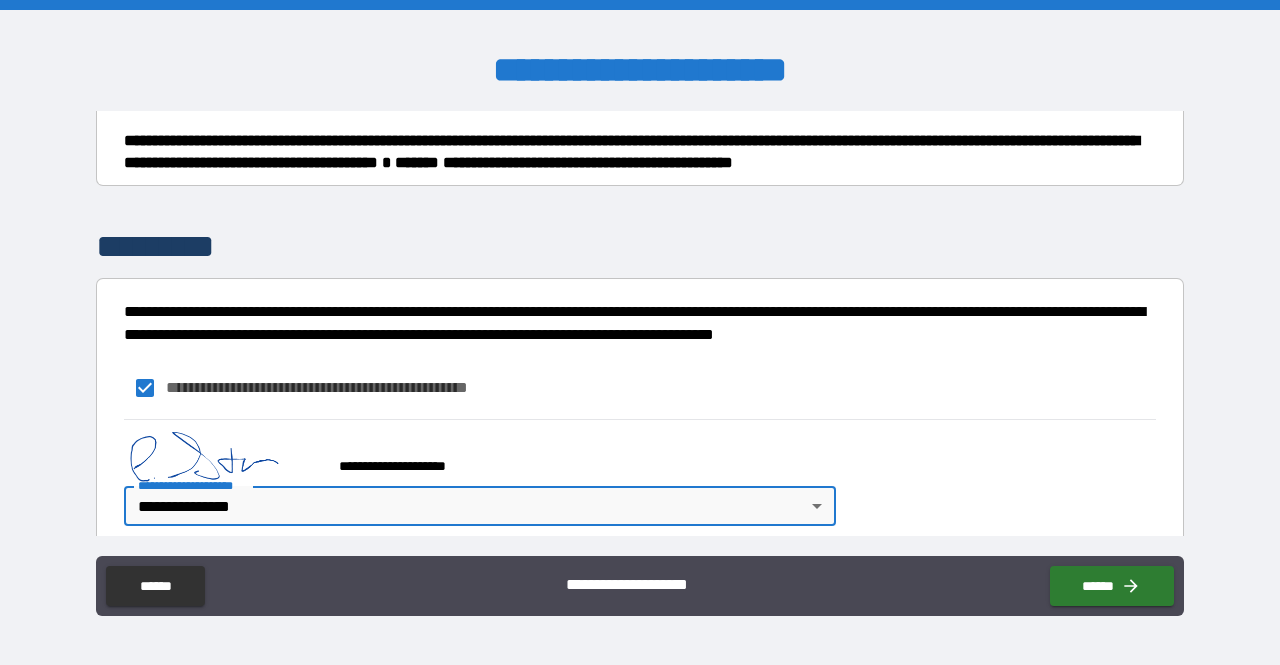 scroll, scrollTop: 968, scrollLeft: 0, axis: vertical 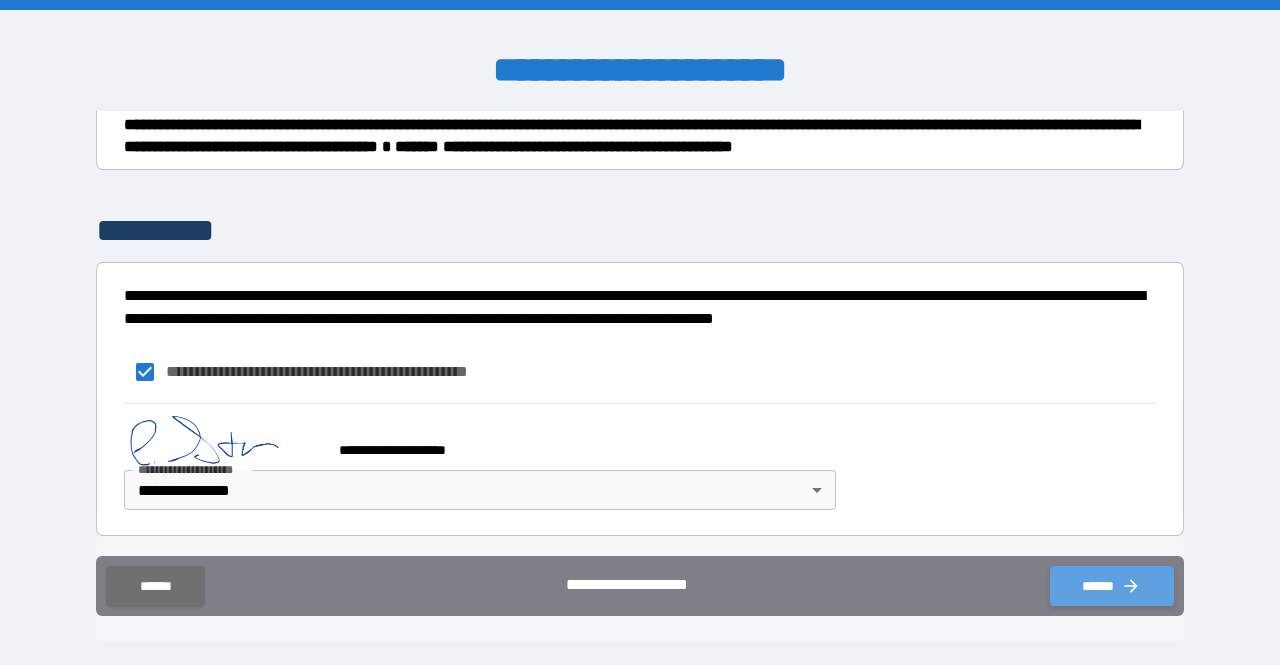 click on "******" at bounding box center [1112, 586] 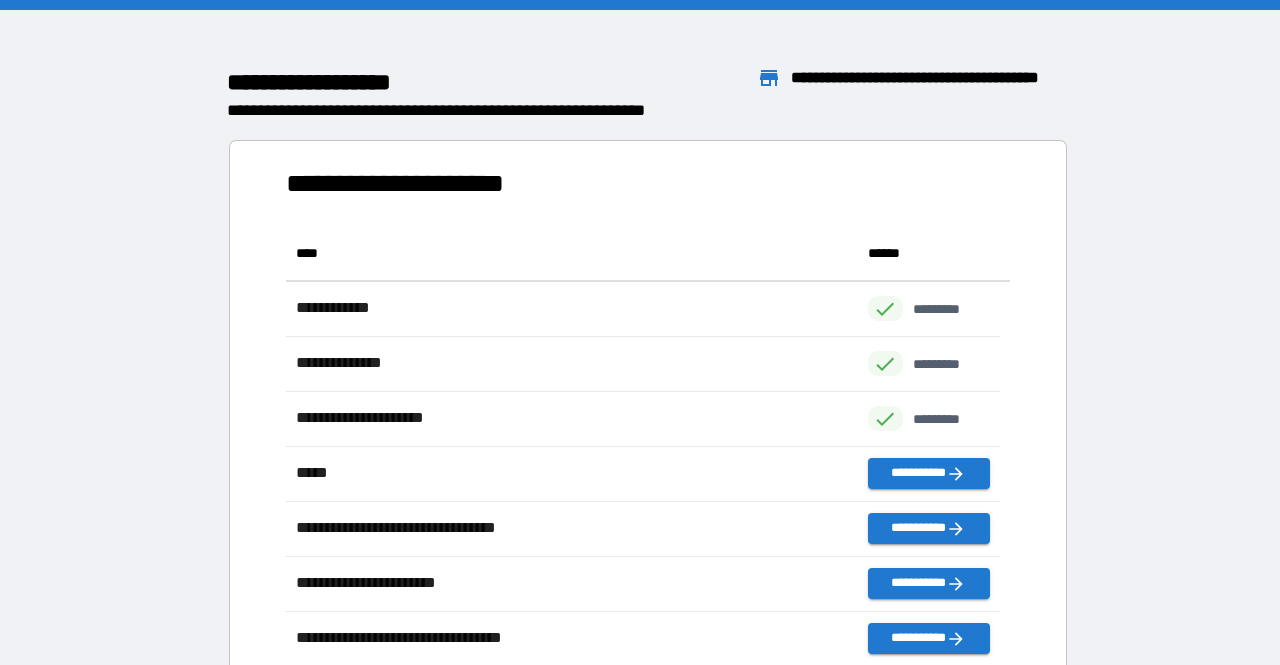 scroll, scrollTop: 16, scrollLeft: 16, axis: both 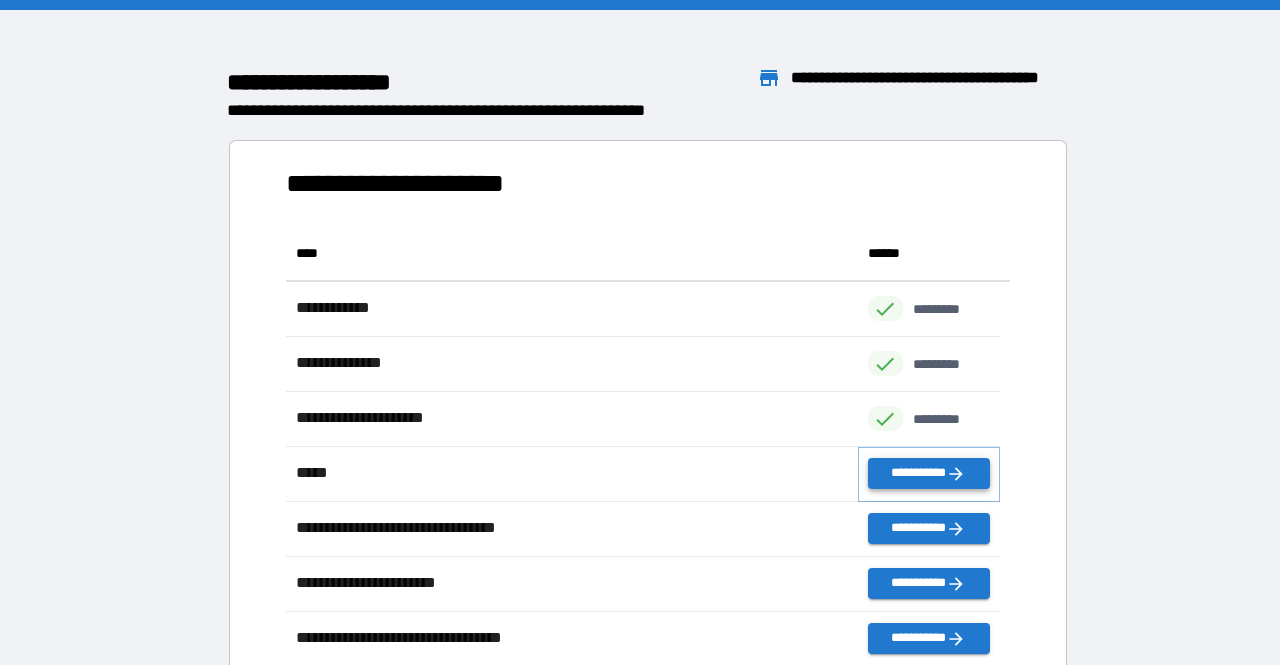click on "**********" at bounding box center [929, 473] 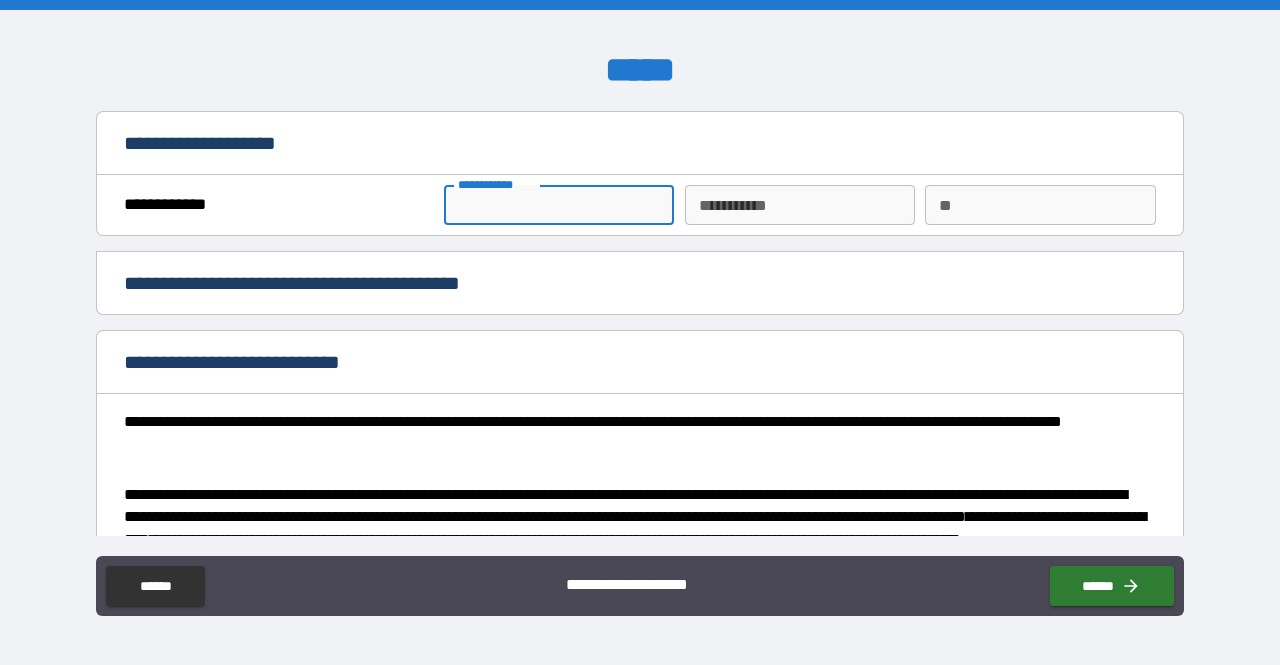 click on "**********" at bounding box center (559, 205) 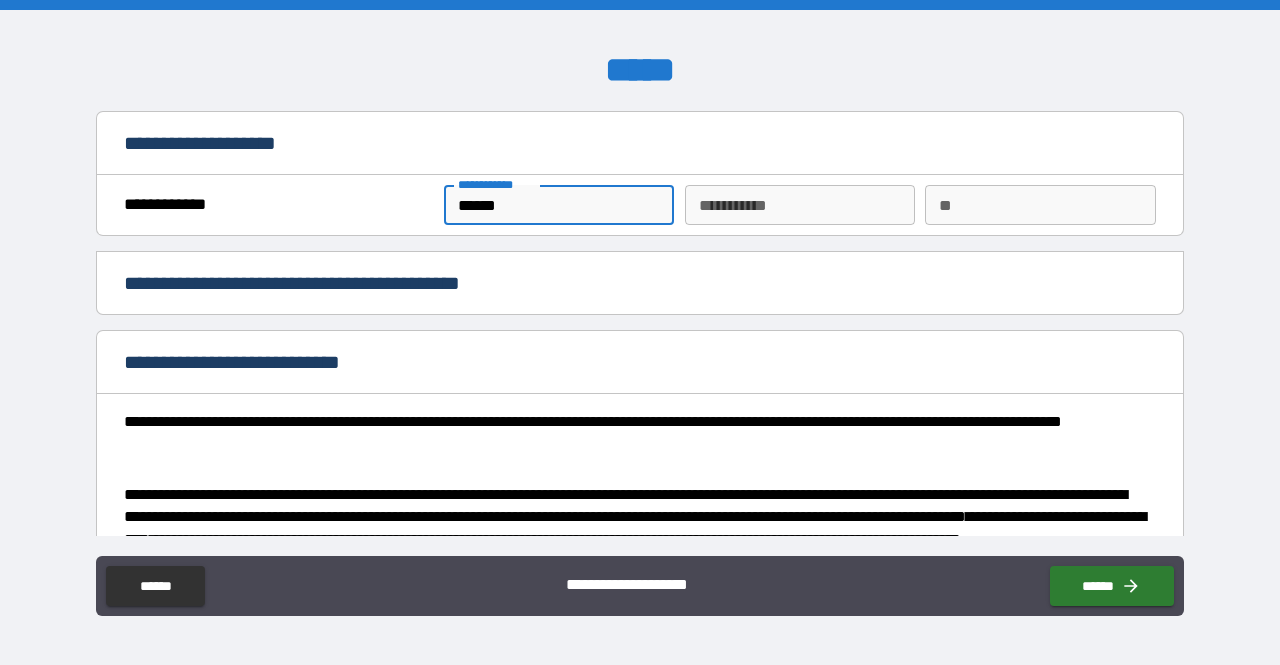 click on "*********   *" at bounding box center (800, 205) 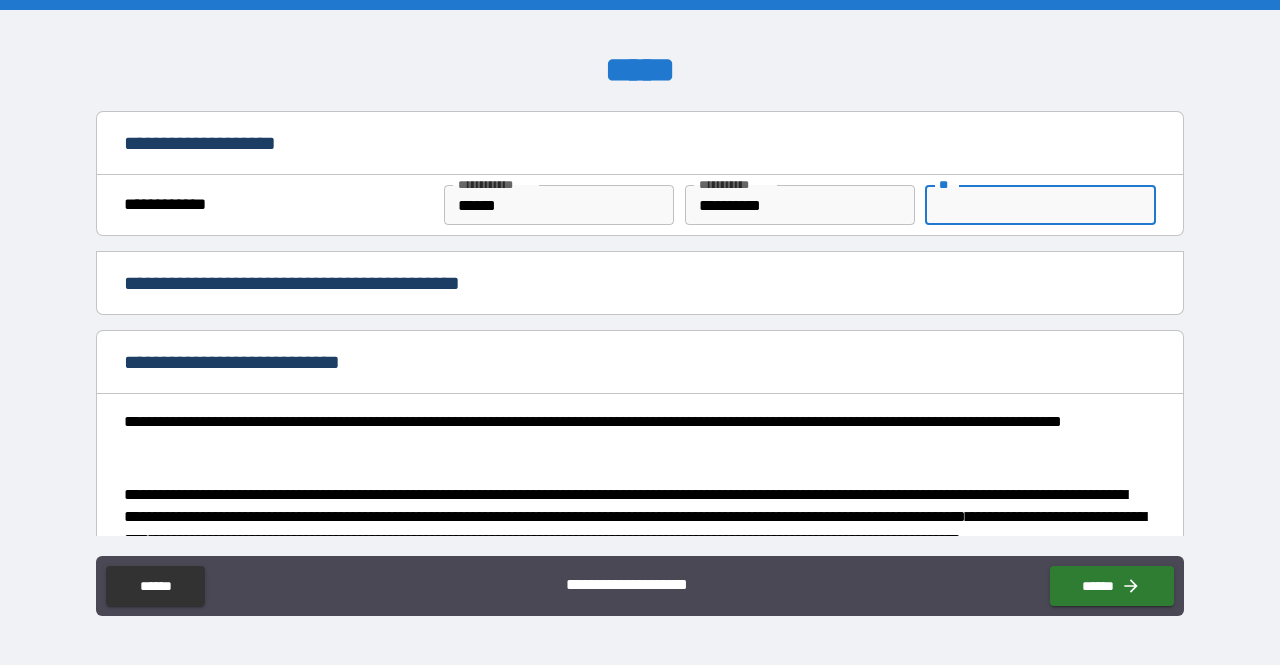 click on "**" at bounding box center (1040, 205) 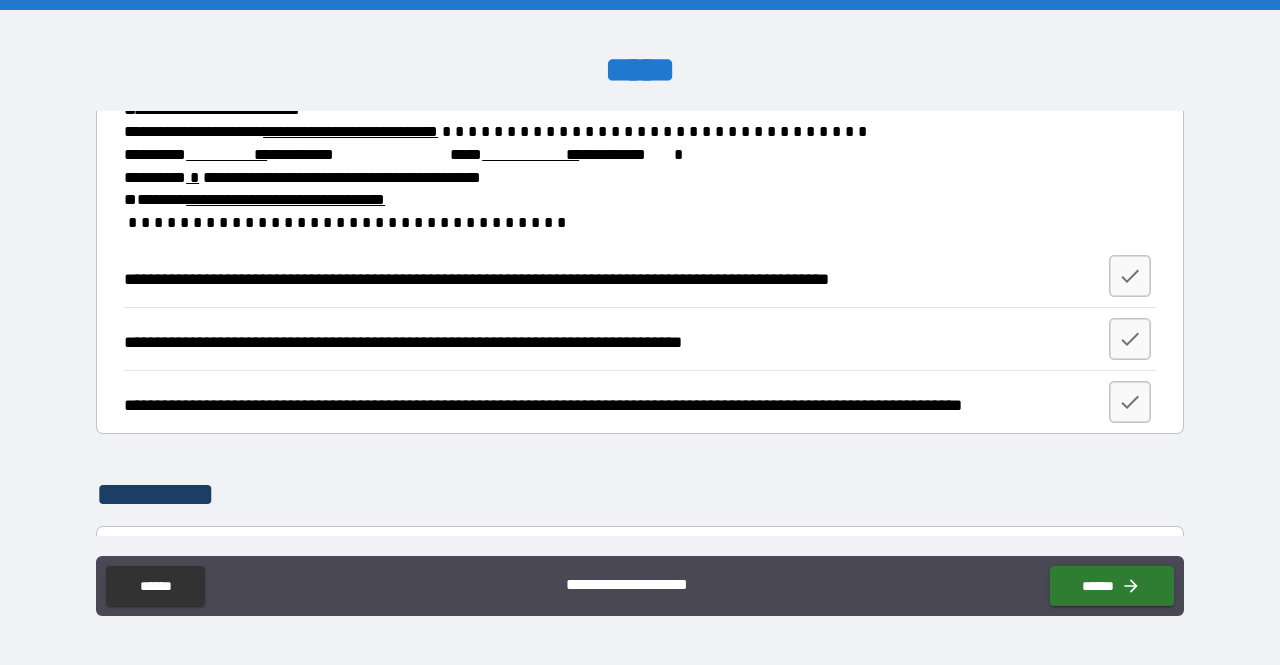 scroll, scrollTop: 3044, scrollLeft: 0, axis: vertical 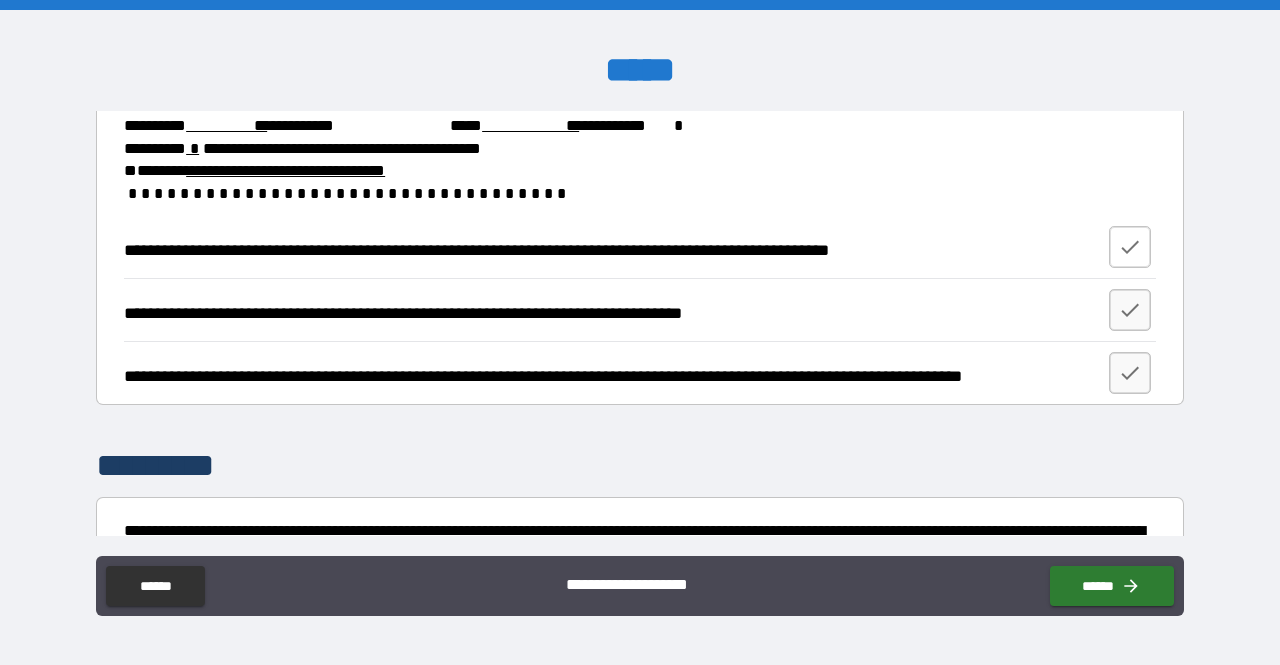 click 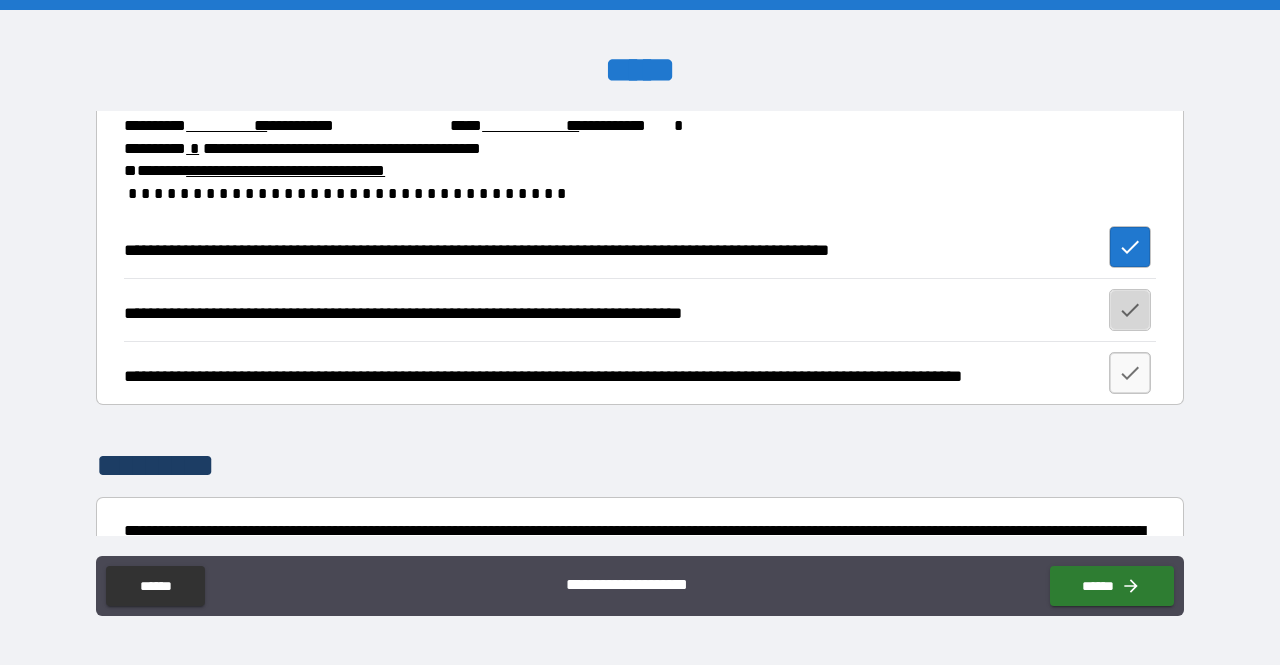 click 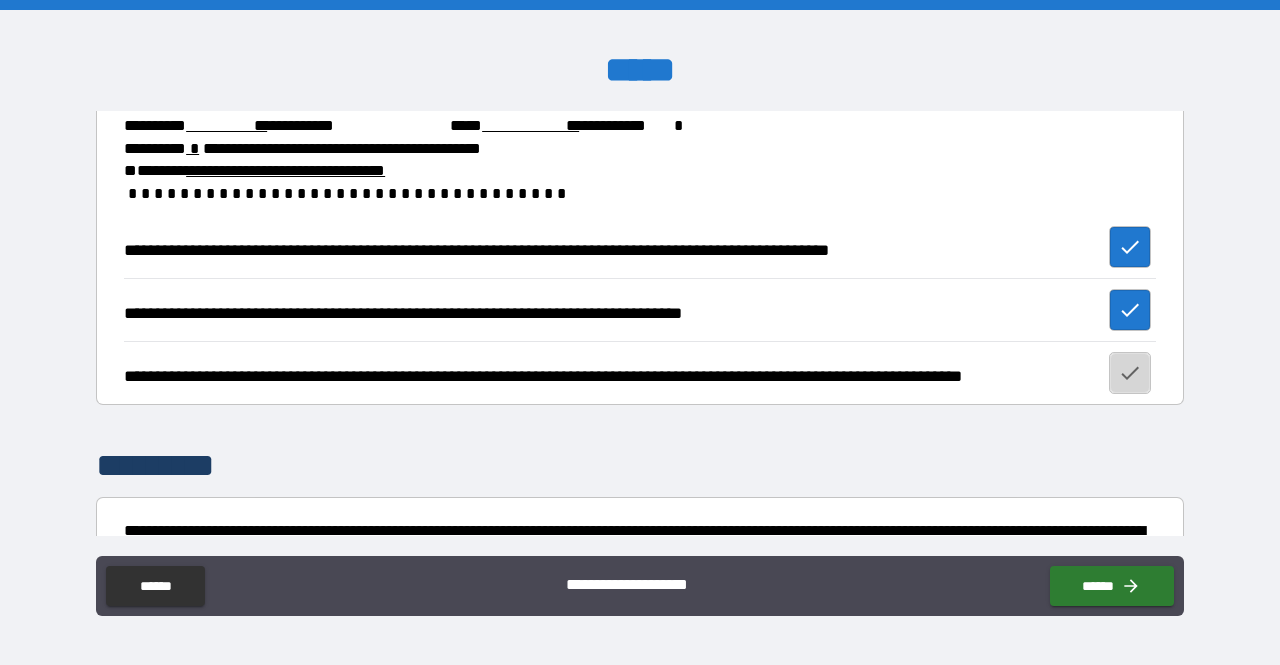 click 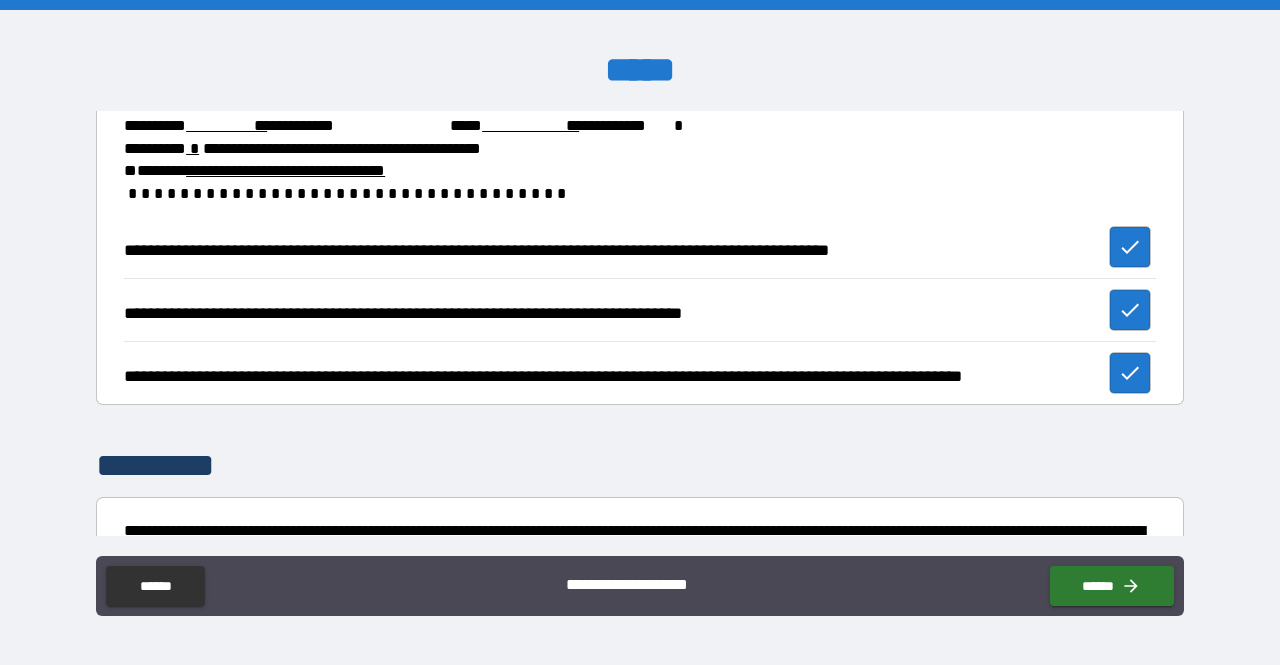 scroll, scrollTop: 3284, scrollLeft: 0, axis: vertical 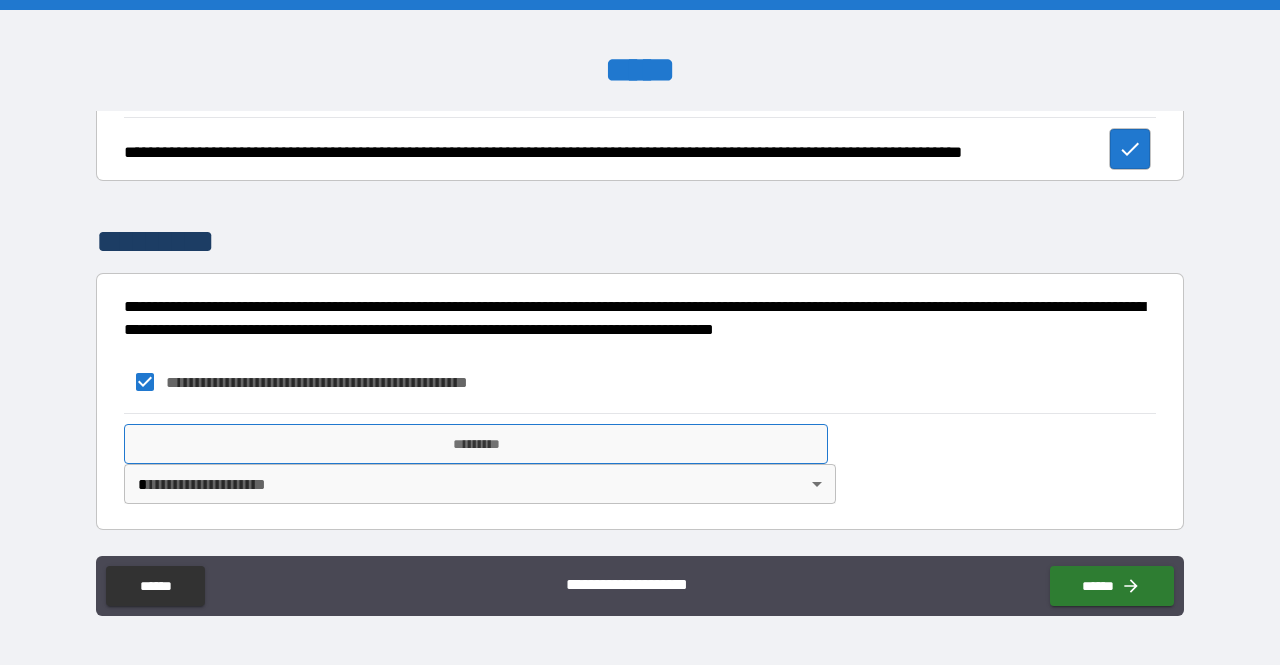 click on "*********" at bounding box center [476, 444] 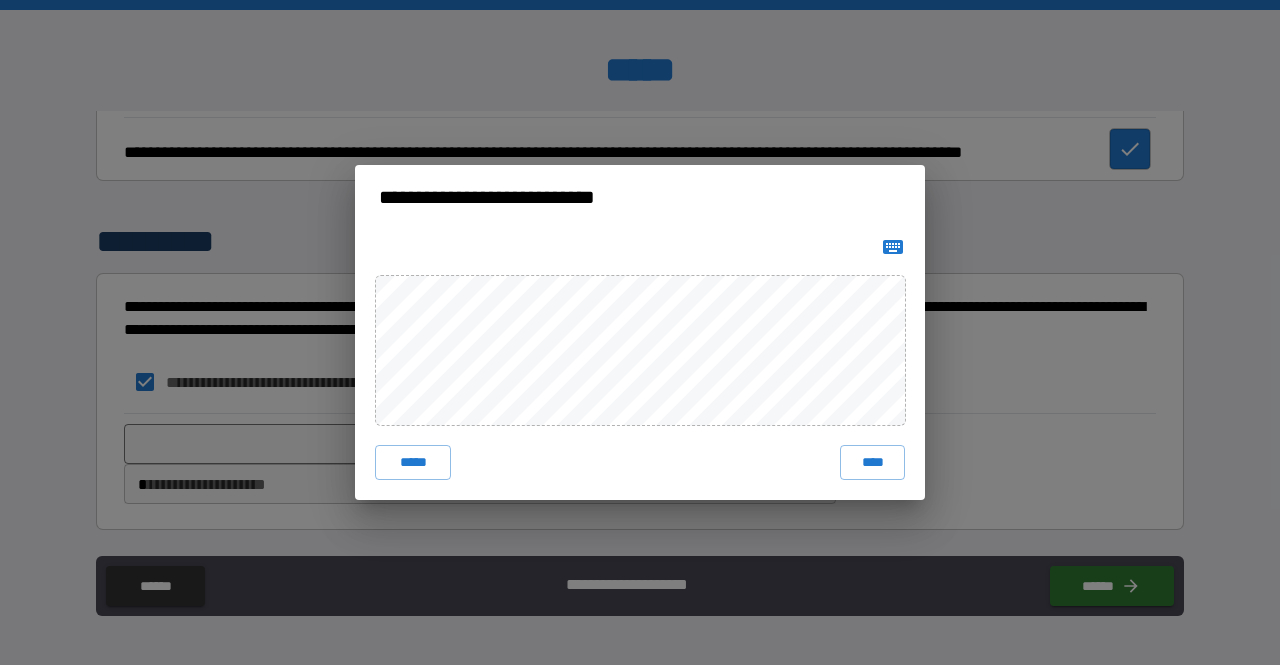 click on "***** ****" at bounding box center [640, 365] 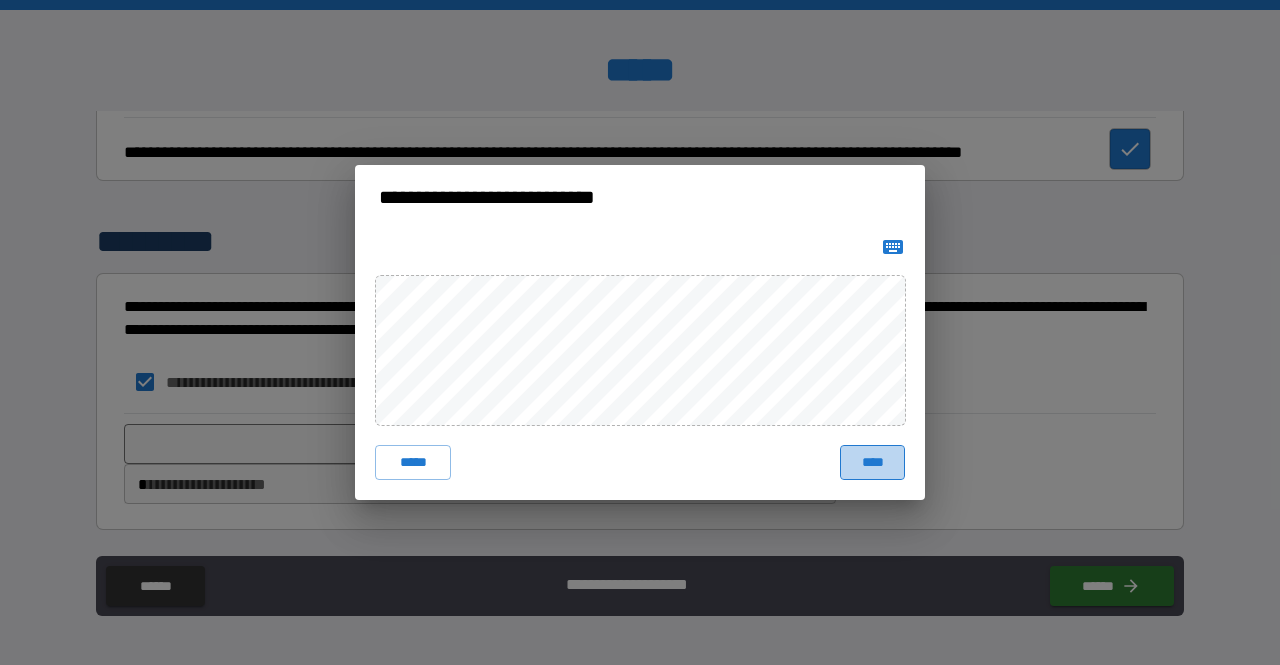 click on "****" at bounding box center [872, 463] 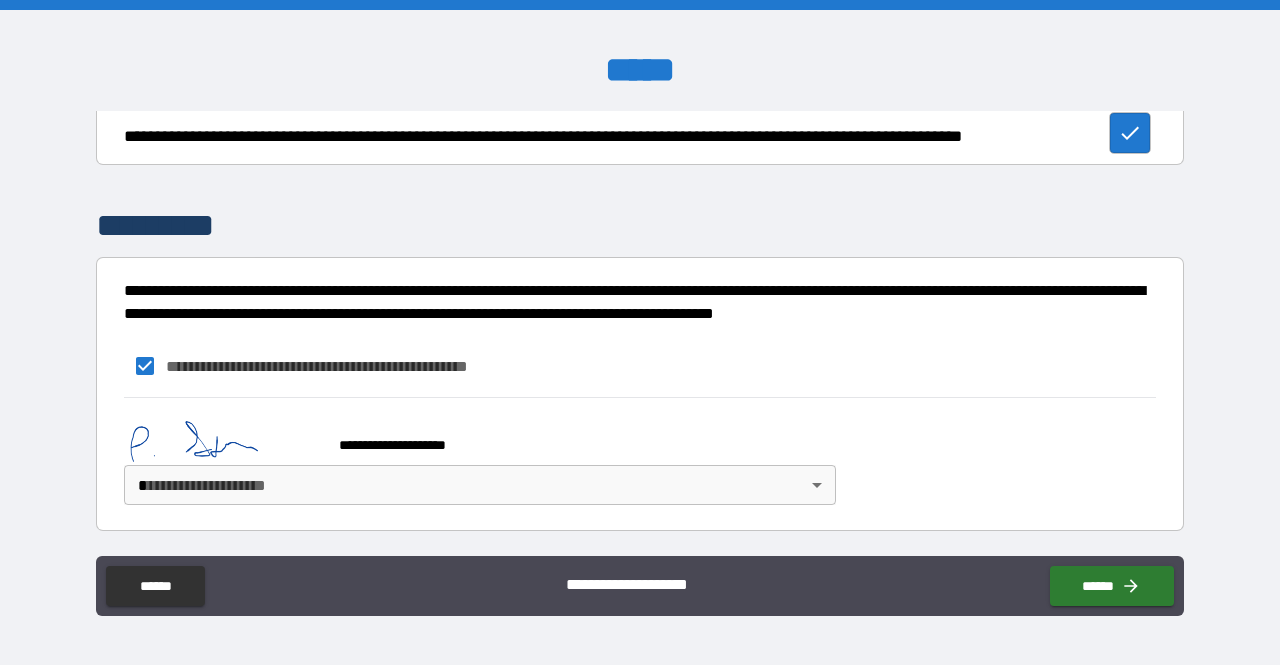 click on "**********" at bounding box center (640, 332) 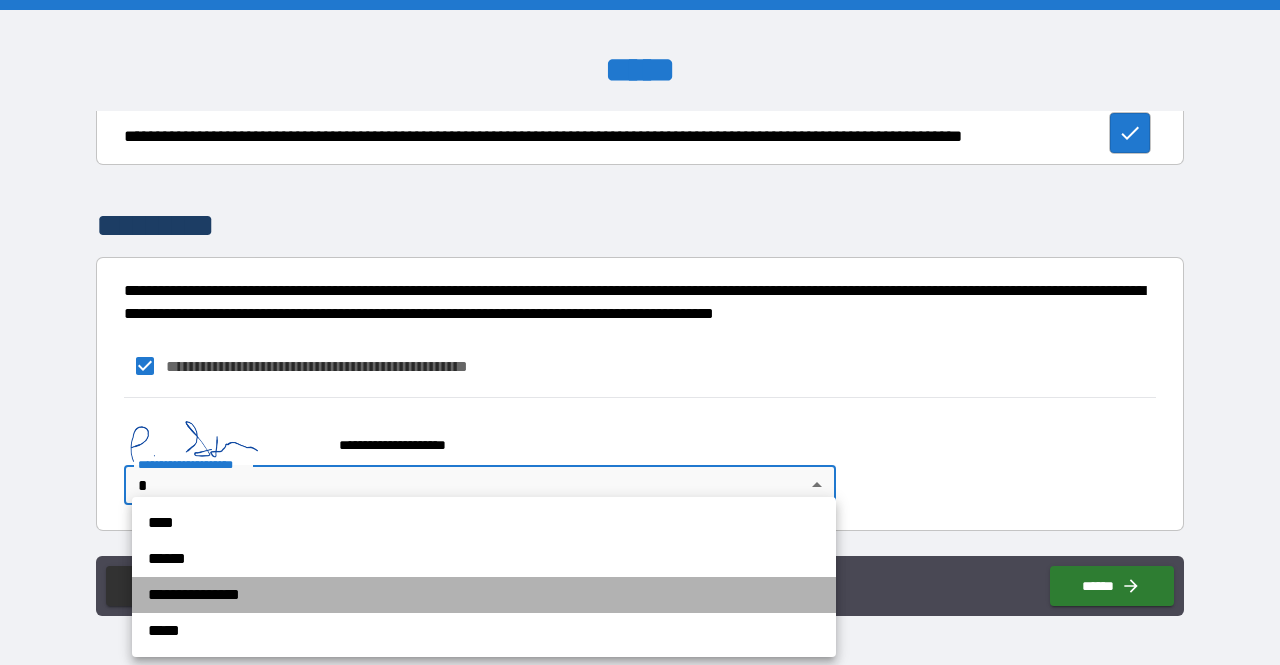 click on "**********" at bounding box center [484, 595] 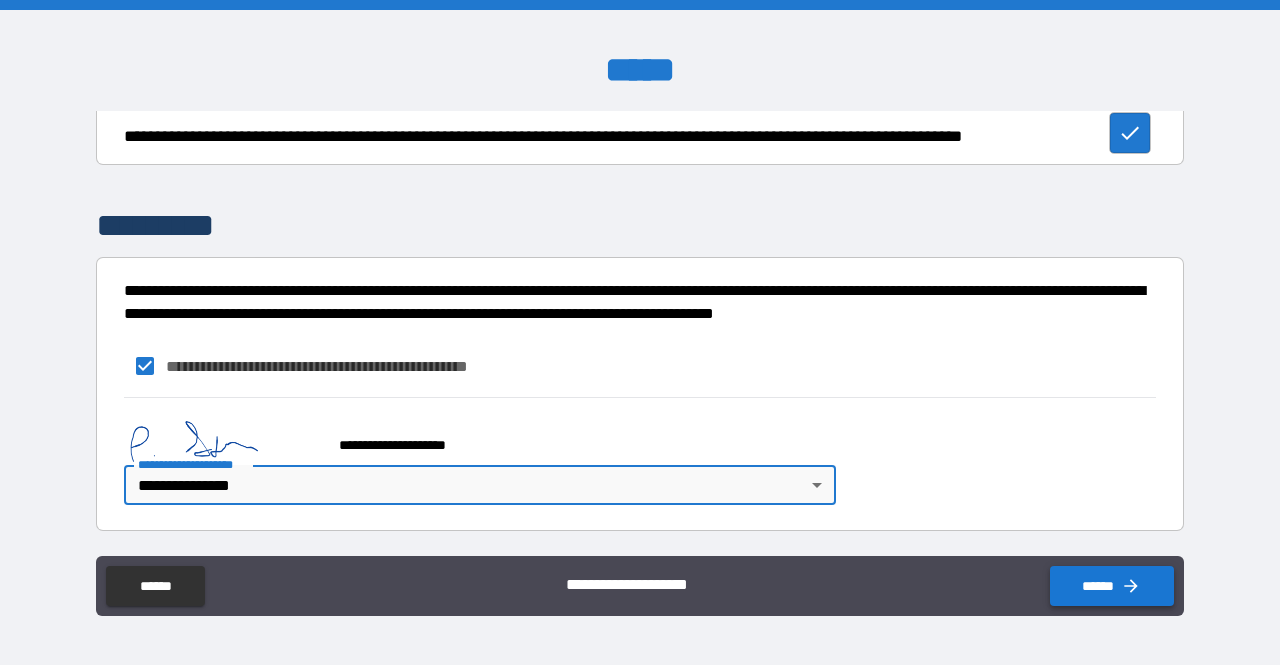 click on "******" at bounding box center (1112, 586) 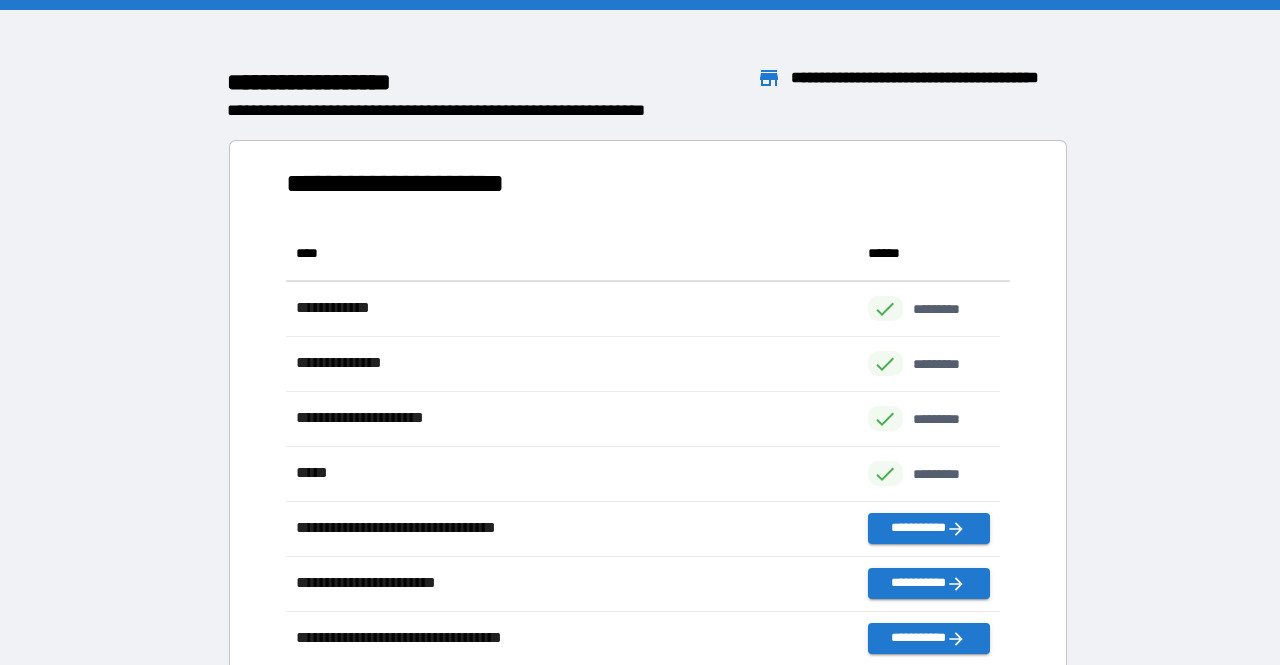 scroll, scrollTop: 16, scrollLeft: 16, axis: both 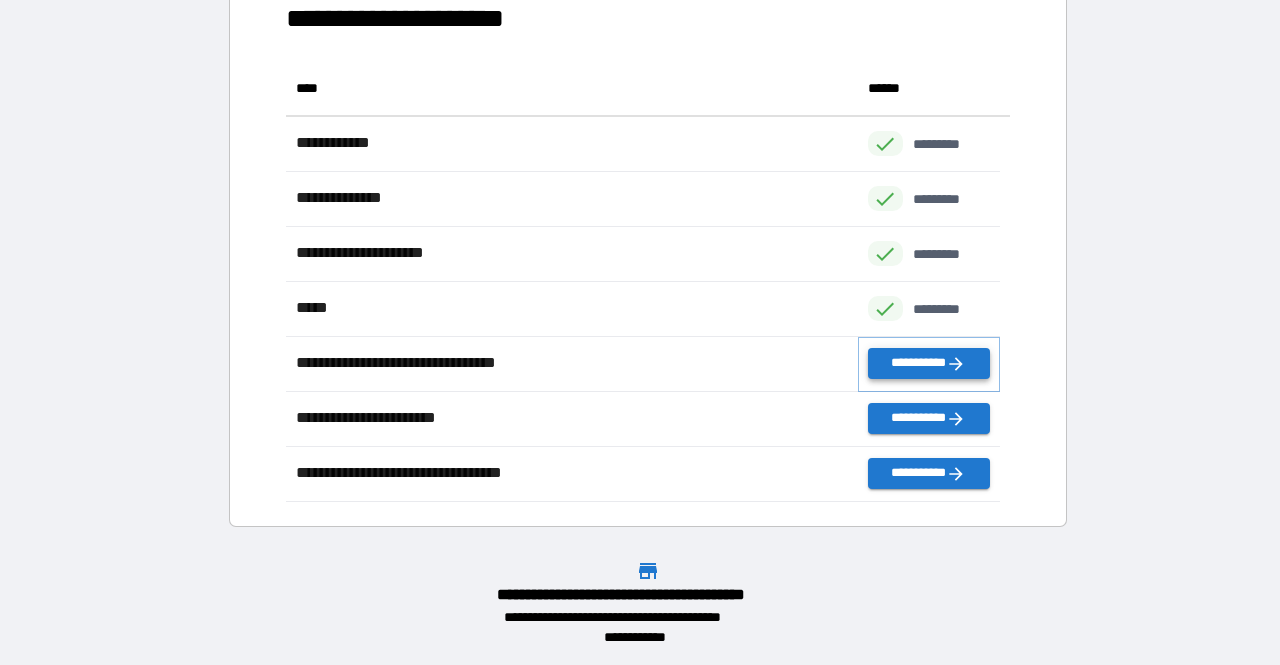 click on "**********" at bounding box center (929, 363) 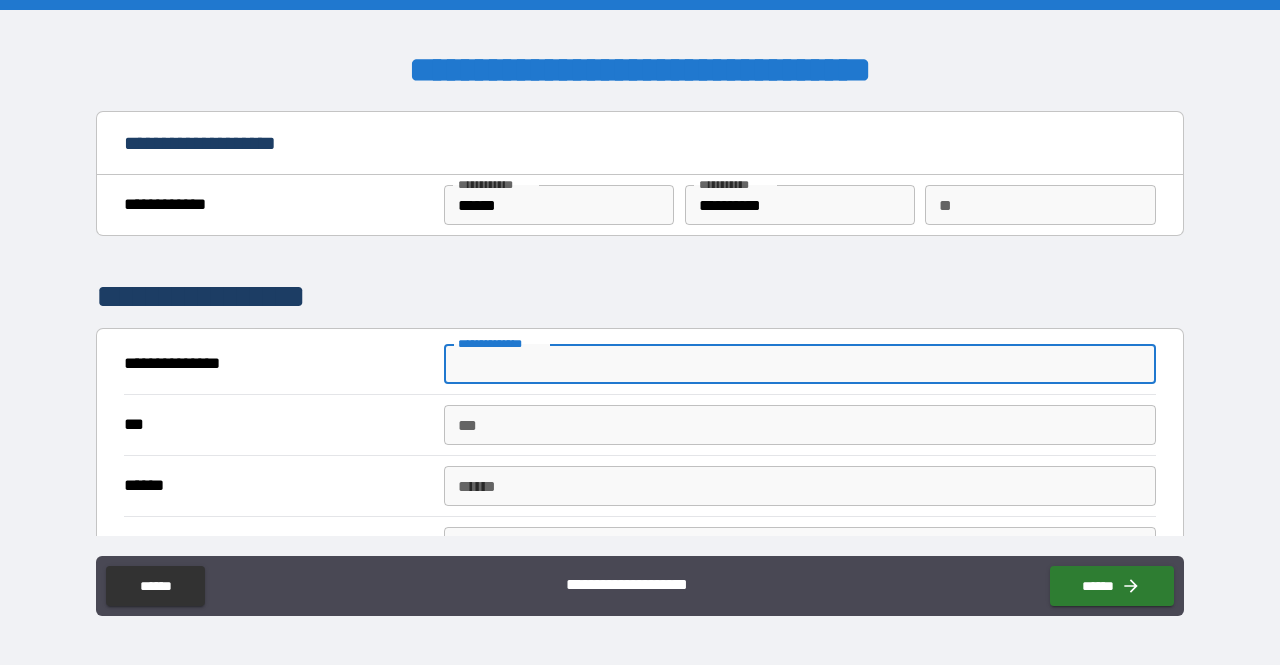 click on "**********" at bounding box center (800, 364) 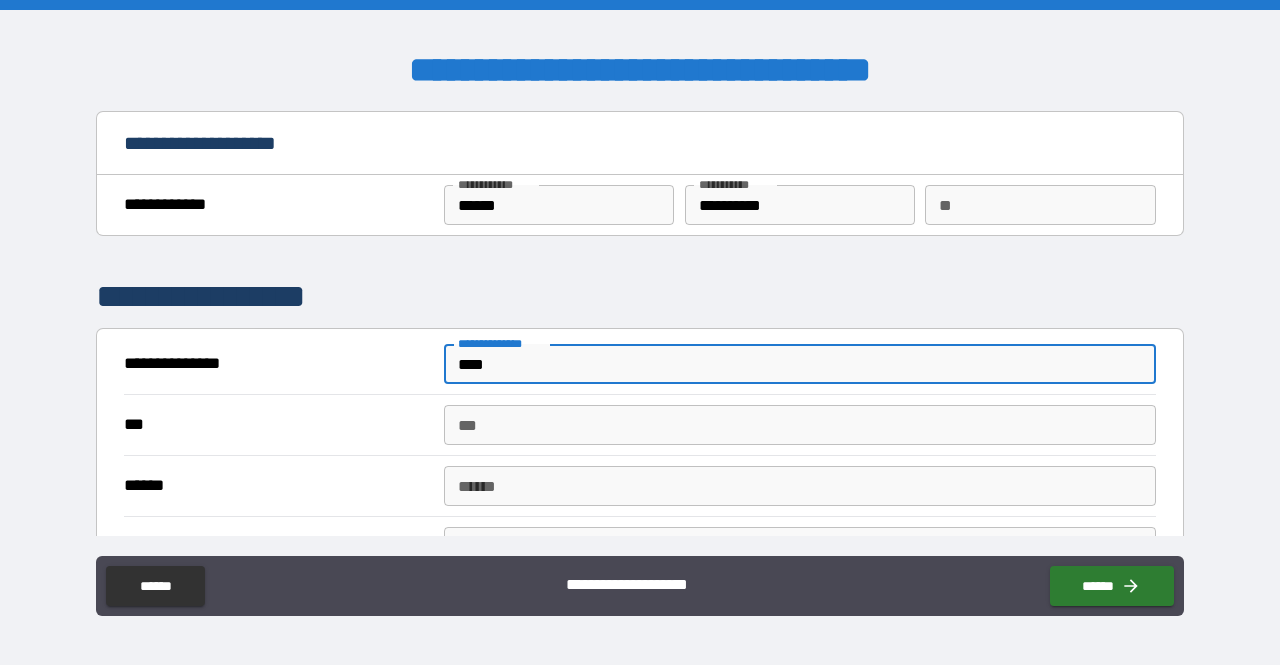 click on "***" at bounding box center (800, 425) 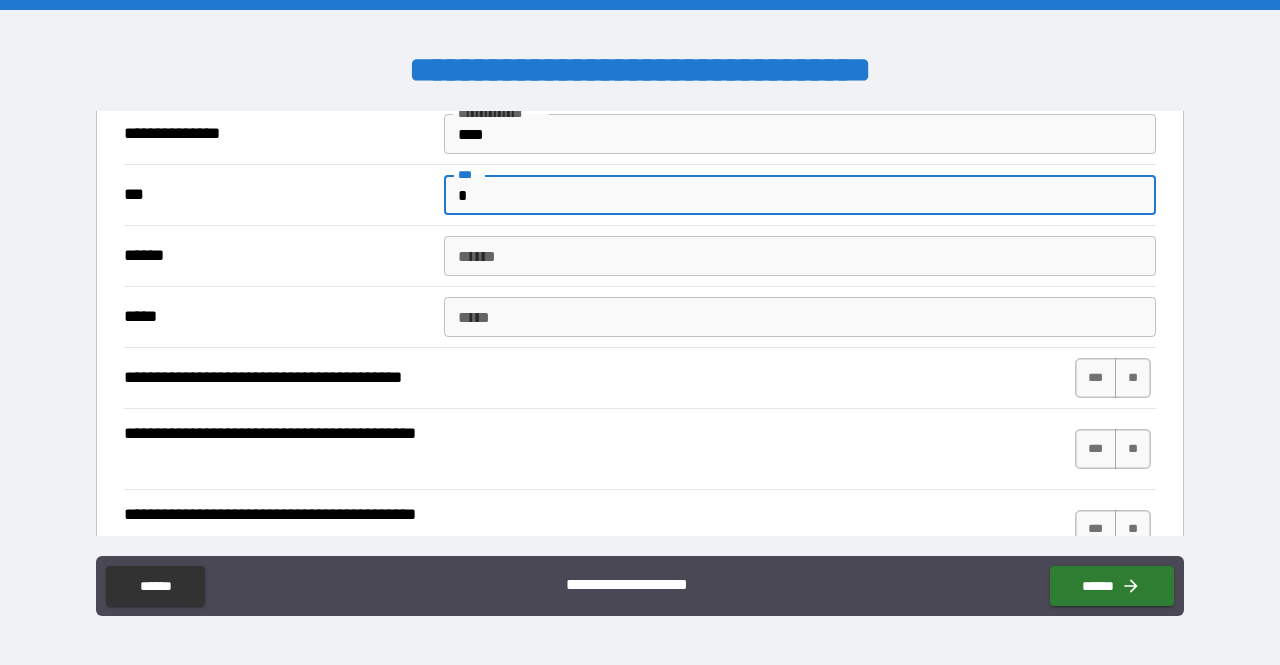 scroll, scrollTop: 231, scrollLeft: 0, axis: vertical 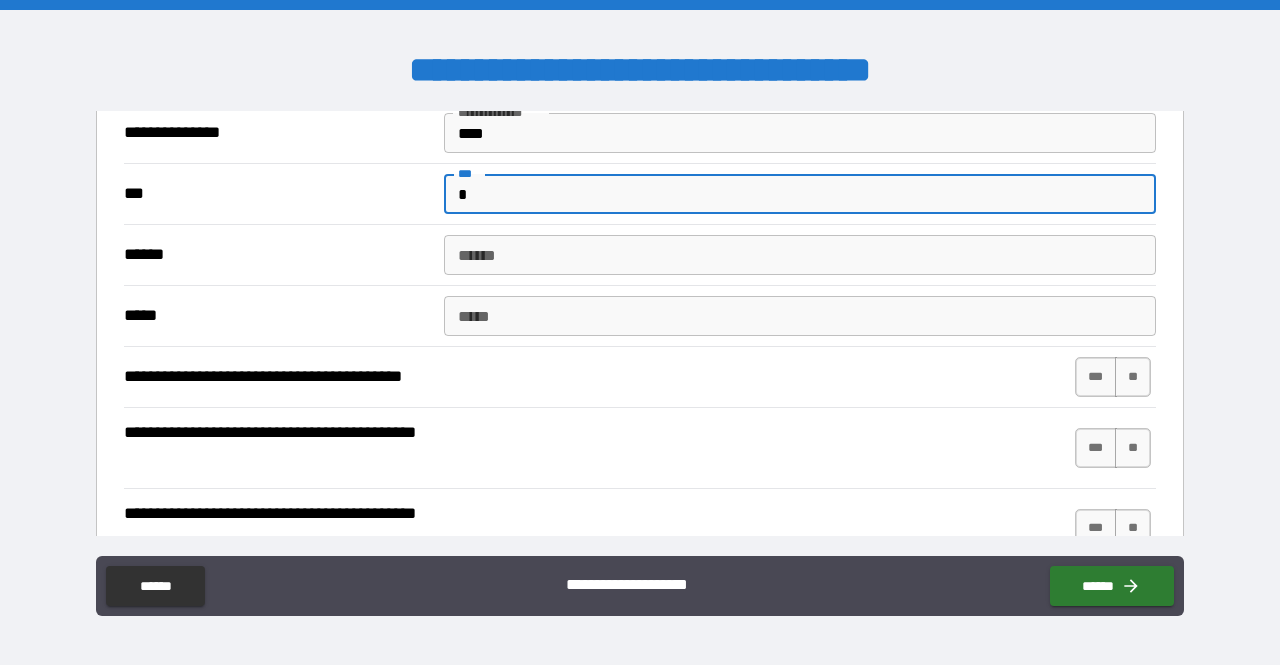 click on "******" at bounding box center (800, 255) 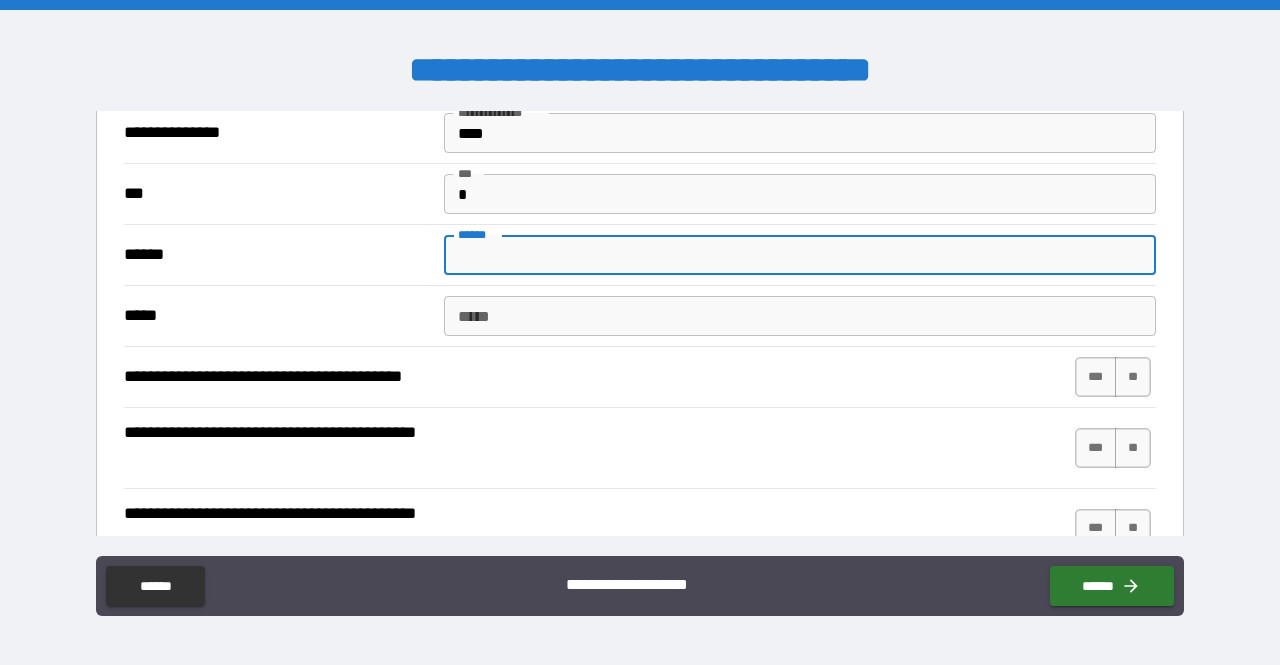 click on "******" at bounding box center [800, 255] 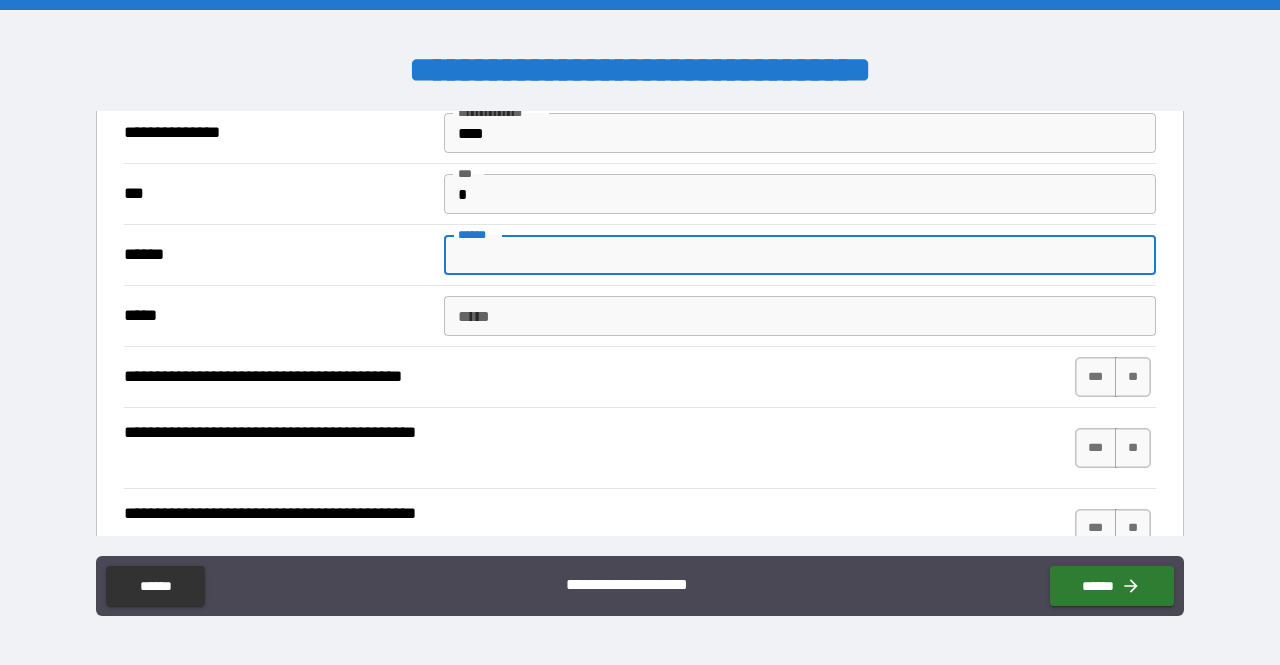 paste on "**********" 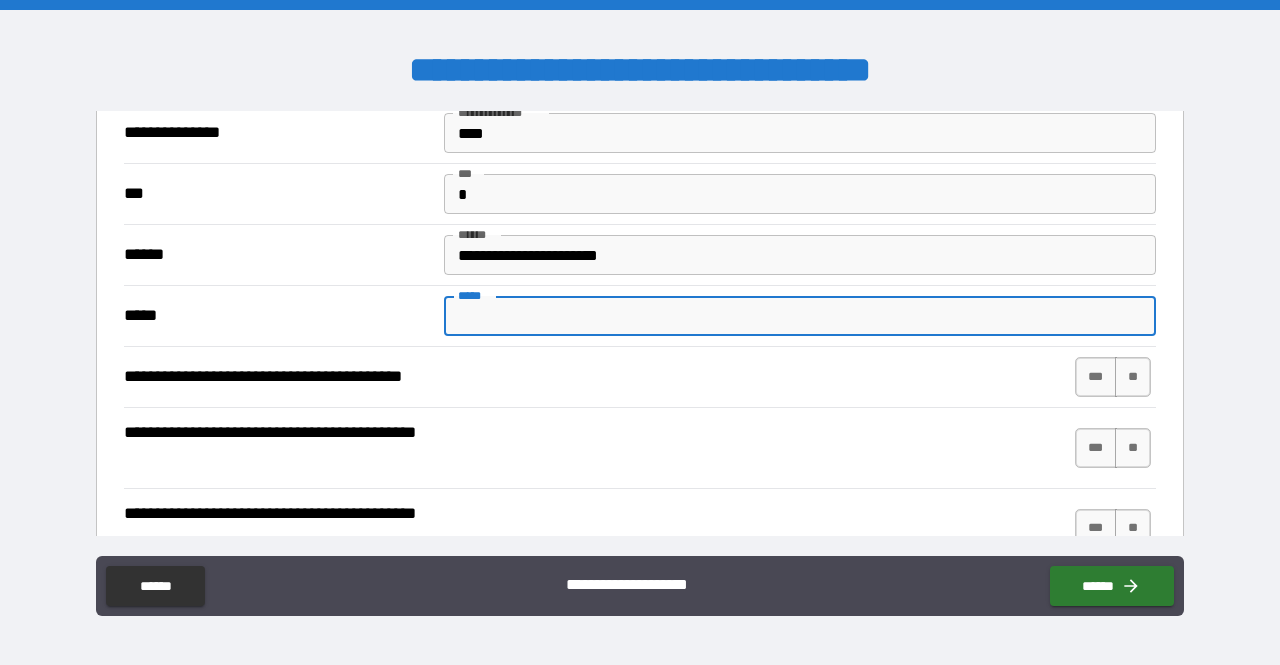 click on "*****" at bounding box center [800, 316] 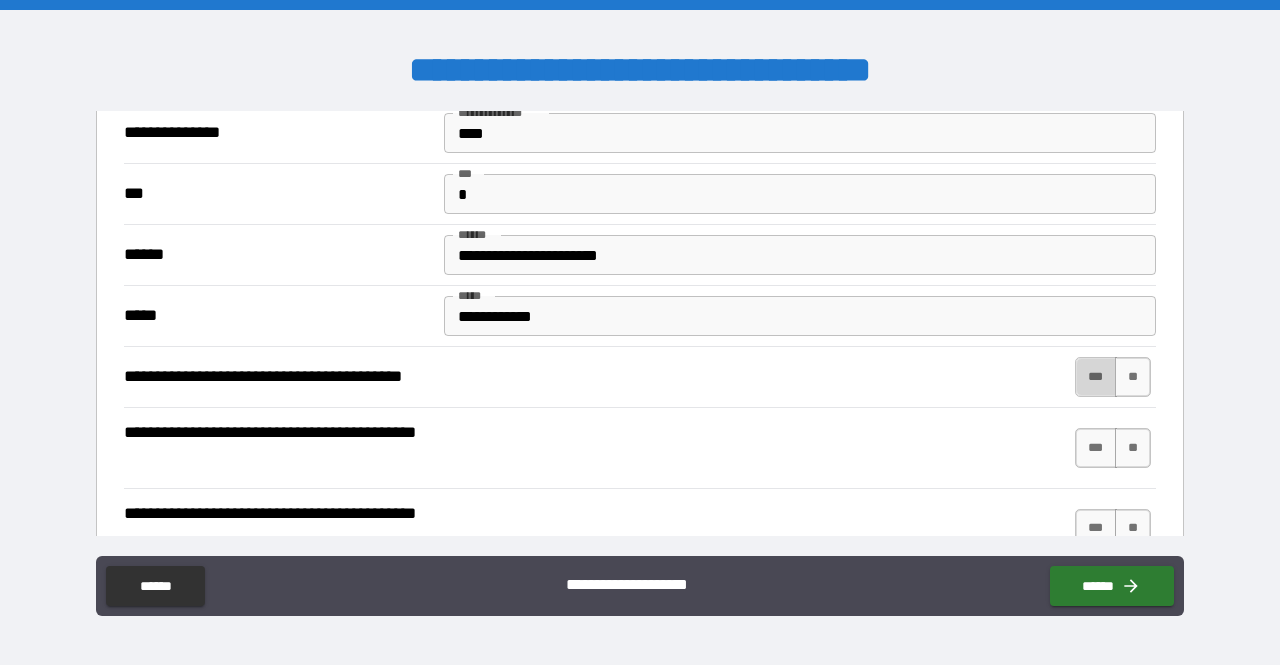 click on "***" at bounding box center [1096, 377] 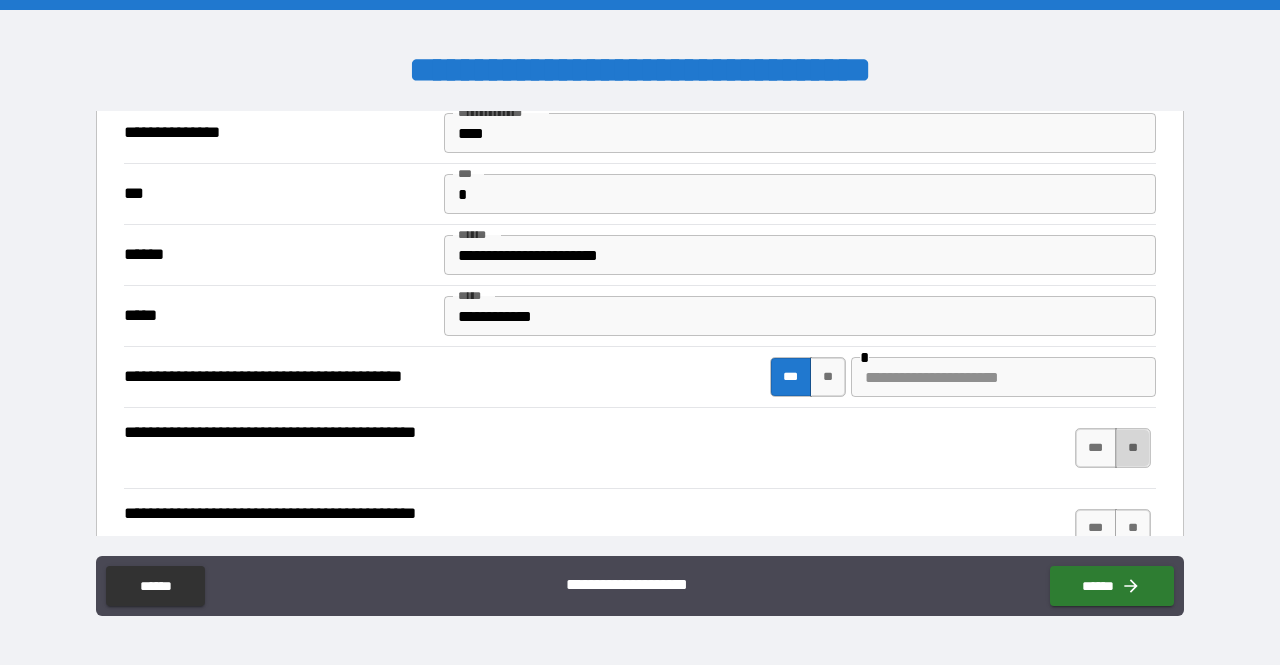 click on "**" at bounding box center (1133, 448) 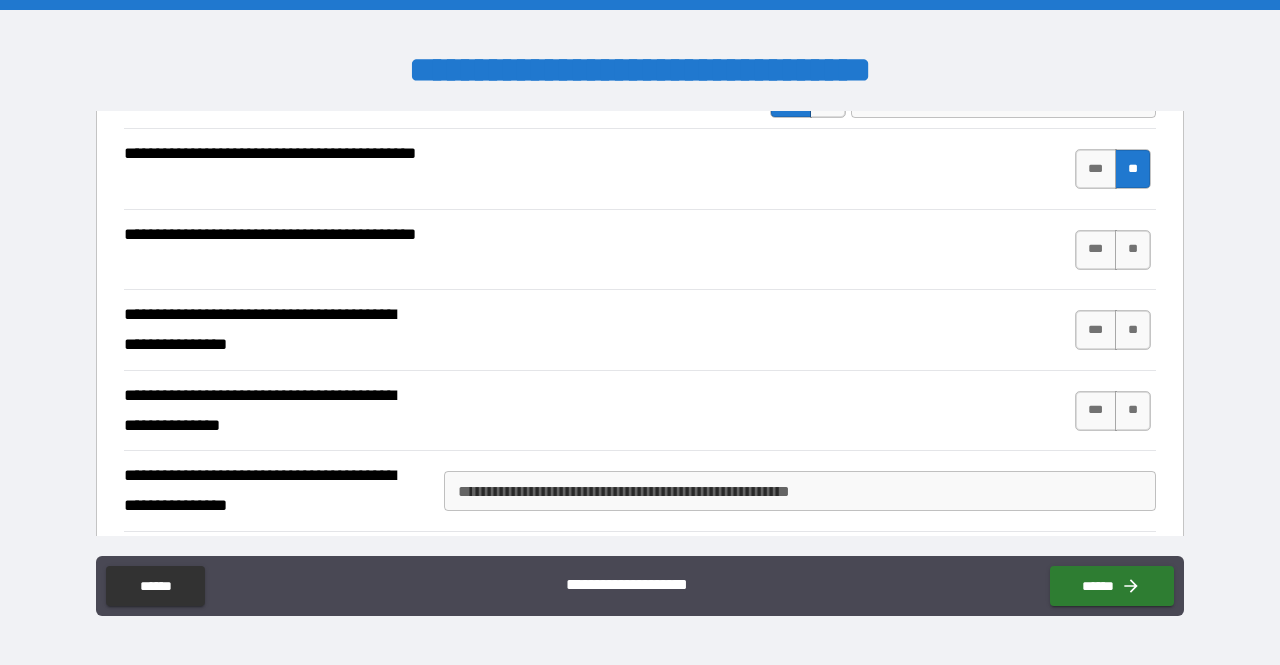 scroll, scrollTop: 509, scrollLeft: 0, axis: vertical 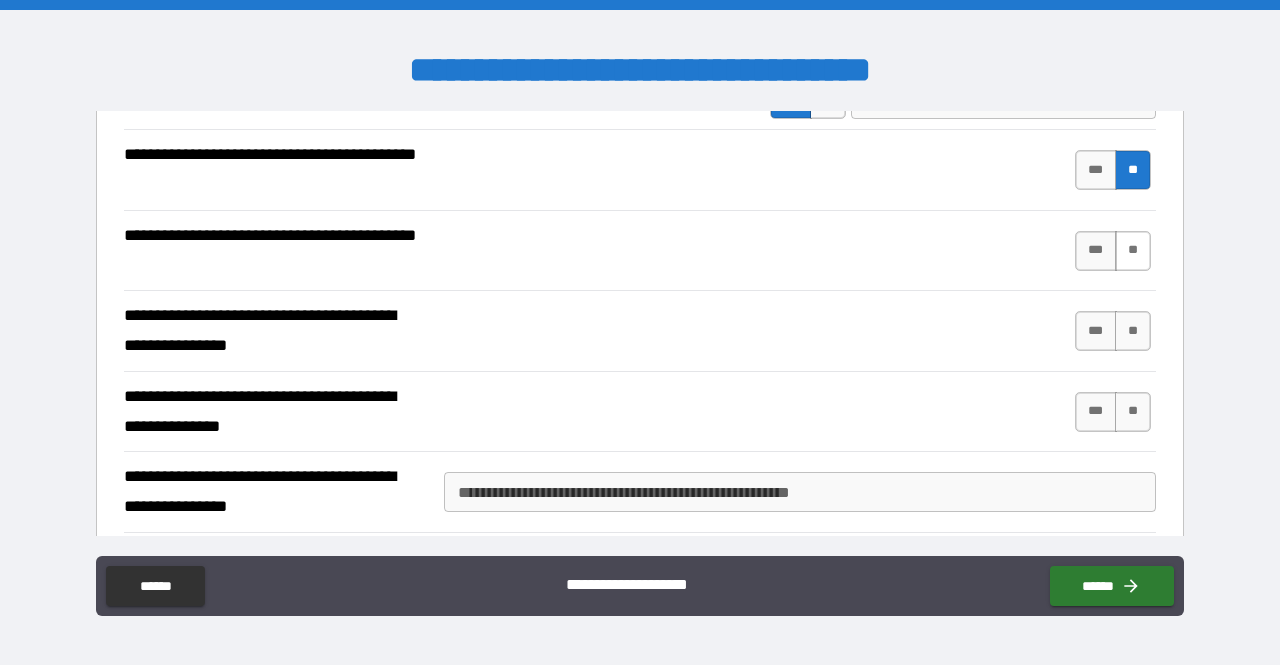 click on "**" at bounding box center [1133, 251] 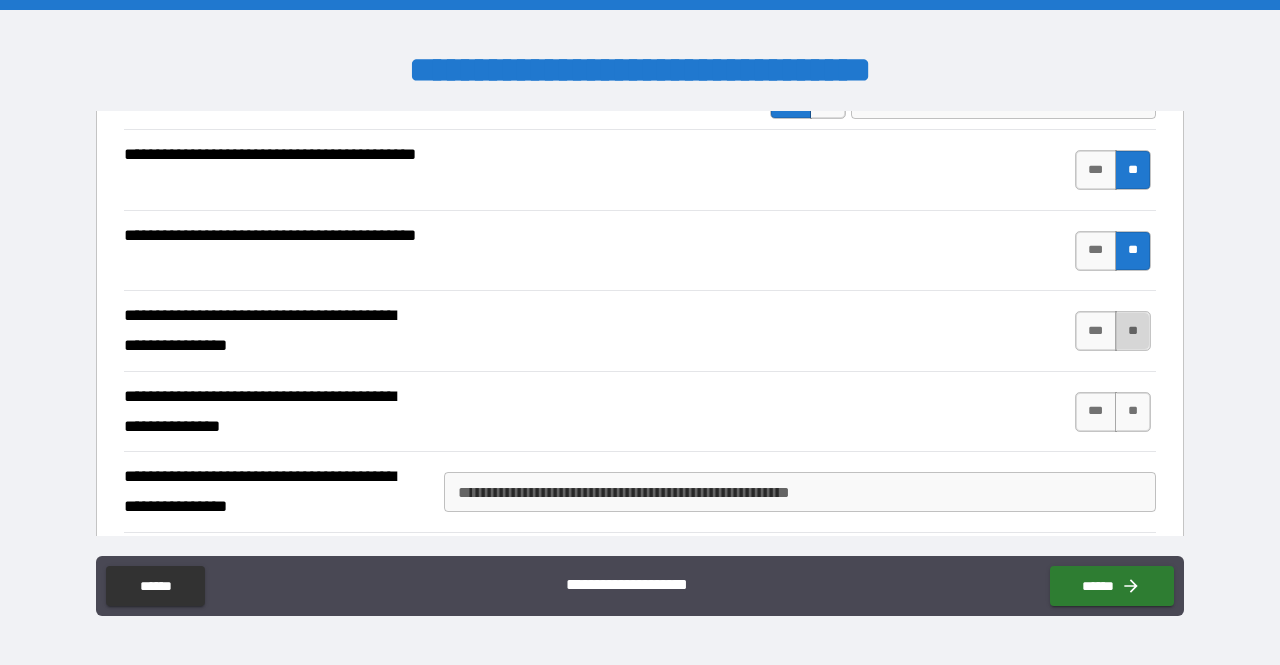 click on "**" at bounding box center [1133, 331] 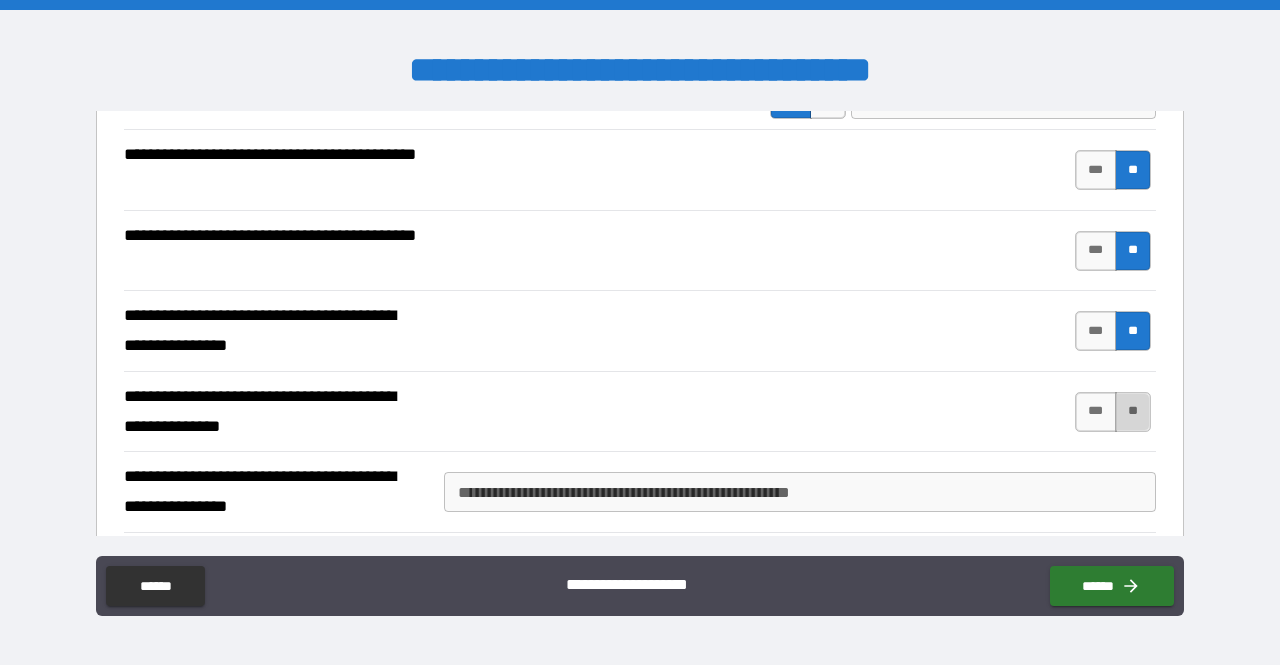 click on "**" at bounding box center [1133, 412] 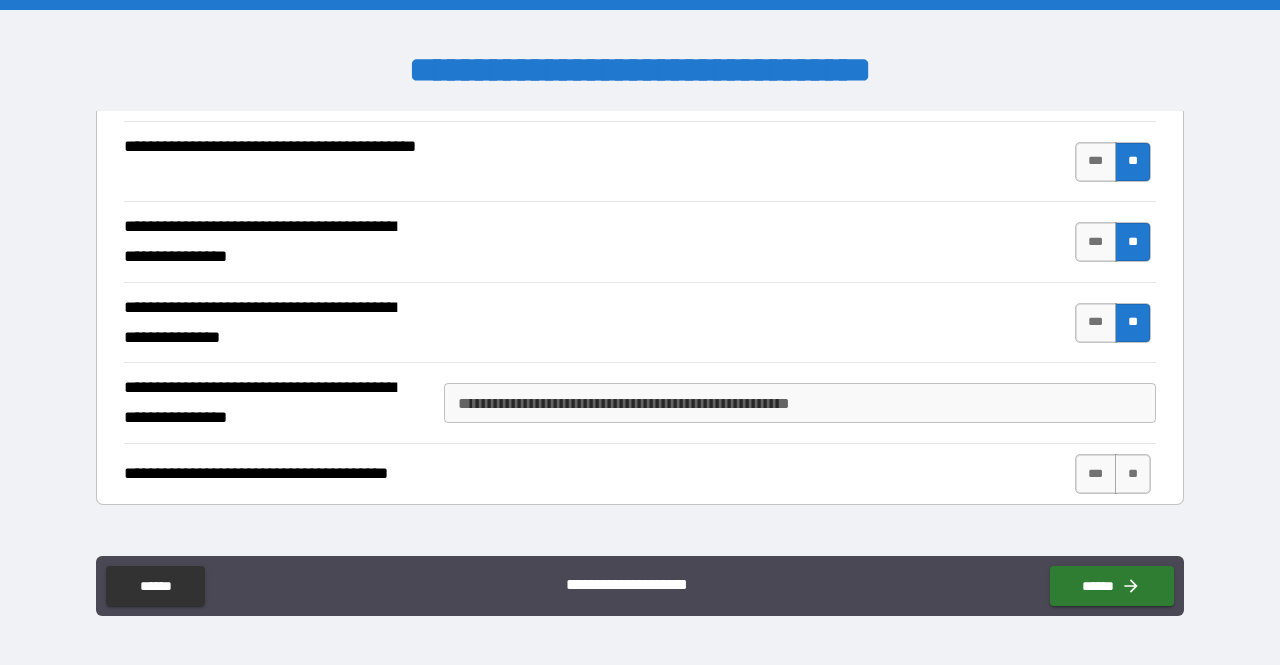 scroll, scrollTop: 599, scrollLeft: 0, axis: vertical 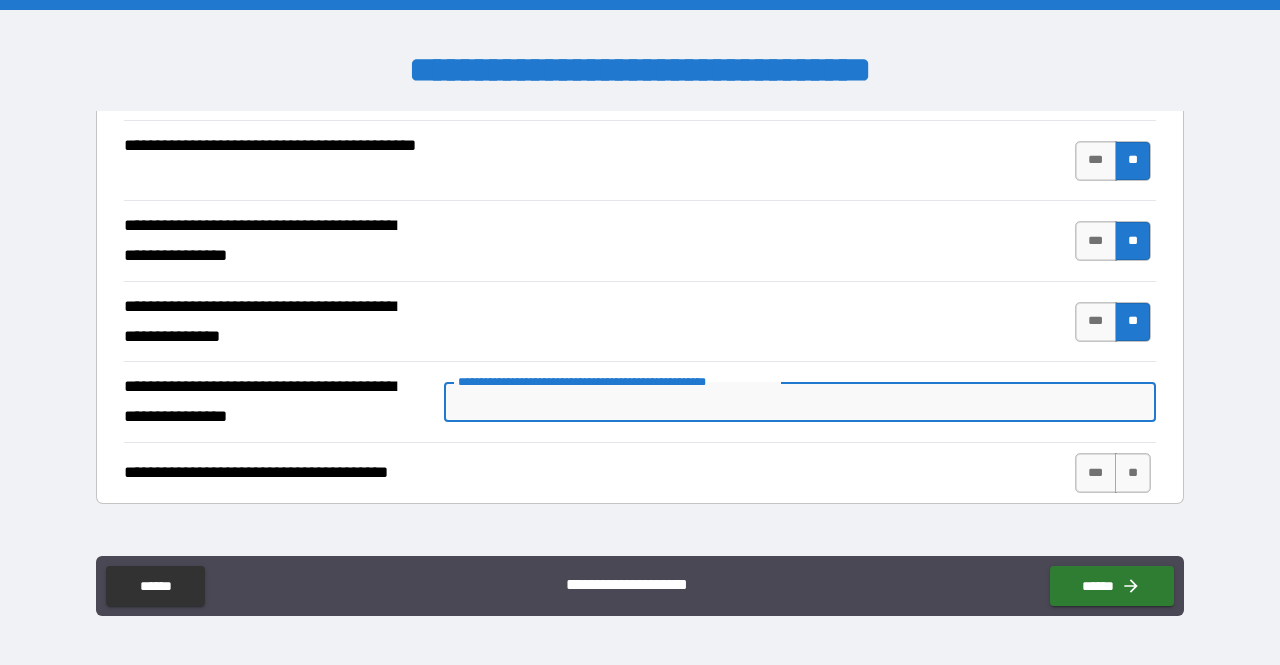 click on "**********" at bounding box center [800, 402] 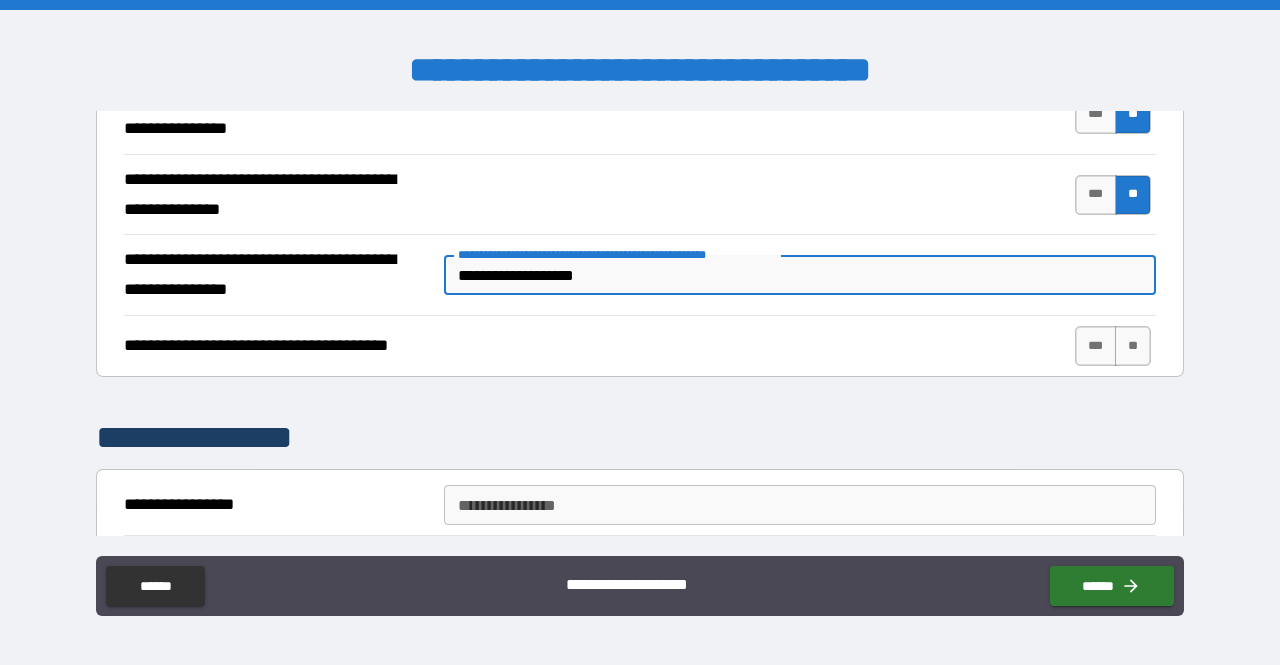 scroll, scrollTop: 727, scrollLeft: 0, axis: vertical 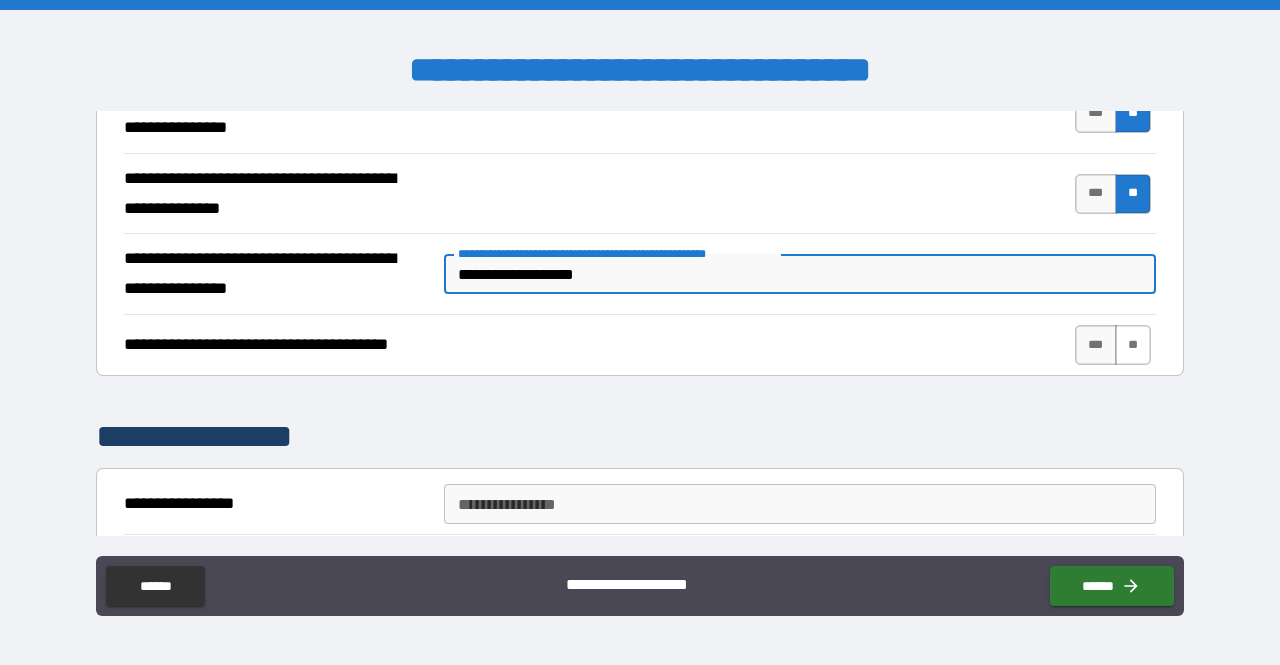 click on "**" at bounding box center [1133, 345] 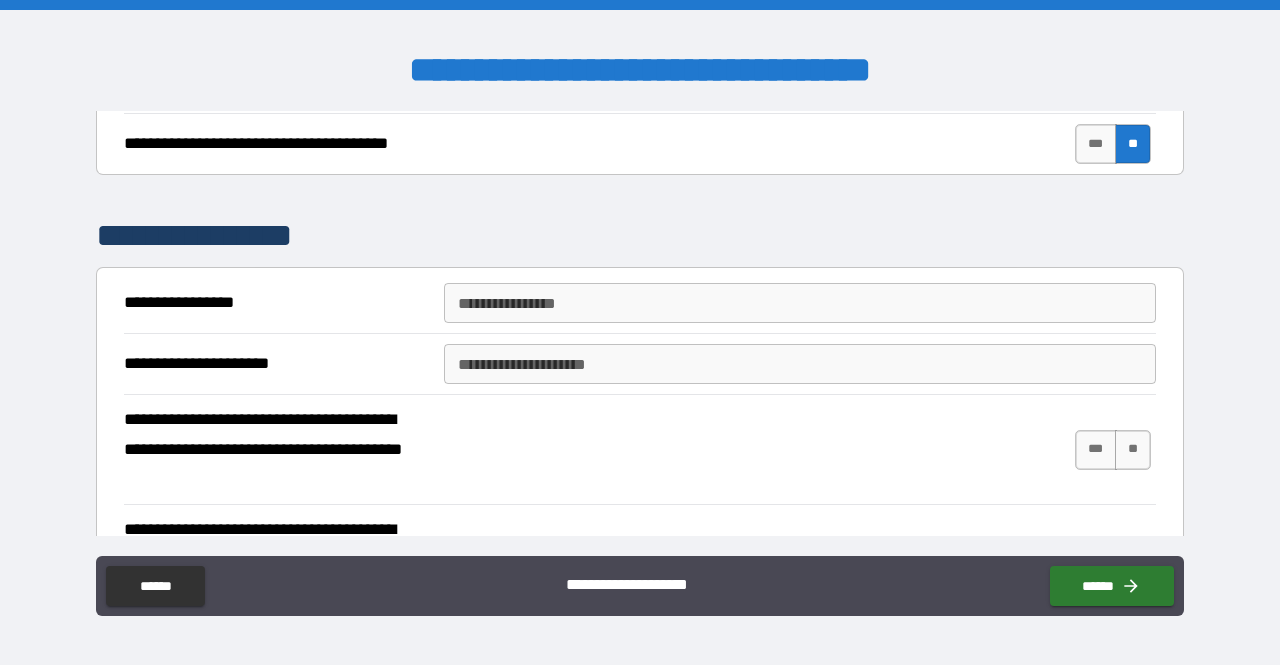 scroll, scrollTop: 929, scrollLeft: 0, axis: vertical 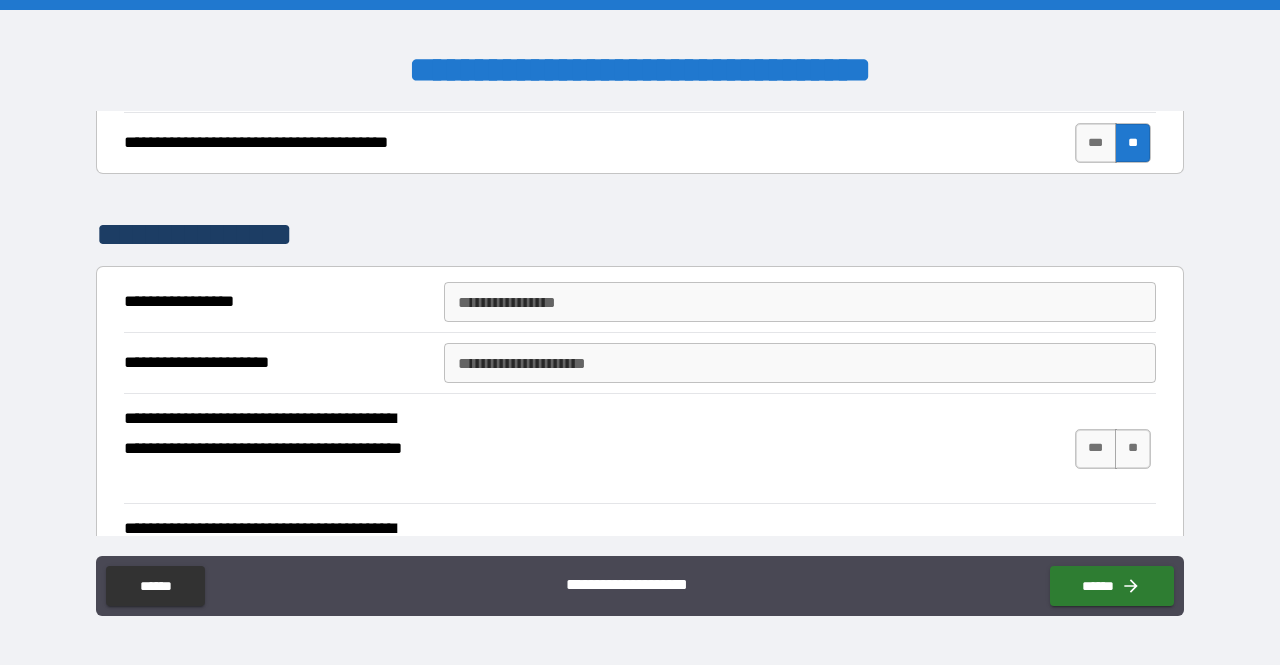 click on "**********" at bounding box center (800, 302) 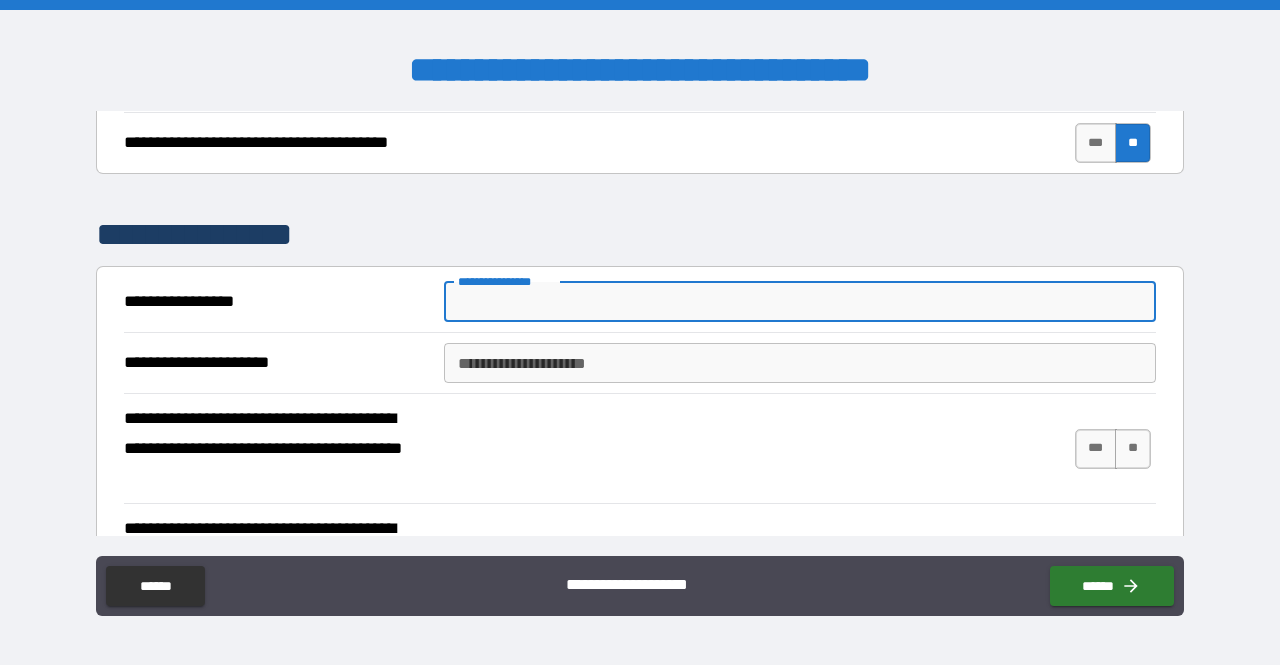 paste on "**********" 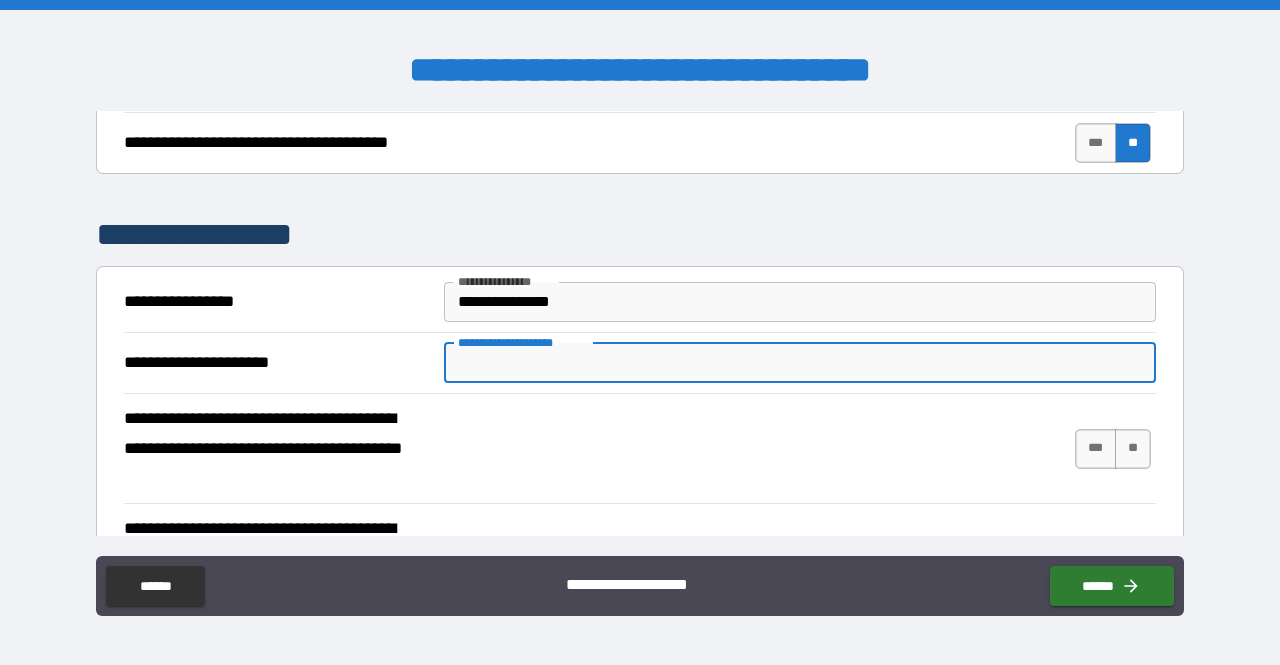 drag, startPoint x: 527, startPoint y: 353, endPoint x: 446, endPoint y: 353, distance: 81 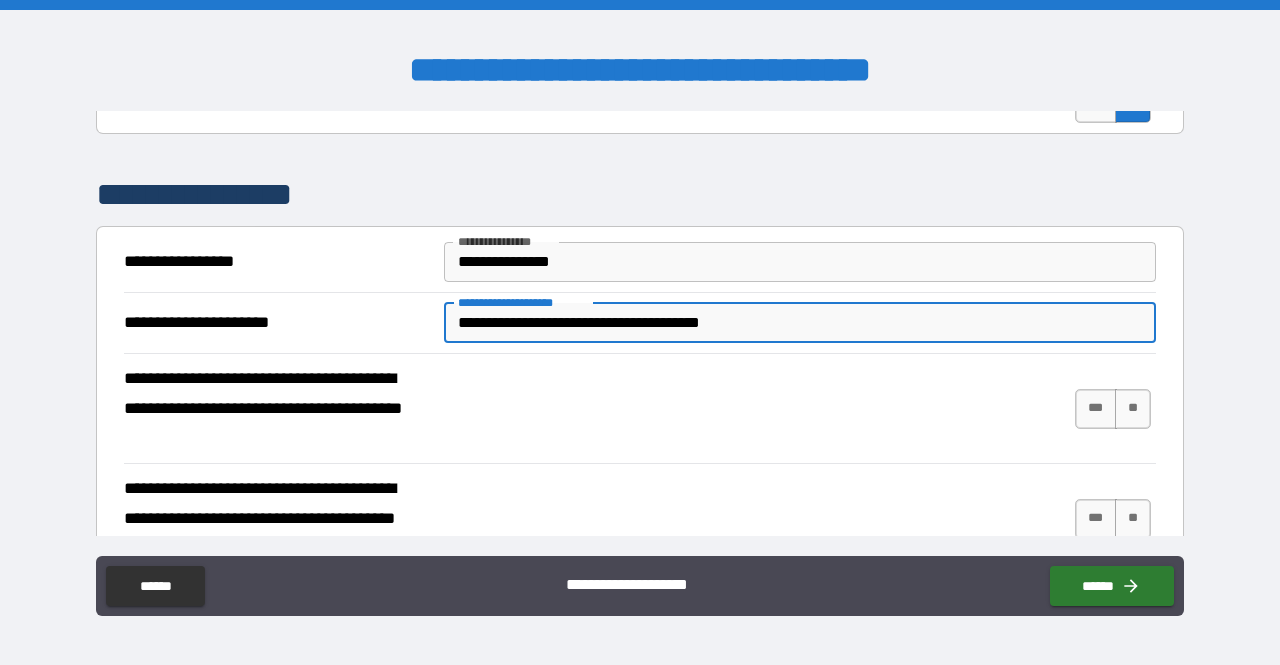 scroll, scrollTop: 970, scrollLeft: 0, axis: vertical 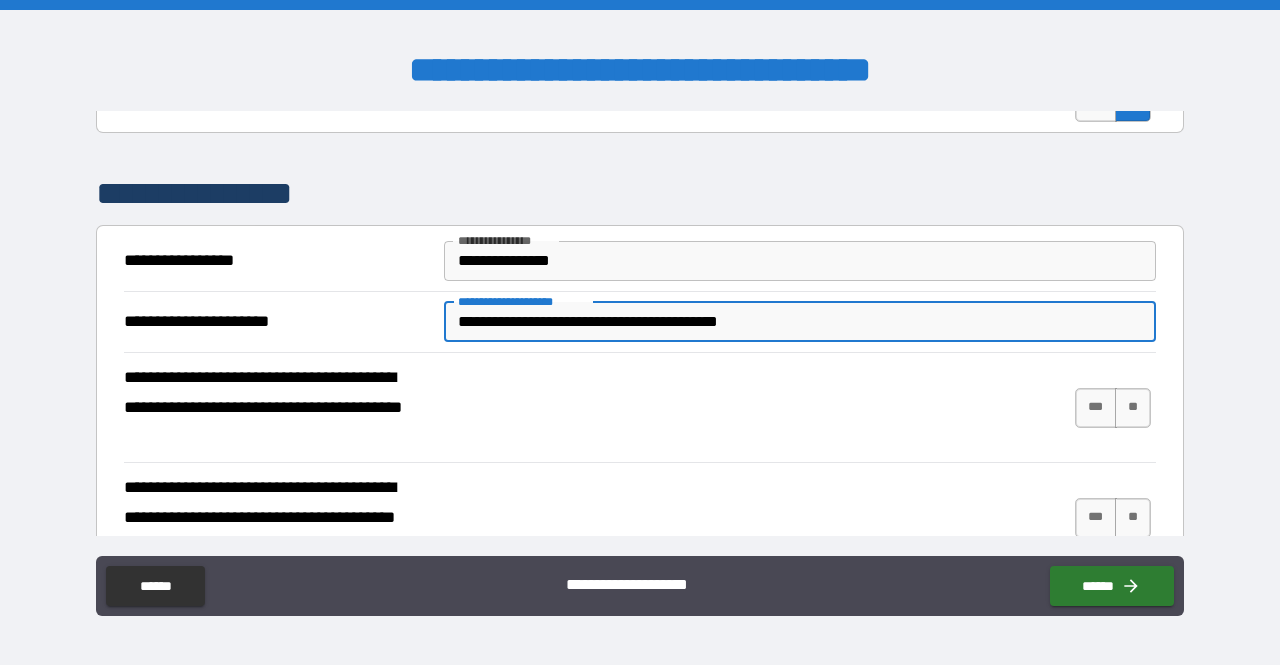 paste on "**********" 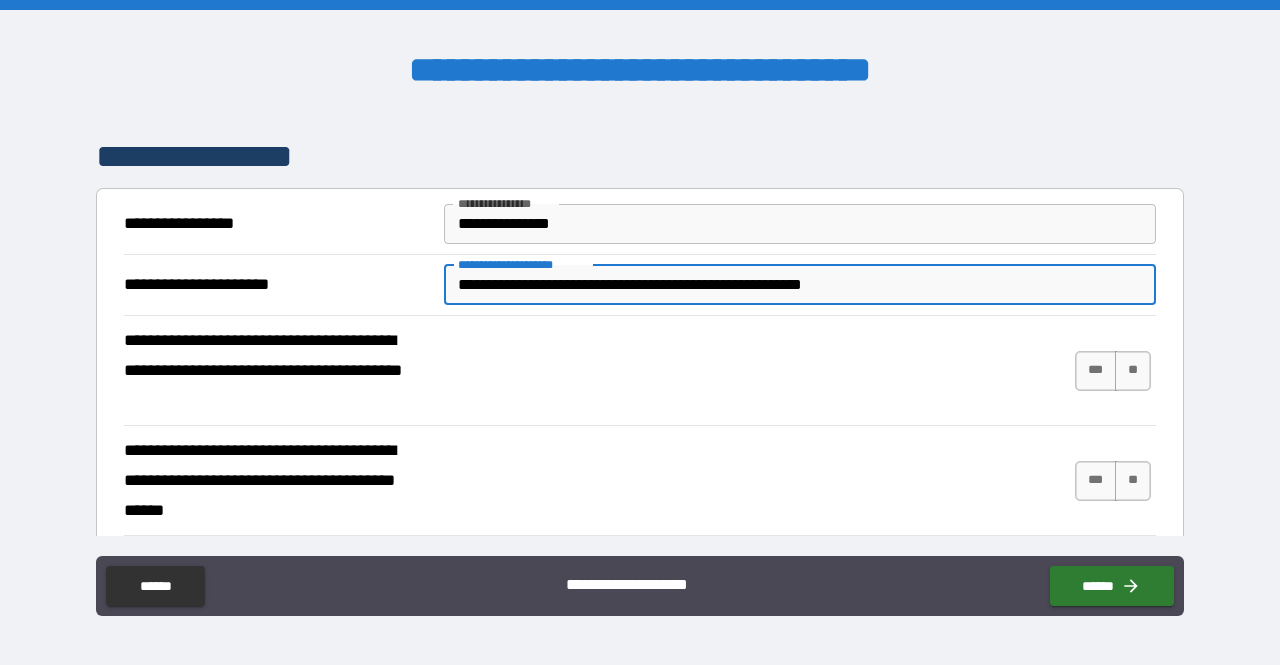 scroll, scrollTop: 1008, scrollLeft: 0, axis: vertical 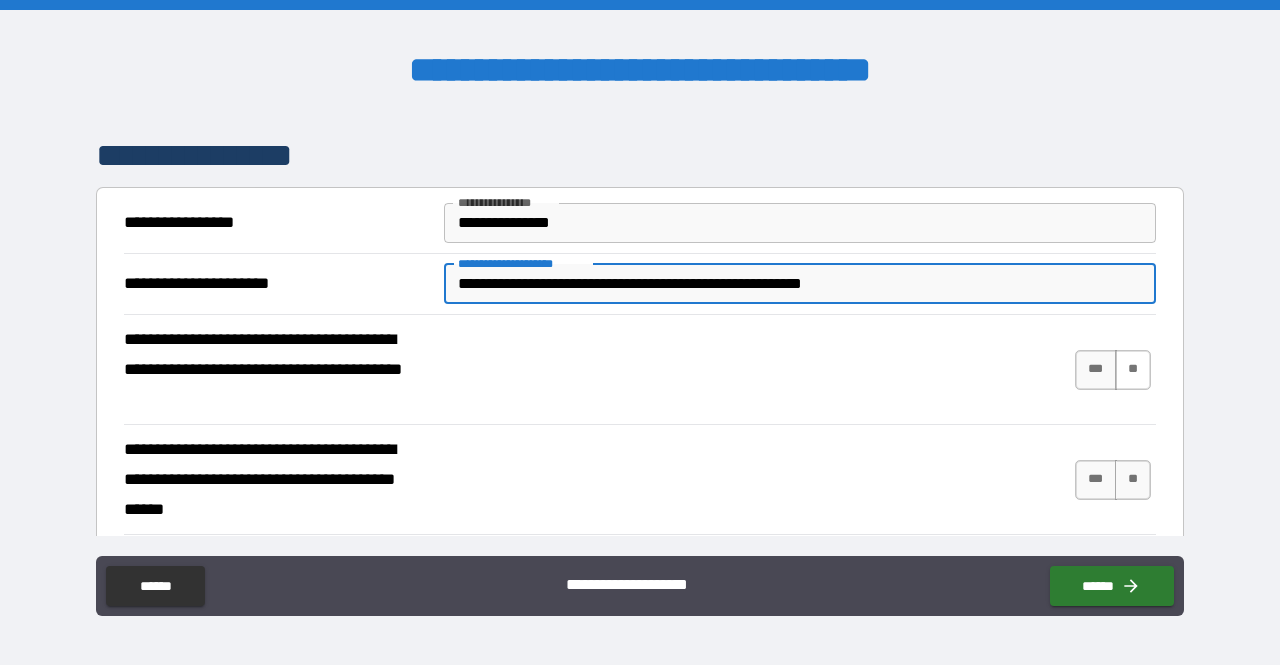 click on "**" at bounding box center (1133, 370) 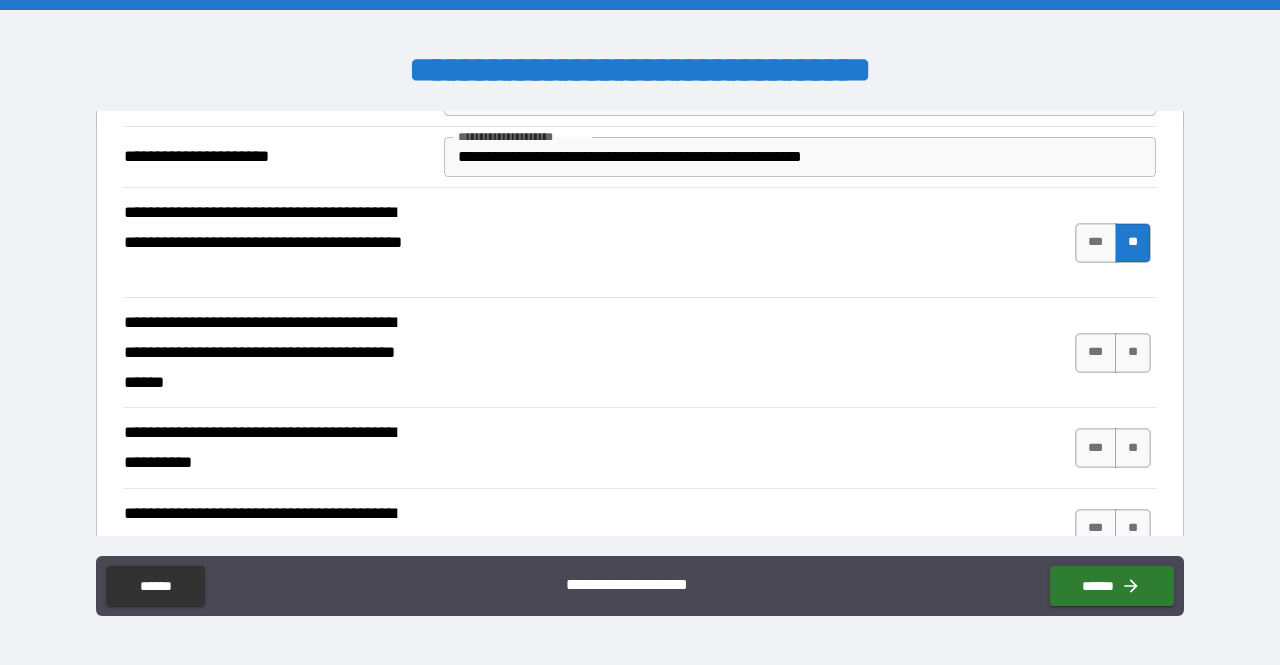 scroll, scrollTop: 1143, scrollLeft: 0, axis: vertical 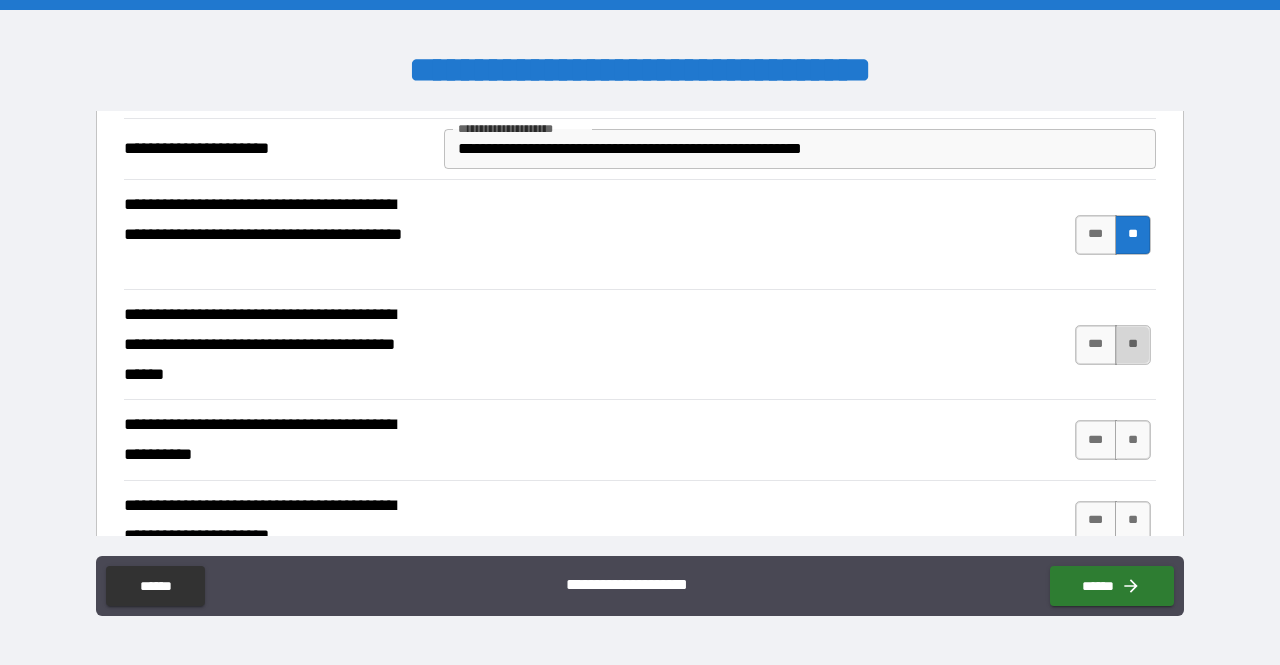 click on "**" at bounding box center (1133, 345) 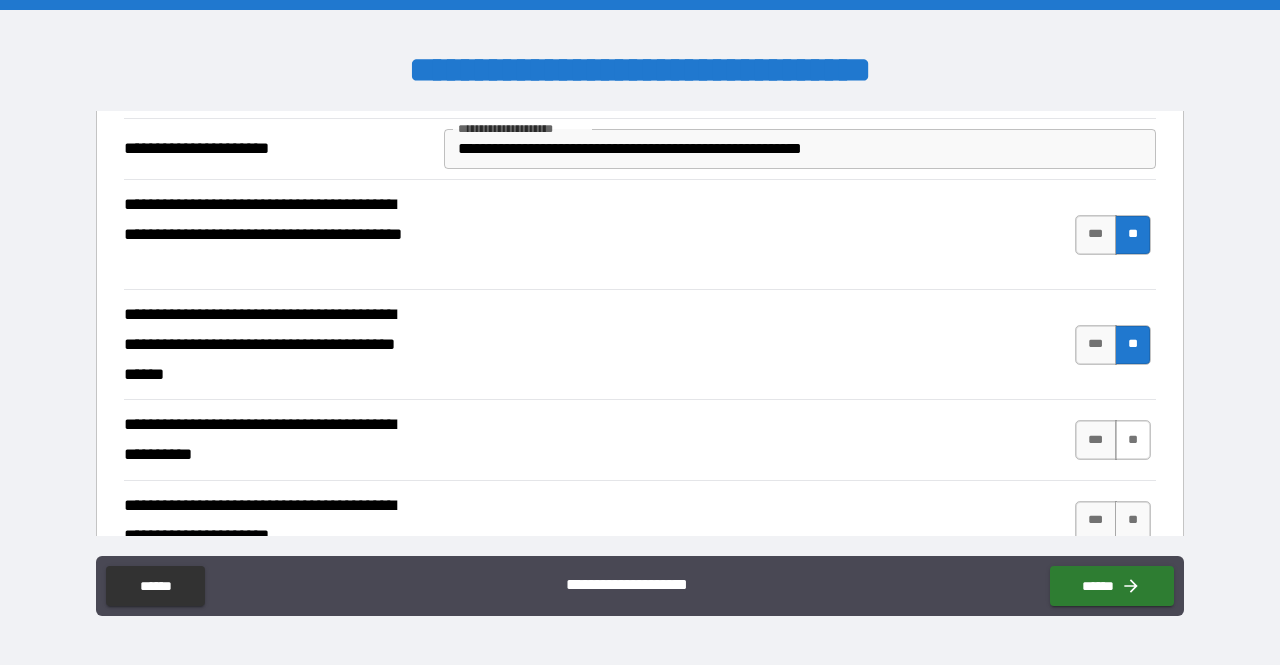 click on "**" at bounding box center [1133, 440] 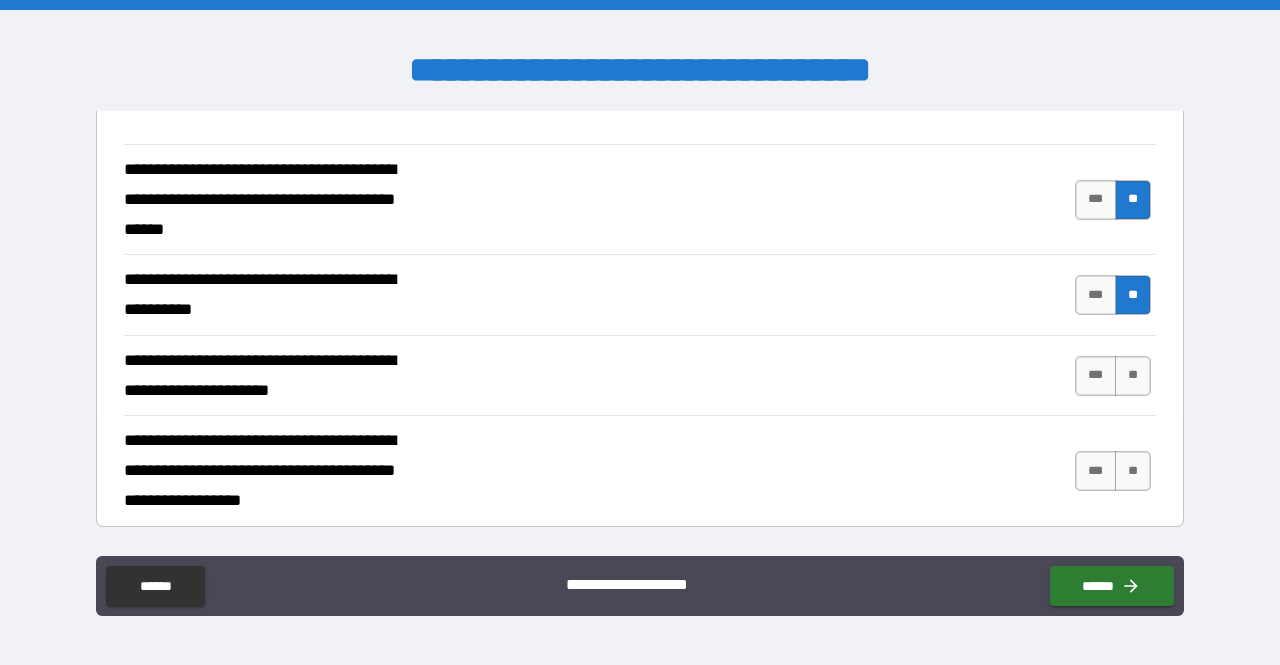 scroll, scrollTop: 1295, scrollLeft: 0, axis: vertical 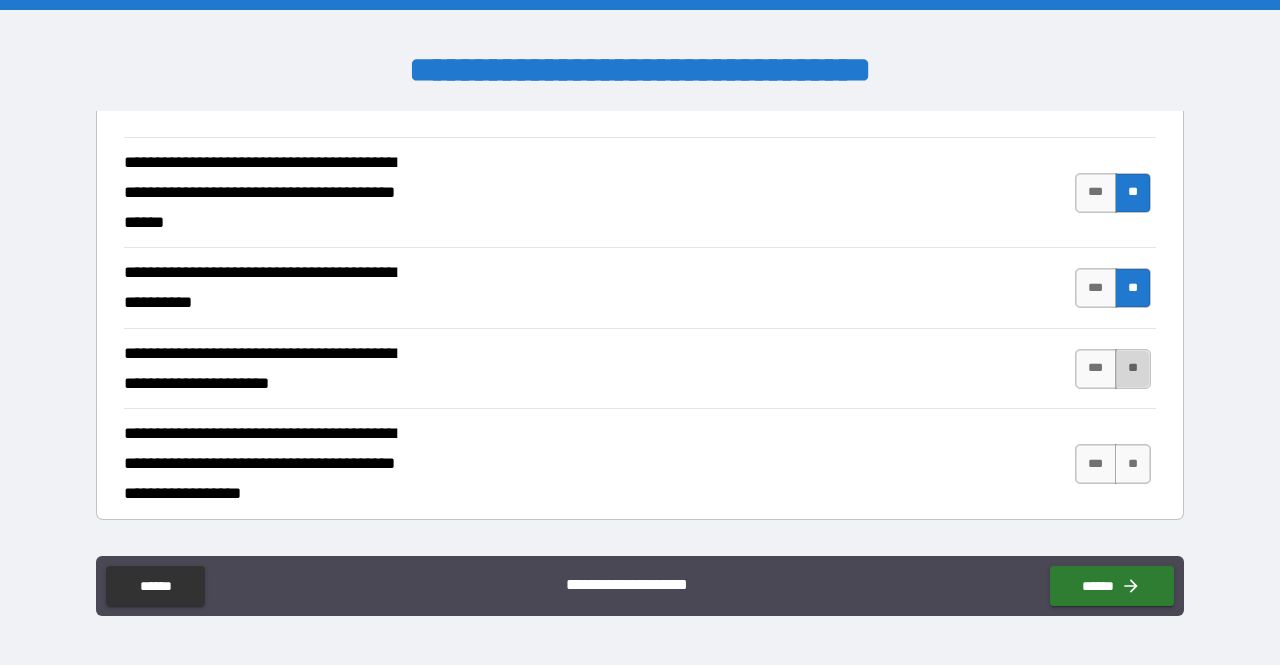 click on "**" at bounding box center [1133, 369] 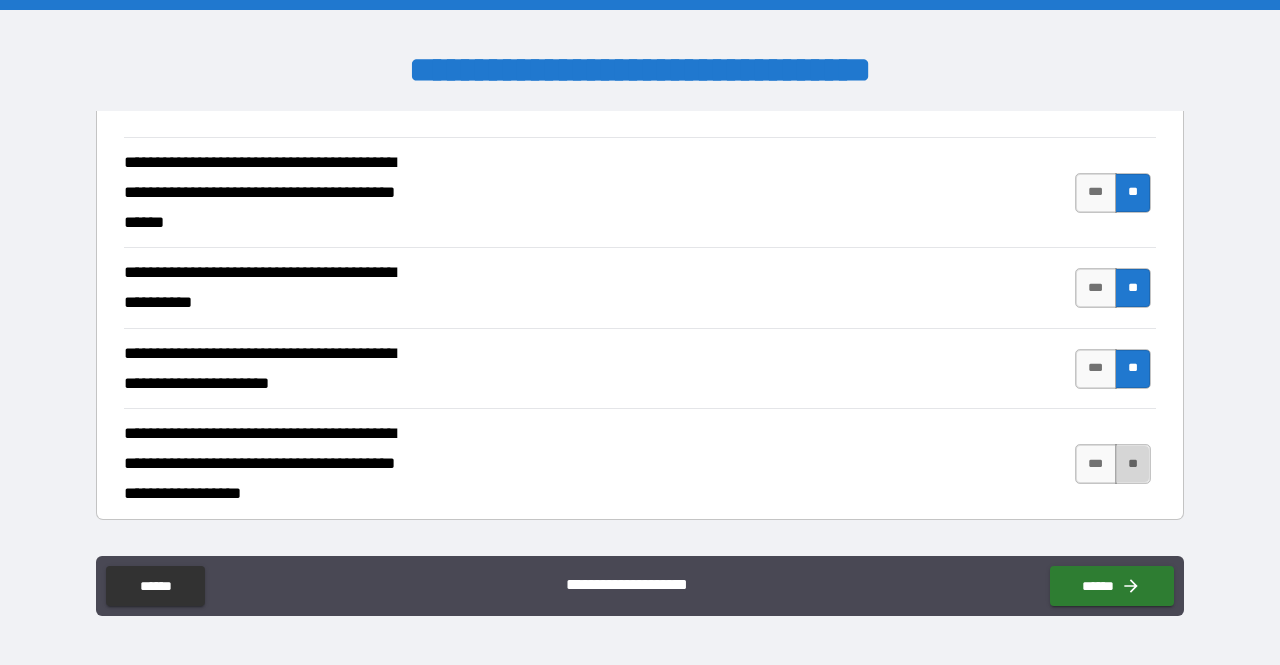 click on "**" at bounding box center (1133, 464) 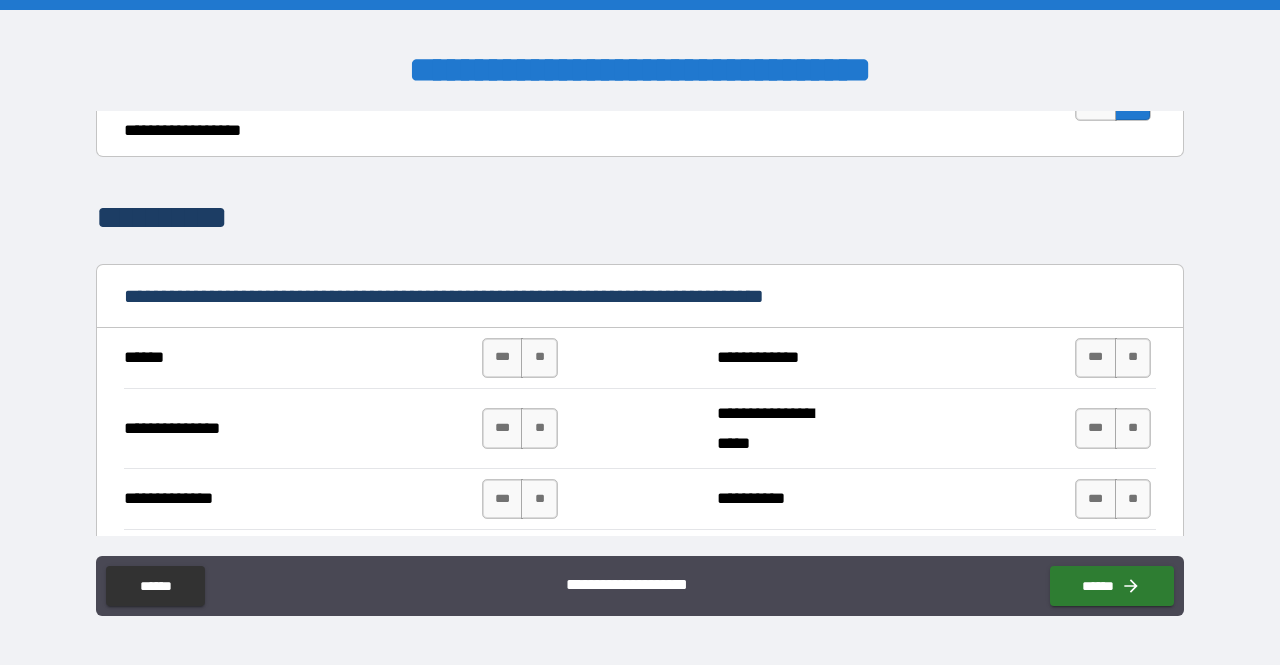 scroll, scrollTop: 1659, scrollLeft: 0, axis: vertical 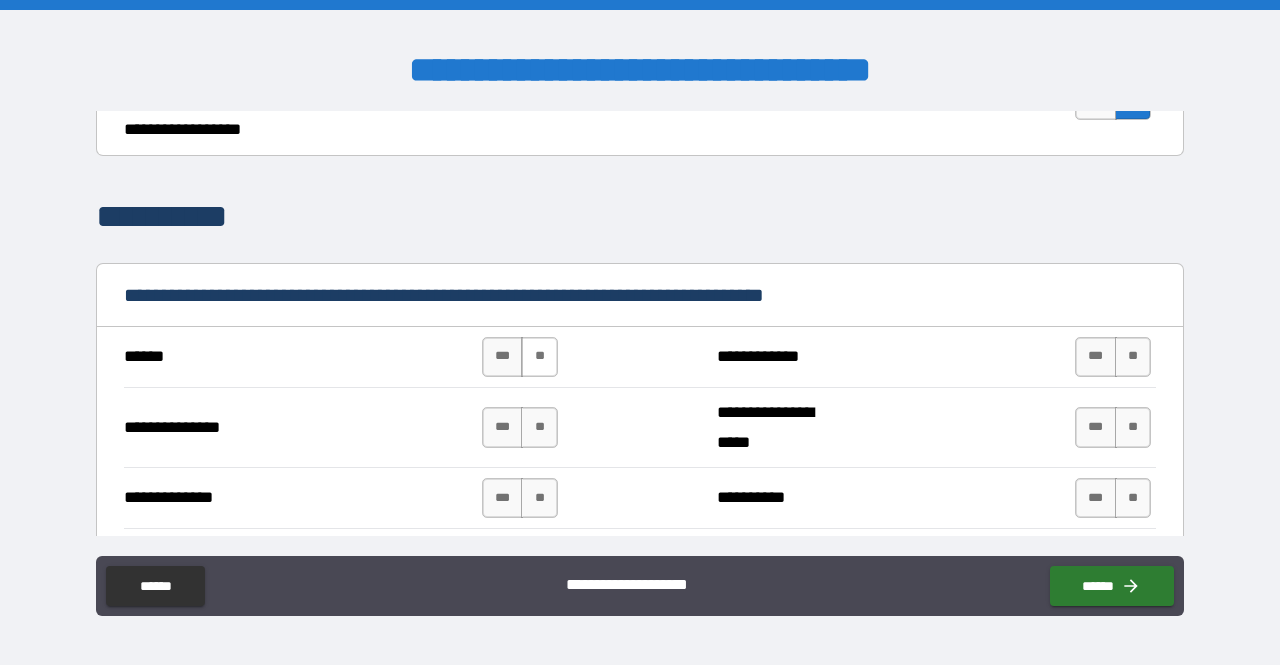 click on "**" at bounding box center [539, 357] 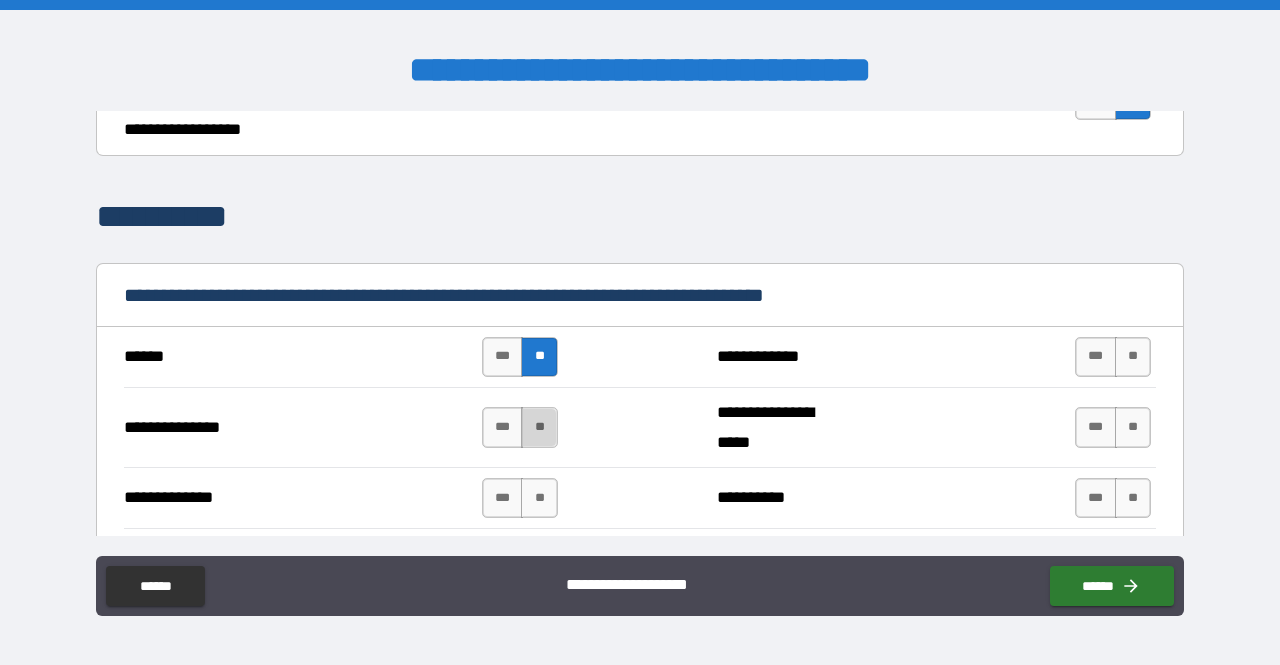 click on "**" at bounding box center [539, 427] 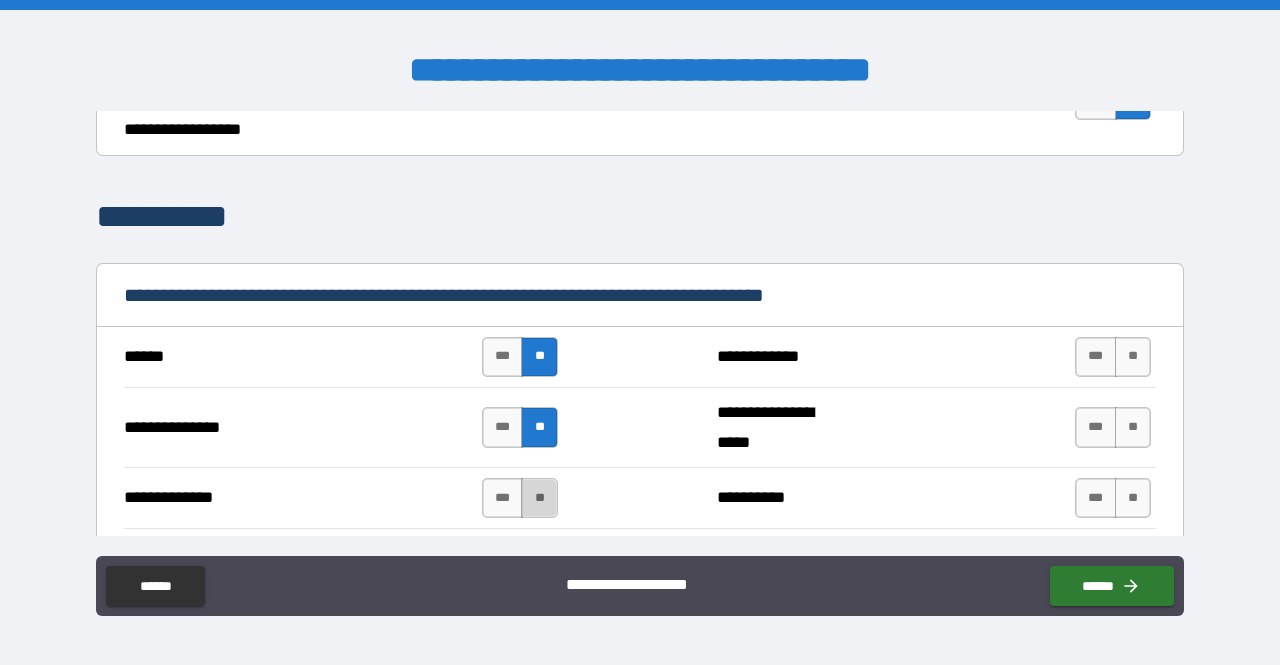 click on "**" at bounding box center (539, 498) 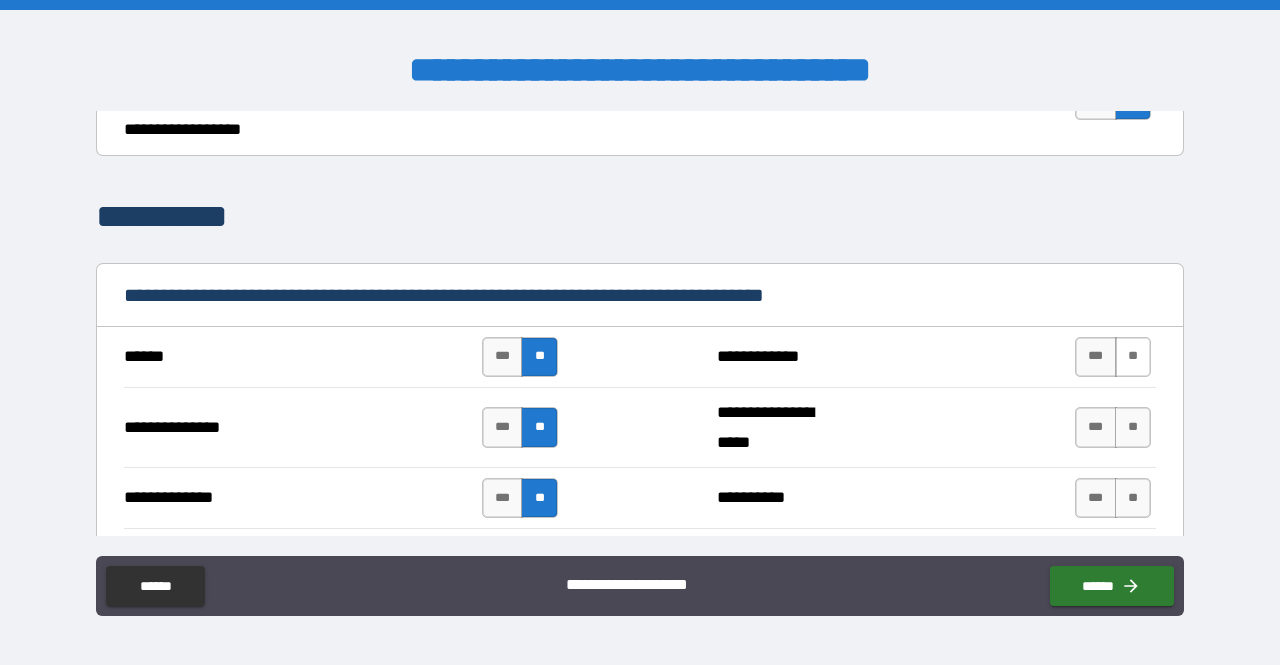 click on "**" at bounding box center [1133, 357] 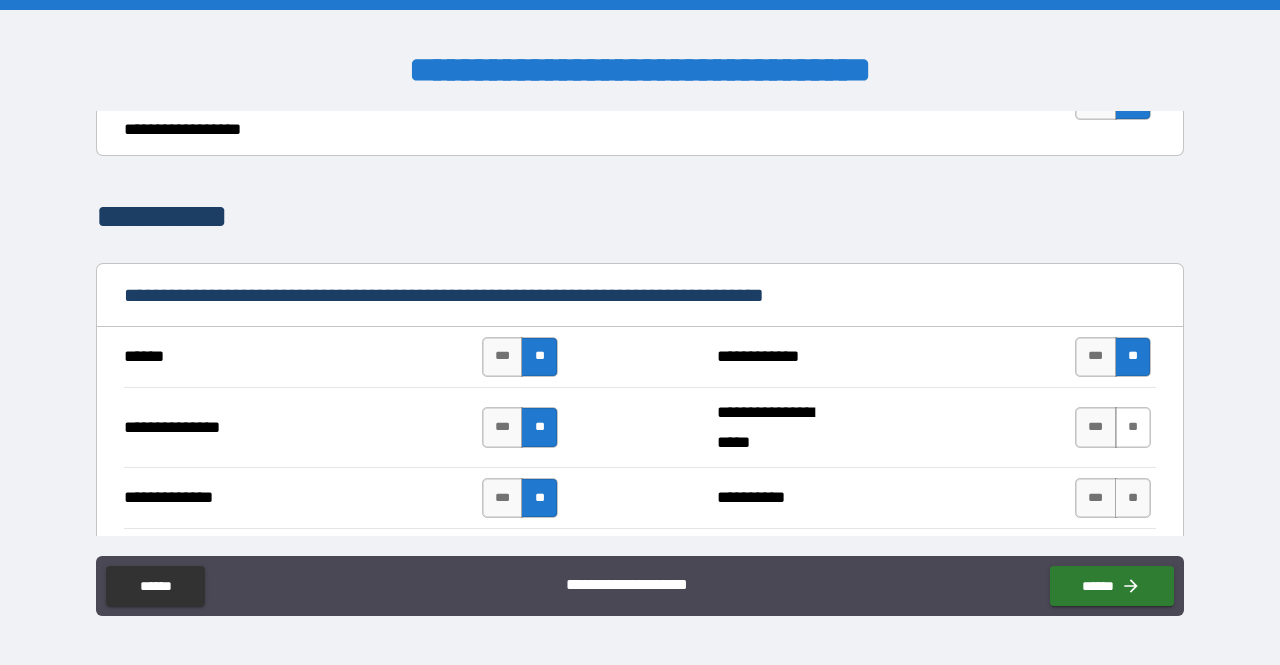 click on "**" at bounding box center [1133, 427] 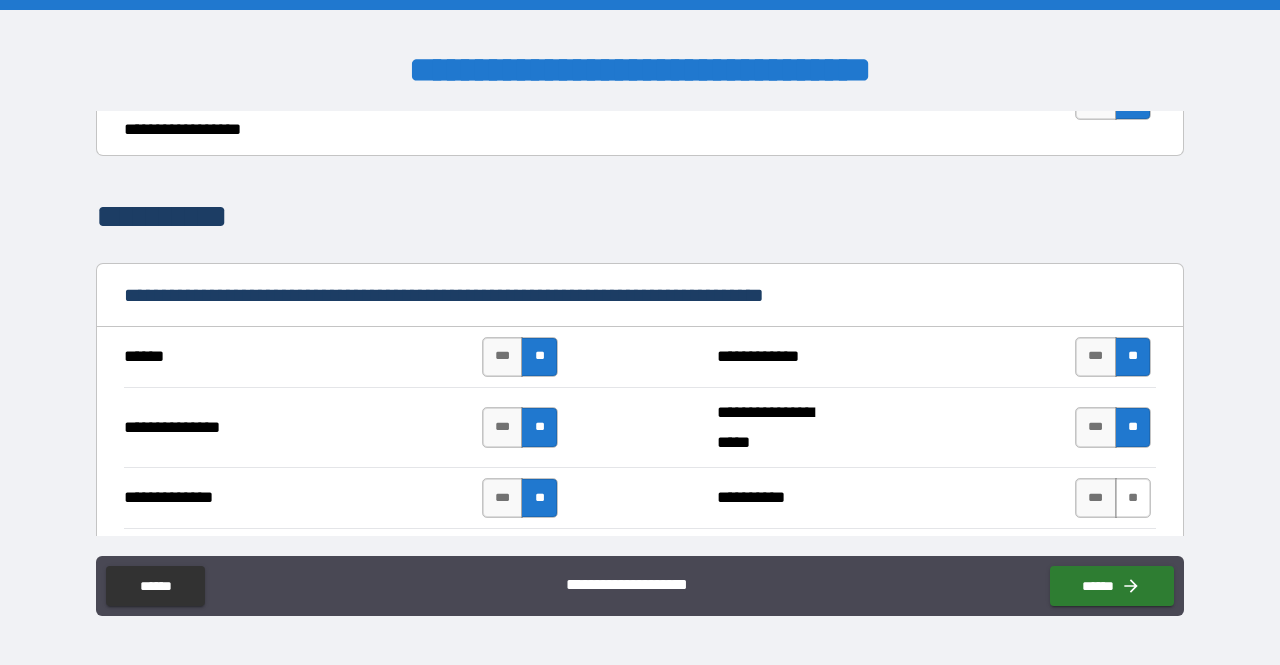 click on "**" at bounding box center (1133, 498) 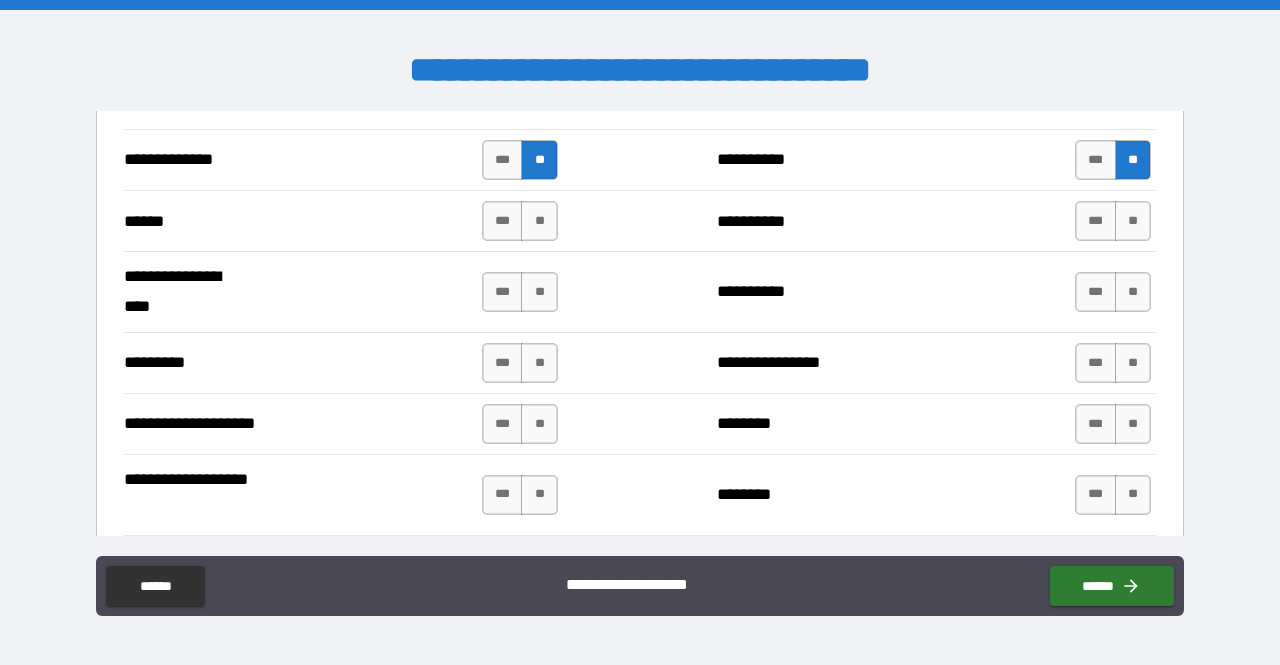 scroll, scrollTop: 1999, scrollLeft: 0, axis: vertical 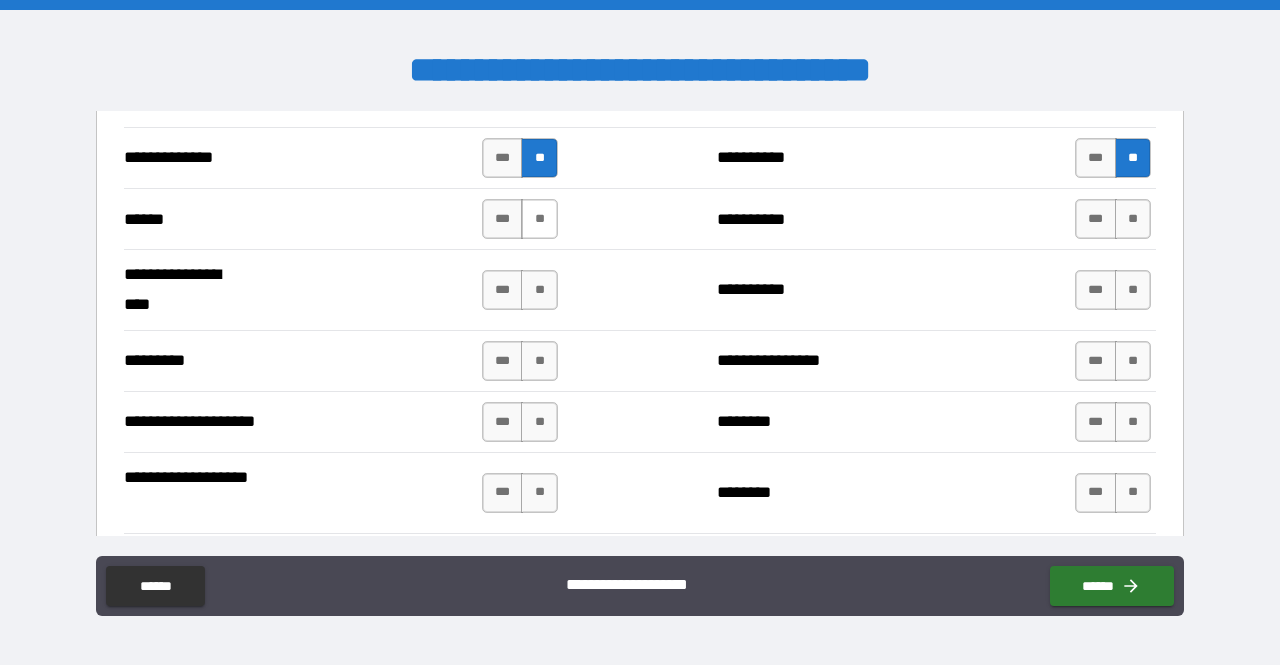 click on "**" at bounding box center [539, 219] 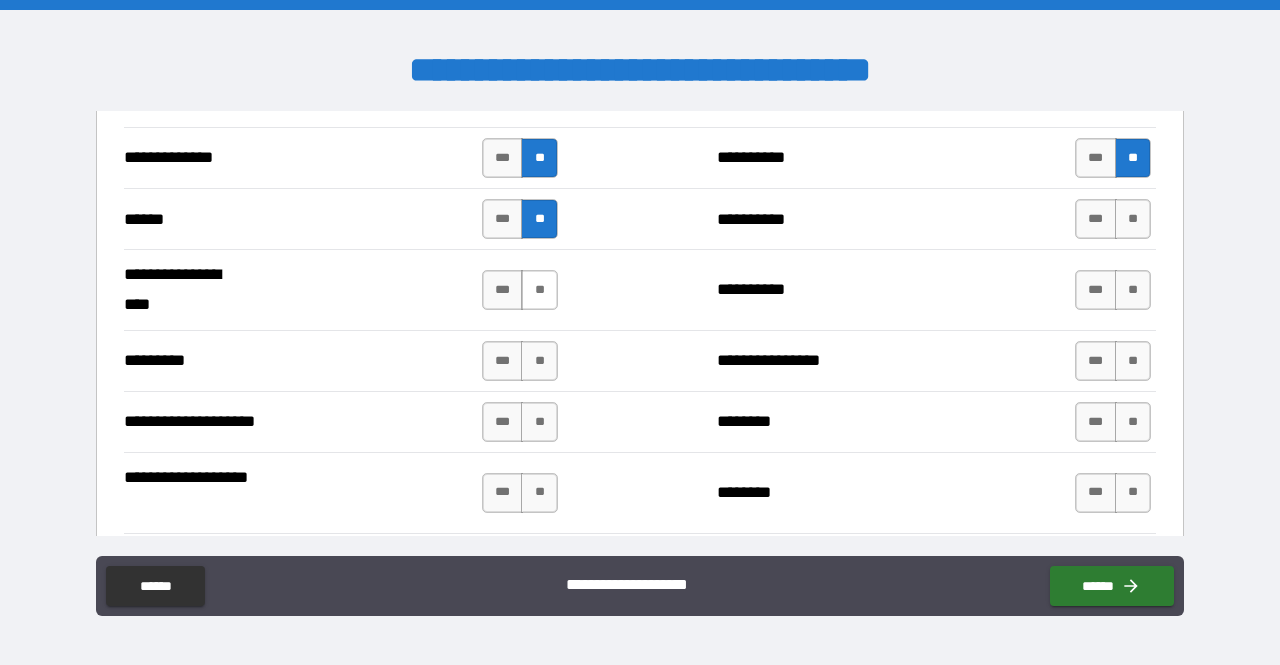 click on "**" at bounding box center (539, 290) 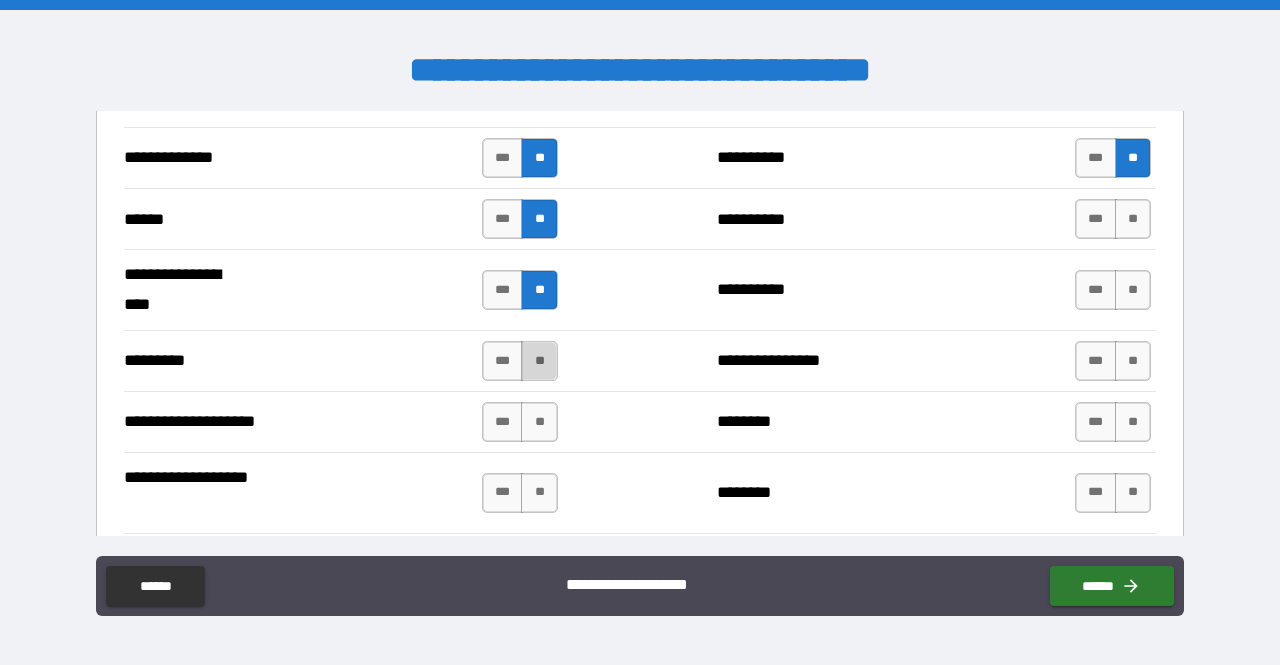click on "**" at bounding box center (539, 361) 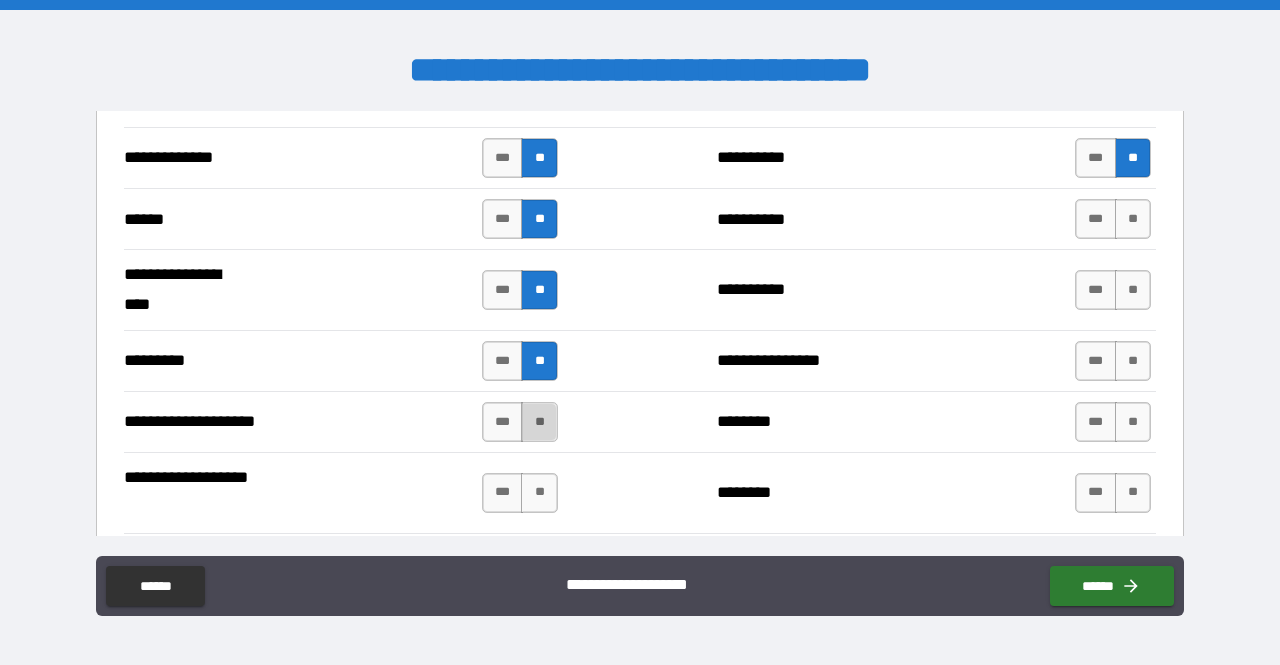 click on "**" at bounding box center [539, 422] 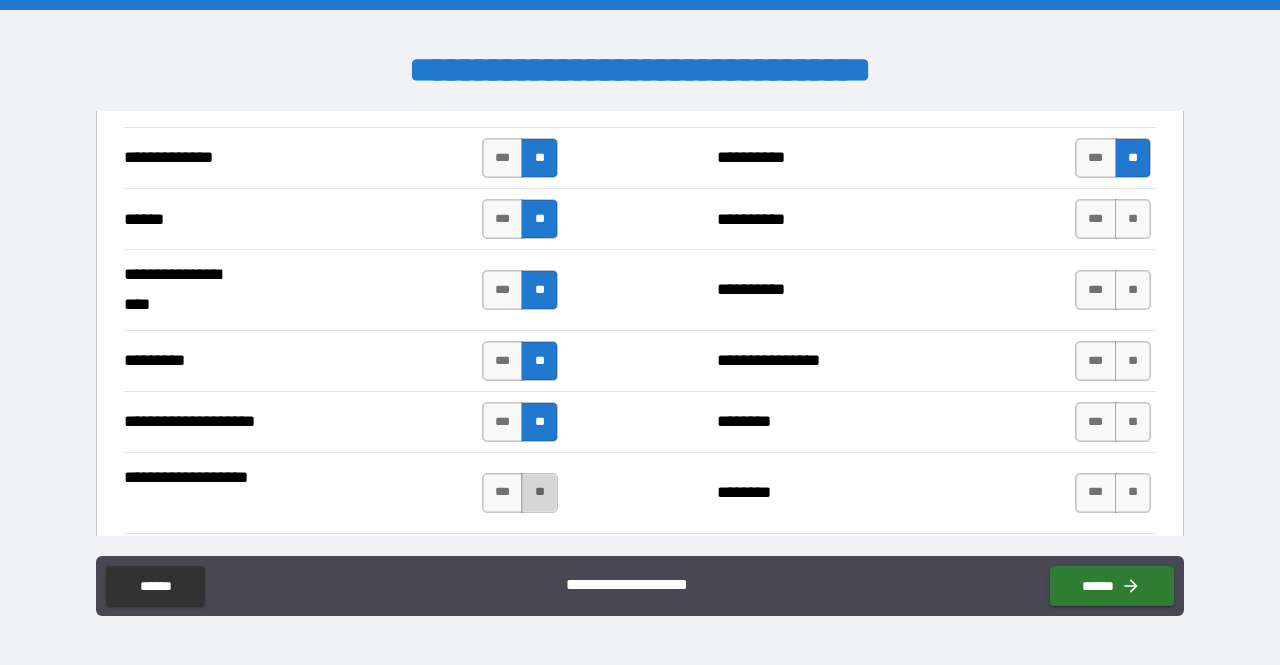 click on "**" at bounding box center [539, 493] 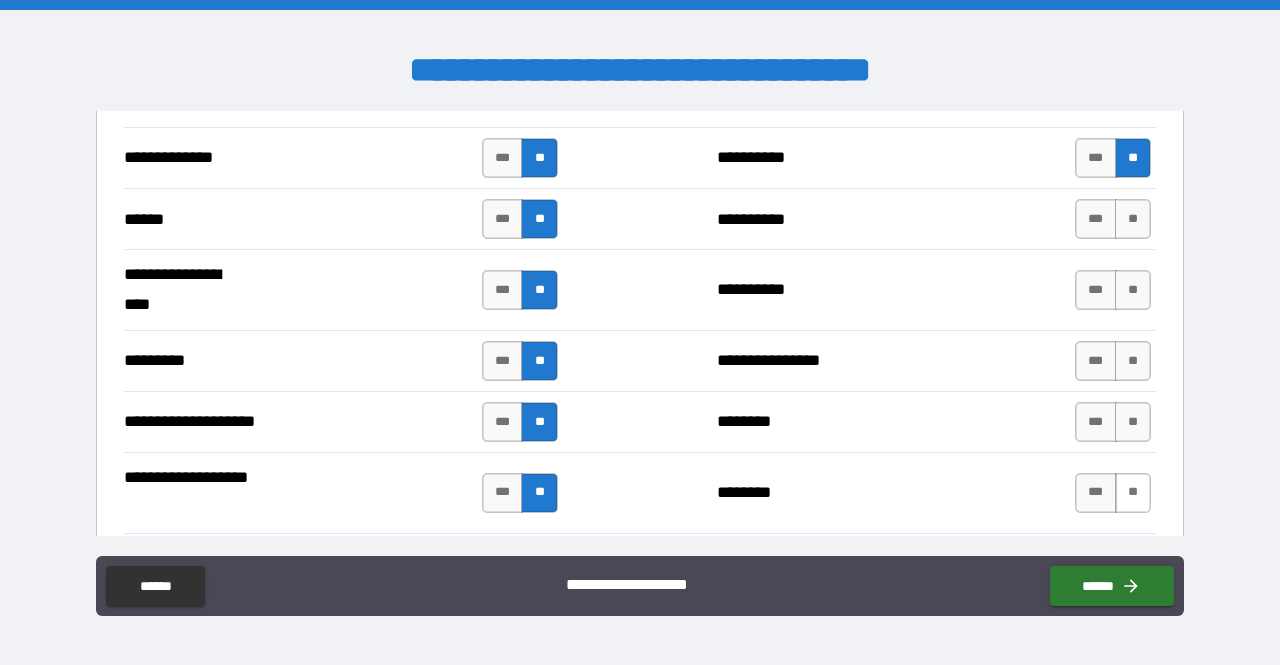 click on "**" at bounding box center [1133, 493] 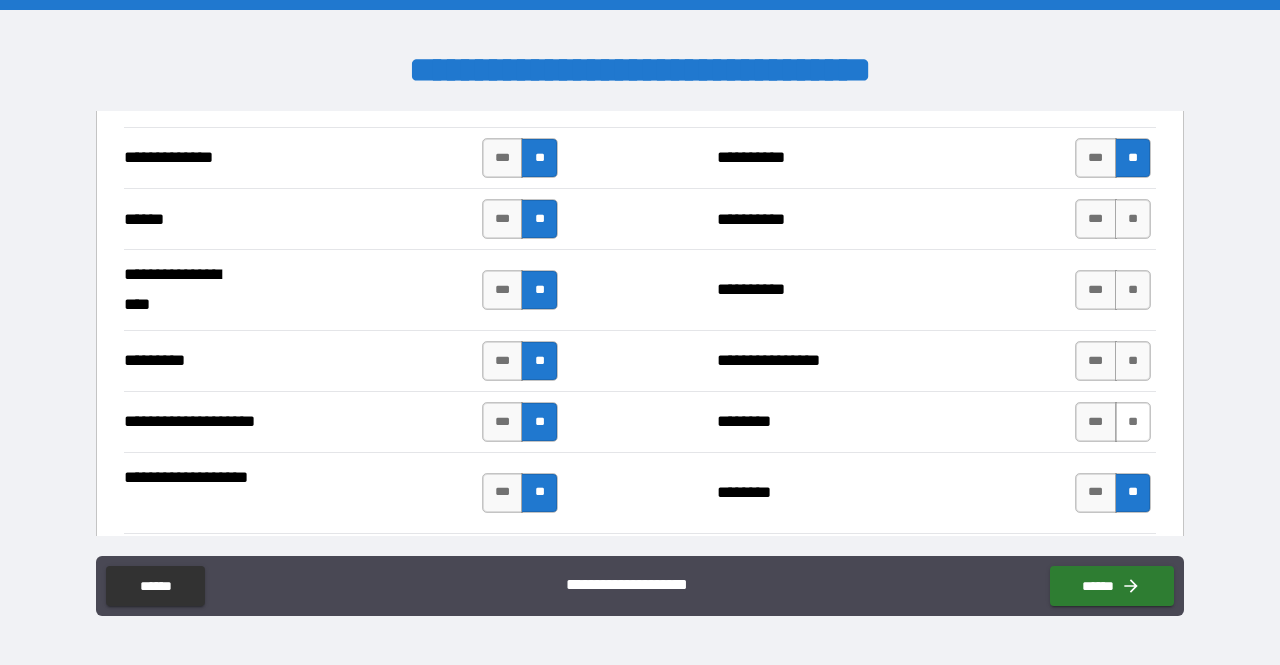 click on "**" at bounding box center [1133, 422] 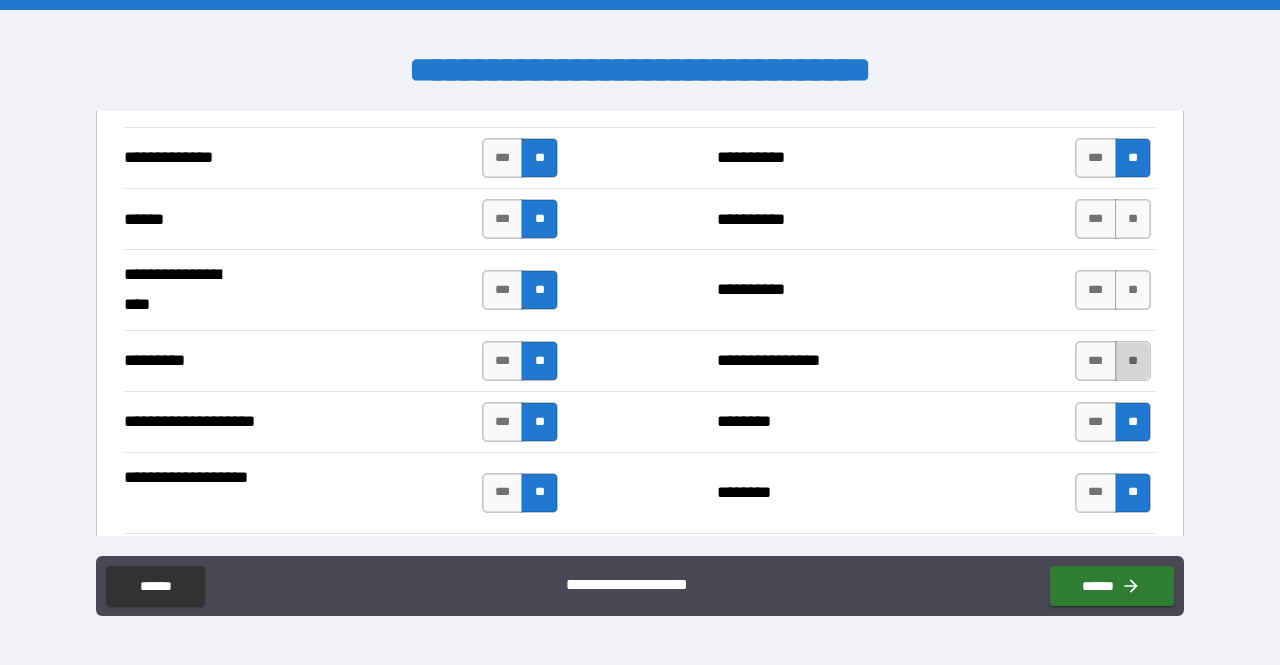 click on "**" at bounding box center [1133, 361] 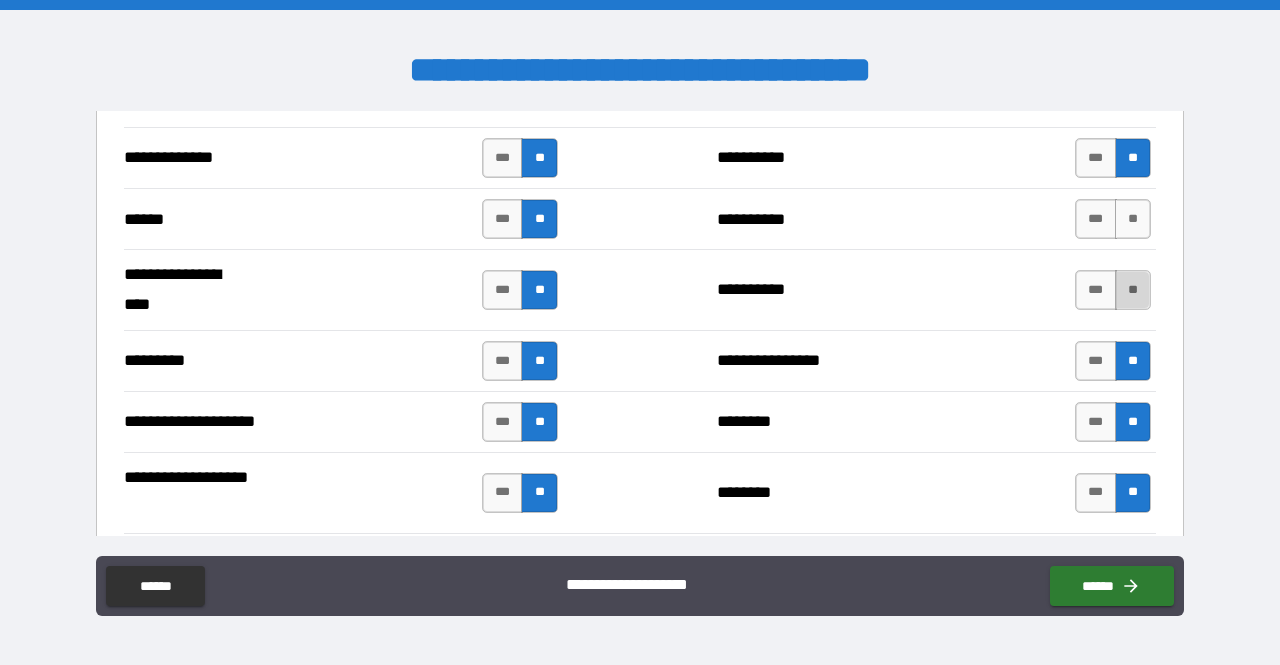 click on "**" at bounding box center (1133, 290) 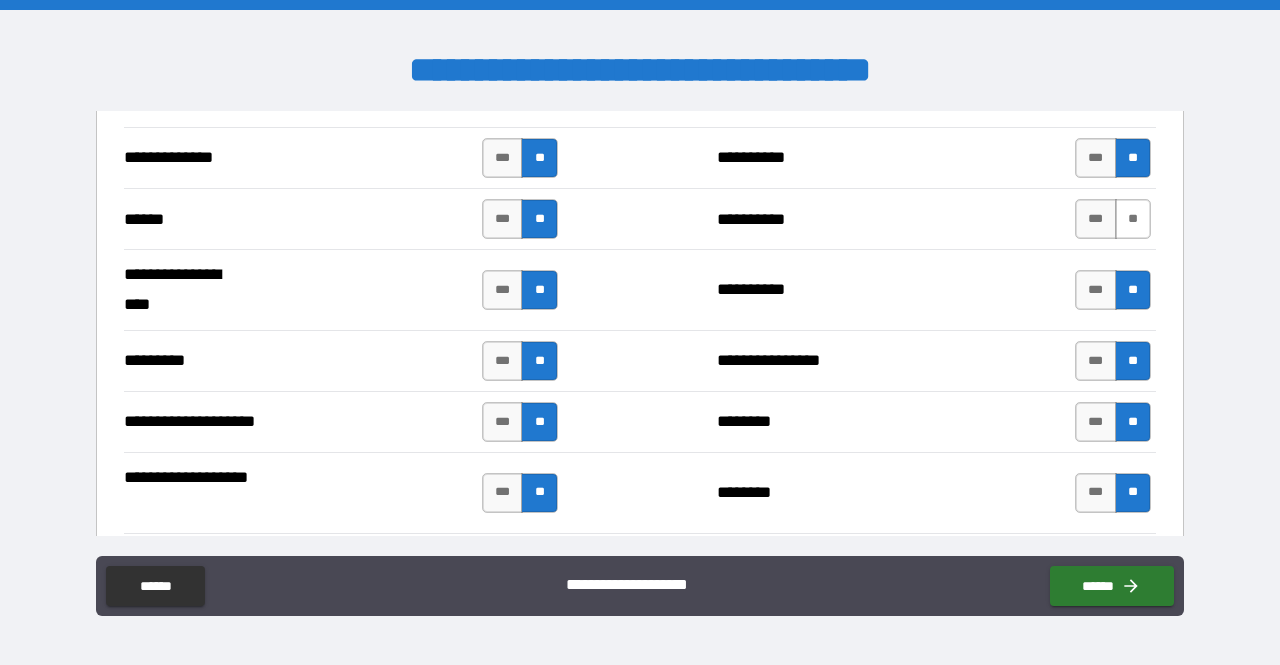 click on "**" at bounding box center [1133, 219] 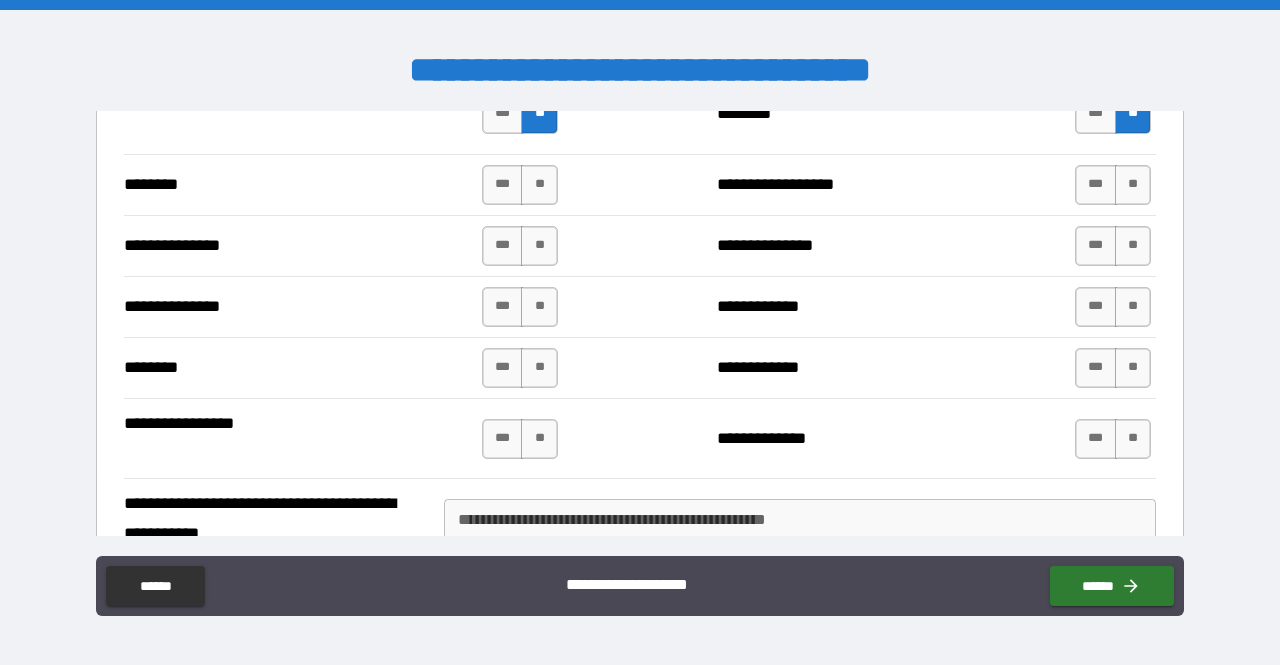 scroll, scrollTop: 2379, scrollLeft: 0, axis: vertical 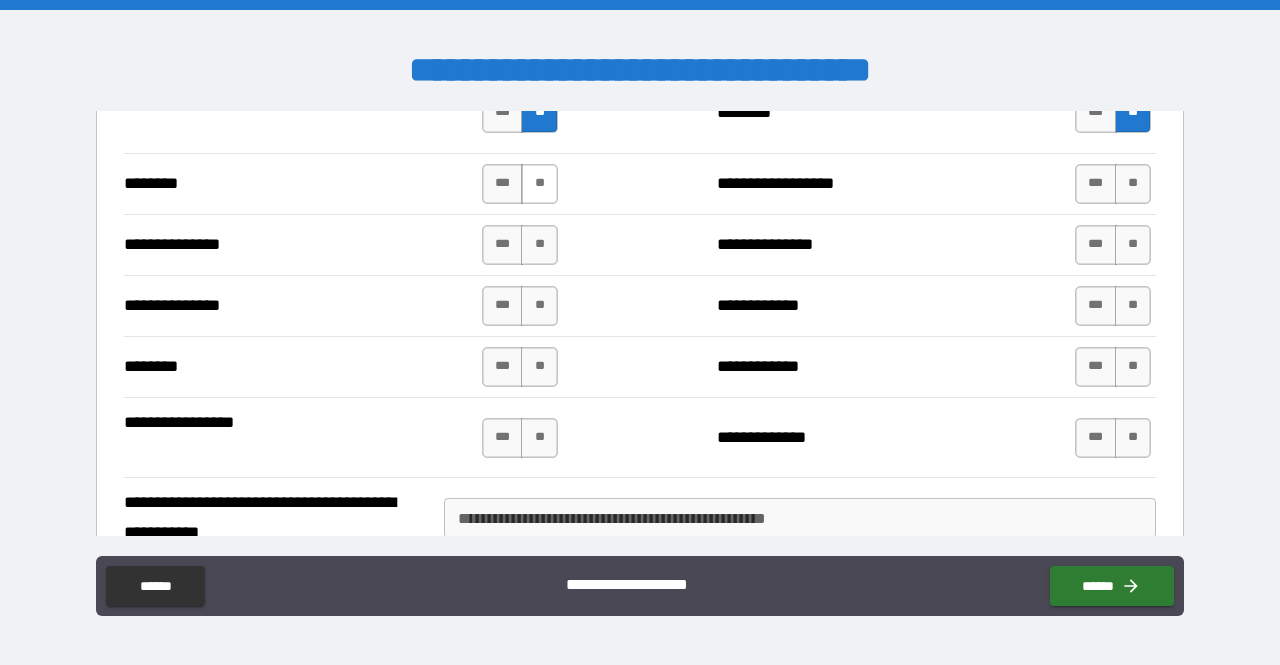 click on "**" at bounding box center (539, 184) 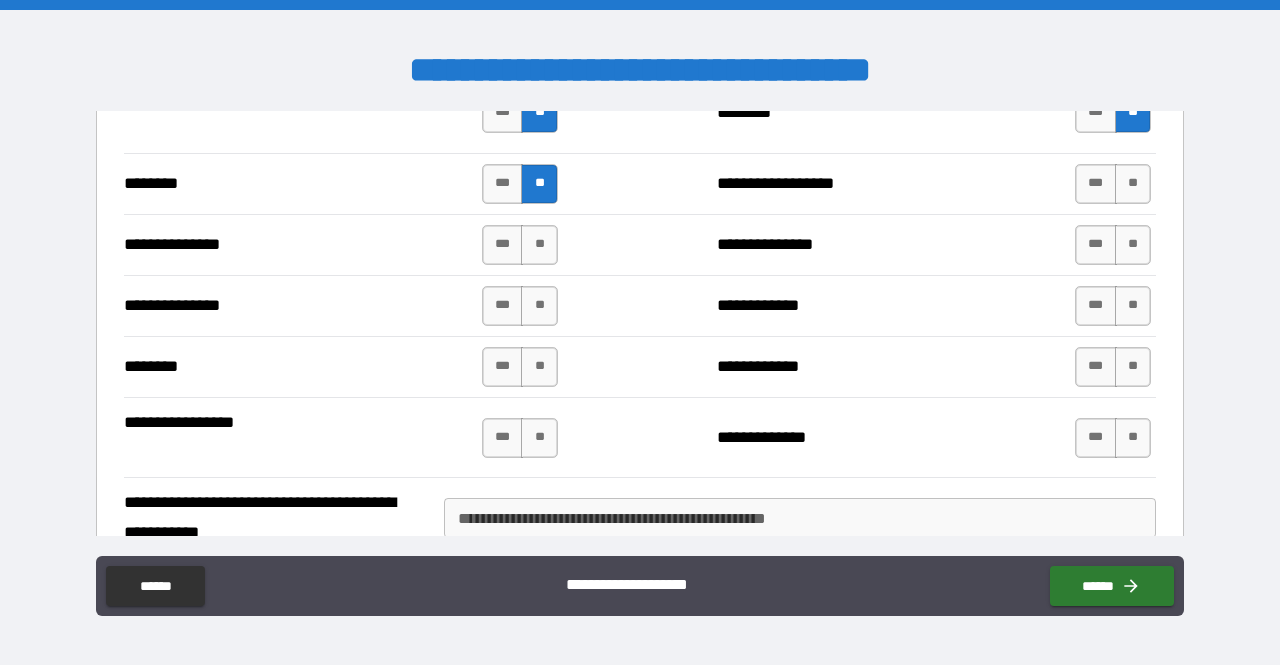 click on "*** **" at bounding box center [520, 245] 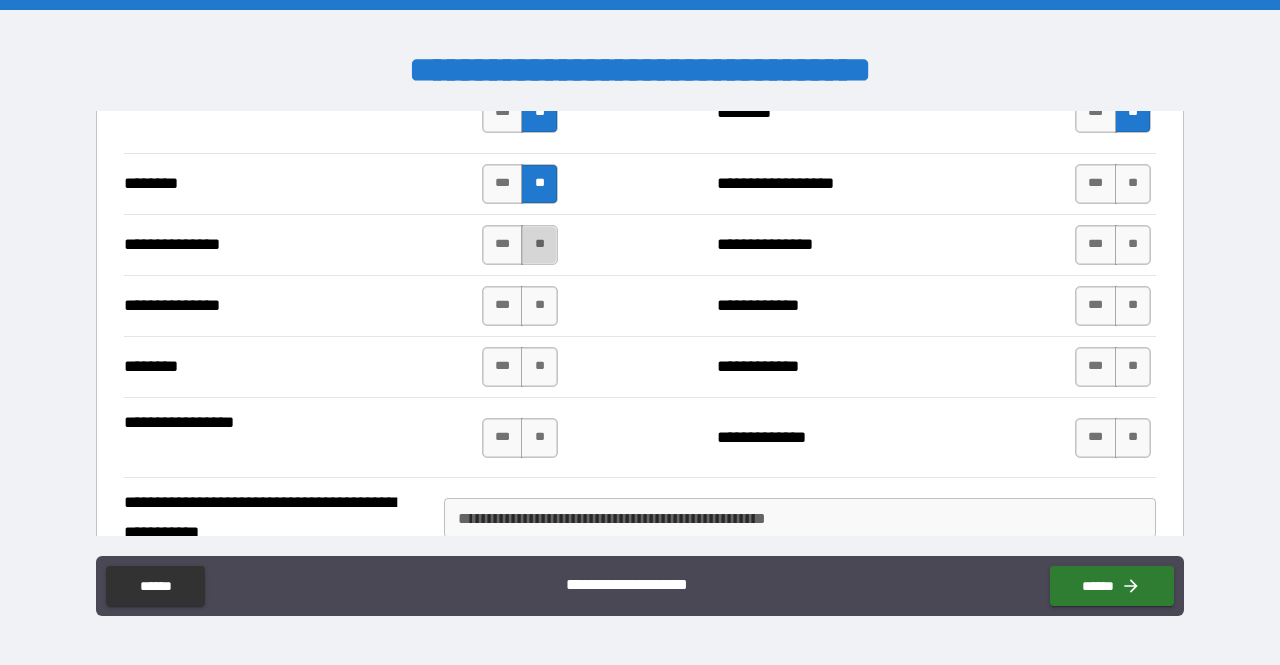 click on "**" at bounding box center (539, 245) 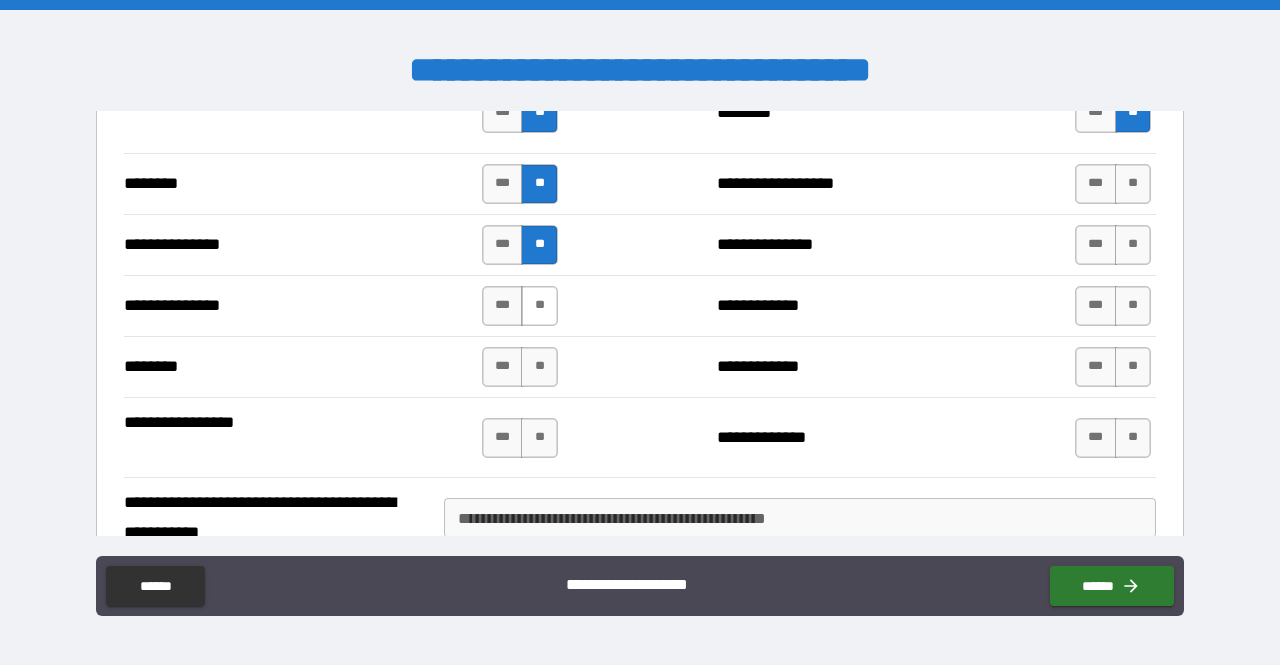 click on "**" at bounding box center [539, 306] 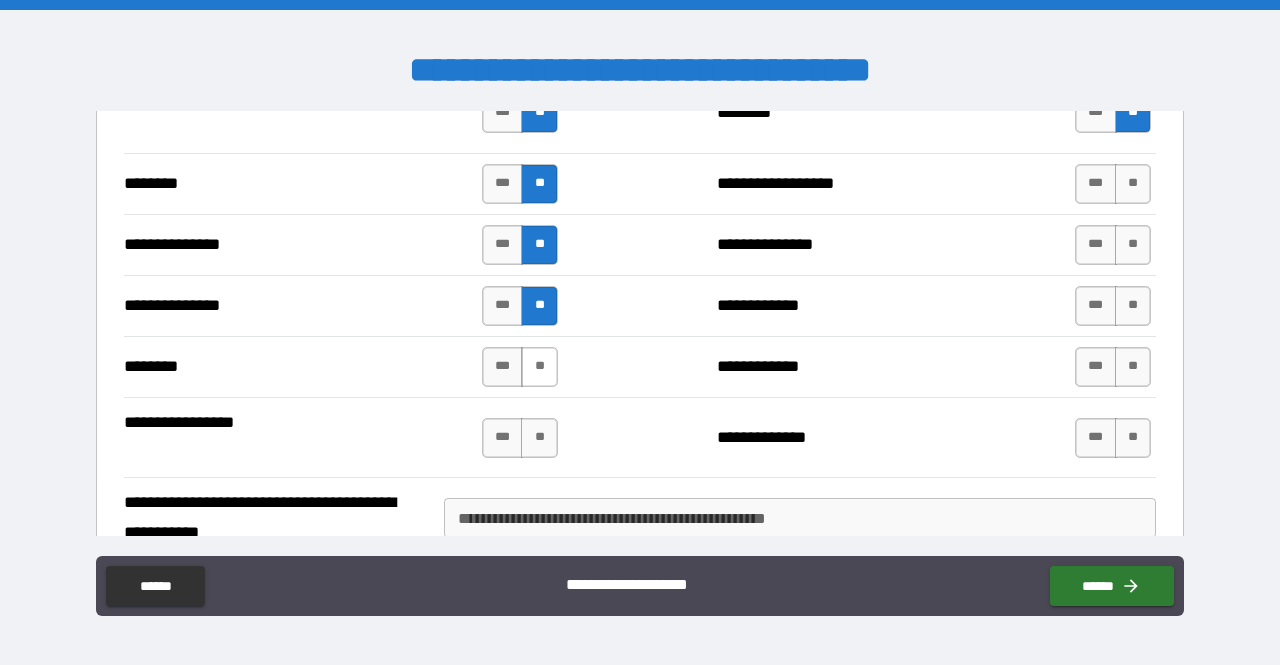click on "**" at bounding box center (539, 367) 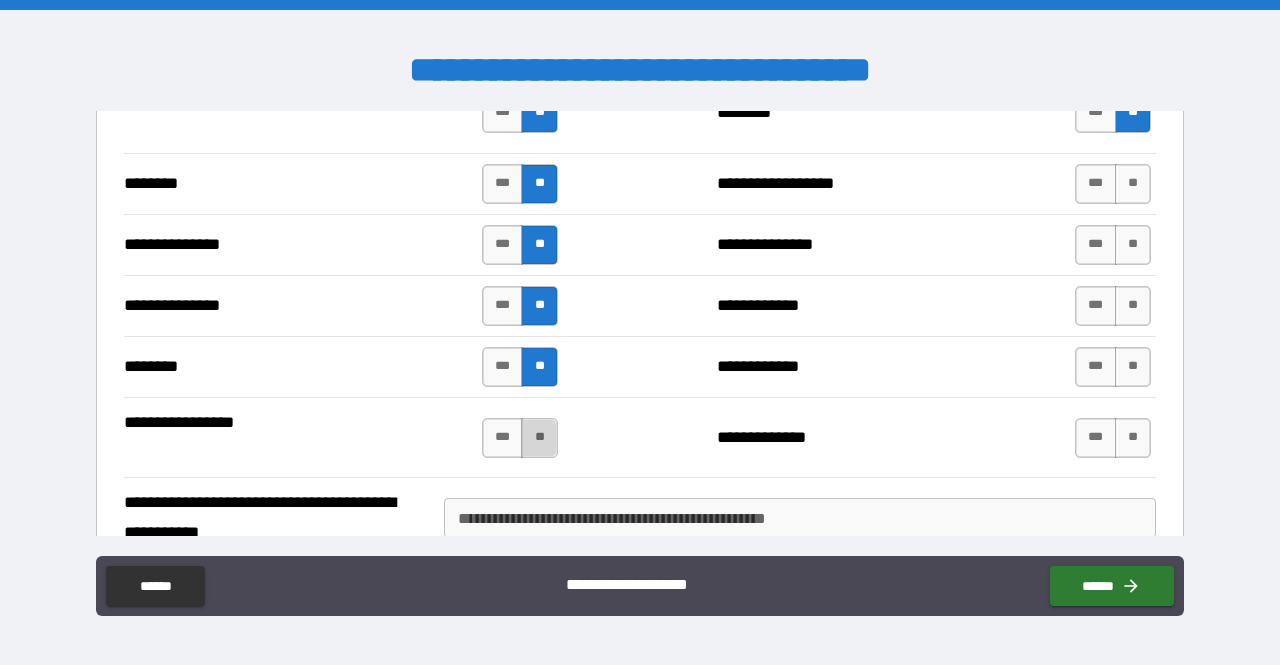 click on "**" at bounding box center (539, 438) 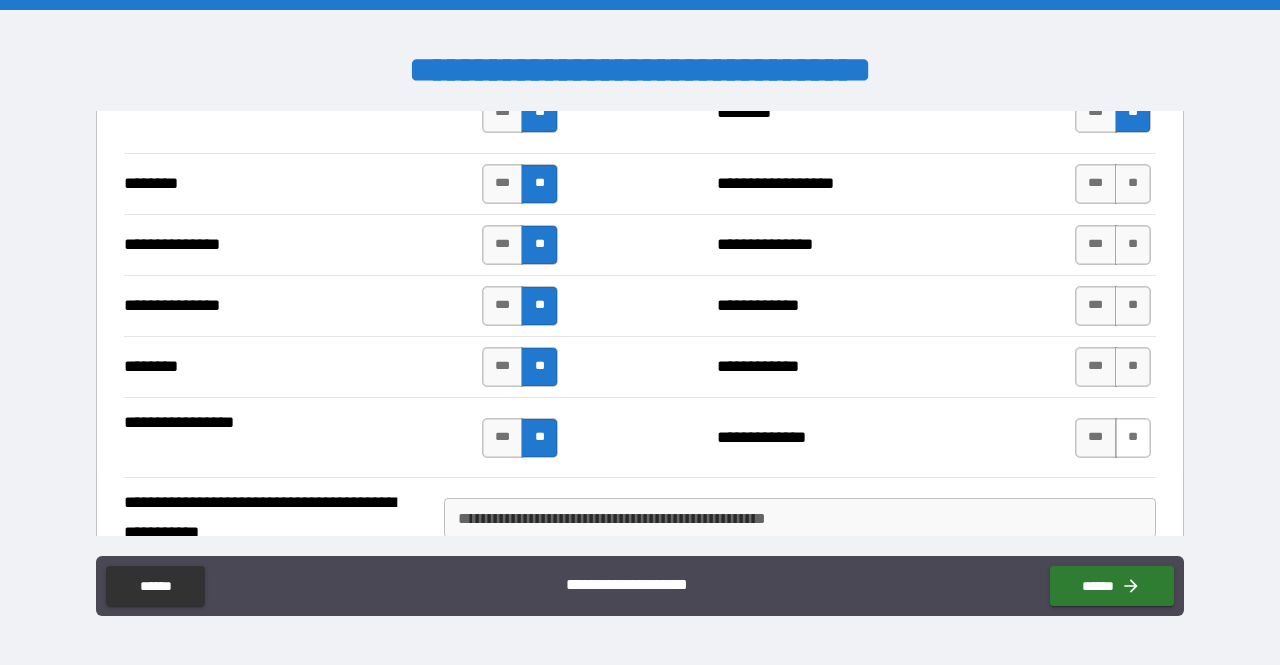click on "**" at bounding box center [1133, 438] 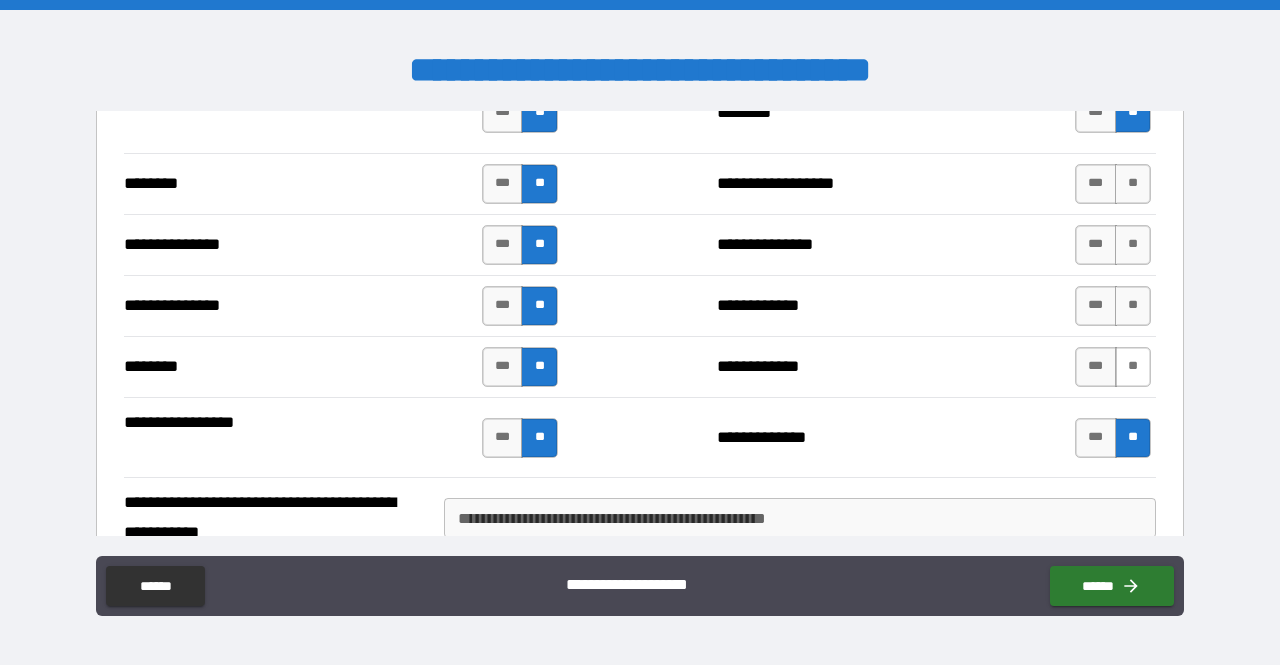 click on "**" at bounding box center (1133, 367) 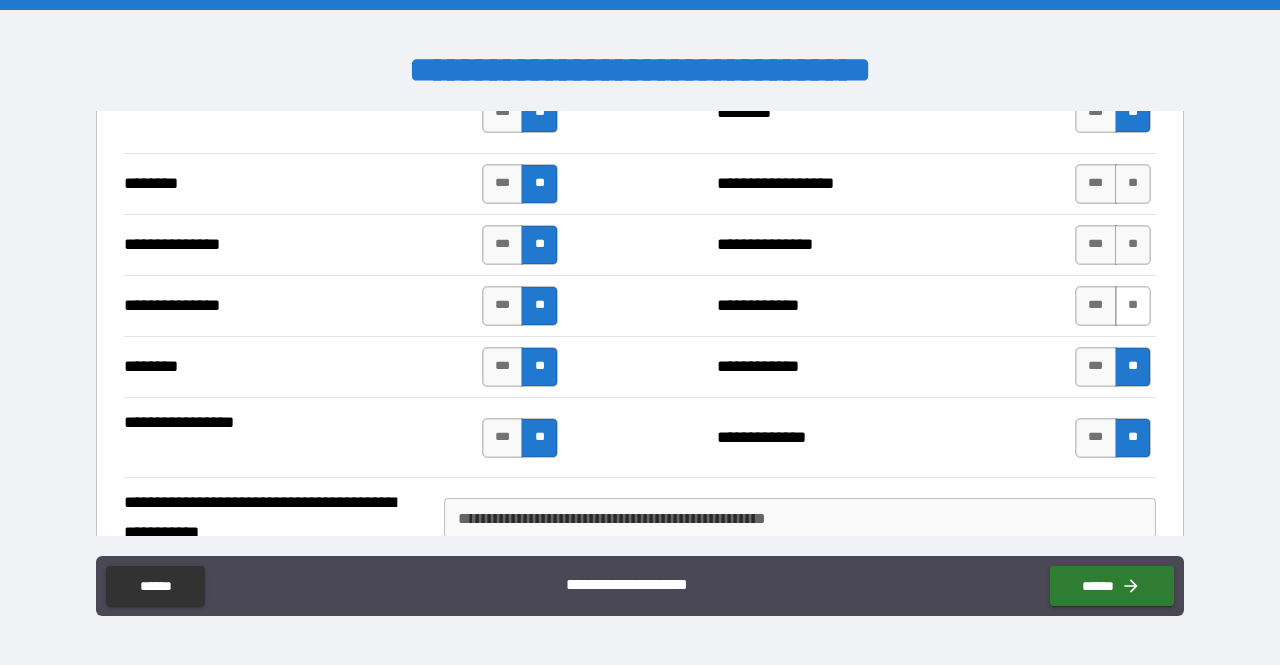 click on "**" at bounding box center (1133, 306) 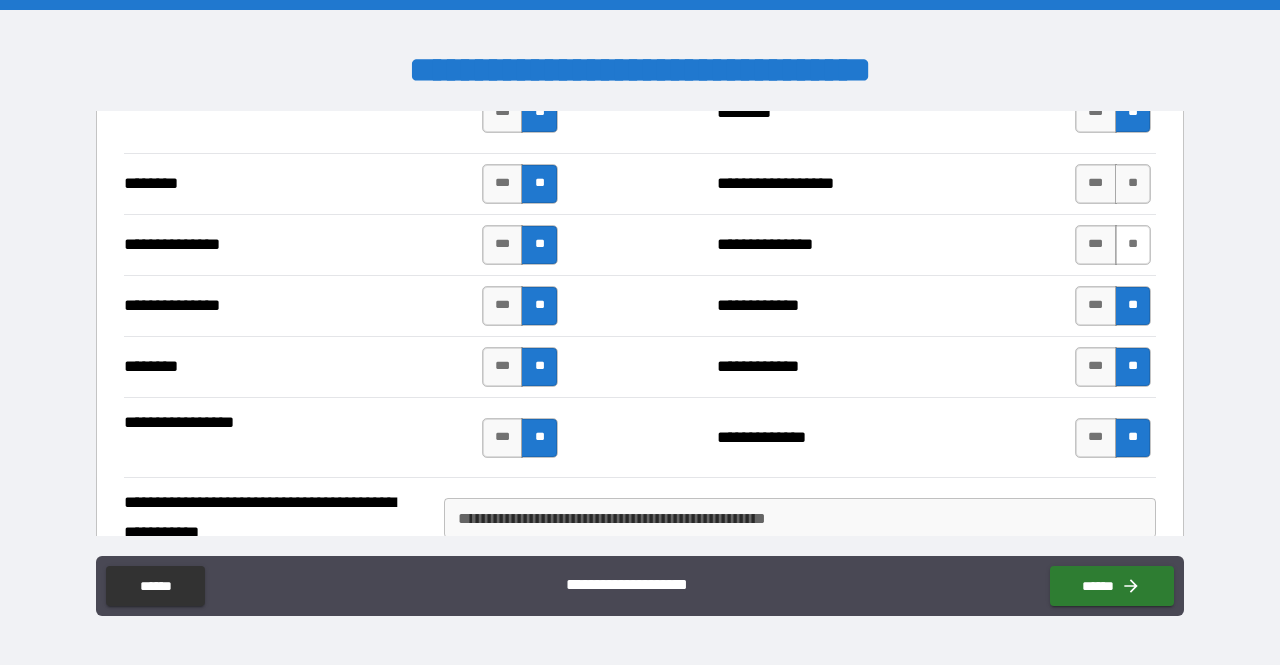 click on "**" at bounding box center (1133, 245) 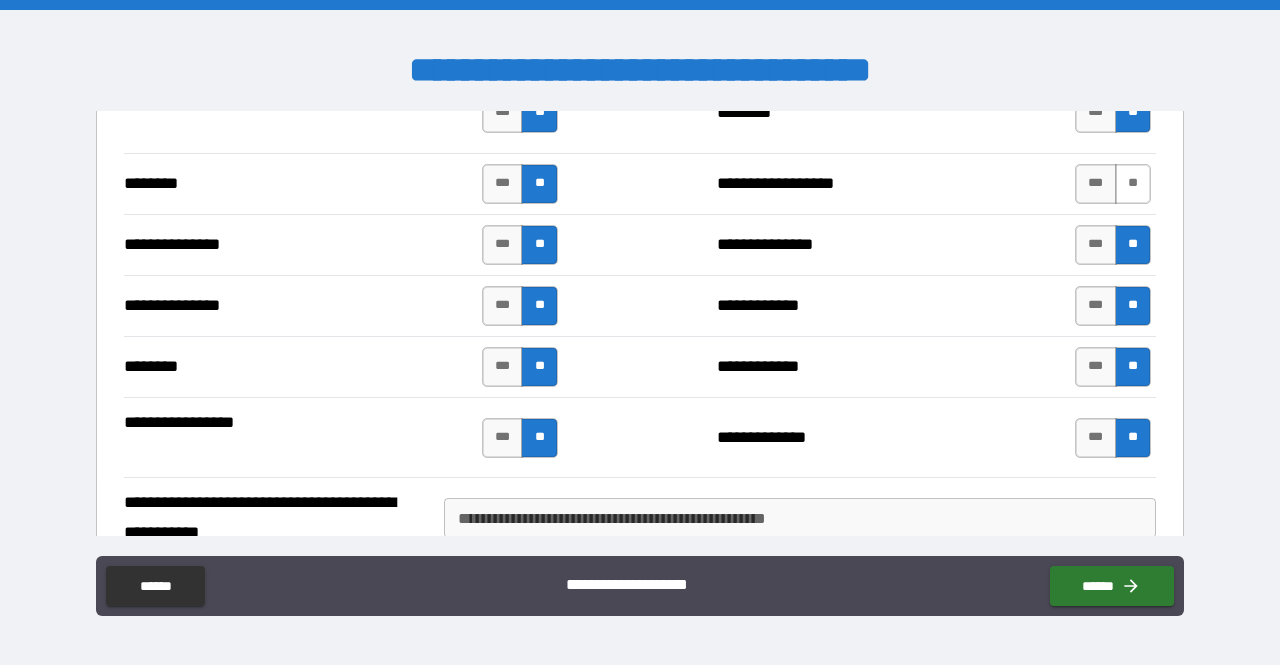 click on "**" at bounding box center [1133, 184] 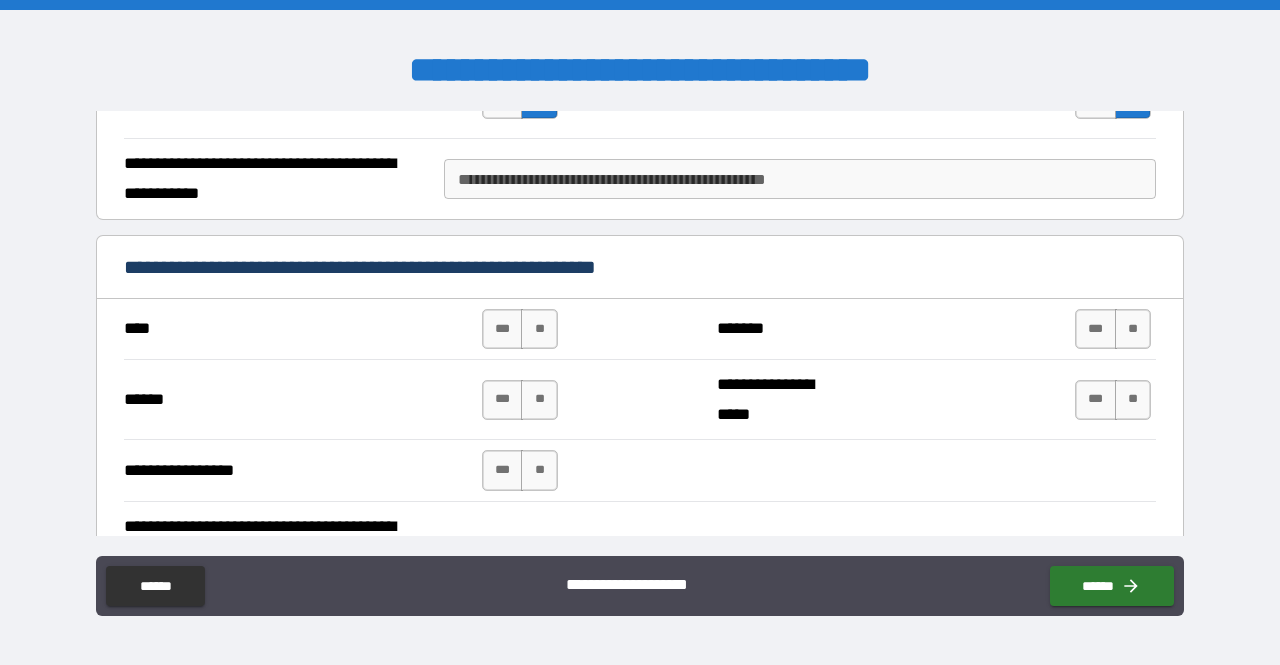 scroll, scrollTop: 2719, scrollLeft: 0, axis: vertical 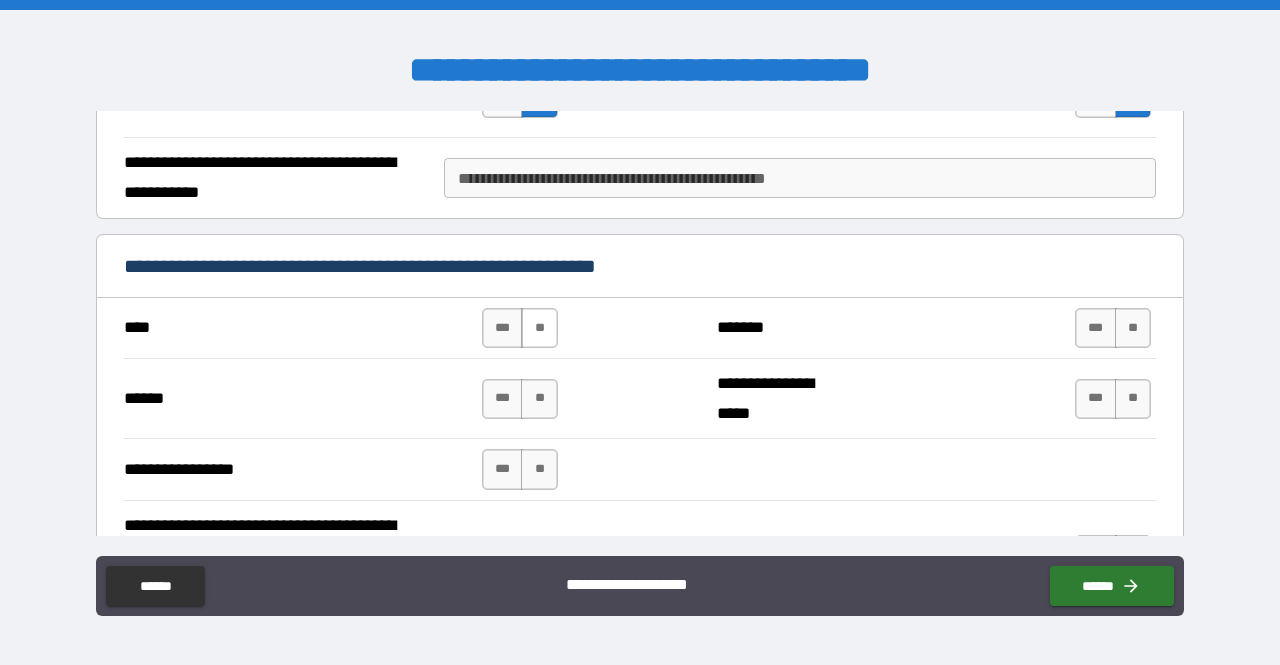 click on "**" at bounding box center (539, 328) 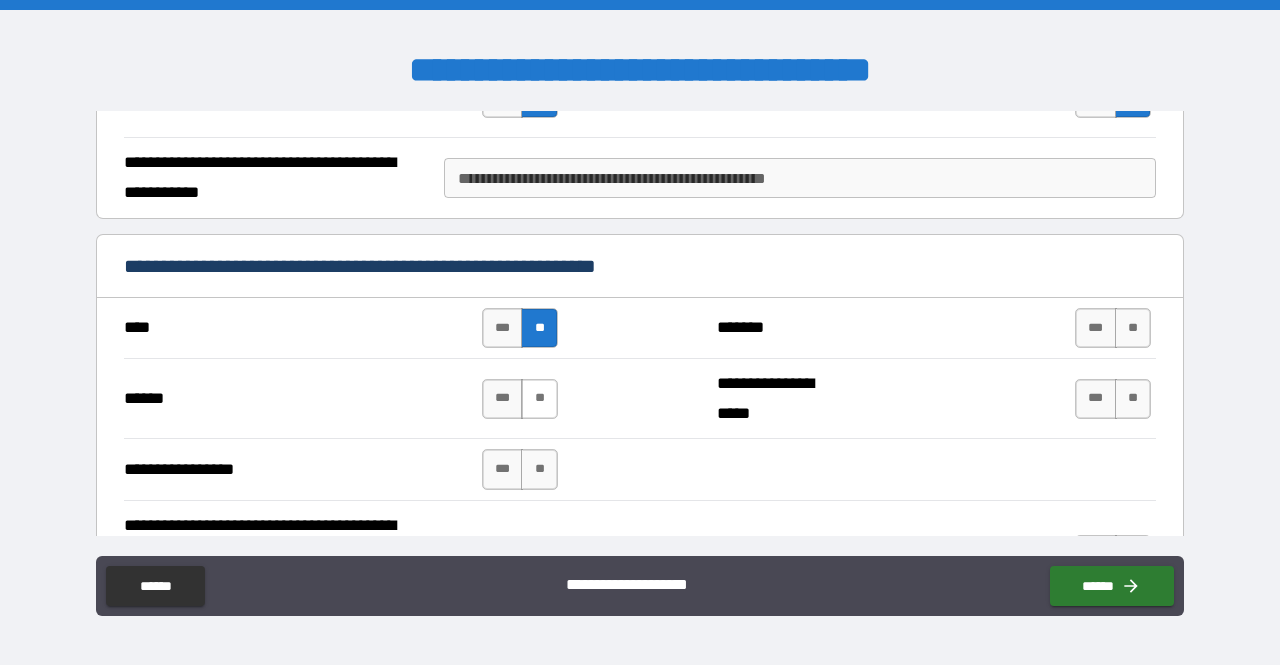 click on "**" at bounding box center [539, 399] 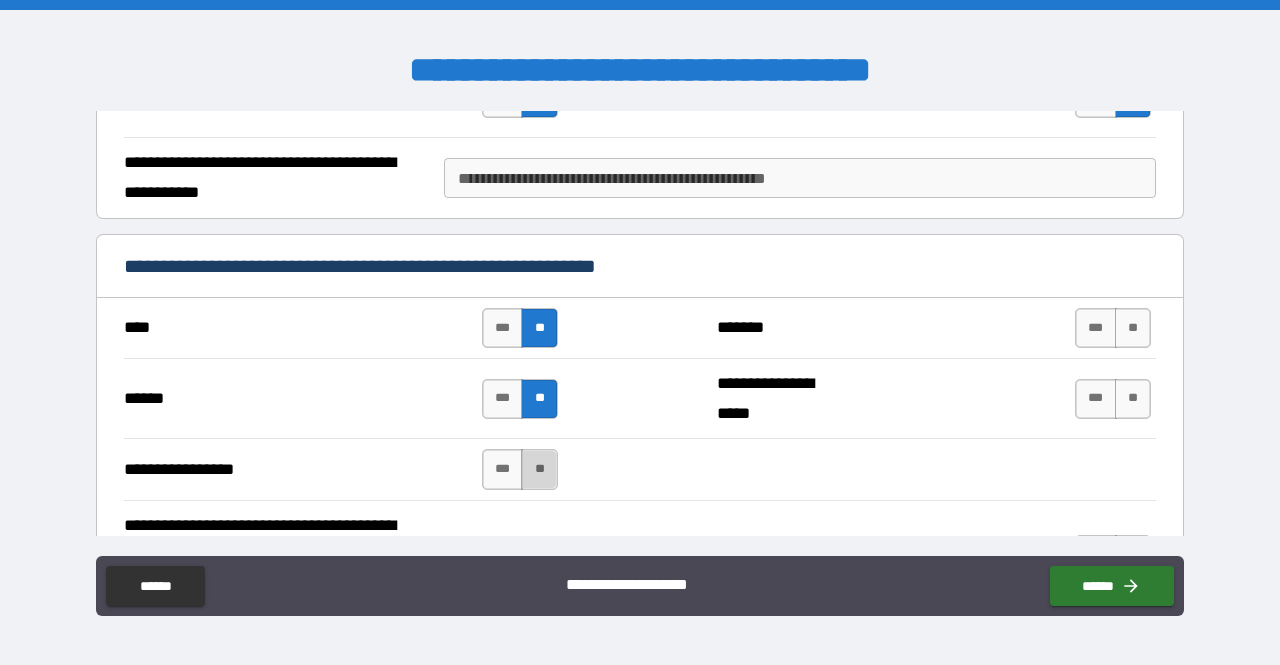 click on "**" at bounding box center (539, 469) 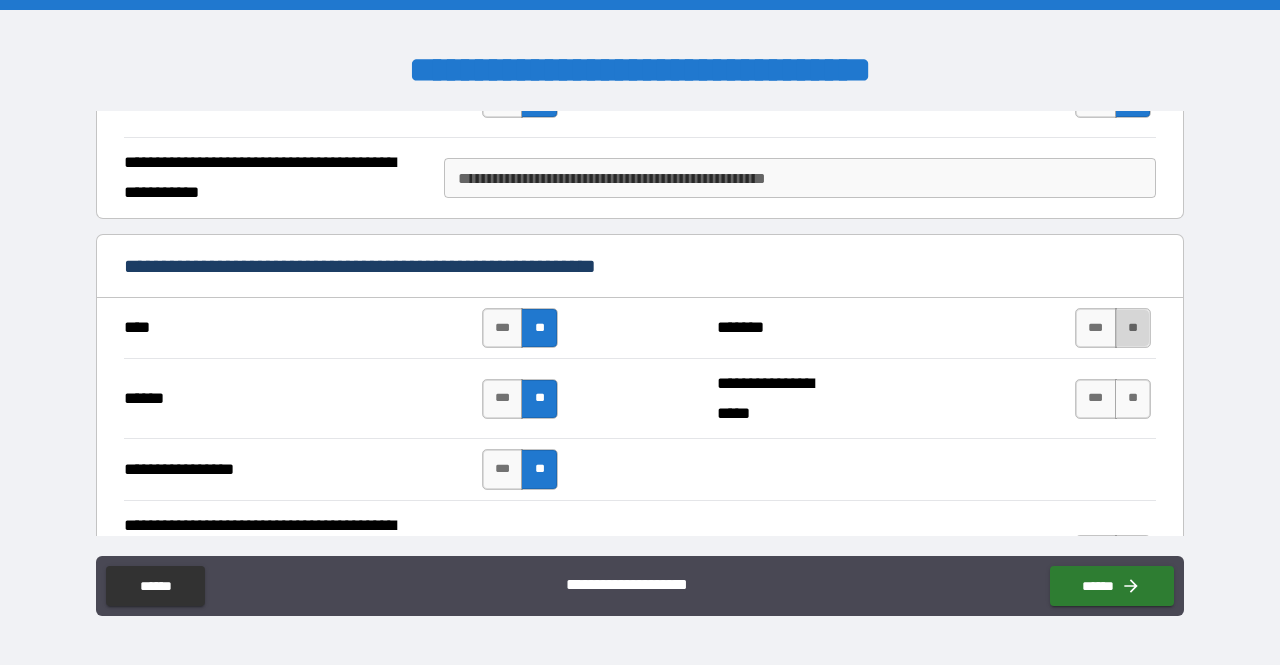 click on "**" at bounding box center (1133, 328) 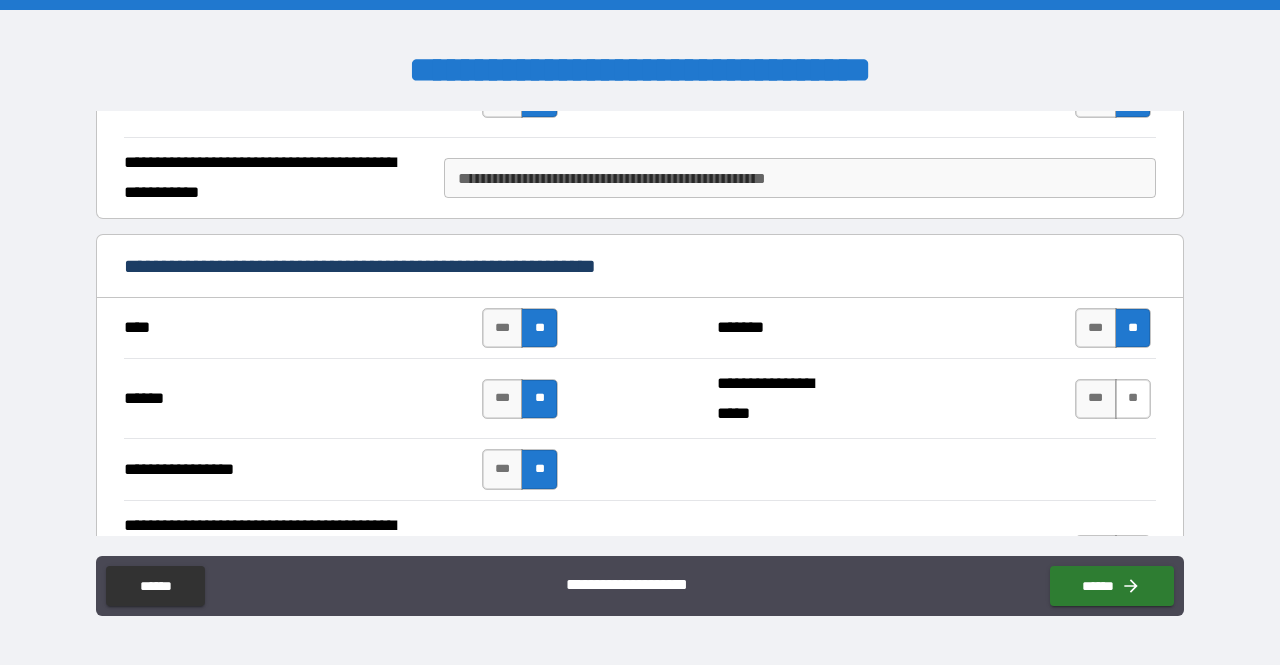 click on "**" at bounding box center [1133, 399] 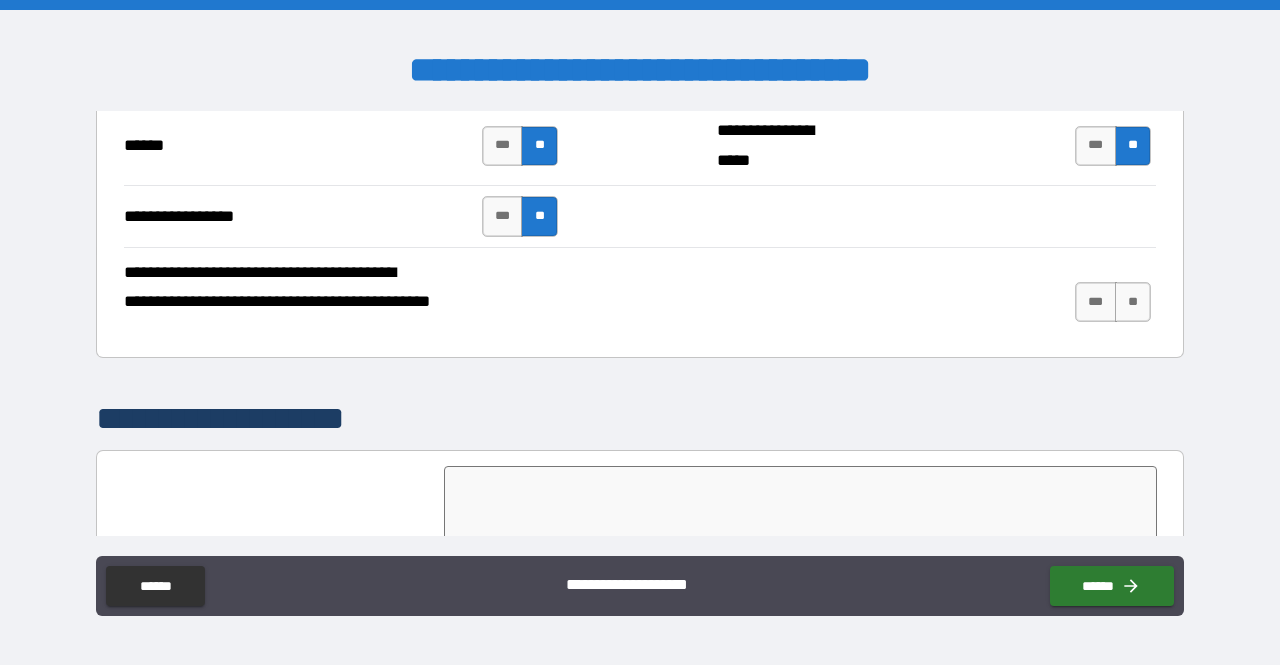 scroll, scrollTop: 2973, scrollLeft: 0, axis: vertical 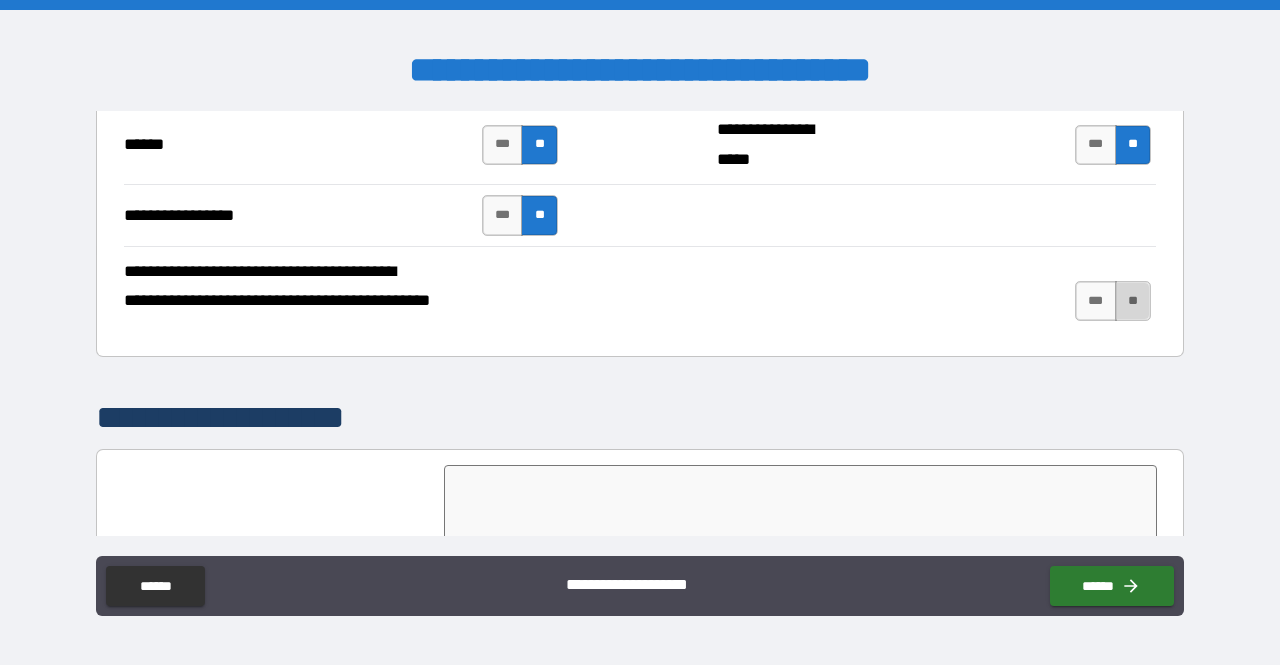 click on "**" at bounding box center (1133, 301) 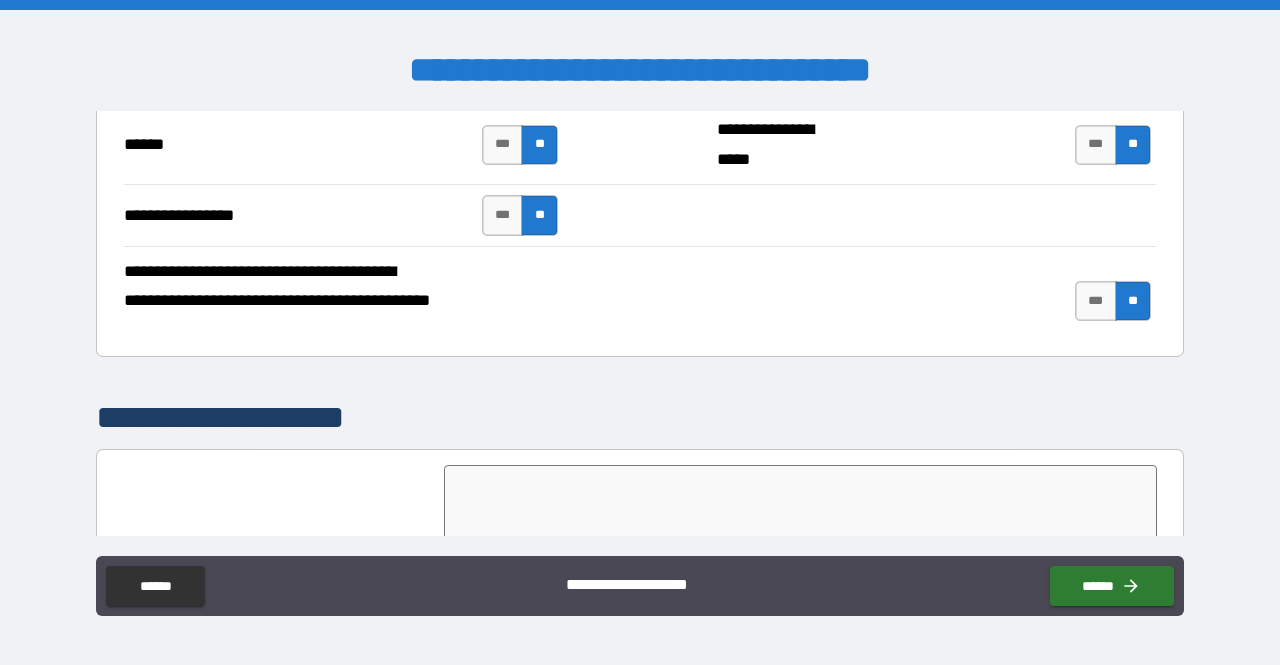 scroll, scrollTop: 3094, scrollLeft: 0, axis: vertical 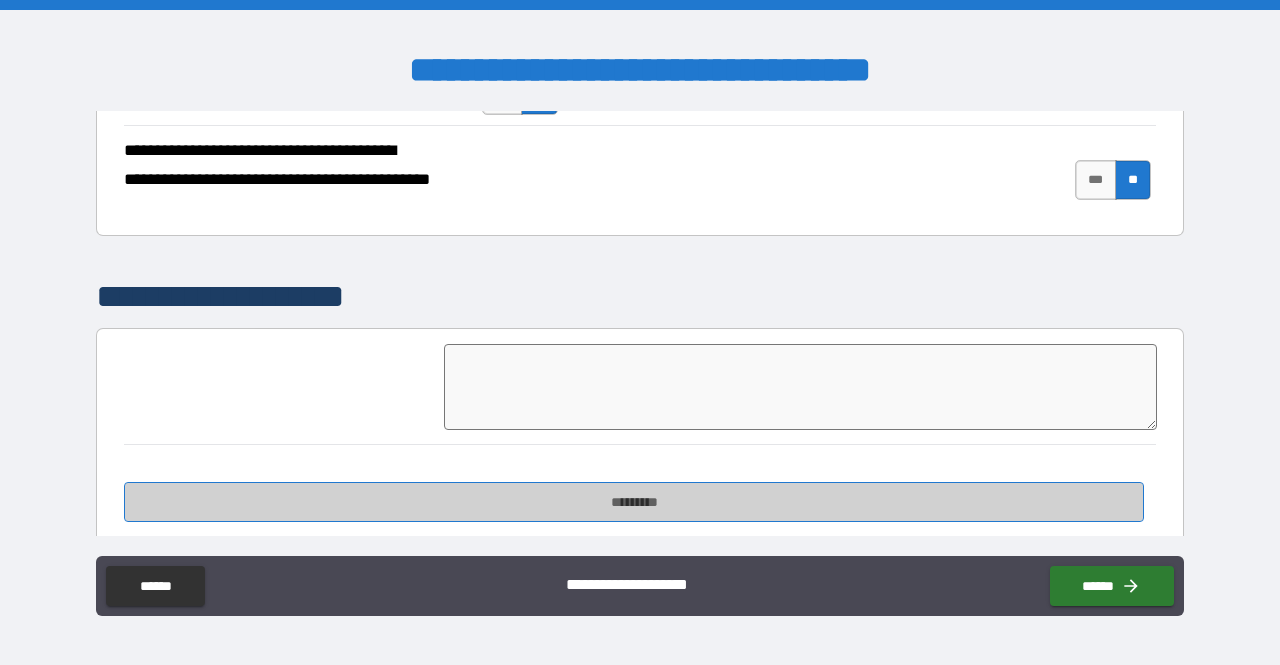 click on "*********" at bounding box center (634, 502) 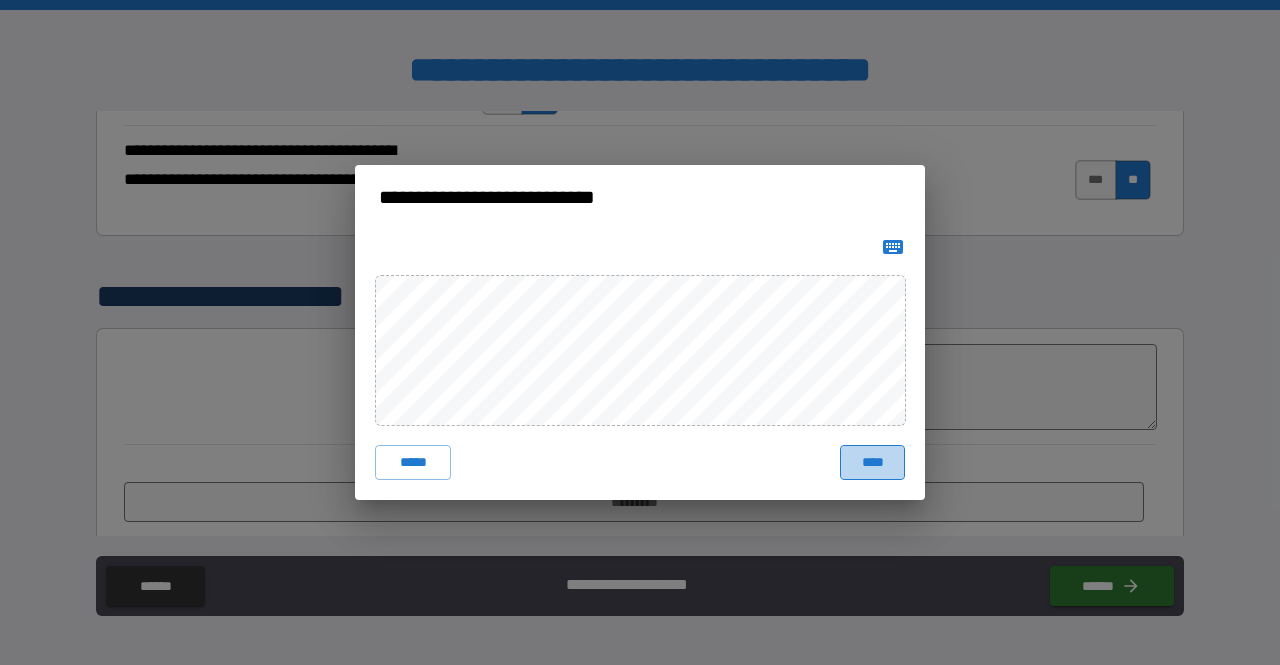 click on "****" at bounding box center [872, 463] 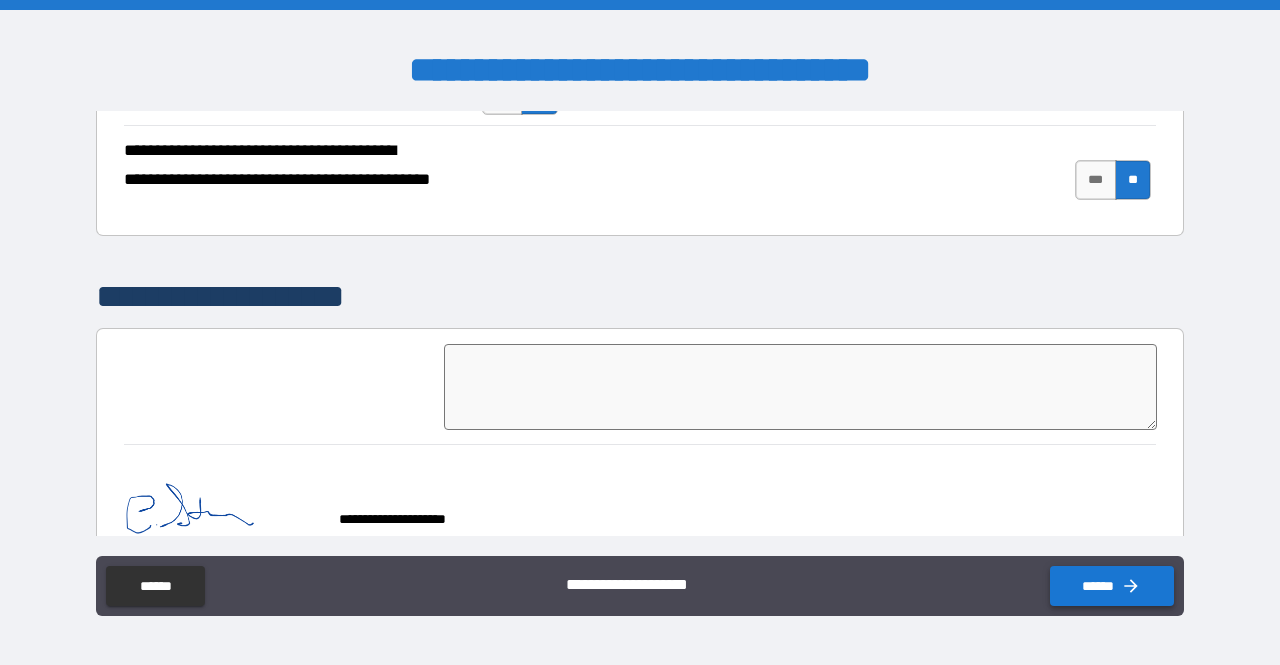 click on "******" at bounding box center (1112, 586) 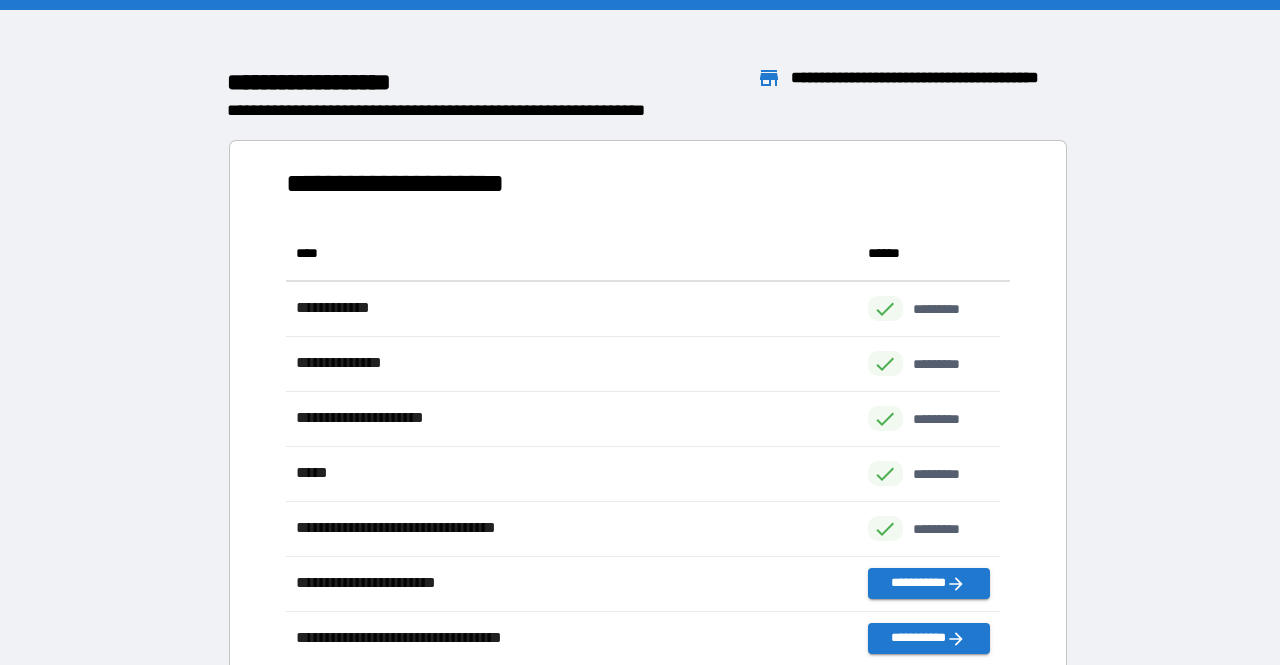 scroll, scrollTop: 16, scrollLeft: 16, axis: both 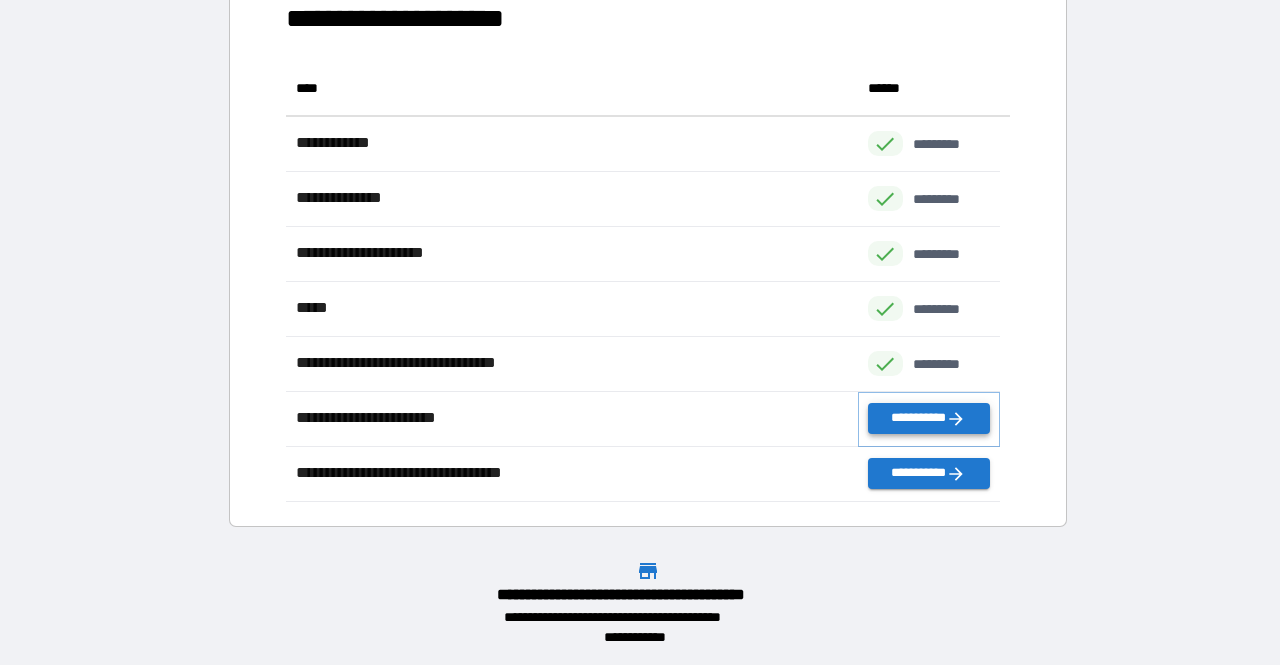 click on "**********" at bounding box center [929, 418] 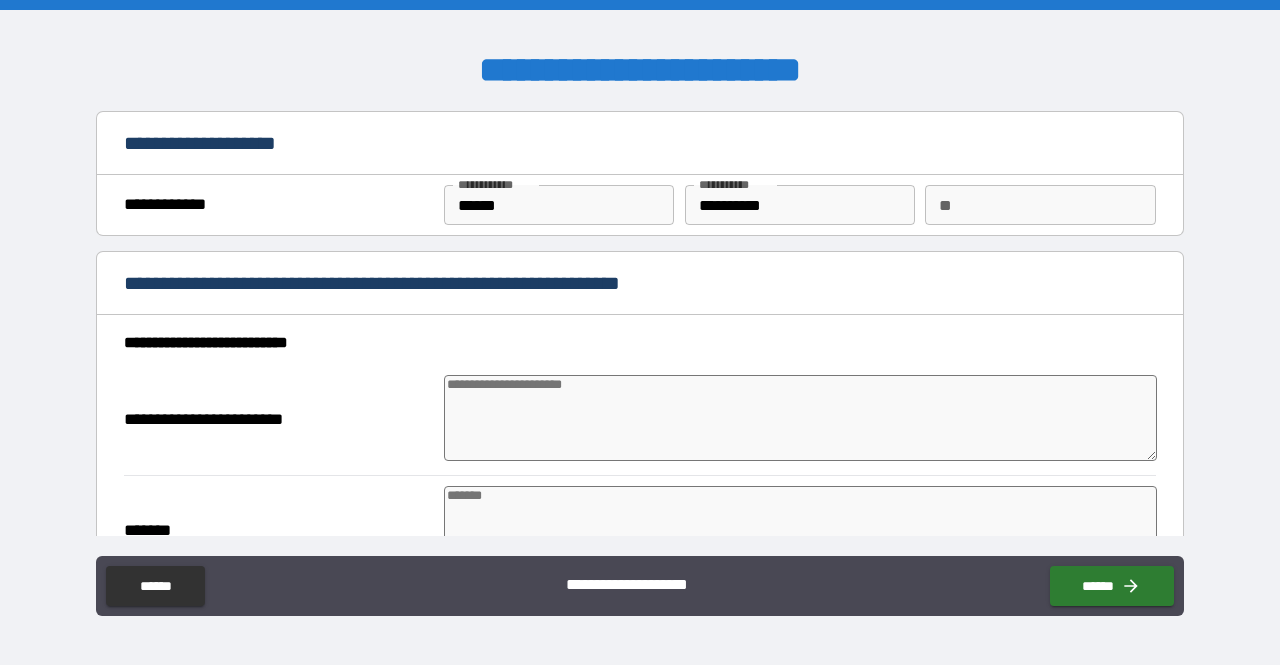 click at bounding box center [800, 418] 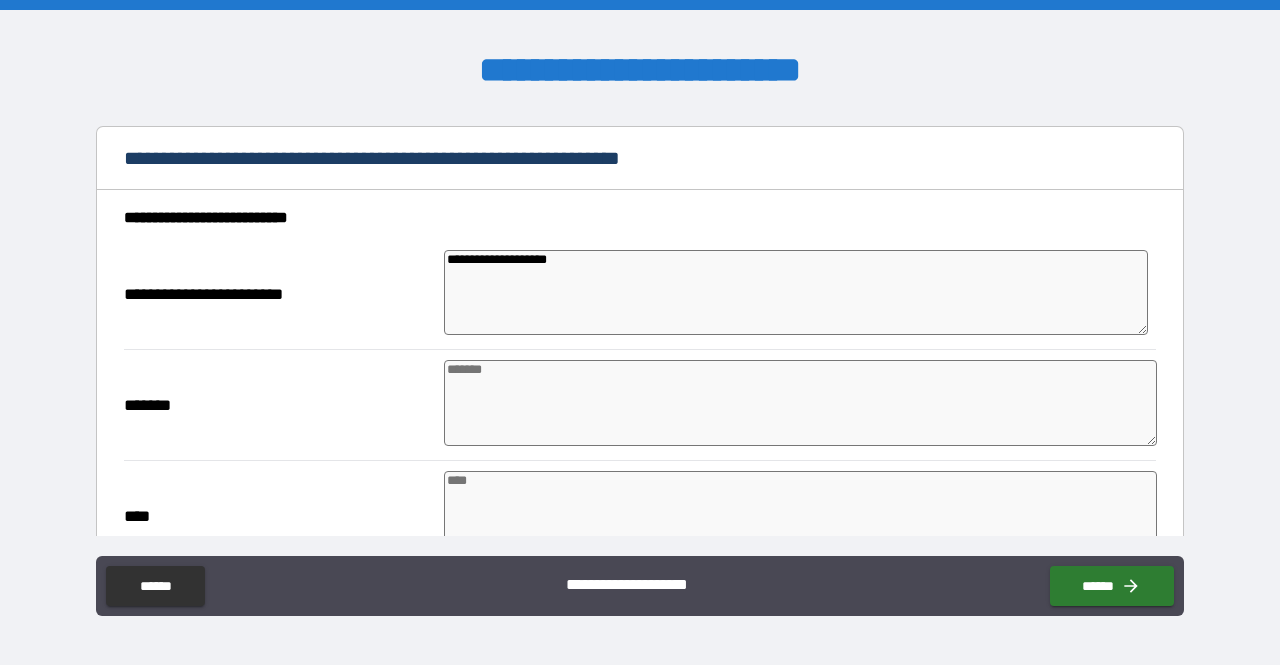 scroll, scrollTop: 126, scrollLeft: 0, axis: vertical 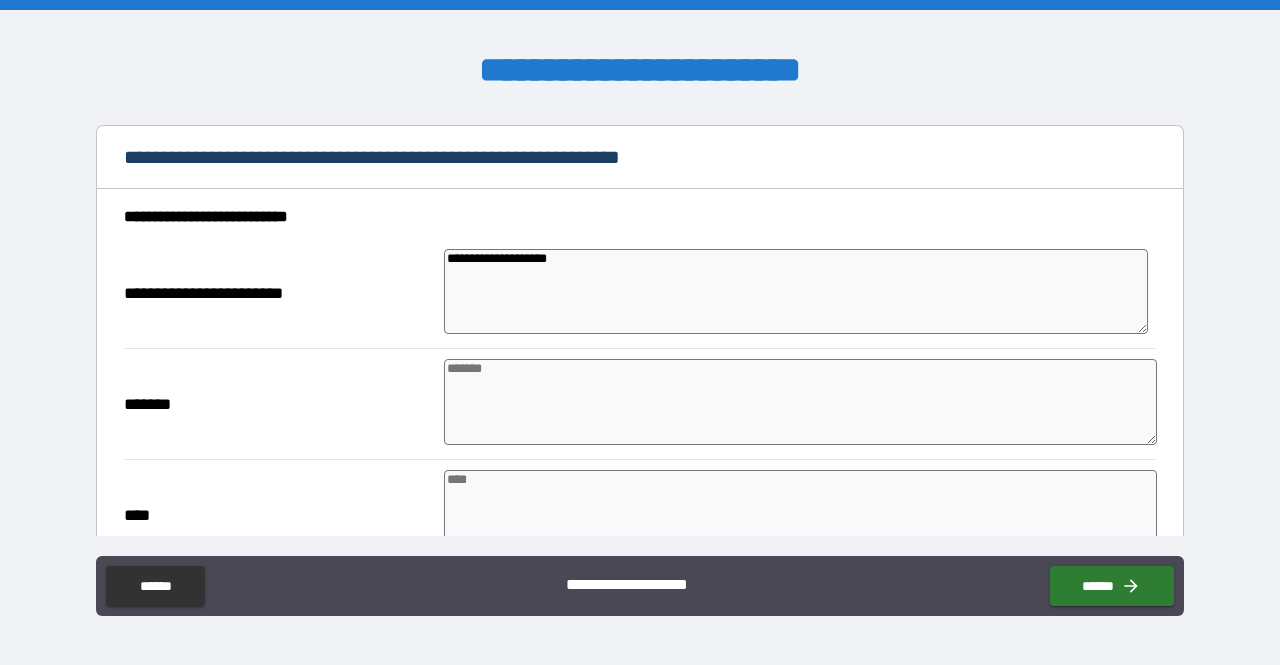 click at bounding box center (800, 402) 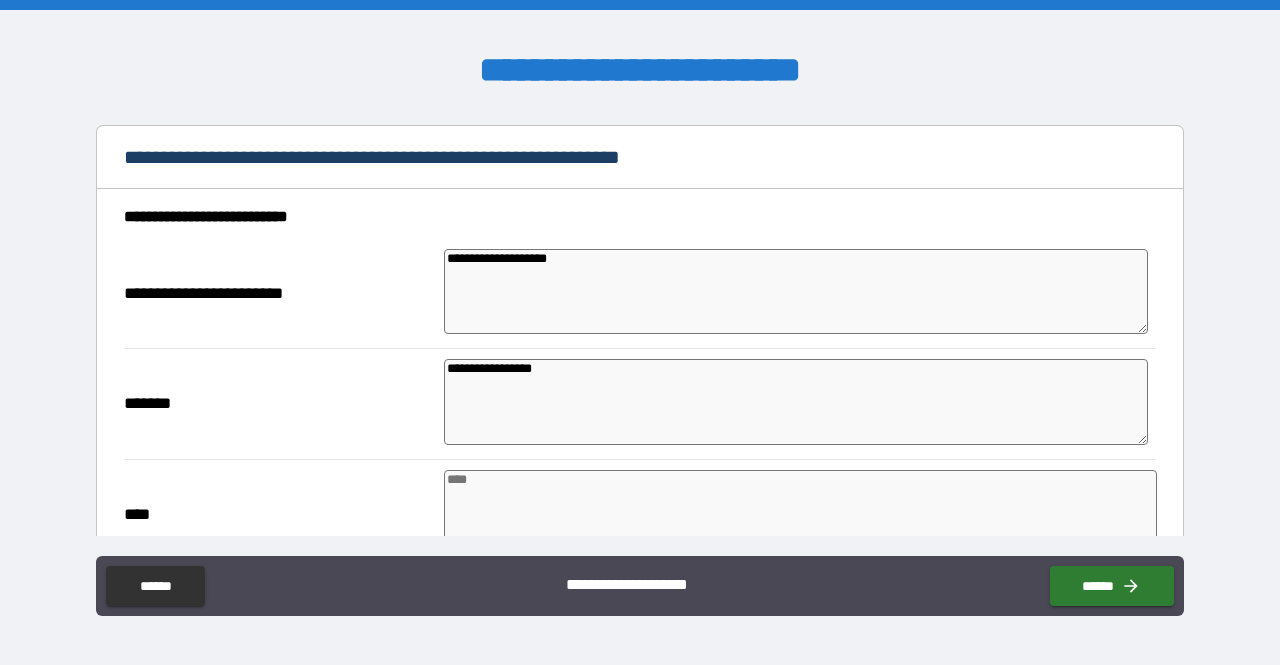 click at bounding box center (800, 513) 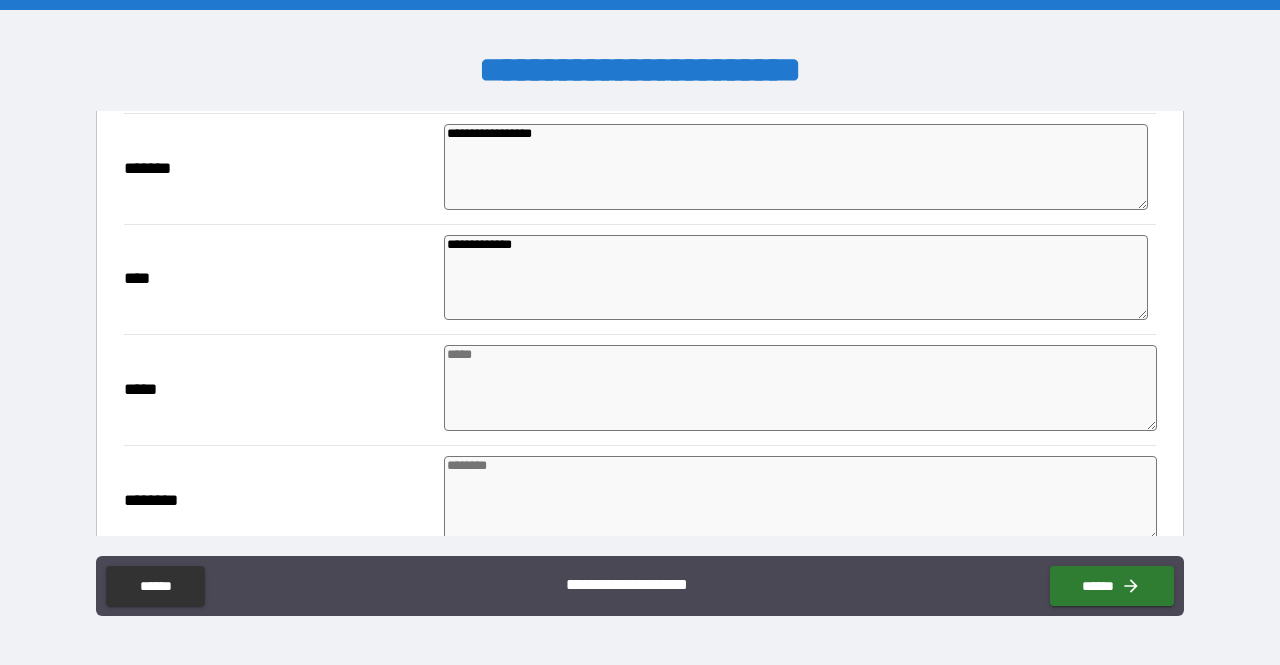 scroll, scrollTop: 362, scrollLeft: 0, axis: vertical 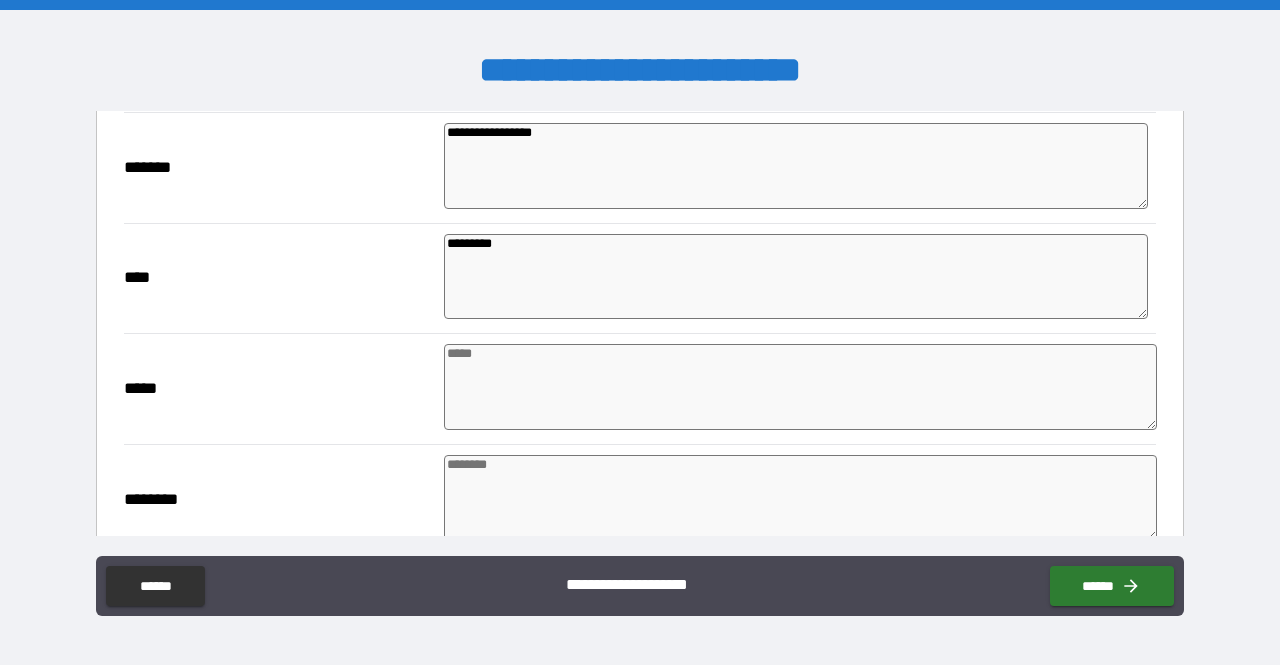 click at bounding box center [800, 387] 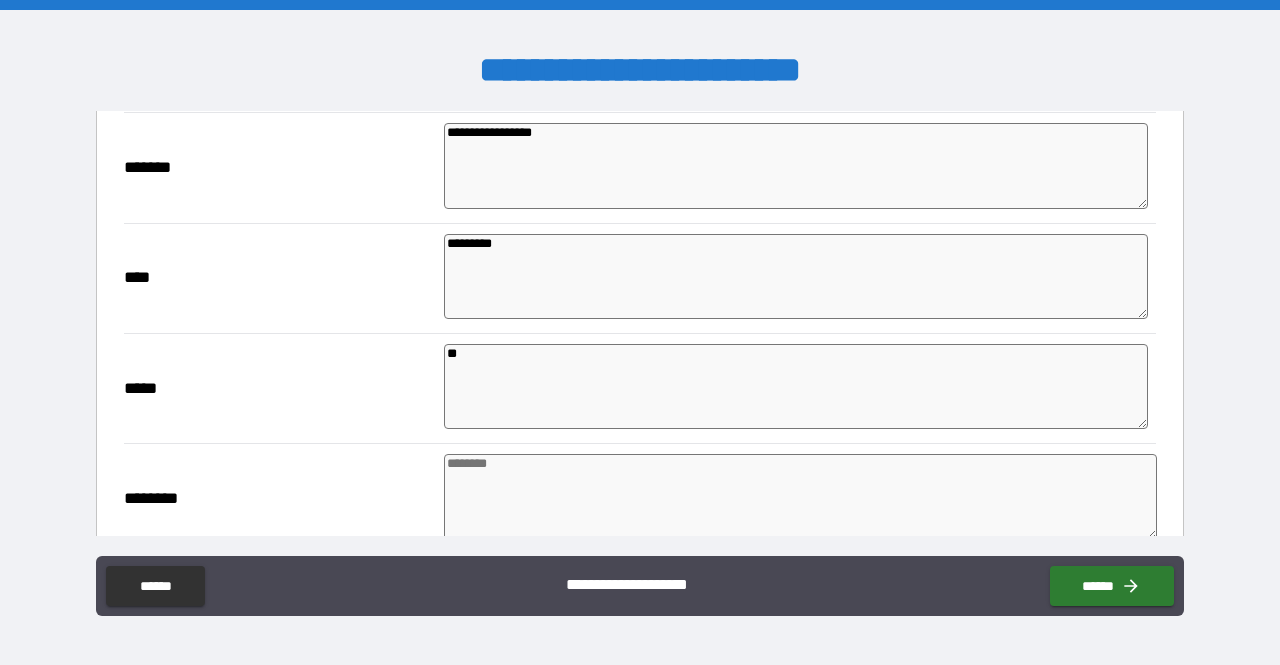 click at bounding box center [800, 497] 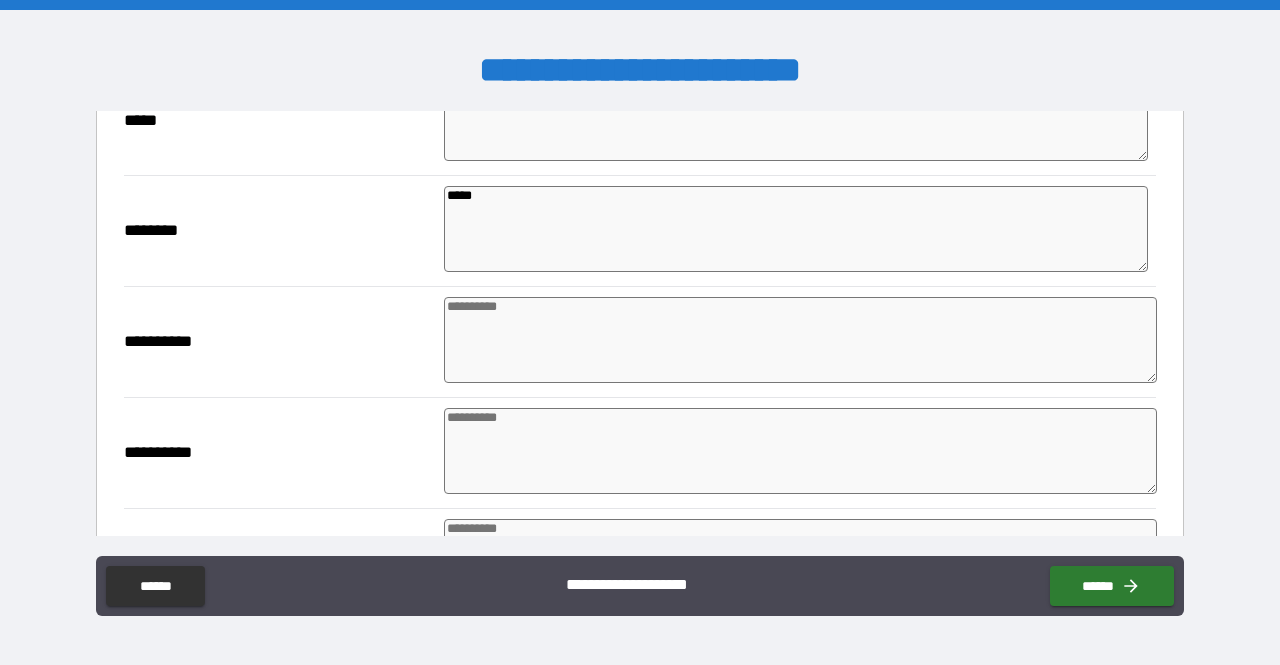 scroll, scrollTop: 632, scrollLeft: 0, axis: vertical 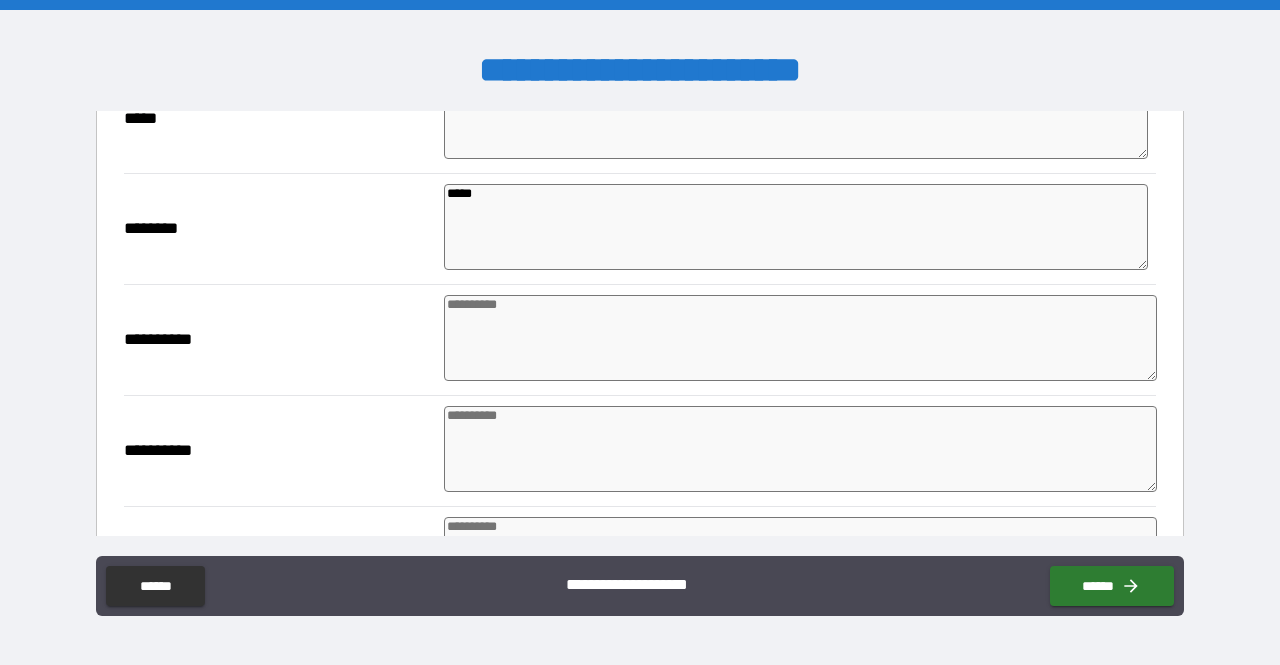 click at bounding box center [800, 449] 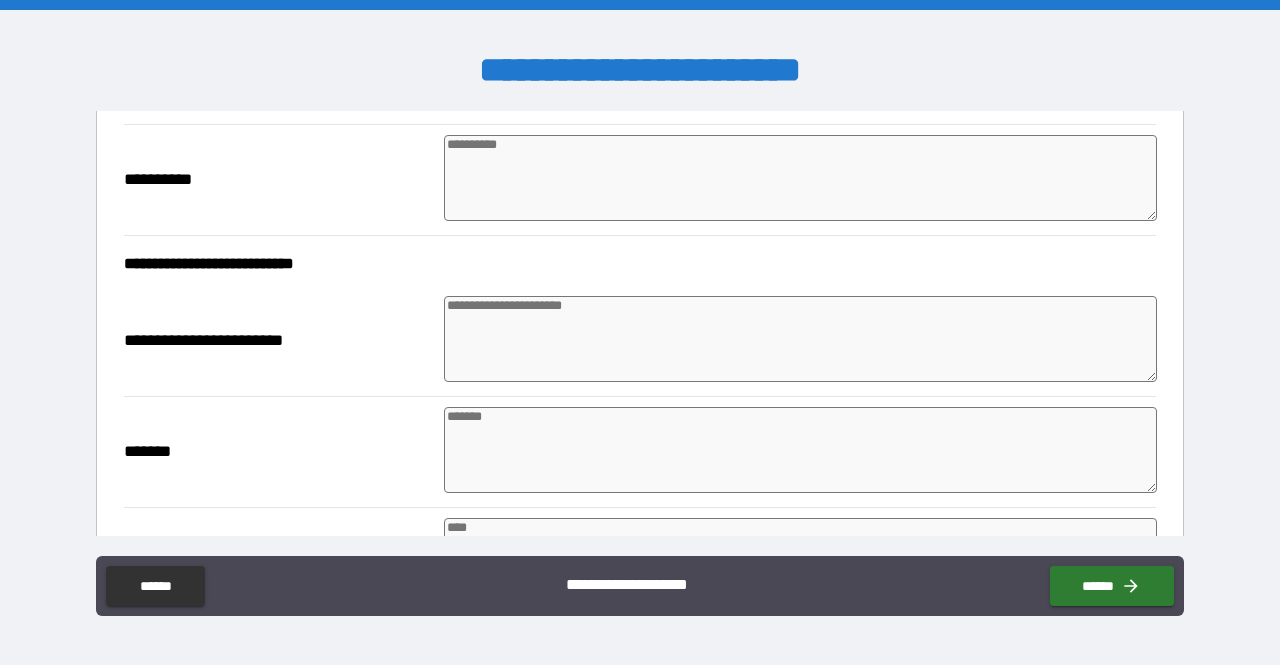 scroll, scrollTop: 1697, scrollLeft: 0, axis: vertical 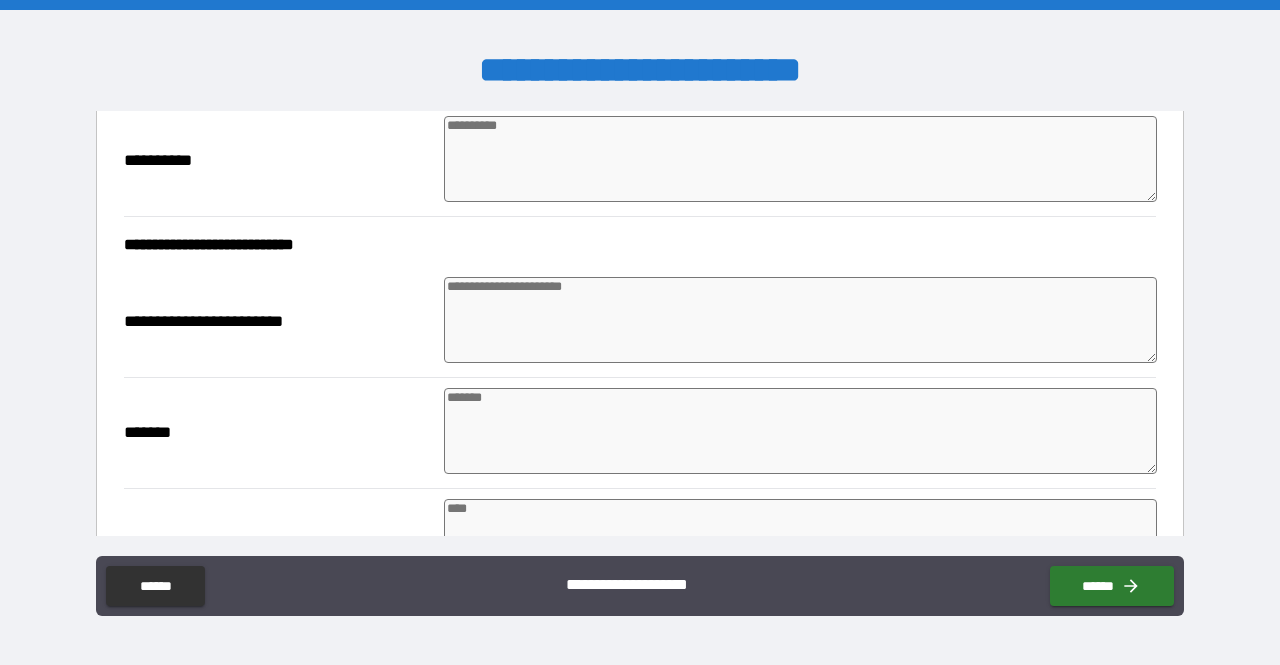 click at bounding box center [800, 320] 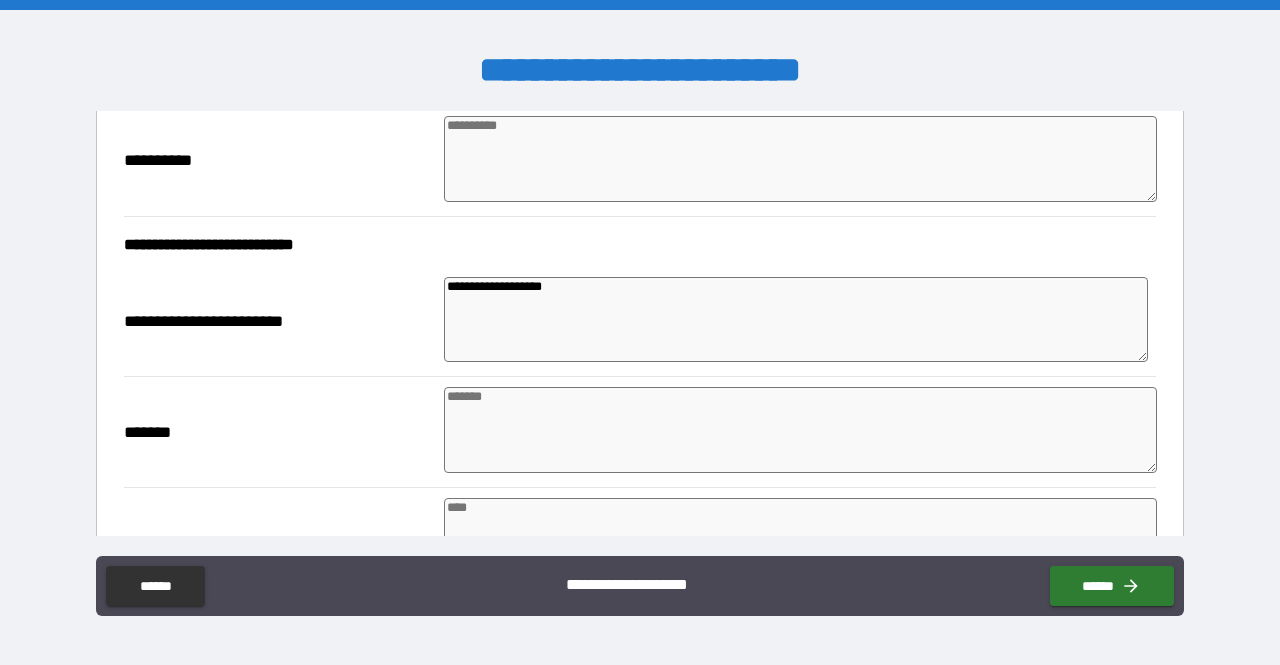 click at bounding box center (800, 430) 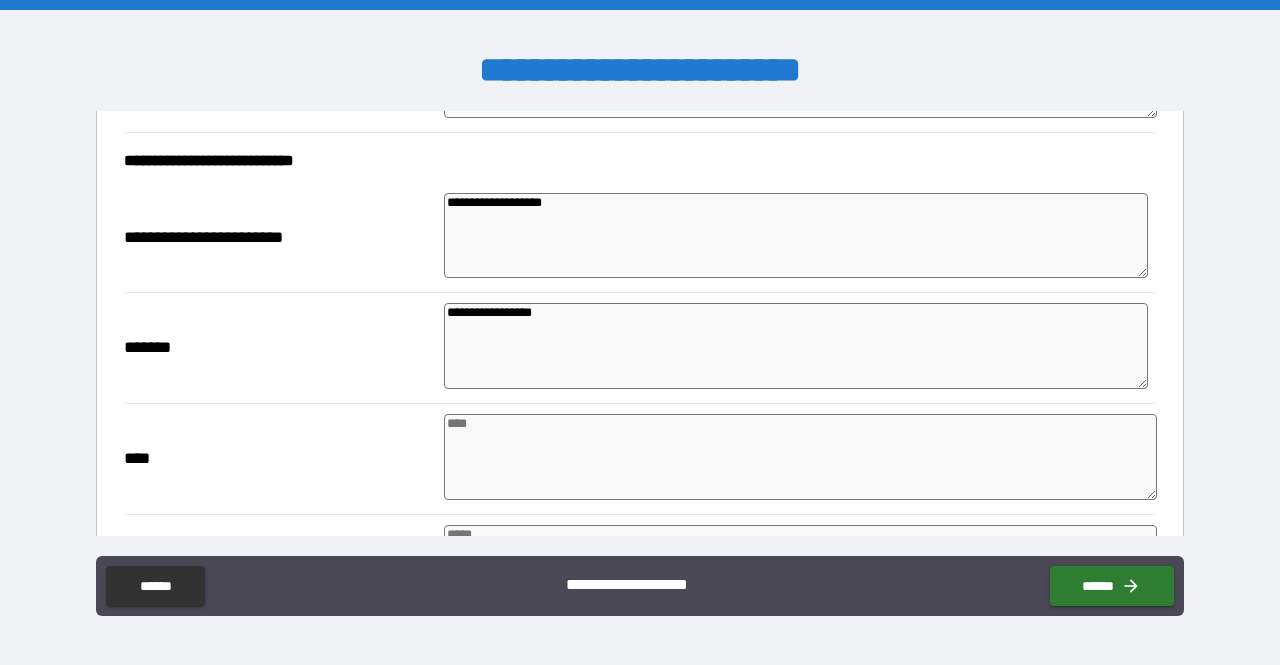 scroll, scrollTop: 1815, scrollLeft: 0, axis: vertical 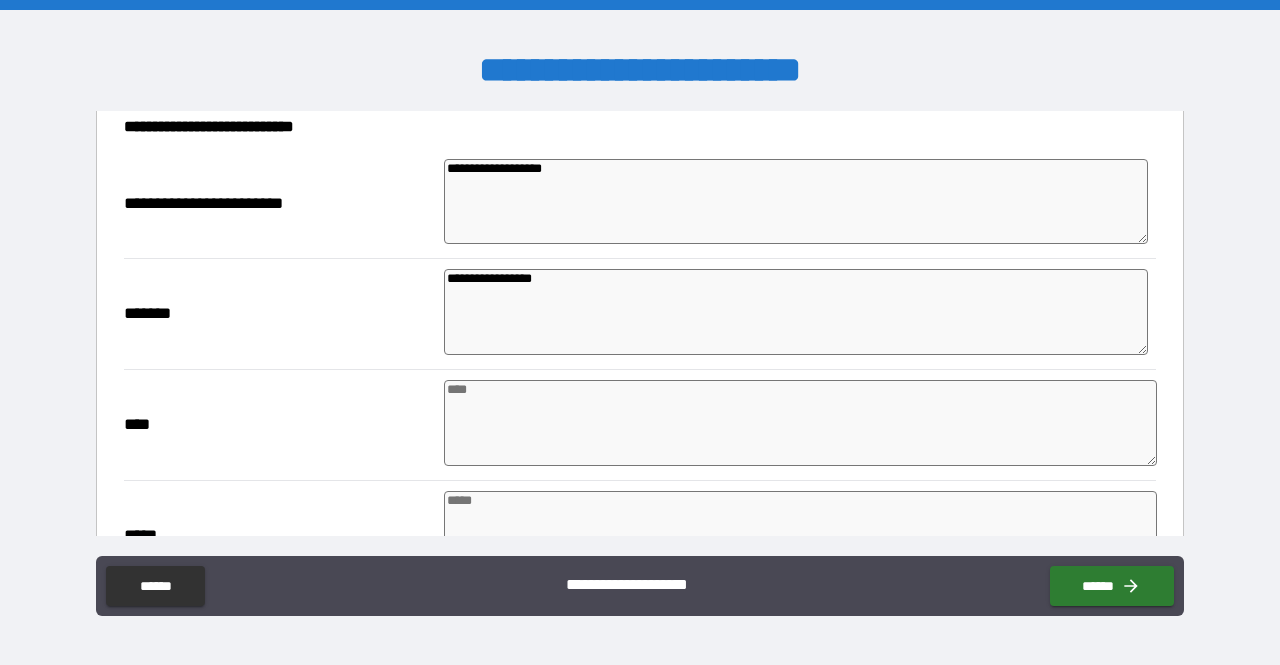 click at bounding box center (800, 423) 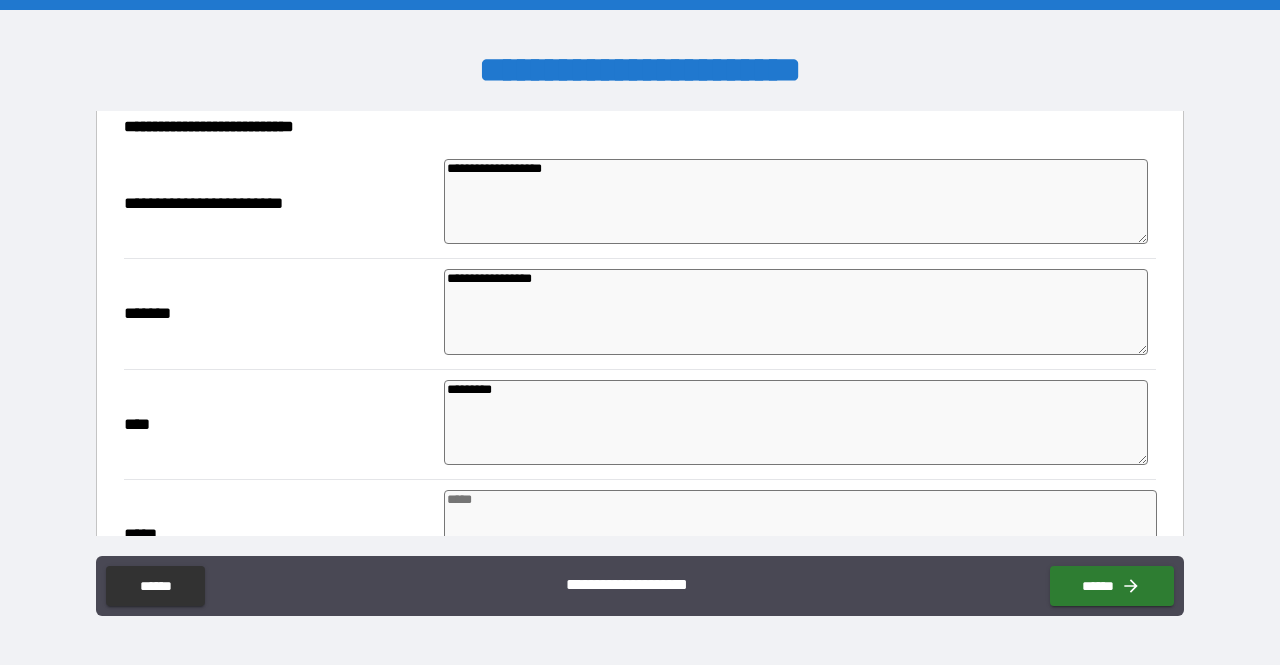 scroll, scrollTop: 1909, scrollLeft: 0, axis: vertical 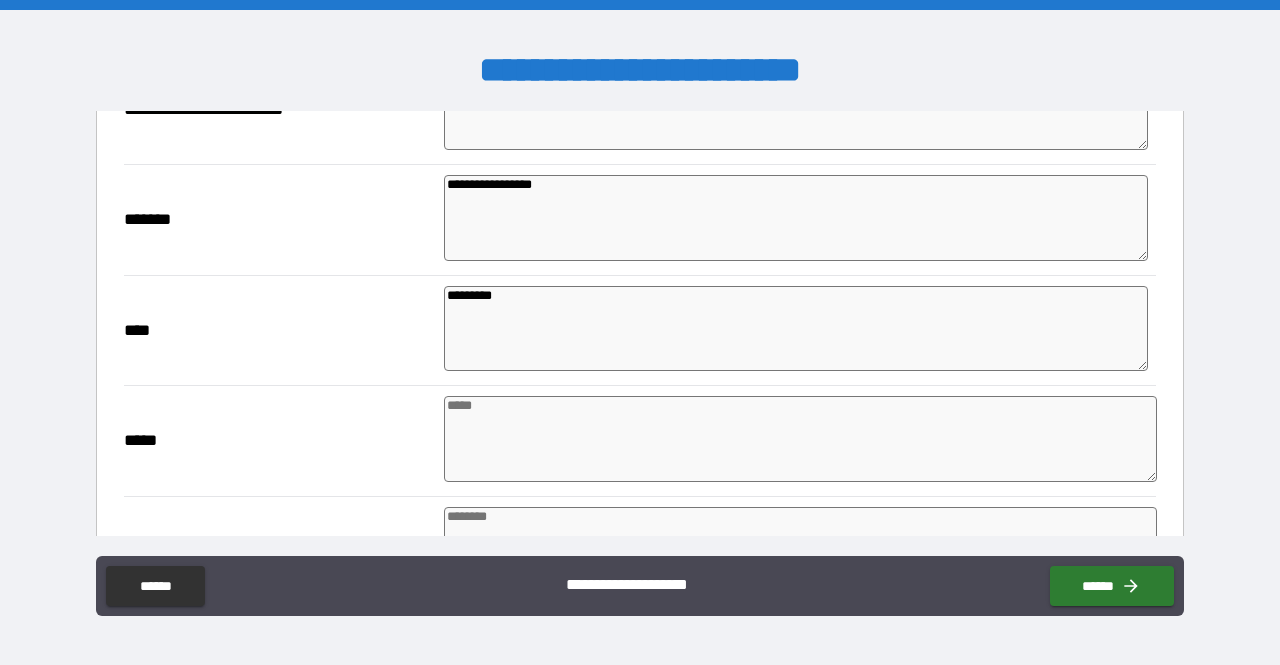 click at bounding box center [800, 439] 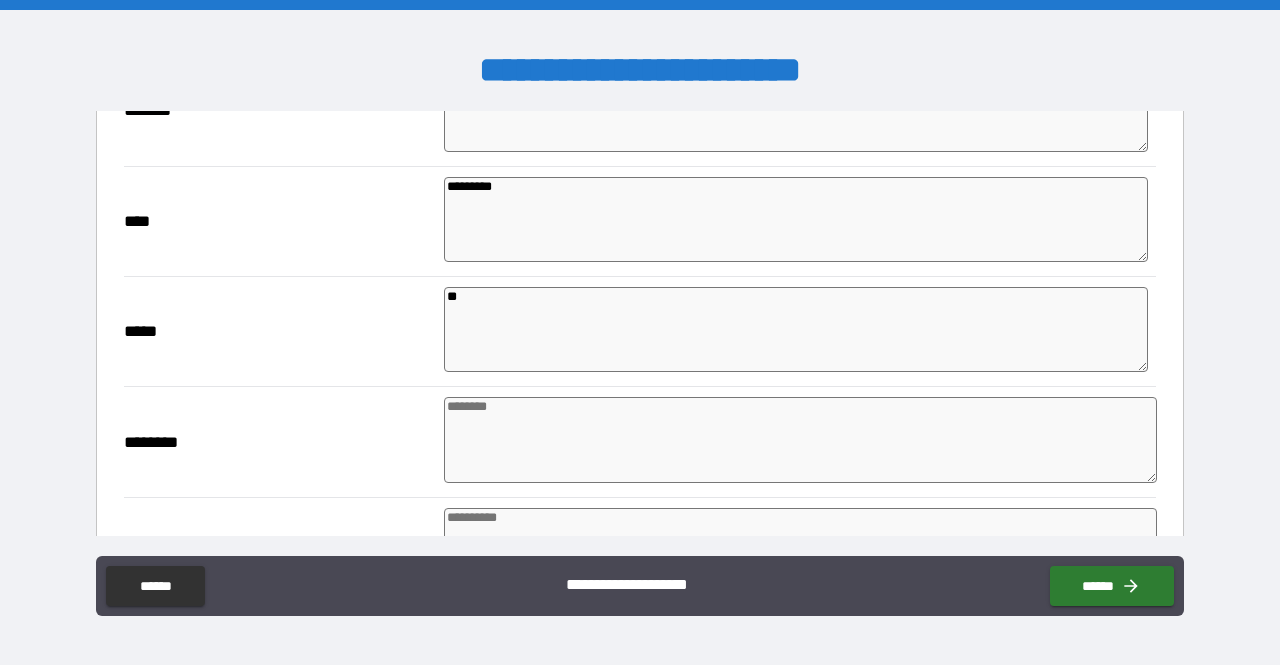 scroll, scrollTop: 2025, scrollLeft: 0, axis: vertical 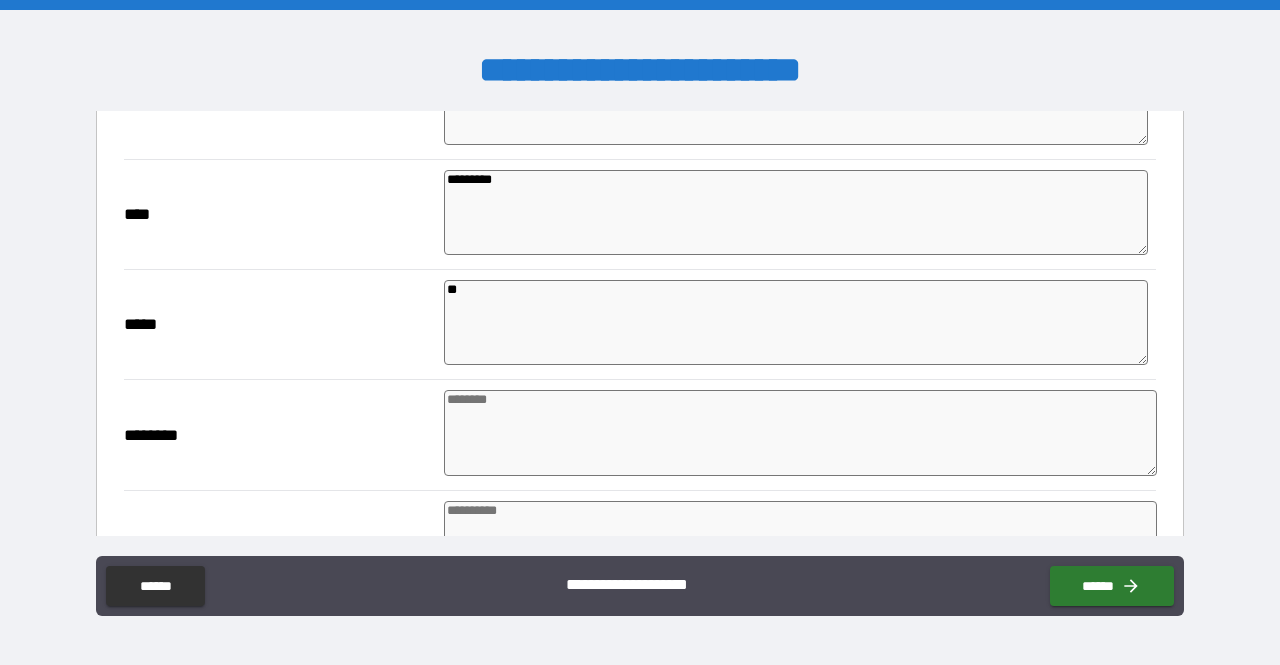 click at bounding box center [800, 433] 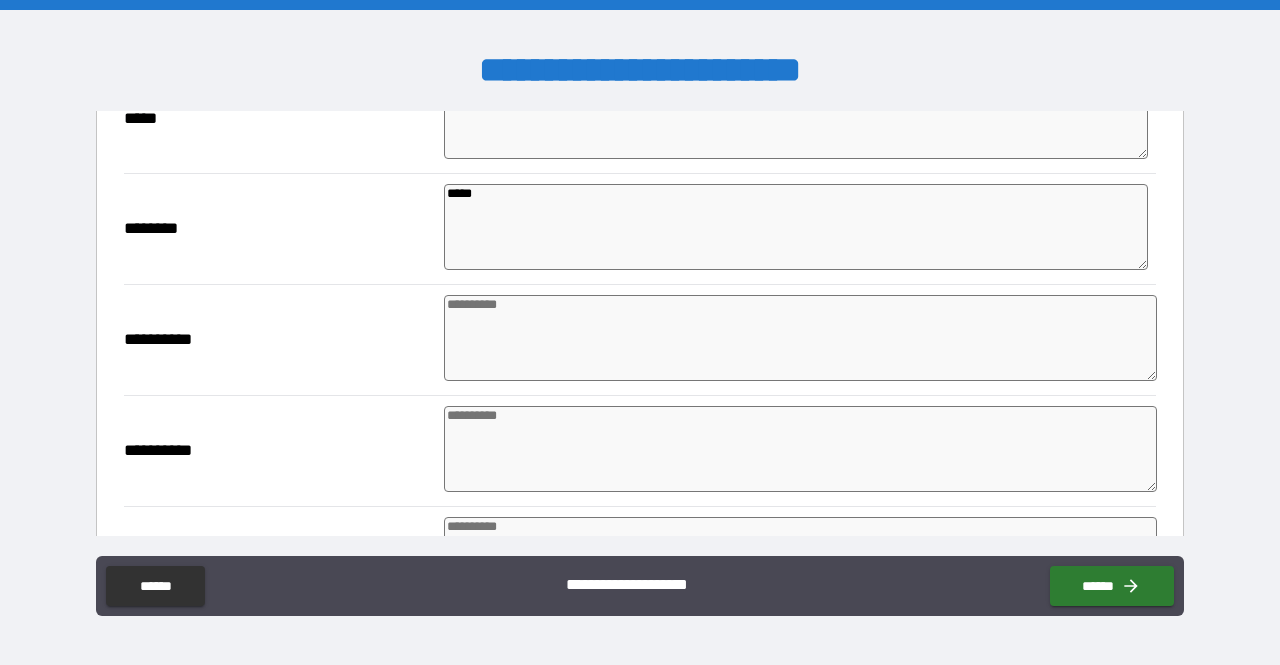 scroll, scrollTop: 2233, scrollLeft: 0, axis: vertical 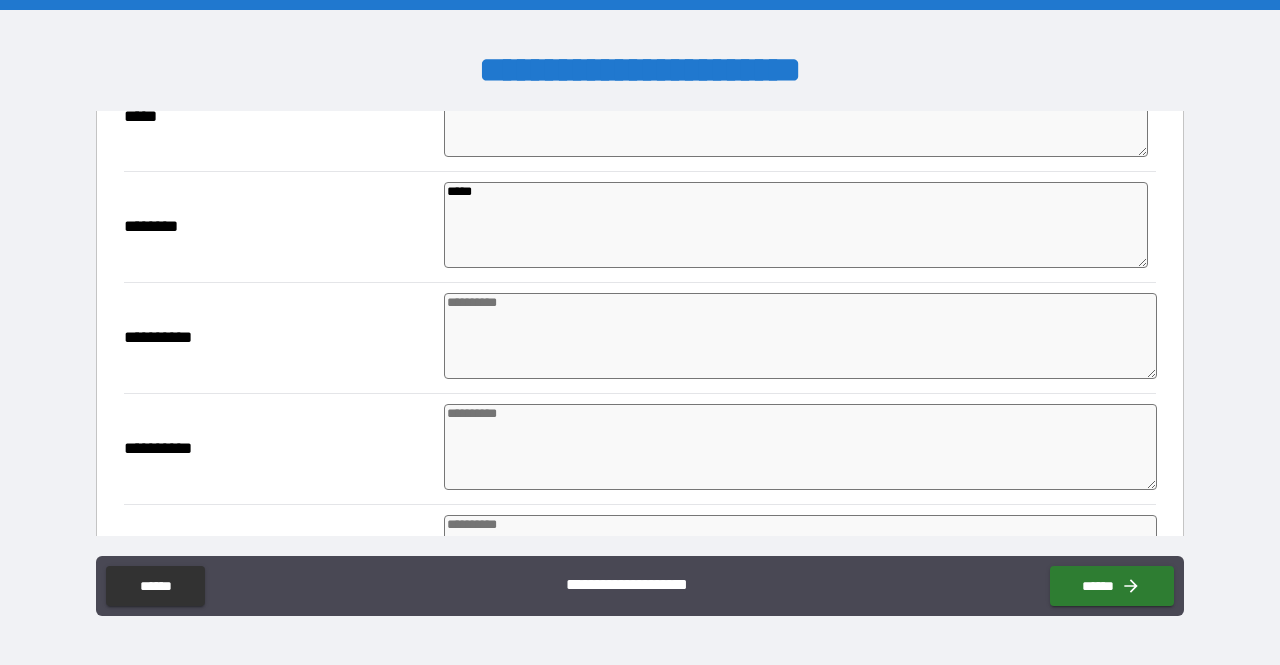 click at bounding box center (800, 447) 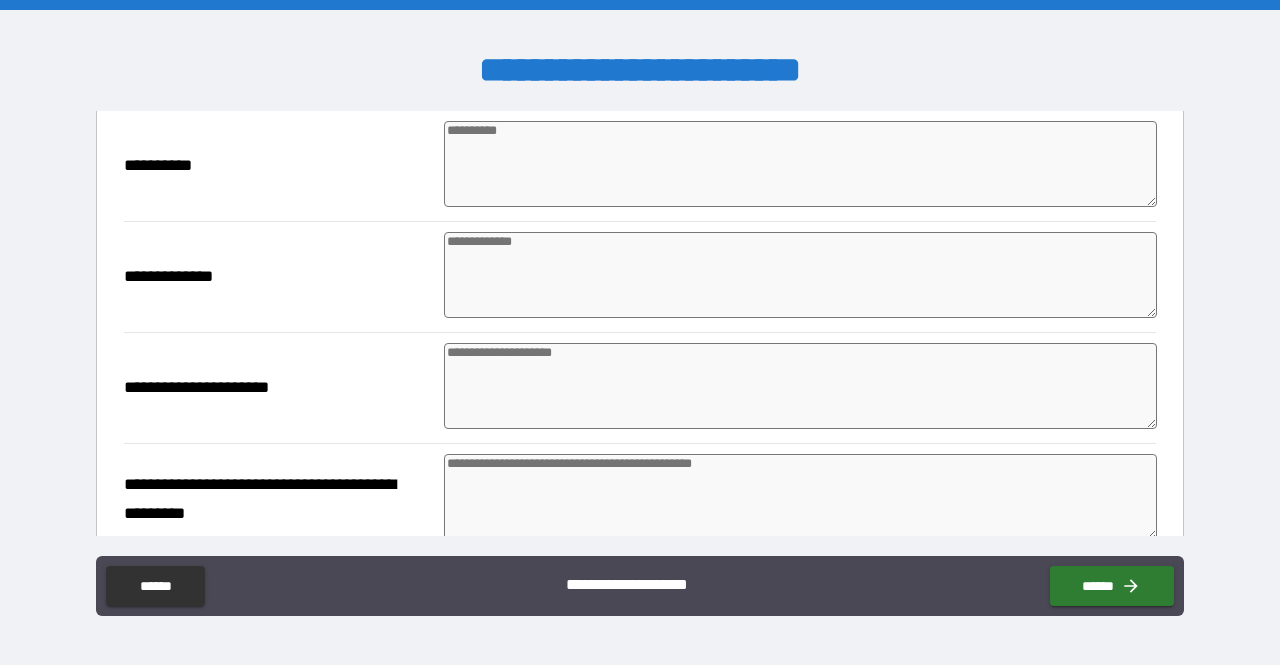 scroll, scrollTop: 3205, scrollLeft: 0, axis: vertical 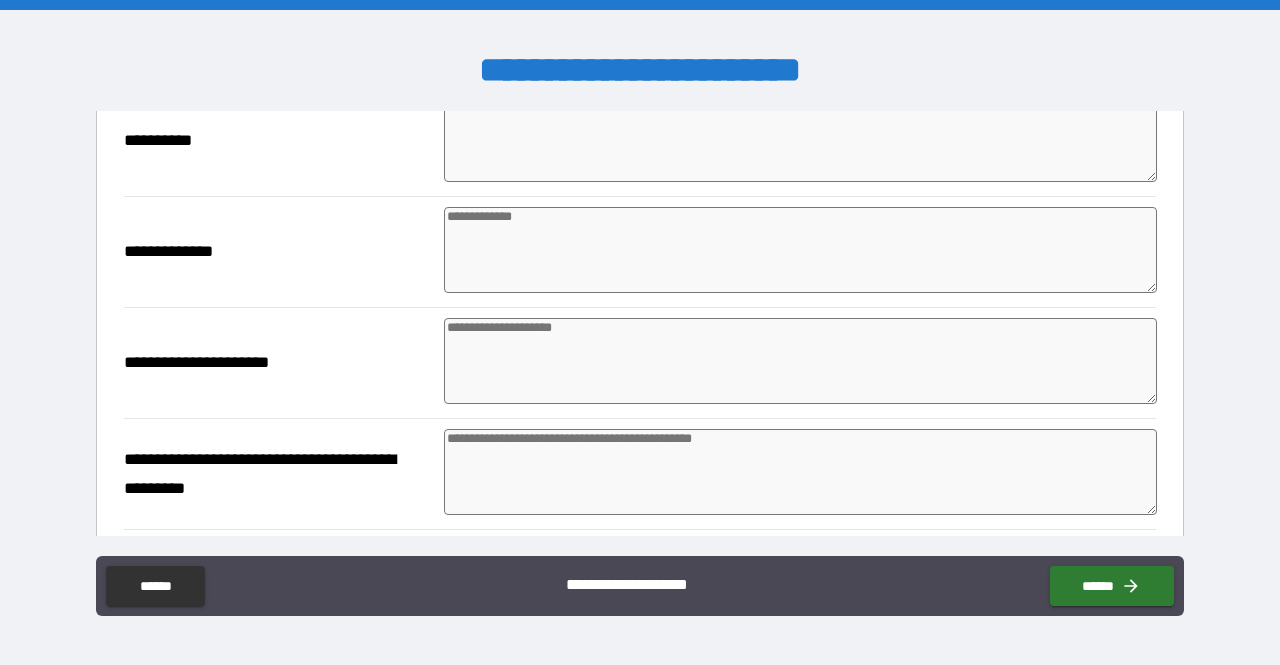 click at bounding box center [800, 250] 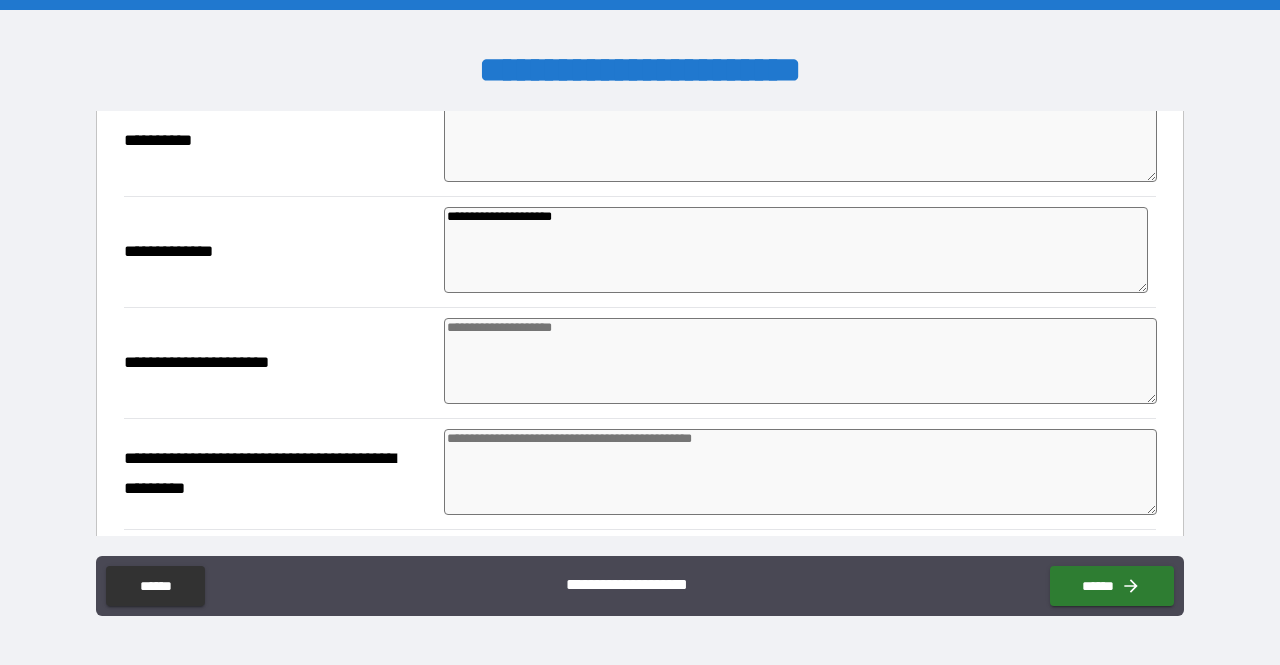 click at bounding box center (800, 361) 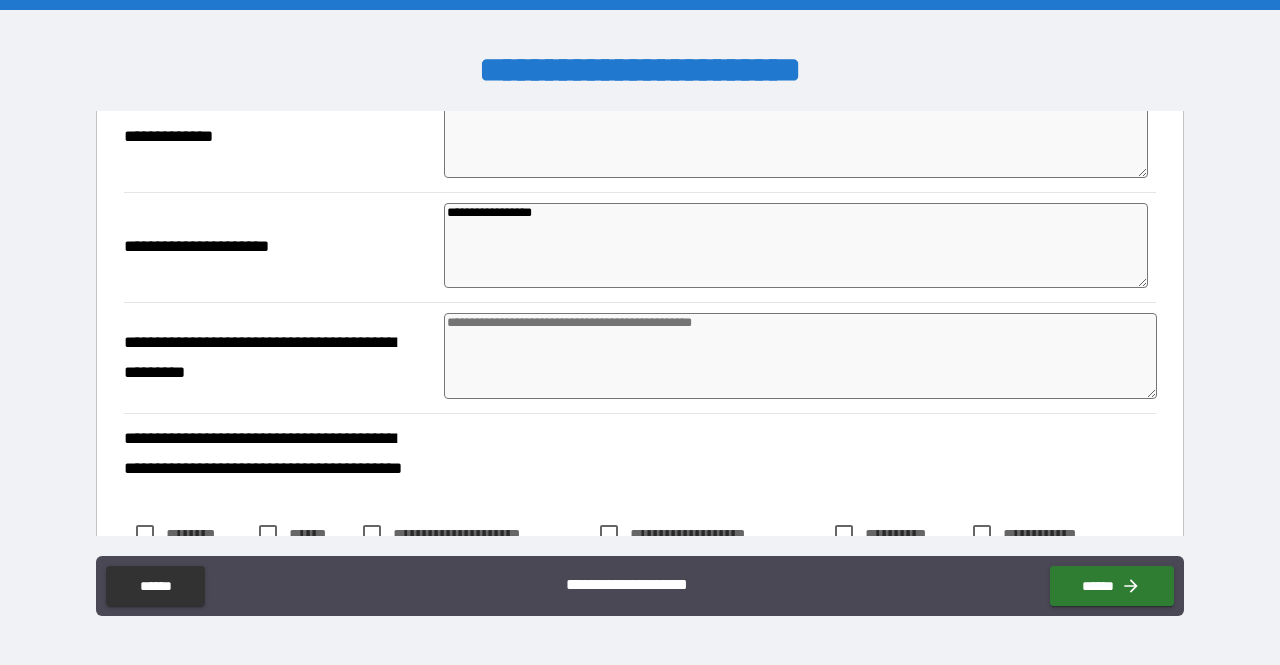 scroll, scrollTop: 3321, scrollLeft: 0, axis: vertical 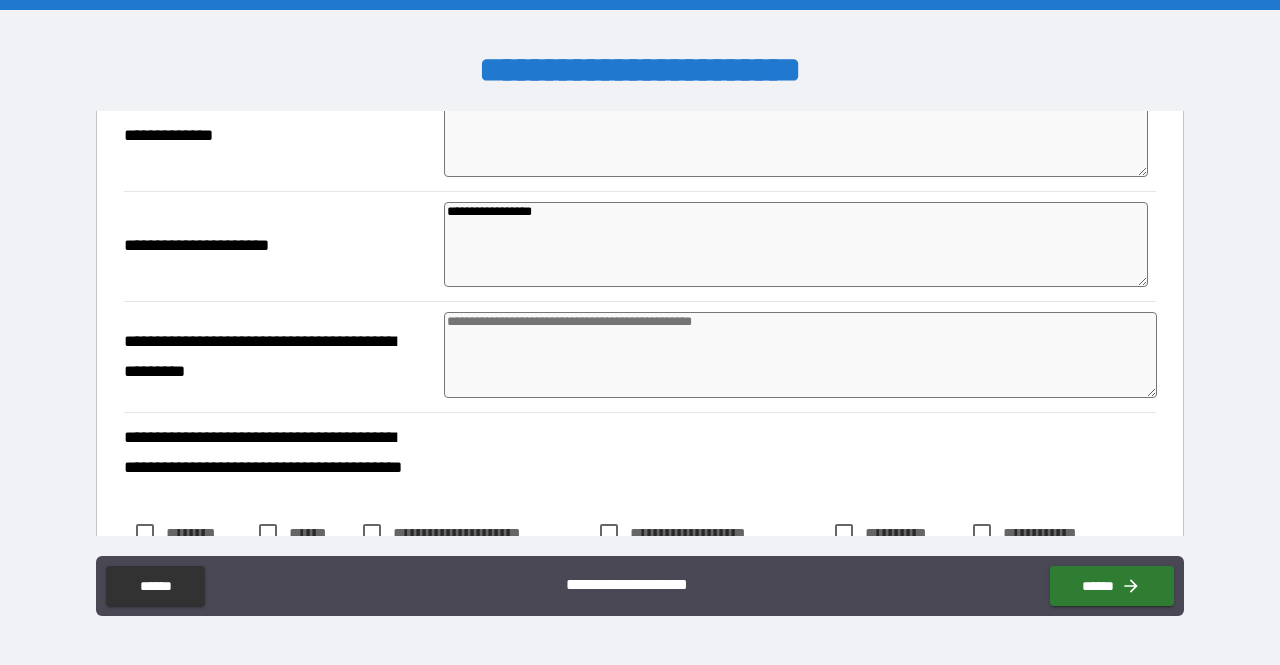click at bounding box center (800, 355) 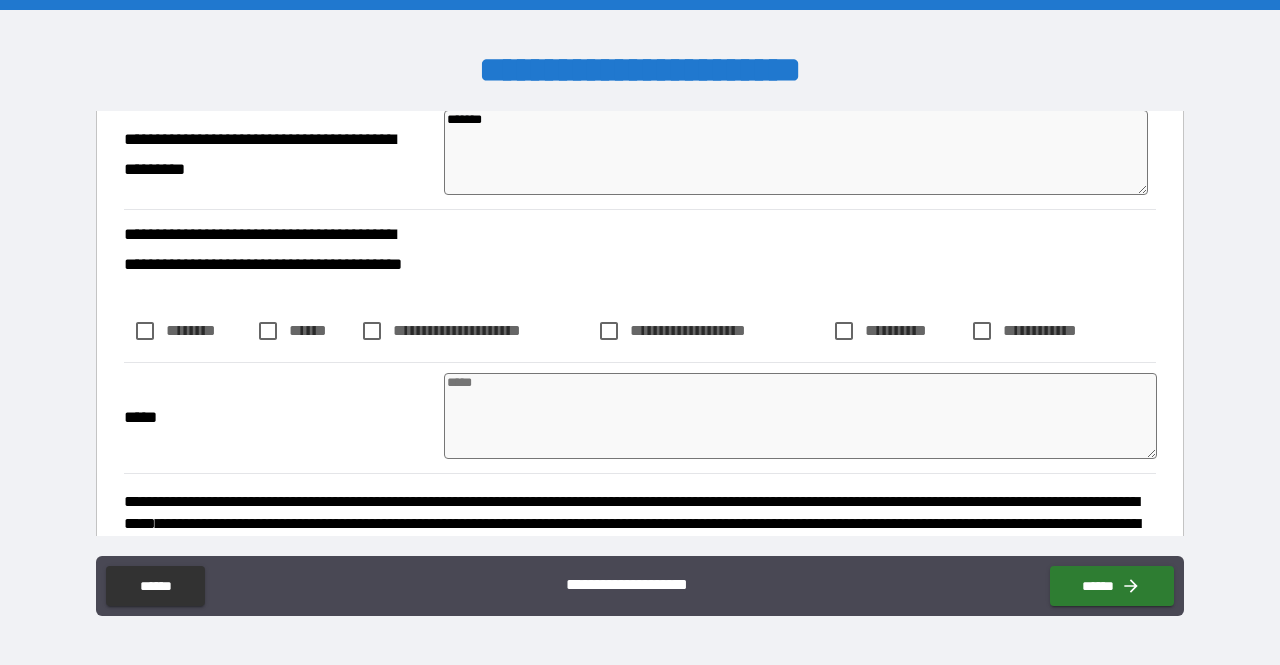 scroll, scrollTop: 3524, scrollLeft: 0, axis: vertical 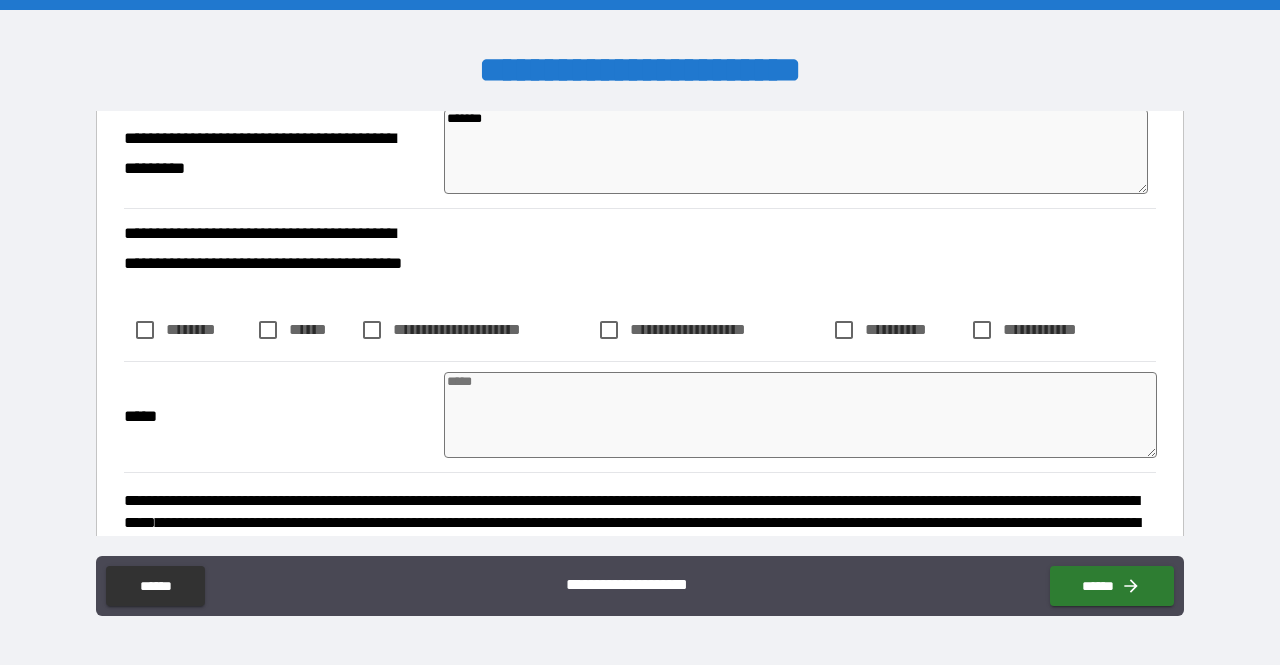 click at bounding box center [800, 415] 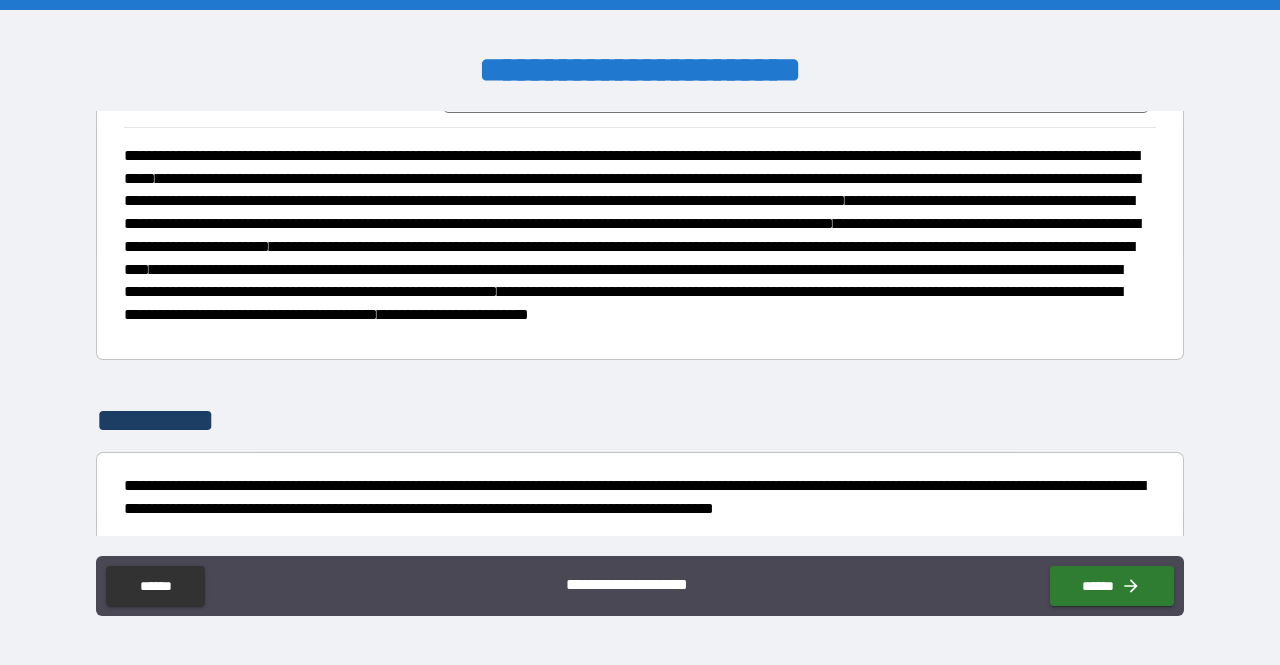 scroll, scrollTop: 4024, scrollLeft: 0, axis: vertical 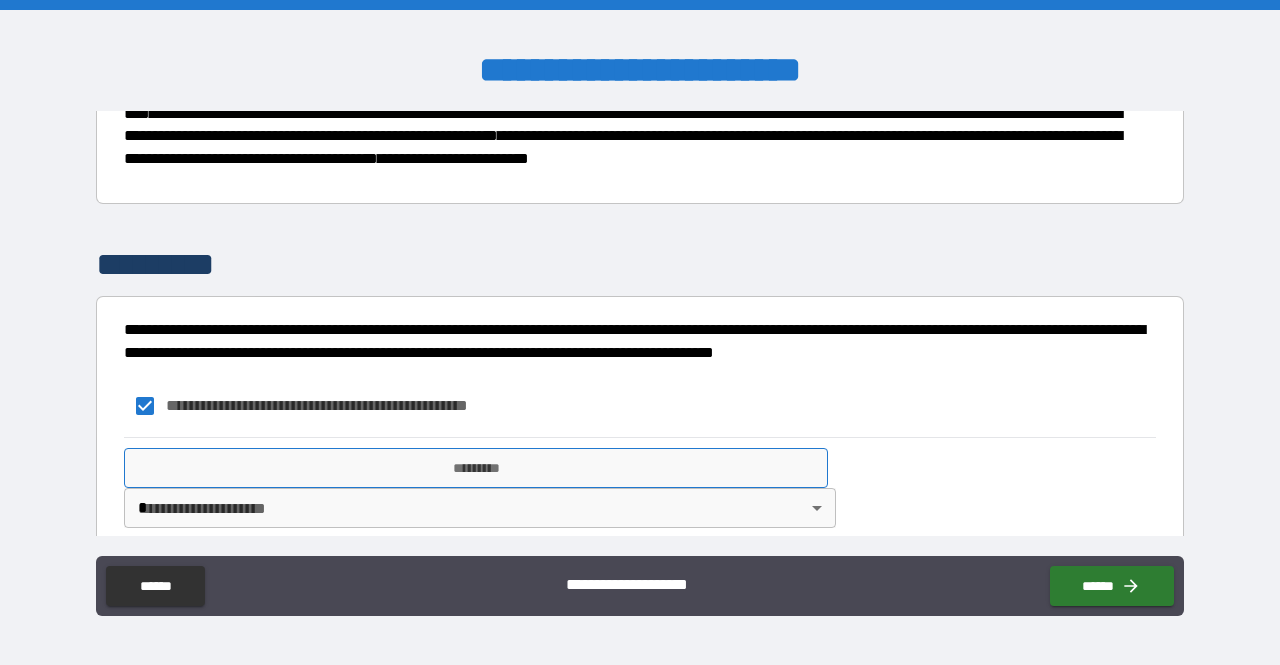 click on "*********" at bounding box center (476, 468) 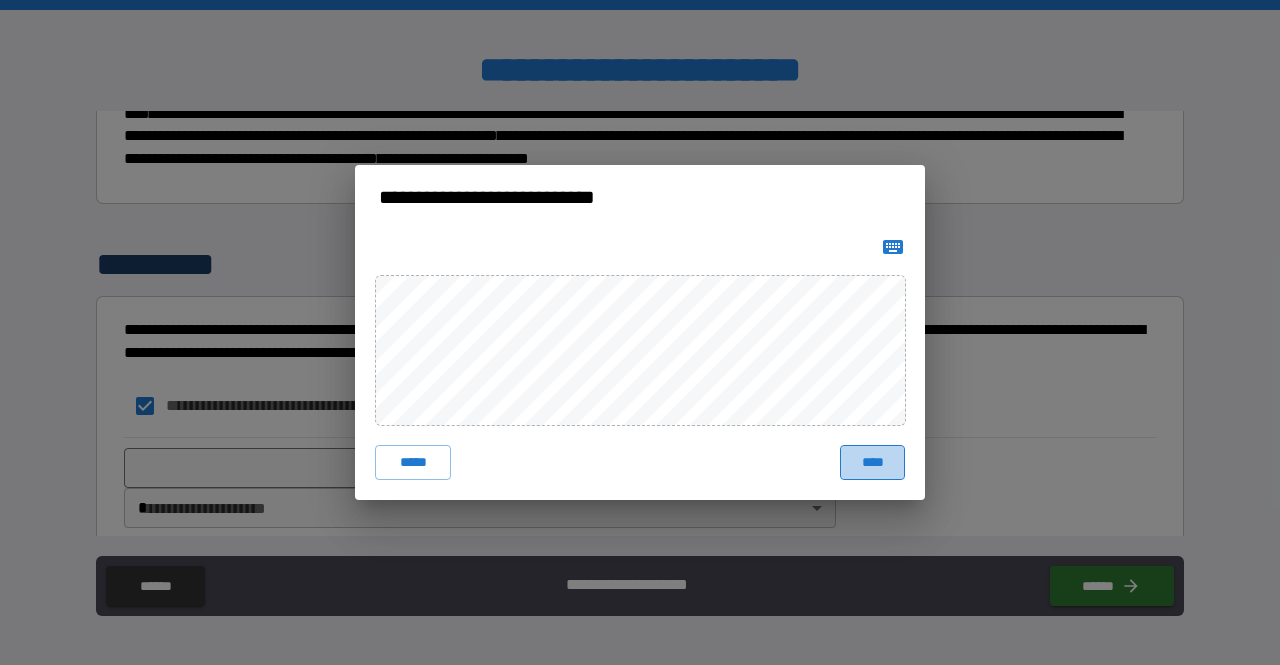 click on "****" at bounding box center (872, 463) 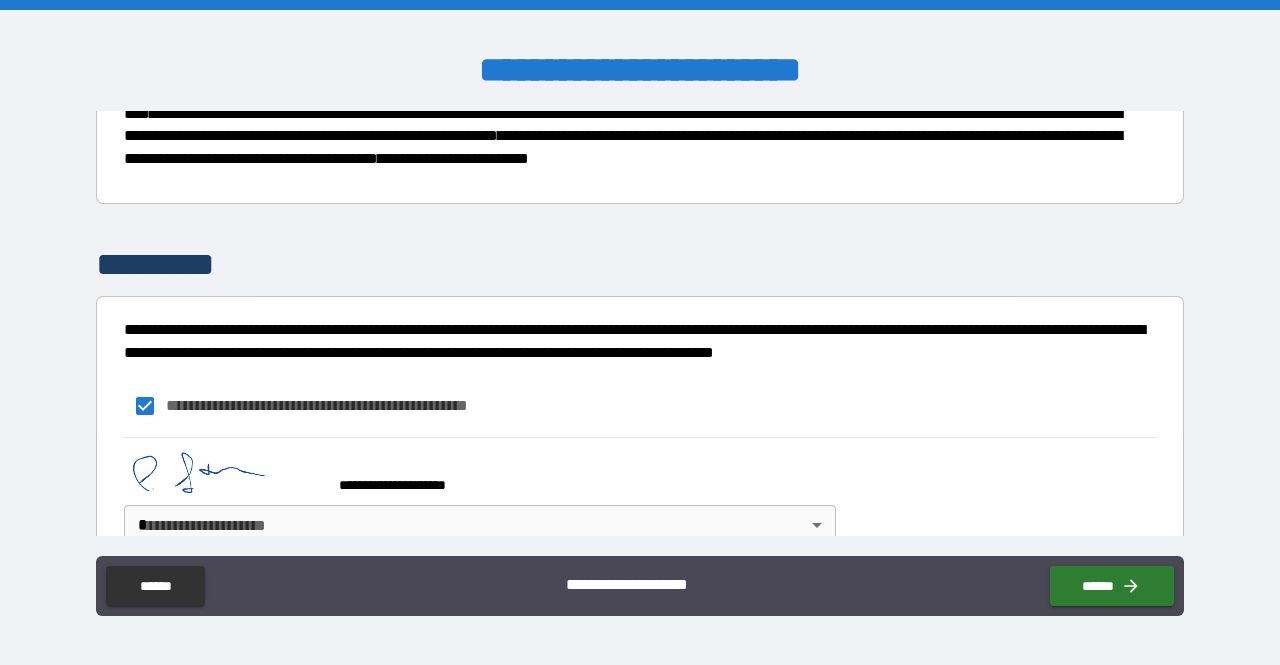 click on "**********" at bounding box center [640, 332] 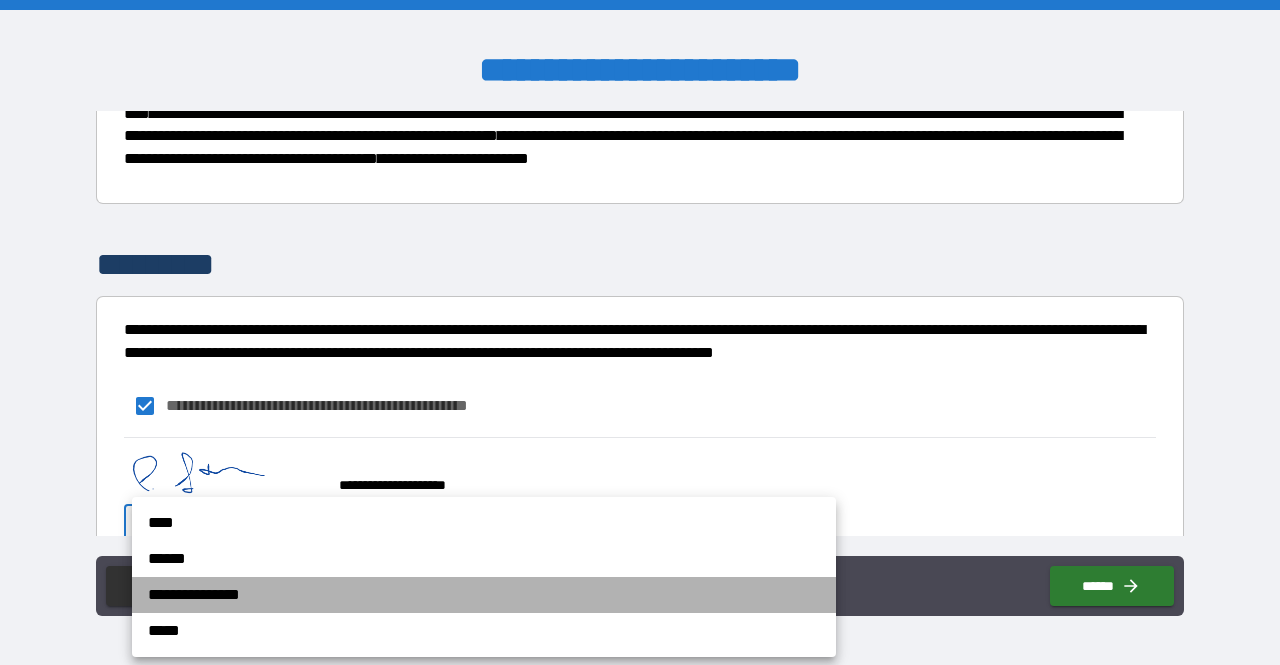 click on "**********" at bounding box center [484, 595] 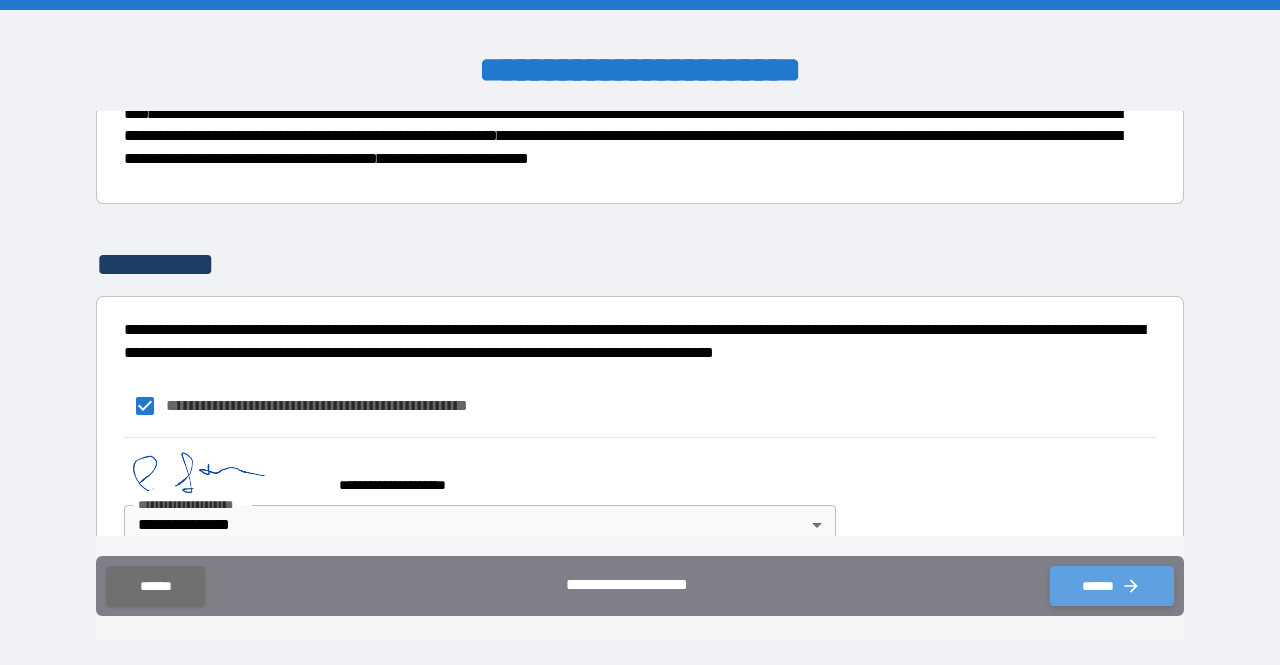 click on "******" at bounding box center (1112, 586) 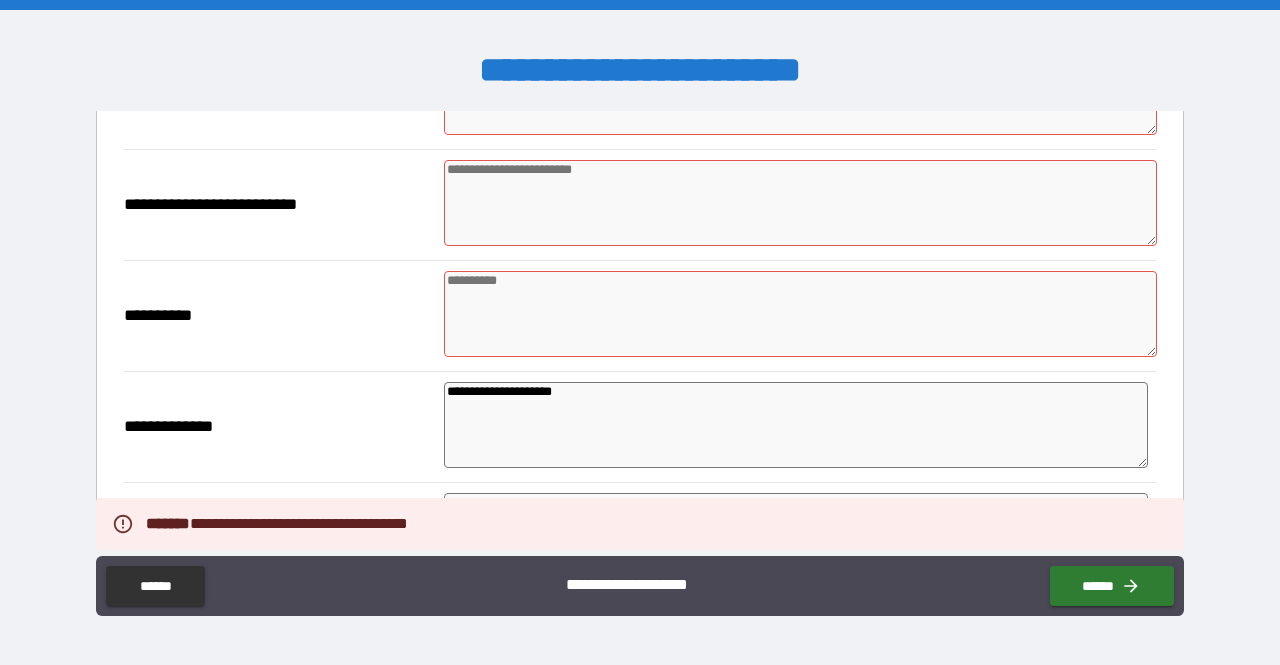 scroll, scrollTop: 3028, scrollLeft: 0, axis: vertical 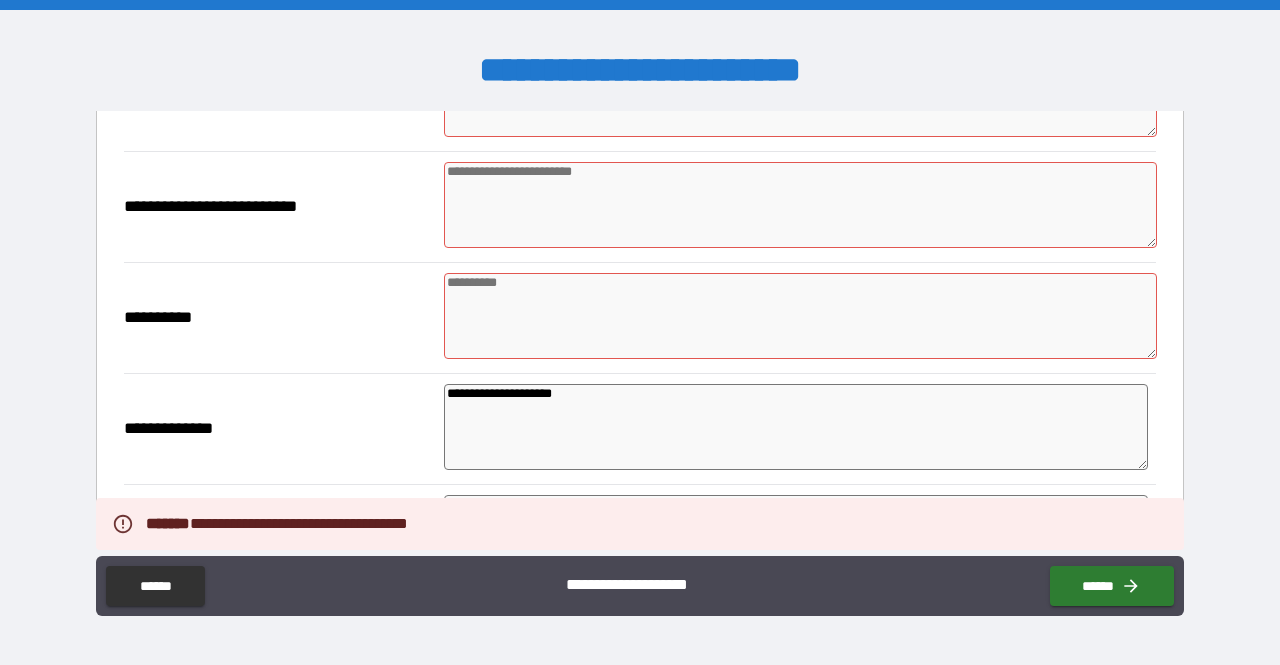 click at bounding box center [800, 316] 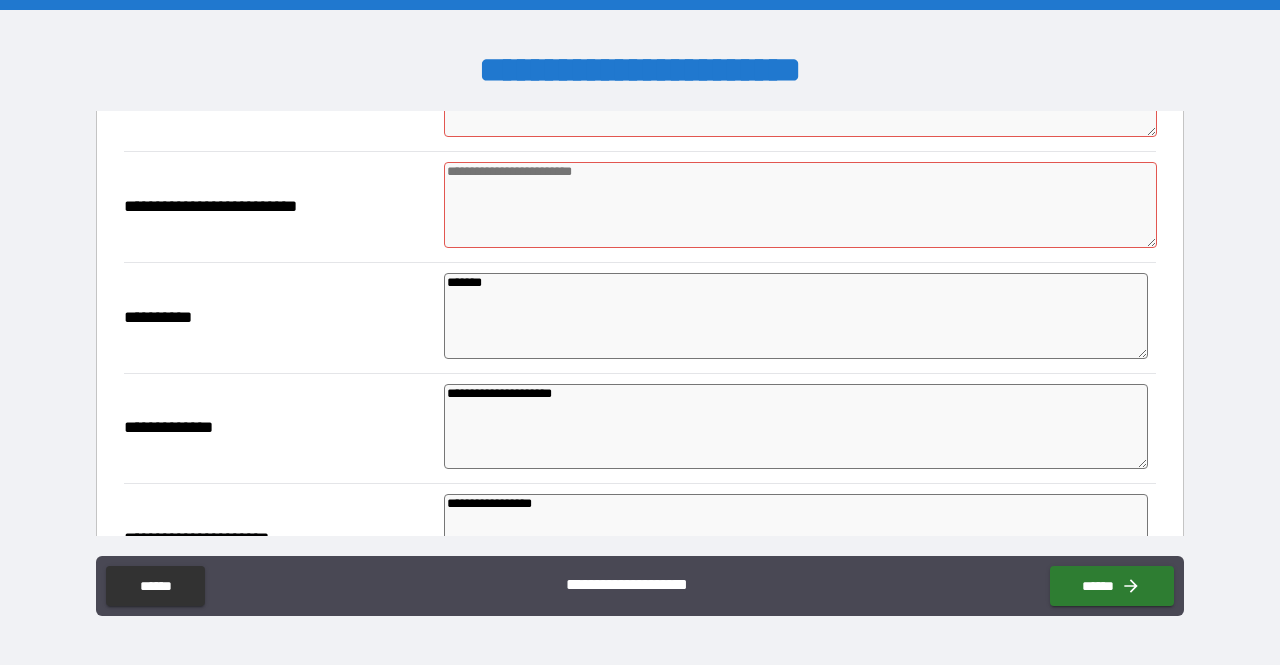 click at bounding box center (800, 205) 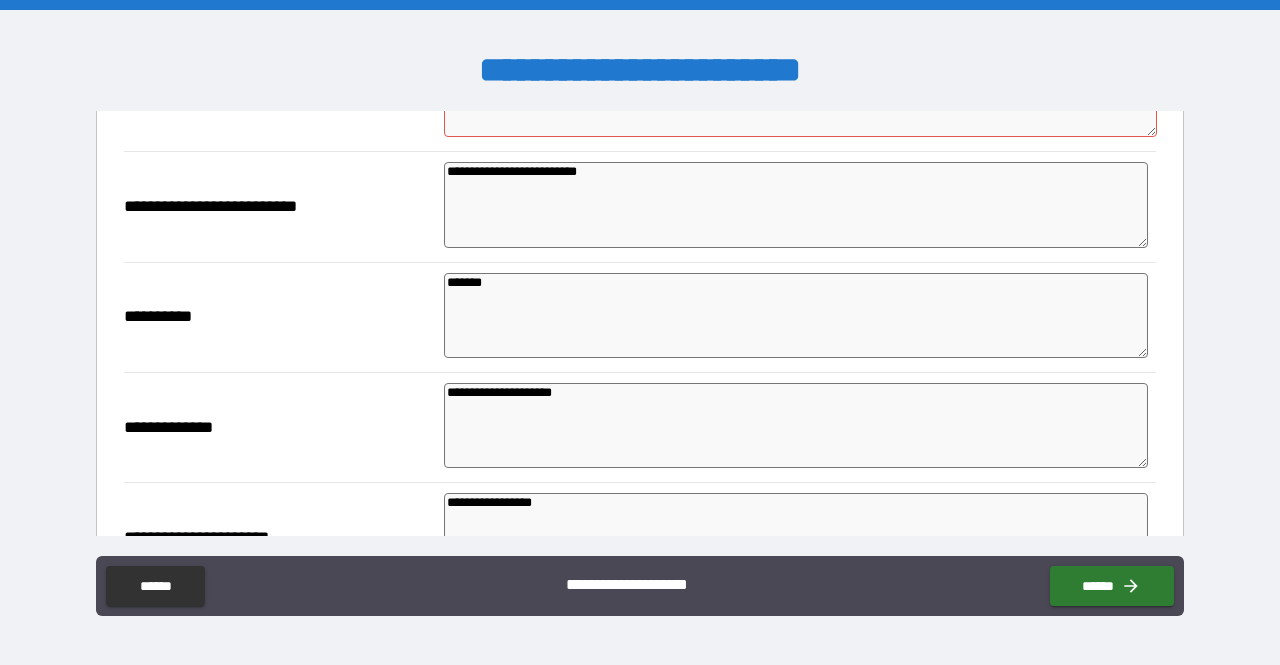 click on "**********" at bounding box center (796, 204) 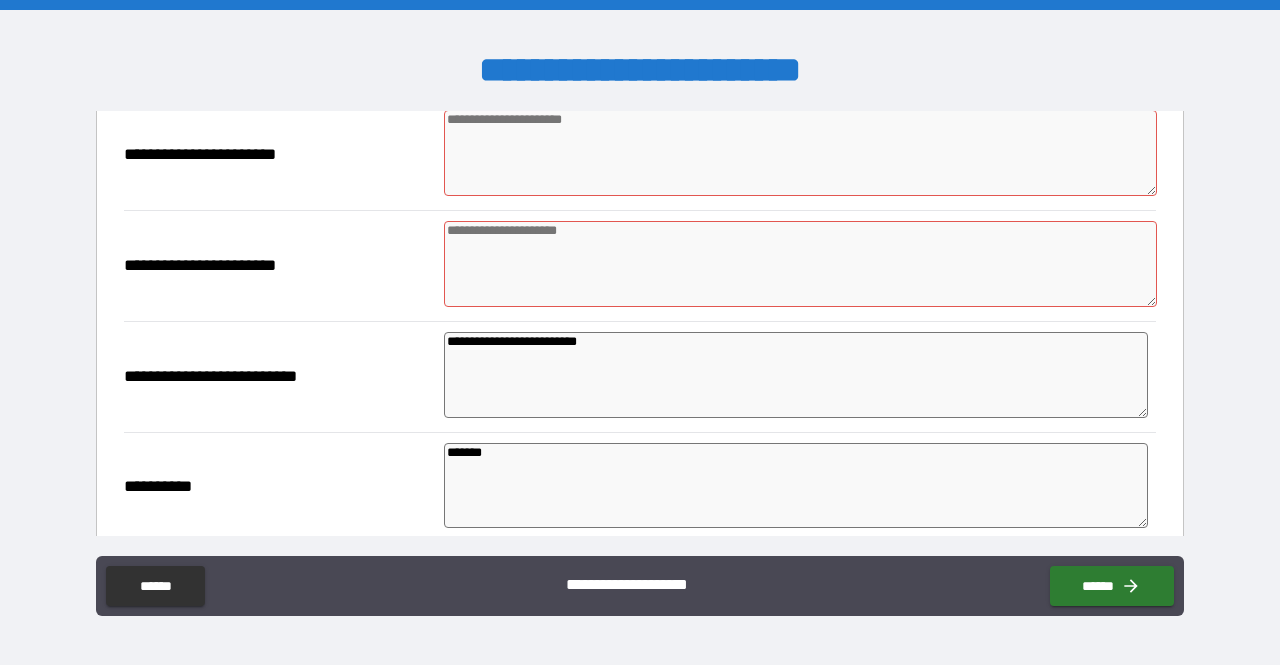 scroll, scrollTop: 2856, scrollLeft: 0, axis: vertical 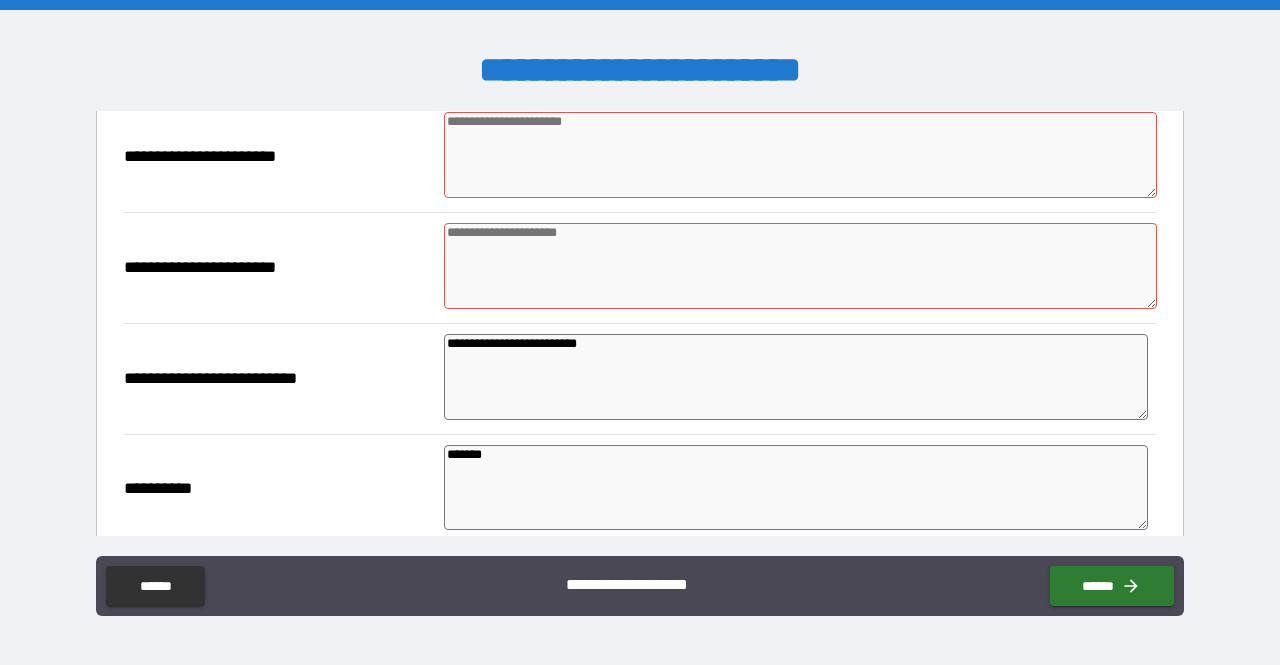 click at bounding box center (800, 266) 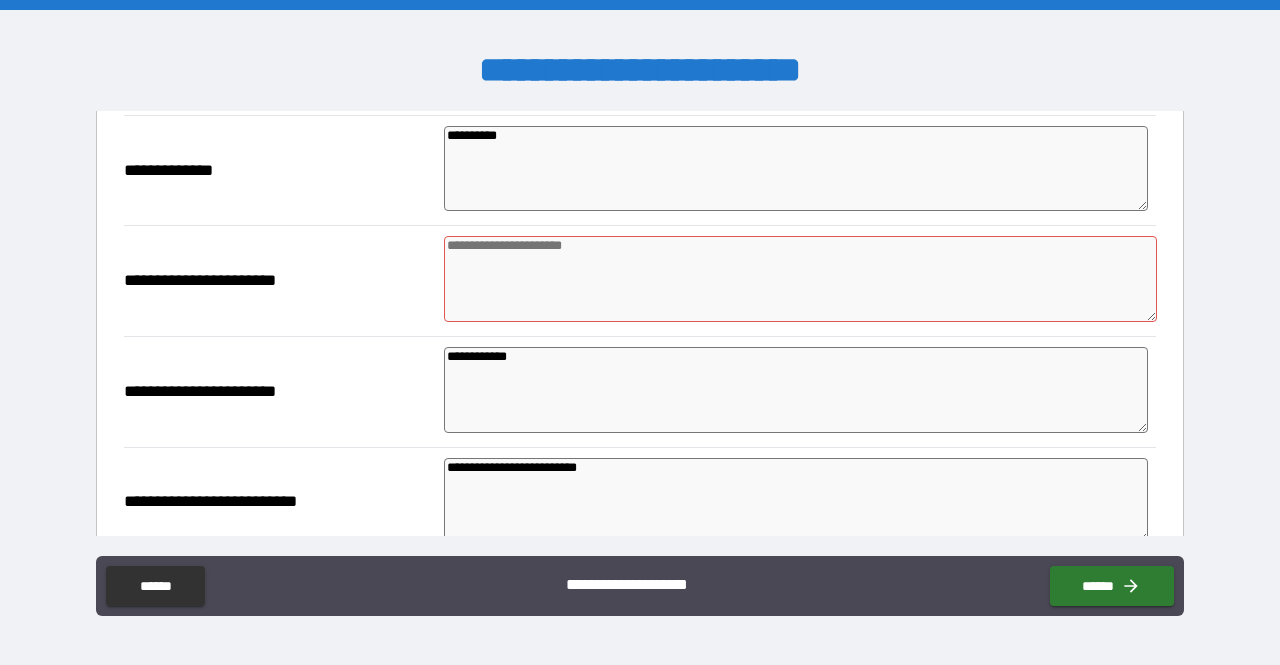 scroll, scrollTop: 2728, scrollLeft: 0, axis: vertical 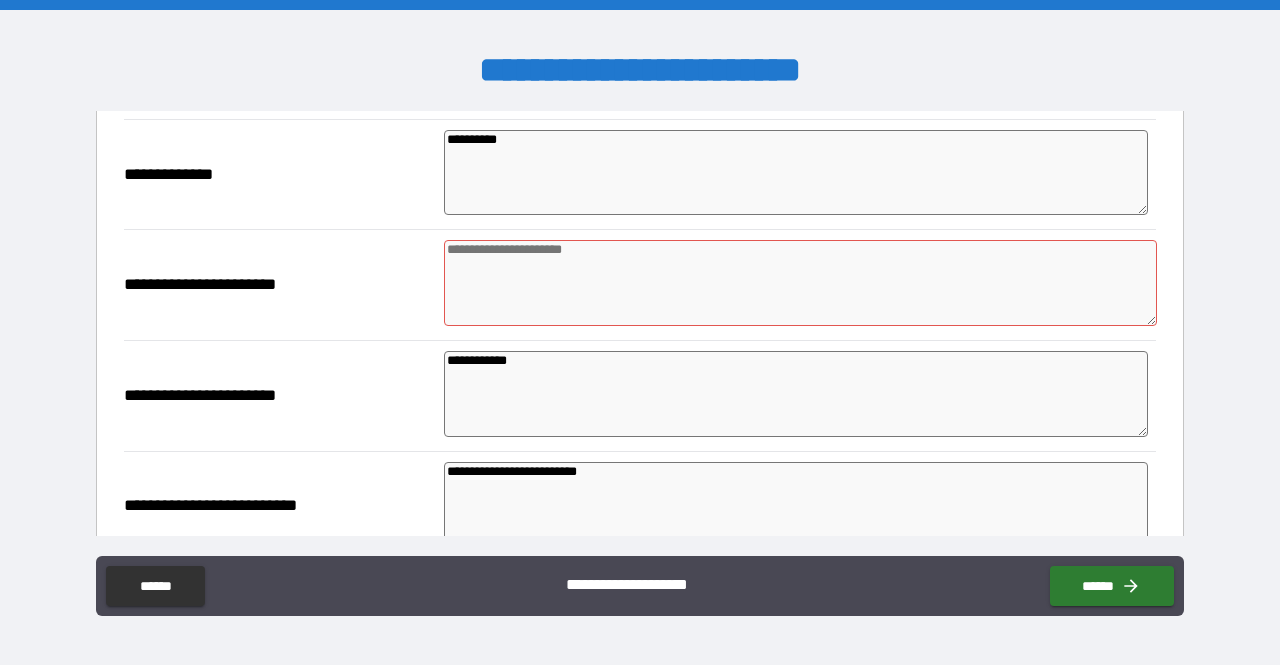 click at bounding box center (800, 283) 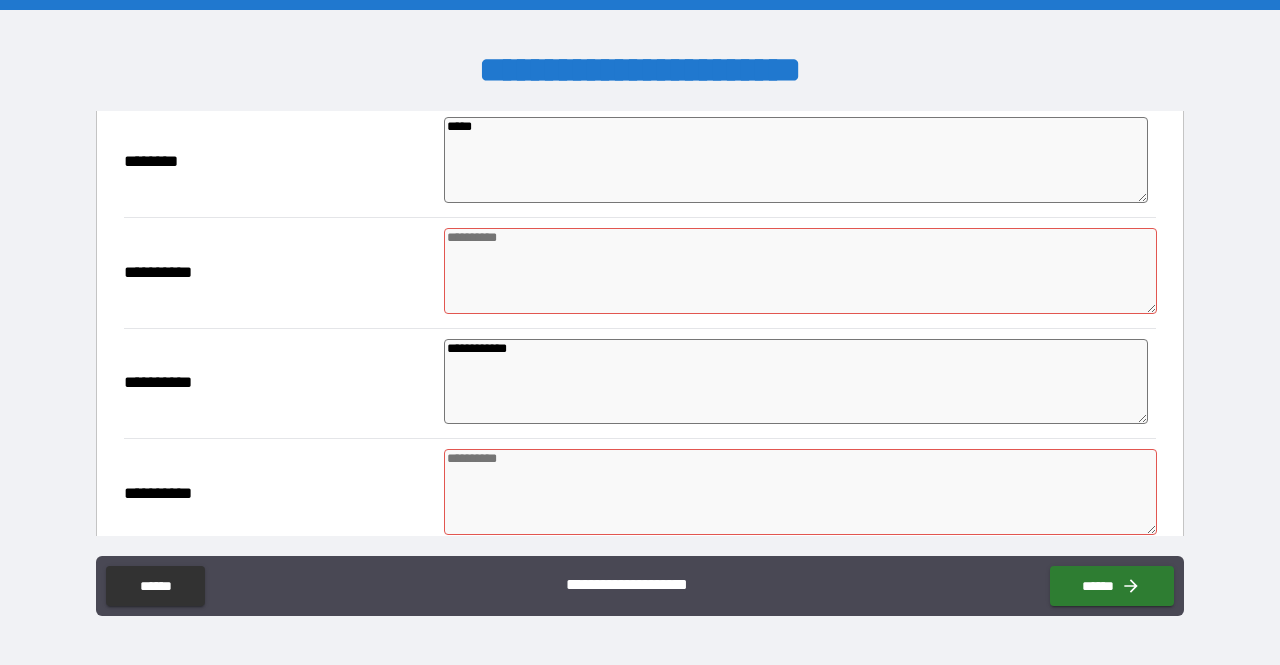scroll, scrollTop: 2294, scrollLeft: 0, axis: vertical 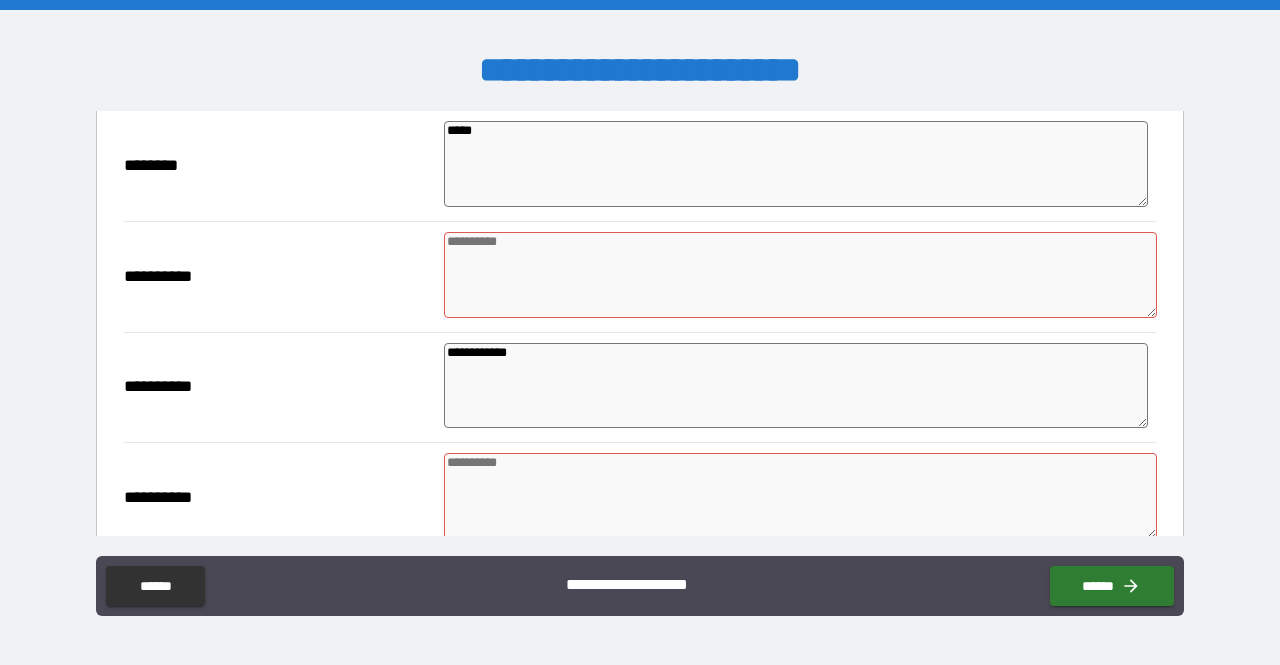 click at bounding box center [800, 275] 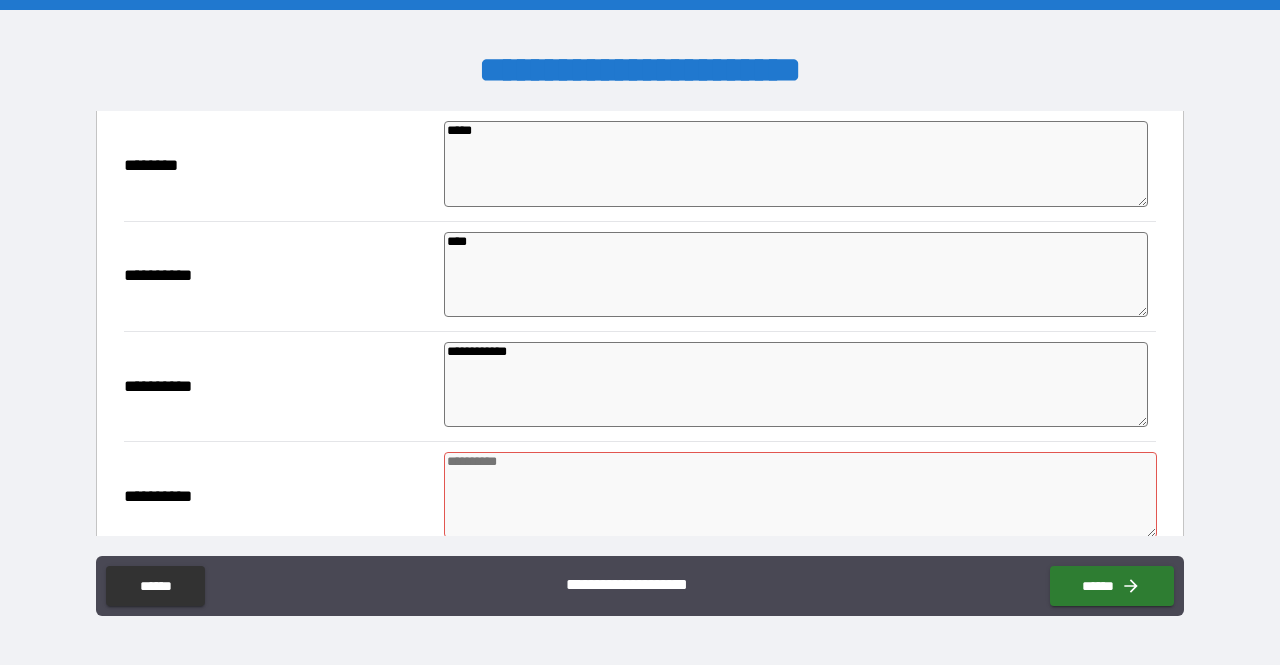 click at bounding box center (800, 495) 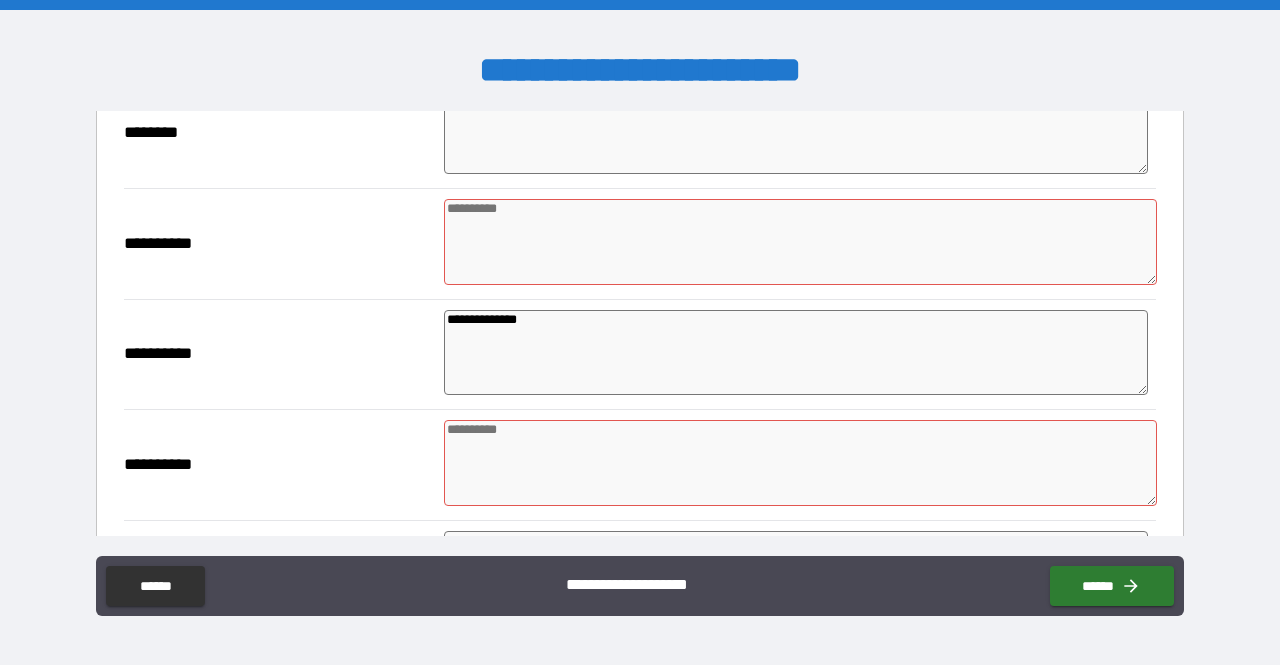 scroll, scrollTop: 730, scrollLeft: 0, axis: vertical 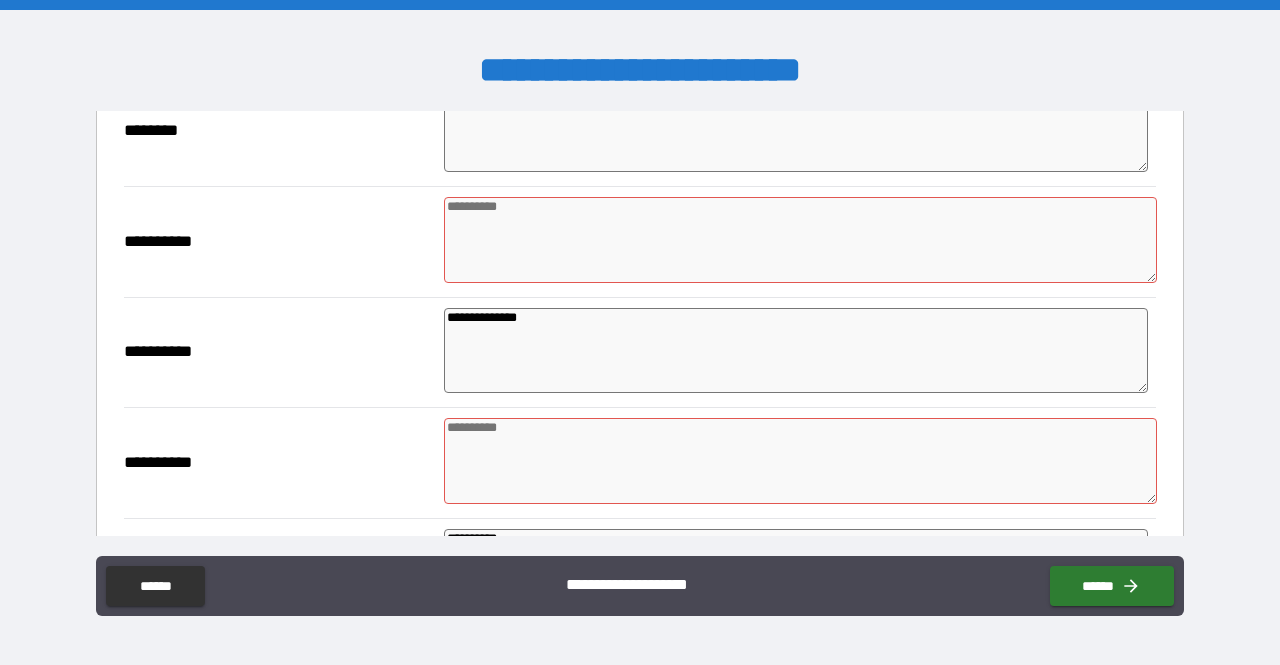 click at bounding box center (800, 240) 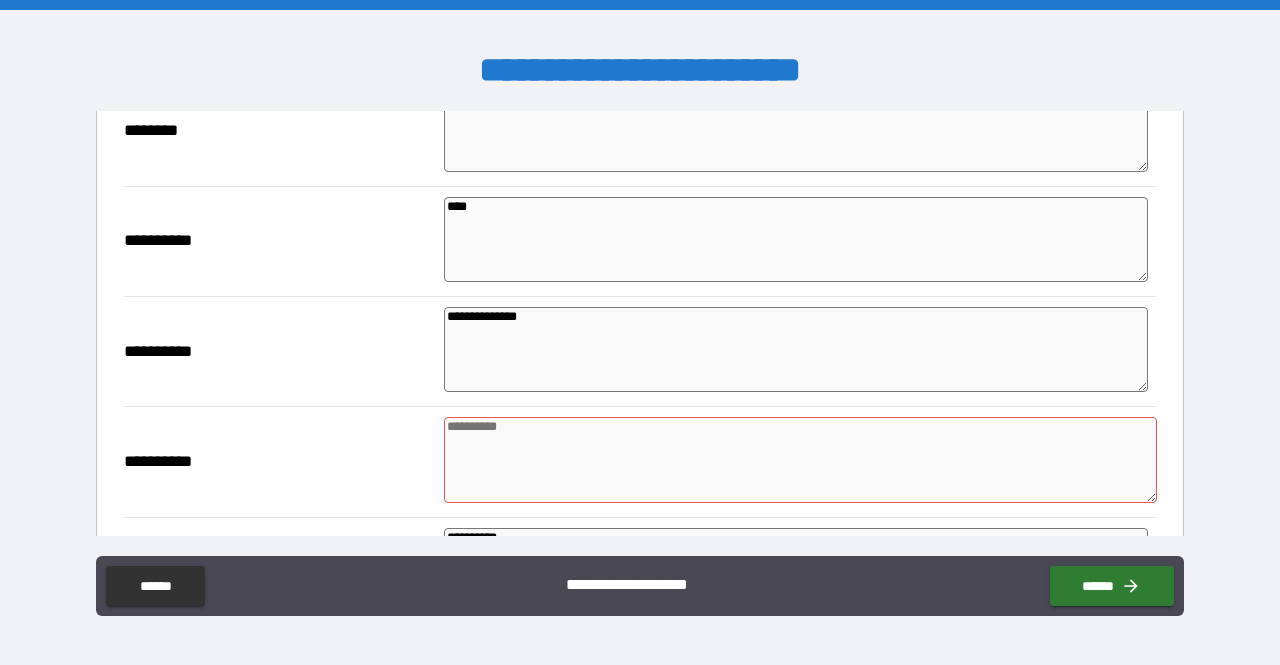 click at bounding box center [800, 460] 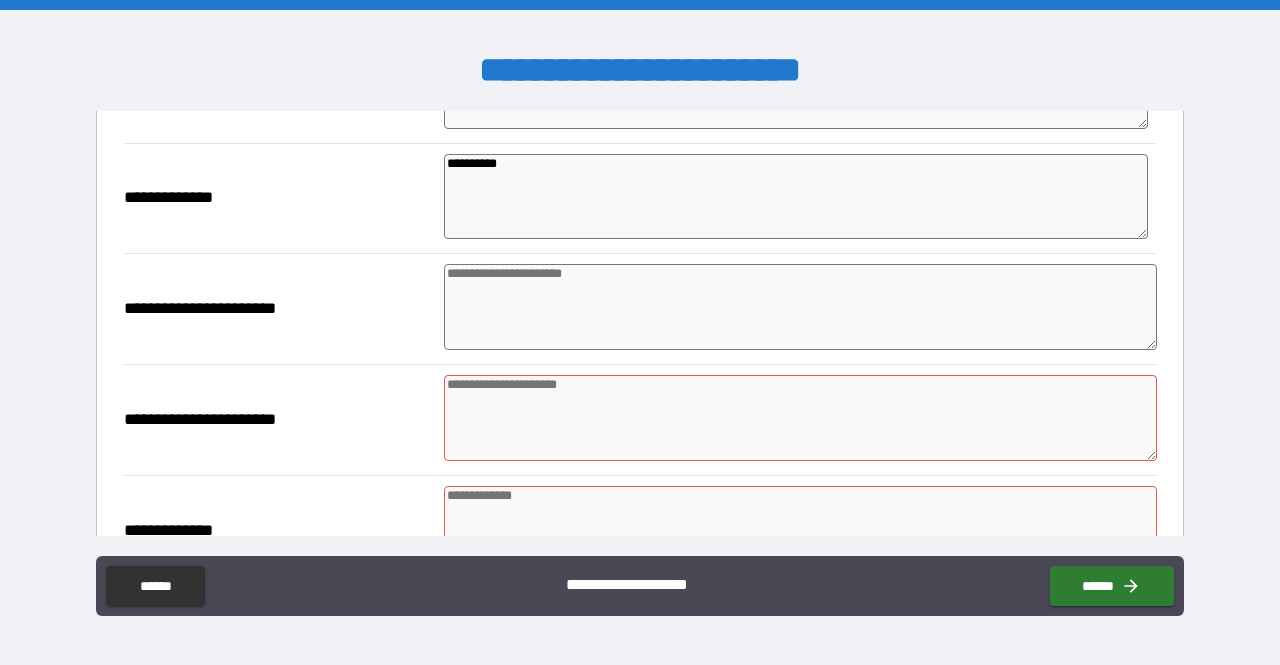 scroll, scrollTop: 1112, scrollLeft: 0, axis: vertical 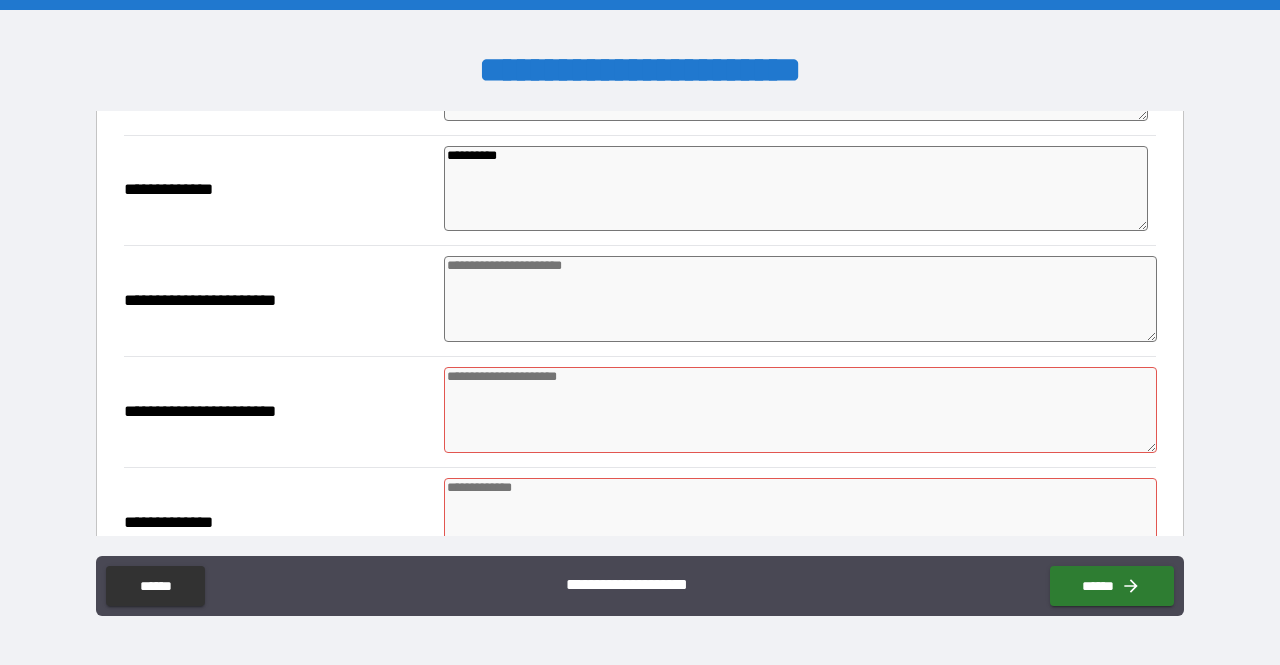 click at bounding box center (800, 299) 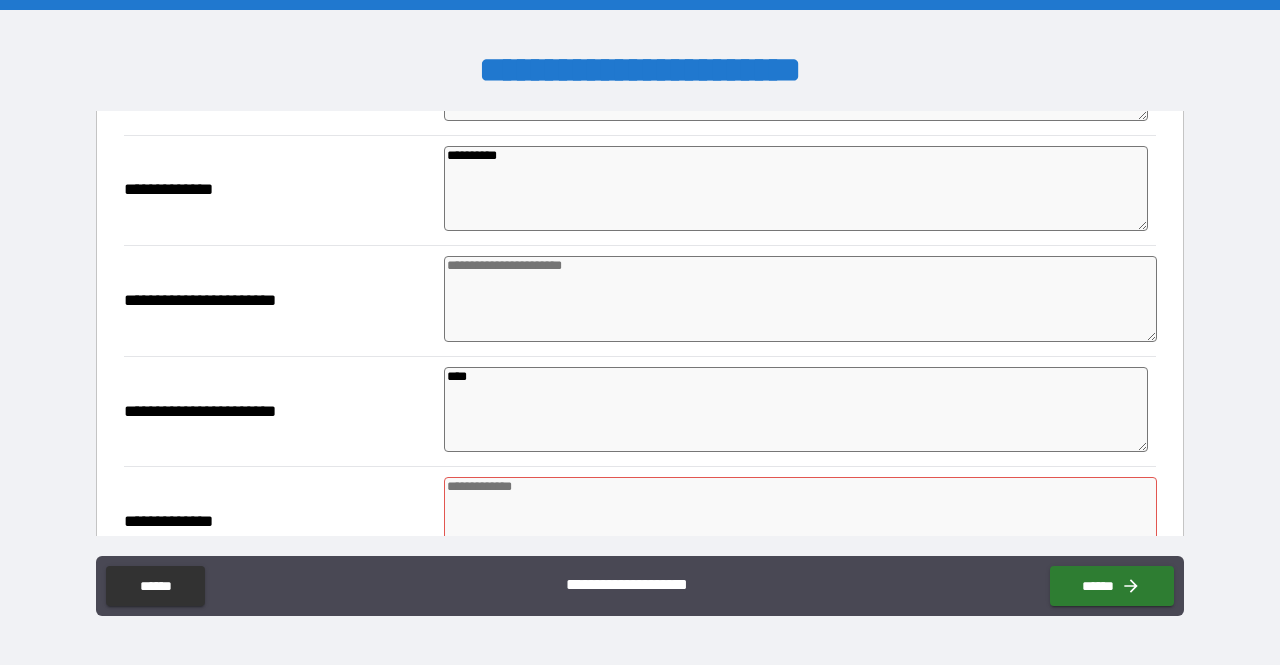 click at bounding box center (800, 520) 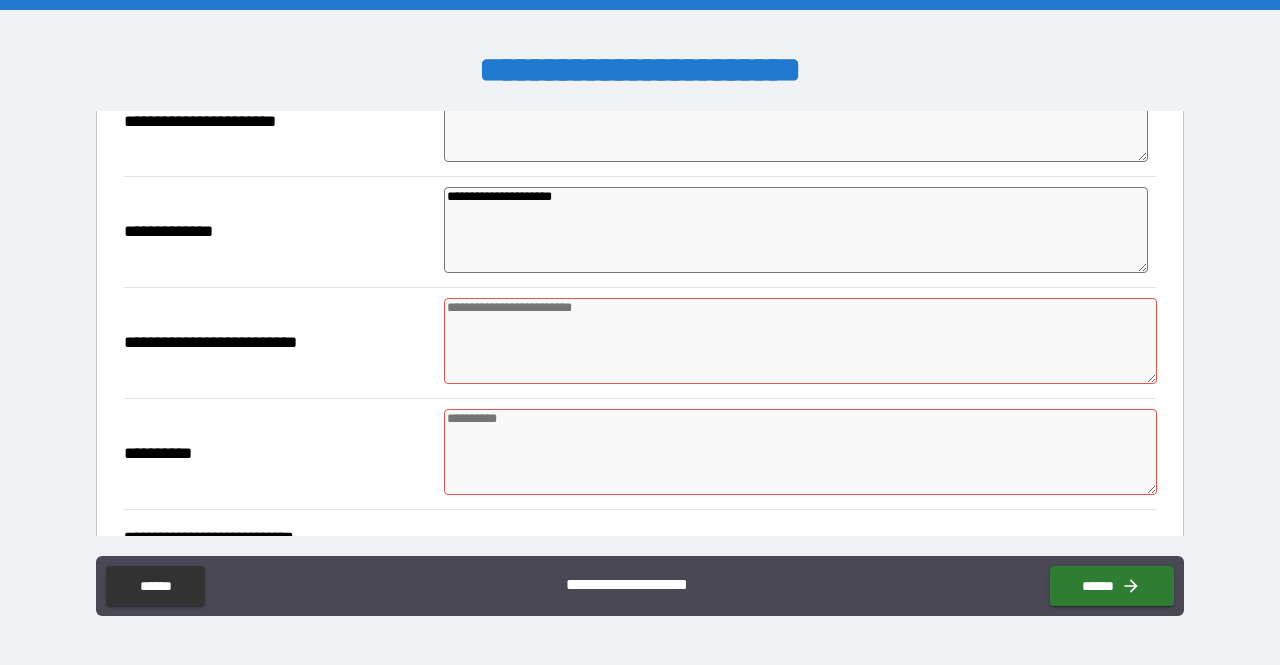 scroll, scrollTop: 1426, scrollLeft: 0, axis: vertical 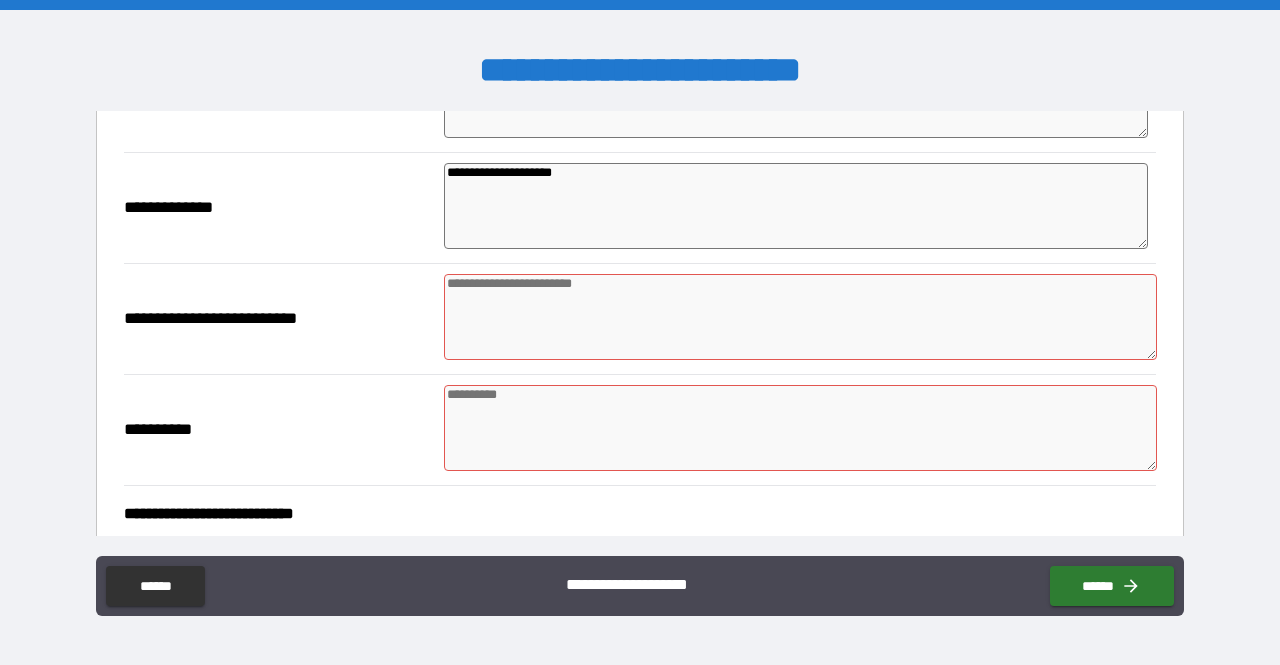 click at bounding box center [800, 317] 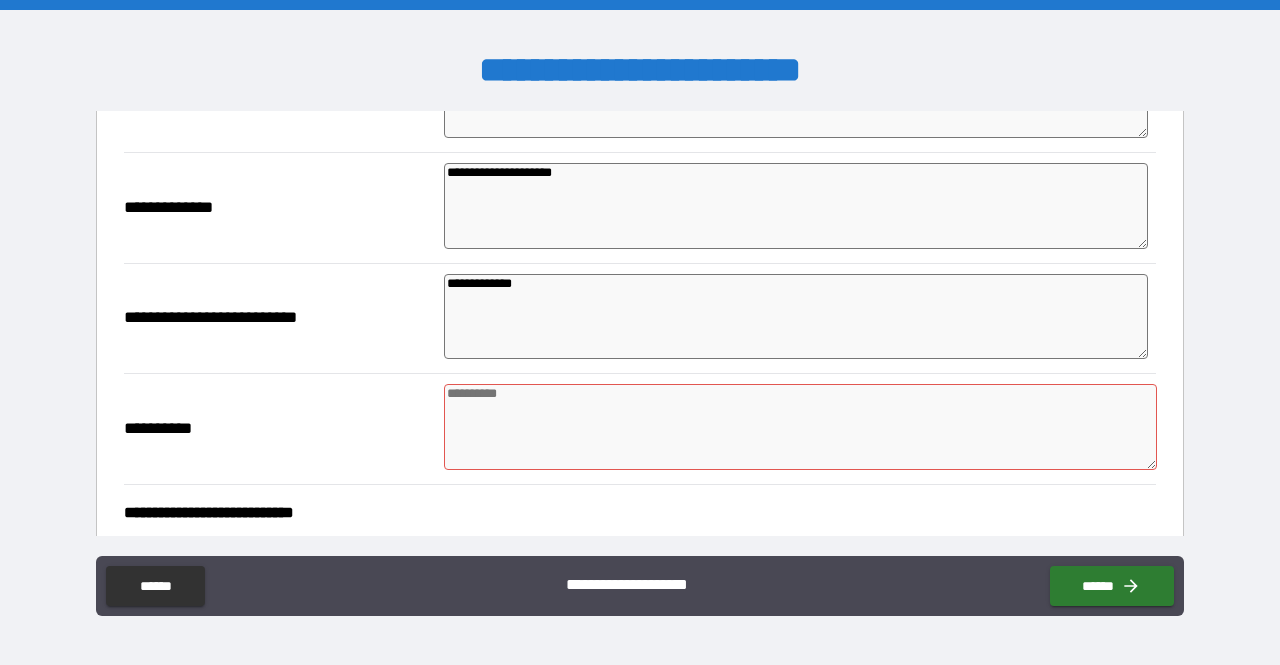 click at bounding box center [800, 427] 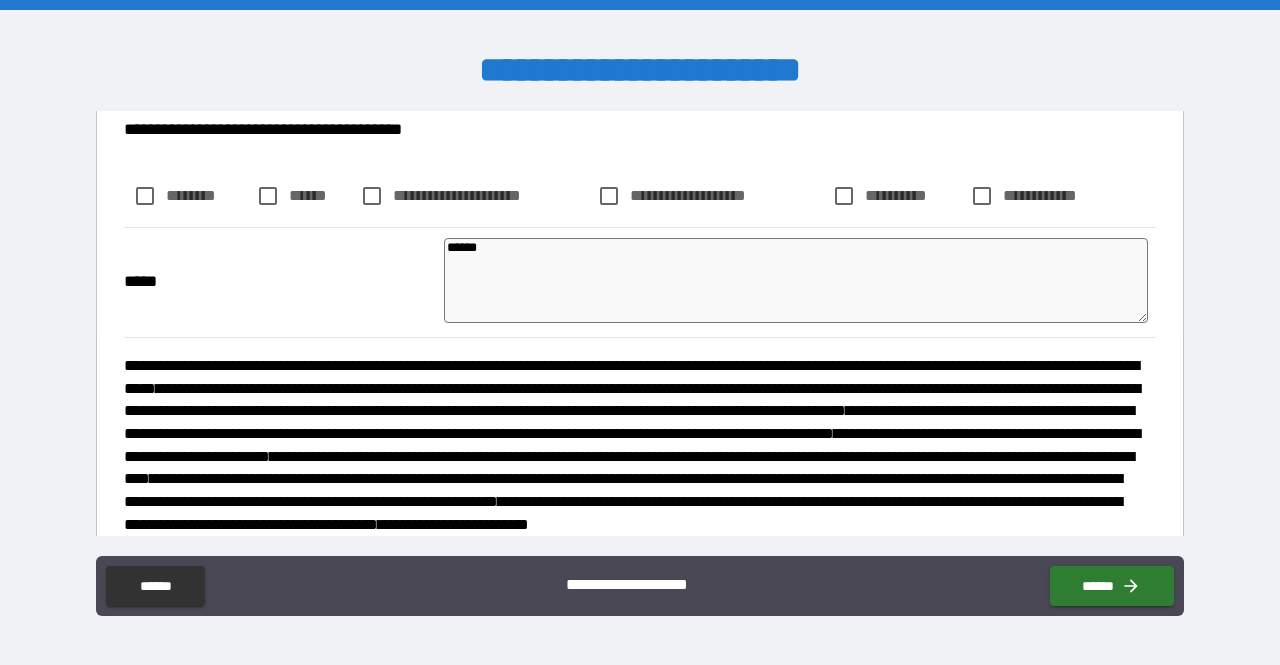 scroll, scrollTop: 3808, scrollLeft: 0, axis: vertical 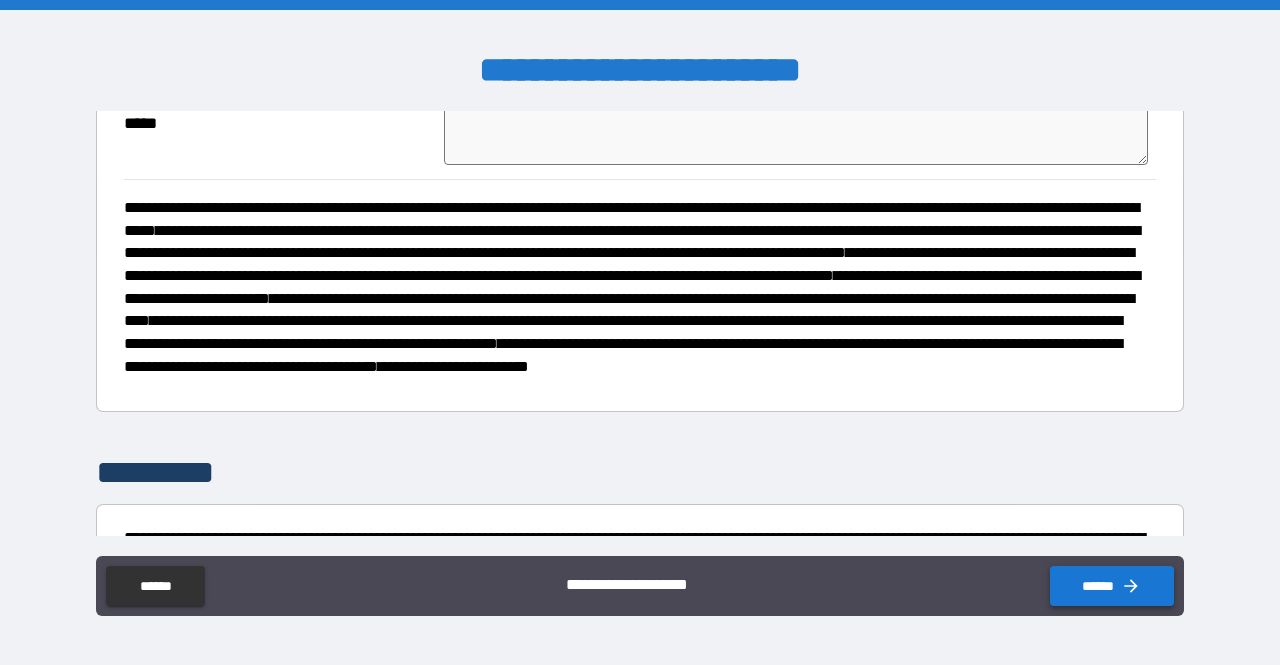 click on "******" at bounding box center [1112, 586] 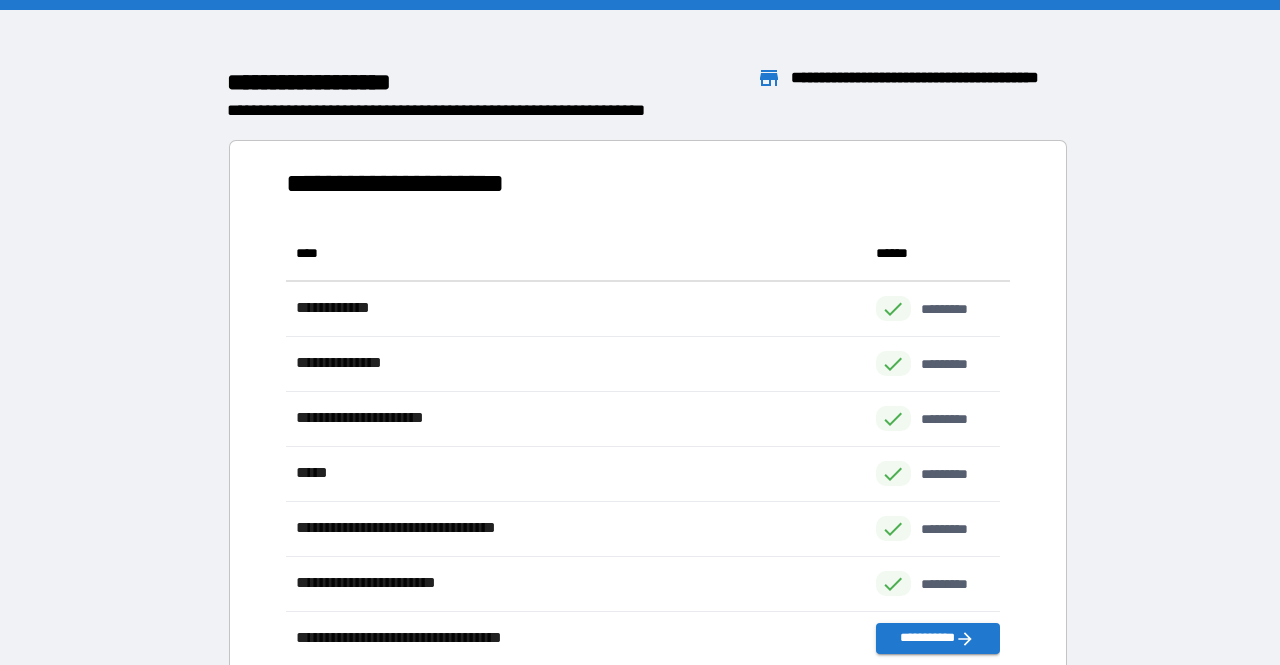 scroll, scrollTop: 425, scrollLeft: 698, axis: both 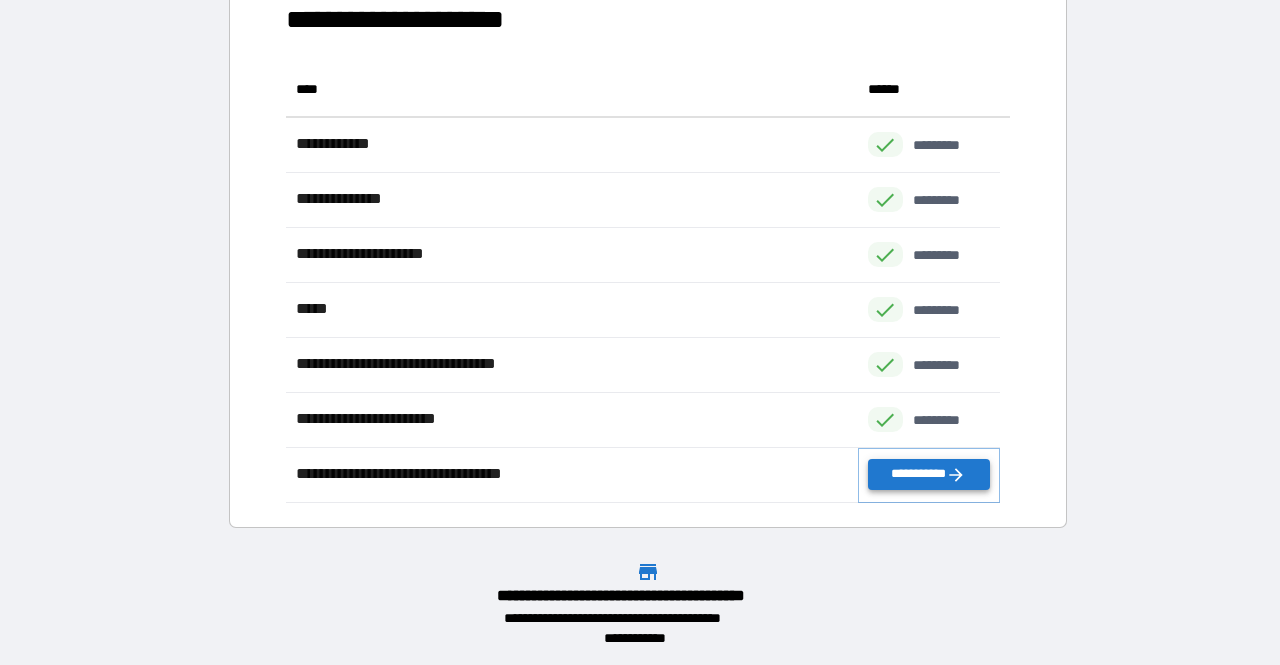click on "**********" at bounding box center (929, 474) 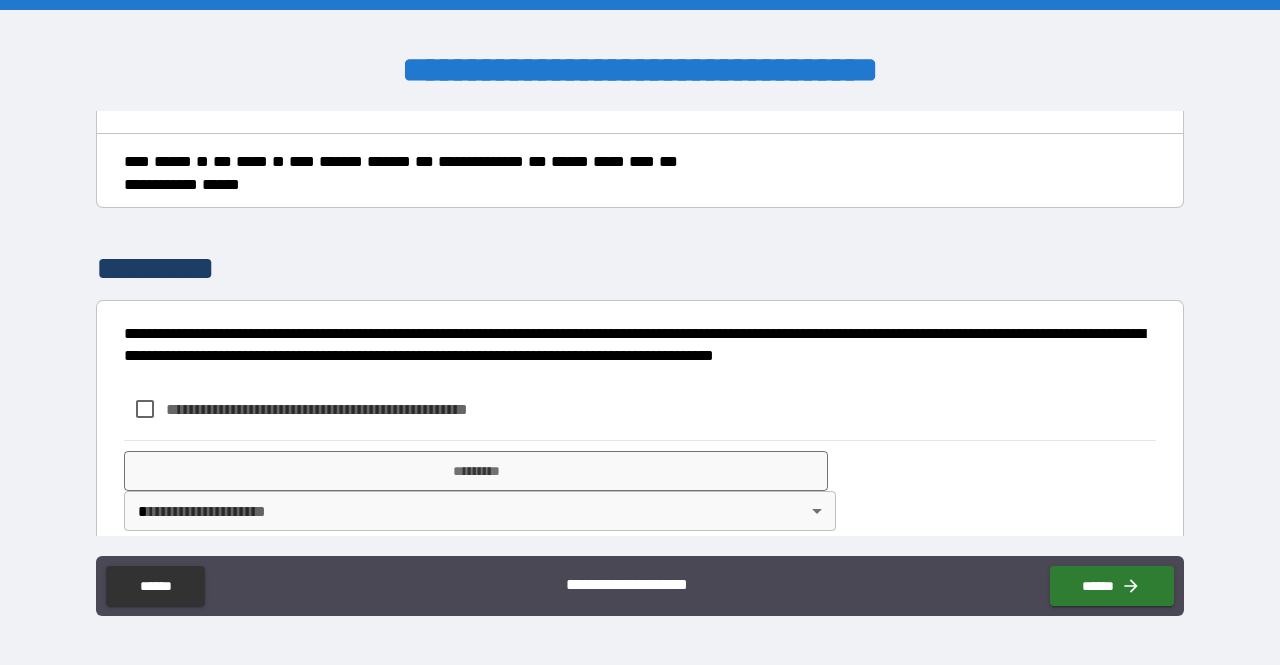 scroll, scrollTop: 1336, scrollLeft: 0, axis: vertical 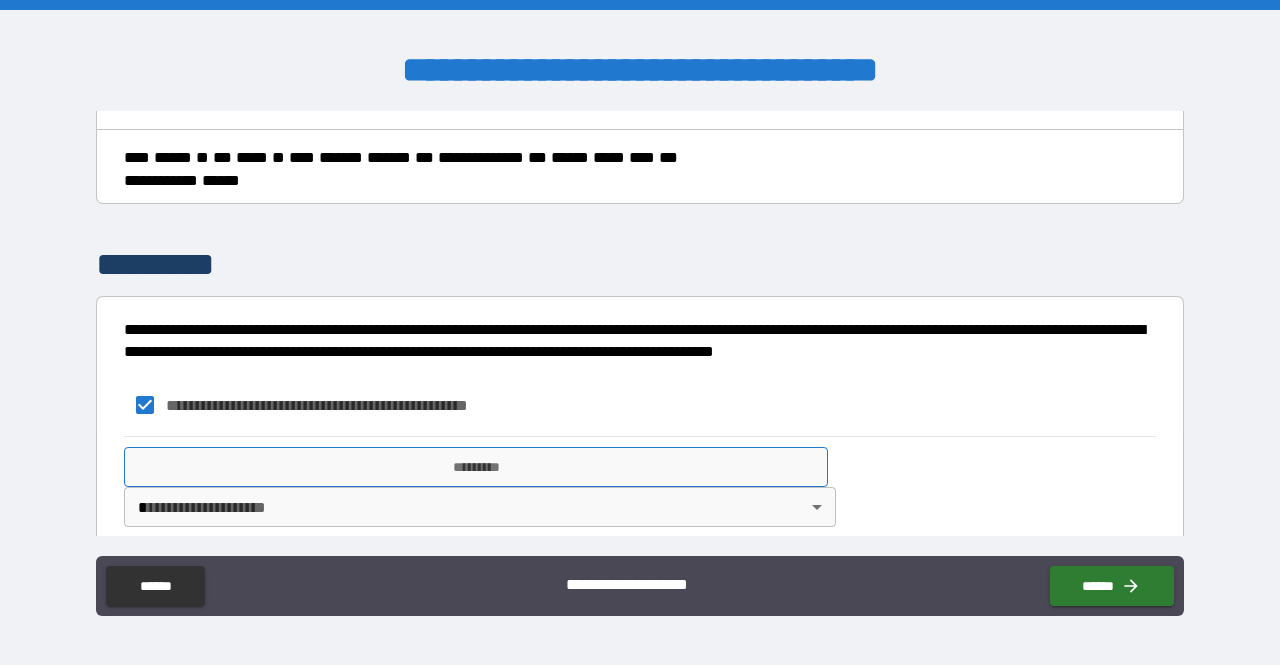 click on "*********" at bounding box center [476, 467] 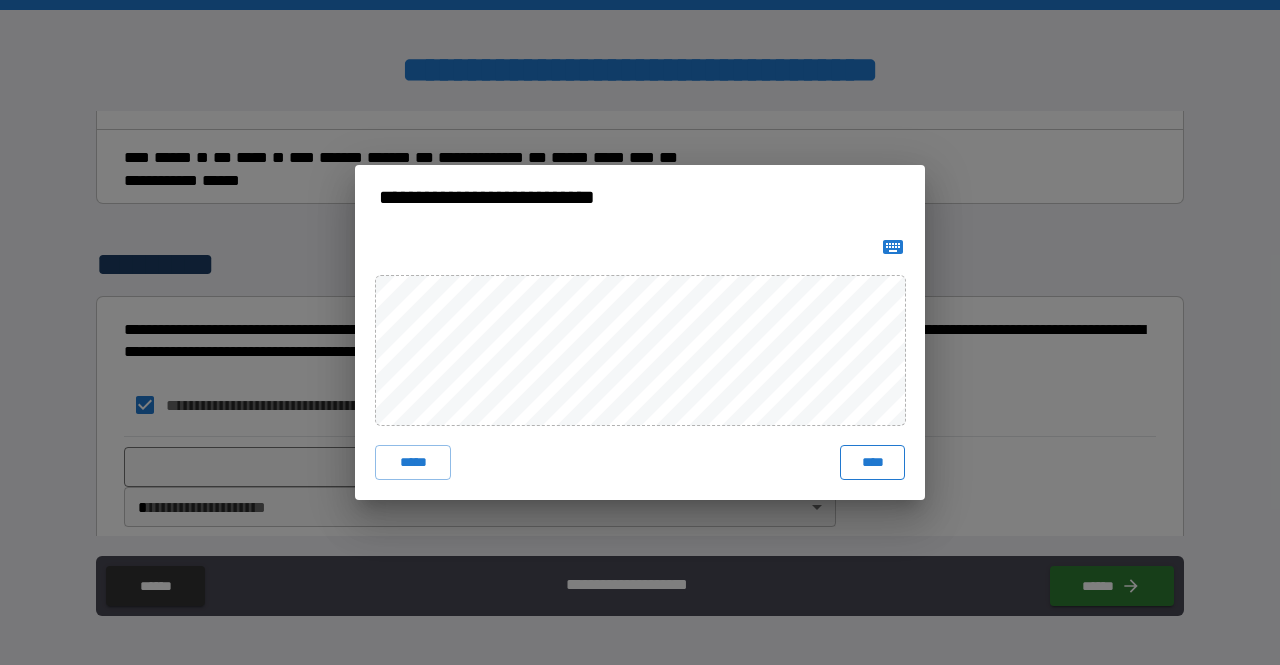 click on "****" at bounding box center (872, 463) 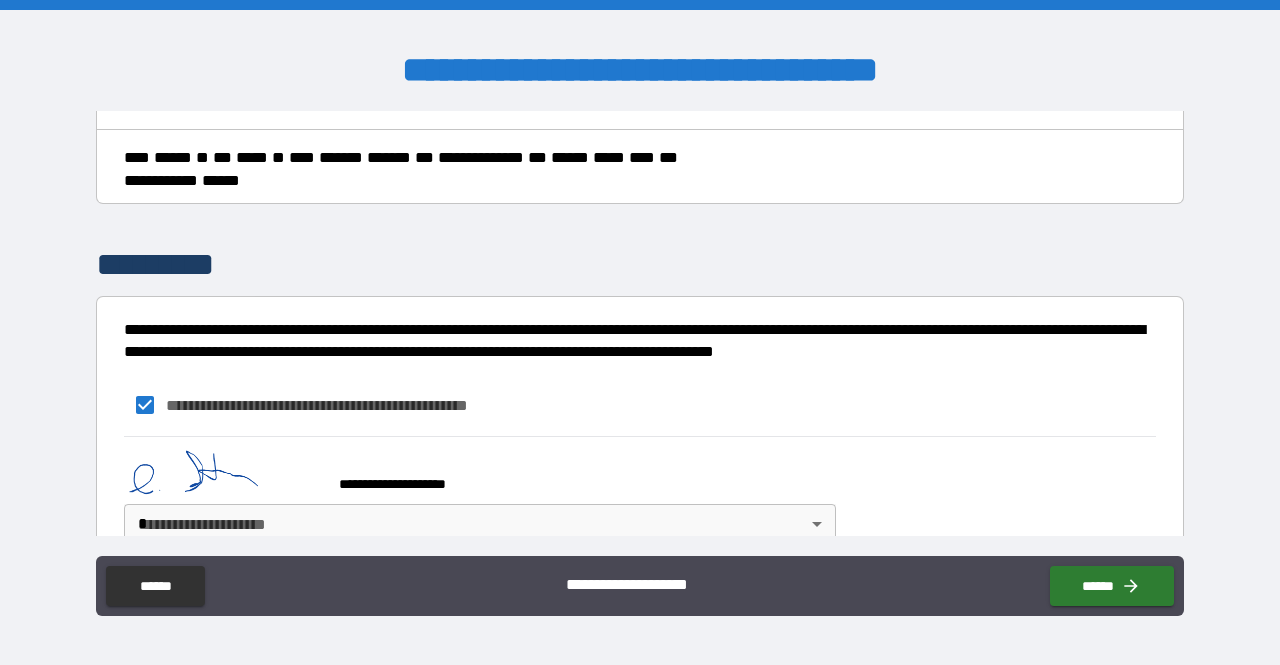 scroll, scrollTop: 1414, scrollLeft: 0, axis: vertical 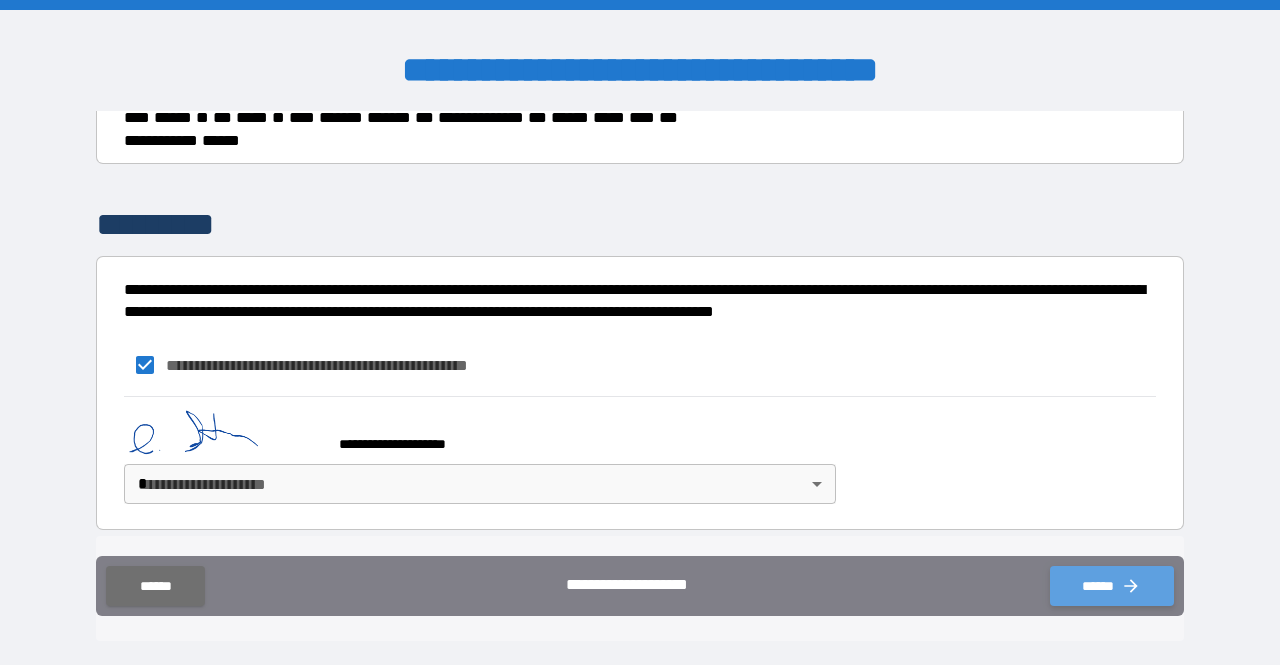 click on "******" at bounding box center (1112, 586) 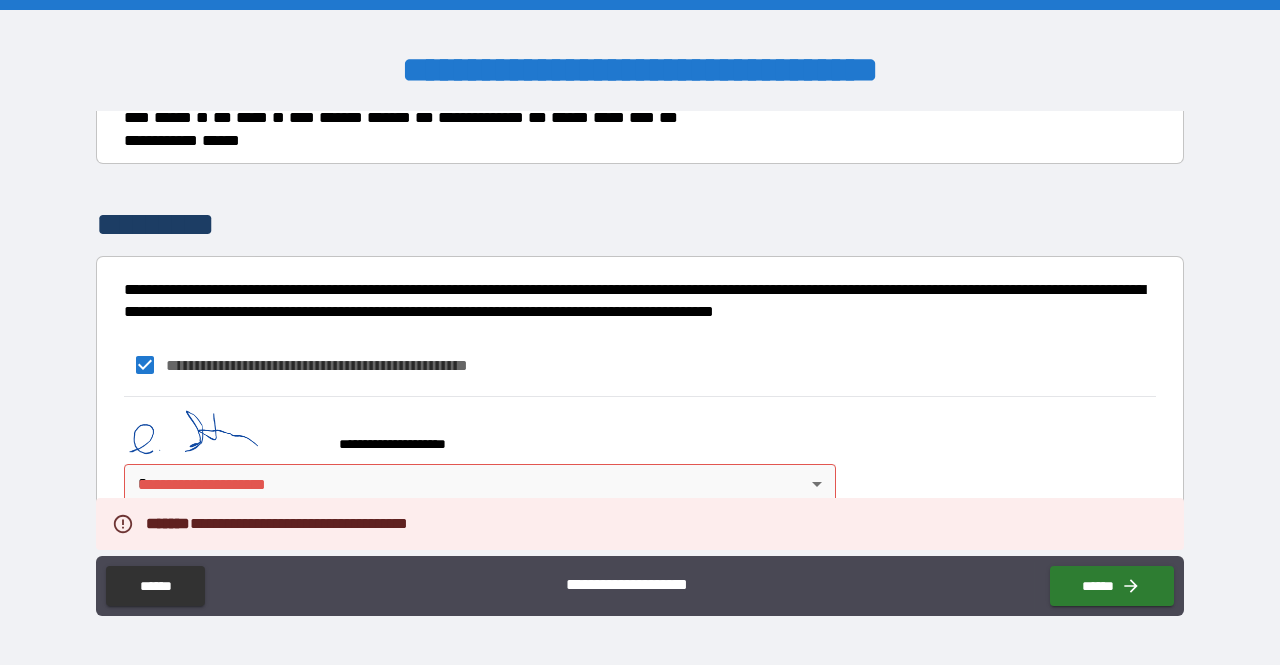 click on "**********" at bounding box center [640, 332] 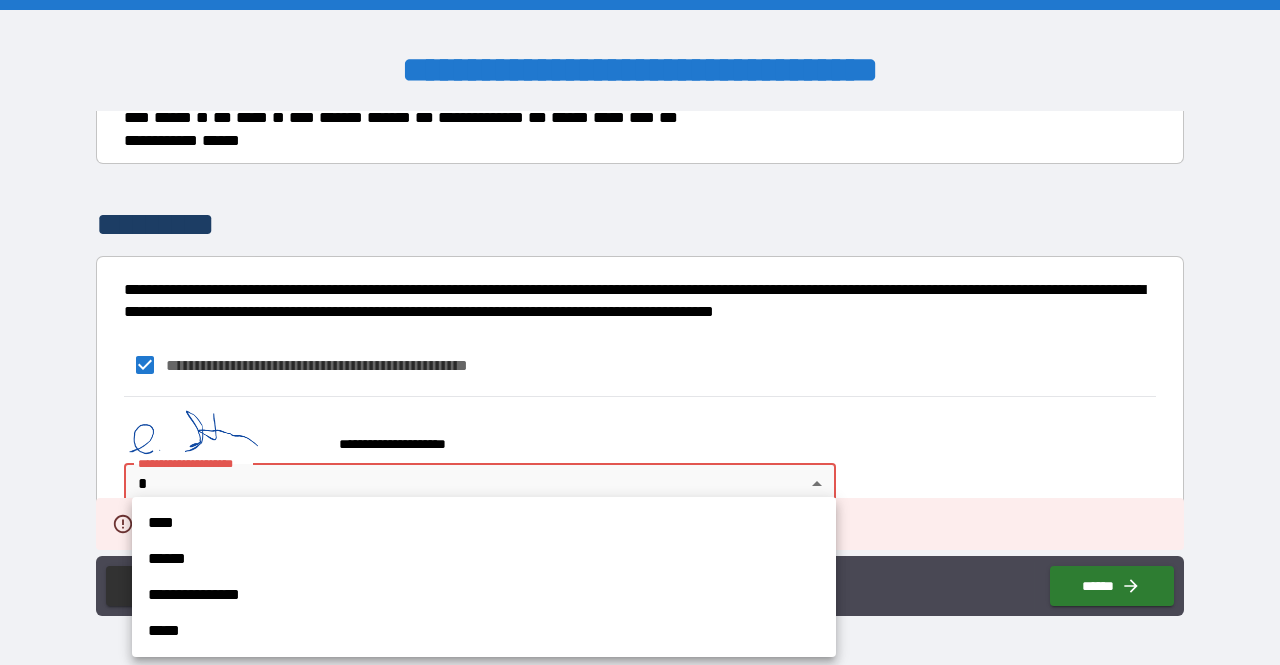 click on "**********" at bounding box center [484, 595] 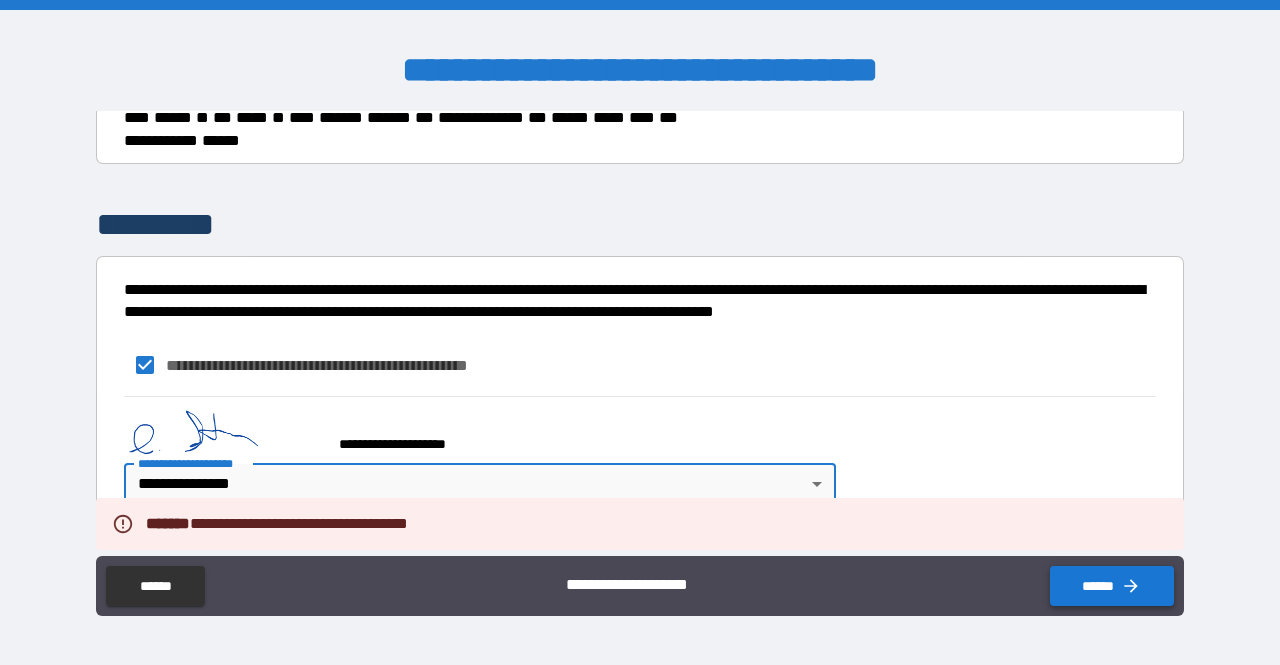 click on "******" at bounding box center [1112, 586] 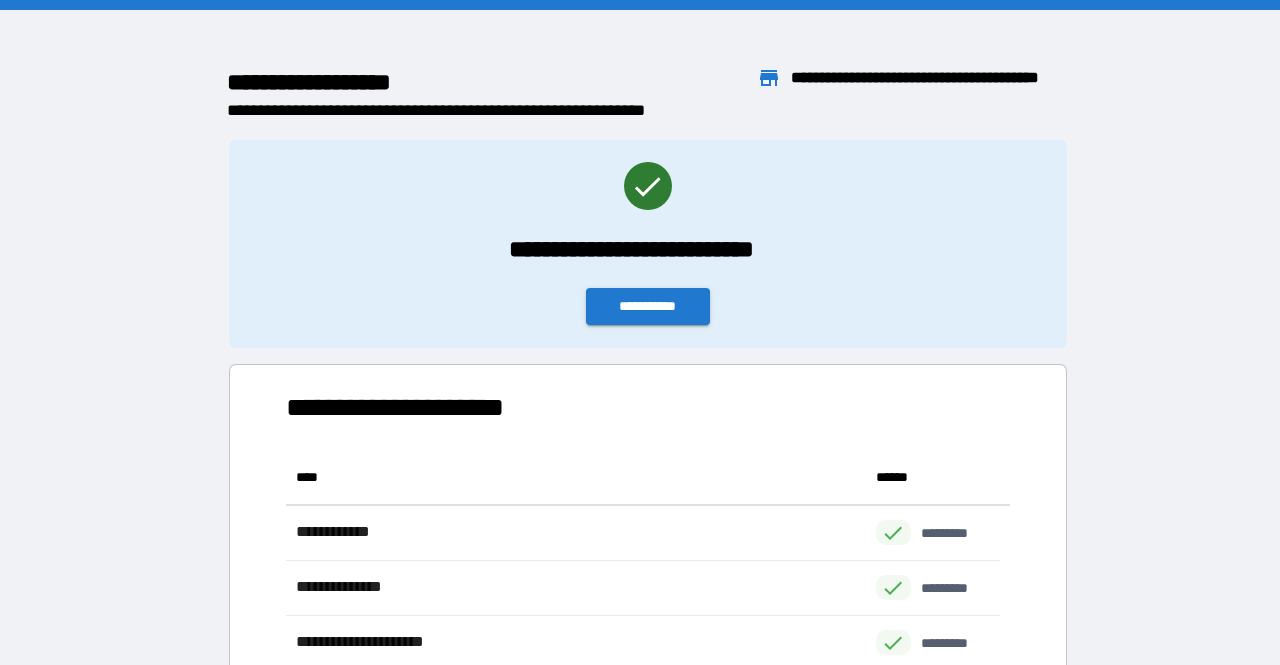 scroll, scrollTop: 16, scrollLeft: 16, axis: both 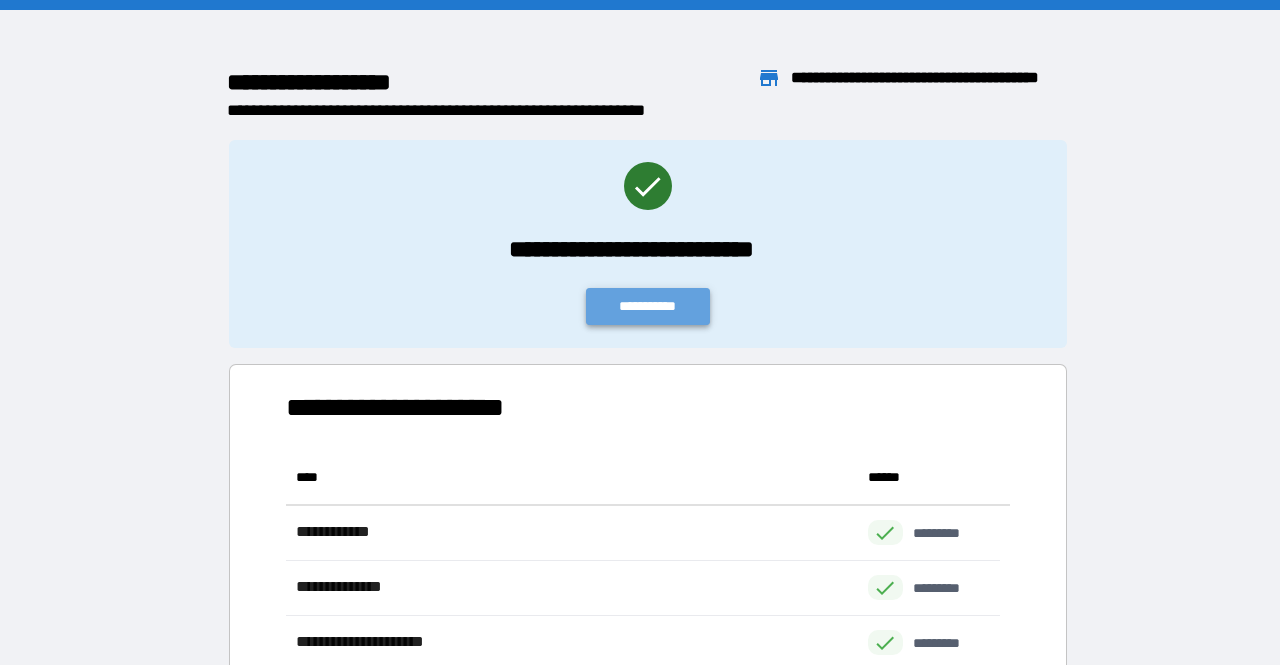 click on "**********" at bounding box center [648, 306] 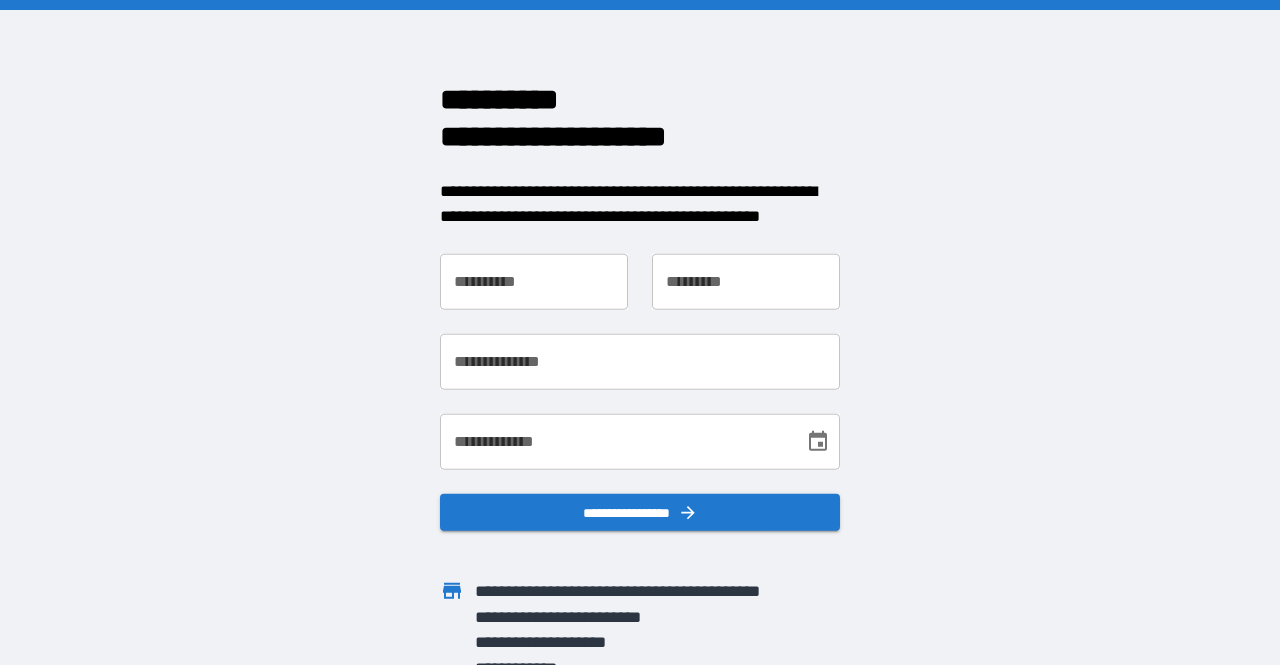 scroll, scrollTop: 0, scrollLeft: 0, axis: both 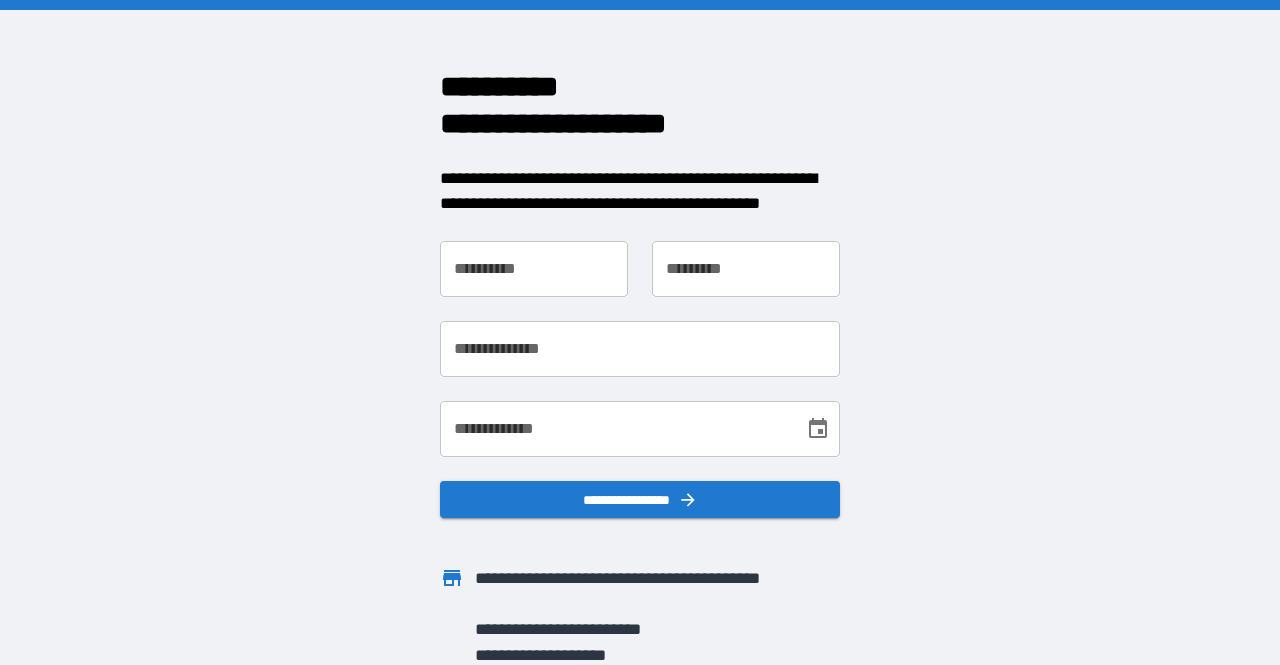 click on "**********" at bounding box center [534, 269] 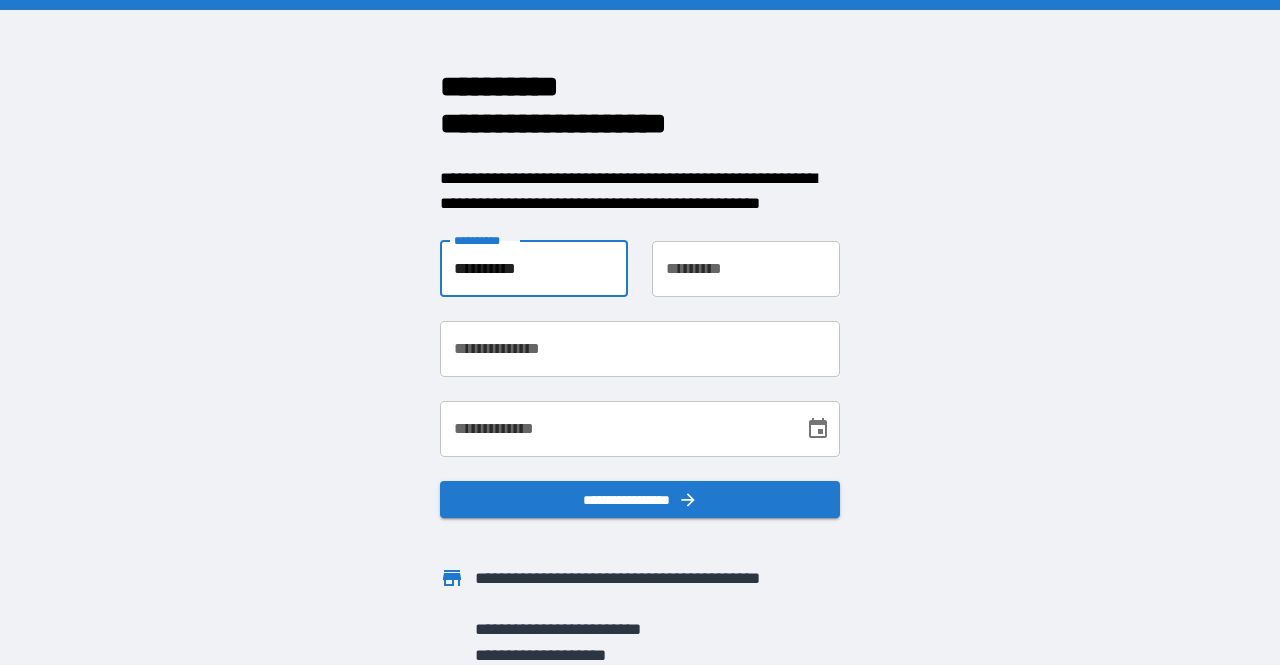 type on "**********" 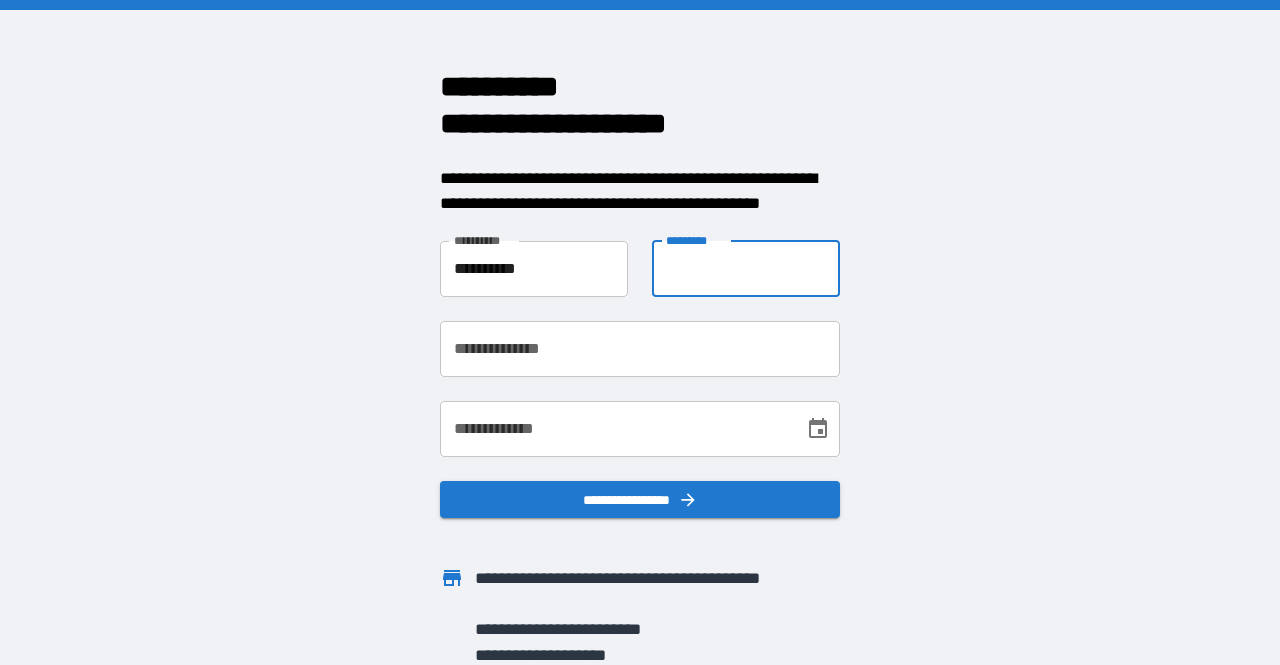 click on "**********" at bounding box center (746, 269) 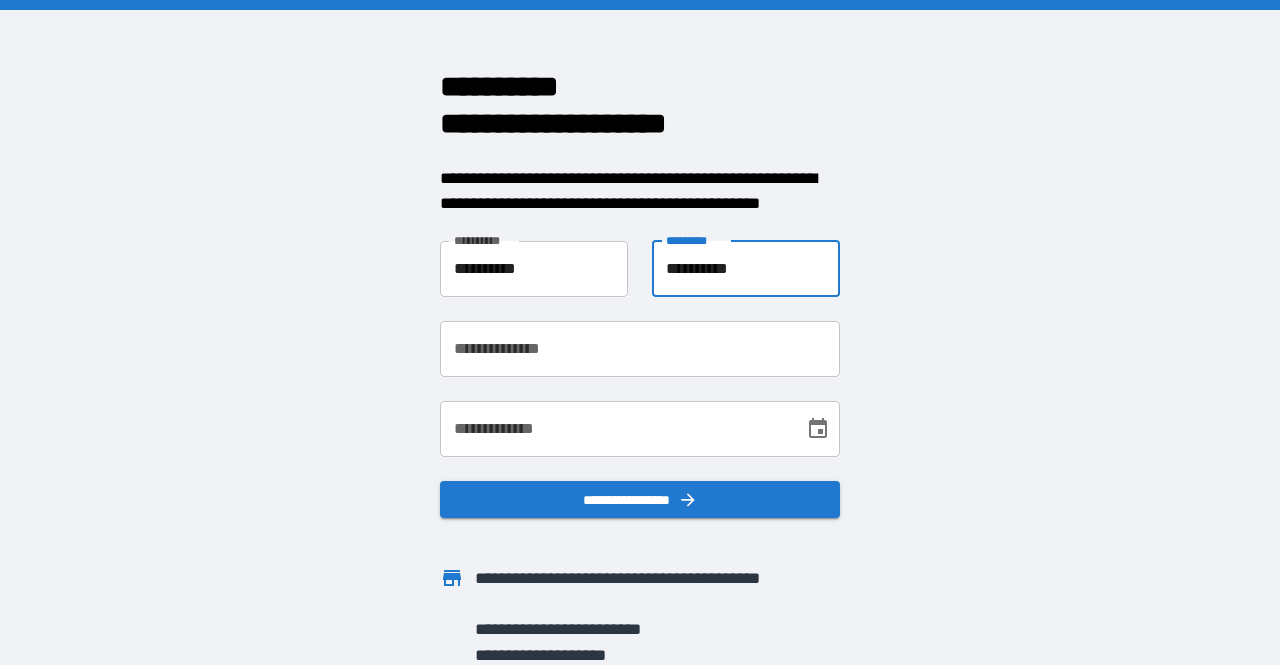 type on "**********" 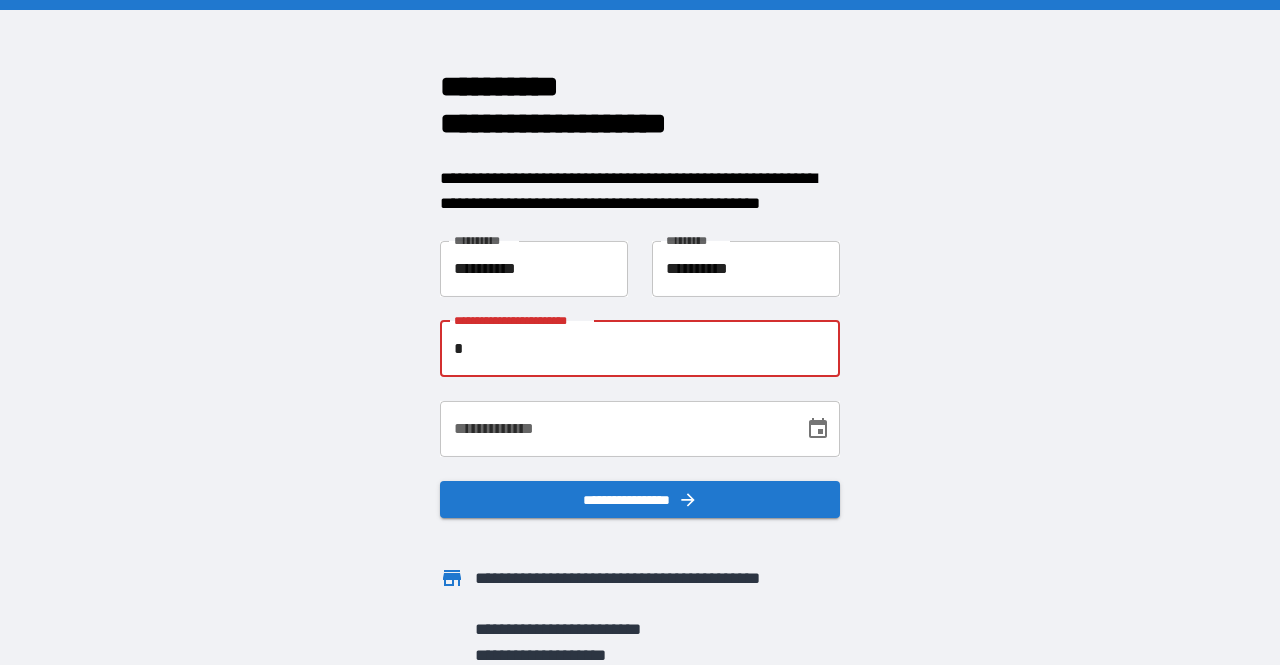 type on "**********" 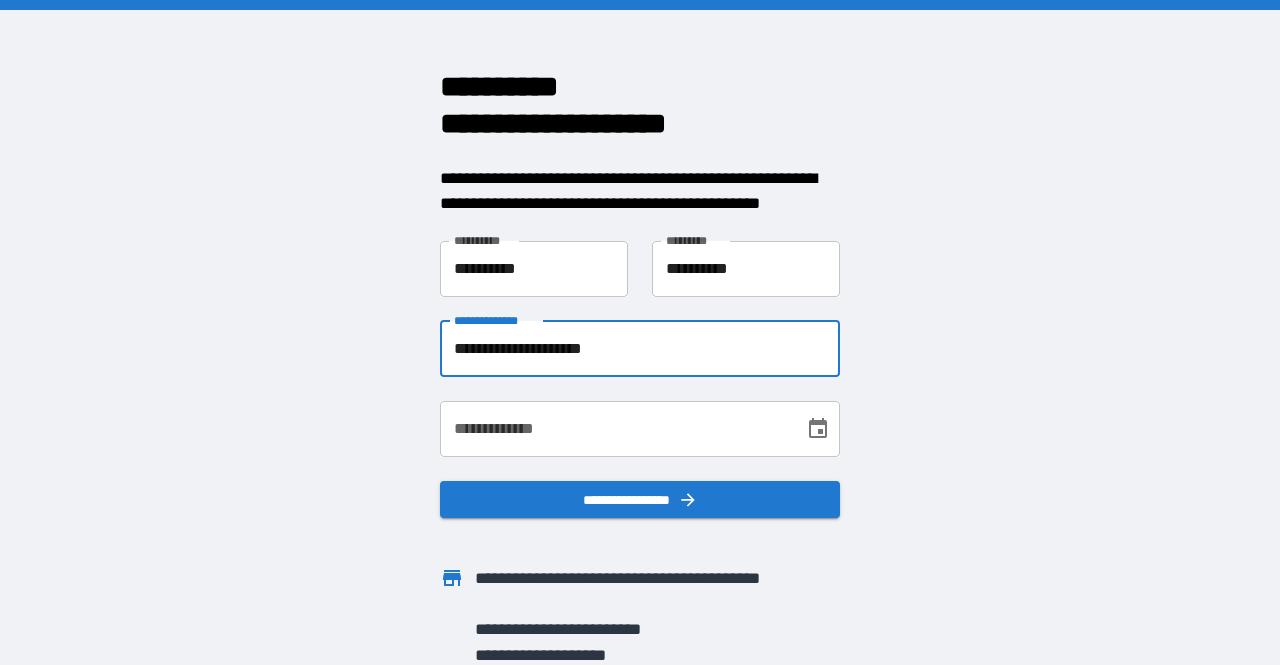 click on "**********" at bounding box center (628, 488) 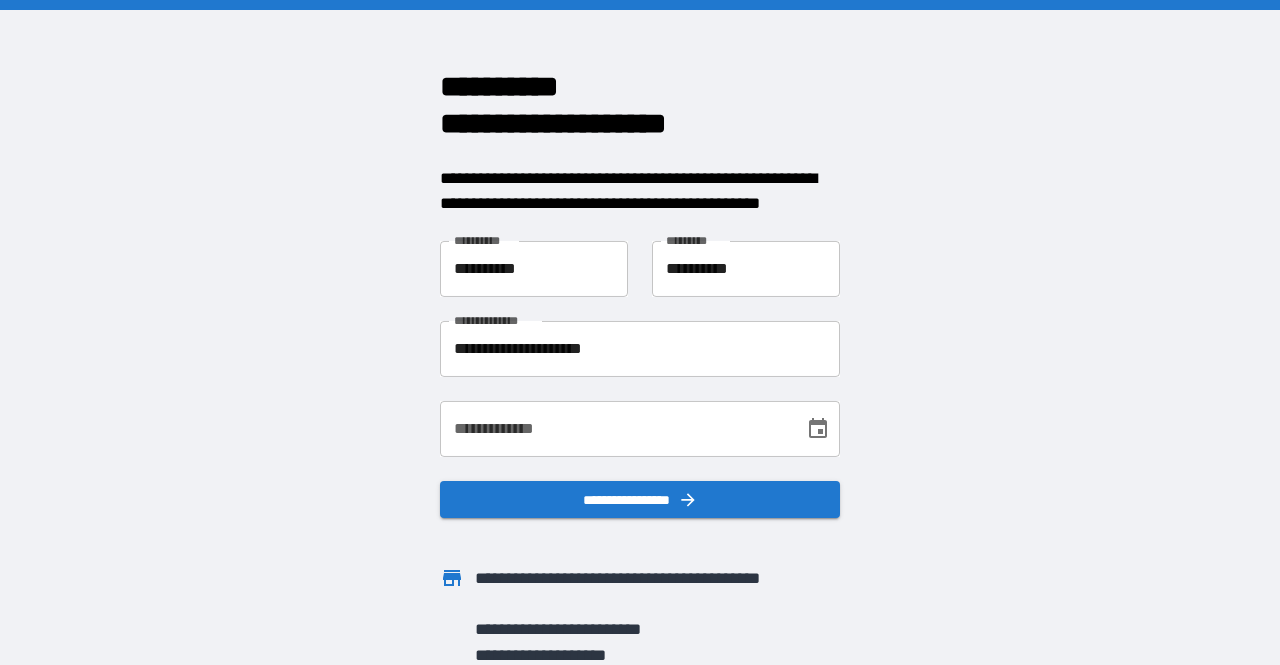 click on "**********" at bounding box center (615, 429) 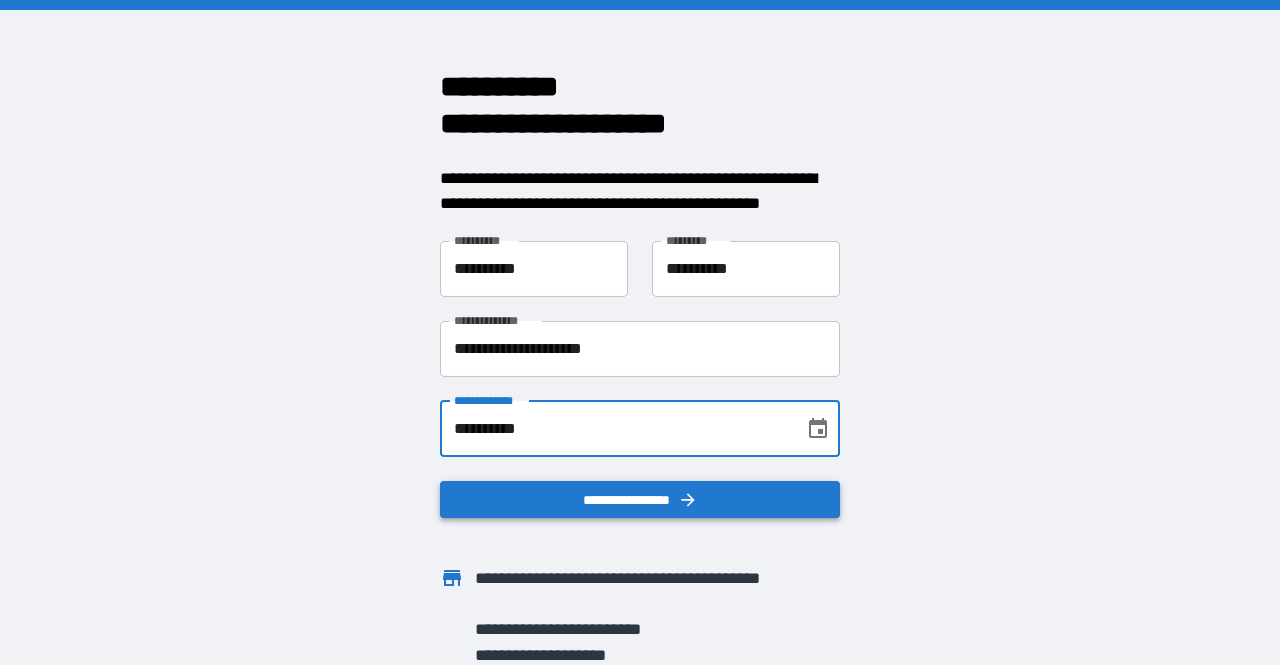 type on "**********" 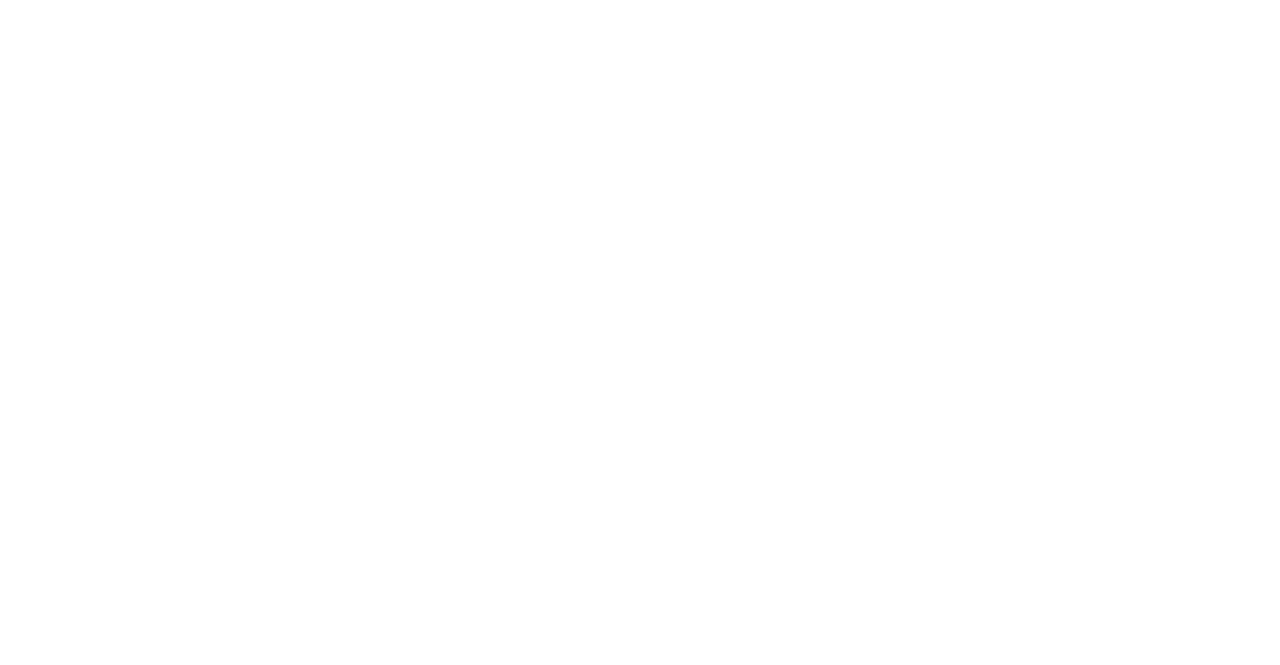 scroll, scrollTop: 0, scrollLeft: 0, axis: both 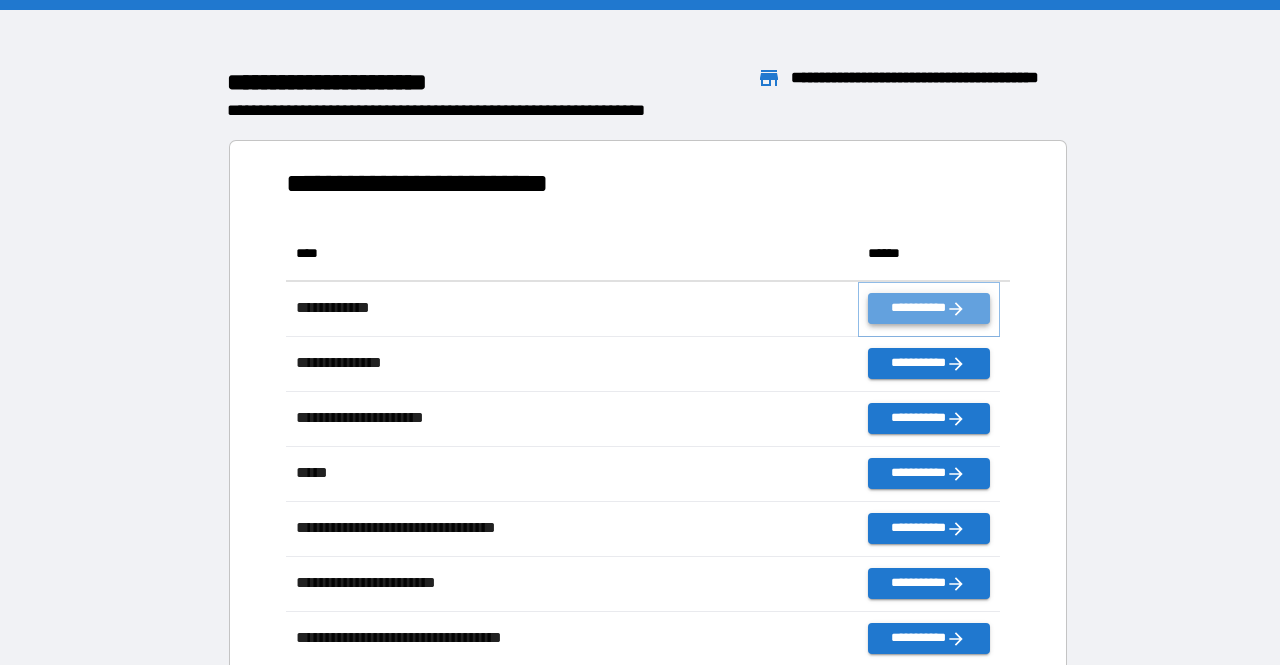 click on "**********" at bounding box center (929, 308) 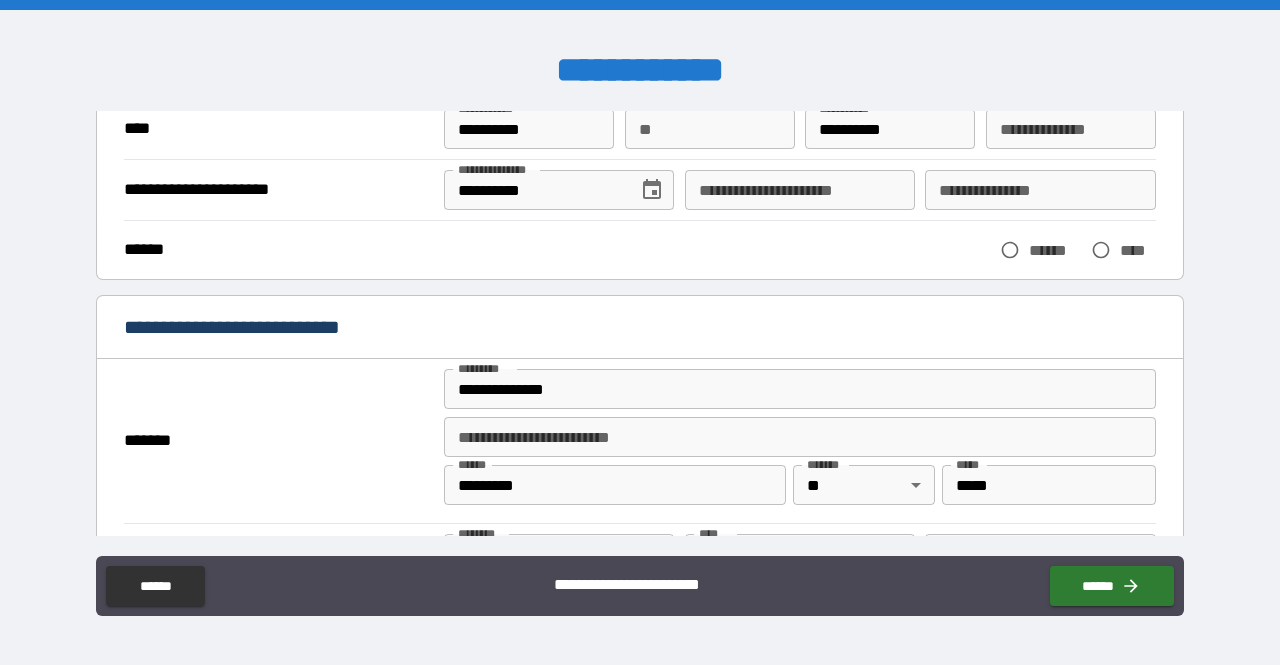 scroll, scrollTop: 157, scrollLeft: 0, axis: vertical 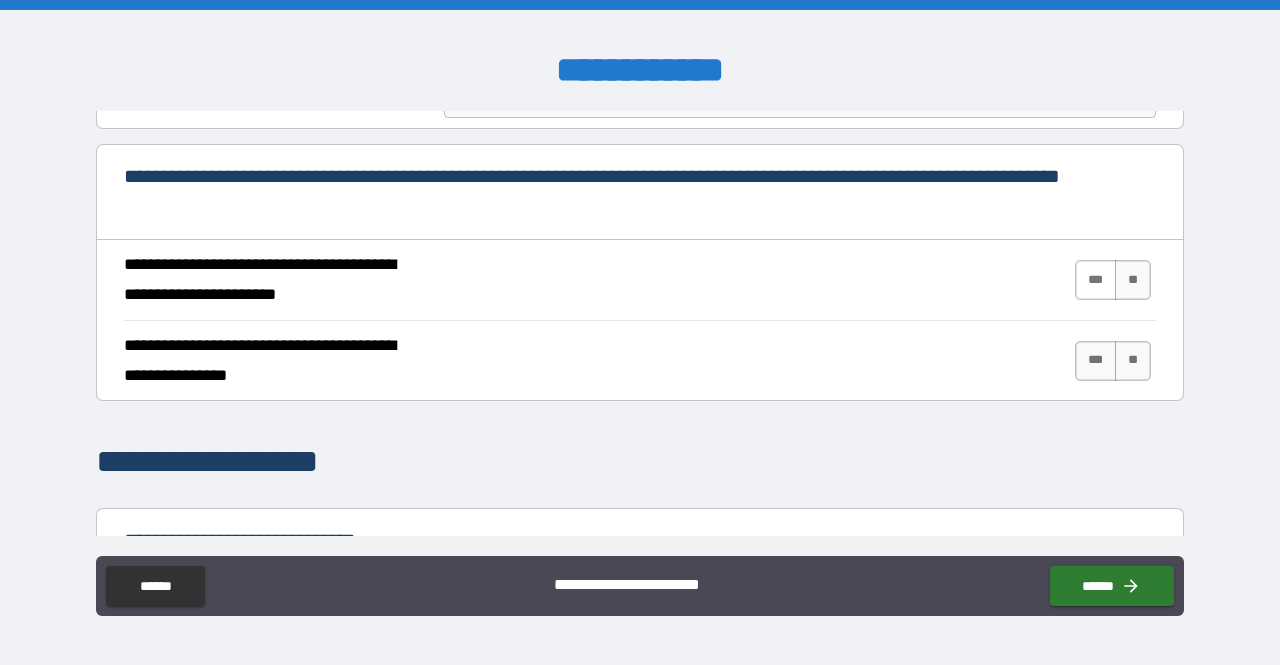 click on "***" at bounding box center [1096, 280] 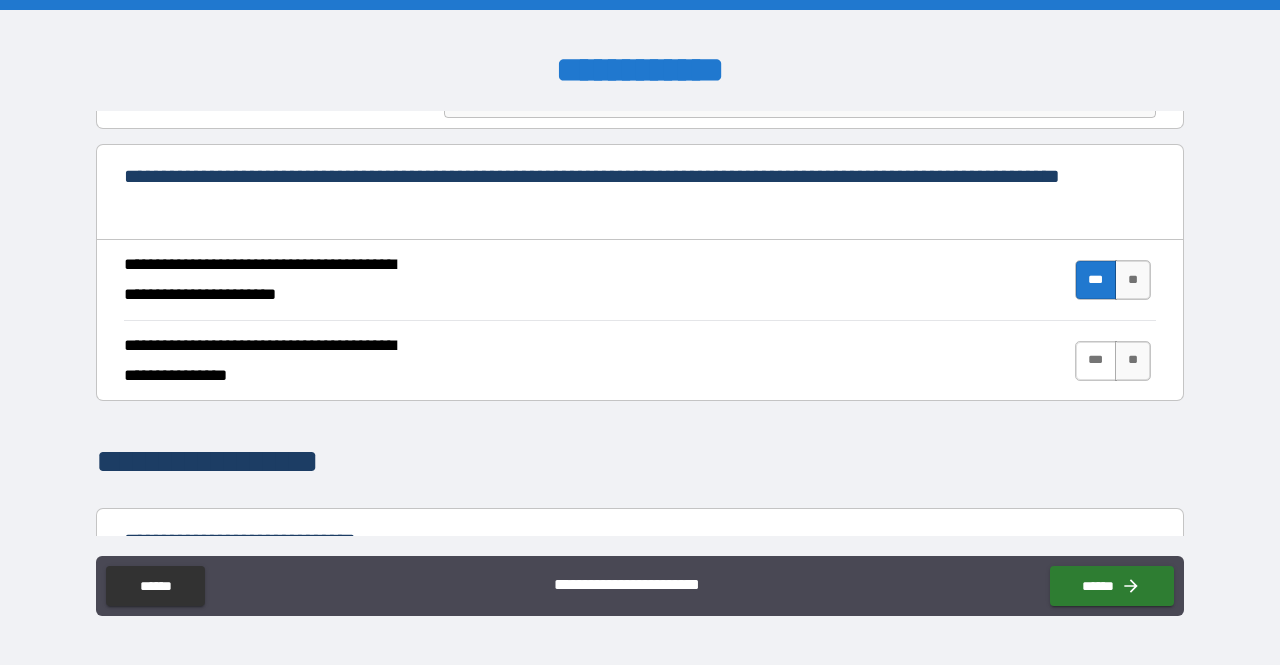 click on "***" at bounding box center (1096, 361) 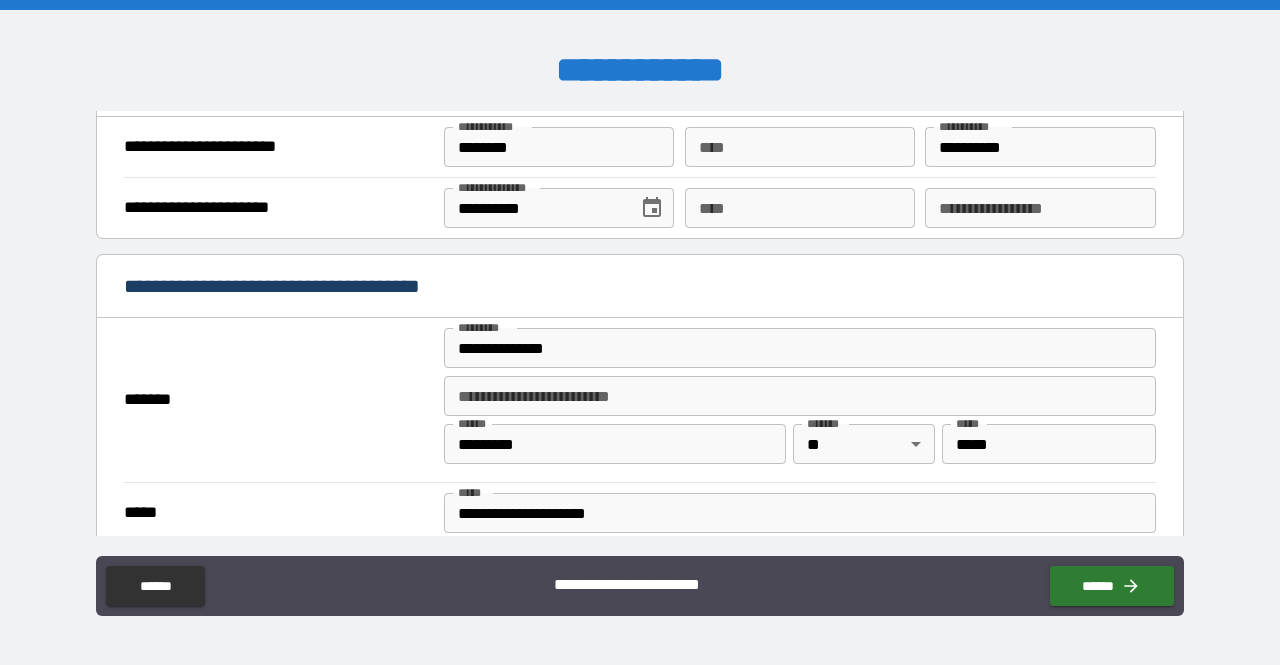 scroll, scrollTop: 1126, scrollLeft: 0, axis: vertical 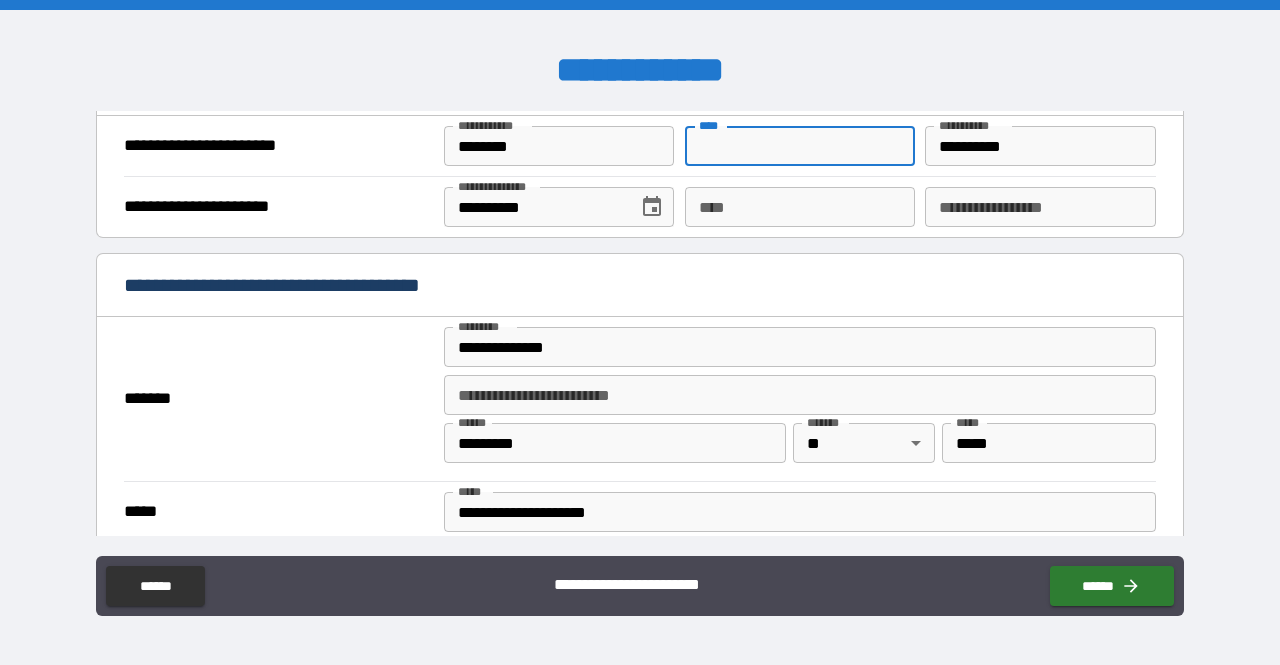 click on "**   *" at bounding box center (800, 146) 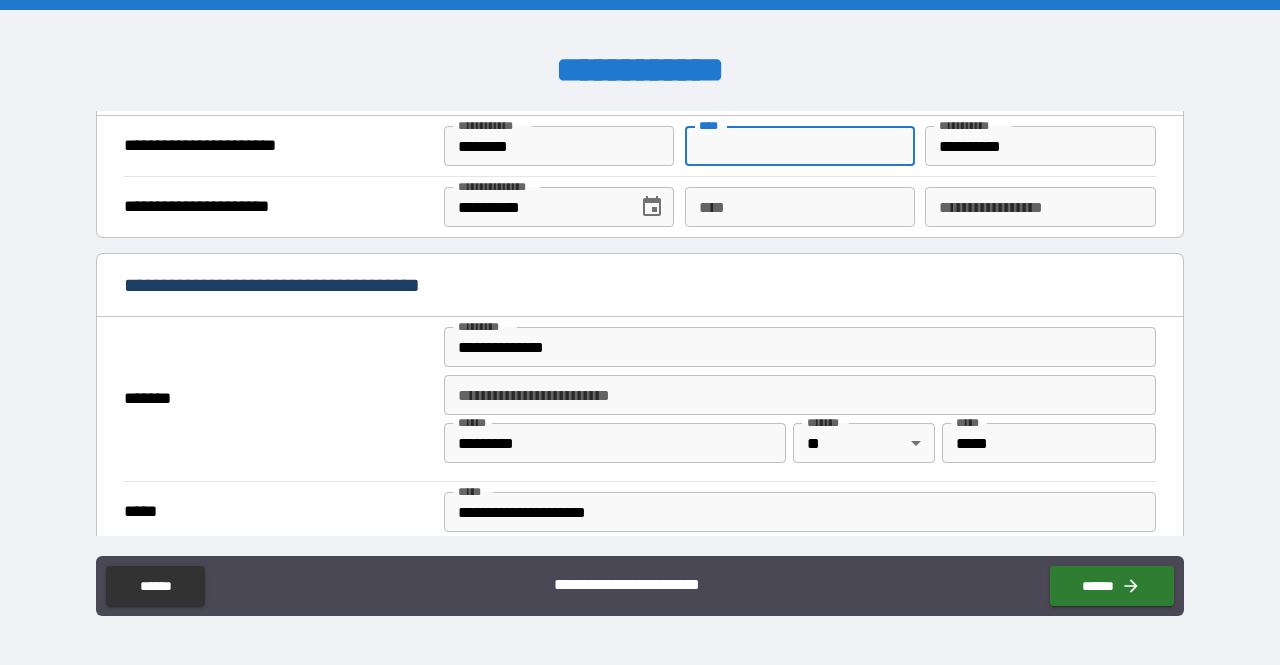 type on "*****" 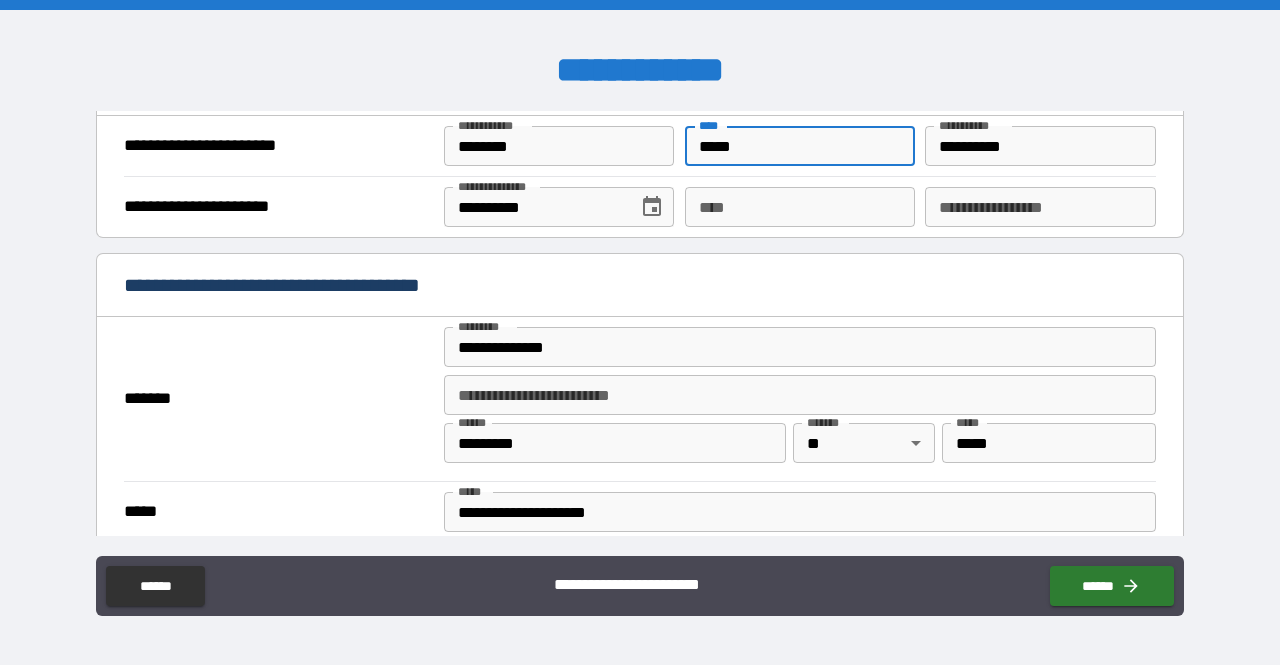 click on "**********" at bounding box center (1040, 207) 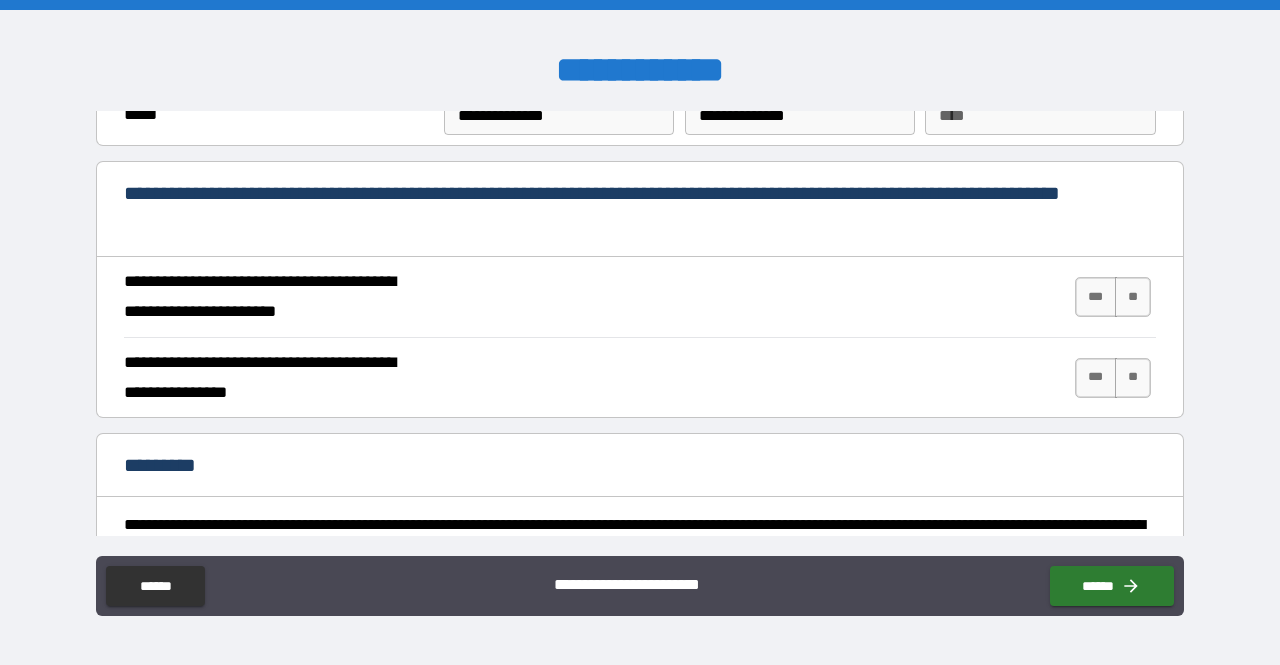 scroll, scrollTop: 1605, scrollLeft: 0, axis: vertical 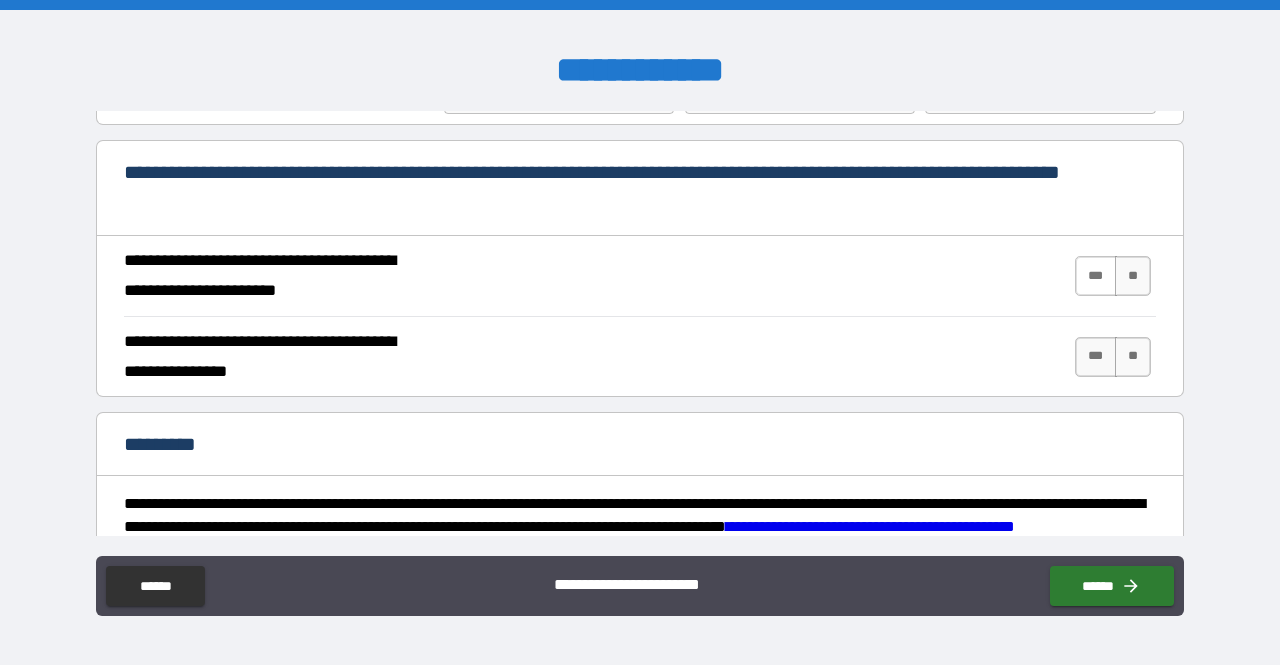 type on "****" 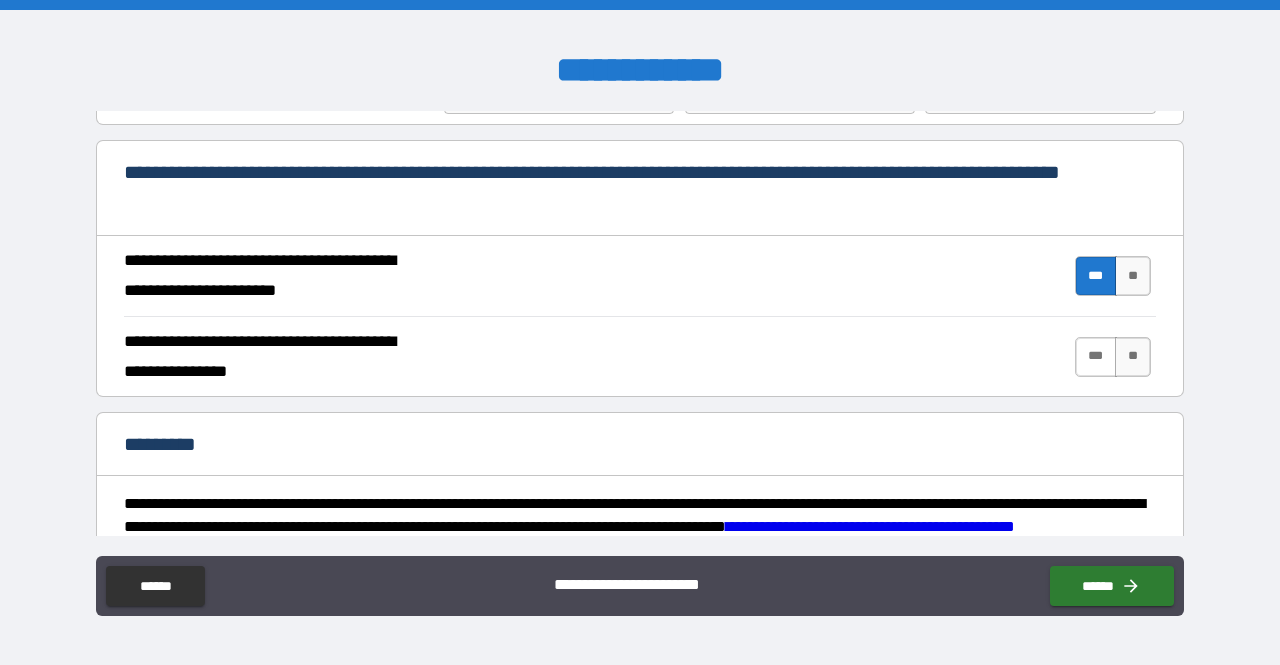click on "***" at bounding box center (1096, 357) 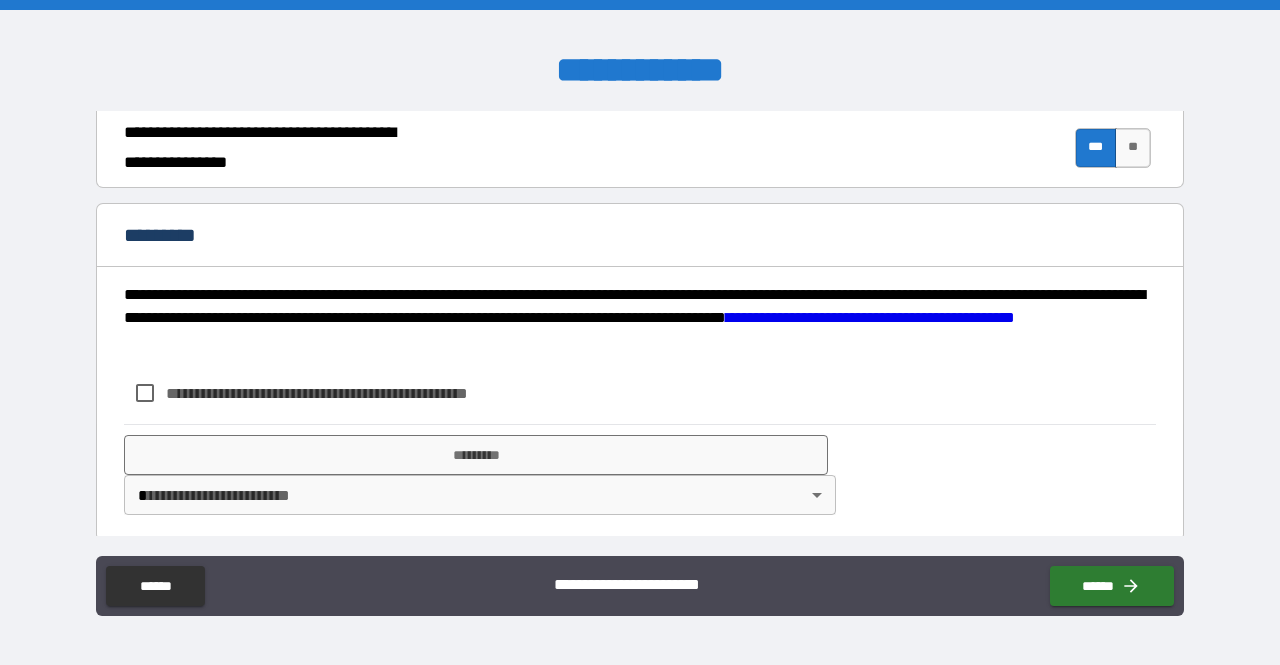 scroll, scrollTop: 1814, scrollLeft: 0, axis: vertical 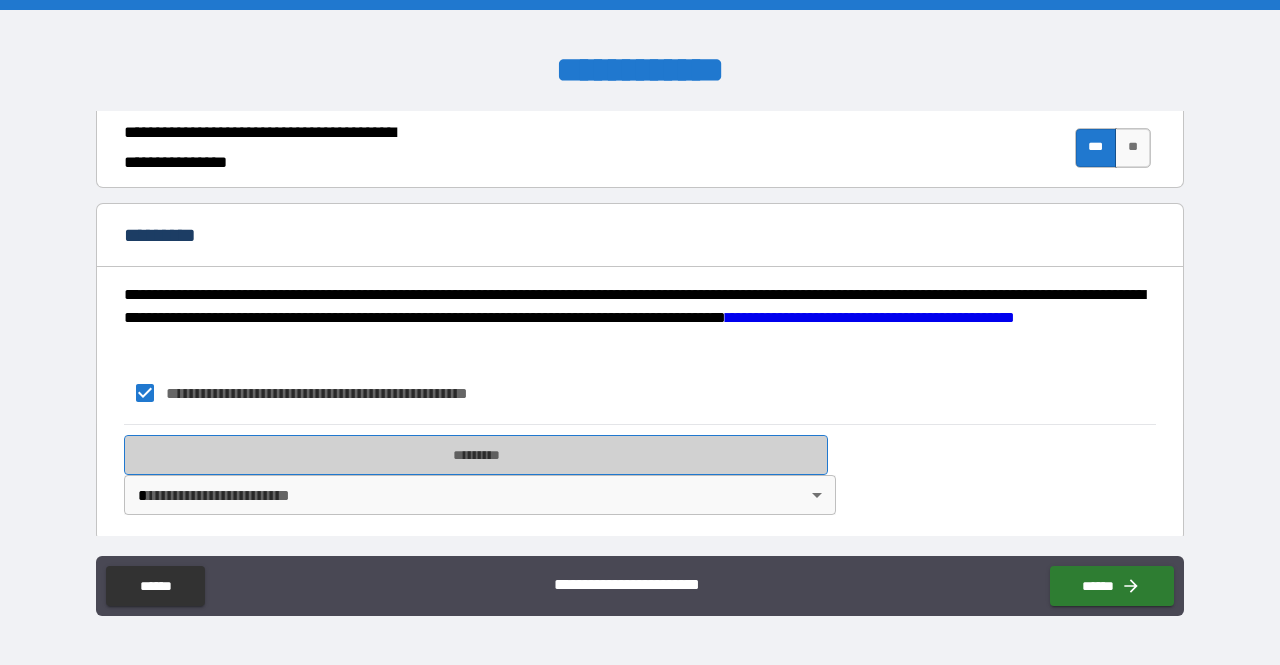 click on "*********" at bounding box center [476, 455] 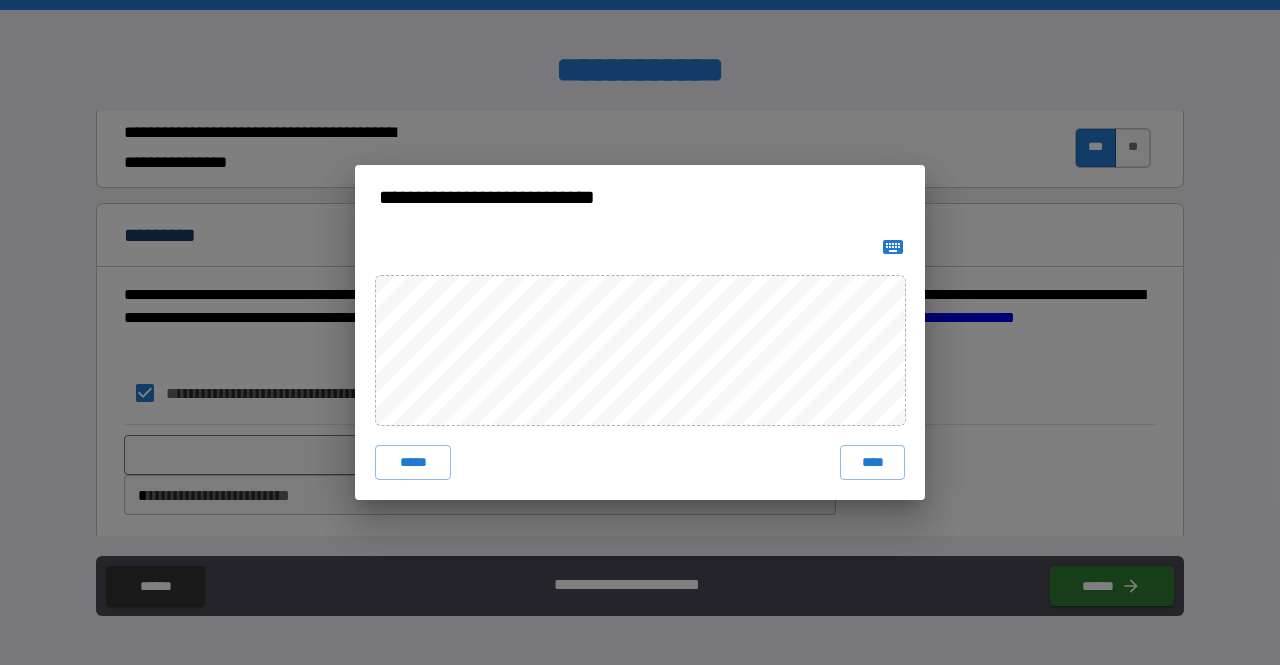click on "***** ****" at bounding box center (640, 365) 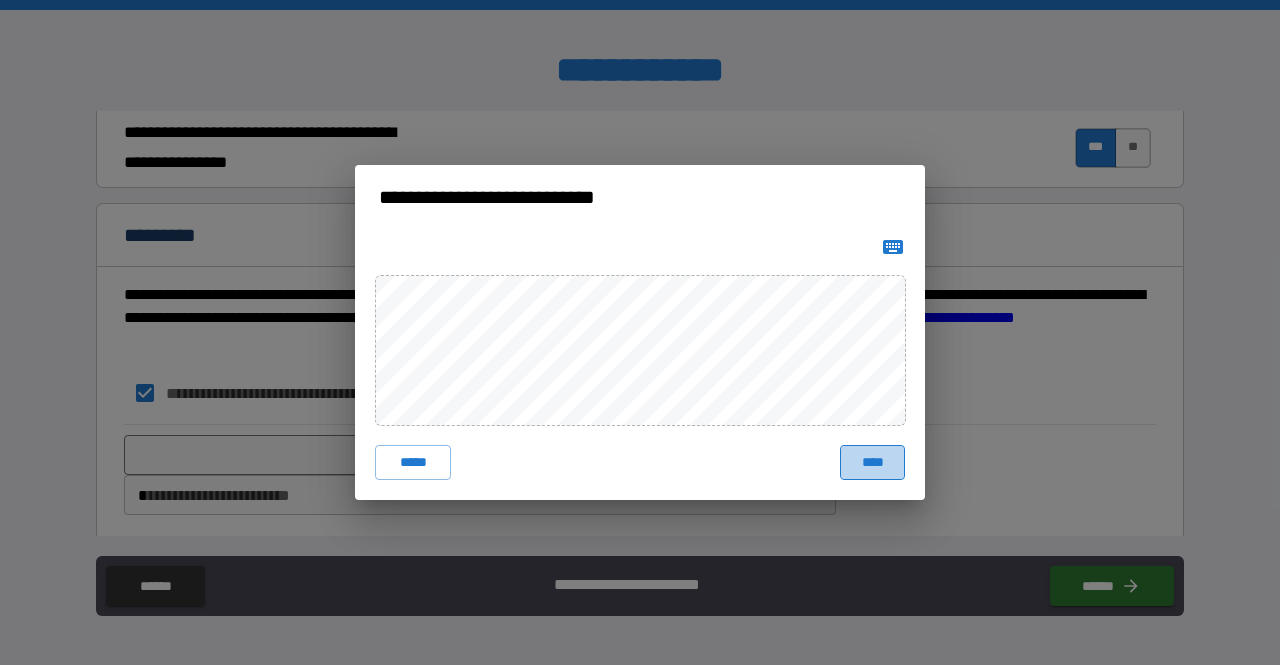 click on "****" at bounding box center [872, 463] 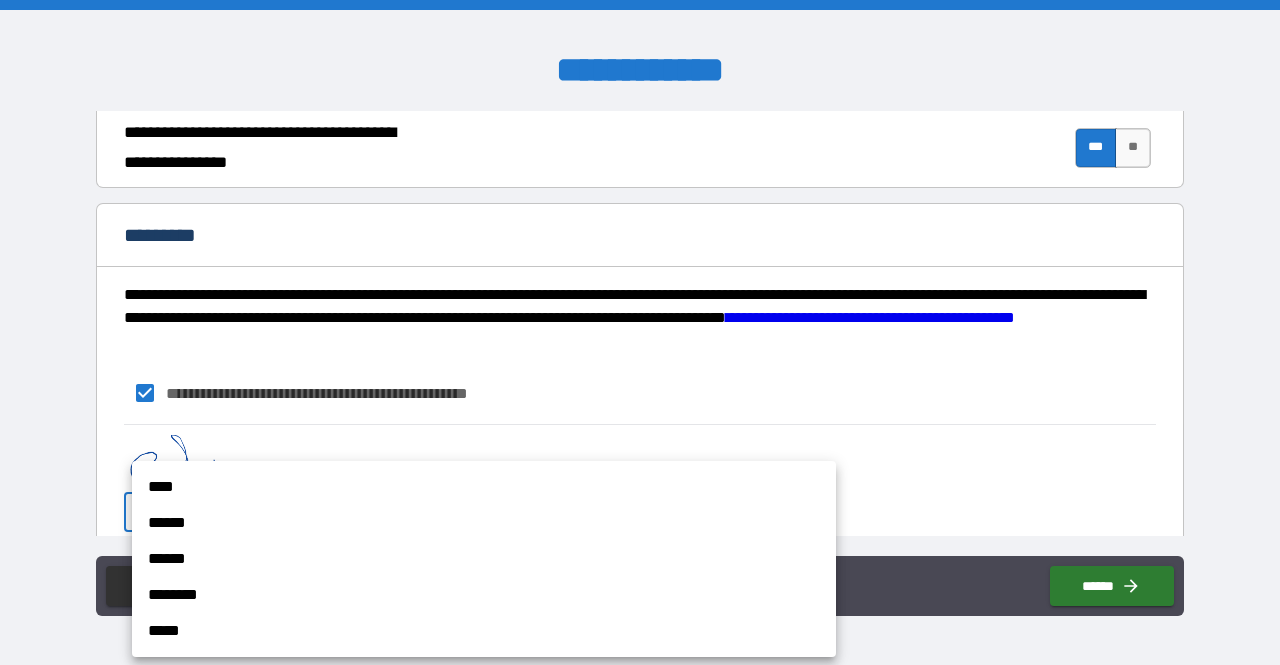click on "**********" at bounding box center [640, 332] 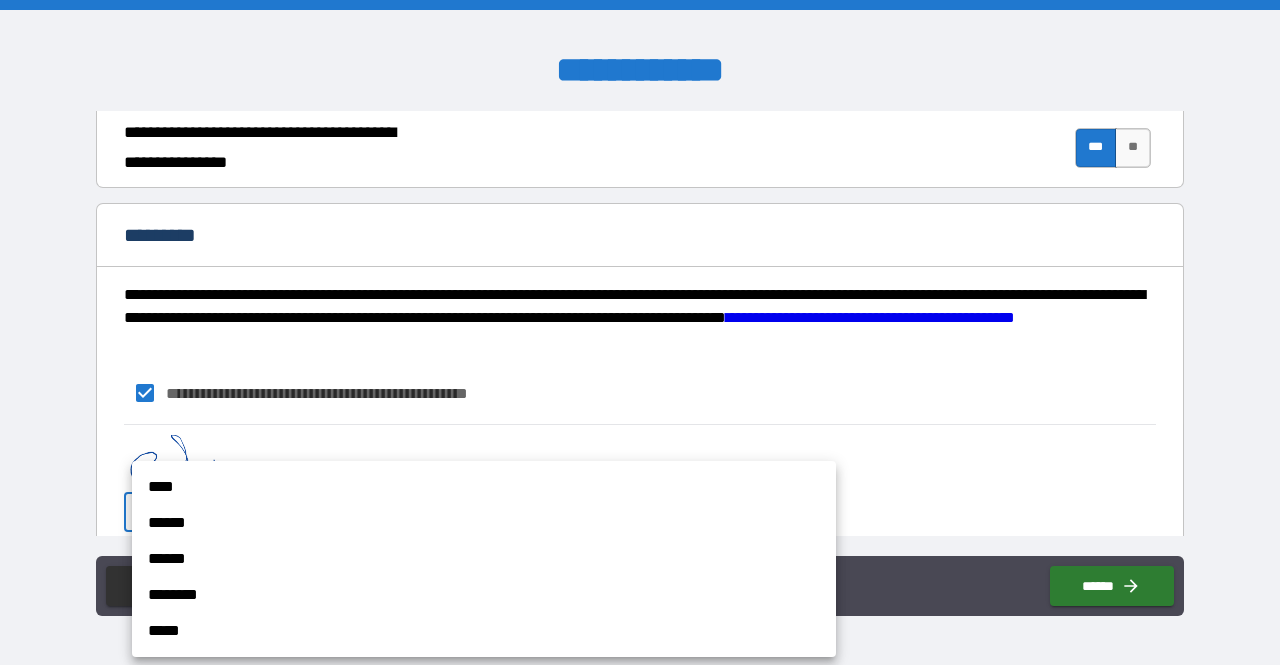 click on "********" at bounding box center [484, 595] 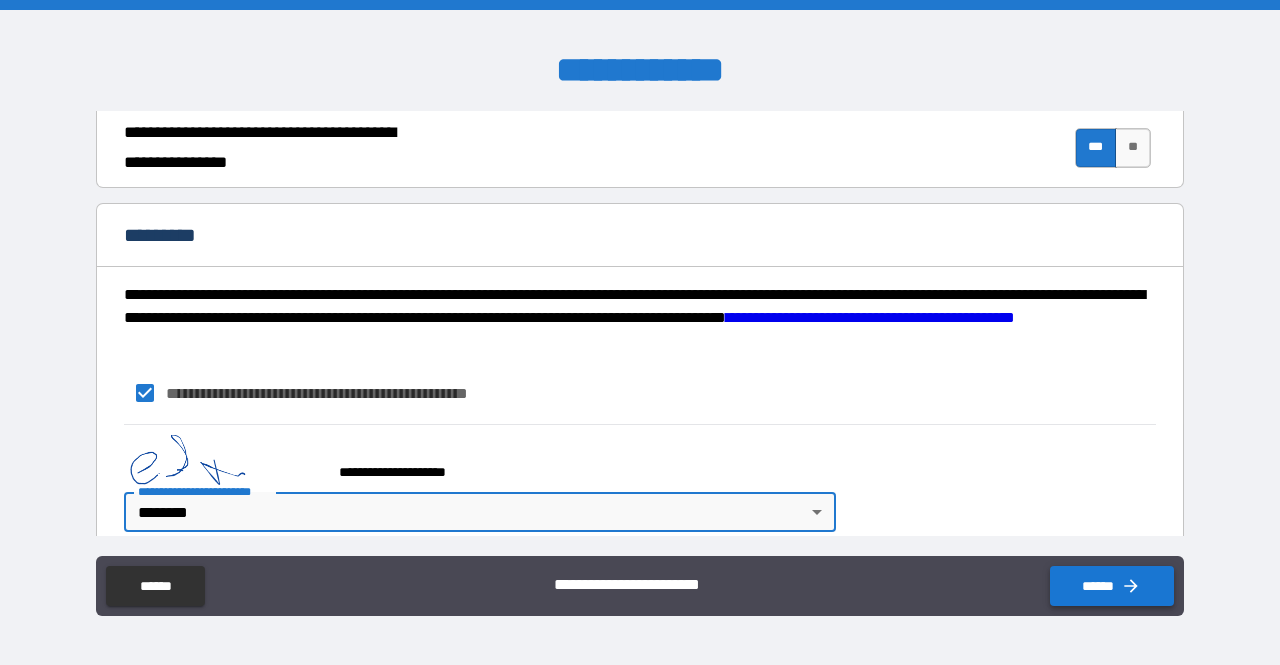 click on "******" at bounding box center (1112, 586) 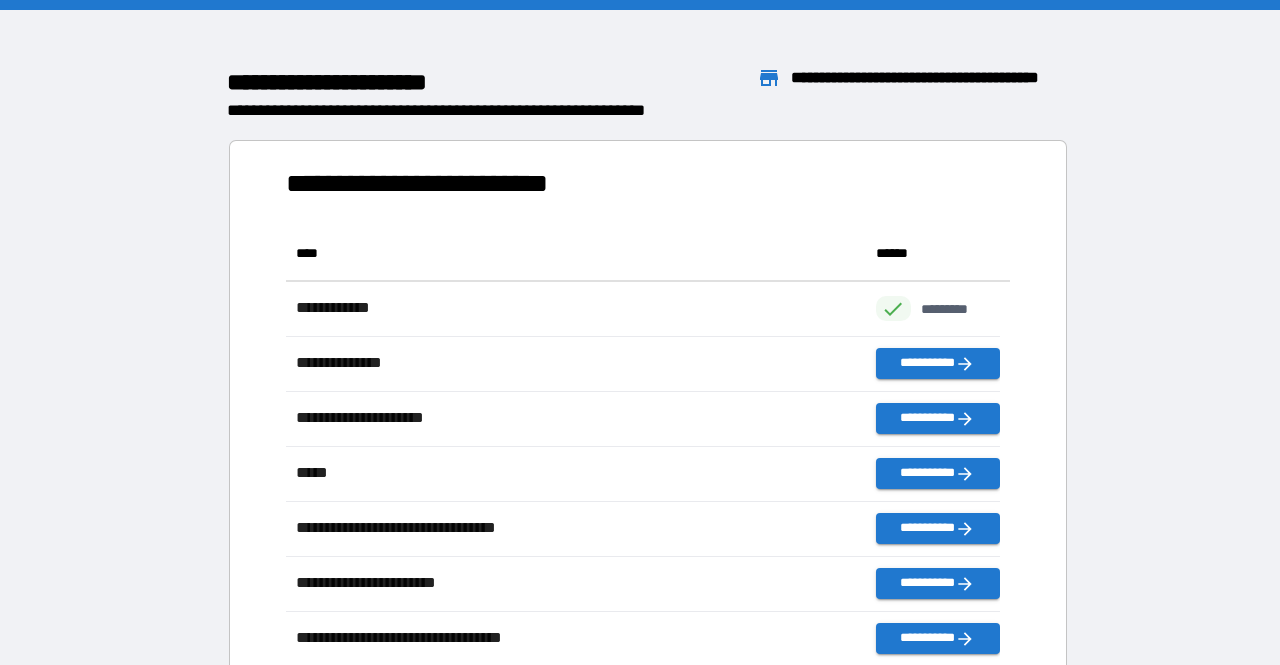 scroll, scrollTop: 16, scrollLeft: 16, axis: both 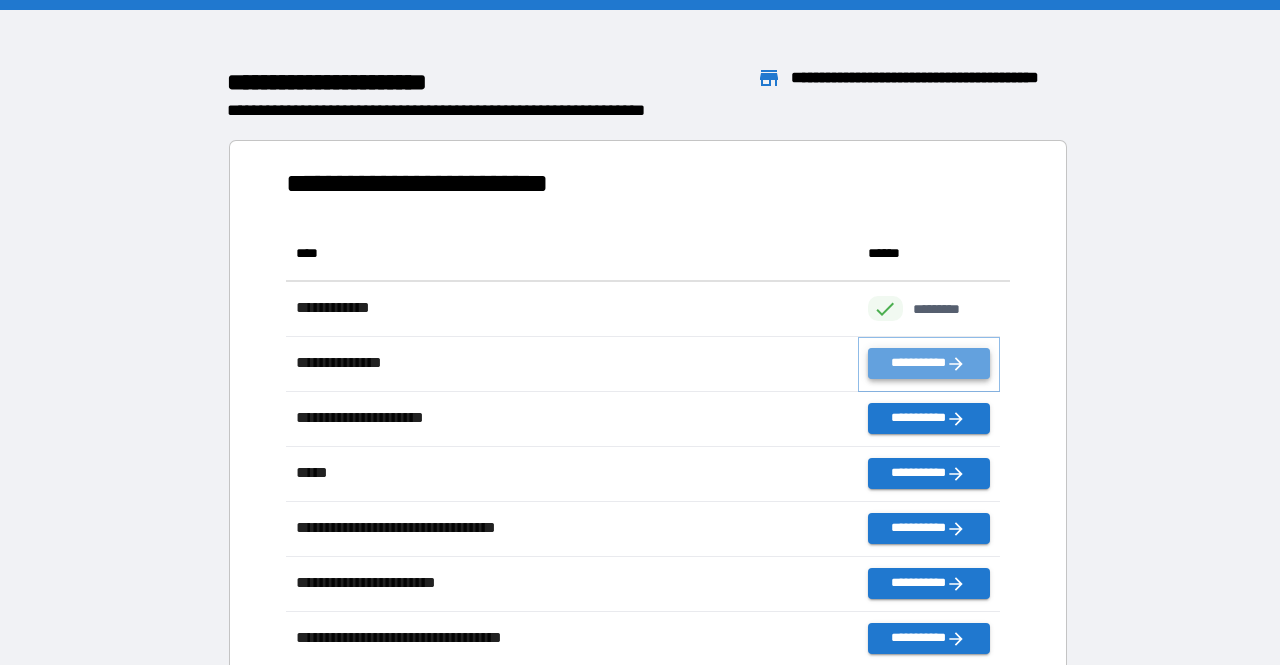 click on "**********" at bounding box center [929, 363] 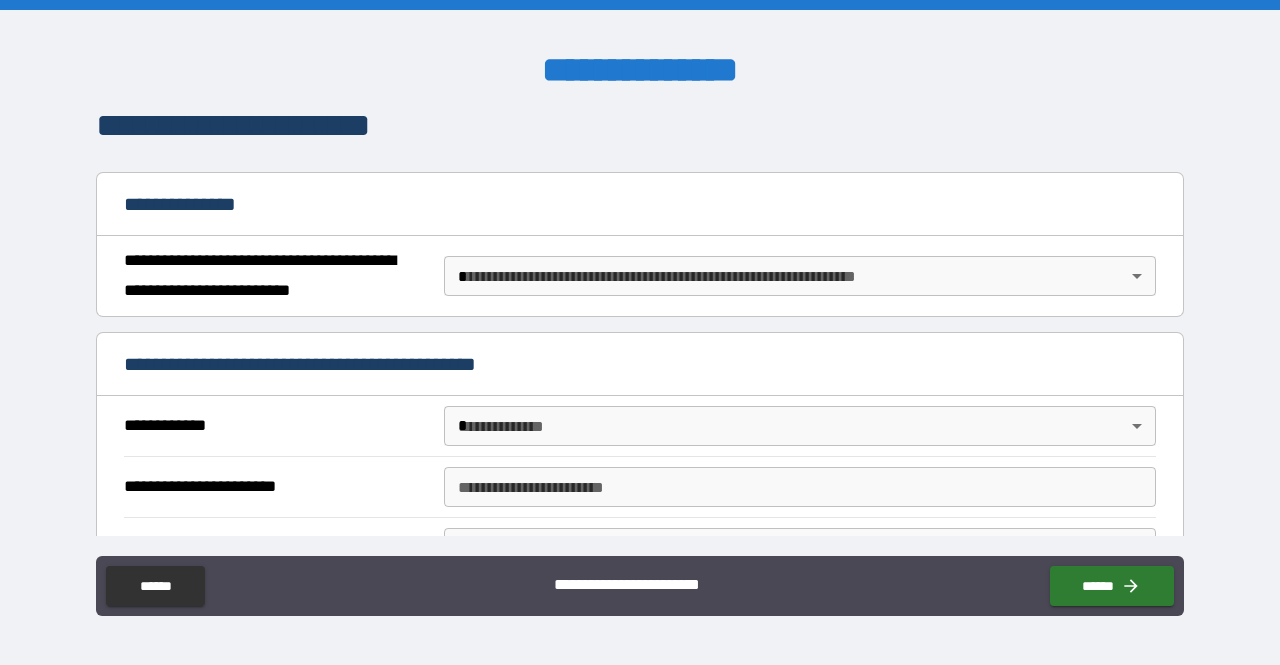 scroll, scrollTop: 189, scrollLeft: 0, axis: vertical 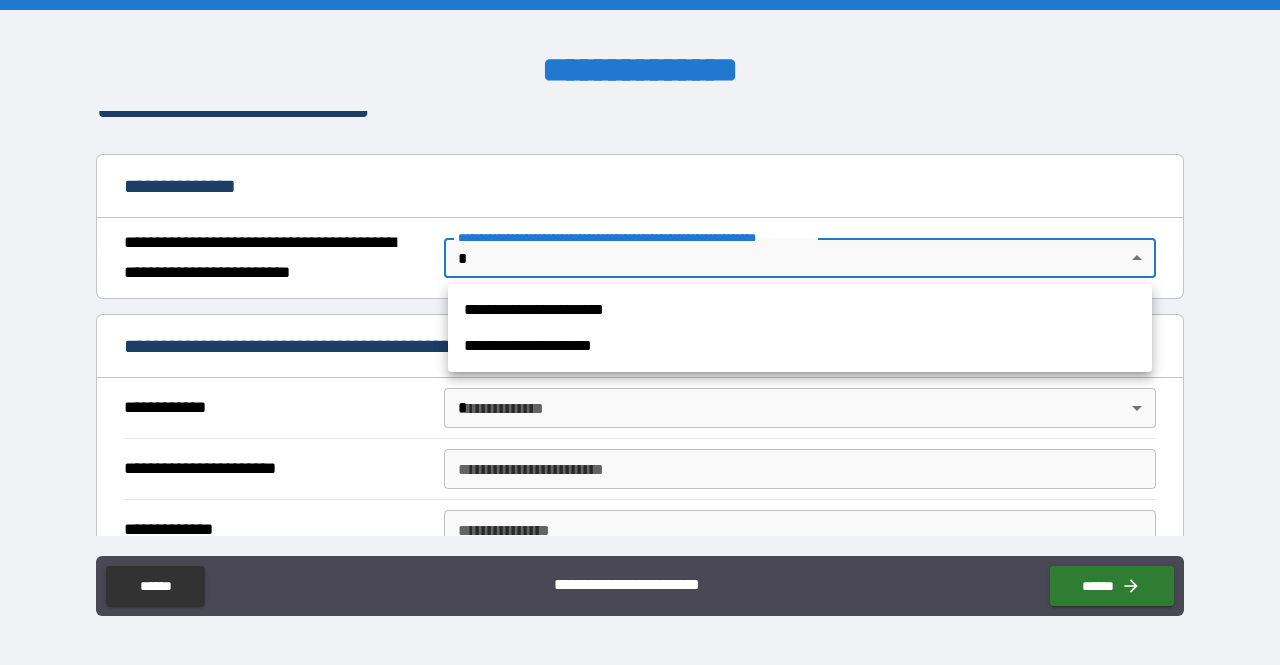 click on "**********" at bounding box center [640, 332] 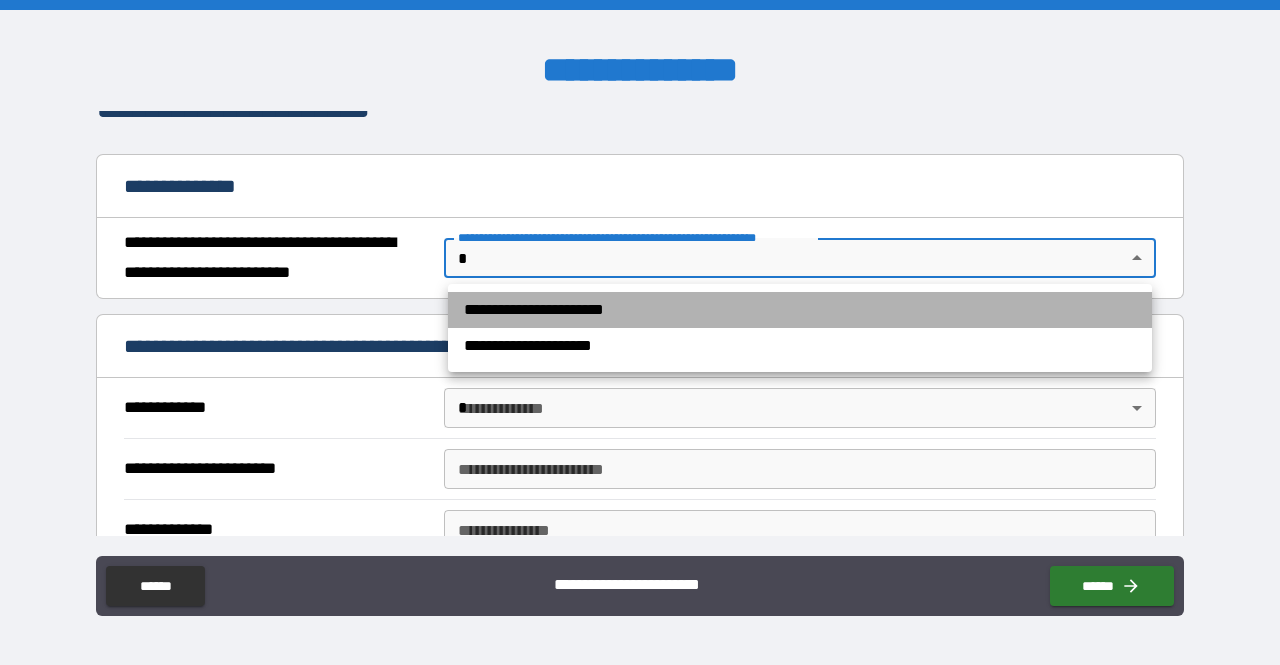 click on "**********" at bounding box center [800, 310] 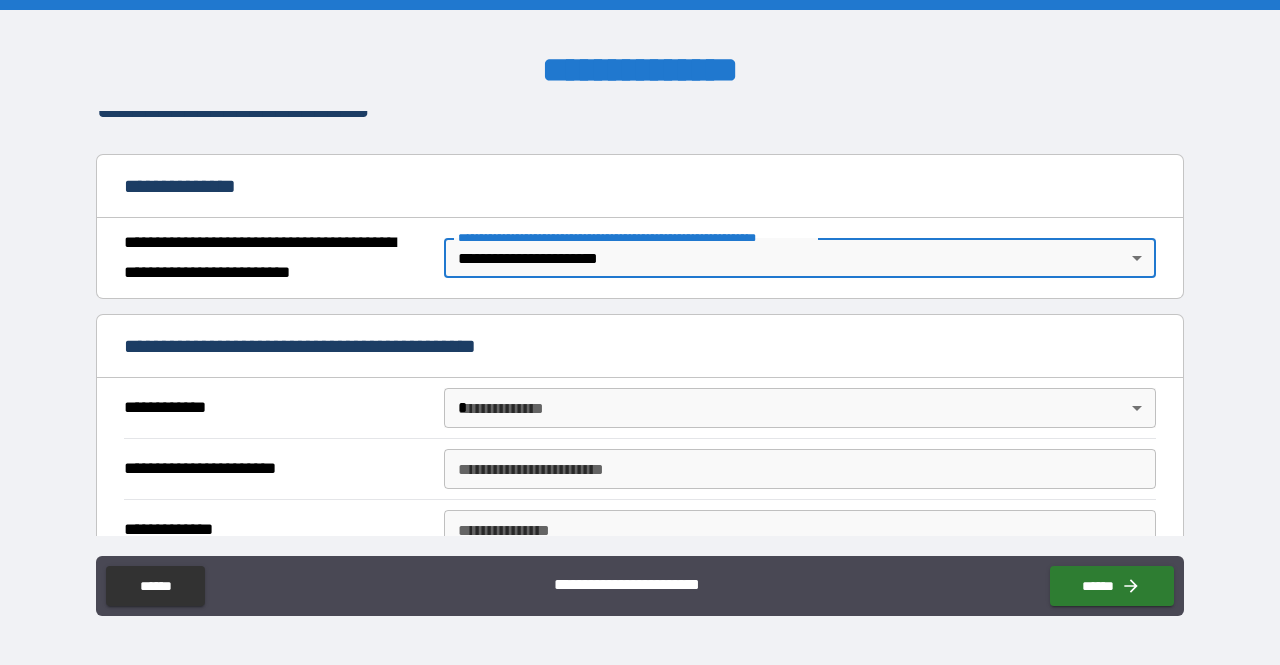 click on "**********" at bounding box center (640, 332) 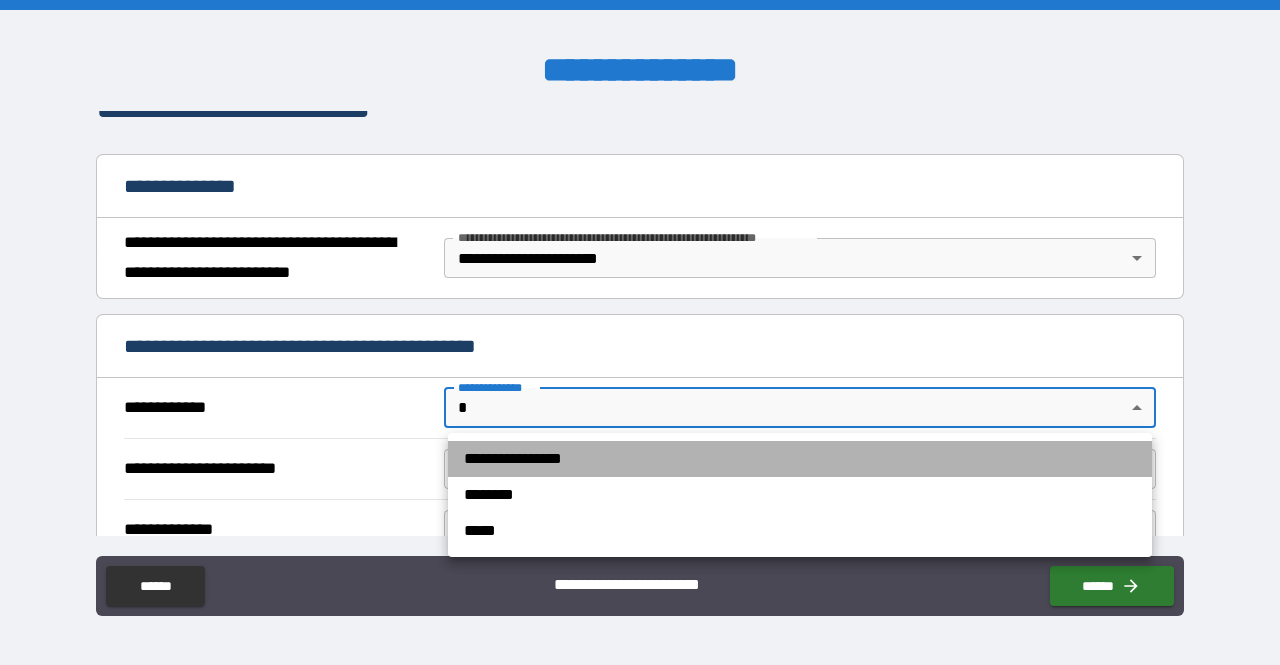 click on "**********" at bounding box center [800, 459] 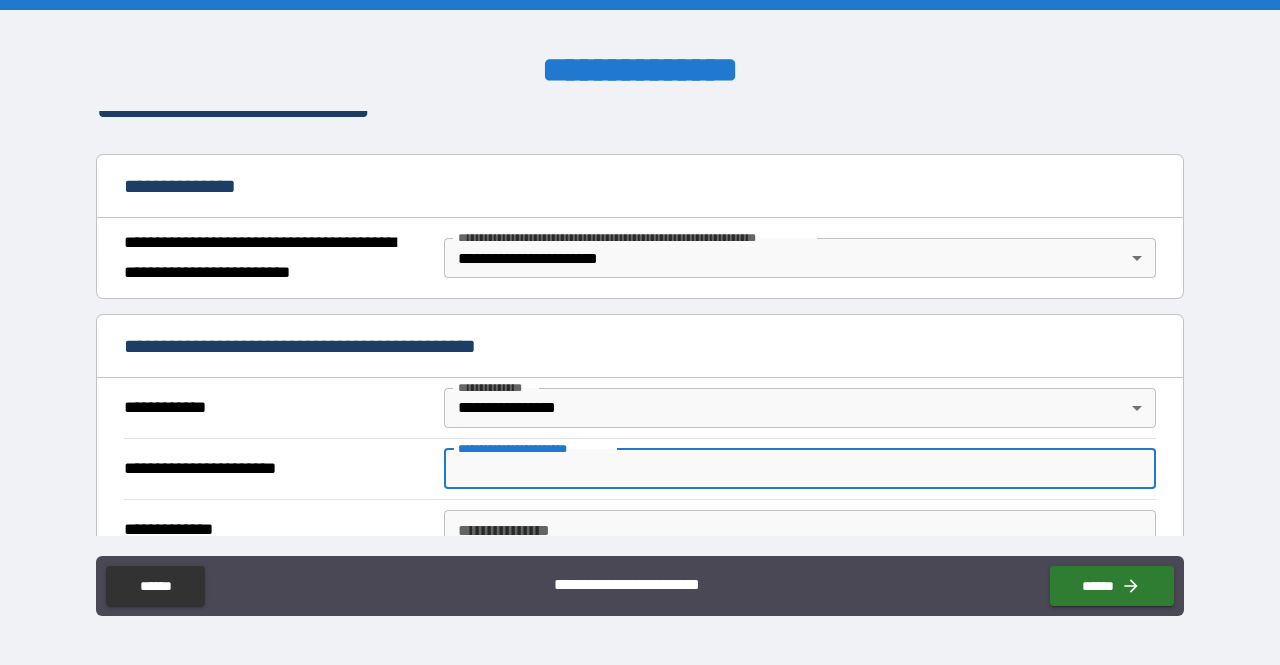 click on "**********" at bounding box center [800, 469] 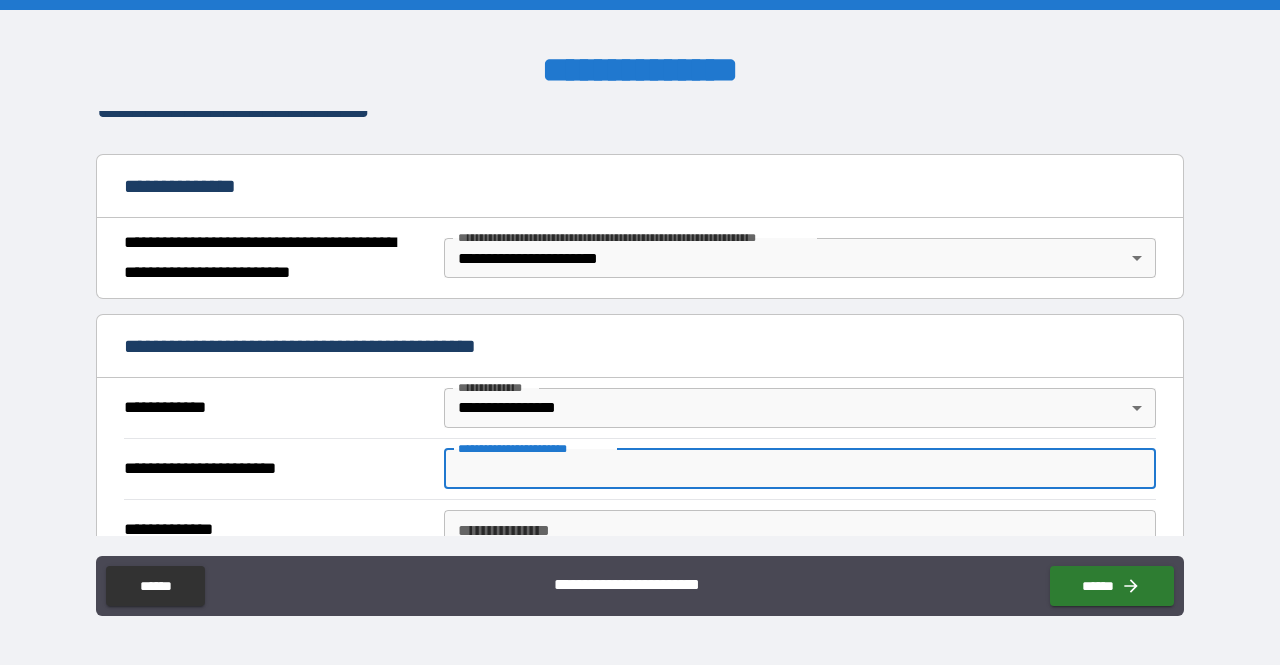 type on "**********" 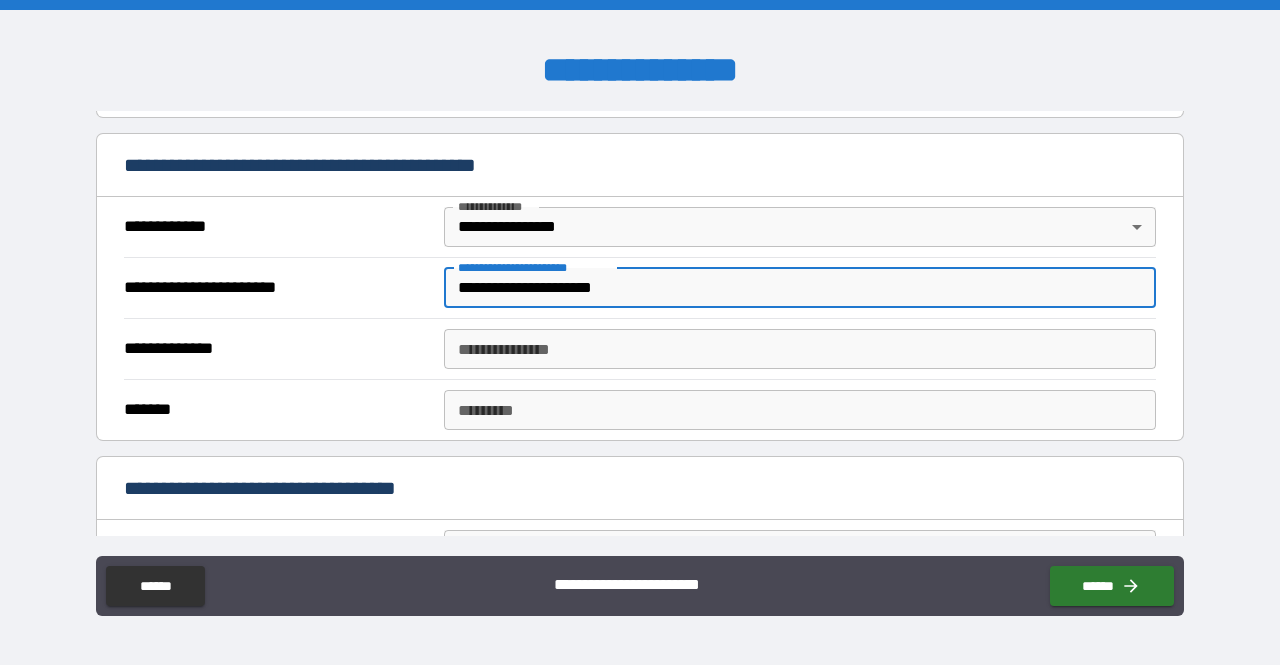 scroll, scrollTop: 373, scrollLeft: 0, axis: vertical 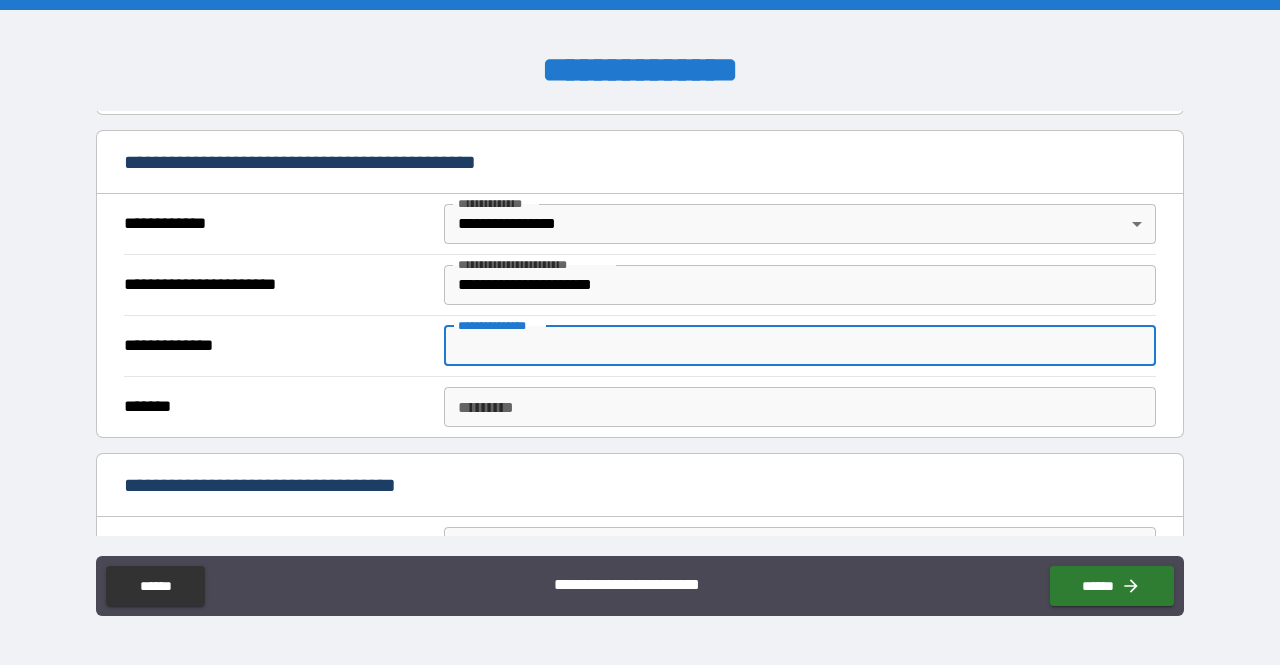 click on "**********" at bounding box center (800, 346) 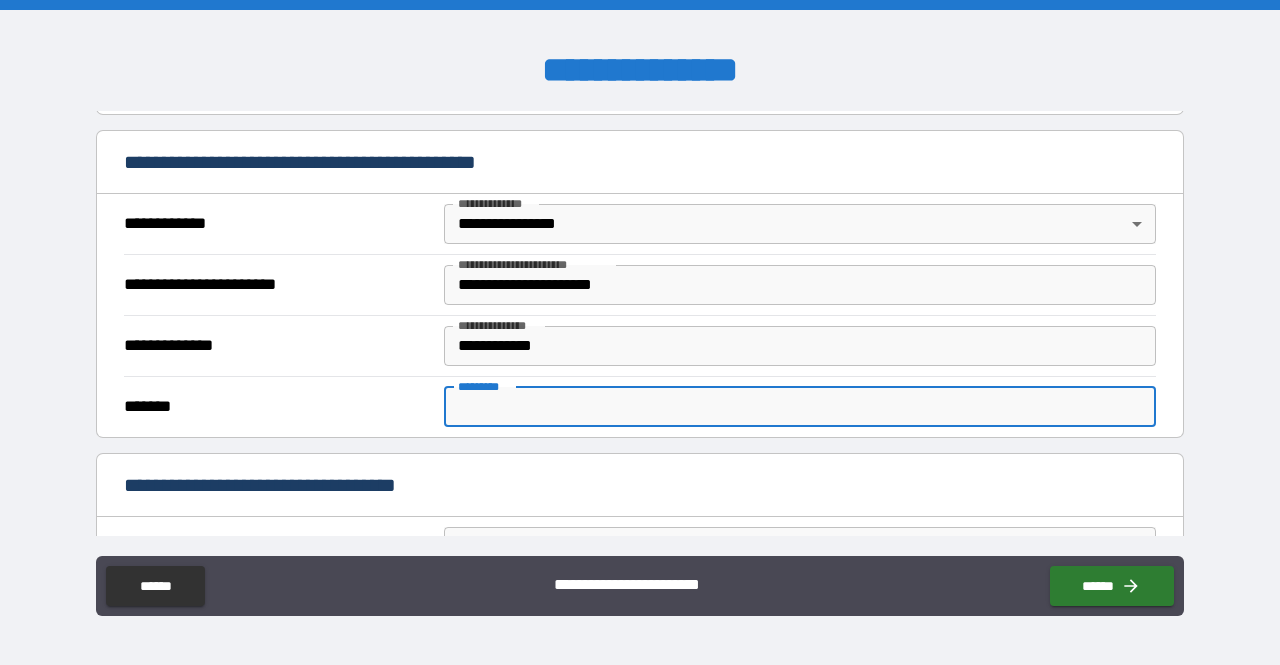 click on "*******   *" at bounding box center [800, 407] 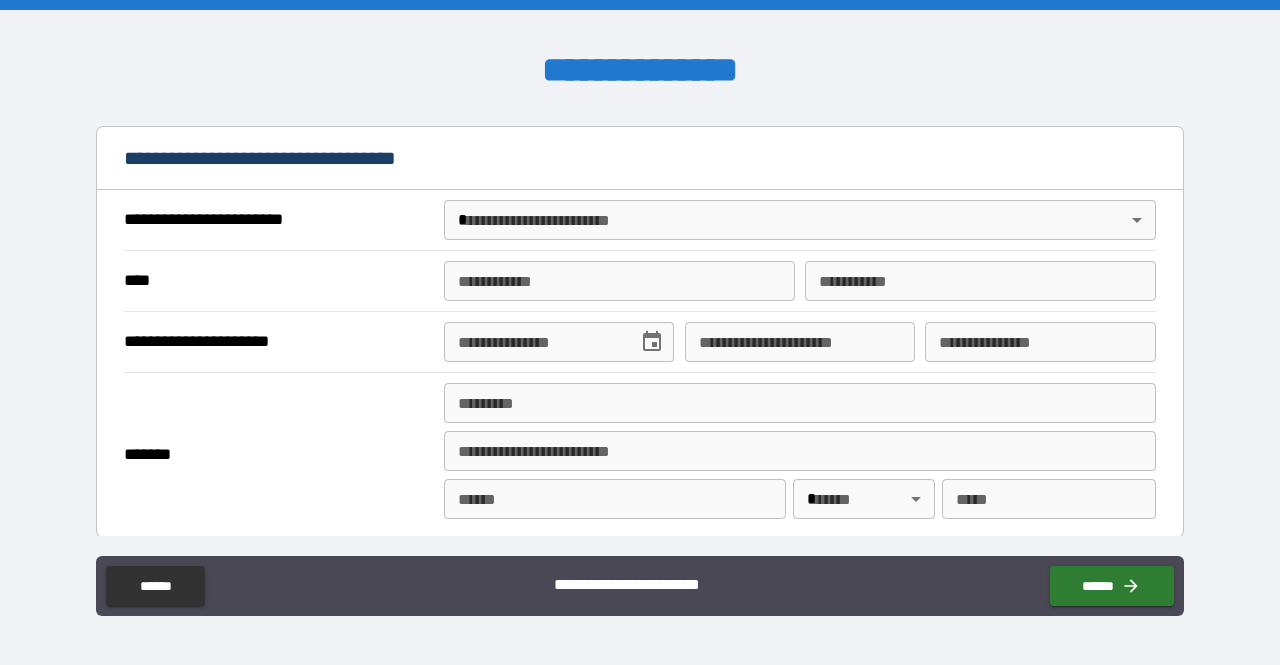 scroll, scrollTop: 703, scrollLeft: 0, axis: vertical 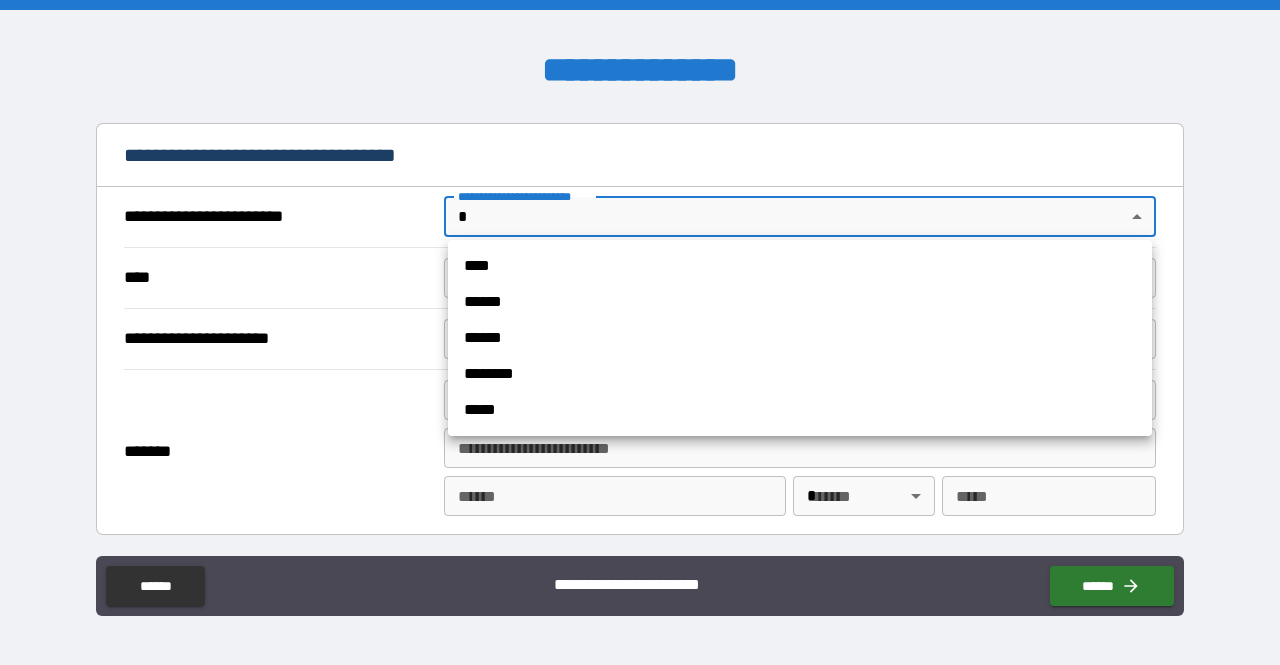 click on "**********" at bounding box center [640, 332] 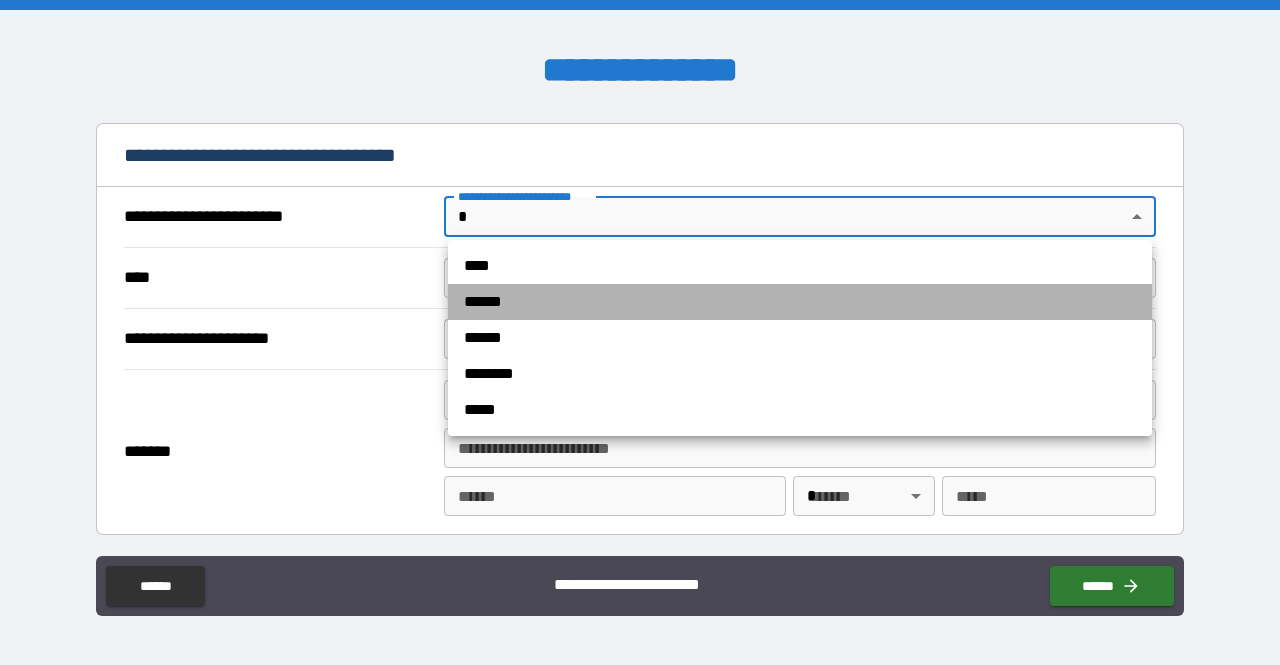 click on "******" at bounding box center (800, 302) 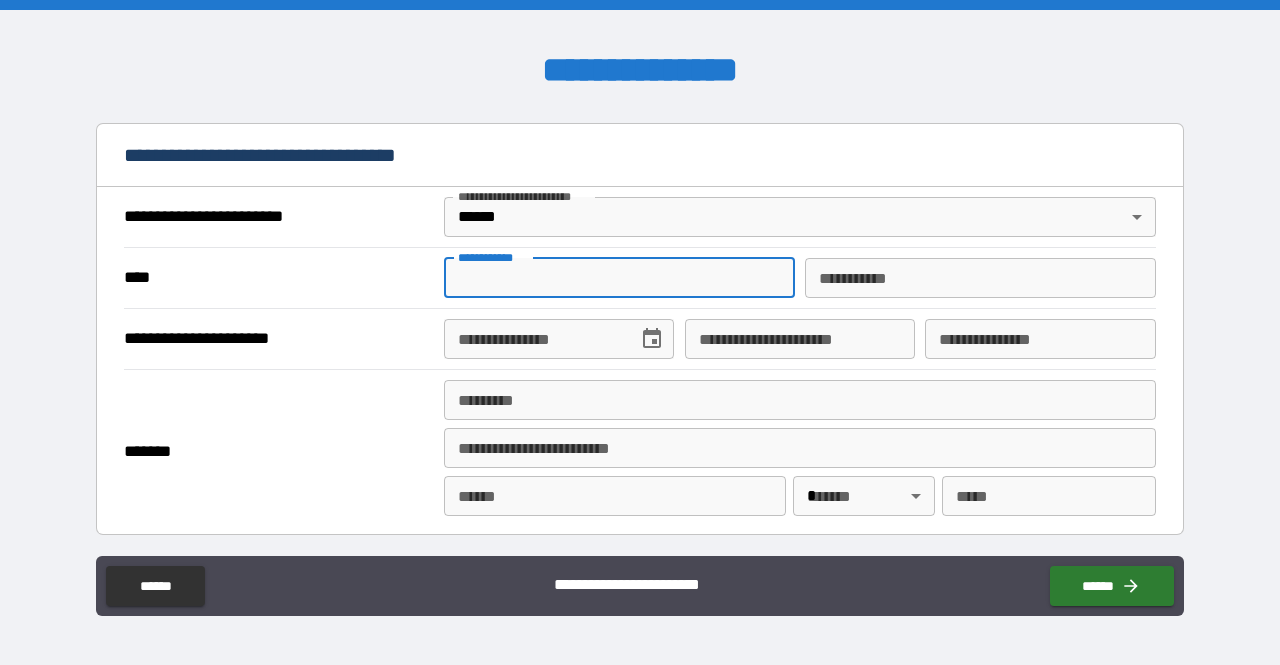 click on "**********" at bounding box center (619, 278) 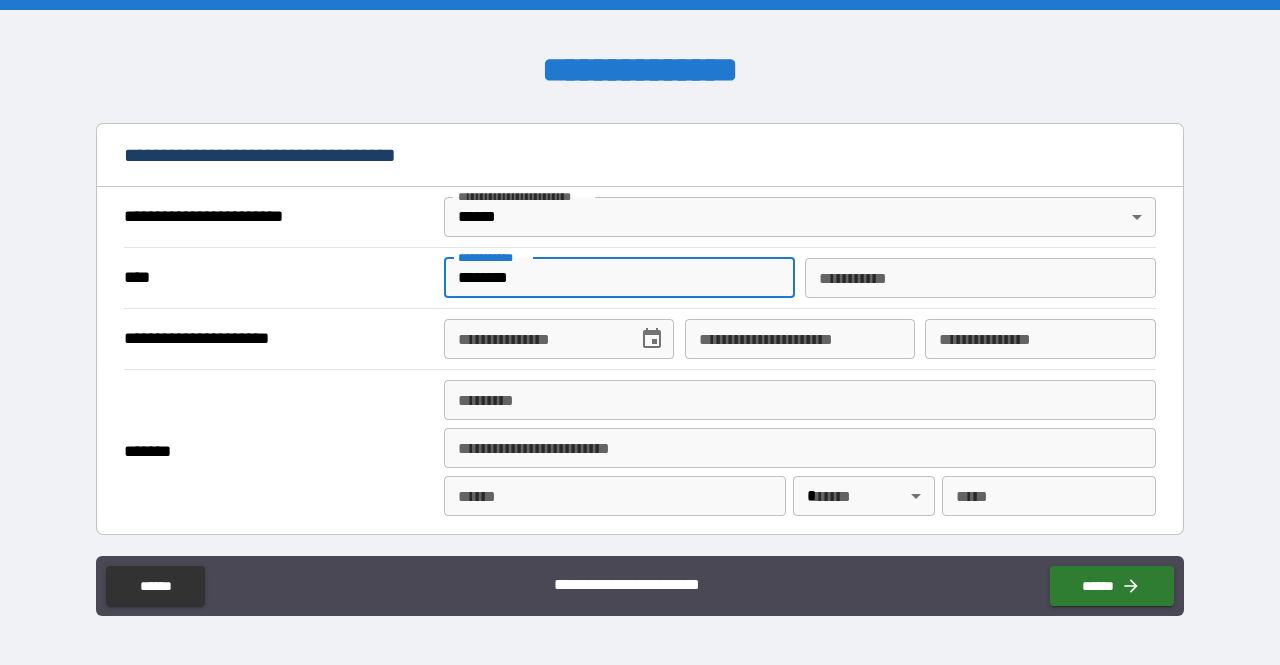 type on "**********" 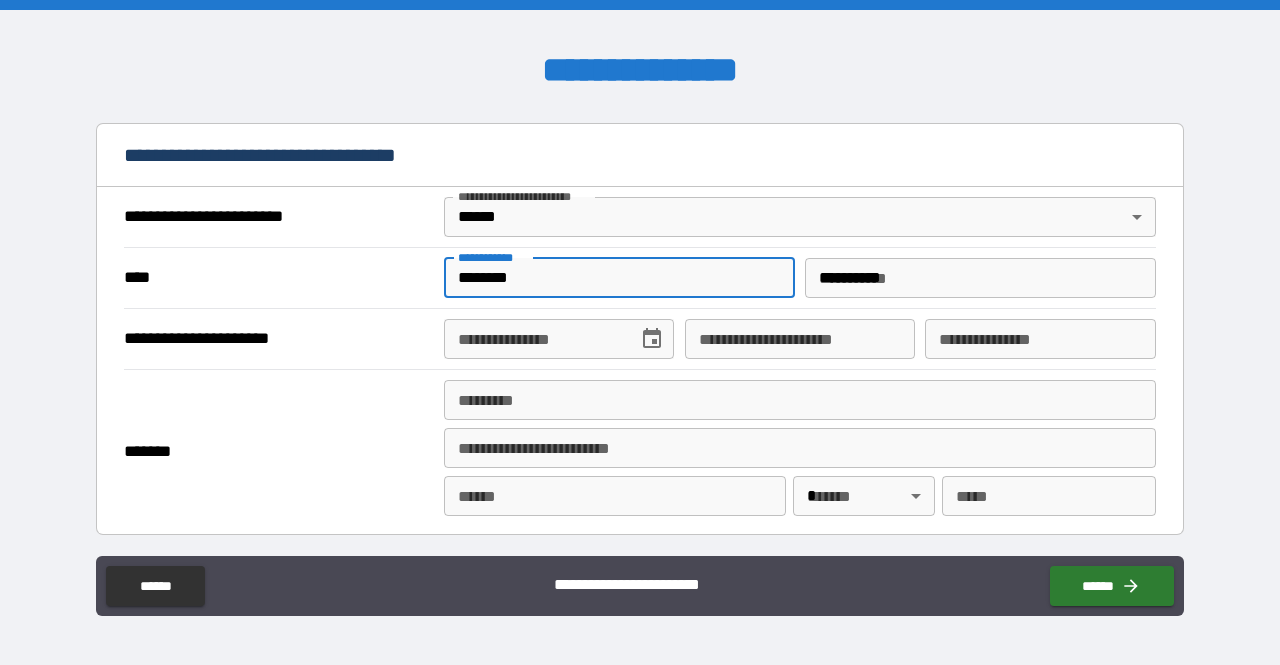 type on "**********" 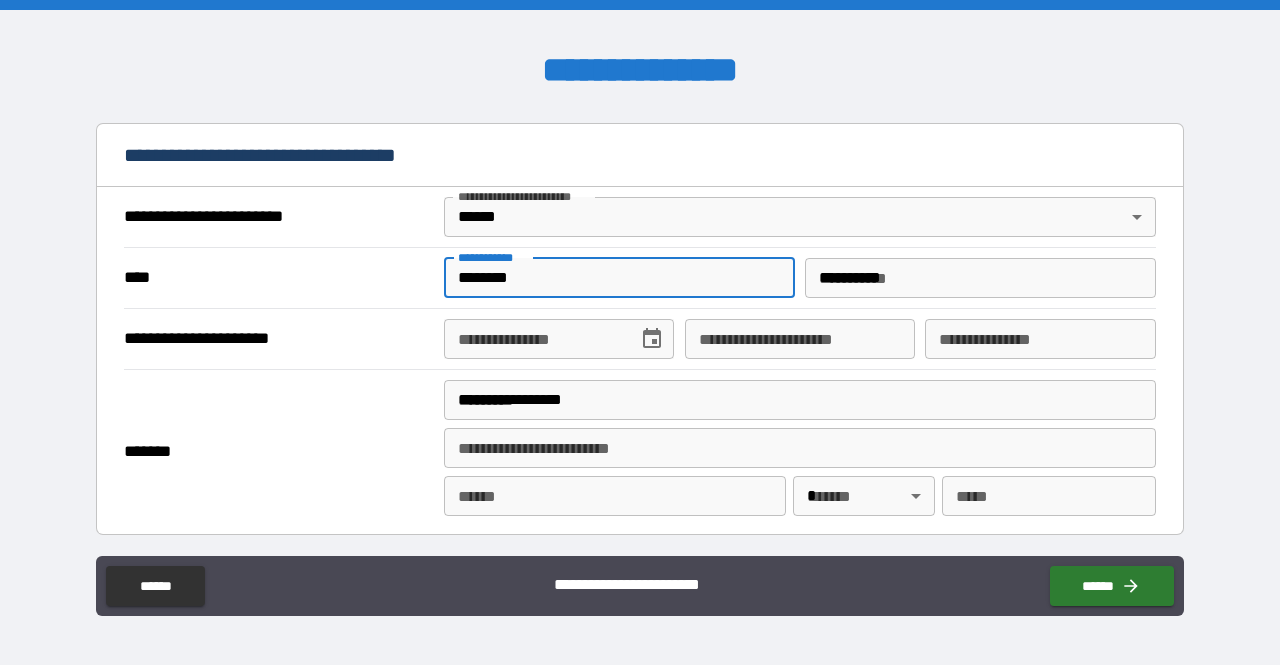type on "*********" 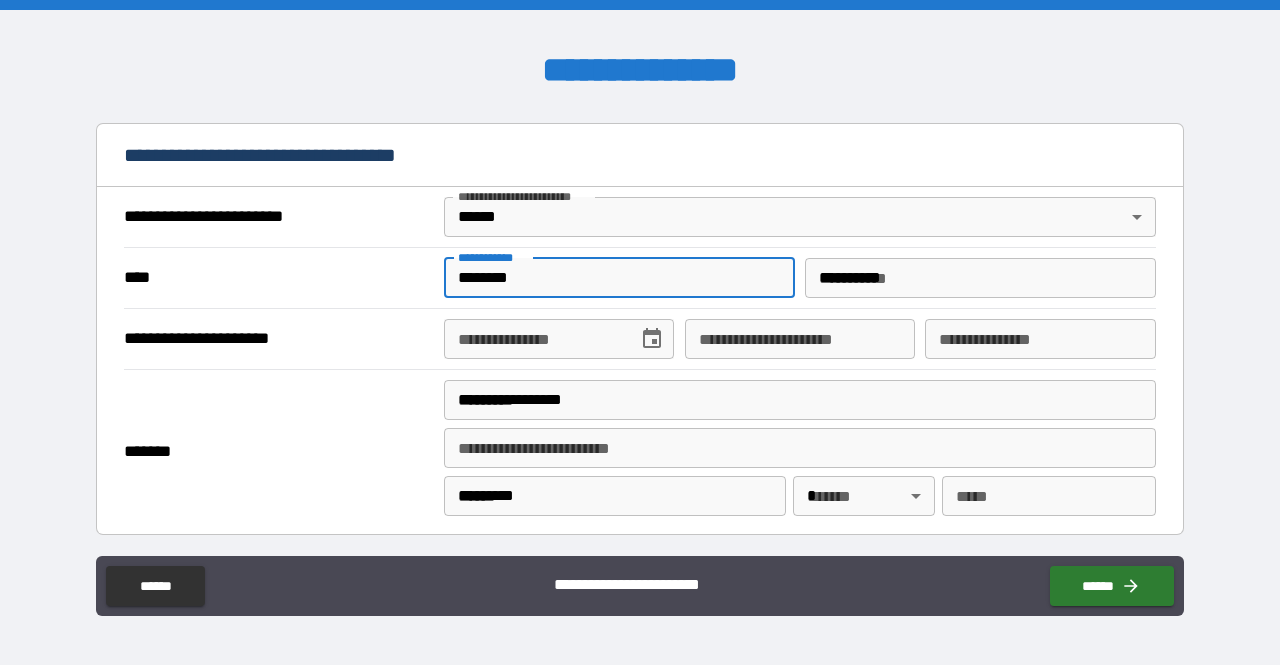 type on "**" 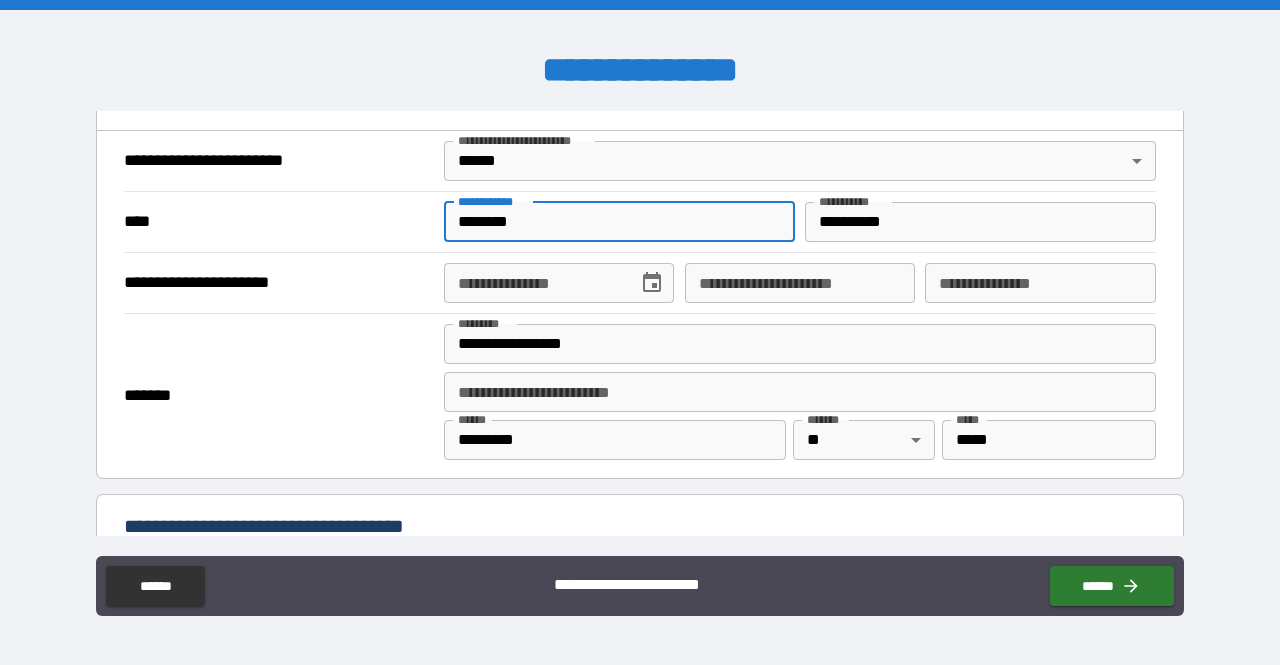 scroll, scrollTop: 760, scrollLeft: 0, axis: vertical 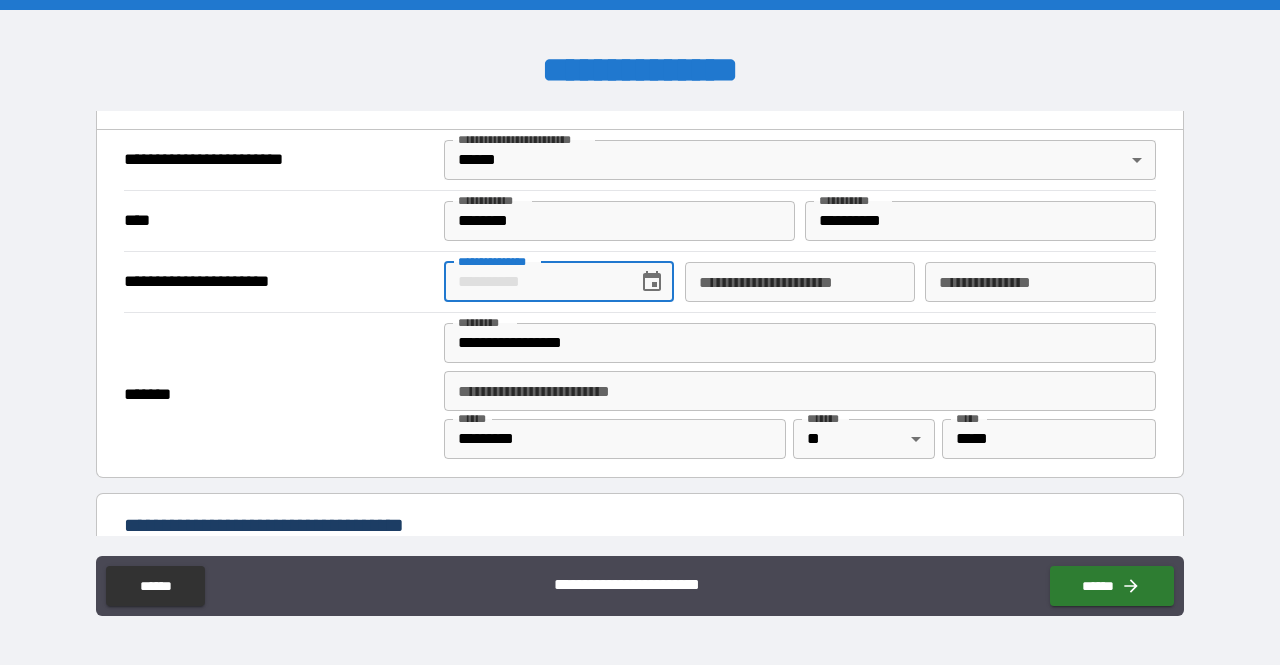 click on "**********" at bounding box center (534, 282) 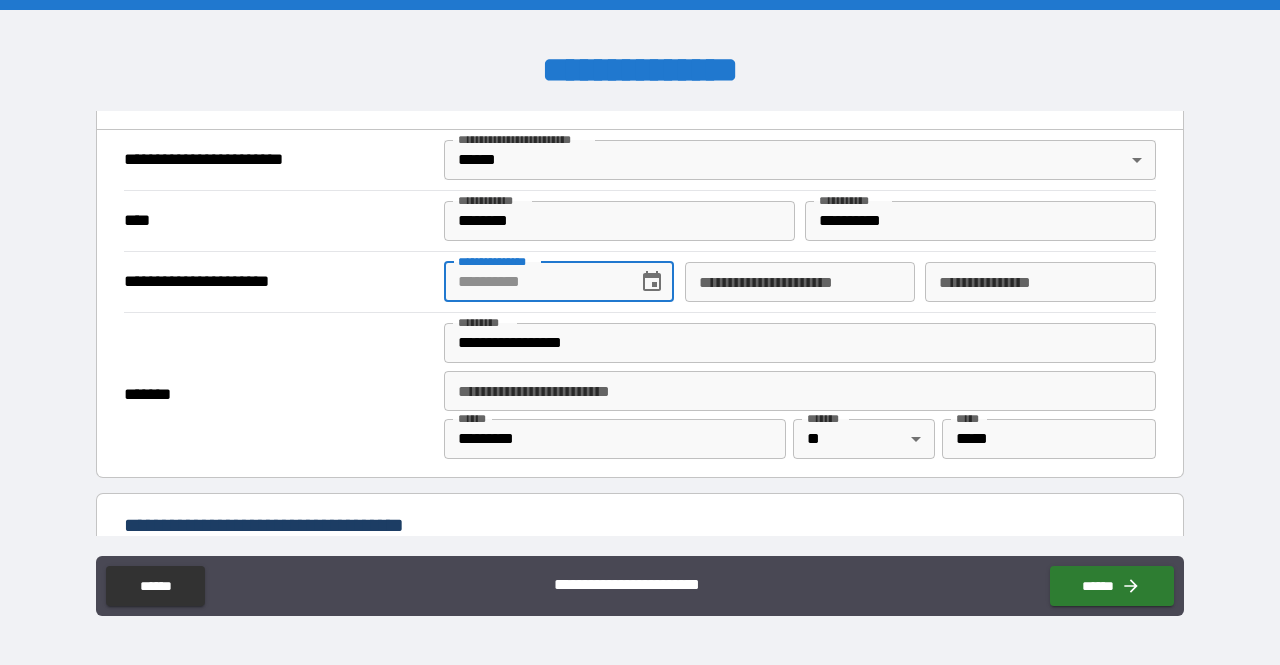 type on "**********" 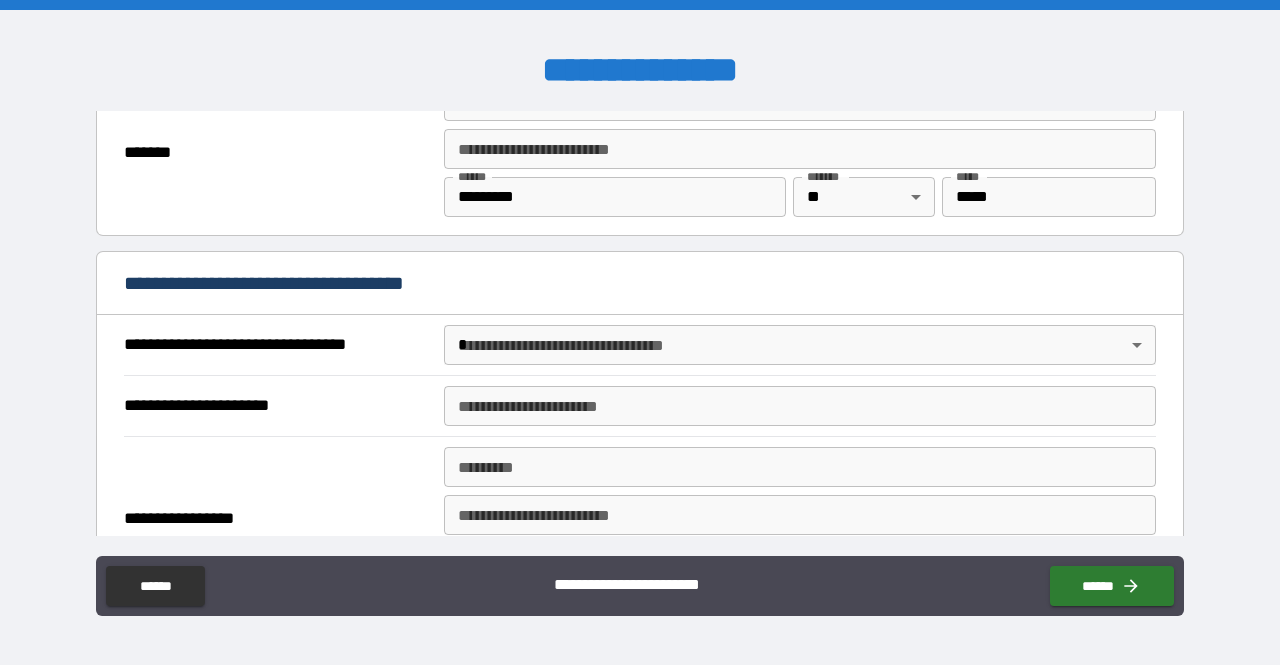 scroll, scrollTop: 1014, scrollLeft: 0, axis: vertical 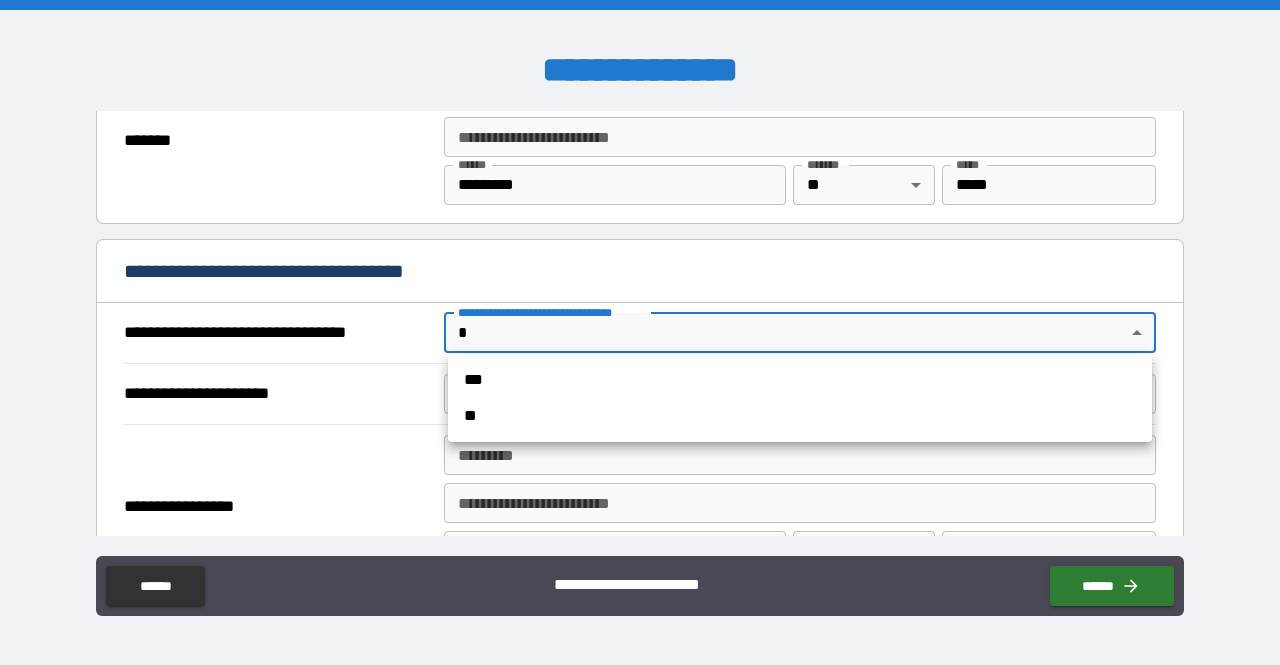 click on "**********" at bounding box center [640, 332] 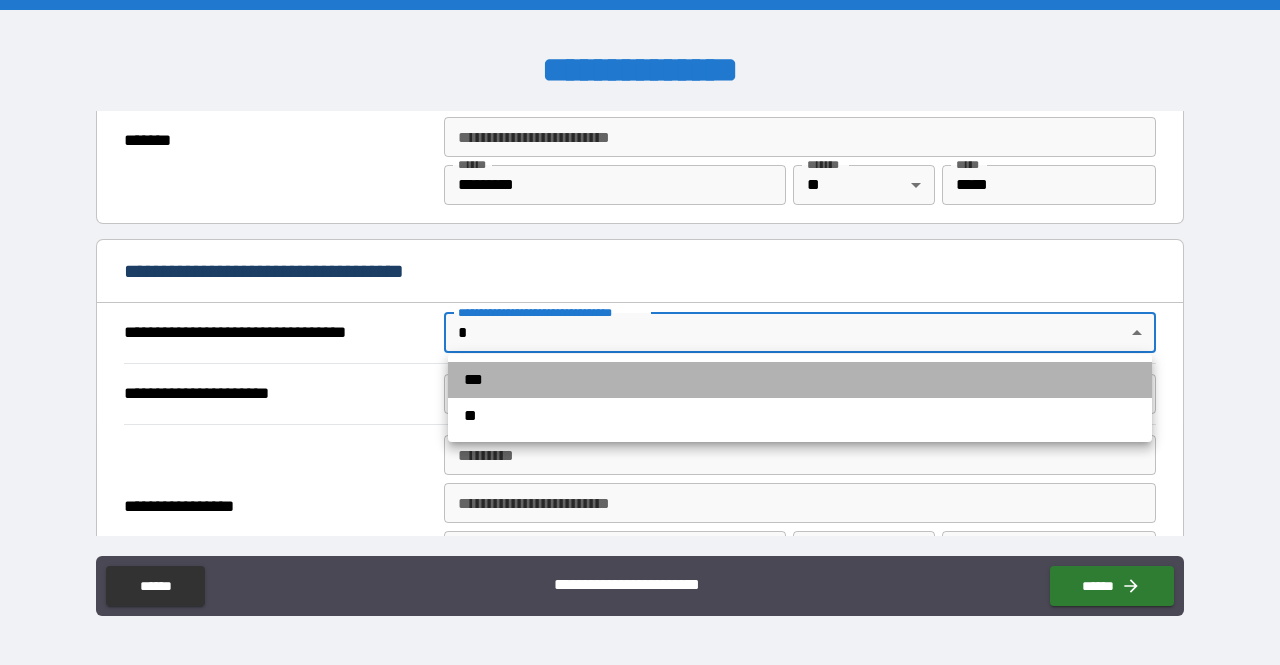 click on "***" at bounding box center (800, 380) 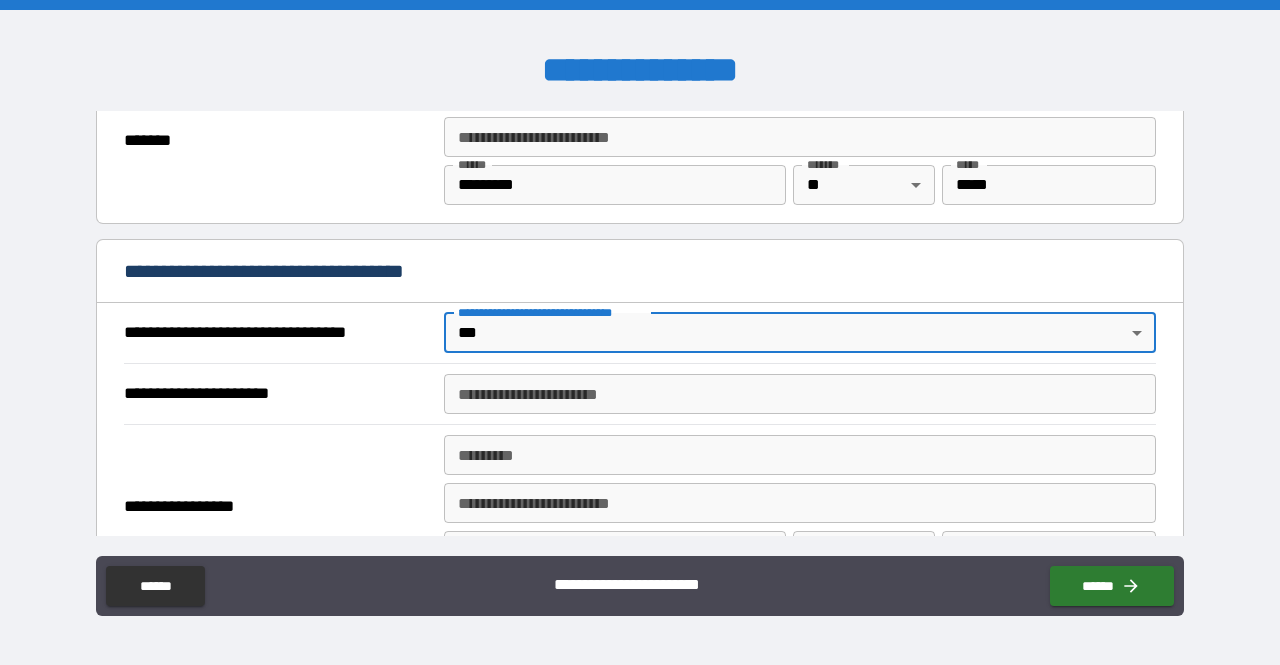 click on "**********" at bounding box center (800, 394) 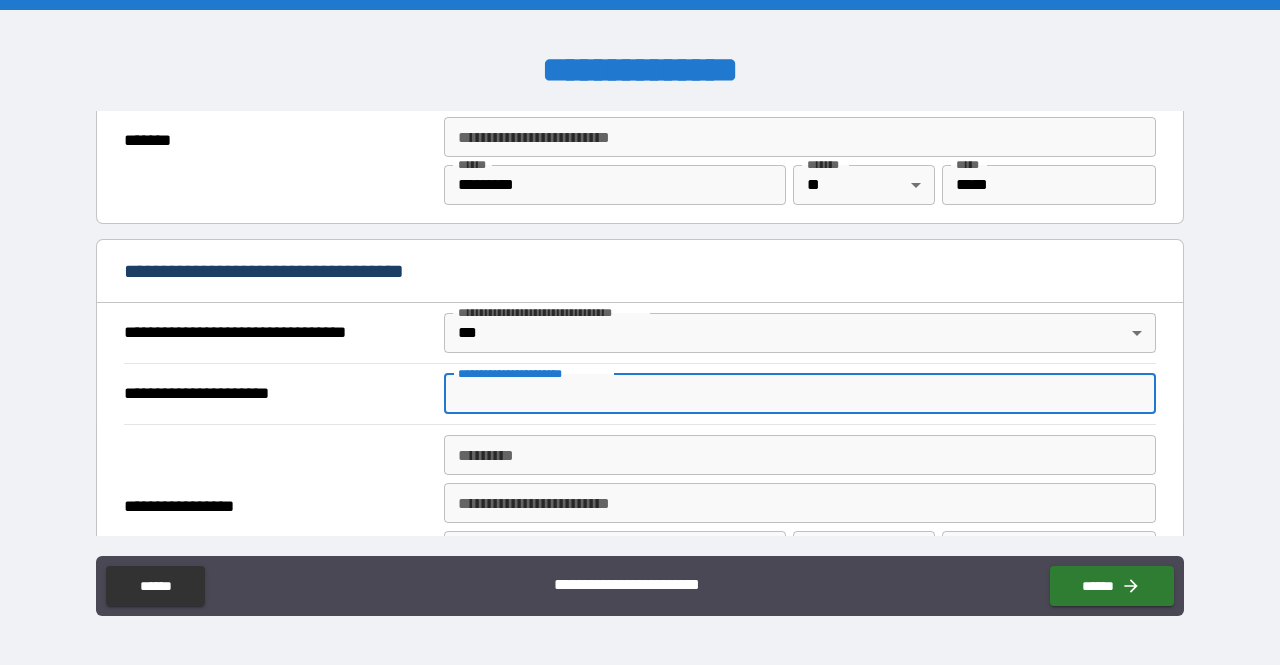 type on "**********" 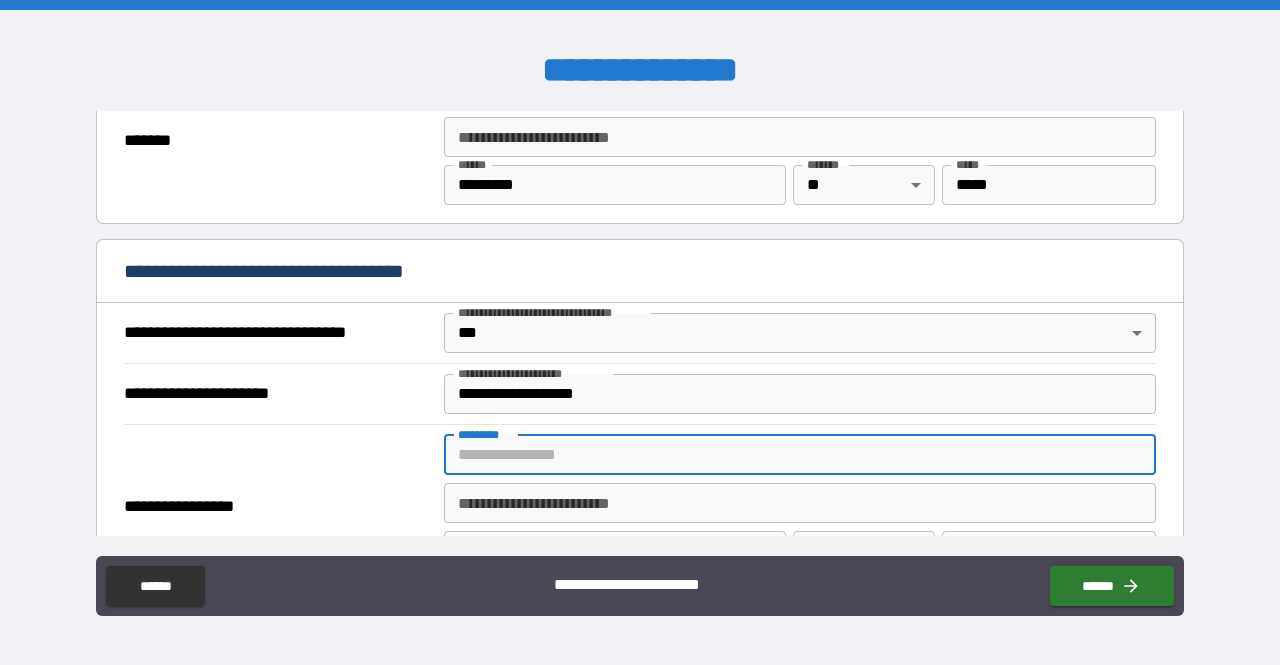 click on "*******   *" at bounding box center (800, 455) 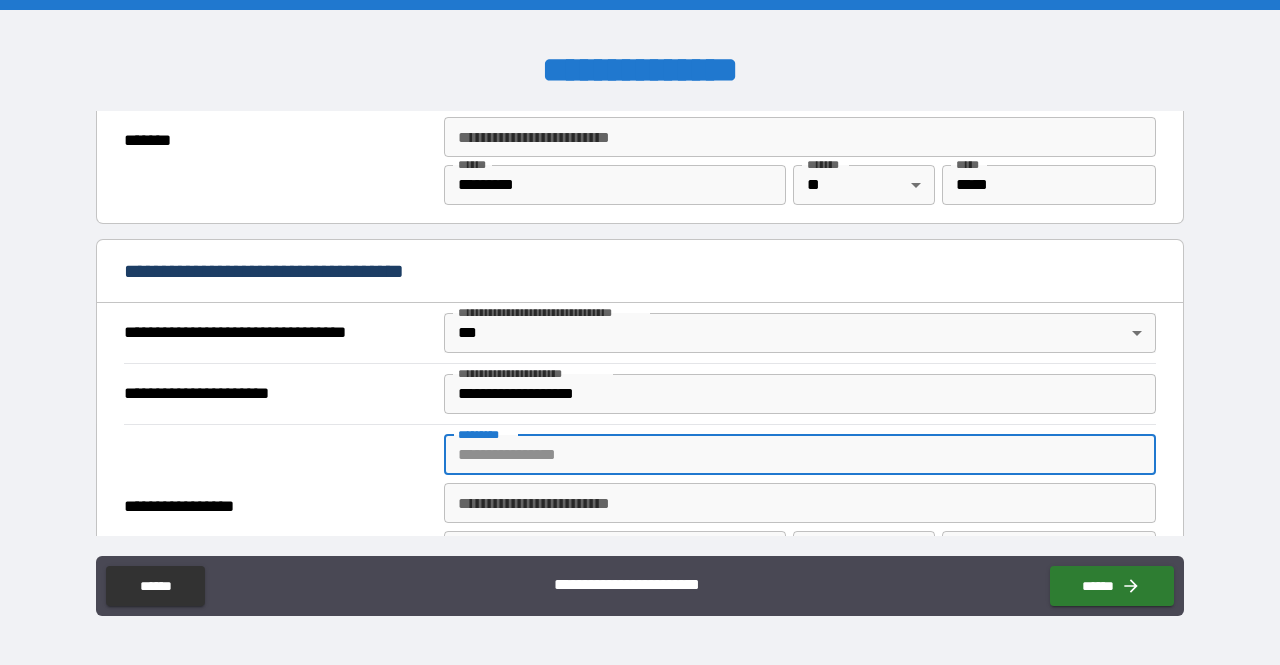 type on "**********" 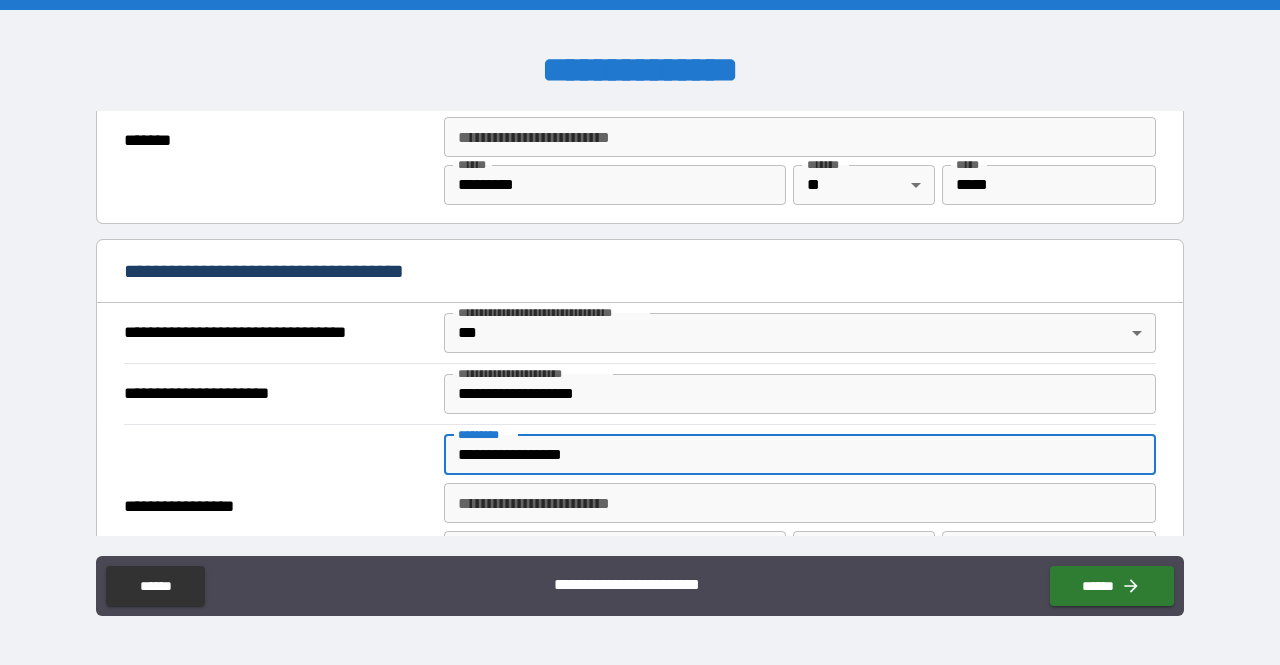 type on "*********" 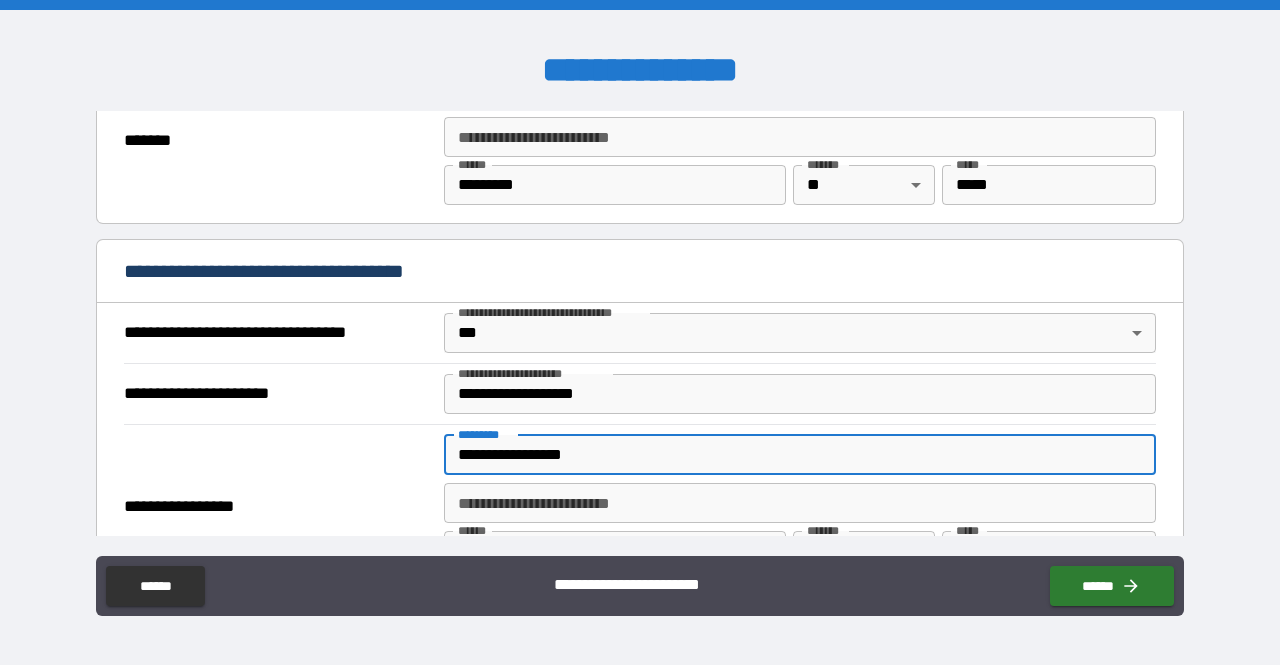 drag, startPoint x: 604, startPoint y: 451, endPoint x: 297, endPoint y: 451, distance: 307 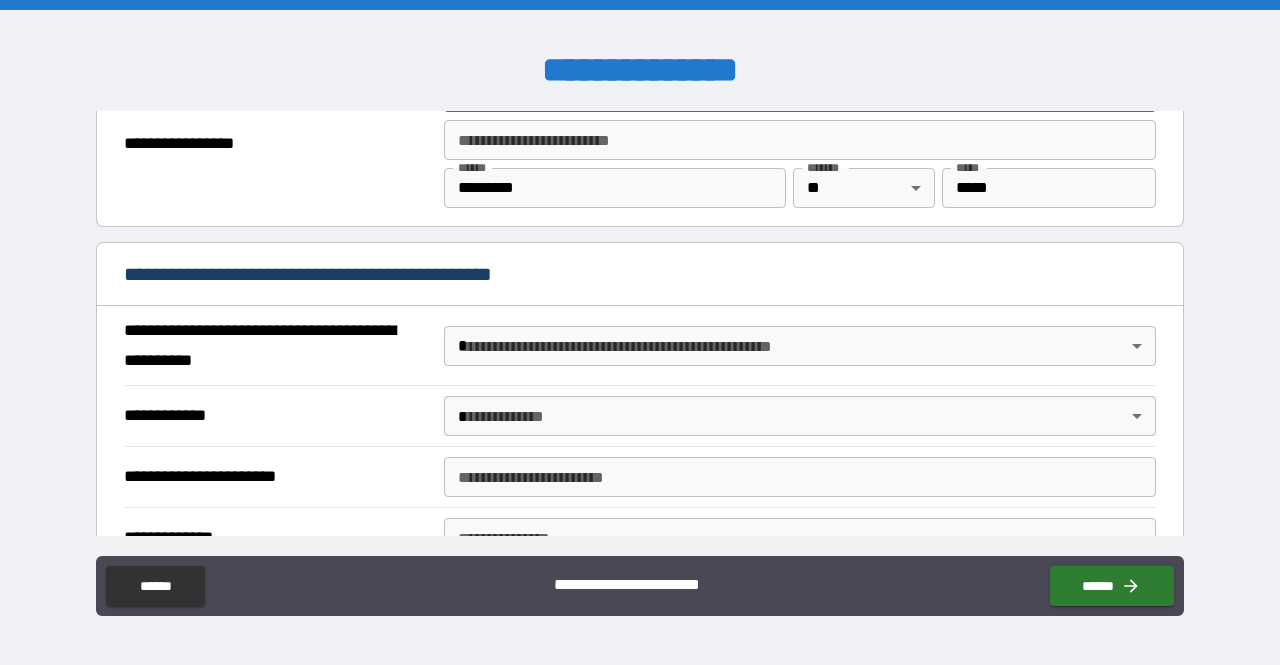 scroll, scrollTop: 1384, scrollLeft: 0, axis: vertical 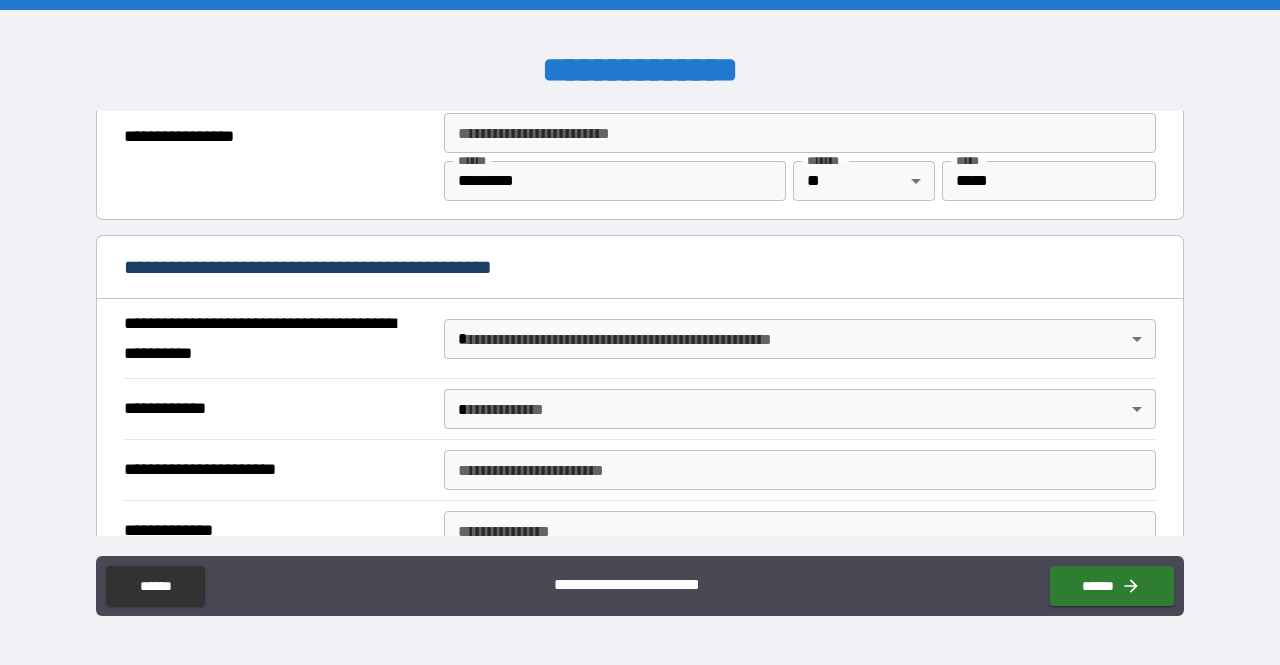 type on "****" 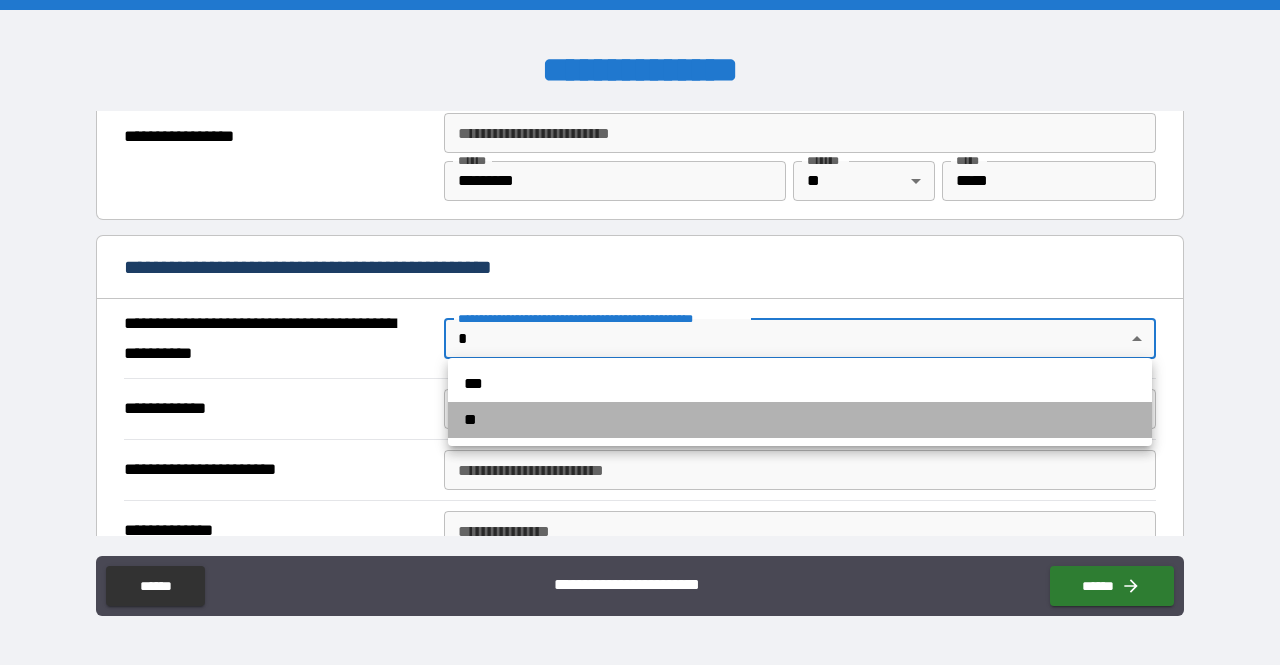 click on "**" at bounding box center (800, 420) 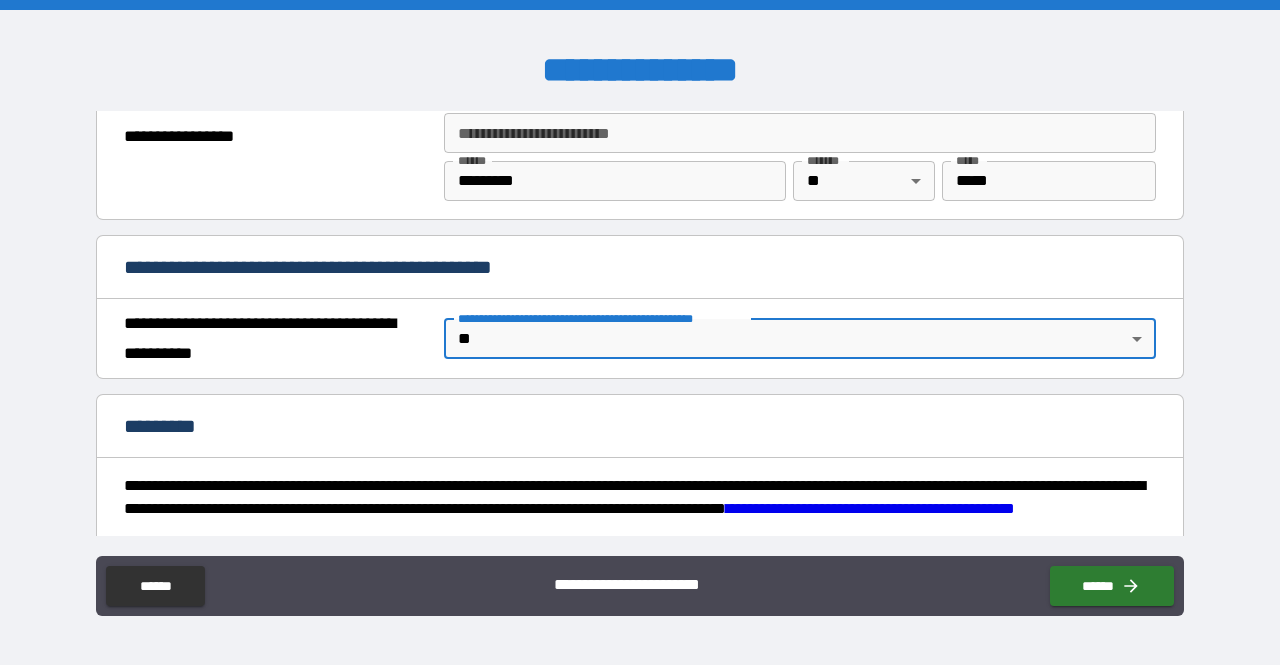 scroll, scrollTop: 1575, scrollLeft: 0, axis: vertical 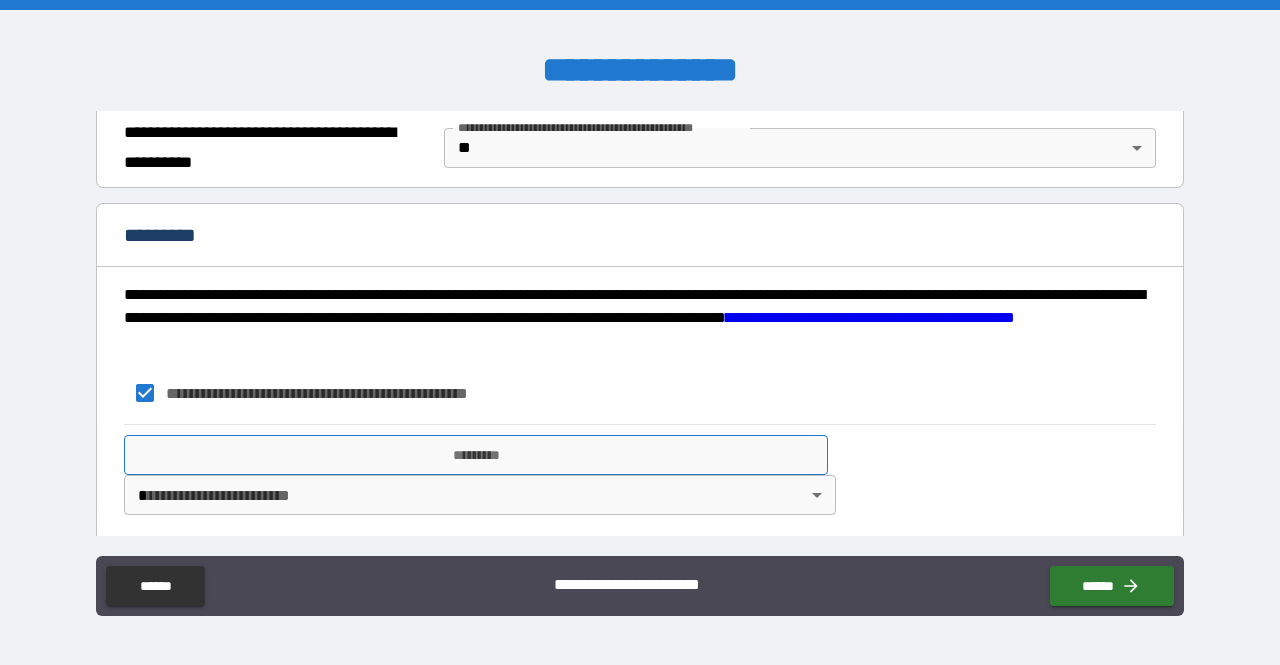 click on "*********" at bounding box center (476, 455) 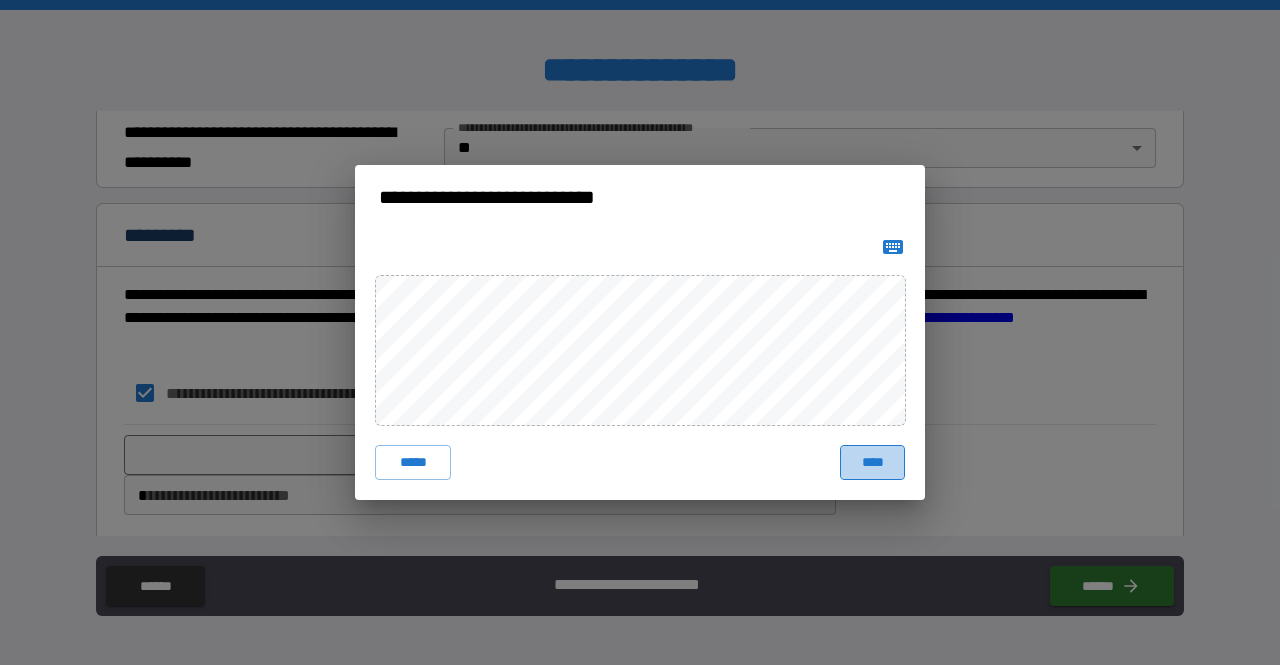 click on "****" at bounding box center [872, 463] 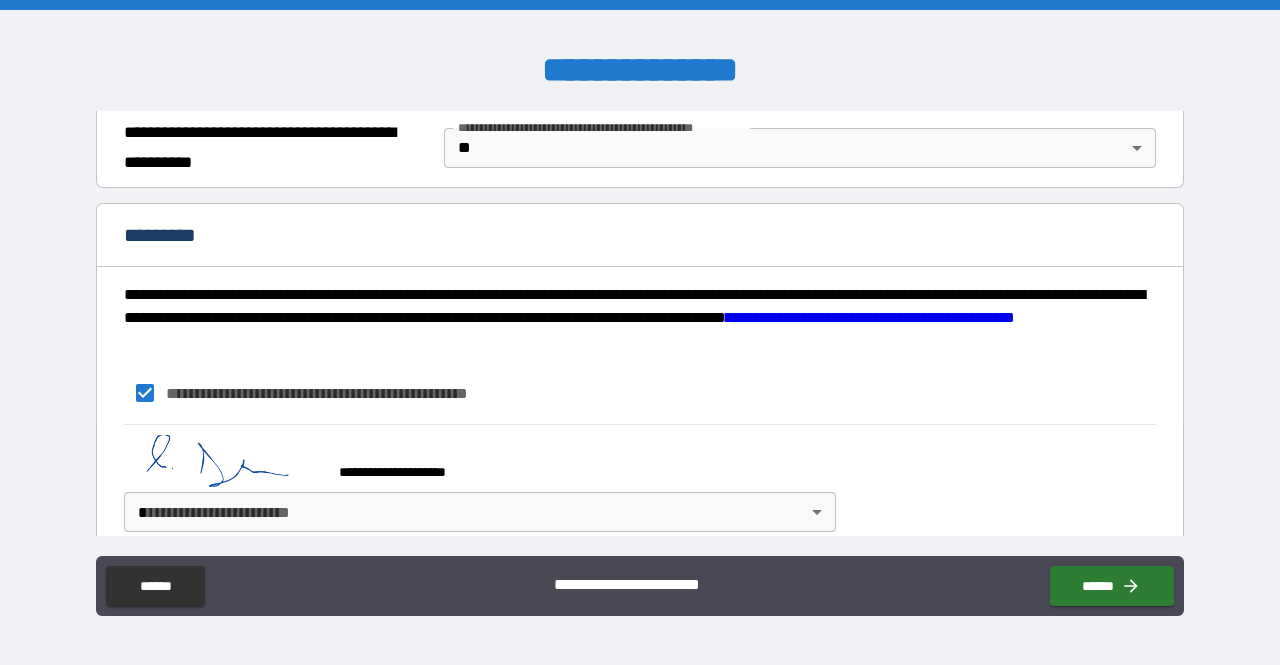 scroll, scrollTop: 1592, scrollLeft: 0, axis: vertical 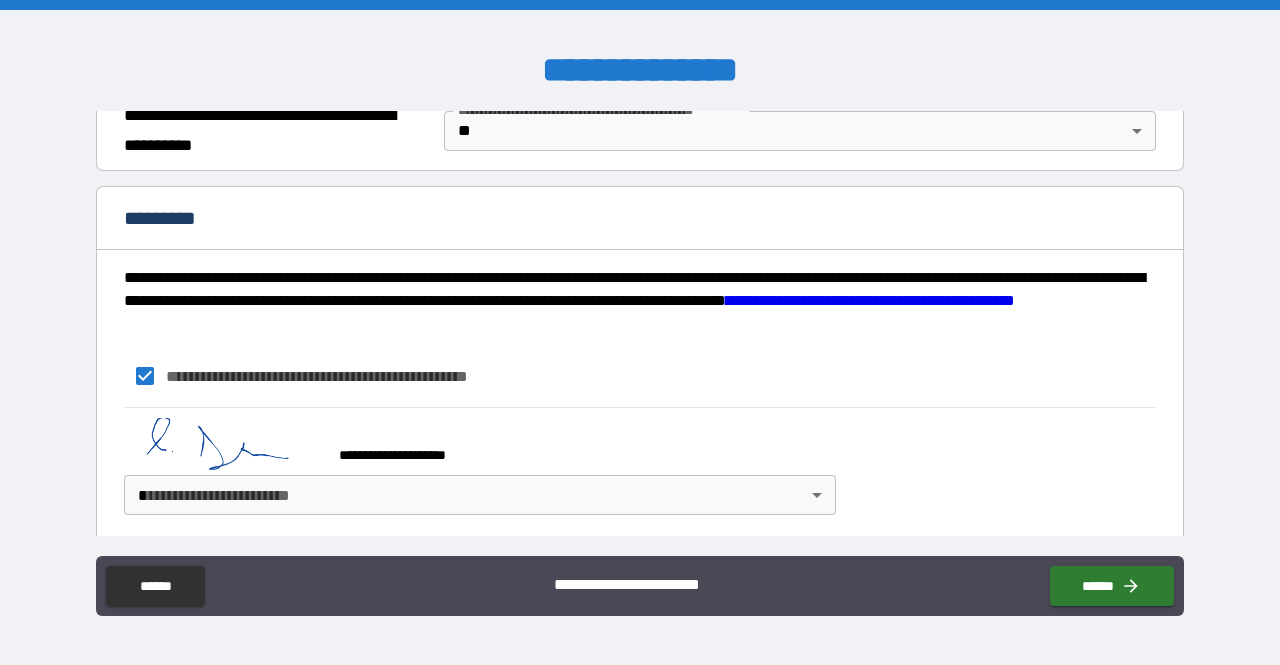 click on "**********" at bounding box center [640, 332] 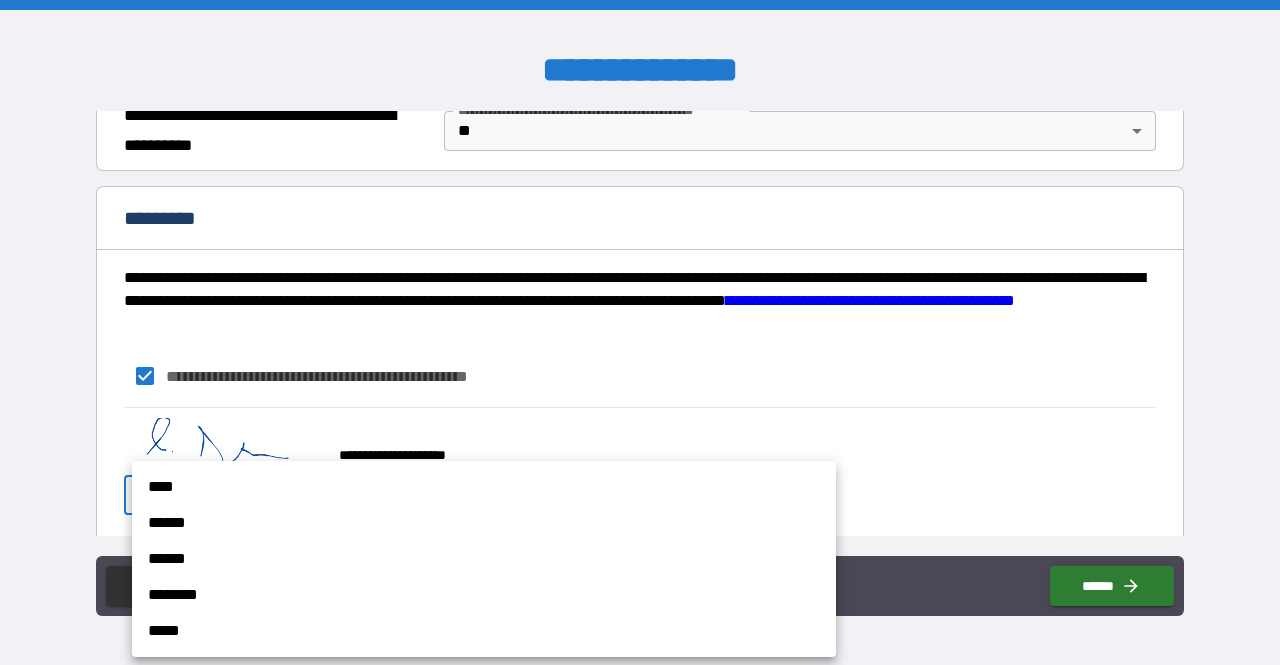 click on "********" at bounding box center (484, 595) 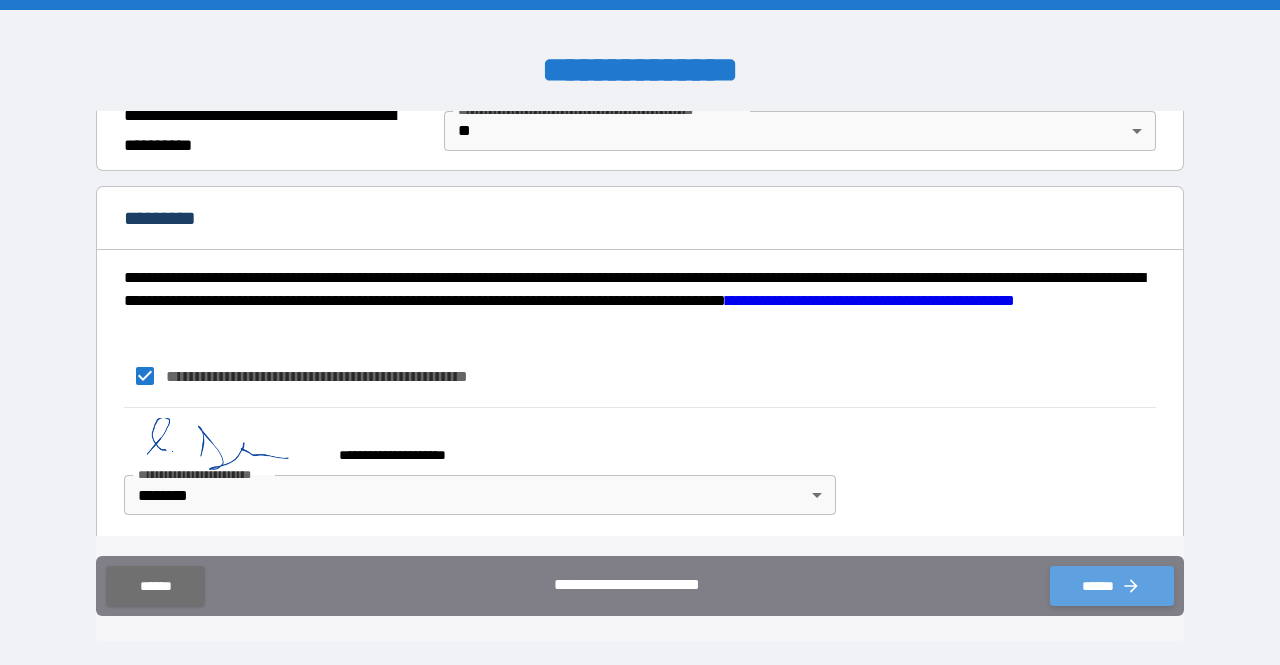 click on "******" at bounding box center (1112, 586) 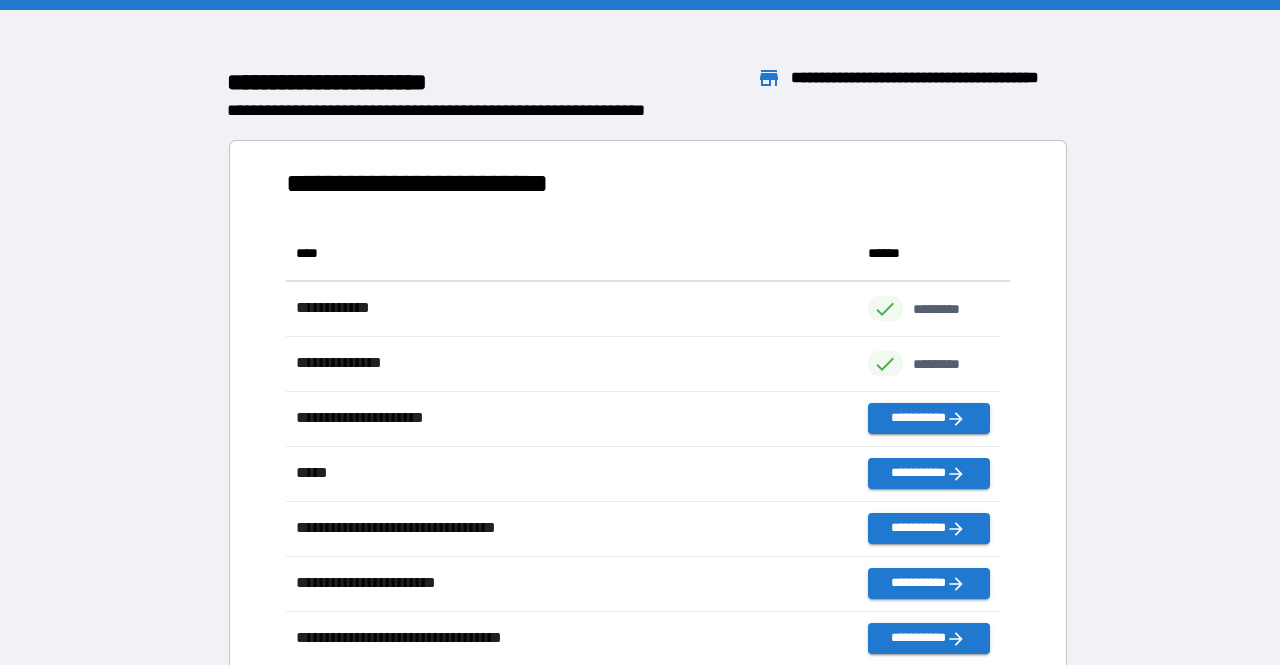 scroll, scrollTop: 16, scrollLeft: 16, axis: both 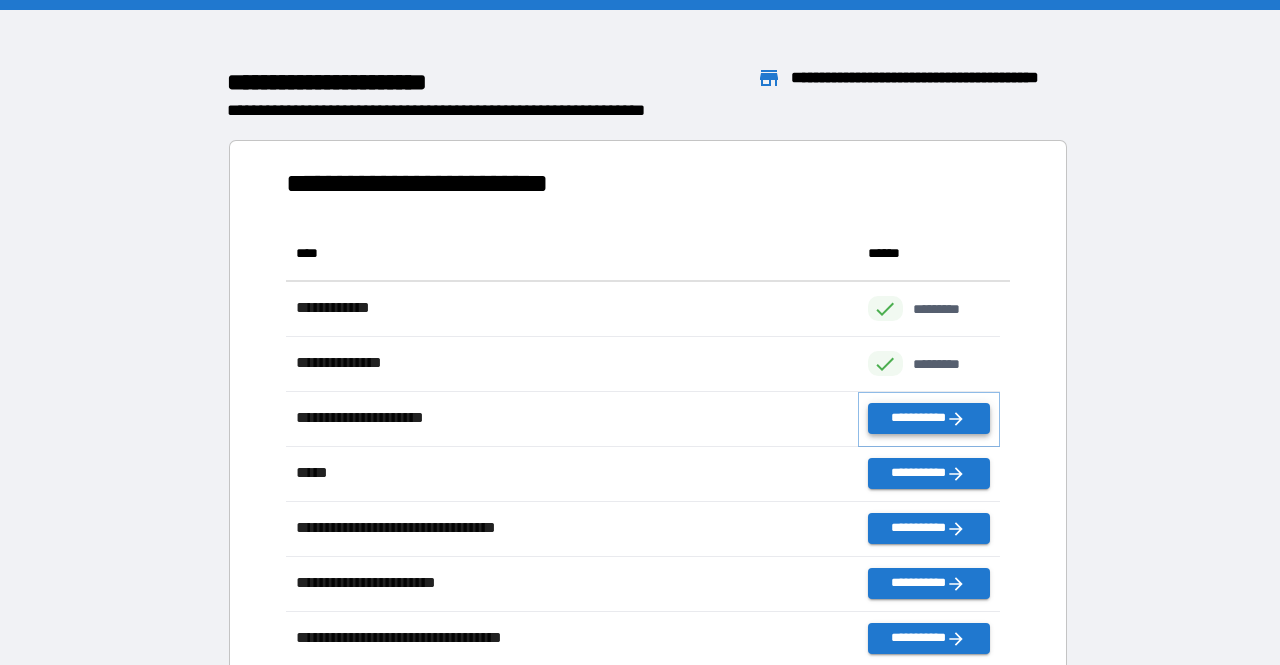 click on "**********" at bounding box center [929, 418] 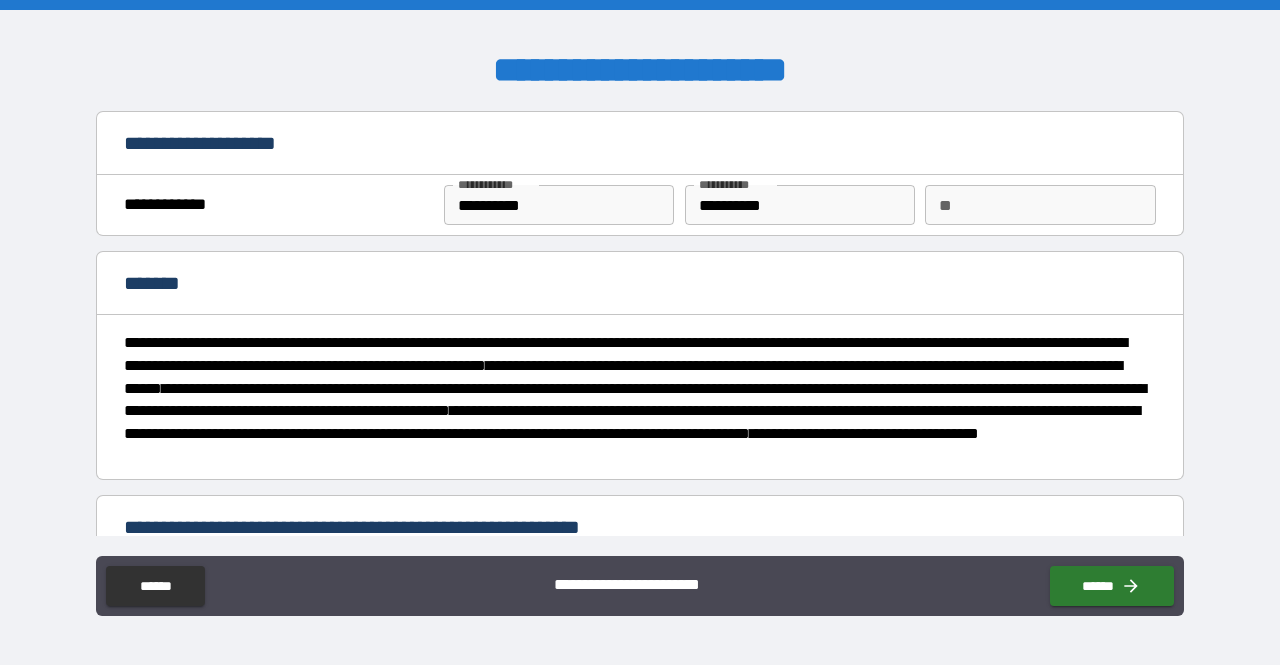 type on "*" 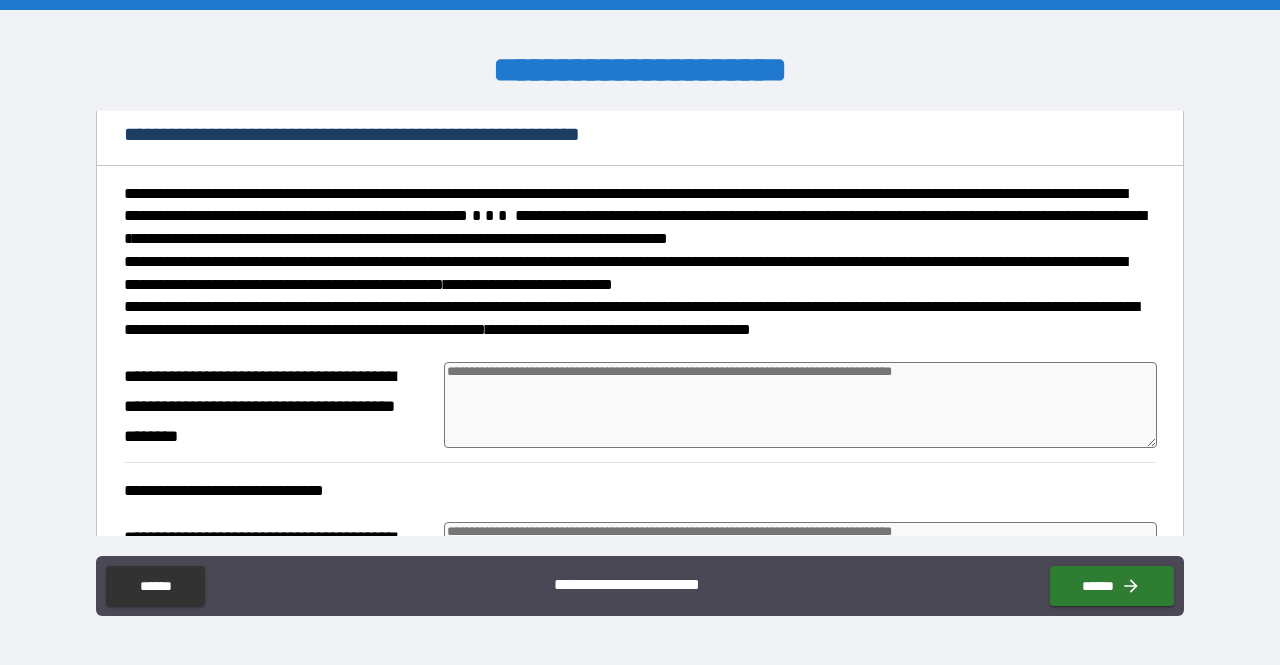 scroll, scrollTop: 449, scrollLeft: 0, axis: vertical 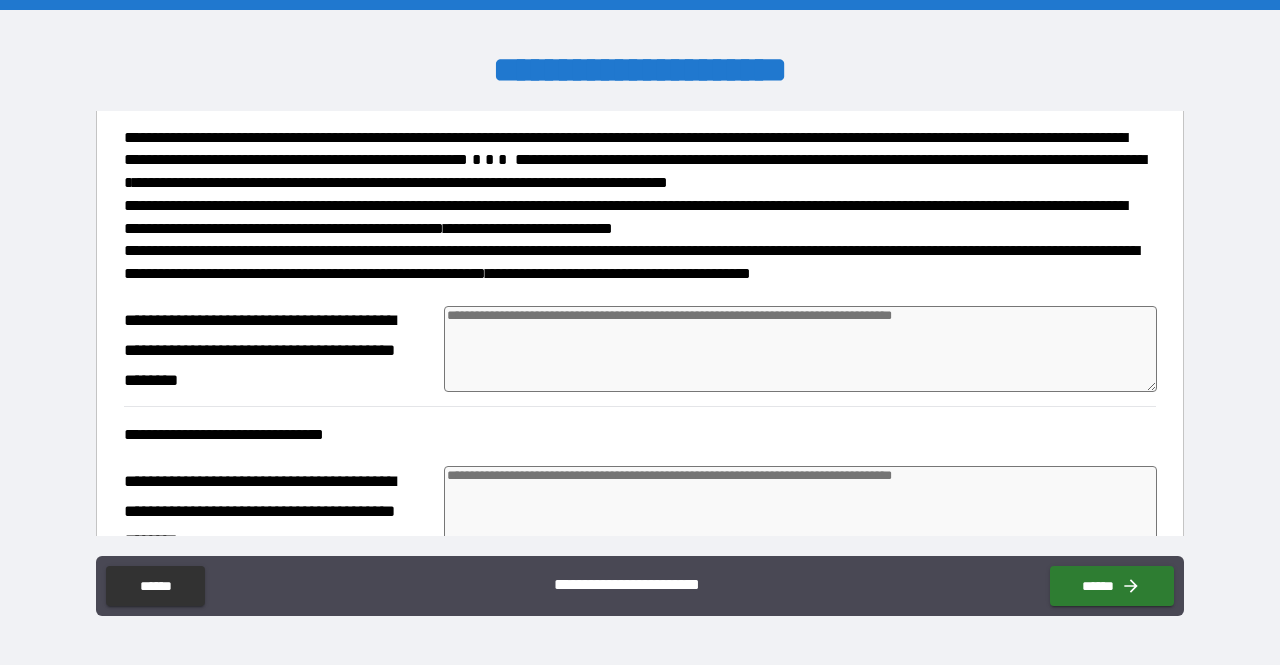 click at bounding box center (800, 349) 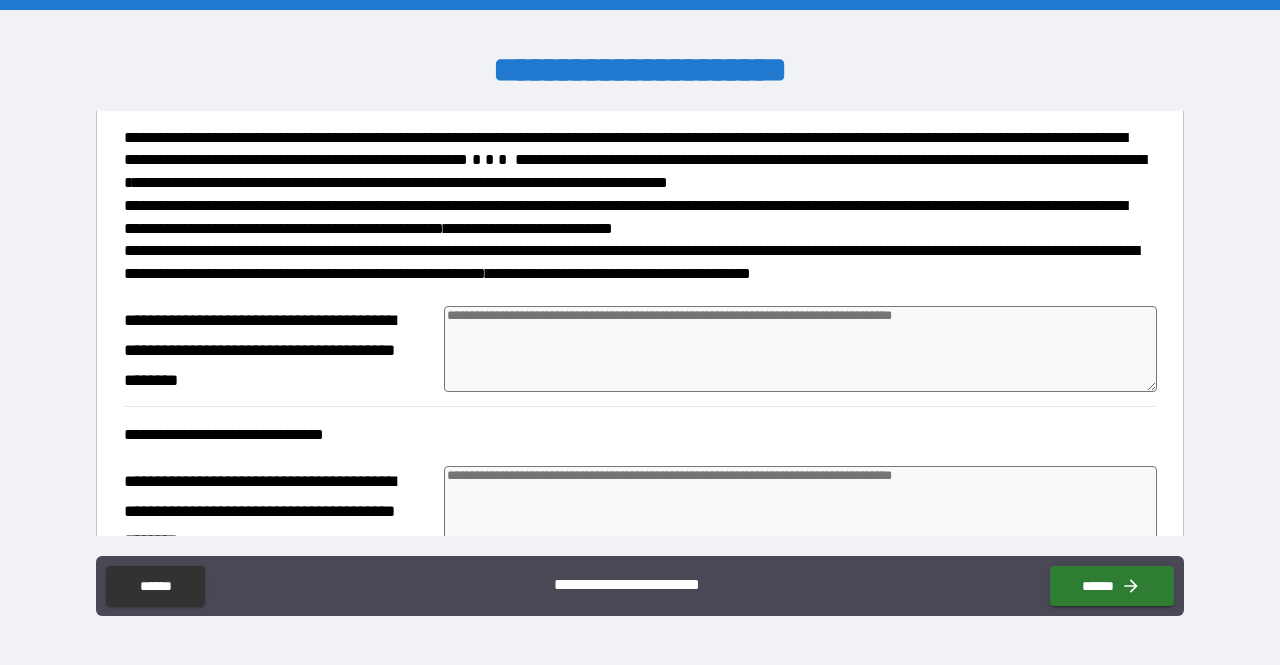 type on "*" 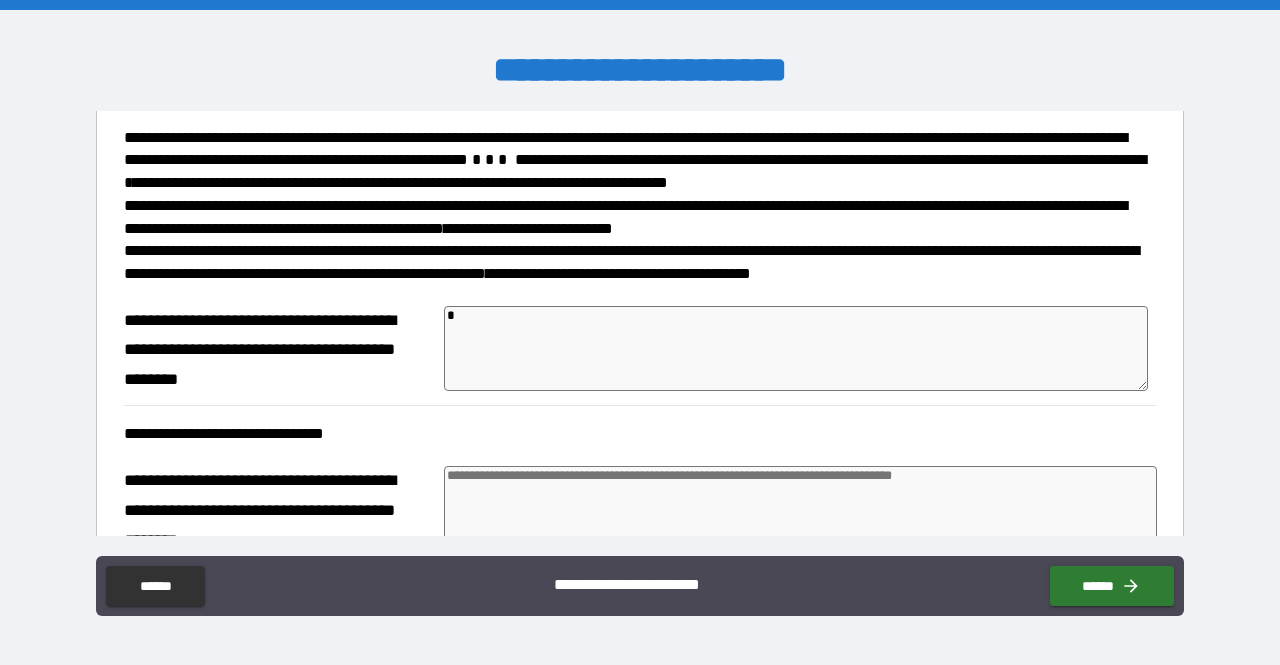 type on "**" 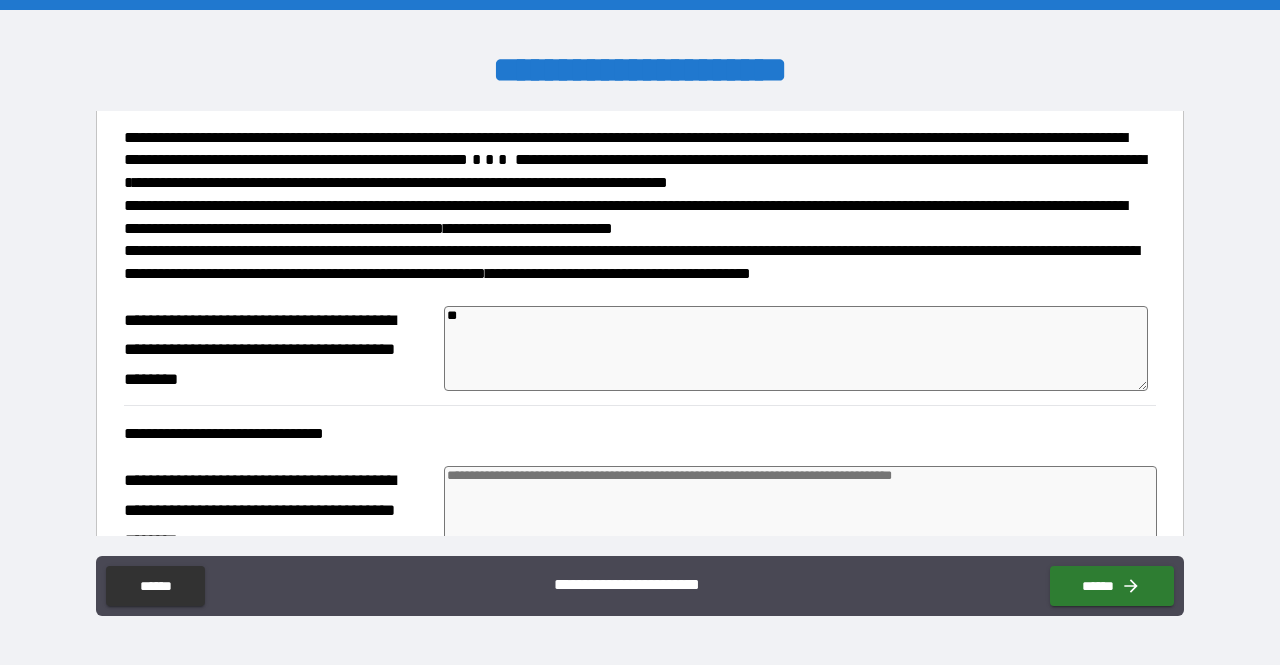 type on "*" 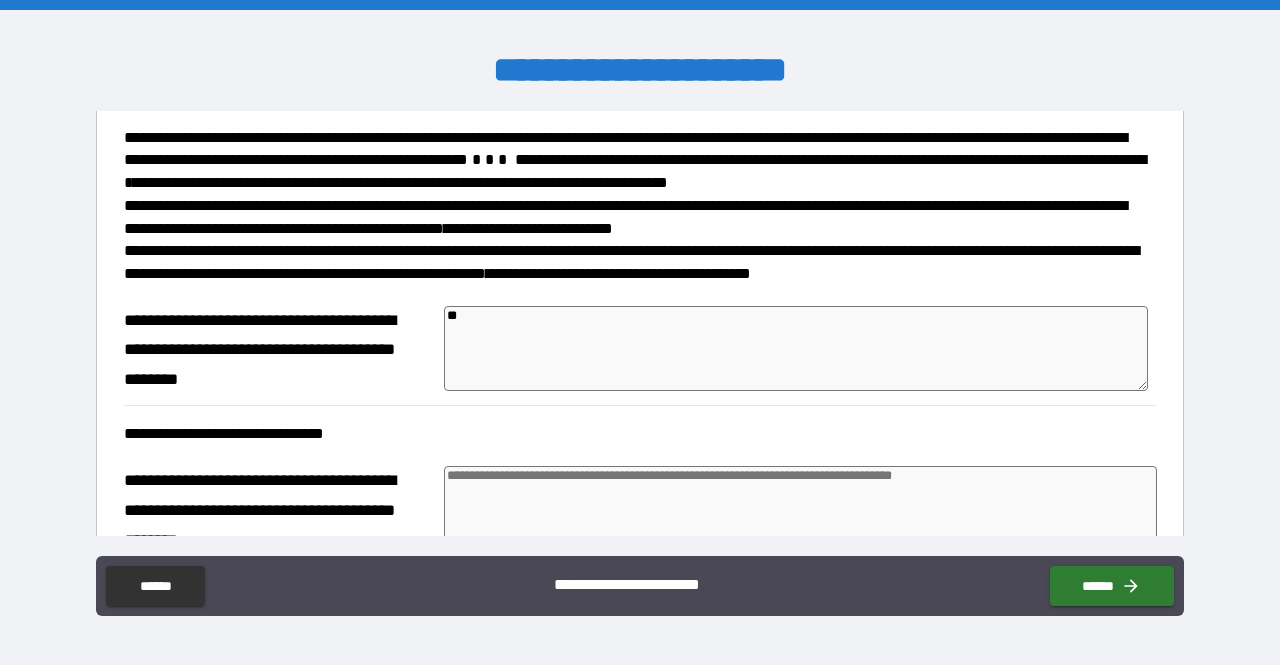 type on "*" 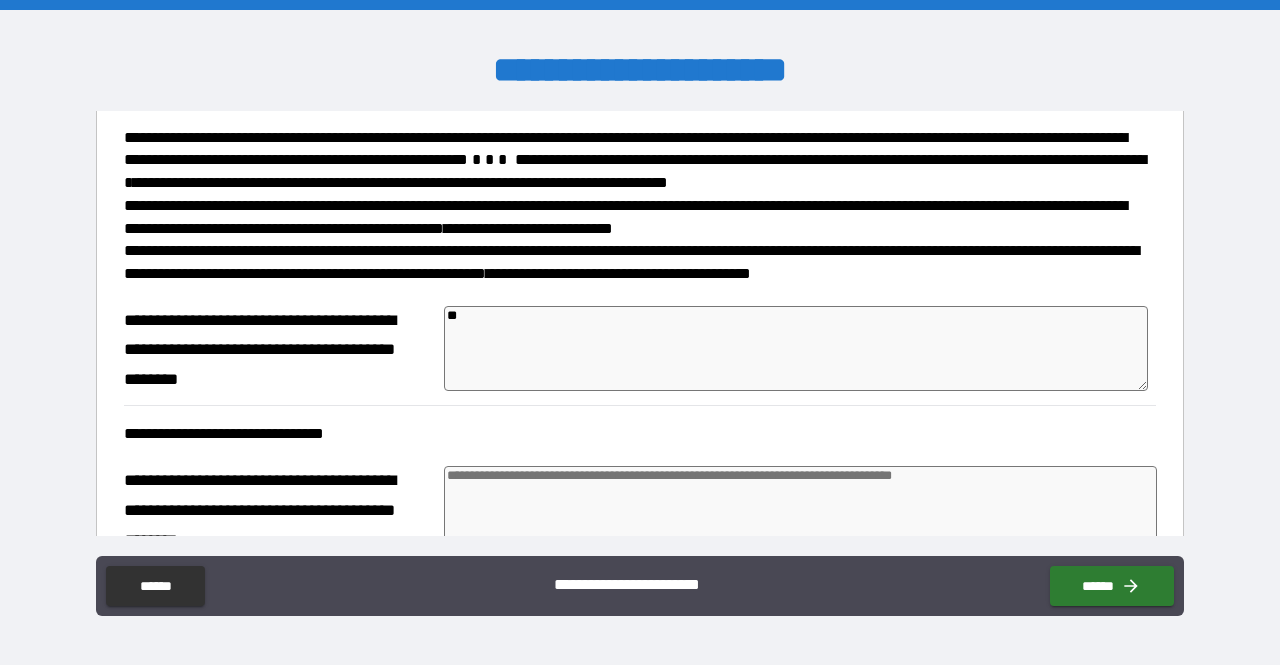 type on "*" 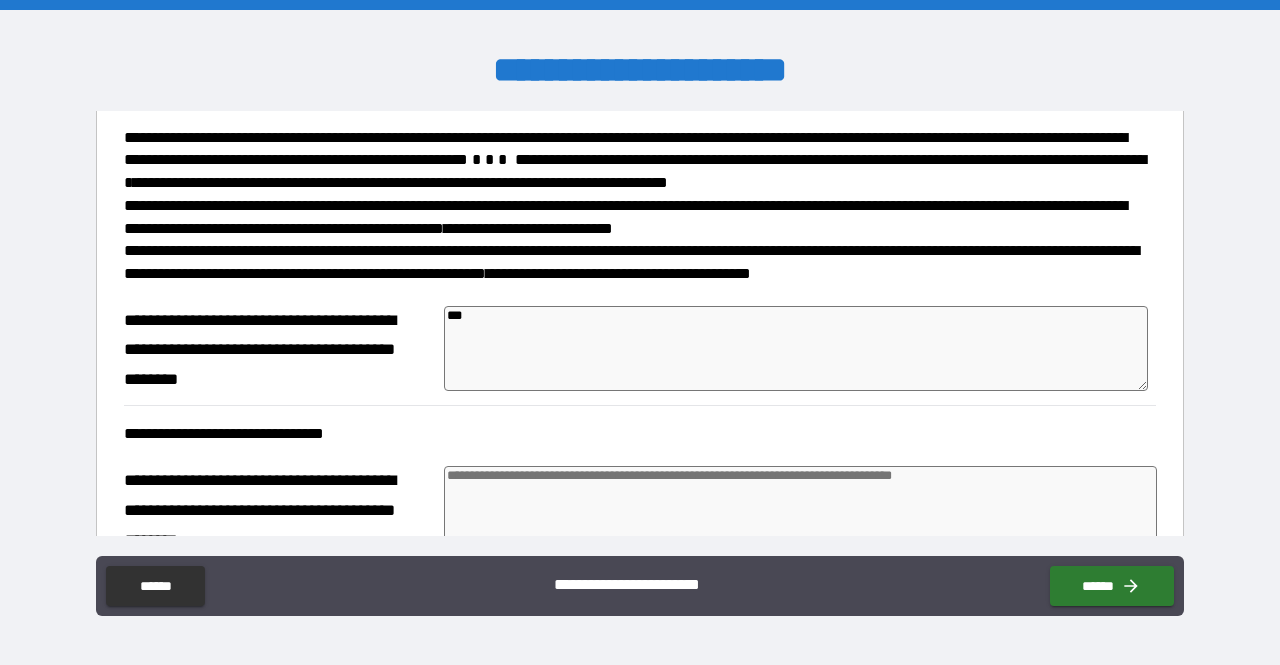 type on "*" 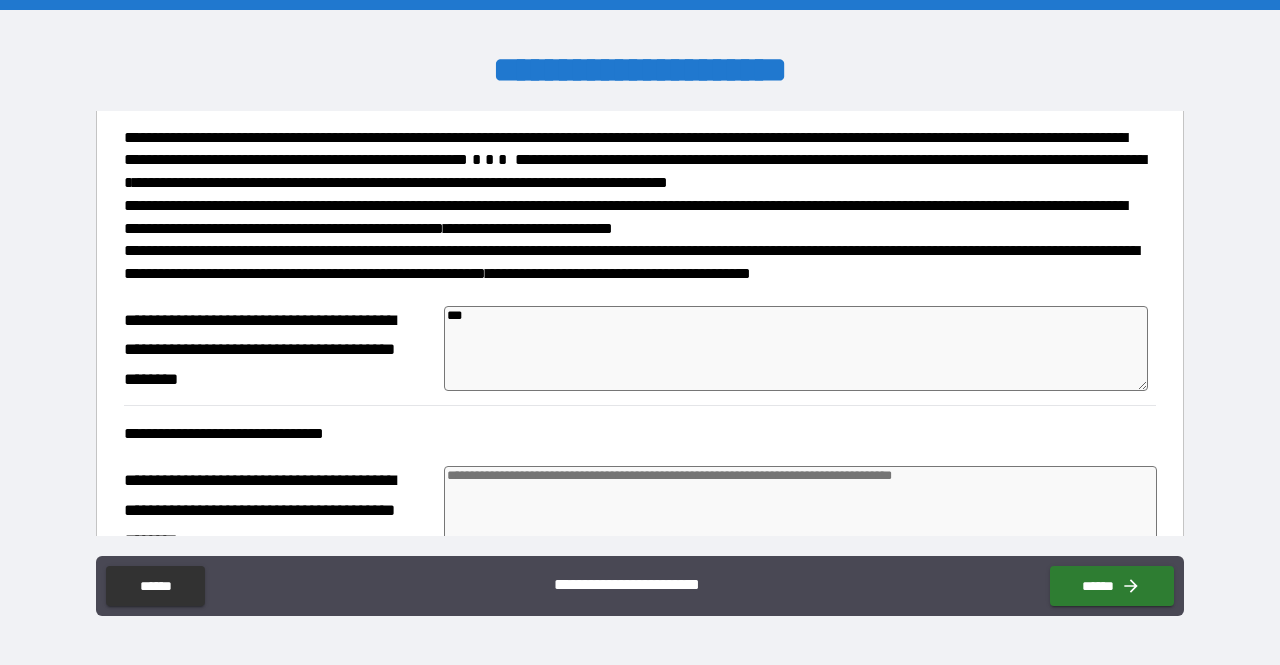 type on "*" 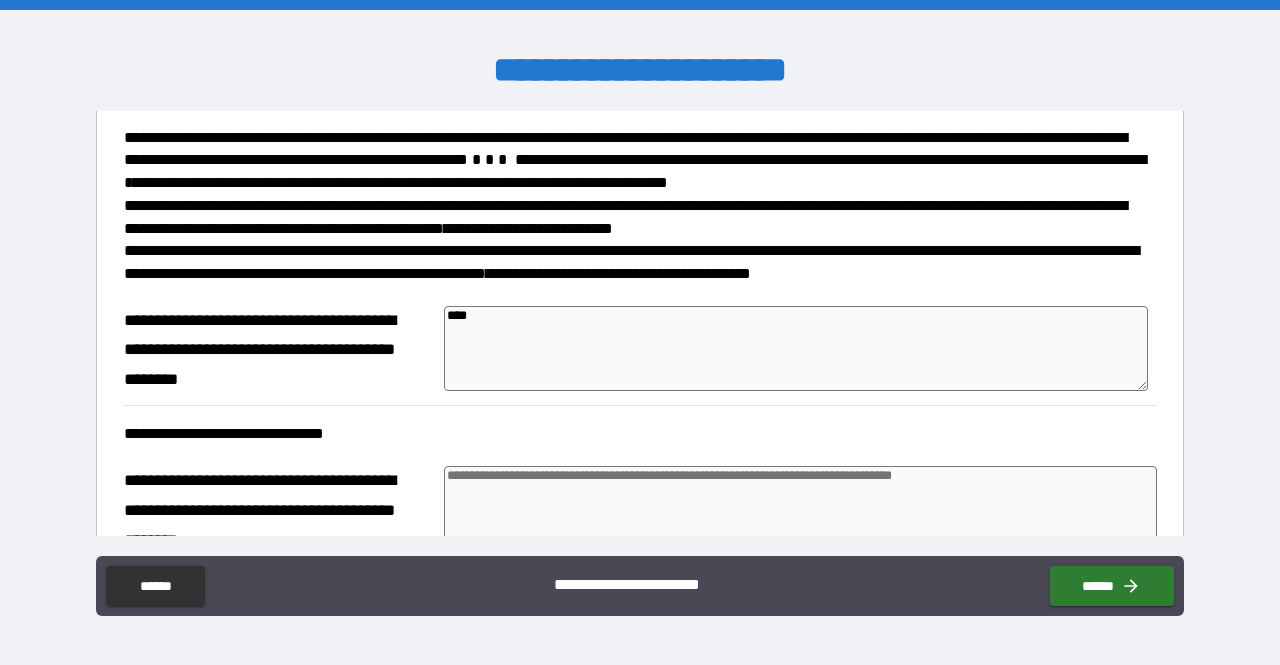 type on "*" 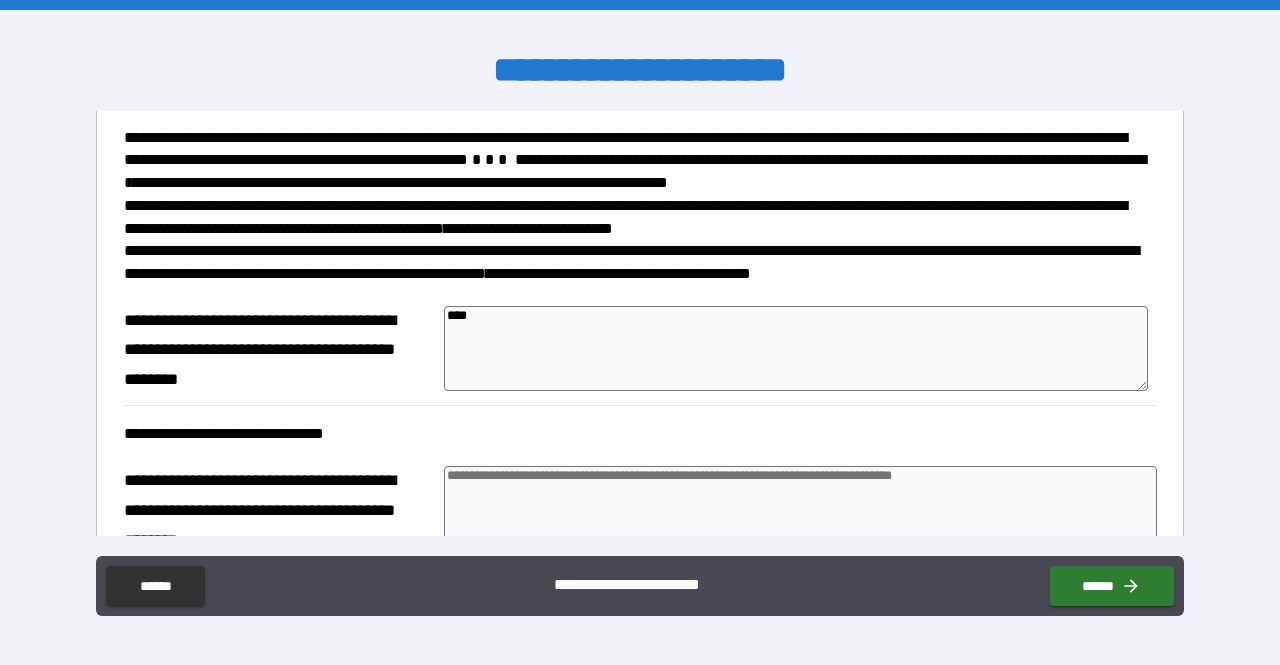 type on "*" 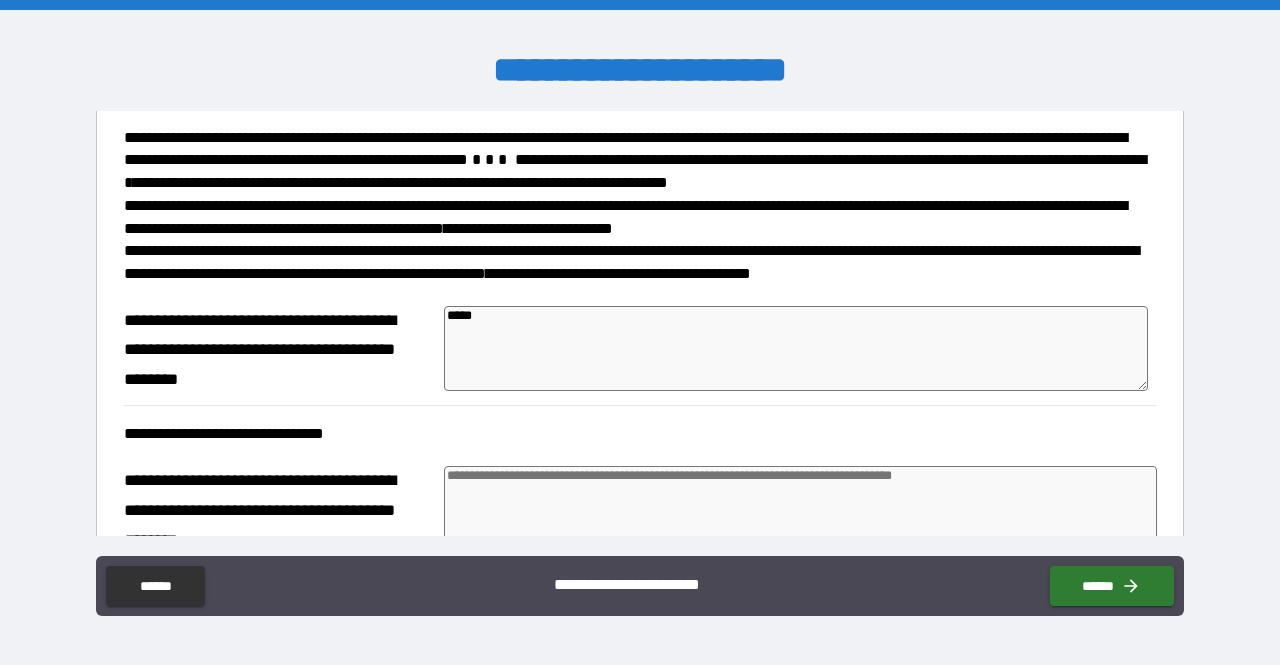 type on "******" 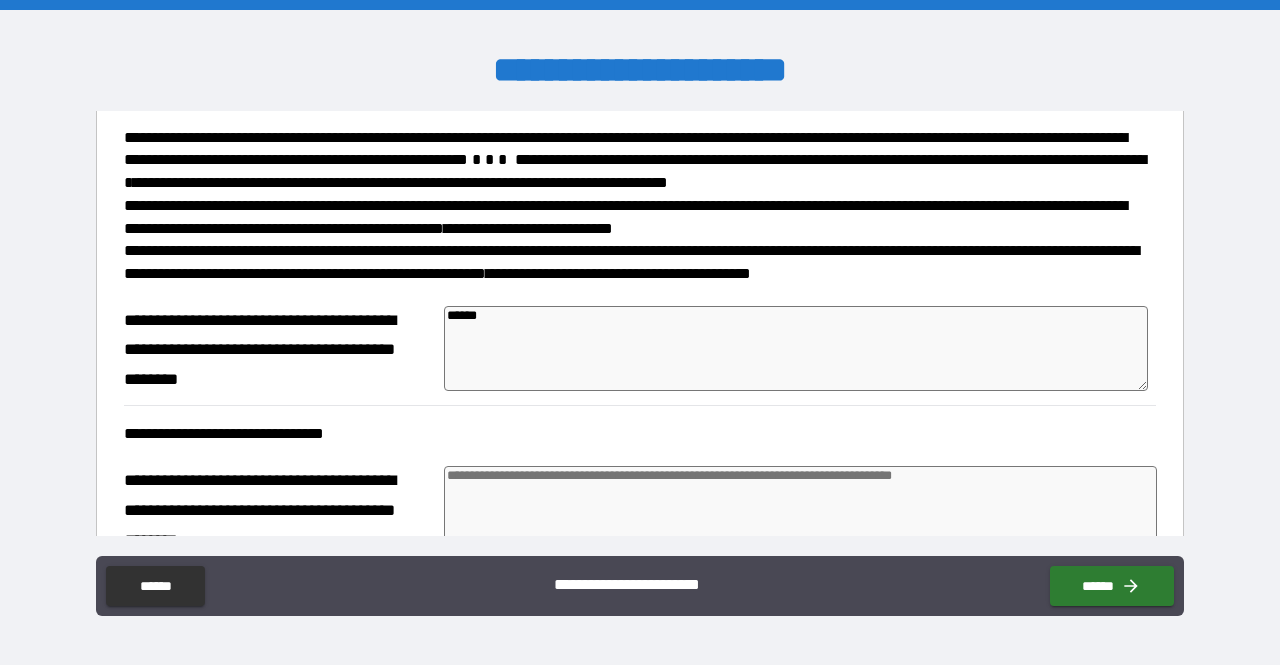 type on "*" 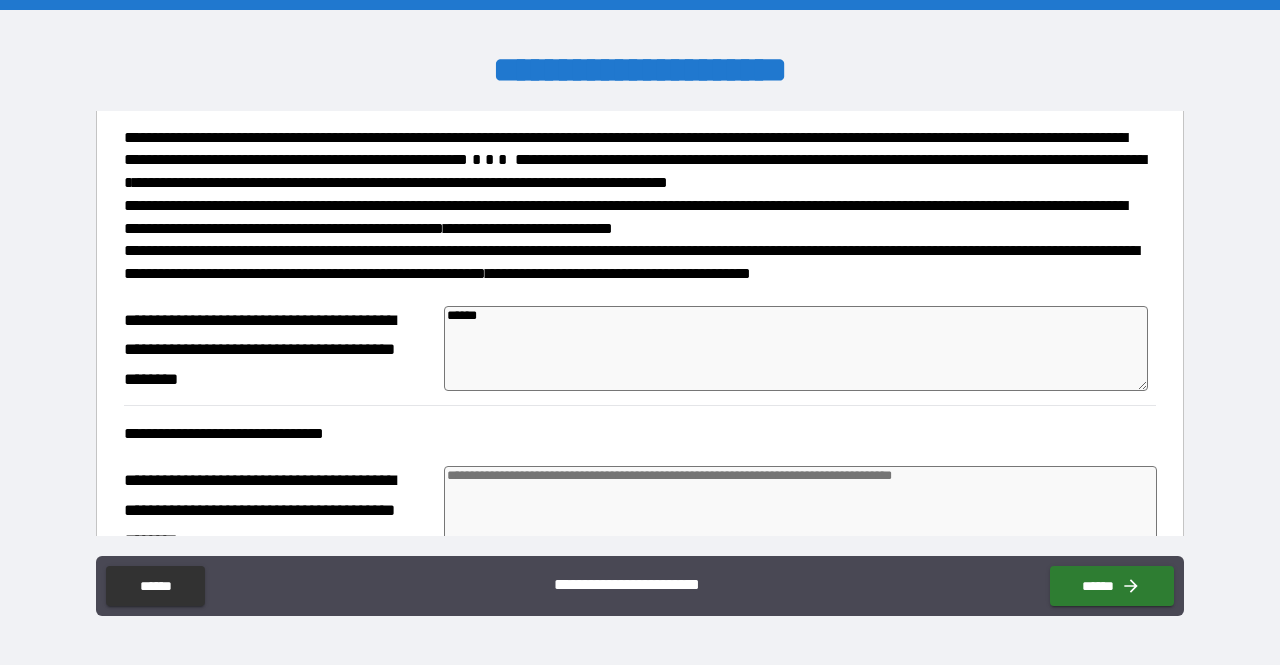 type on "*******" 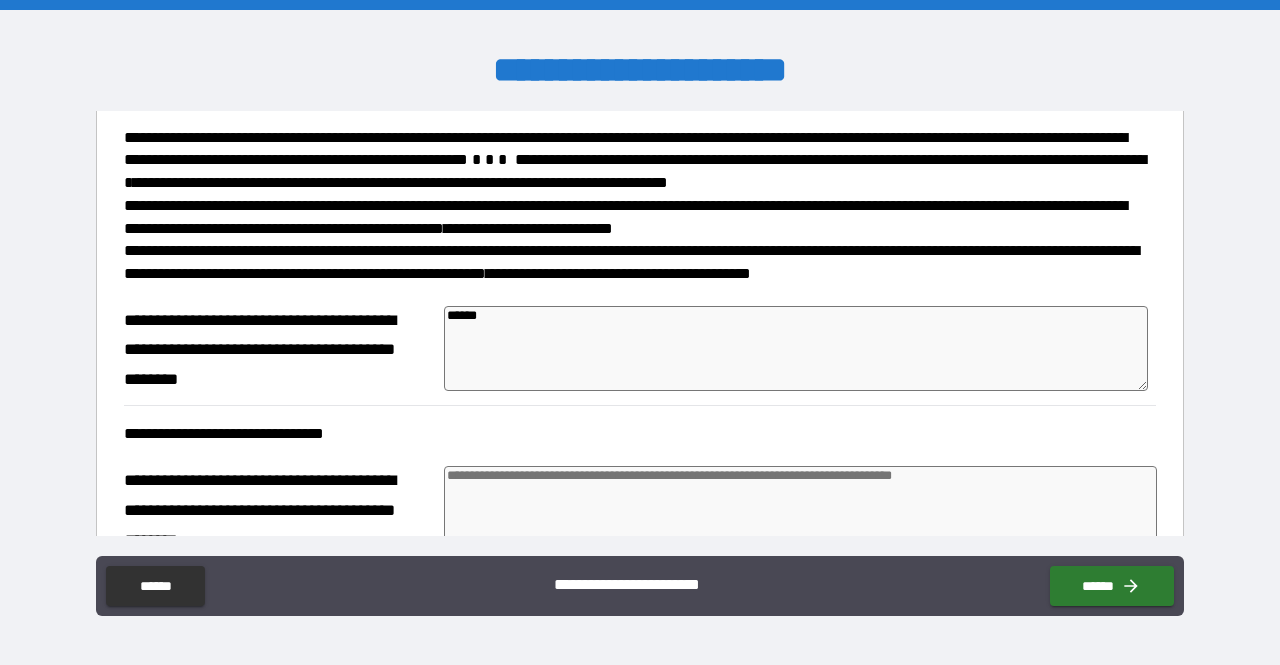 type on "*" 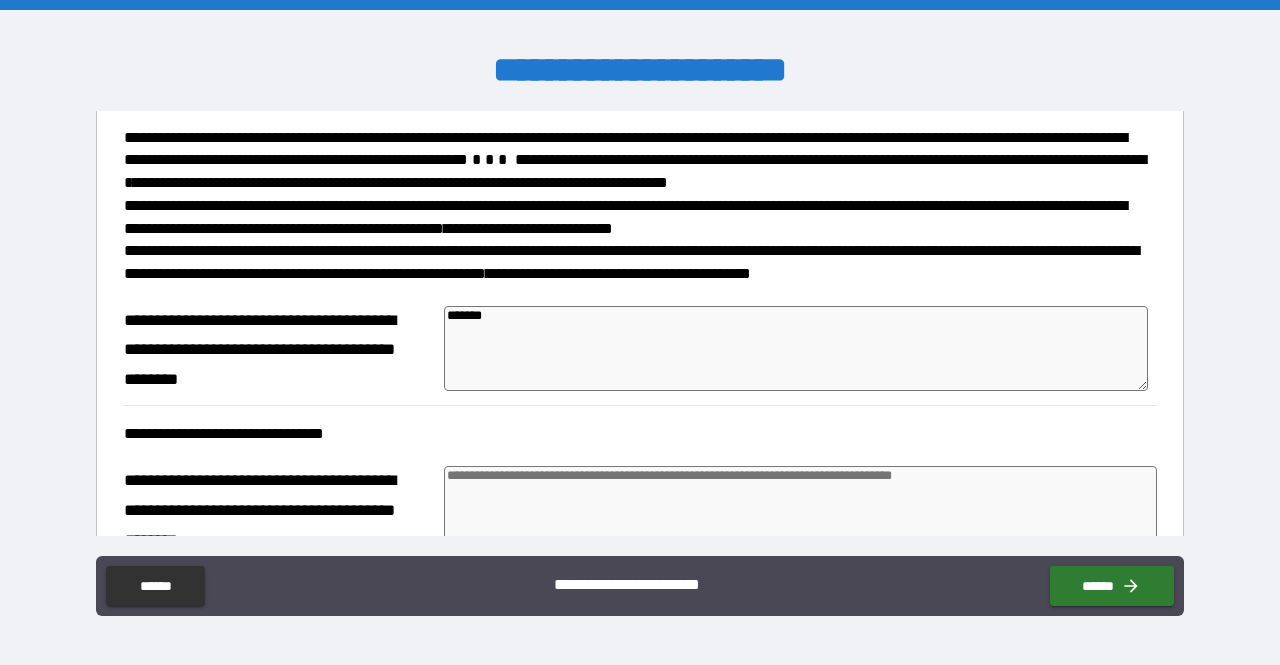 type on "********" 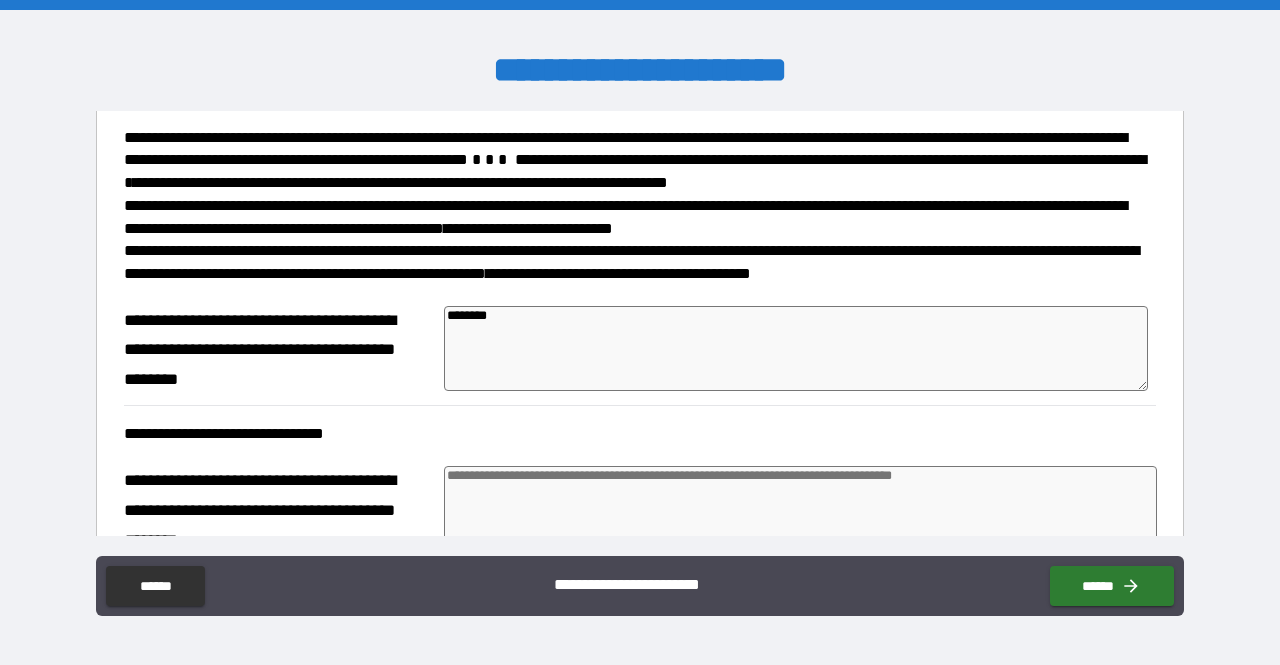 type on "*" 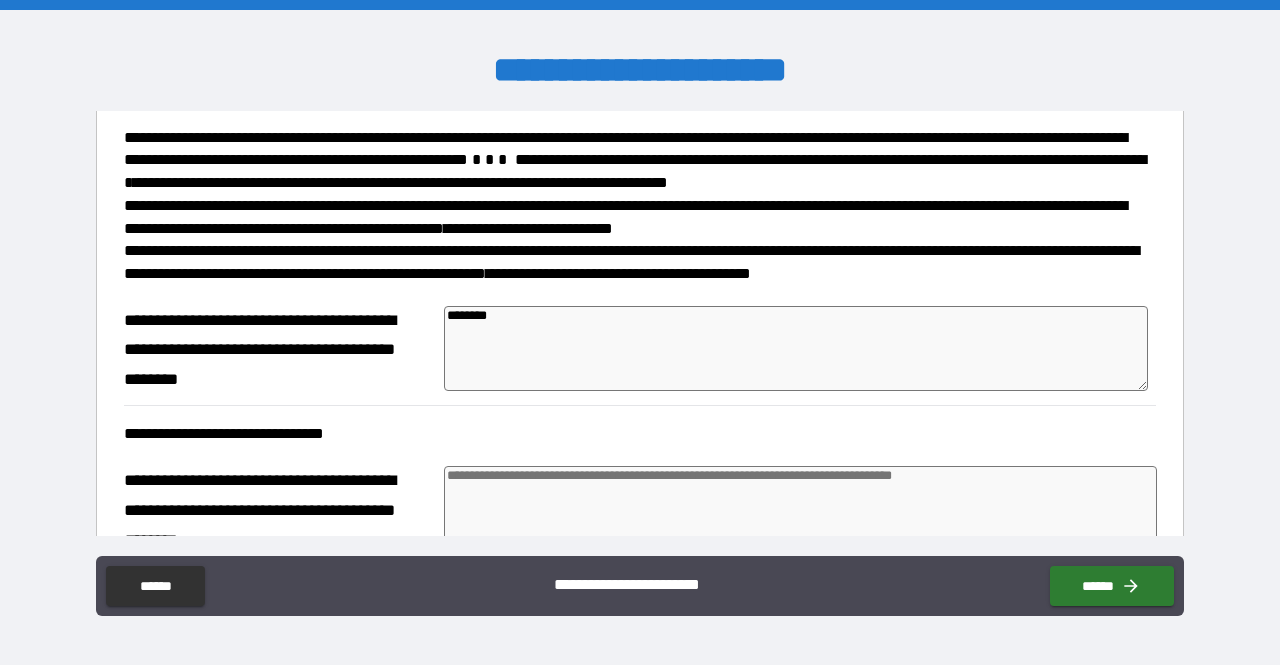 type on "*********" 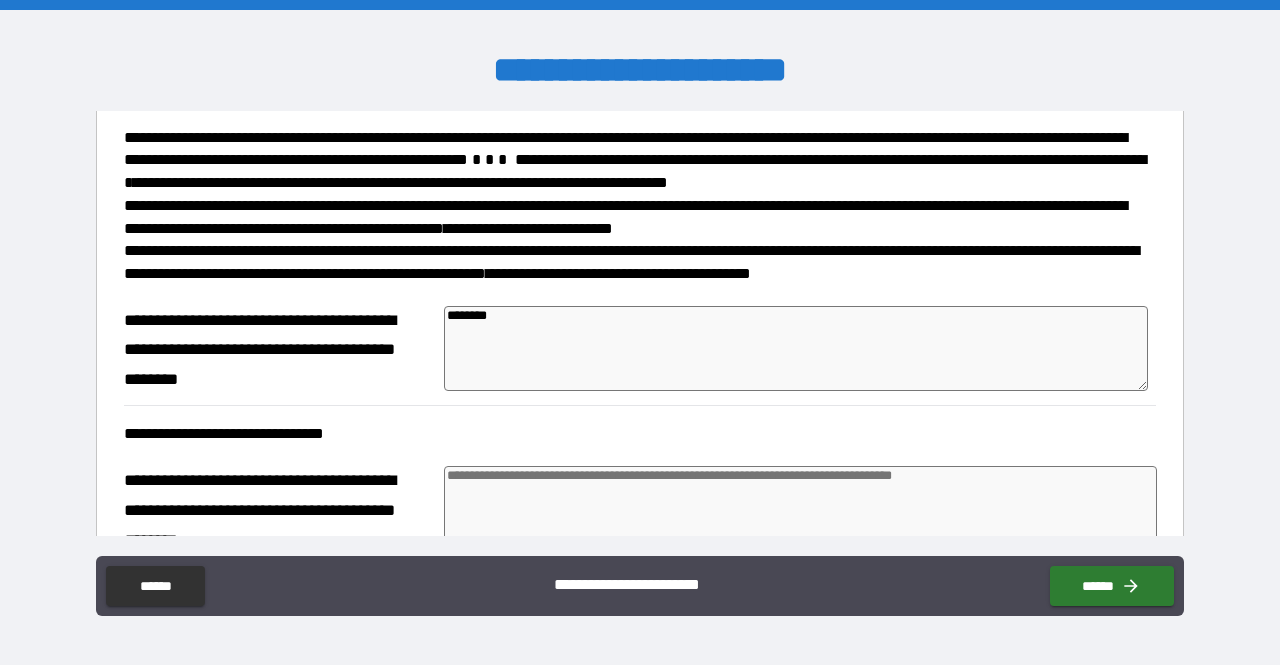type on "*" 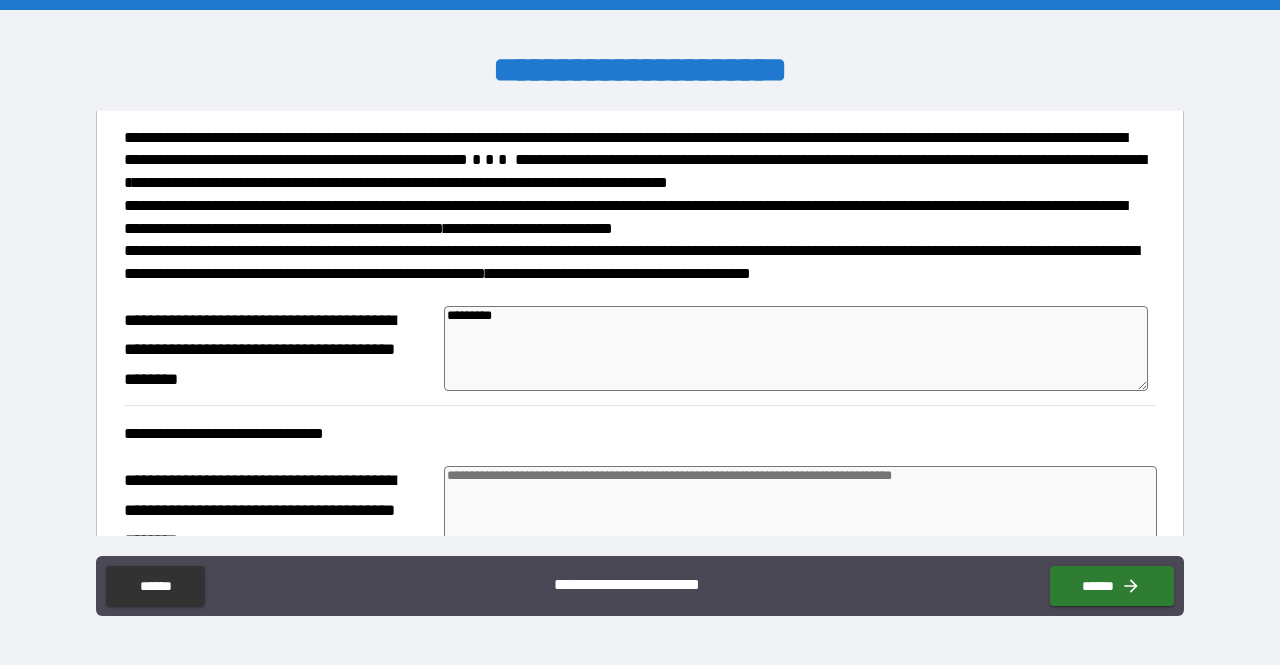 type on "*********" 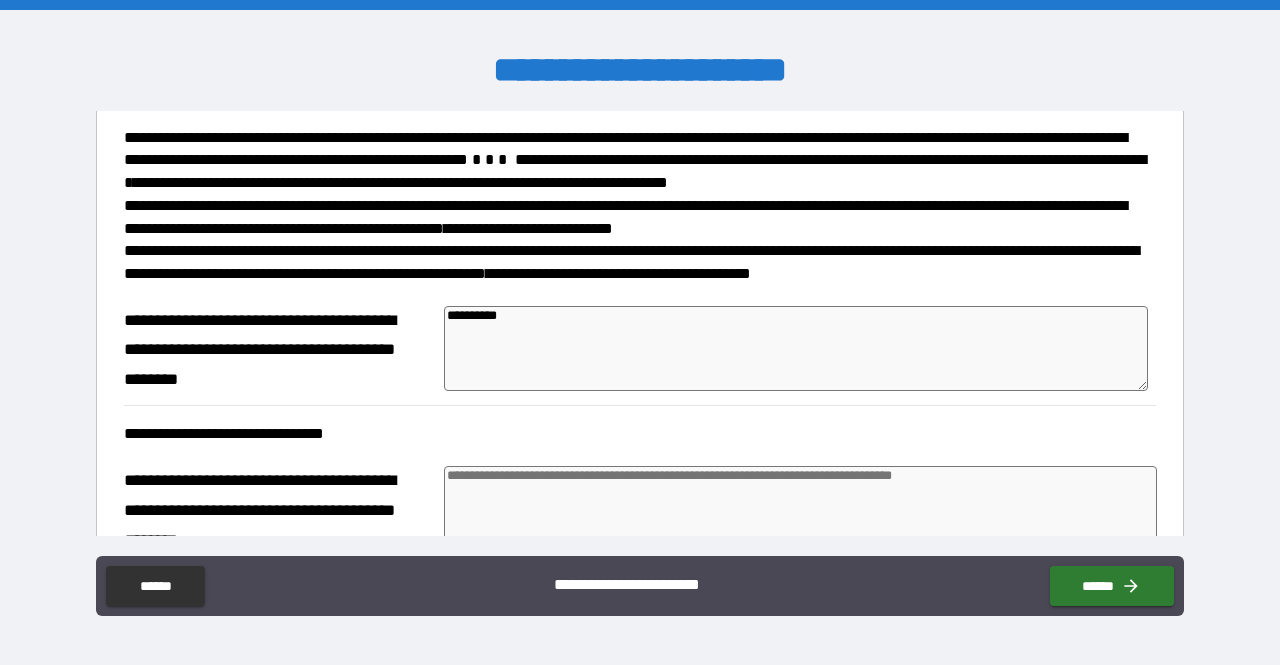 type on "*" 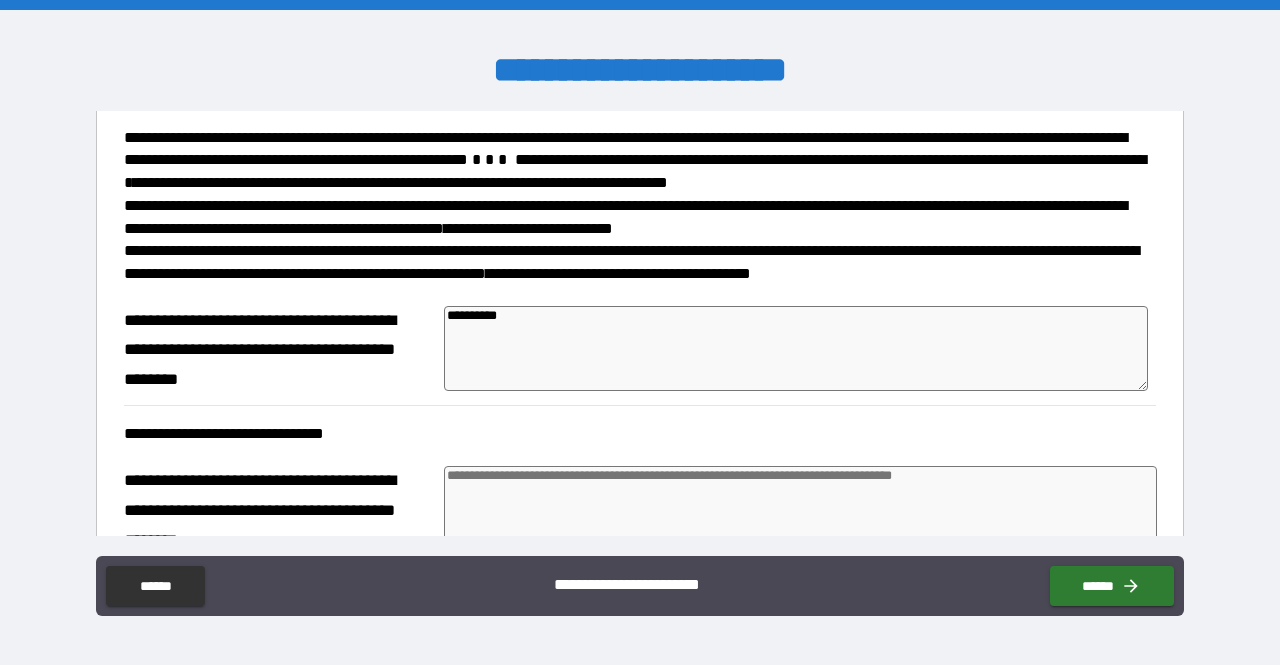 type on "*" 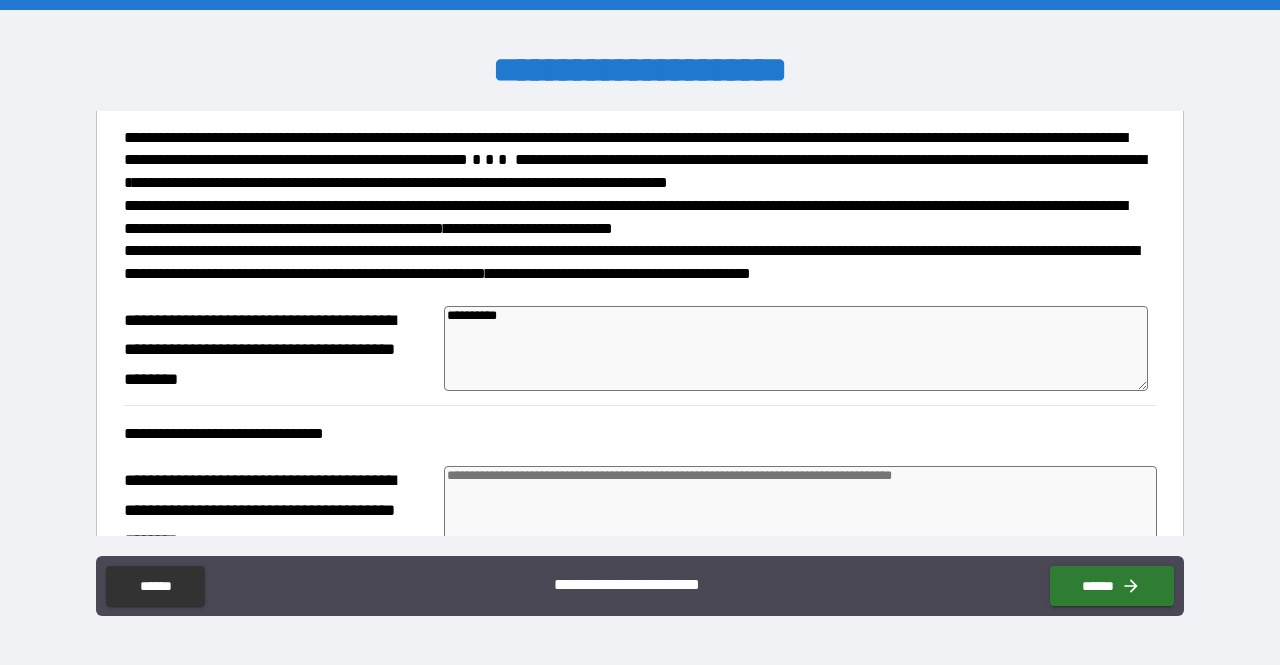 type on "*" 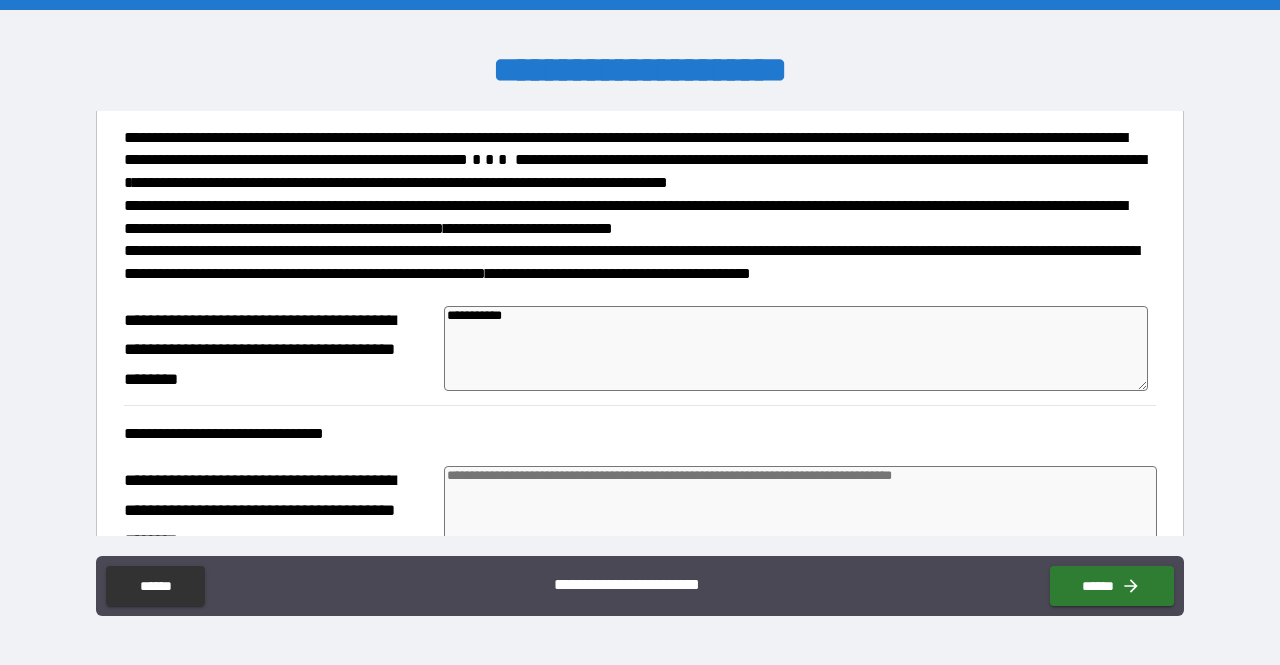 type on "*" 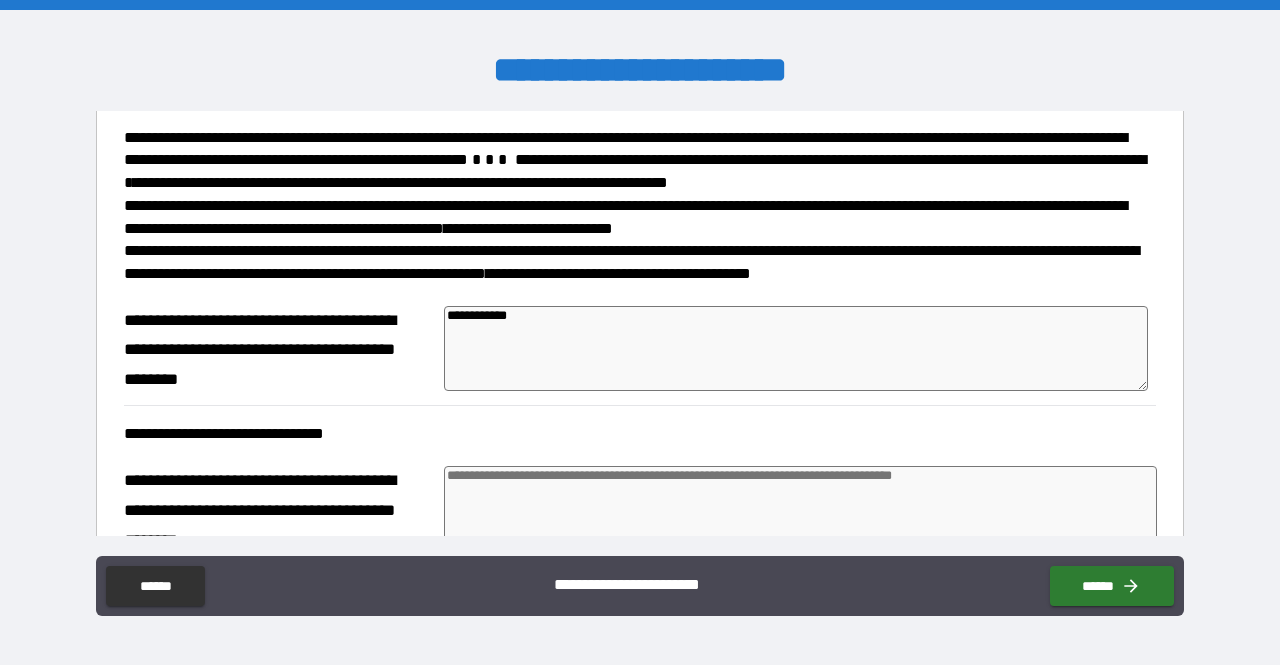 type on "**********" 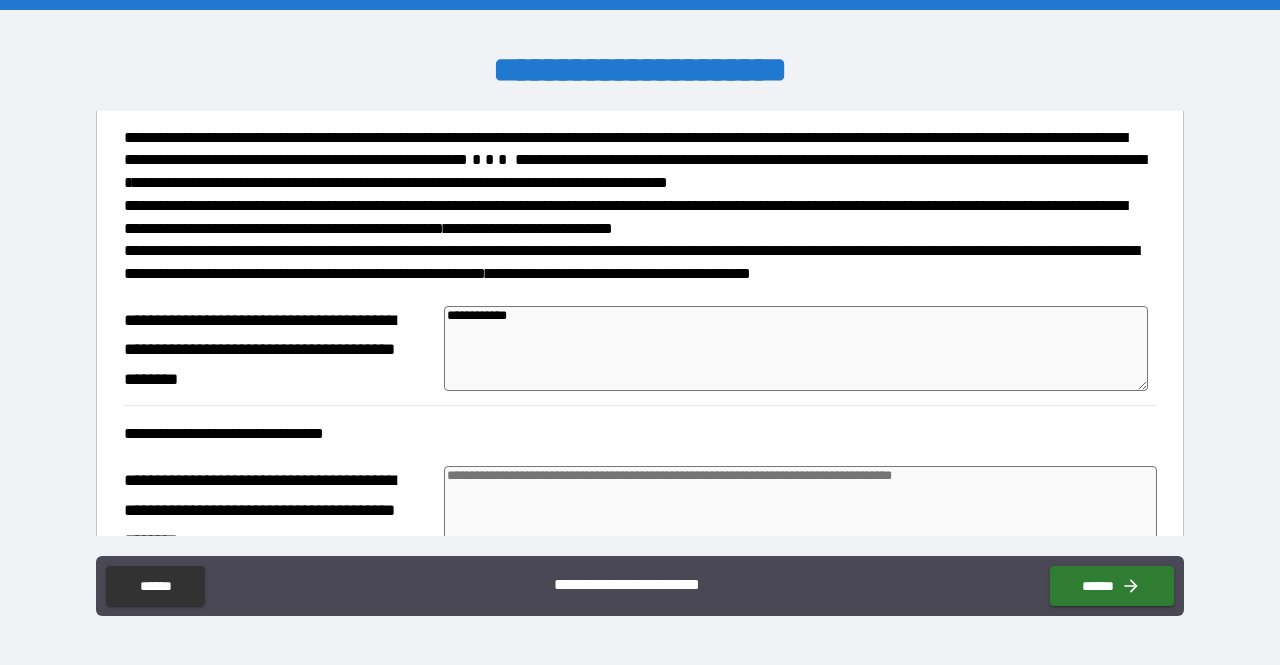 type on "*" 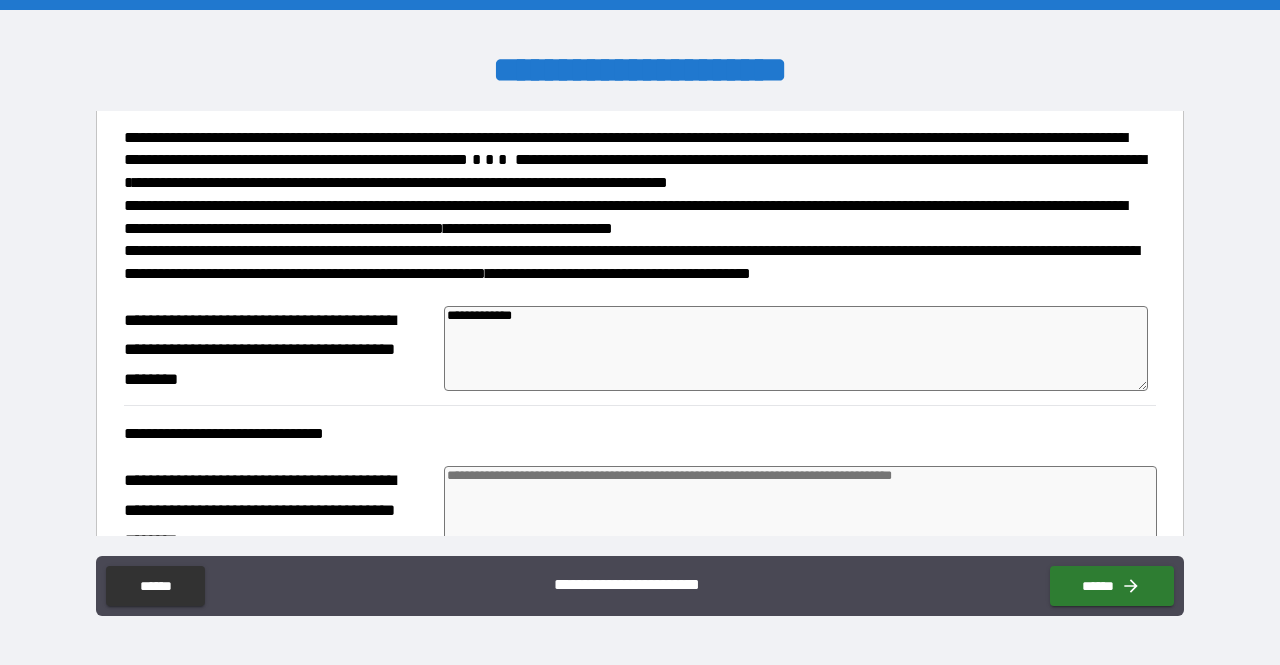 type on "**********" 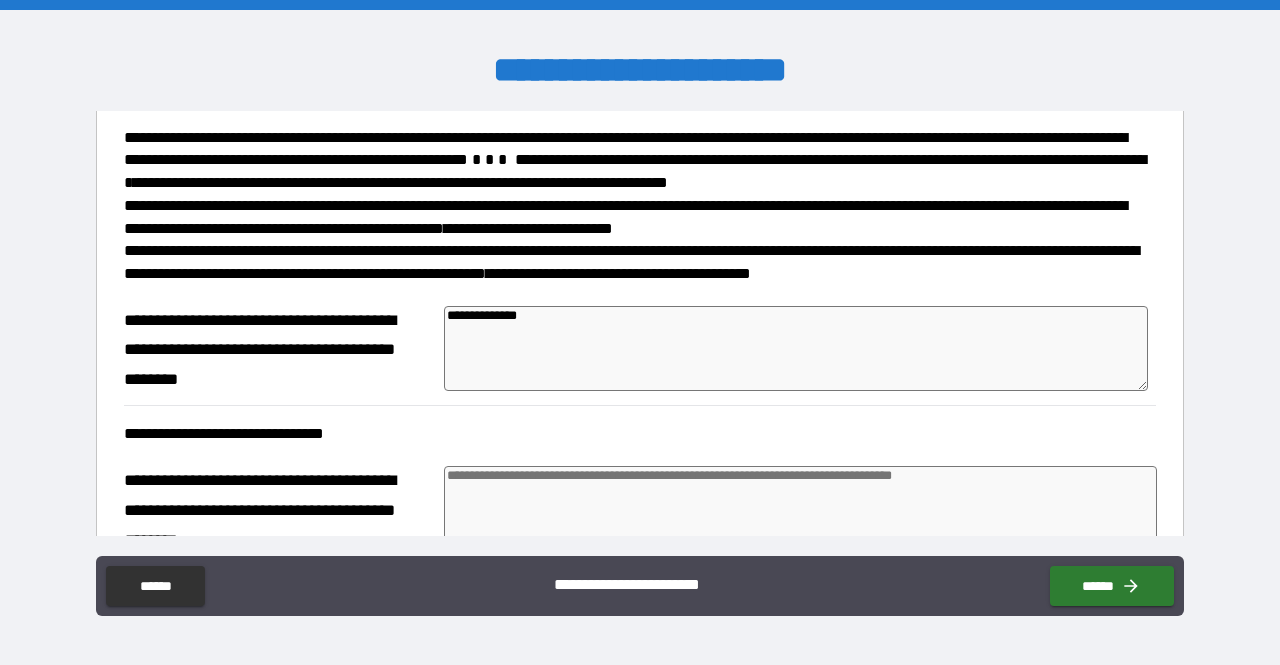 type on "**********" 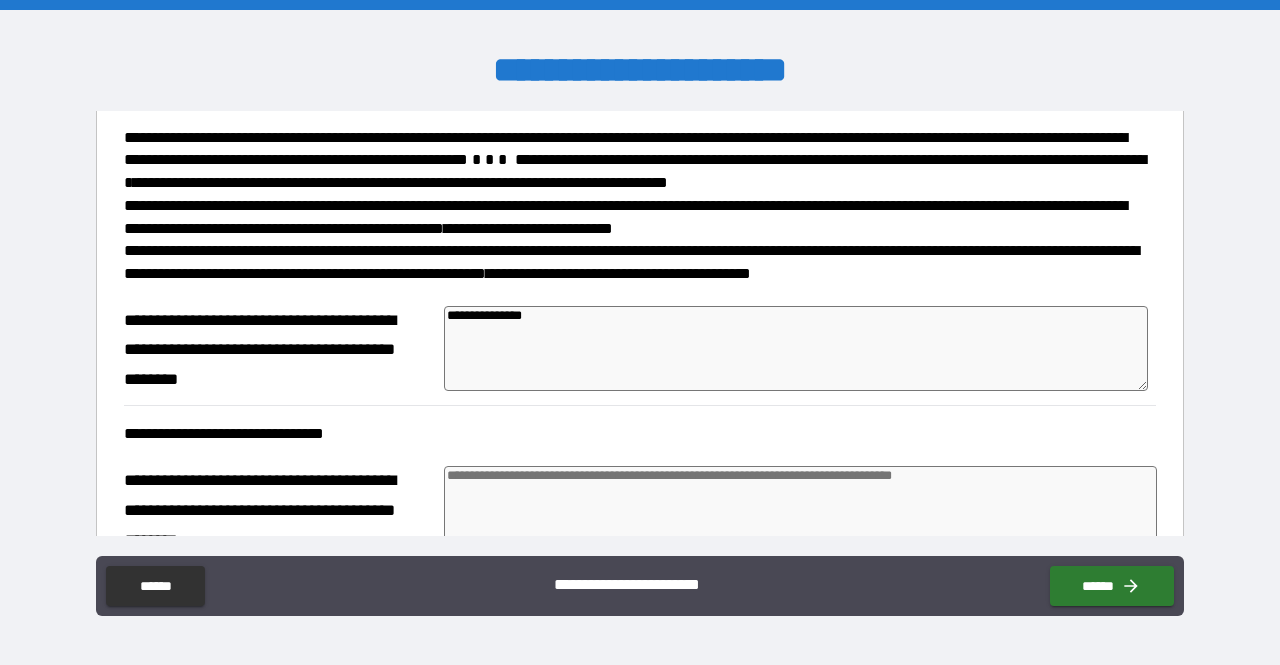type on "*" 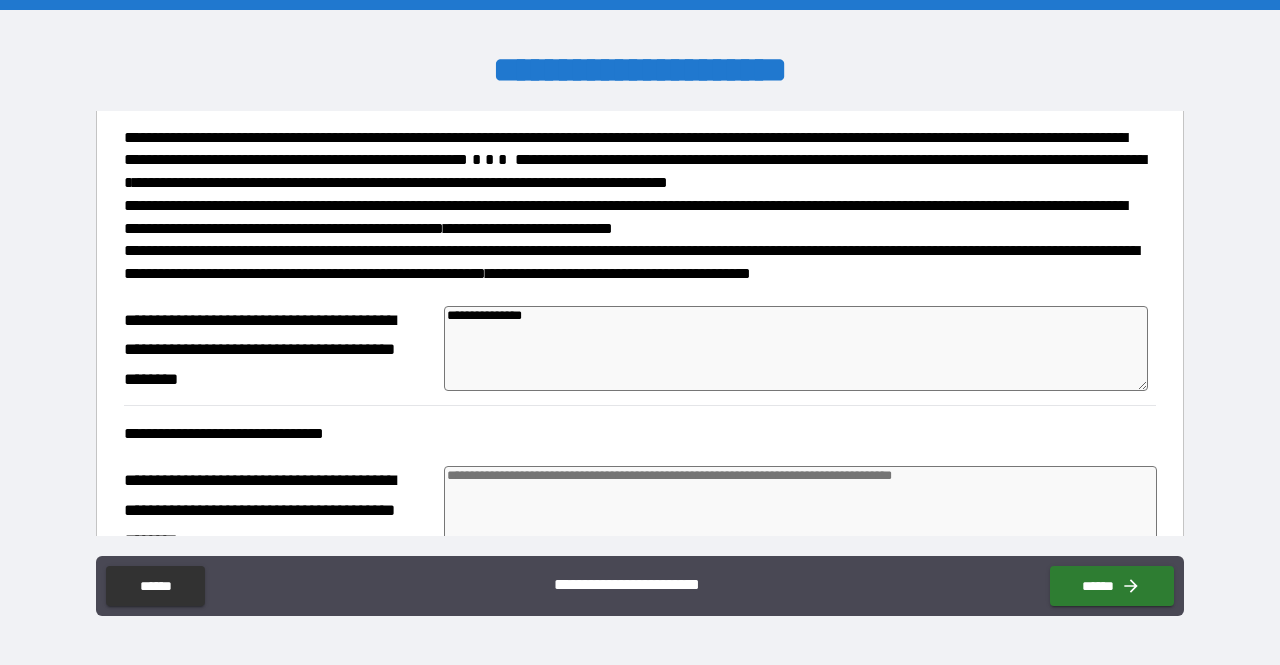 type on "**********" 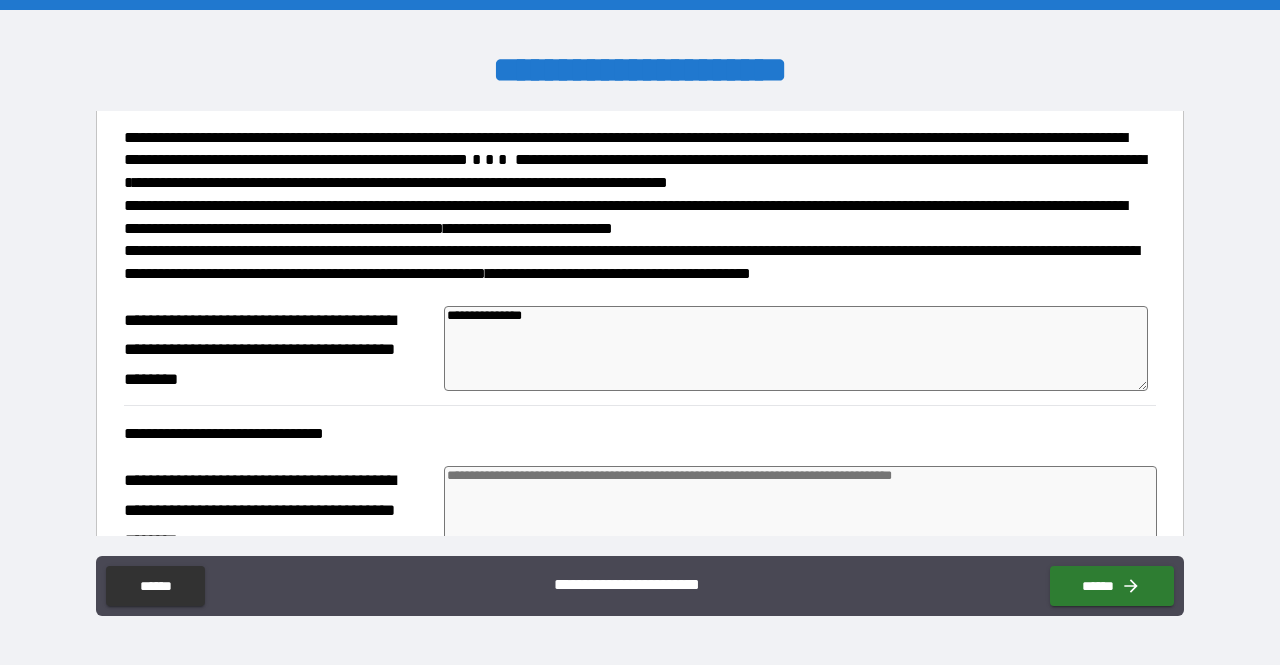 type on "*" 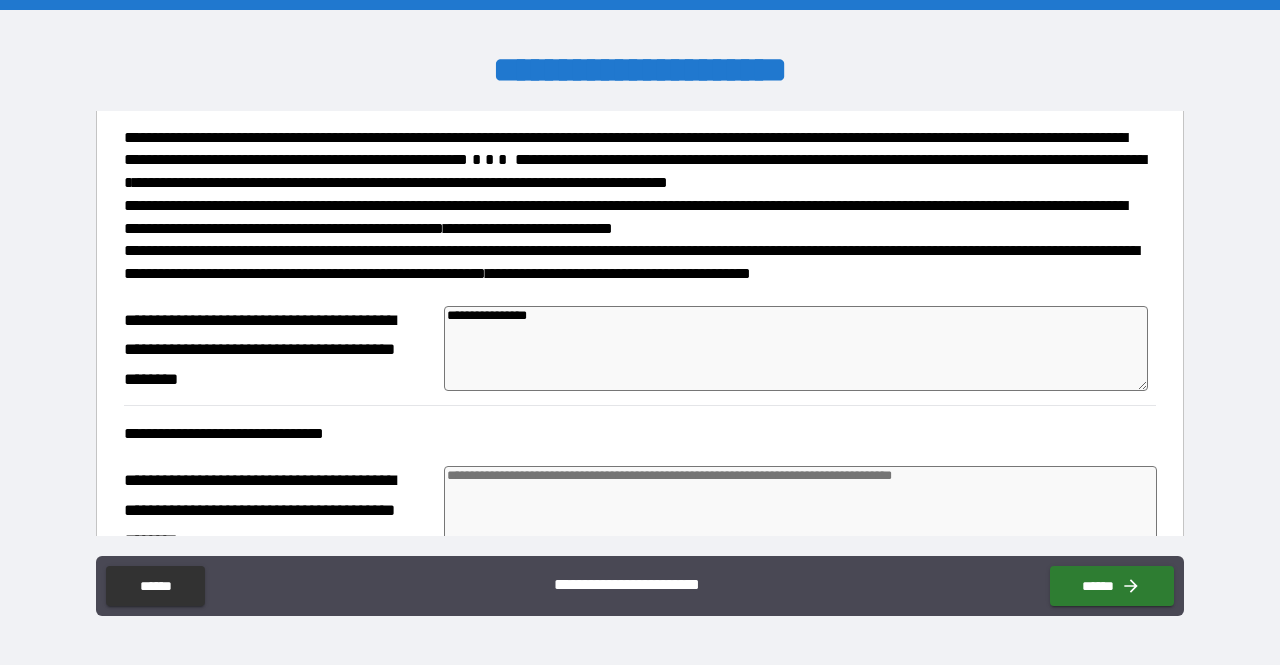 type on "**********" 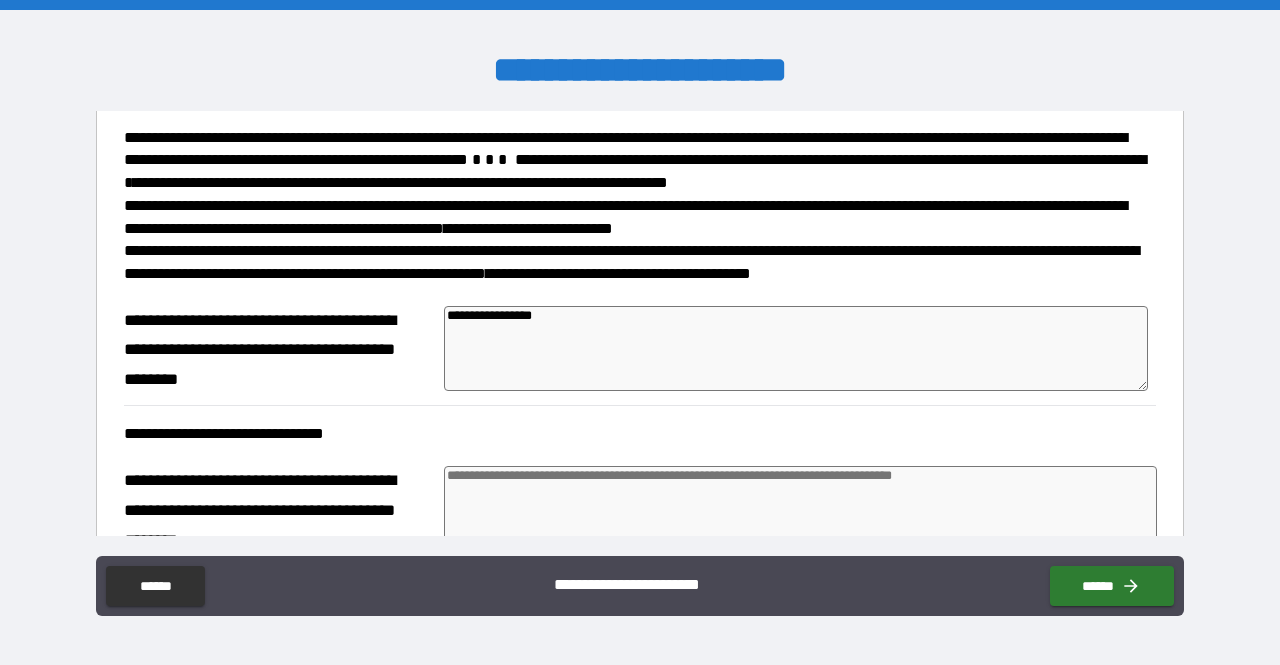 type on "*" 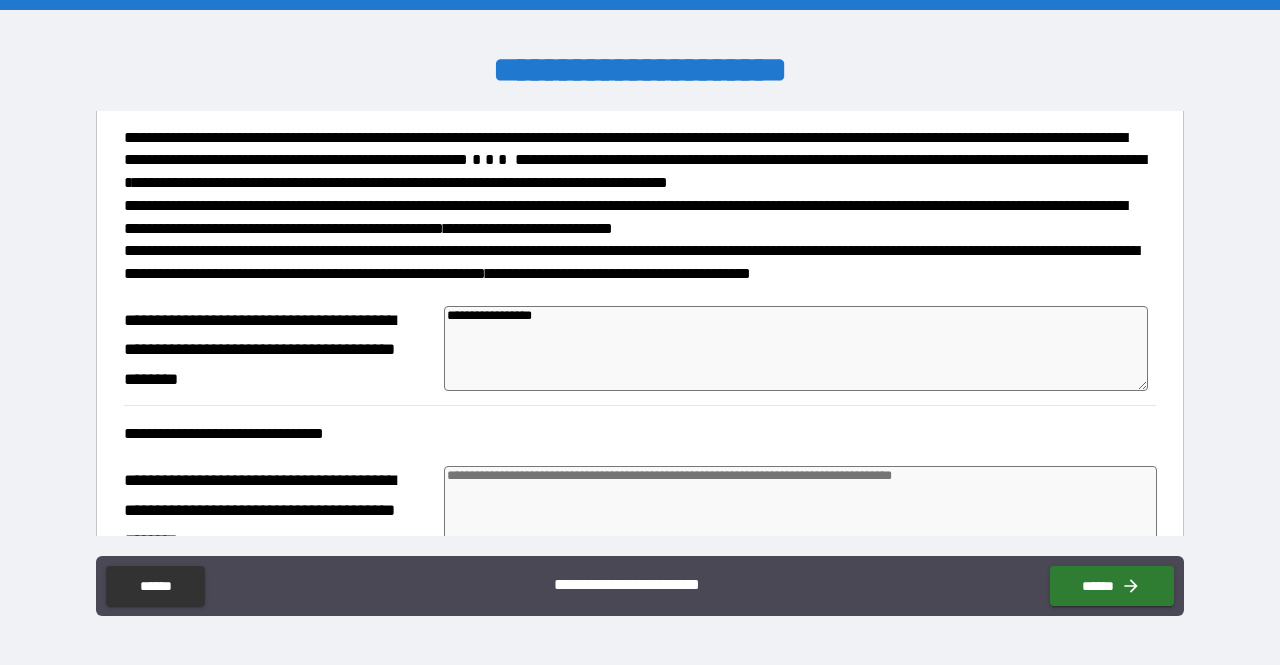 type on "*" 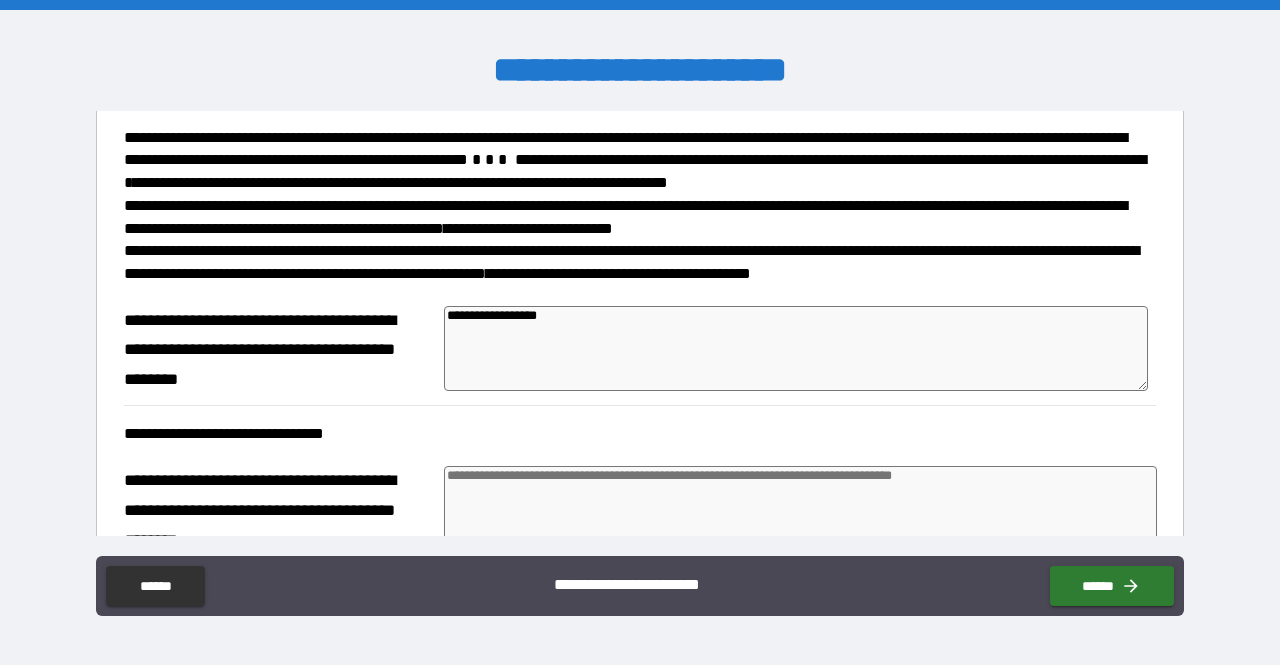 type on "**********" 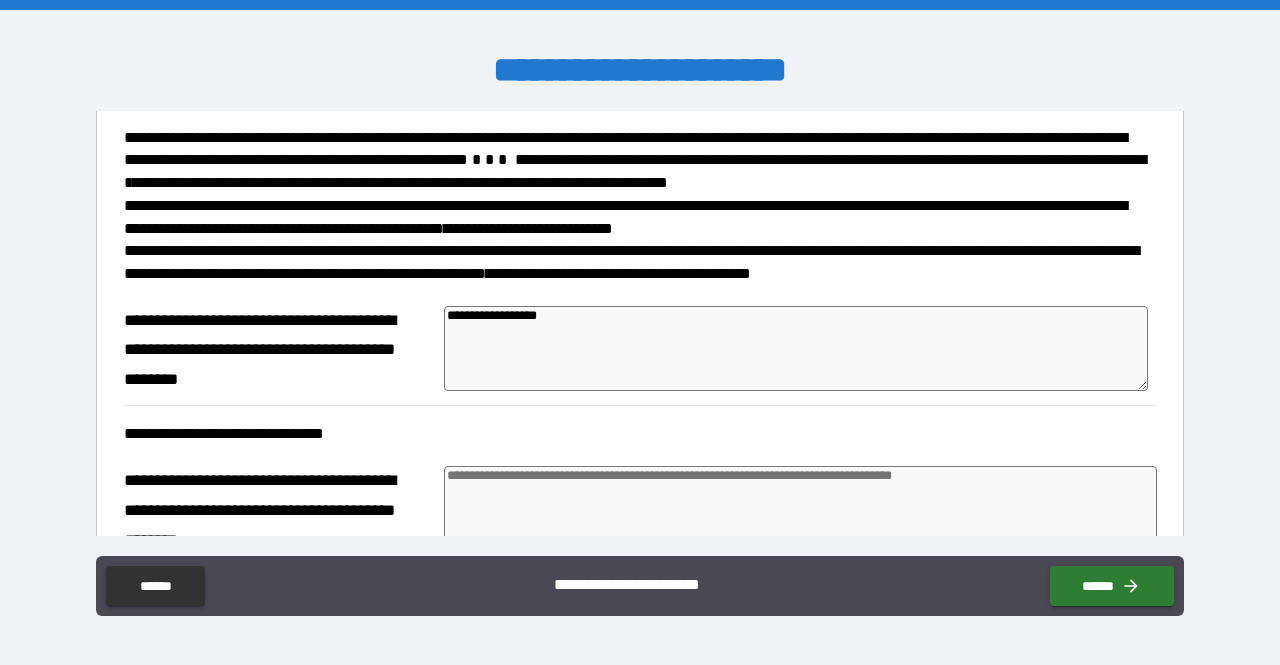 type on "*" 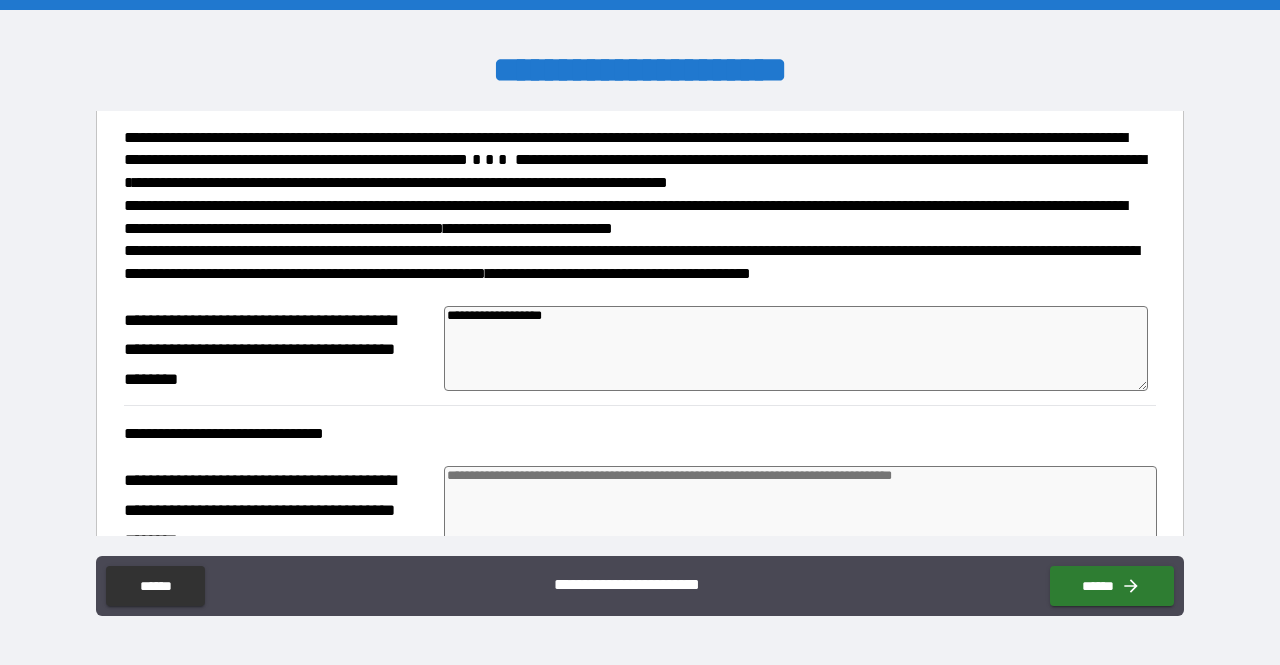 type on "**********" 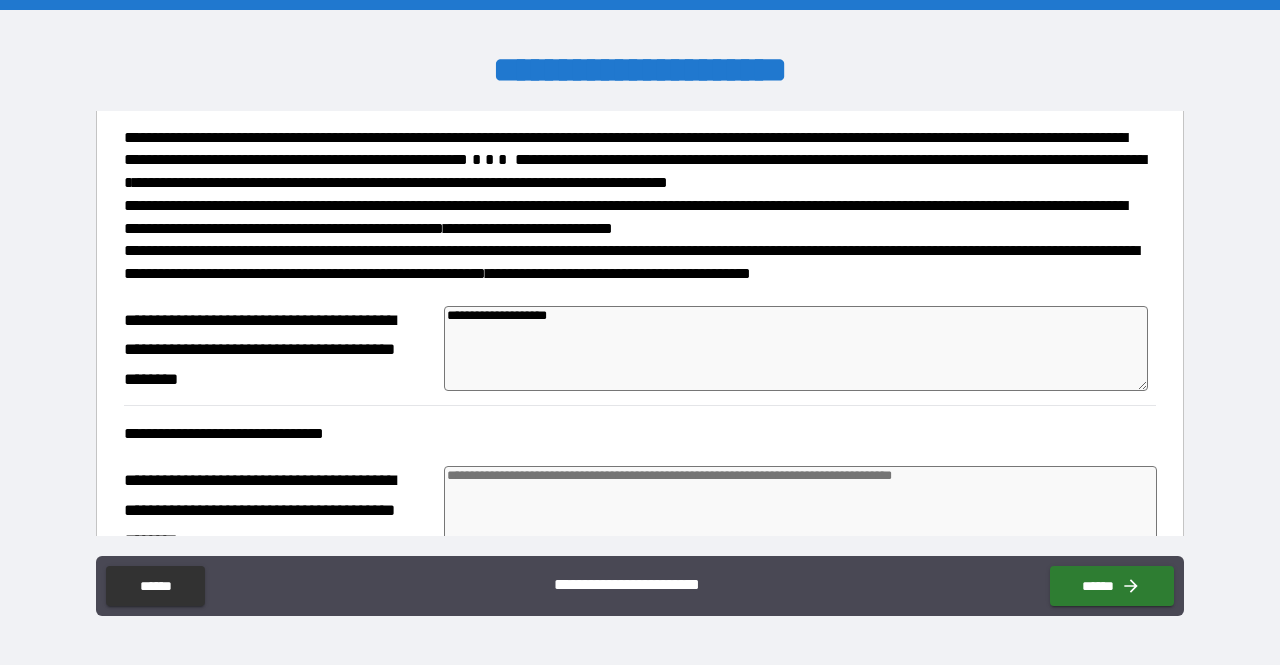 type on "*" 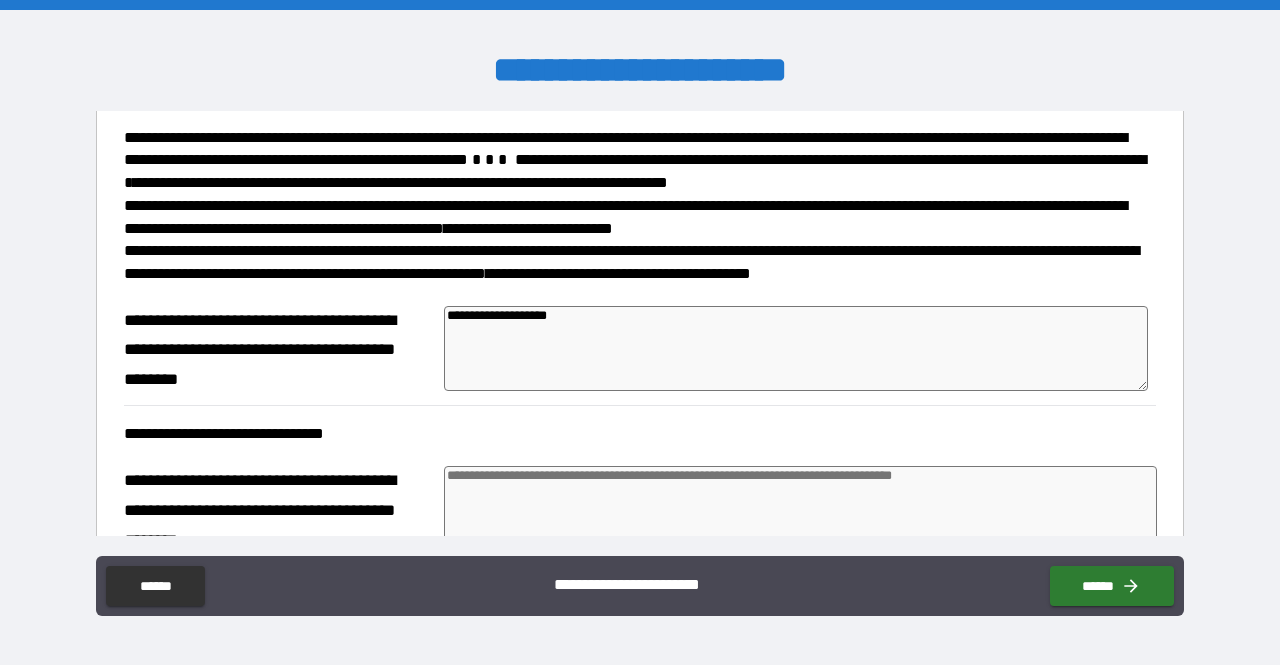 type on "*" 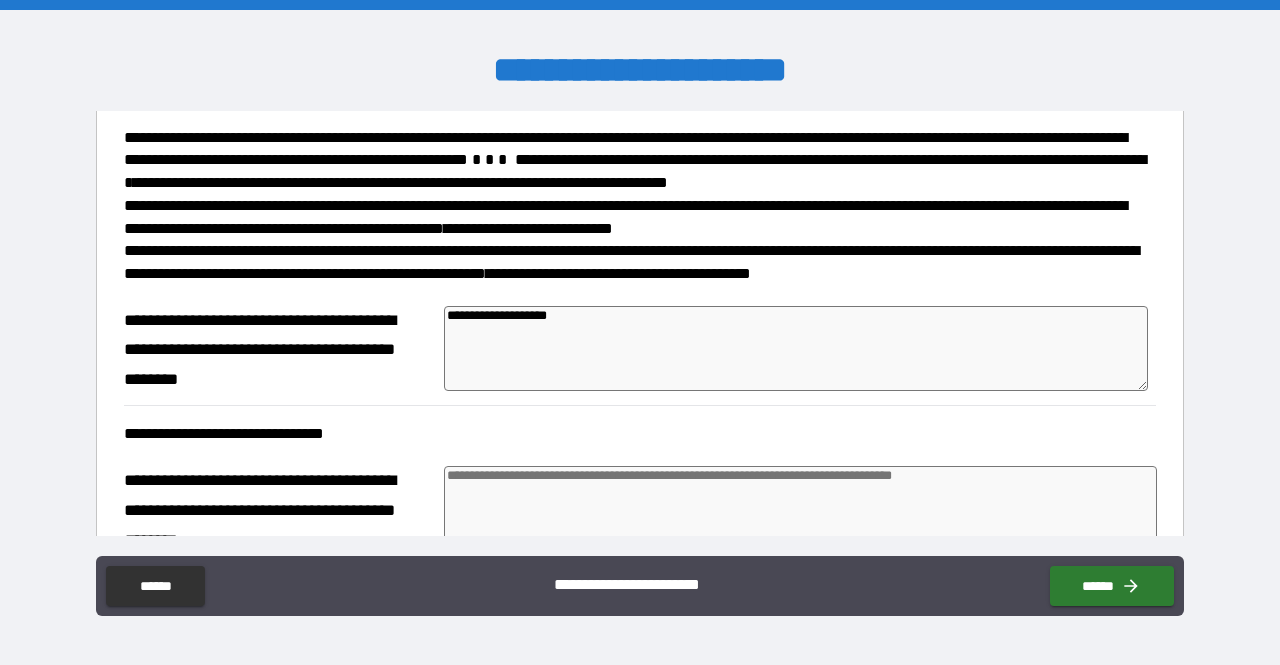 type on "*" 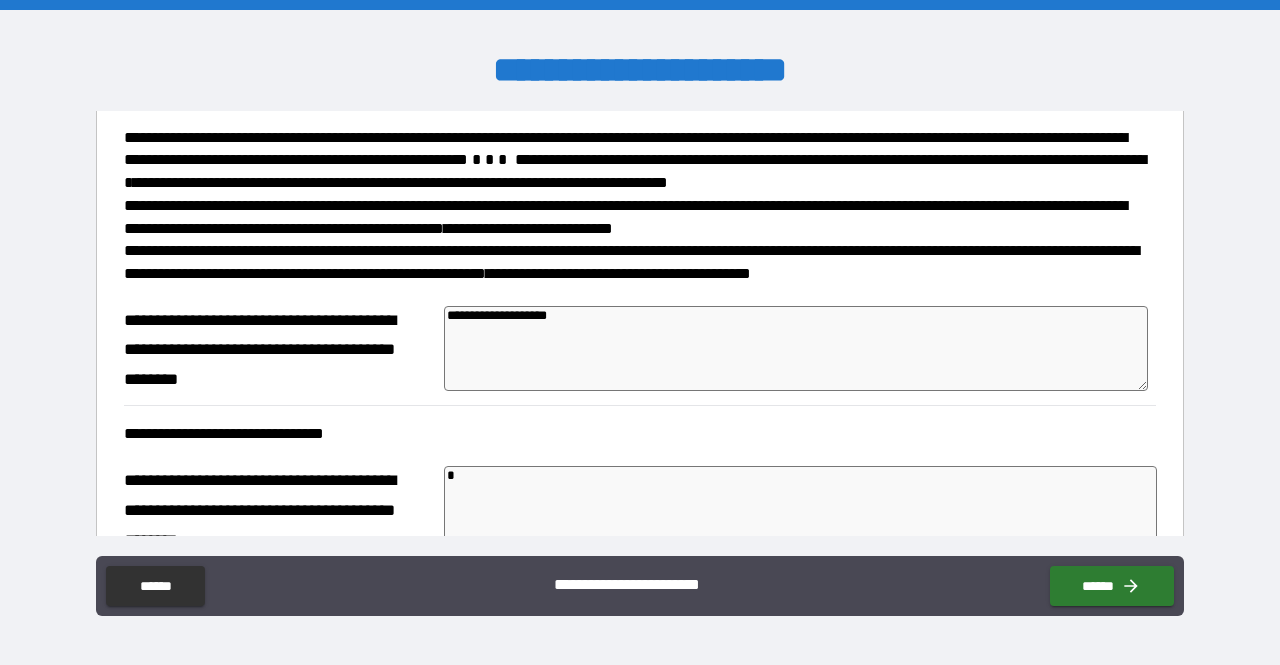type on "*" 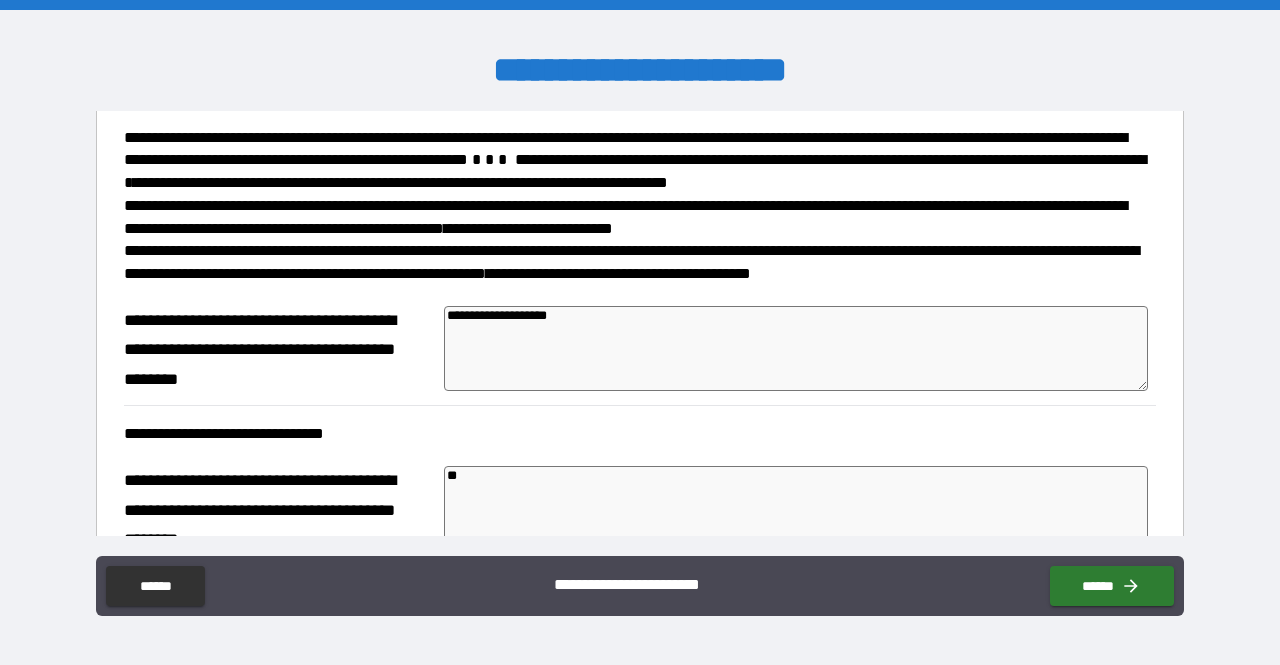 type on "*" 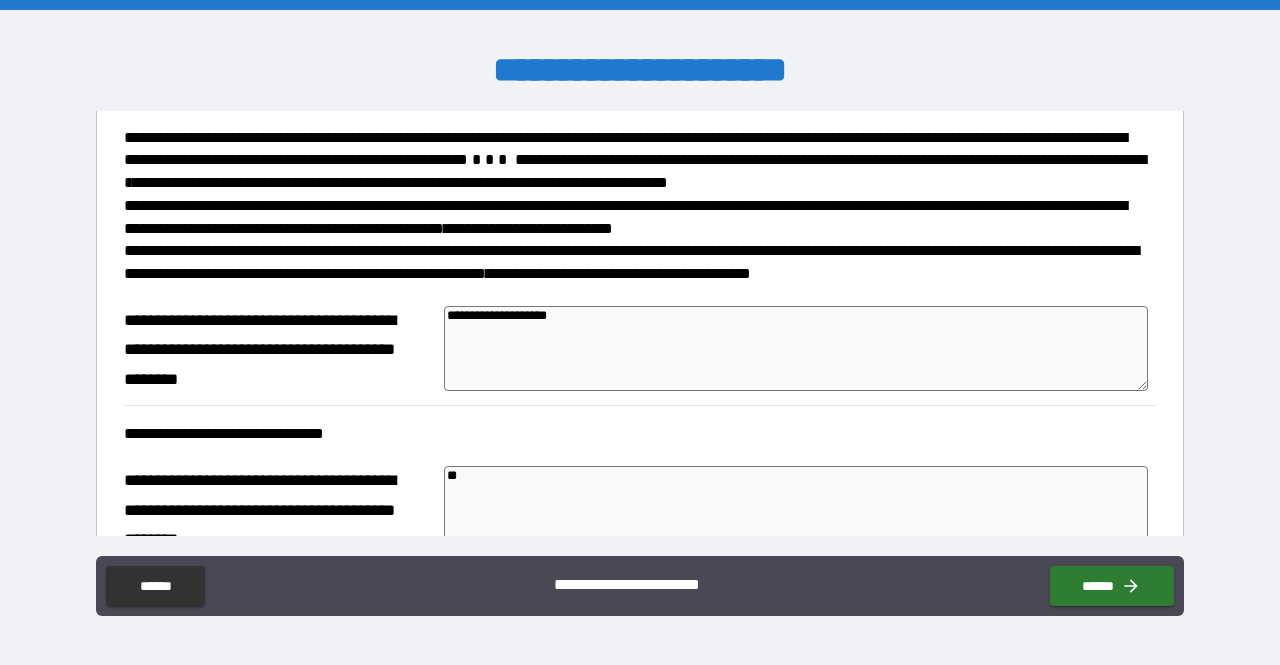 type on "***" 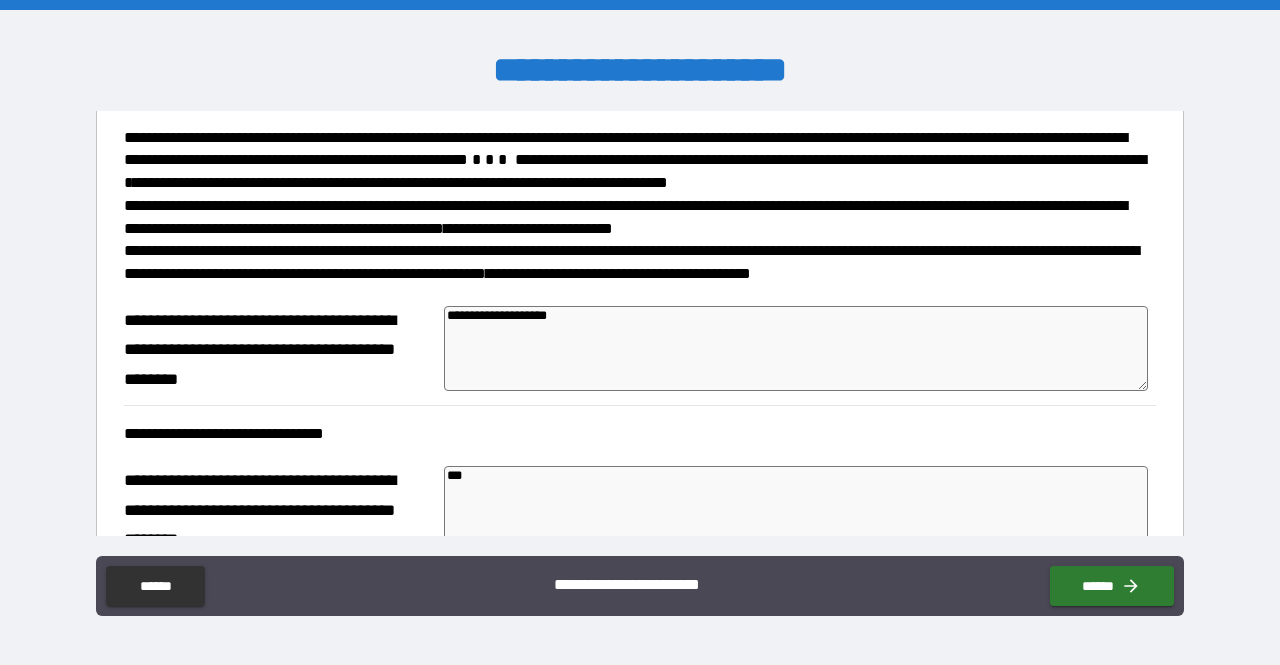 type on "*" 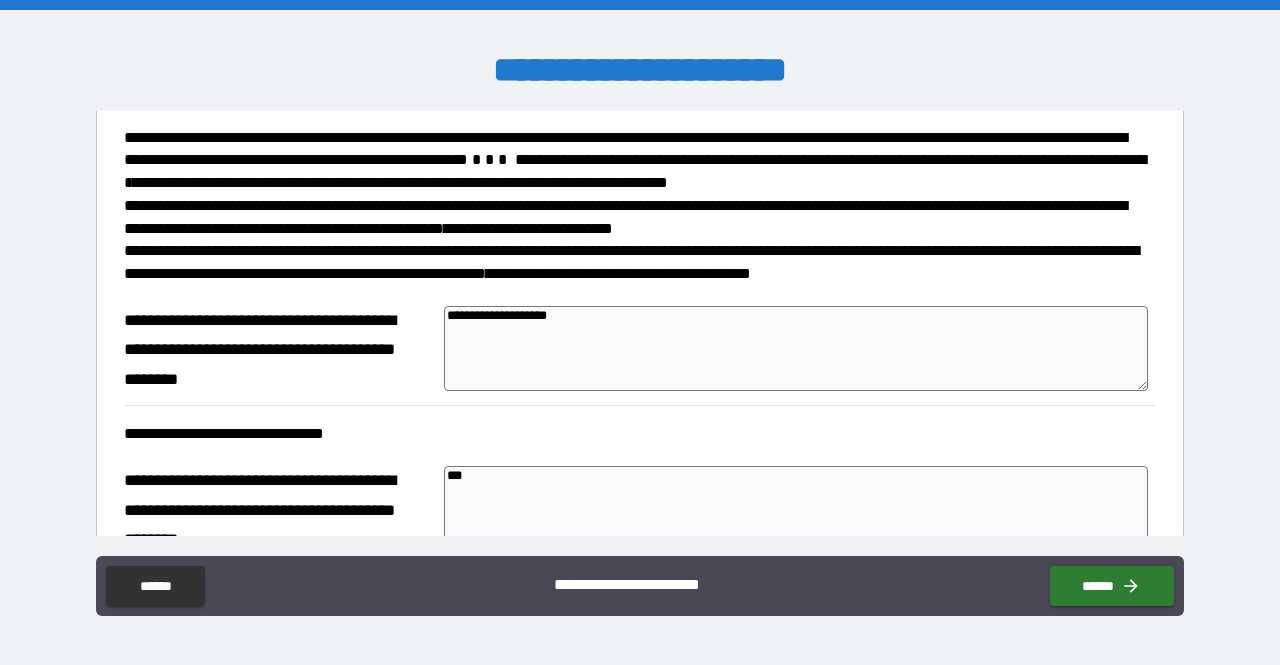 type on "*" 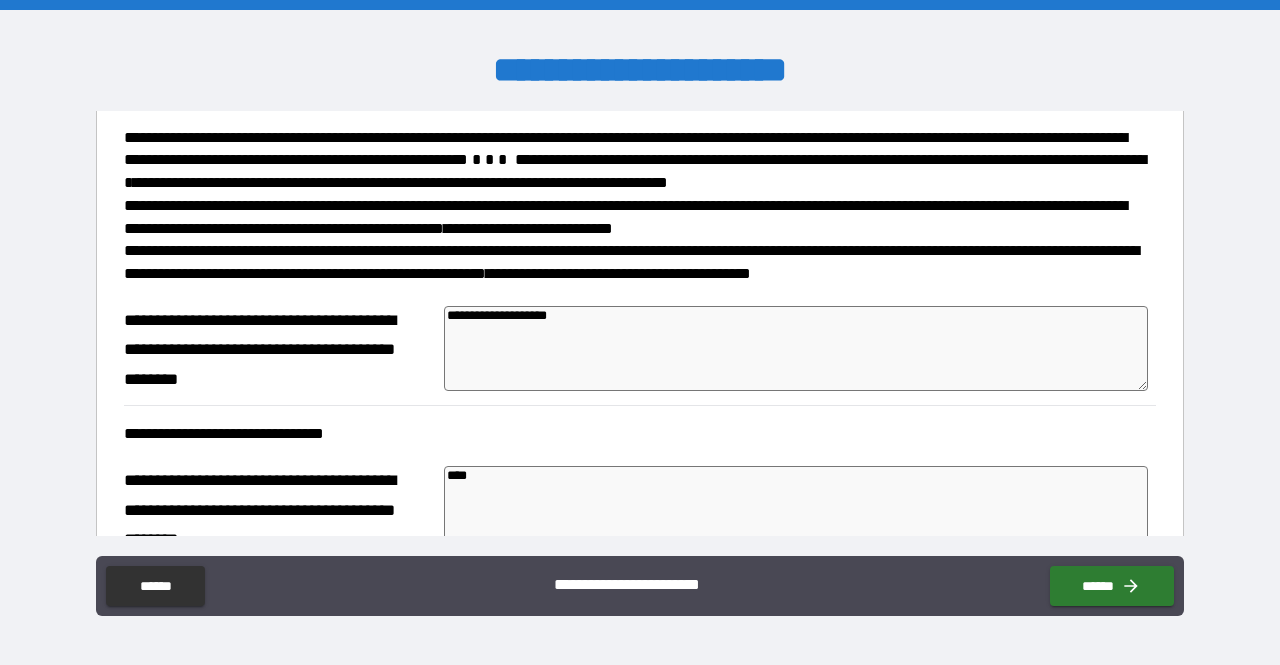 type on "*" 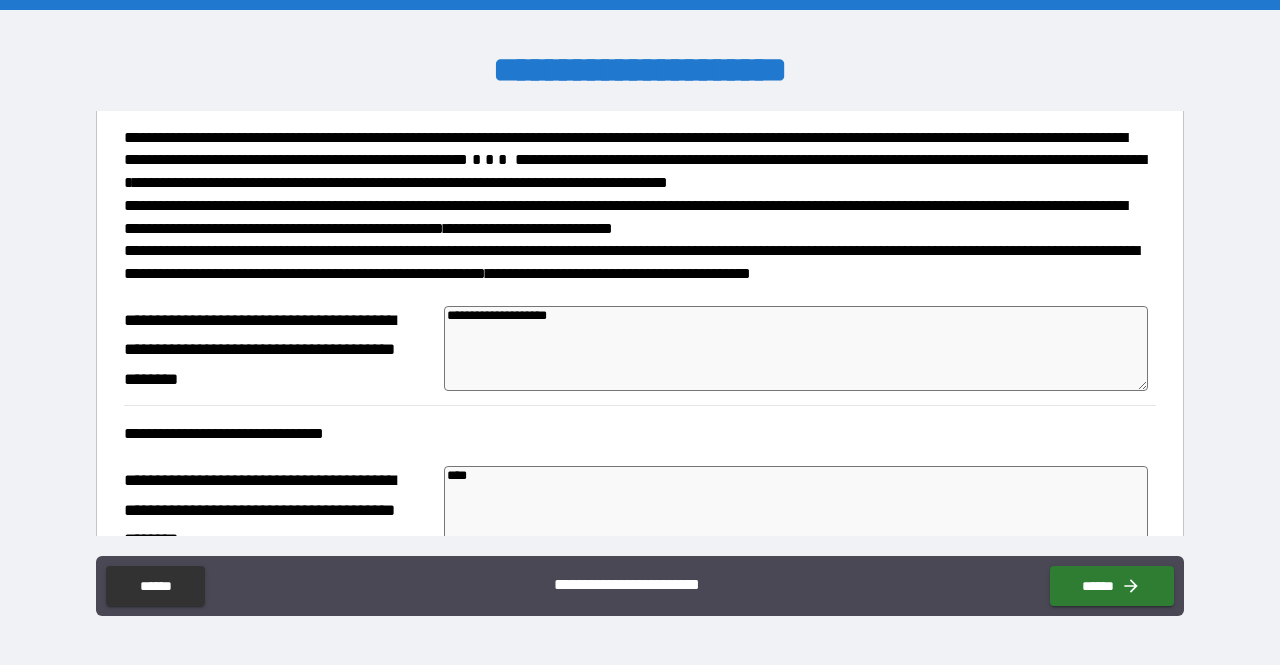 type on "*****" 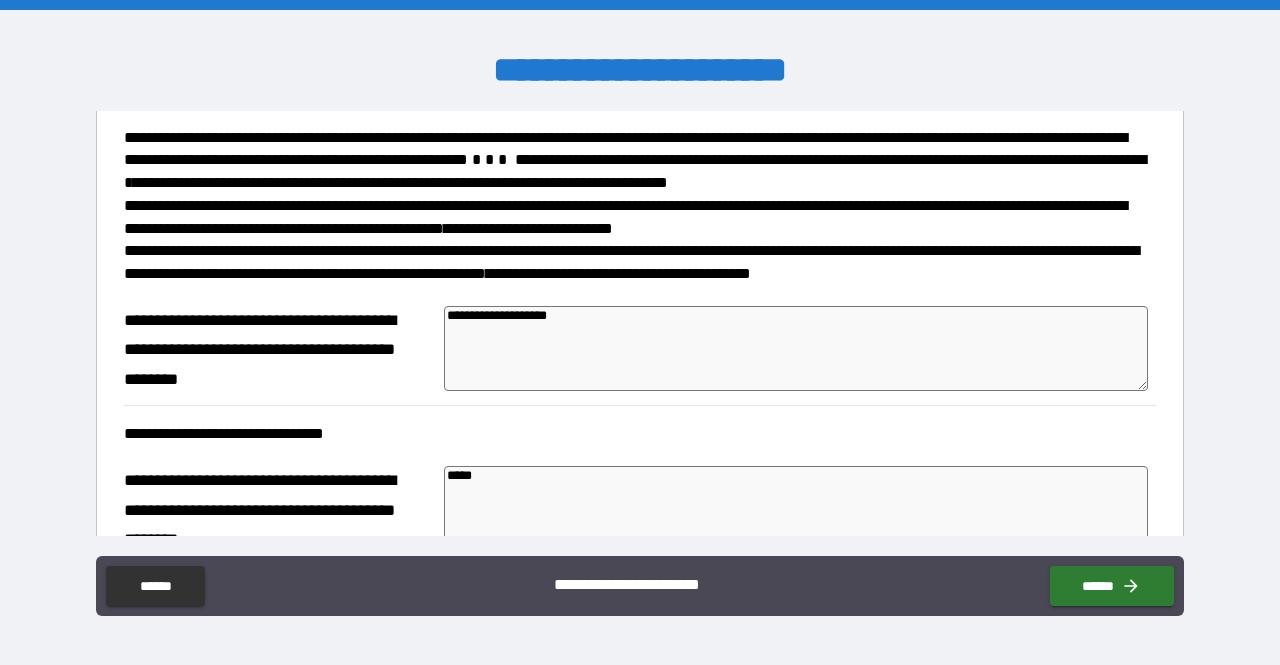 type on "******" 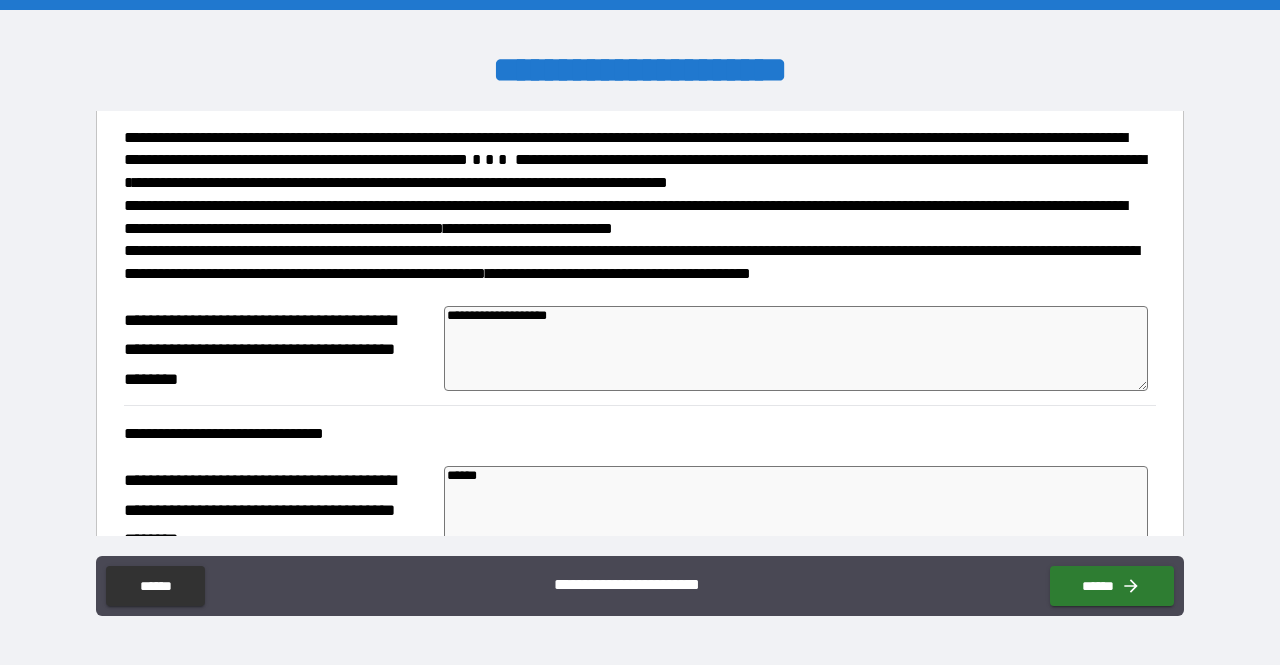 type on "*" 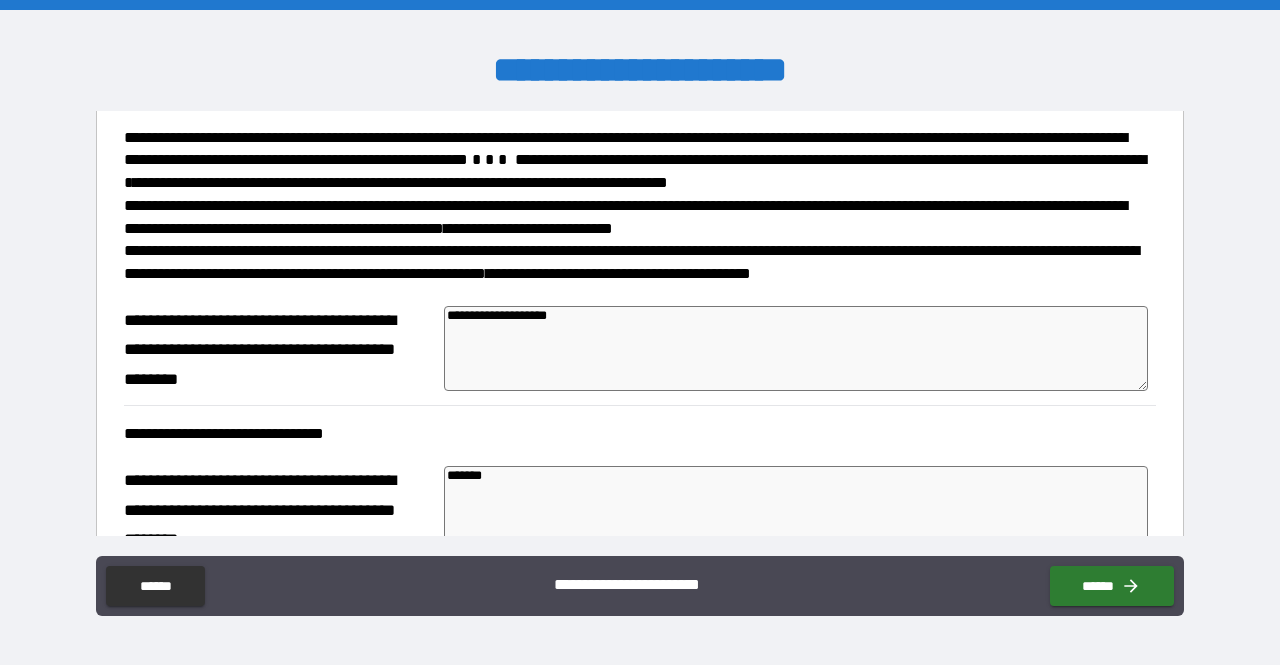 type on "********" 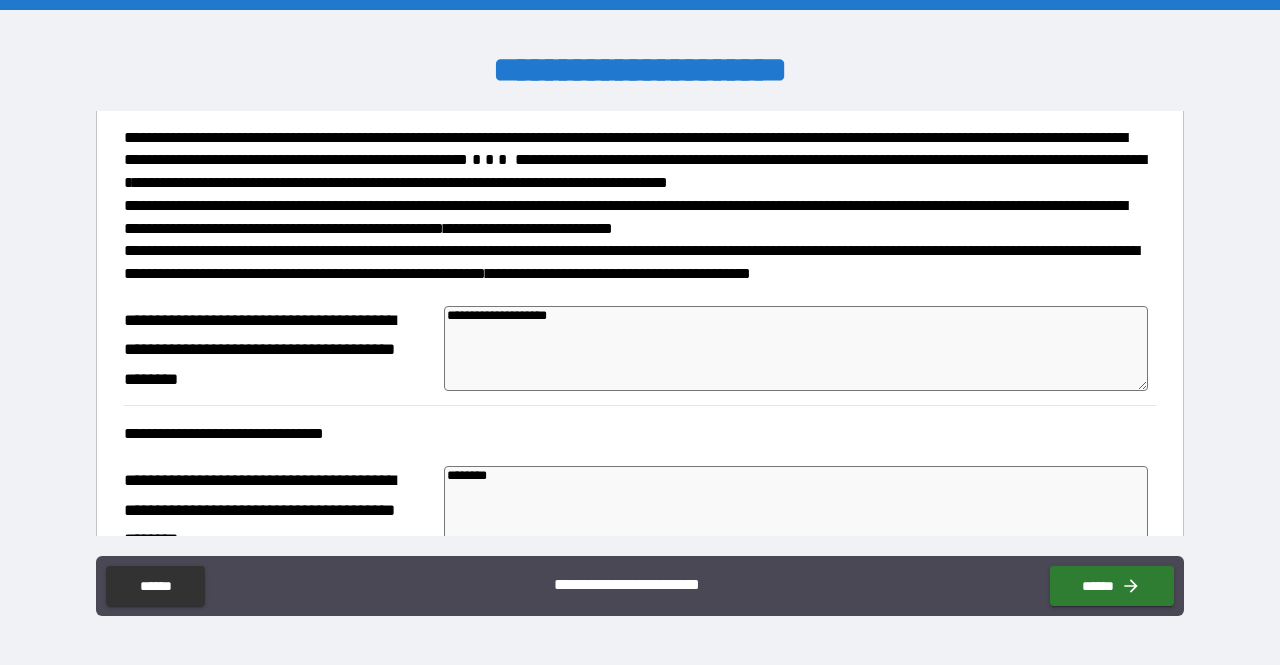 type on "*" 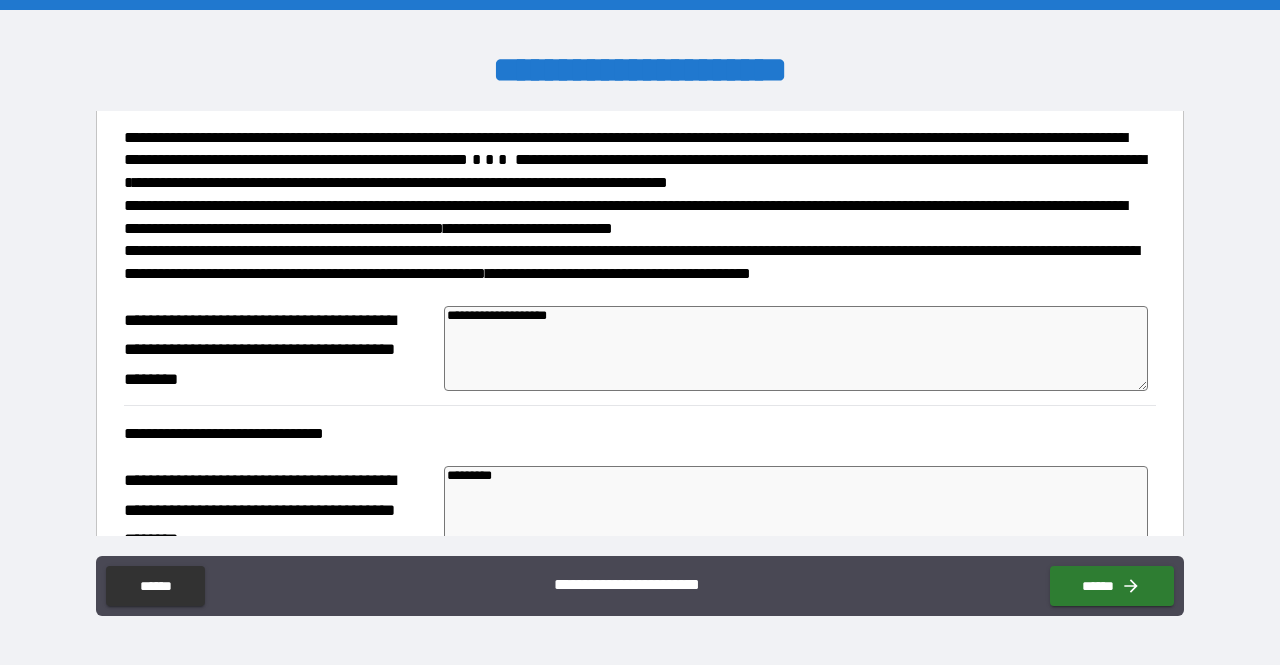 type on "*********" 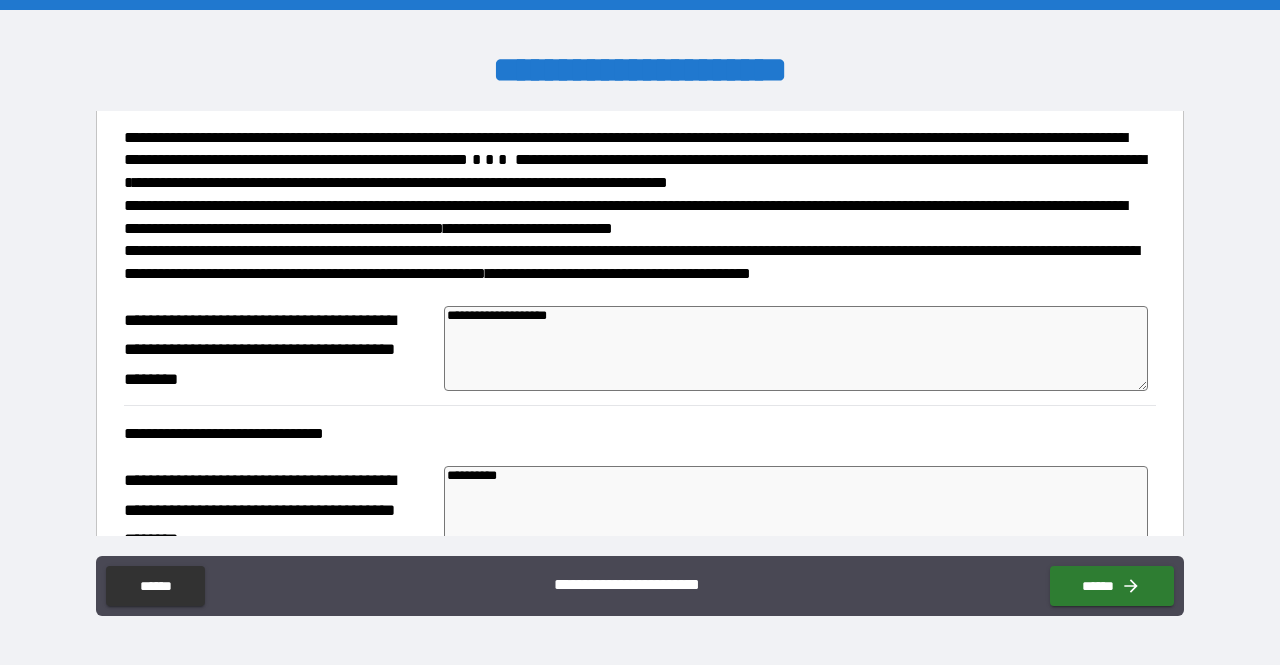 type on "*" 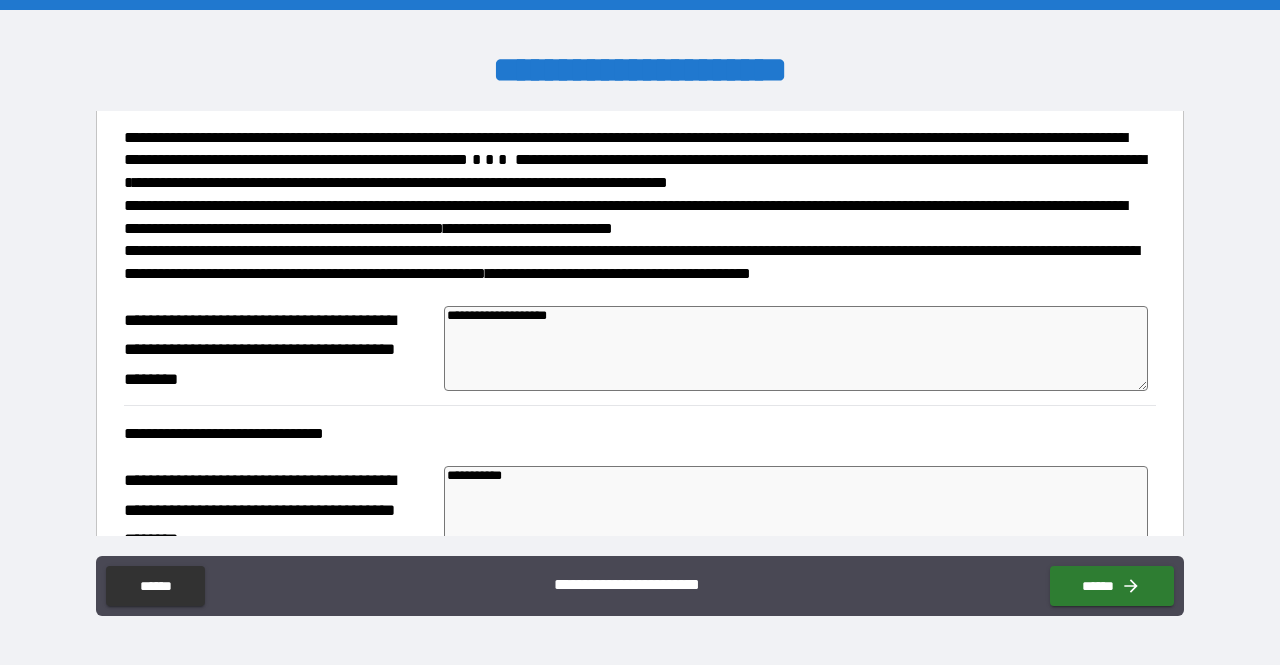 type on "*" 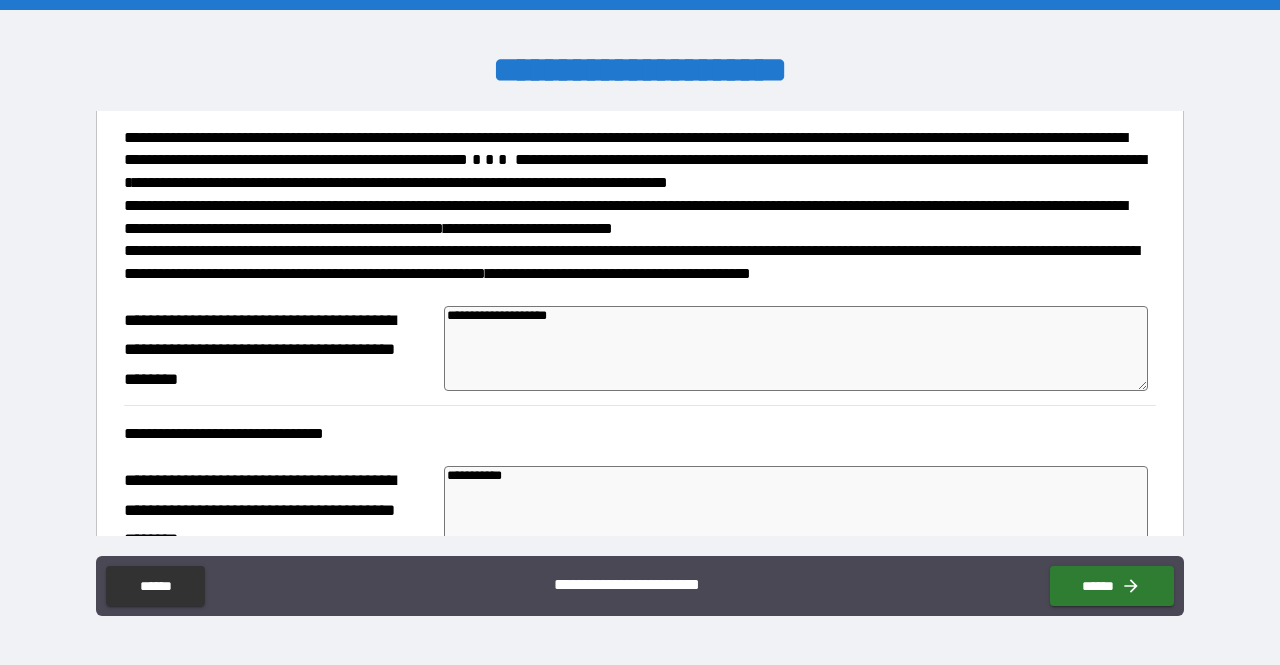 type on "**********" 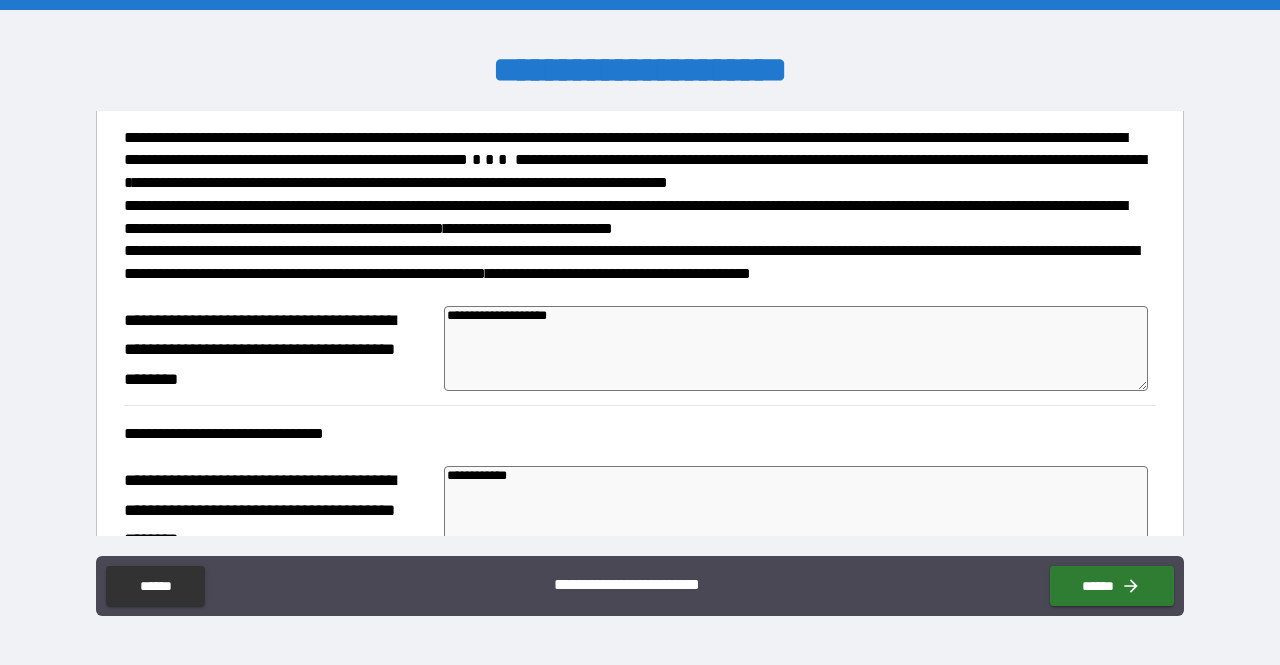 type on "*" 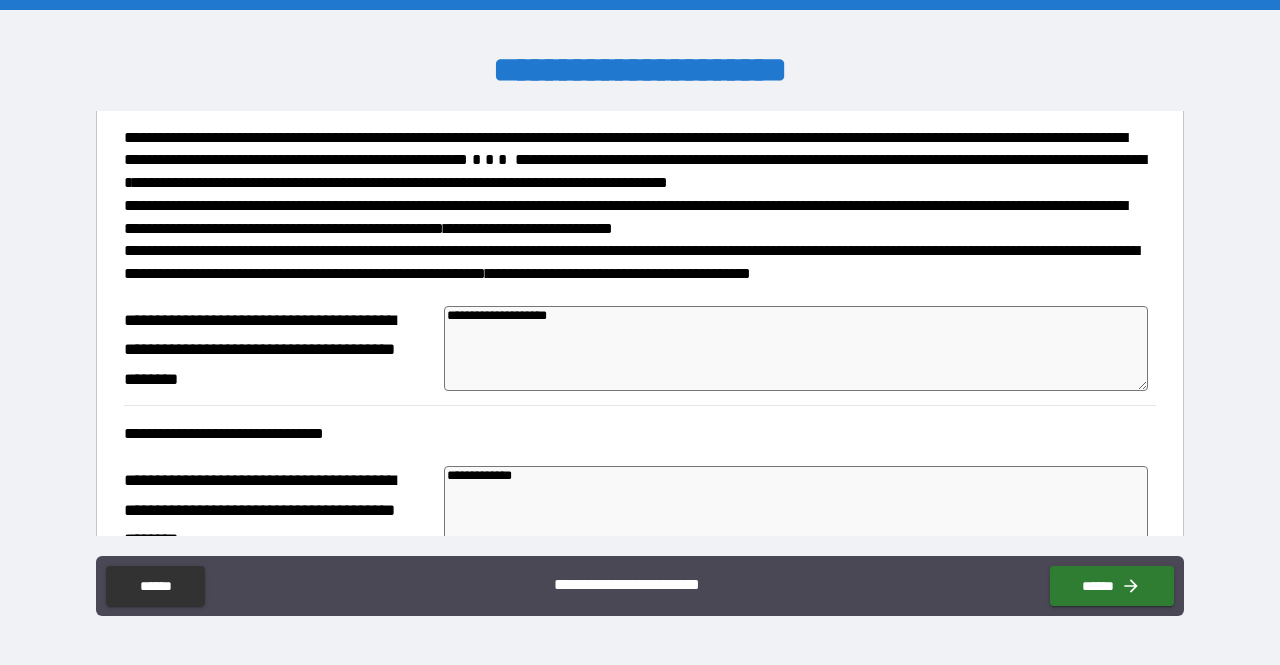 type on "**********" 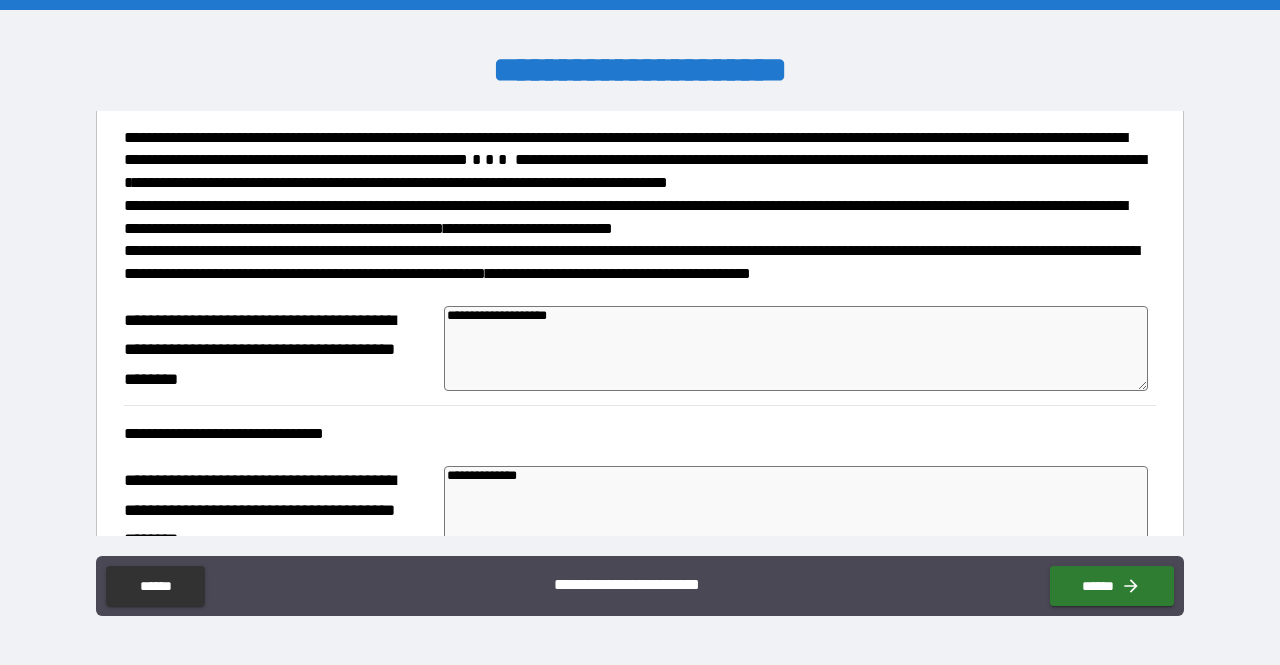type on "*" 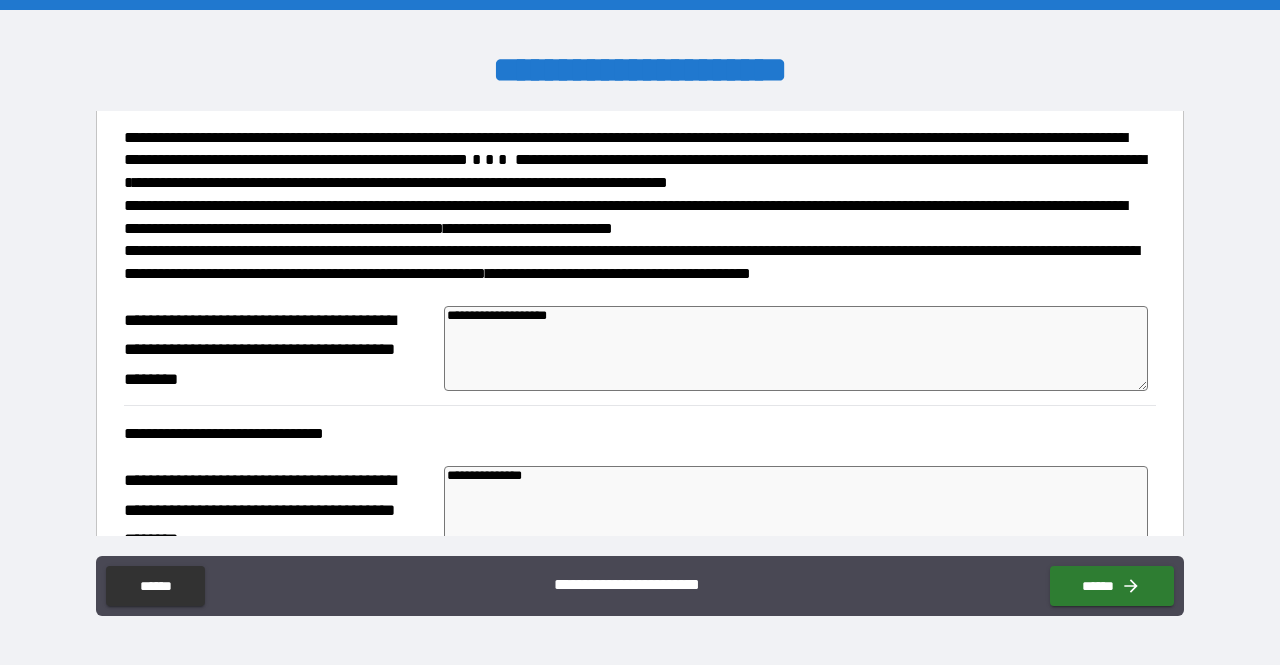 type on "*" 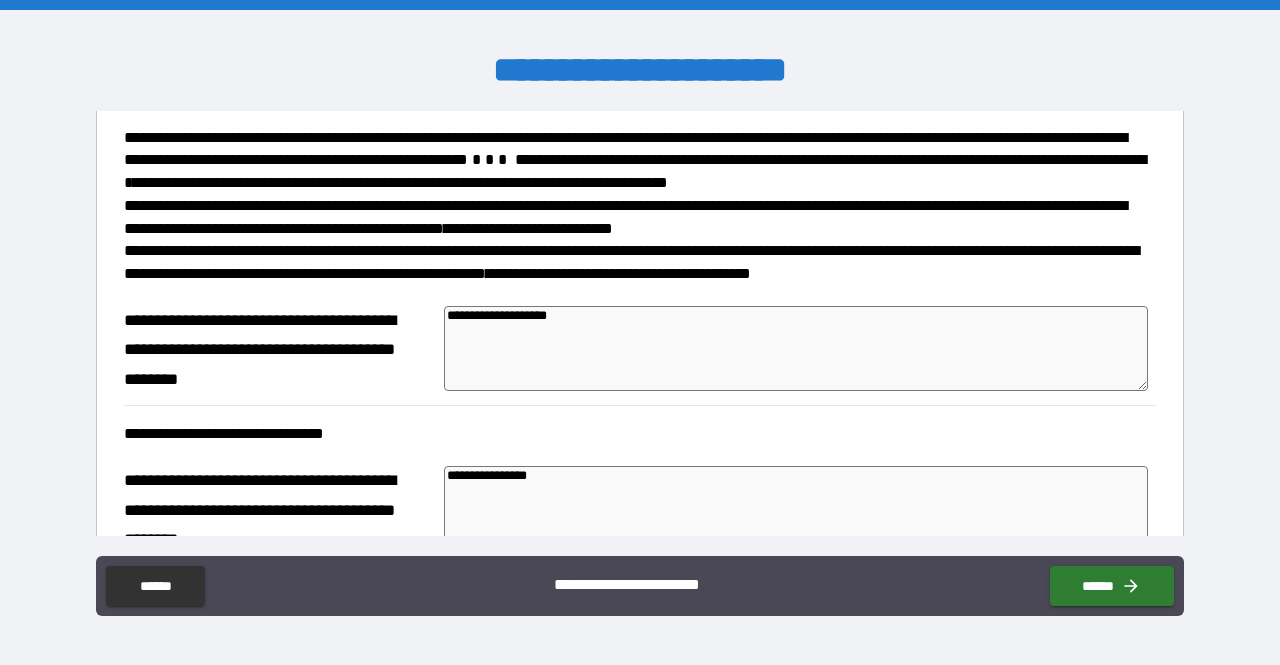 type on "*" 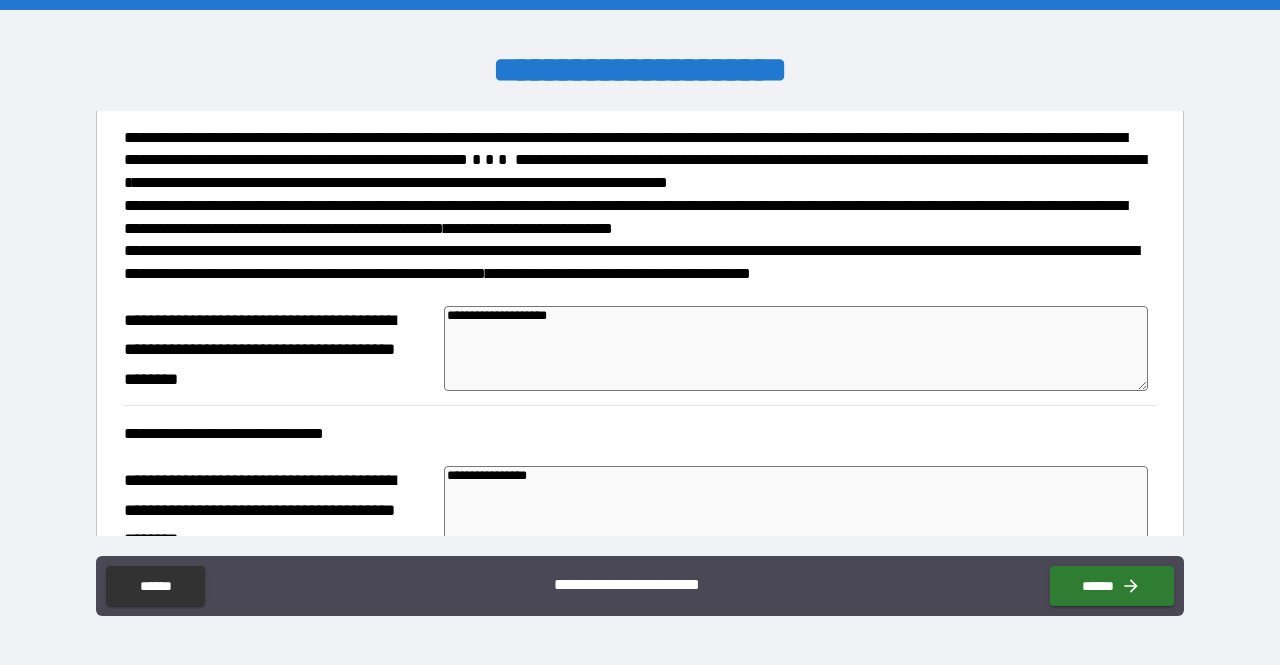 type on "**********" 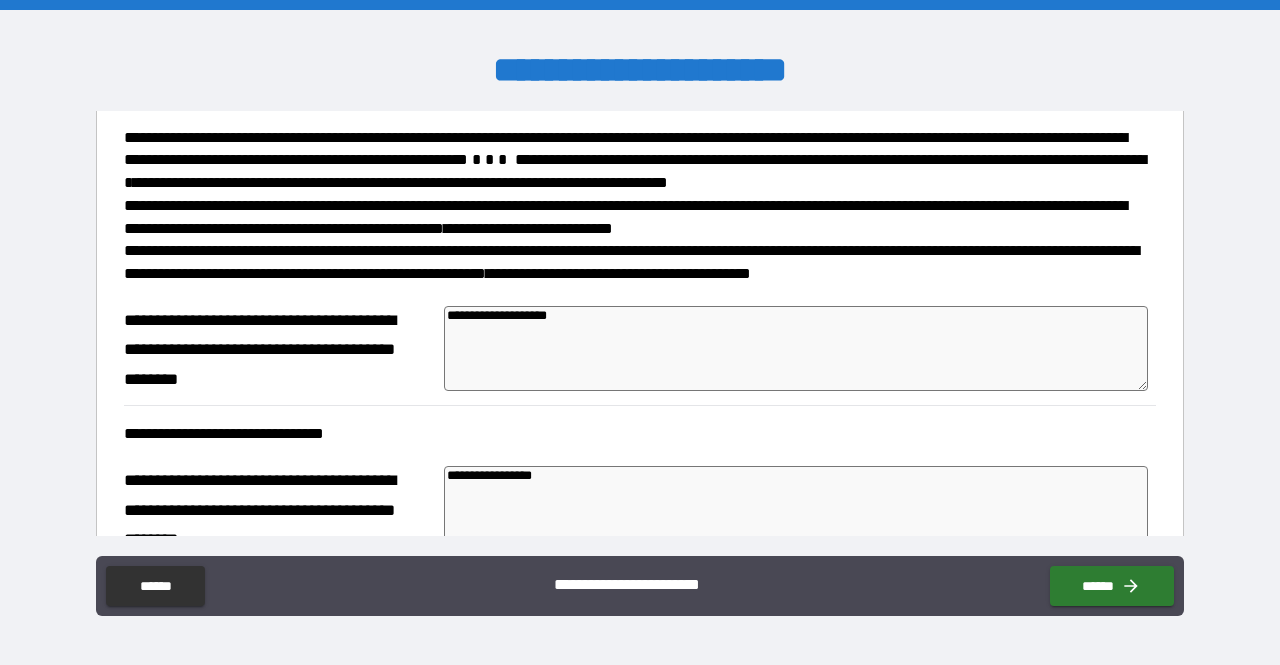 type on "*" 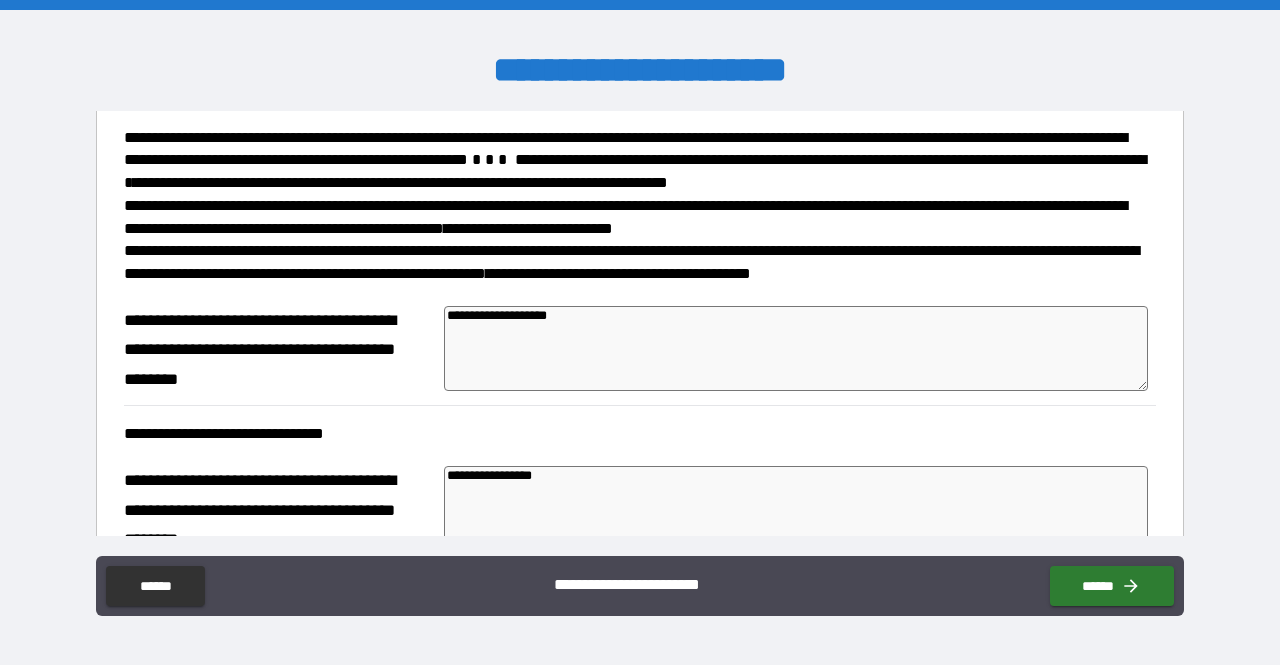 type on "*" 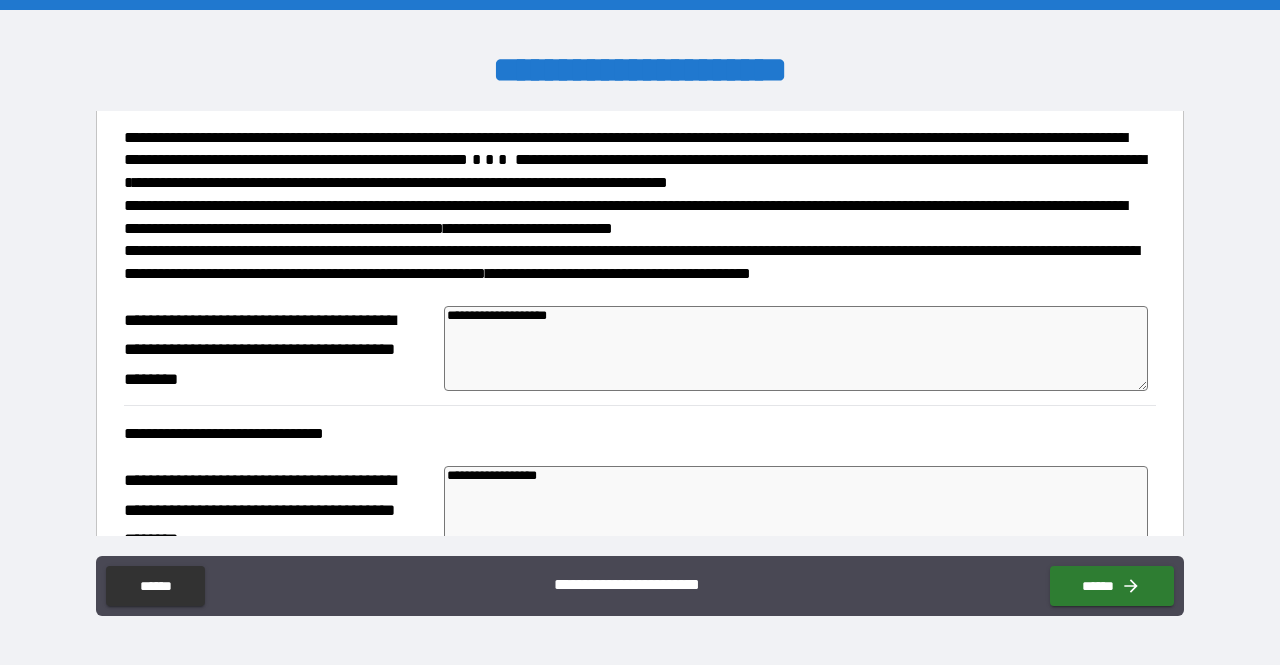 type on "*" 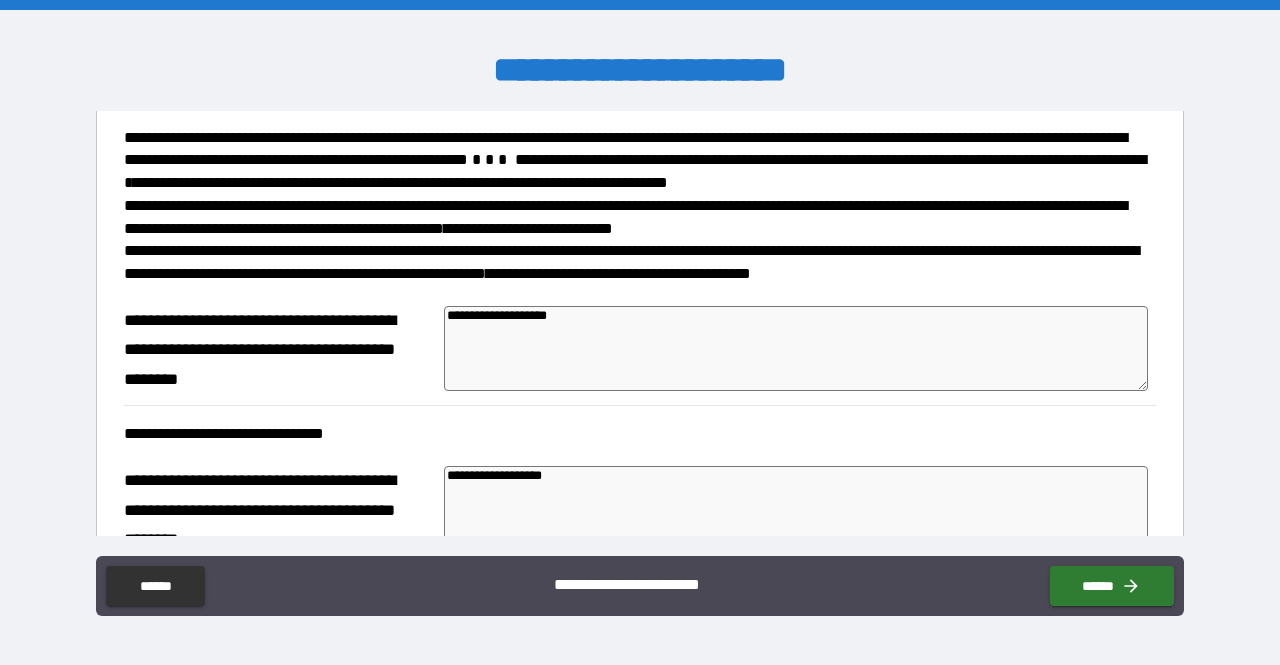 type on "**********" 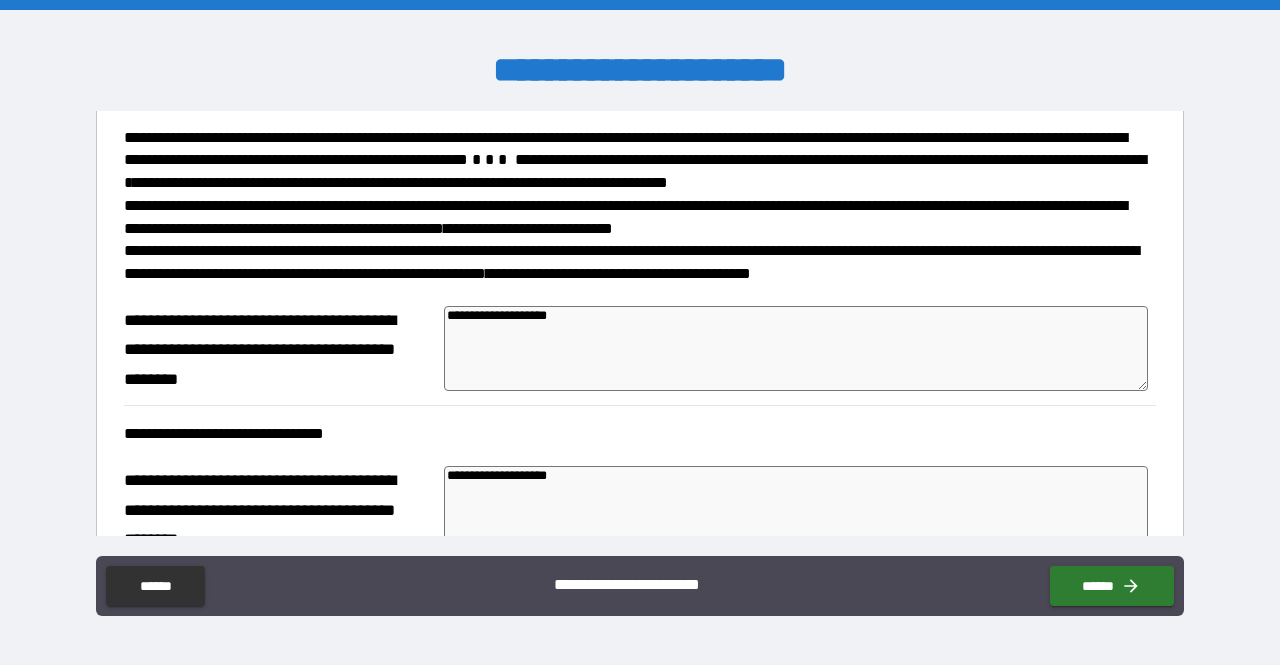 type on "*" 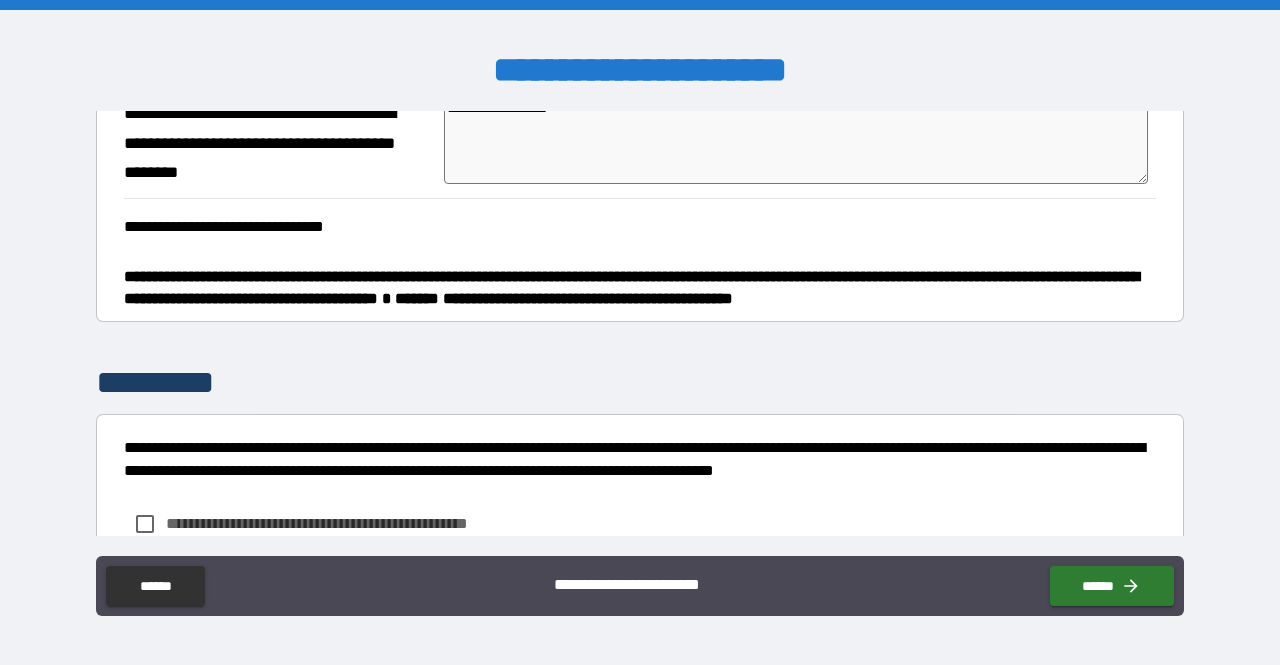 scroll, scrollTop: 952, scrollLeft: 0, axis: vertical 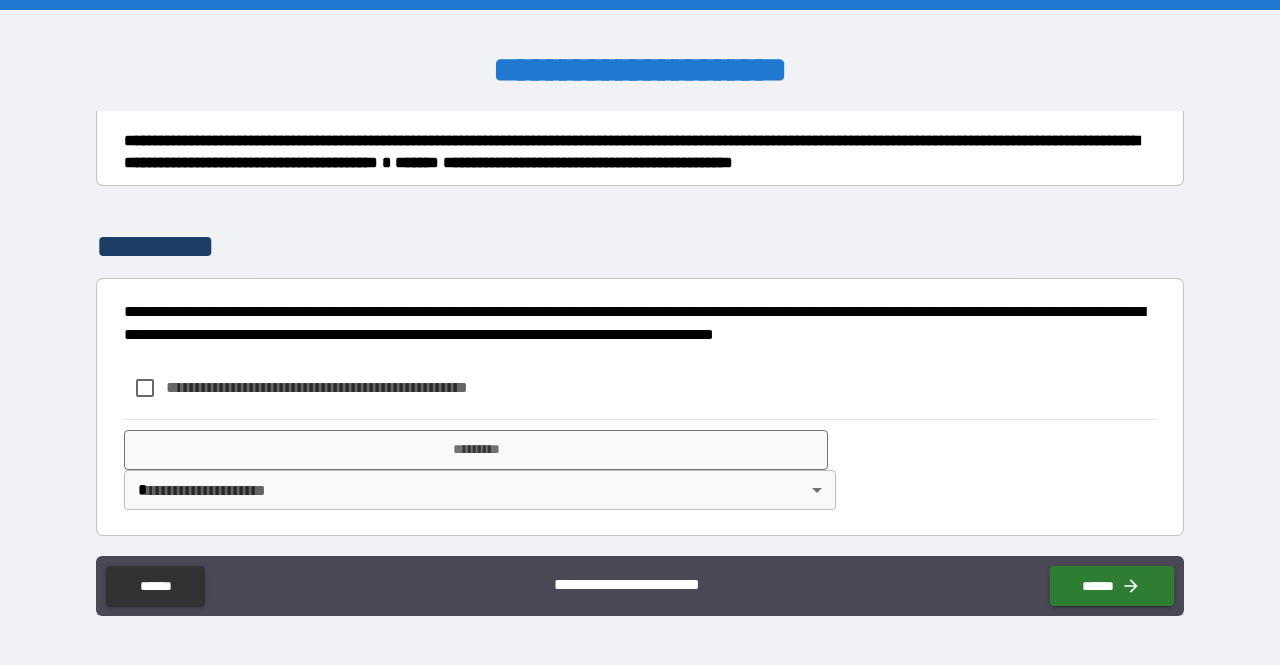 type on "**********" 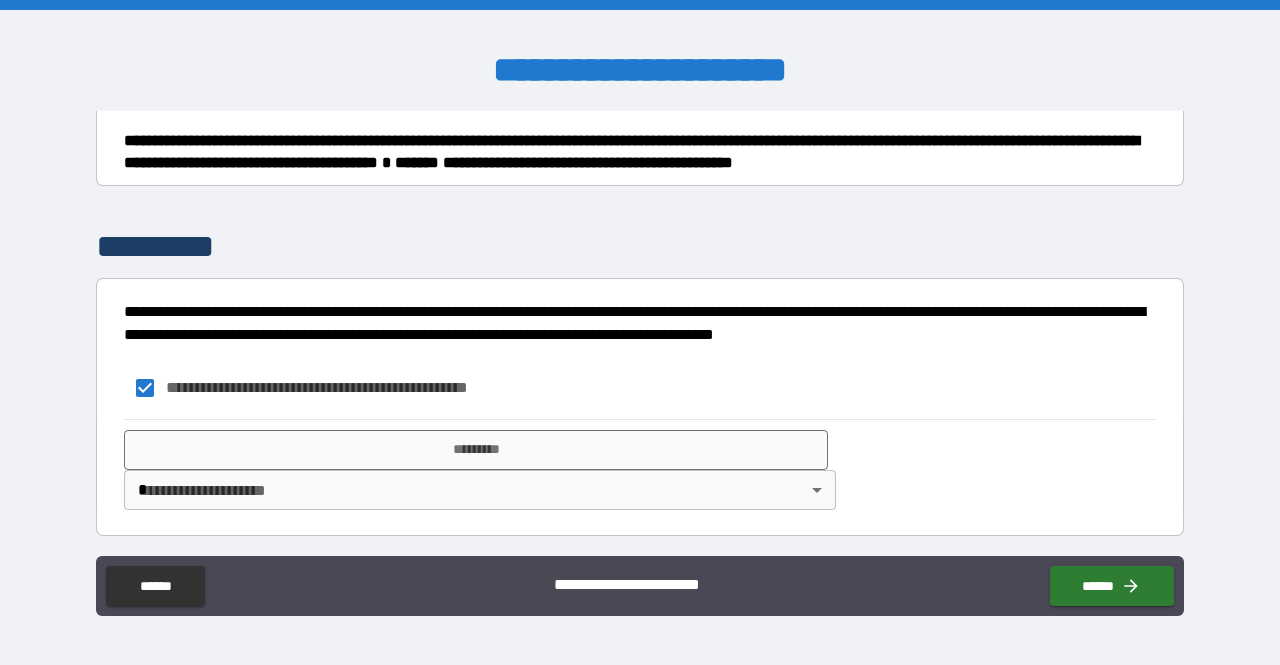 type on "*" 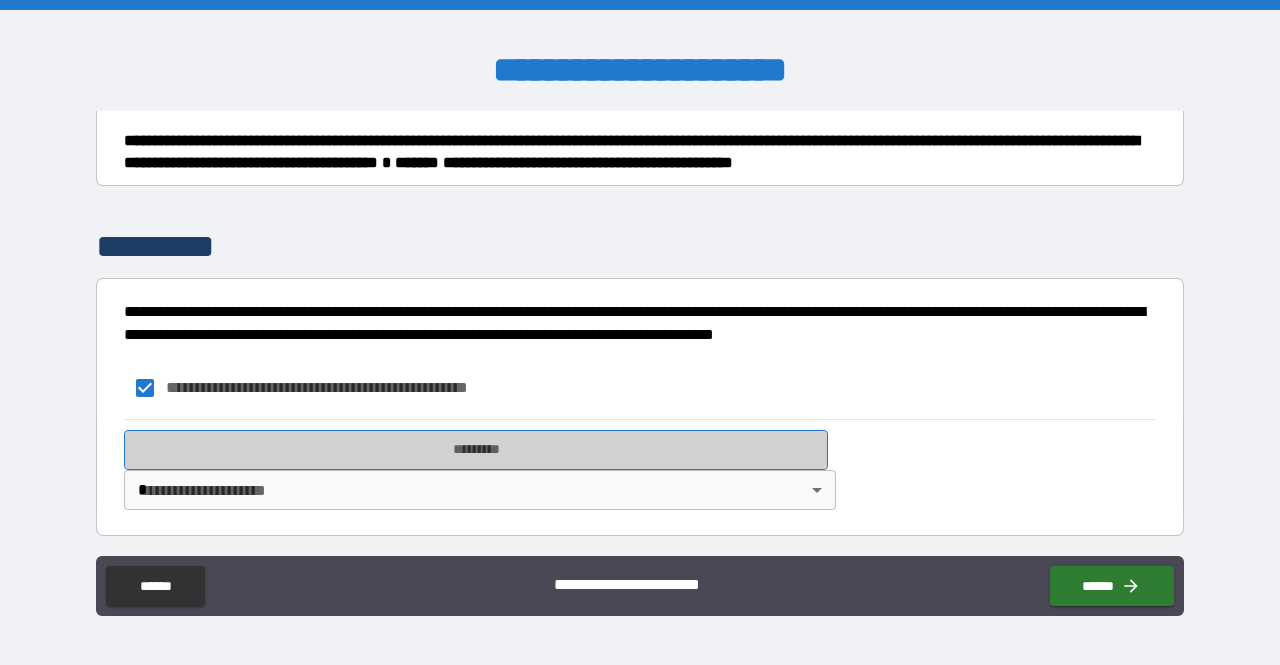 click on "*********" at bounding box center [476, 450] 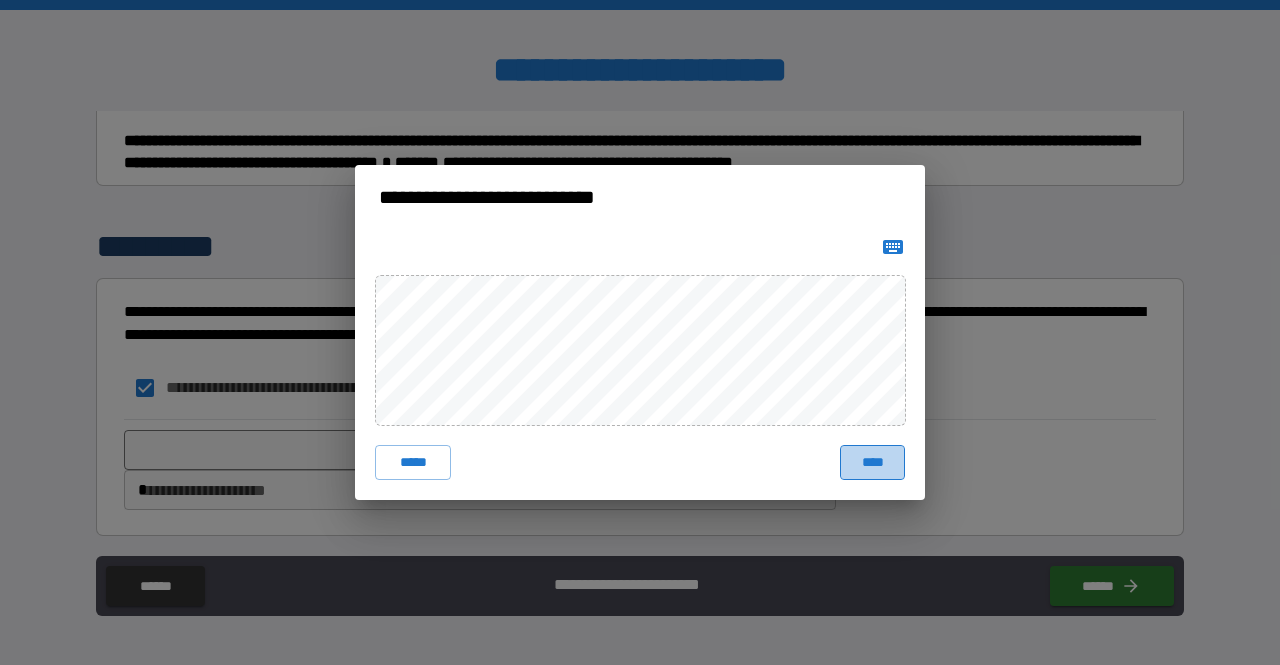 click on "****" at bounding box center (872, 463) 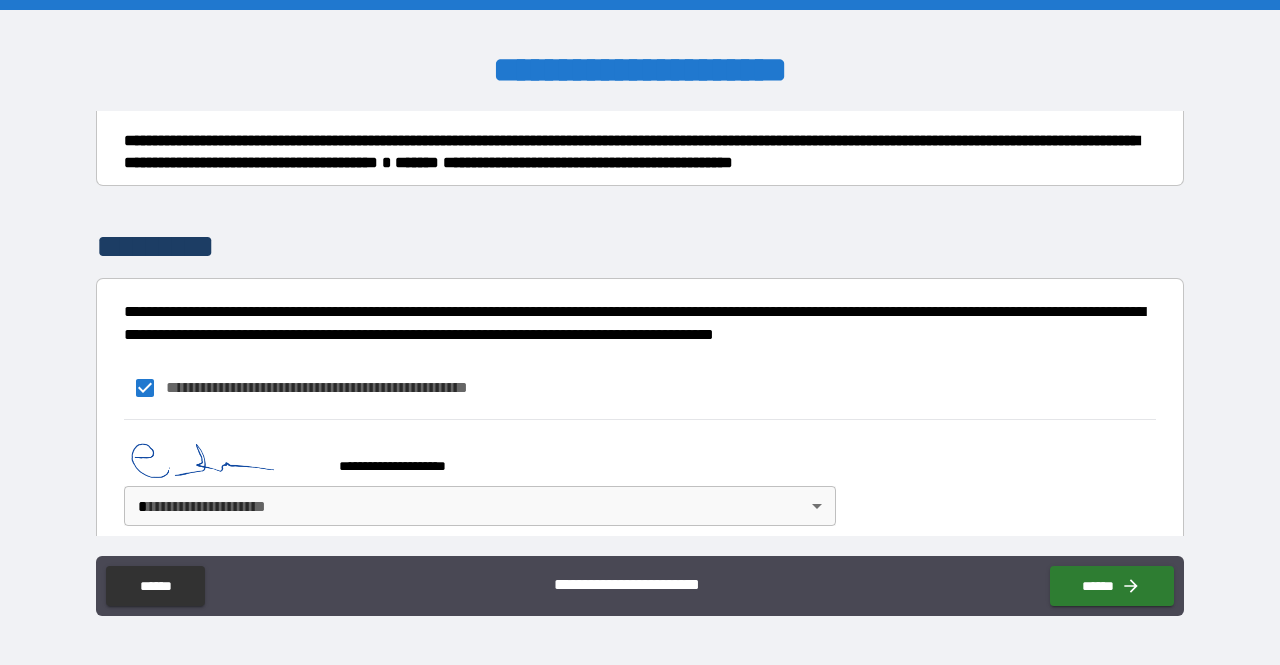 type on "*" 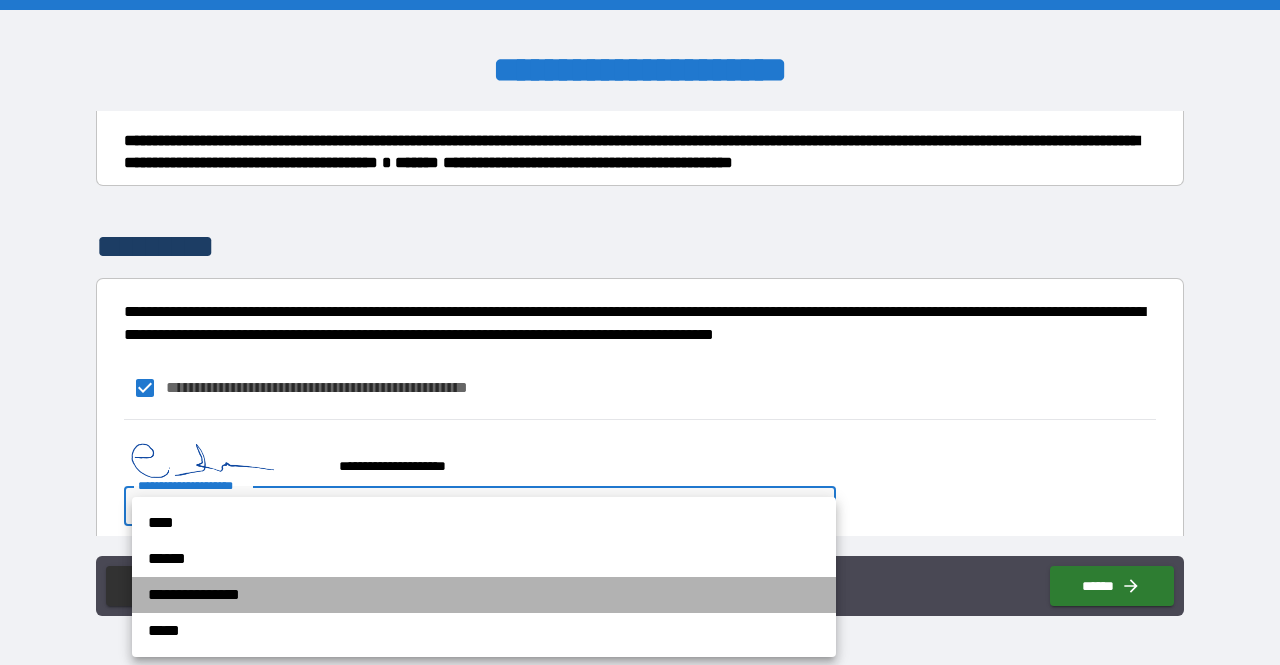 click on "**********" at bounding box center (484, 595) 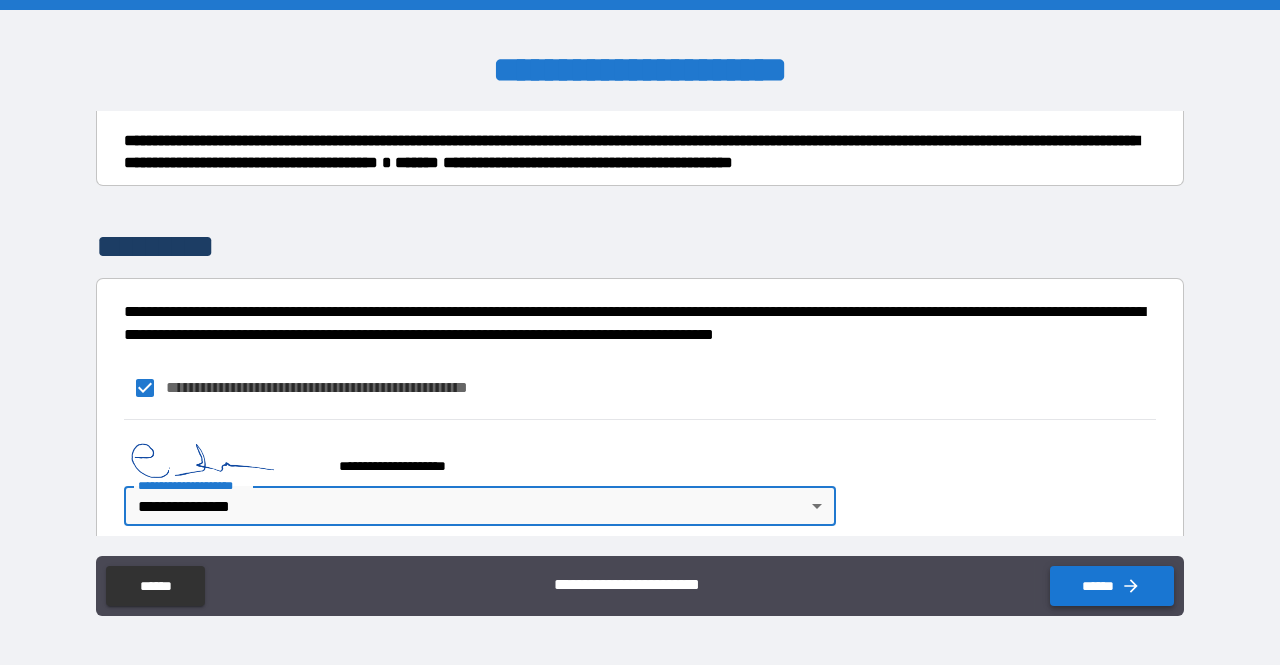 click on "******" at bounding box center [1112, 586] 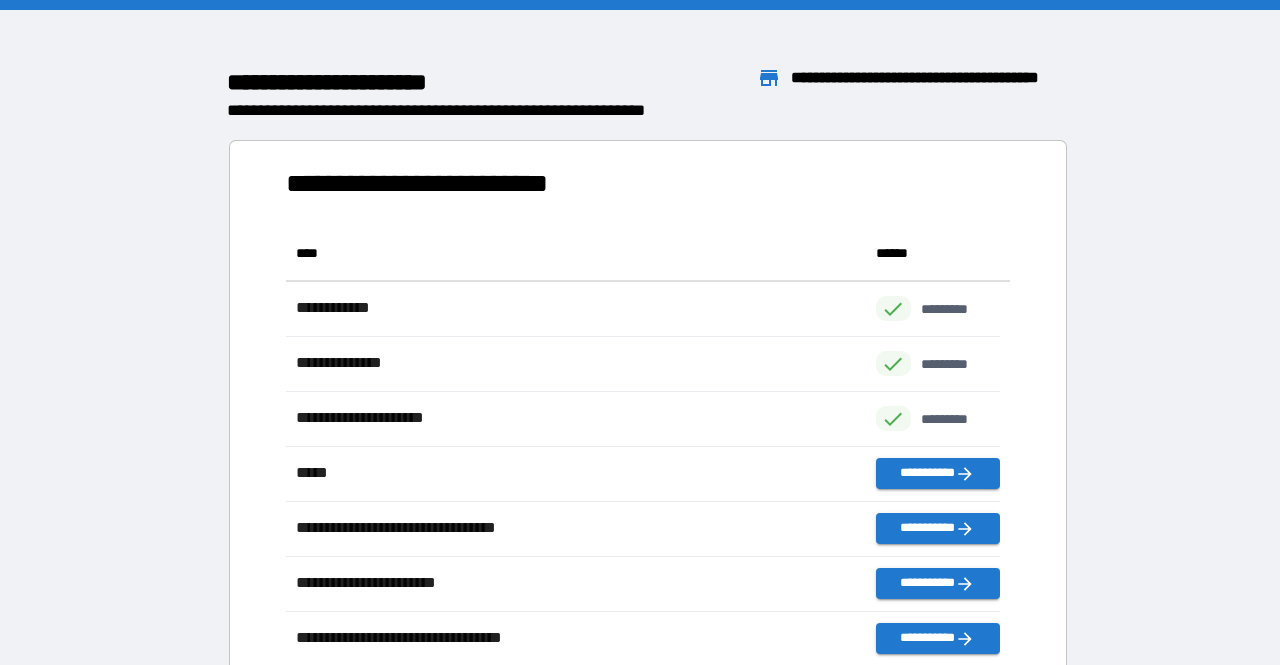 scroll, scrollTop: 16, scrollLeft: 16, axis: both 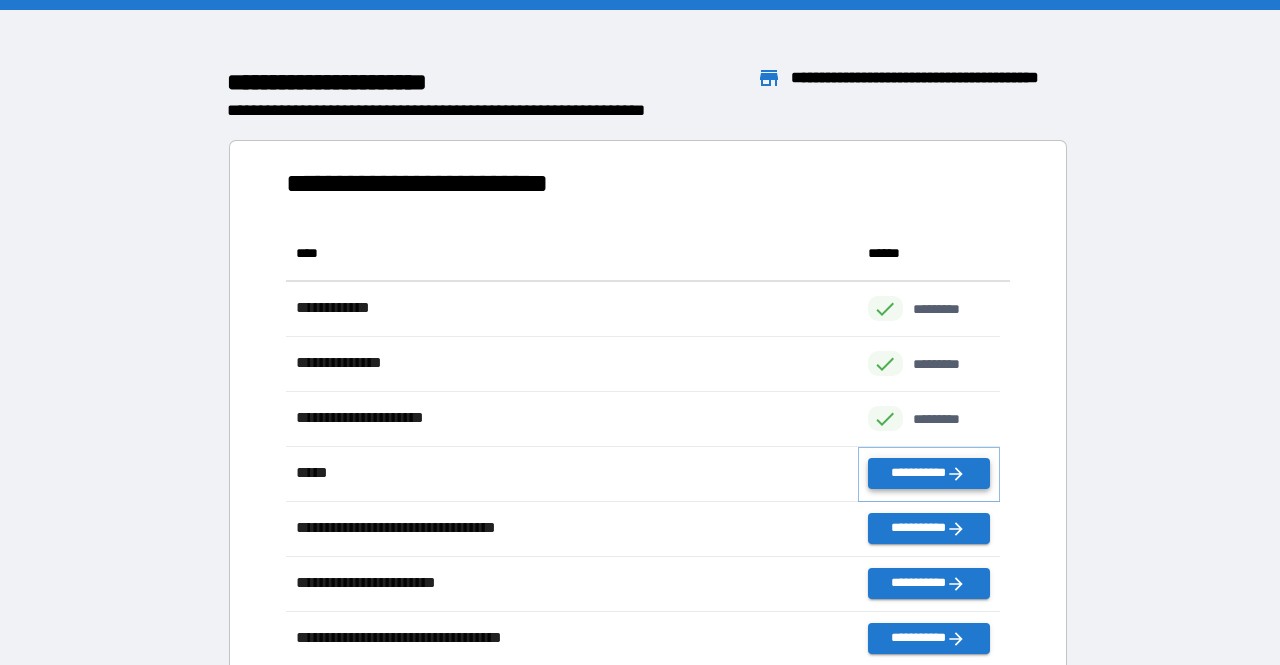 click on "**********" at bounding box center (929, 473) 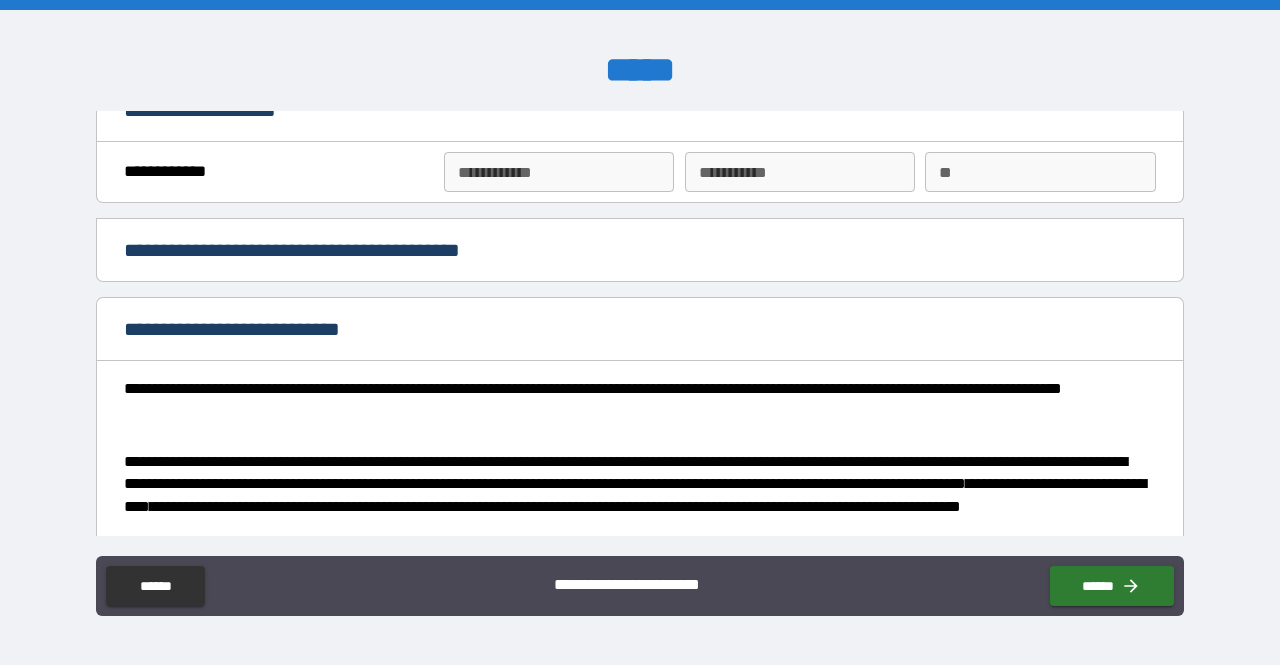 scroll, scrollTop: 0, scrollLeft: 0, axis: both 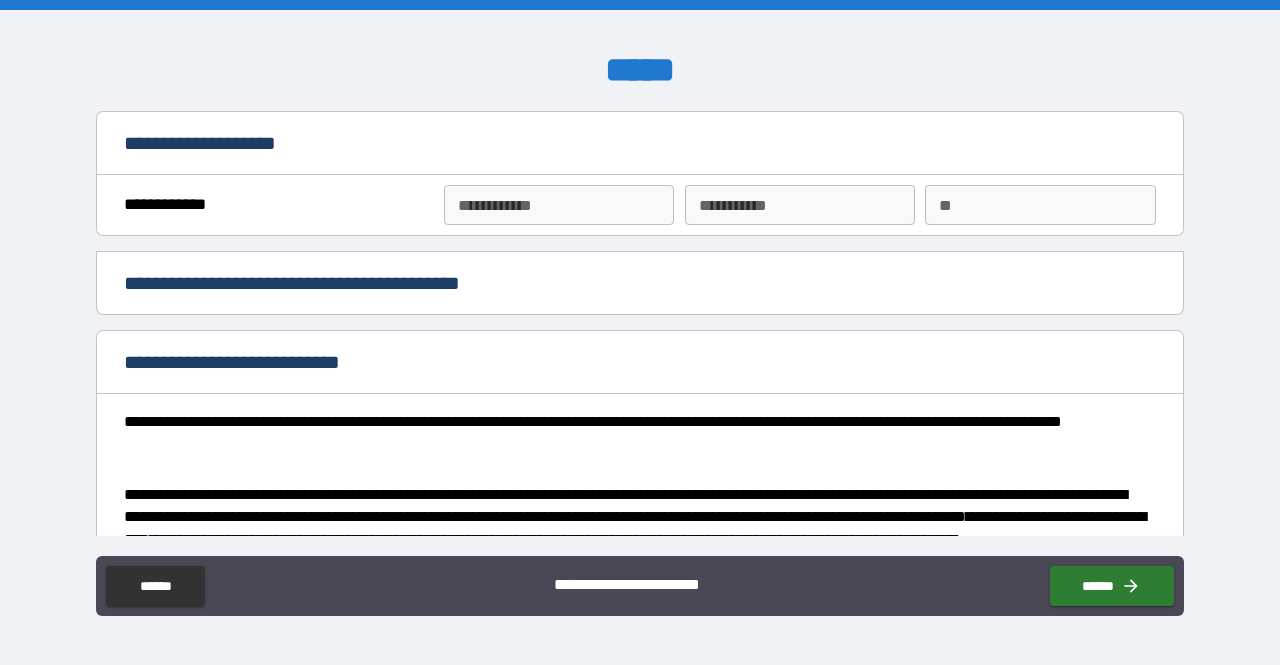 click on "**********" at bounding box center (559, 205) 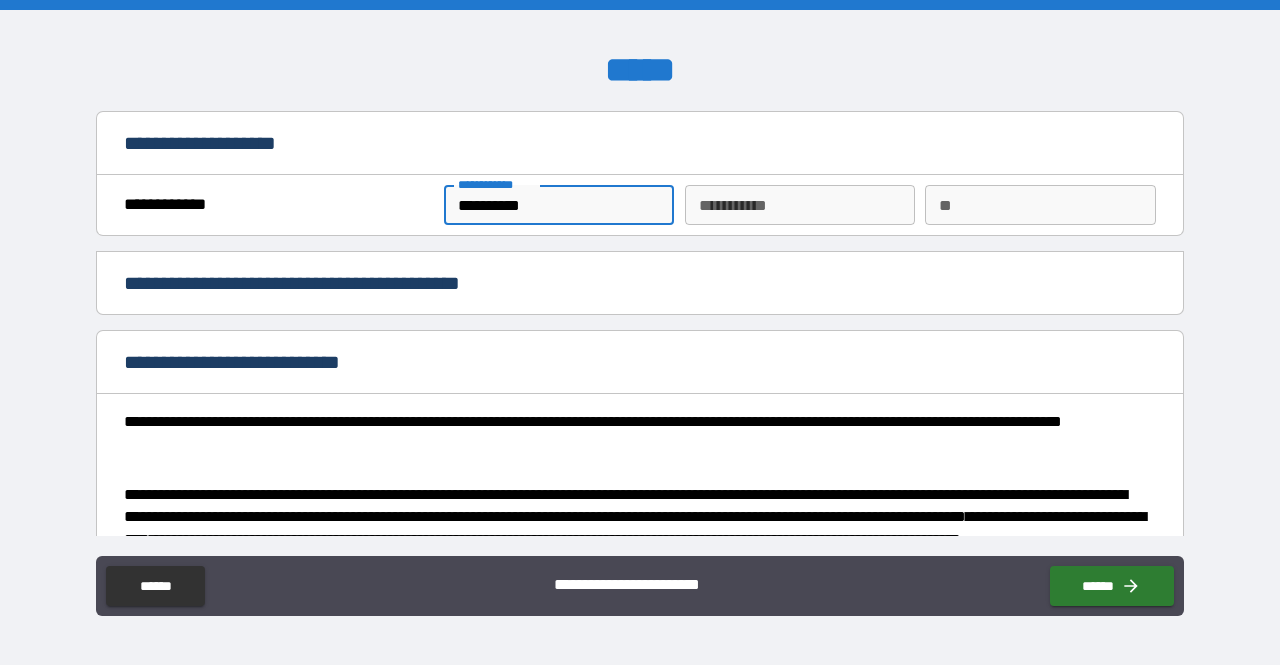type on "**********" 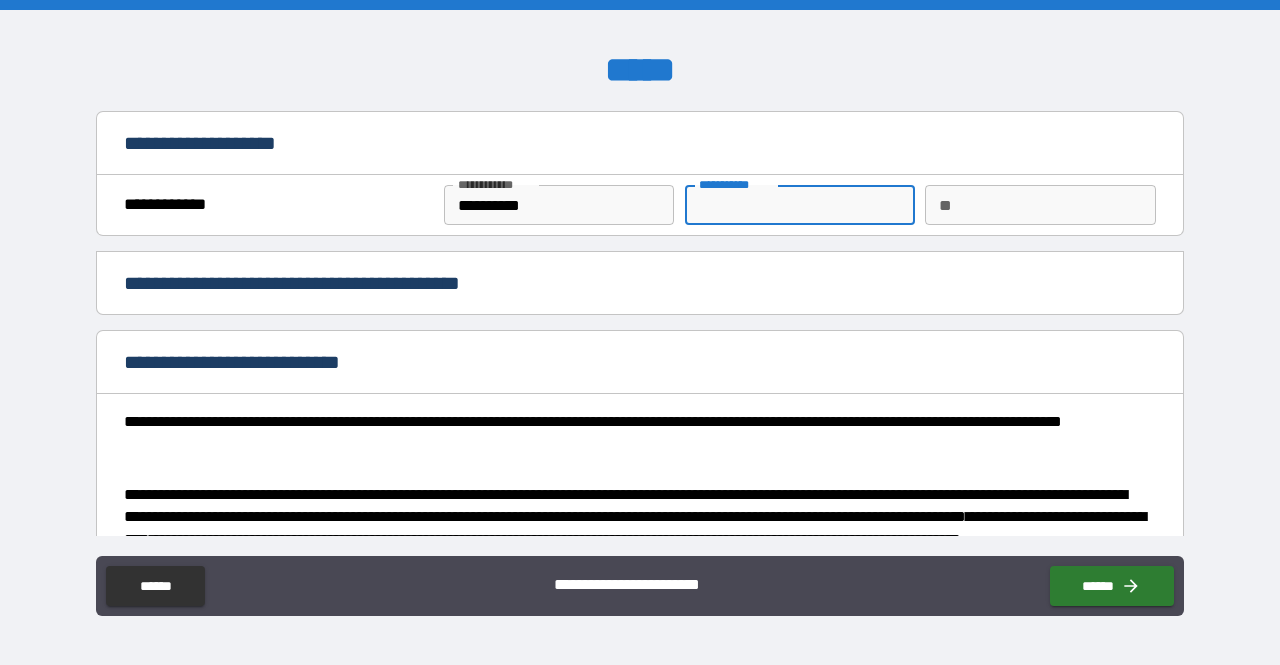 click on "*********   *" at bounding box center (800, 205) 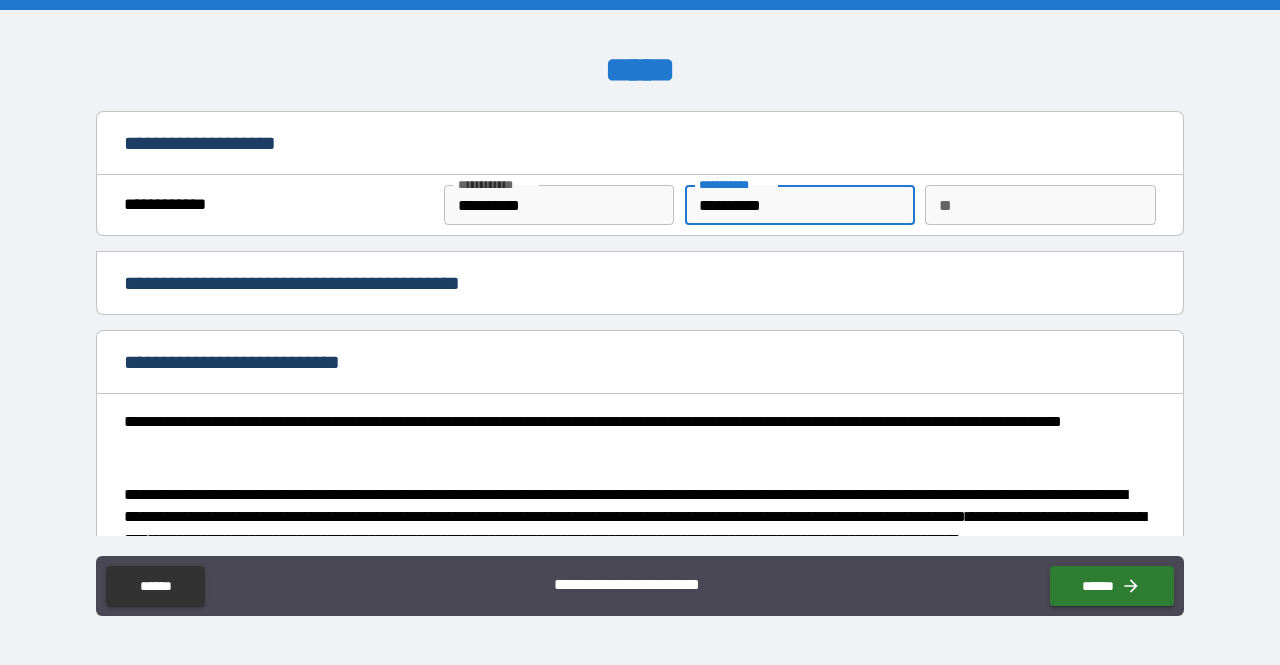 type on "**********" 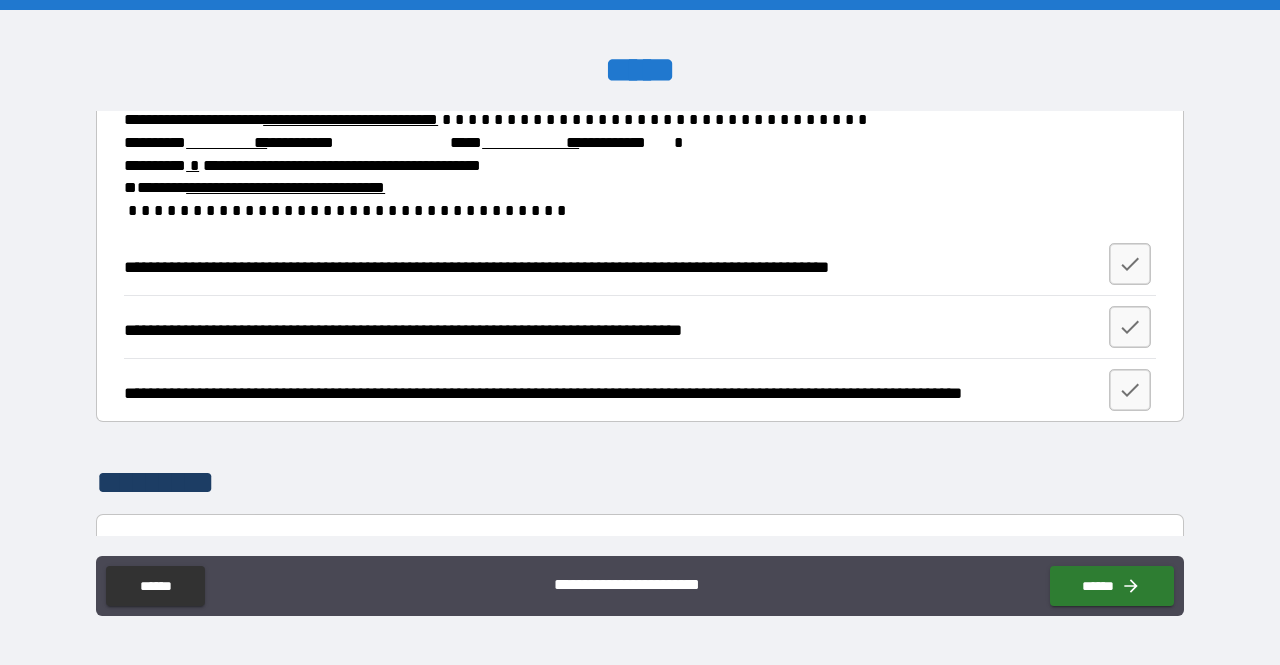 scroll, scrollTop: 3047, scrollLeft: 0, axis: vertical 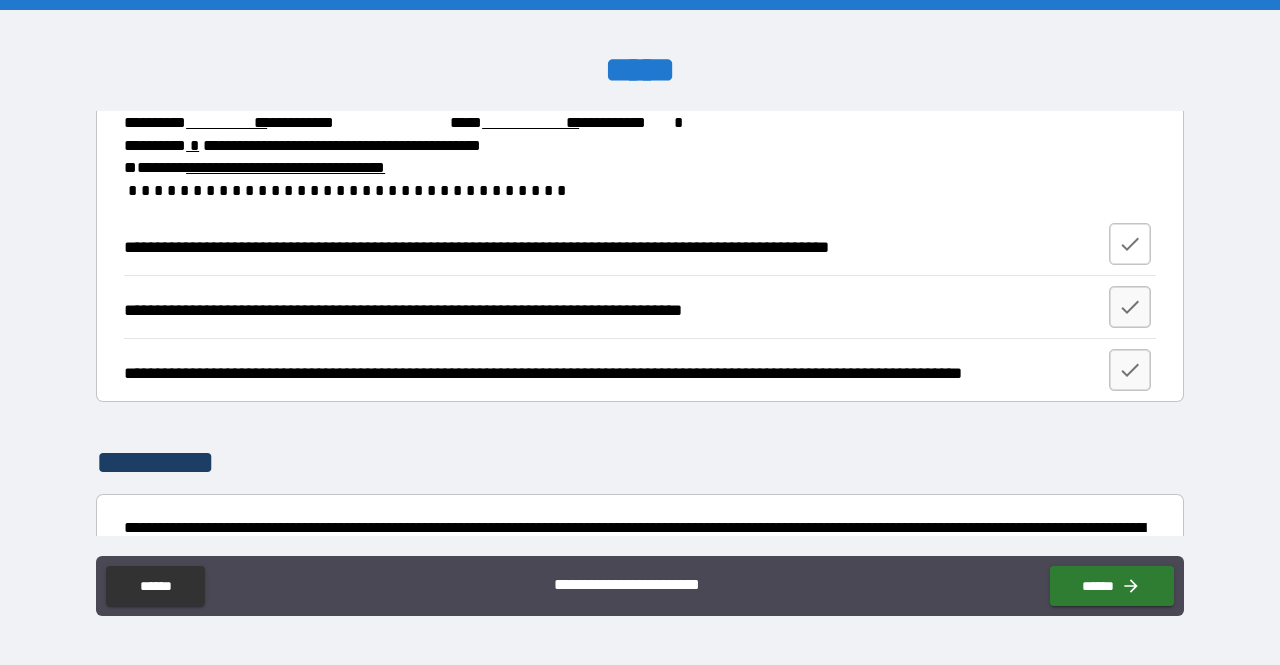 click at bounding box center [1130, 244] 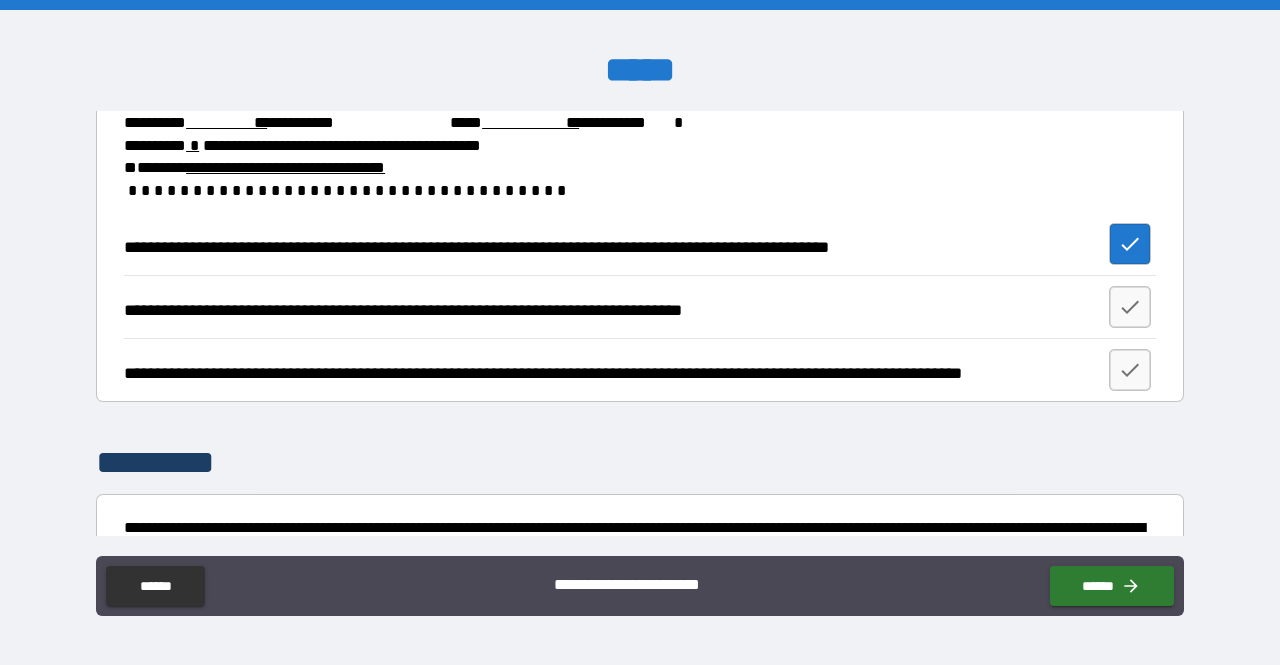 click on "**********" at bounding box center [640, 306] 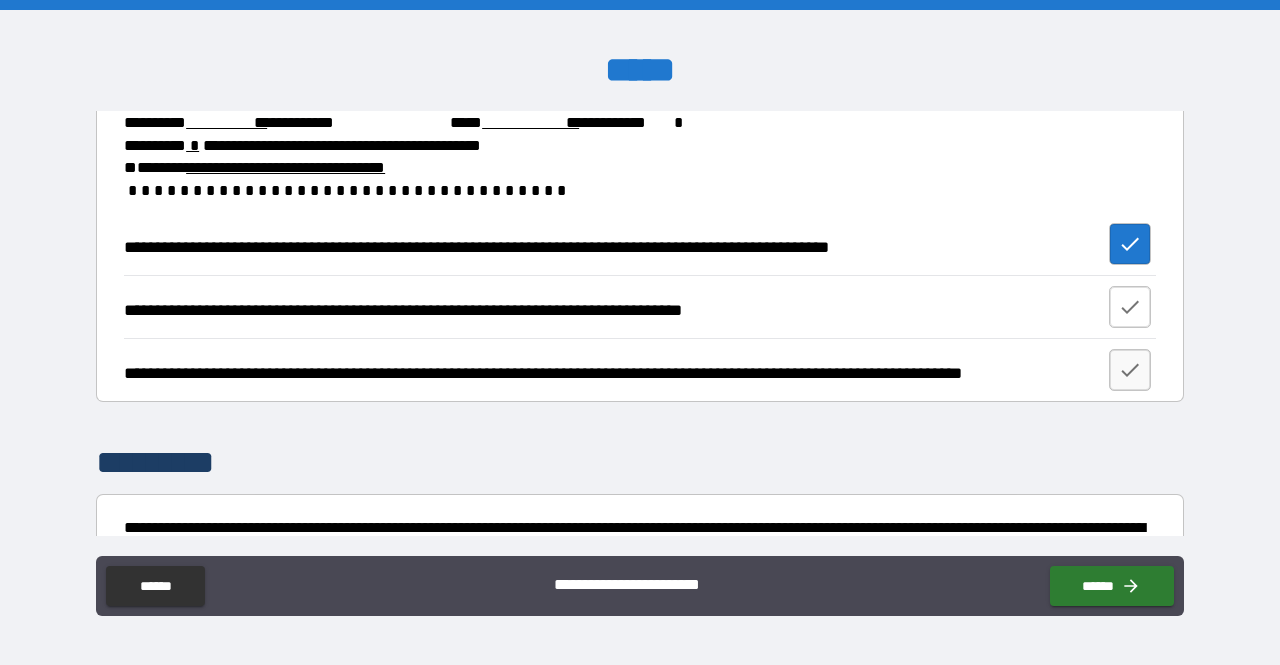 click 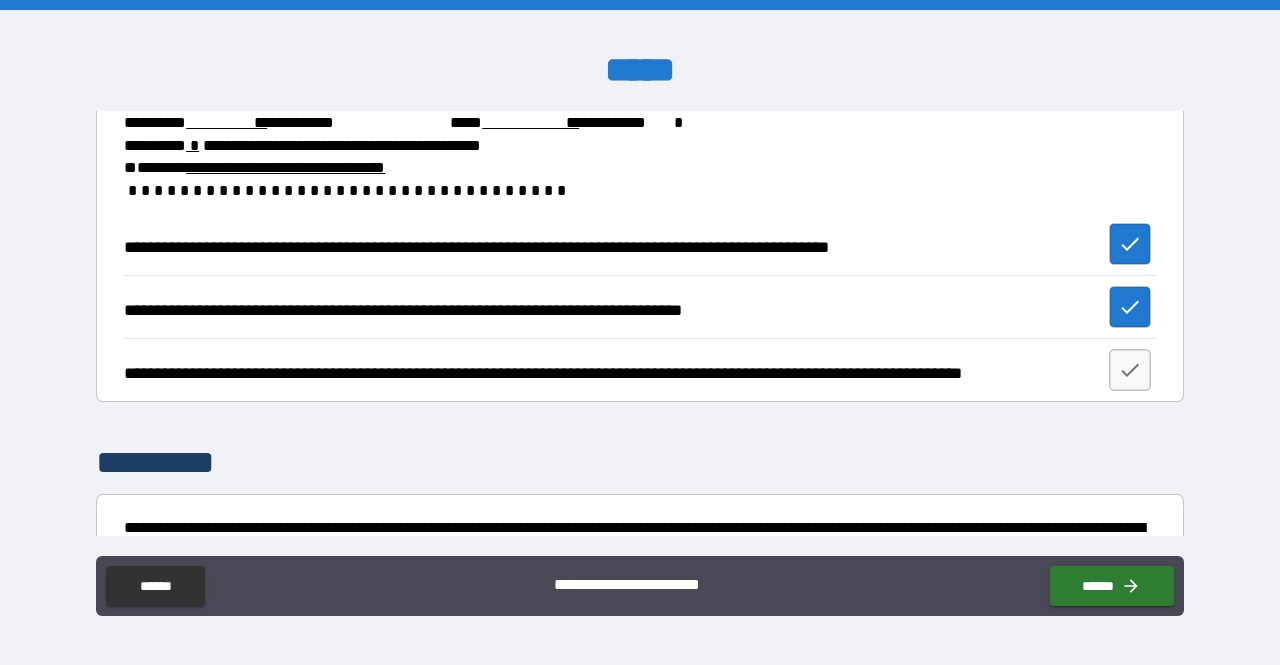 click on "**********" at bounding box center [640, 369] 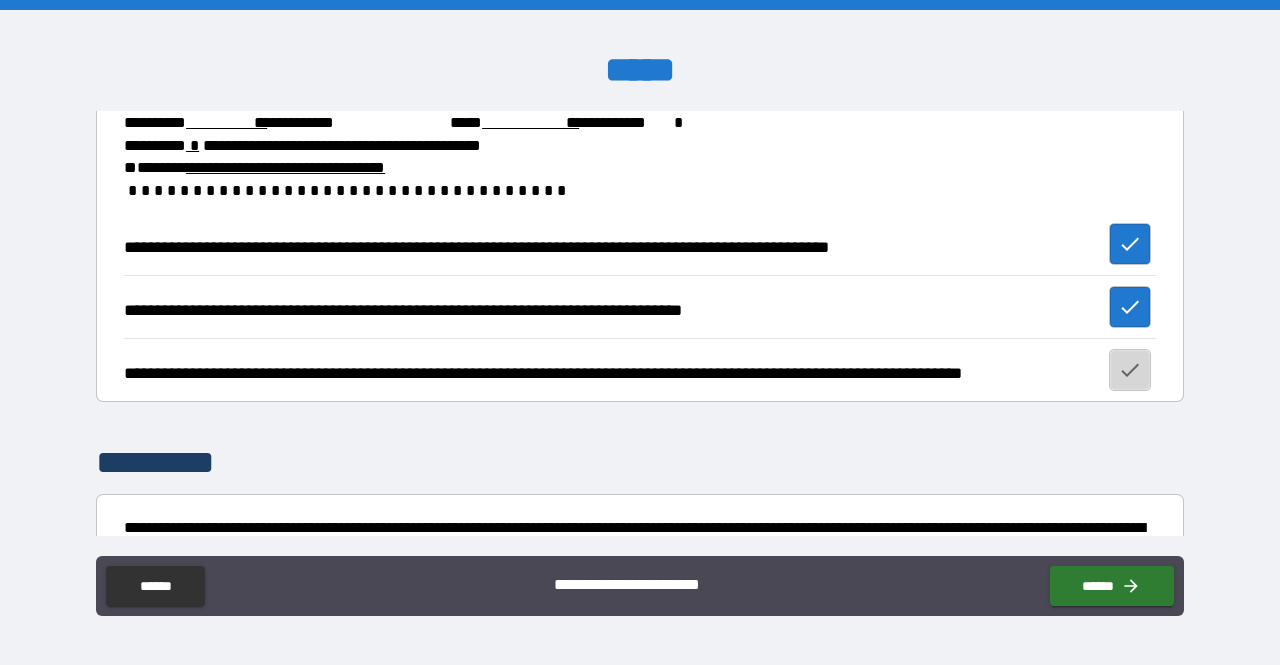 click at bounding box center [1130, 370] 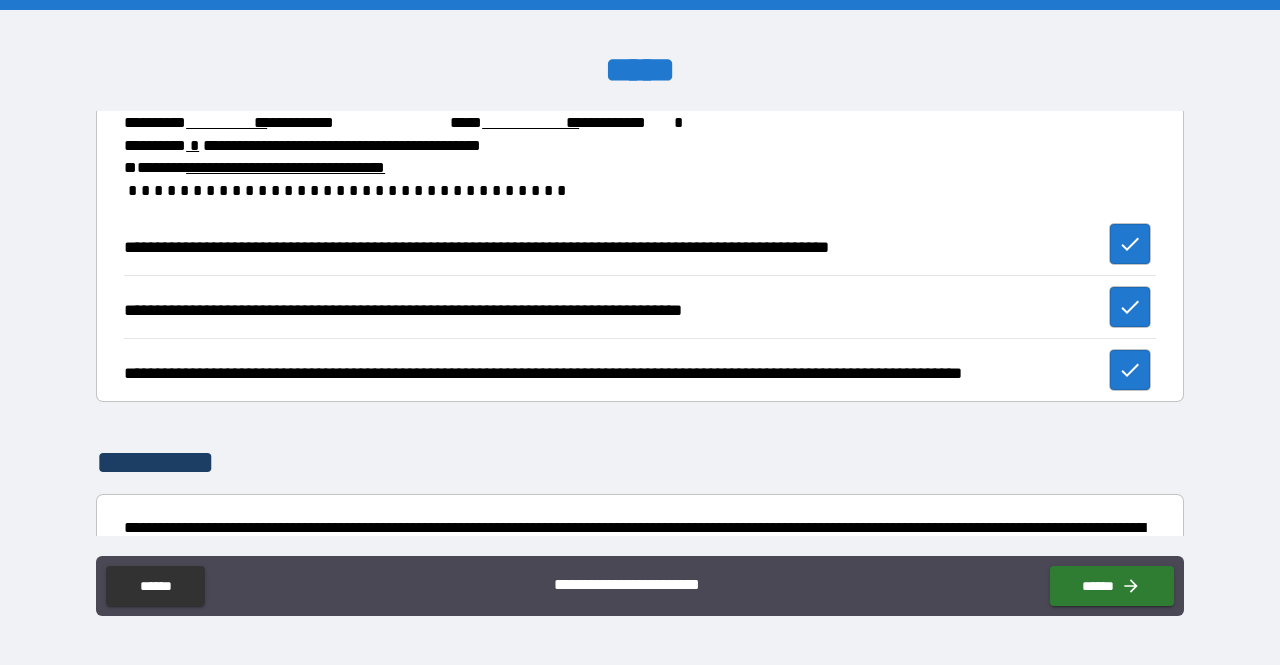 scroll, scrollTop: 3284, scrollLeft: 0, axis: vertical 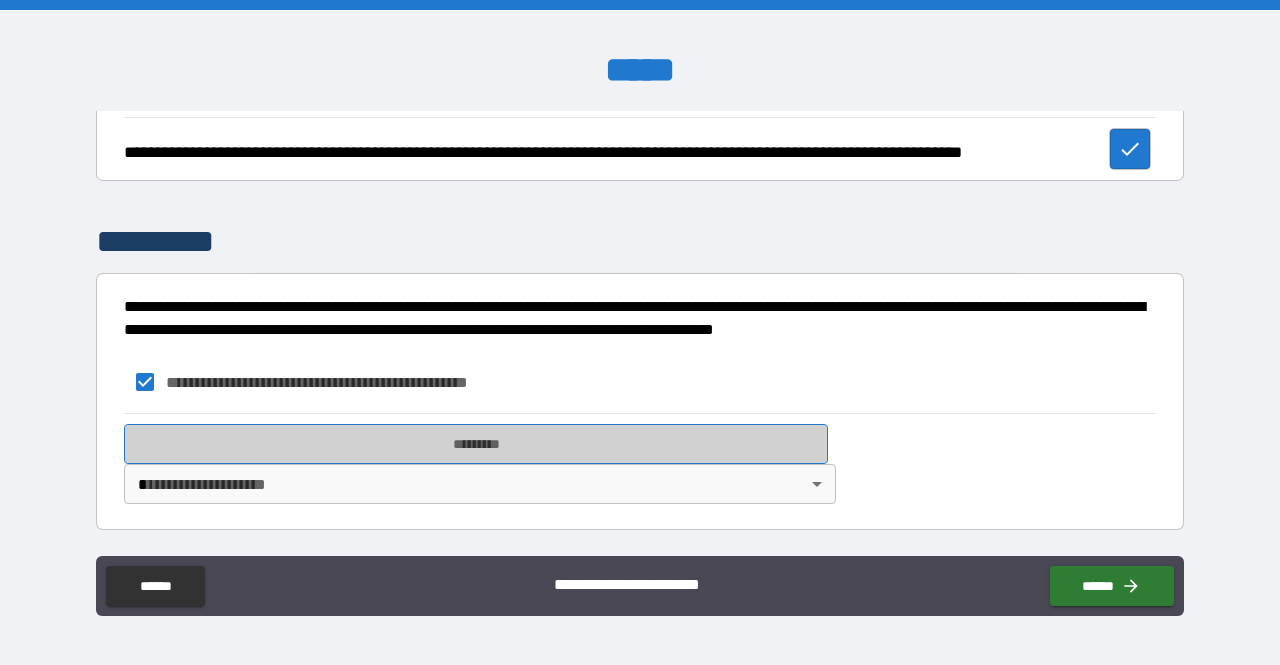 click on "*********" at bounding box center (476, 444) 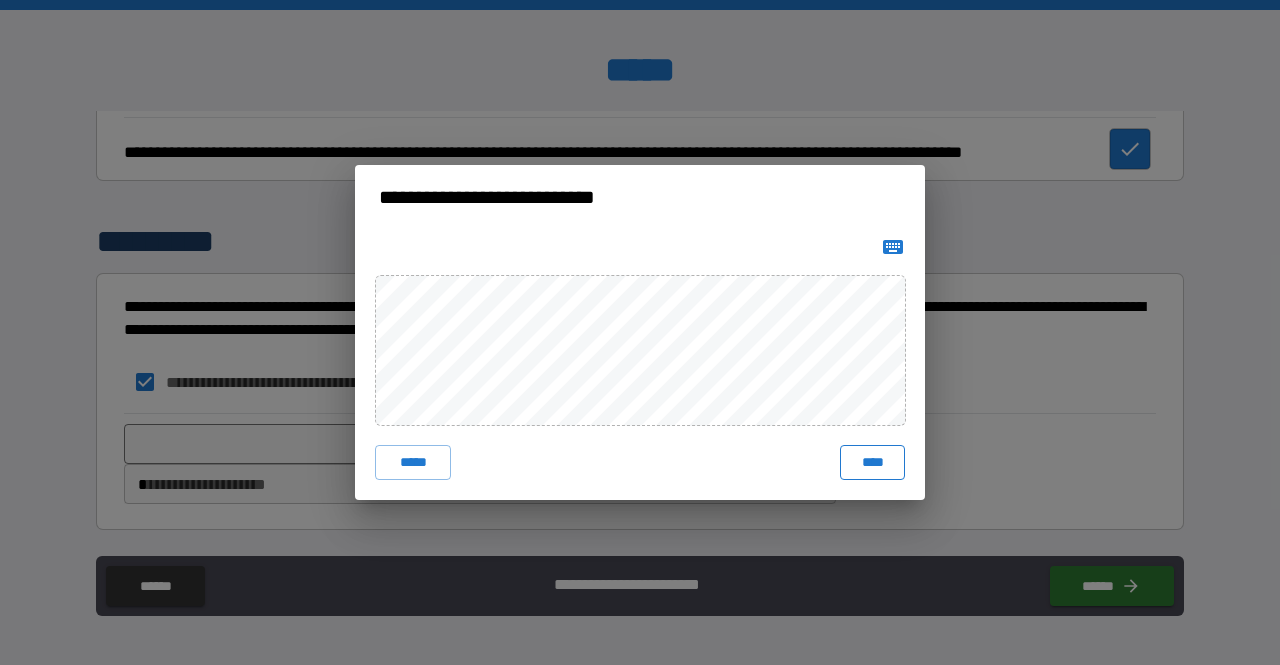 click on "****" at bounding box center (872, 463) 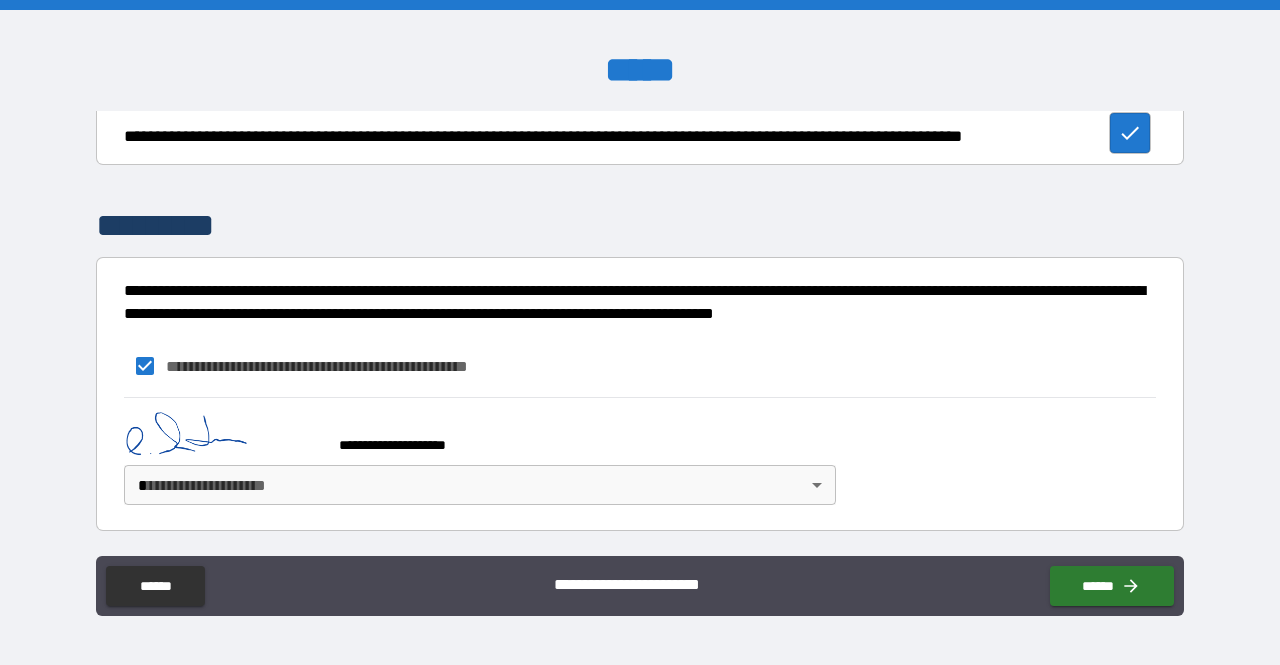 click on "**********" at bounding box center (640, 332) 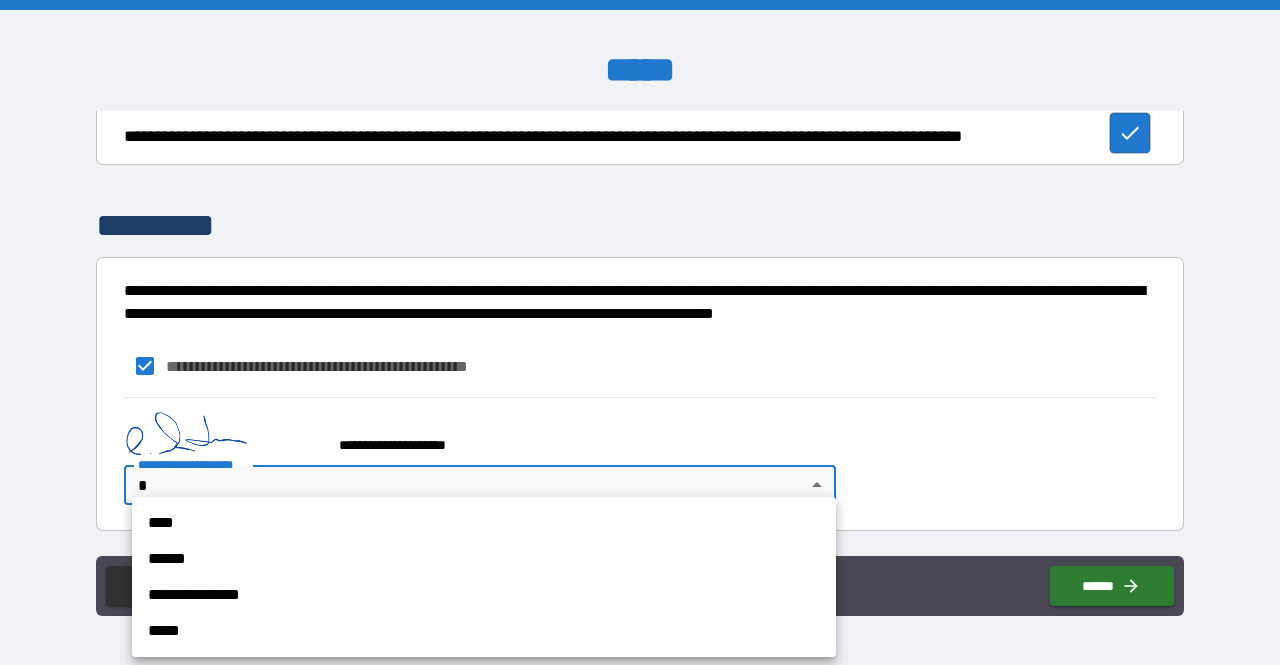 click on "**********" at bounding box center [484, 595] 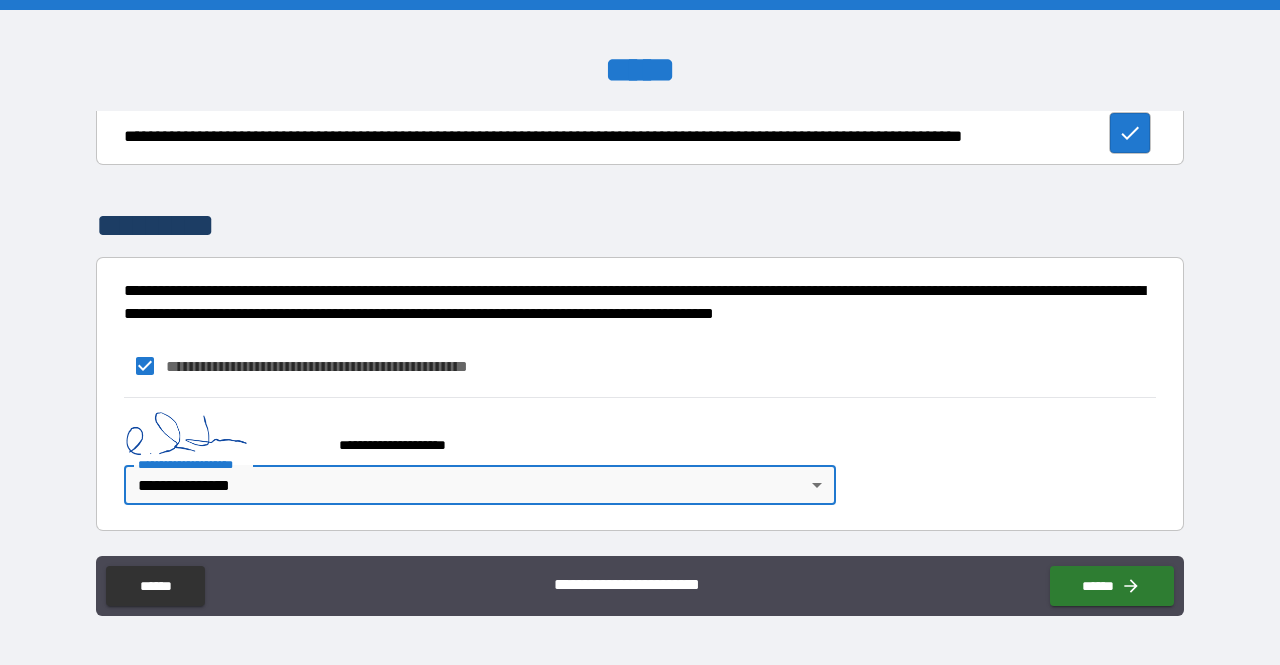 scroll, scrollTop: 3300, scrollLeft: 0, axis: vertical 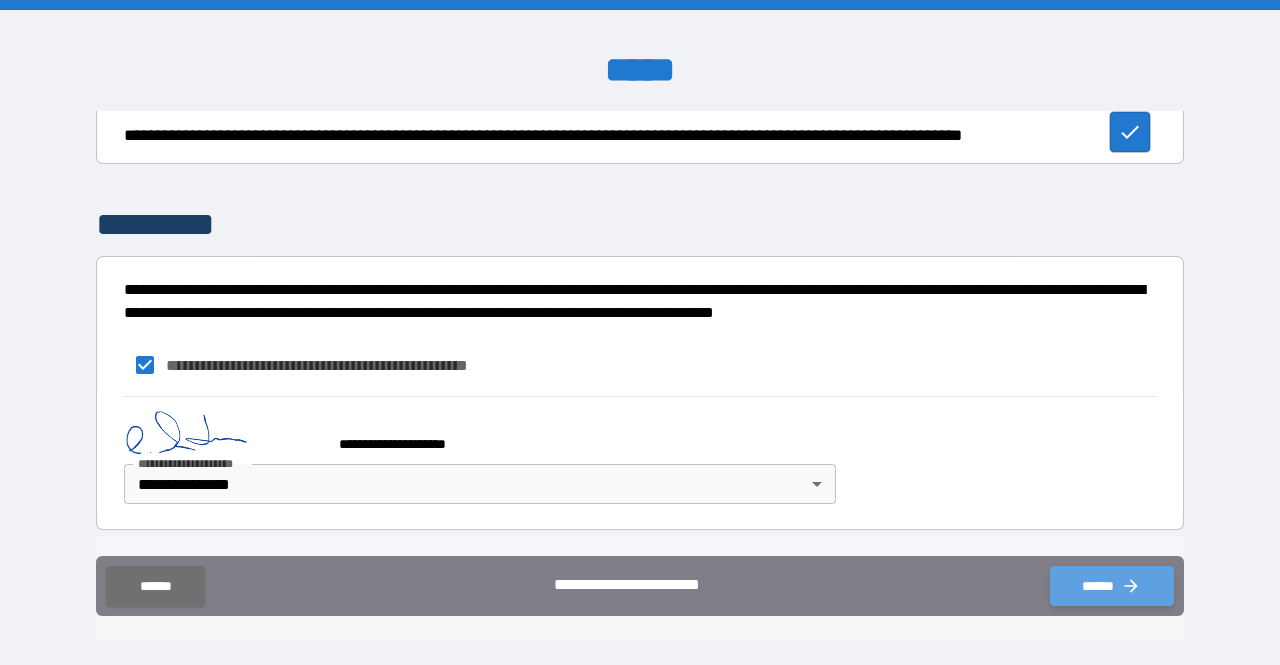 click on "******" at bounding box center [1112, 586] 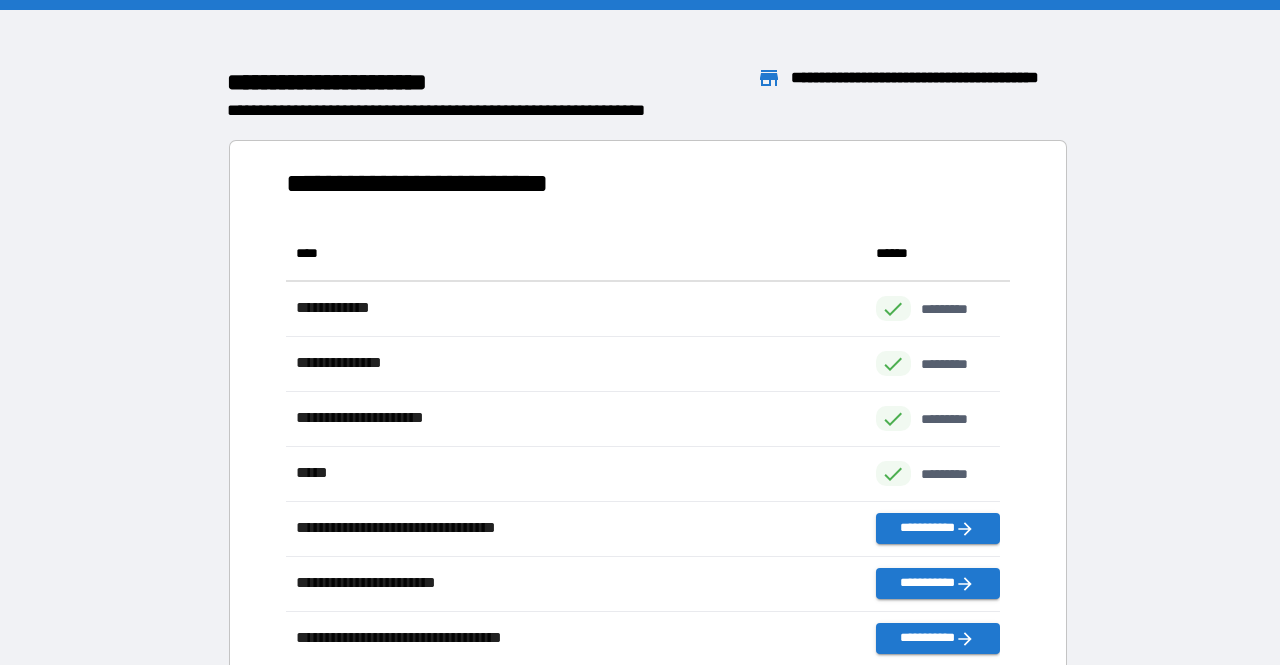 scroll, scrollTop: 16, scrollLeft: 16, axis: both 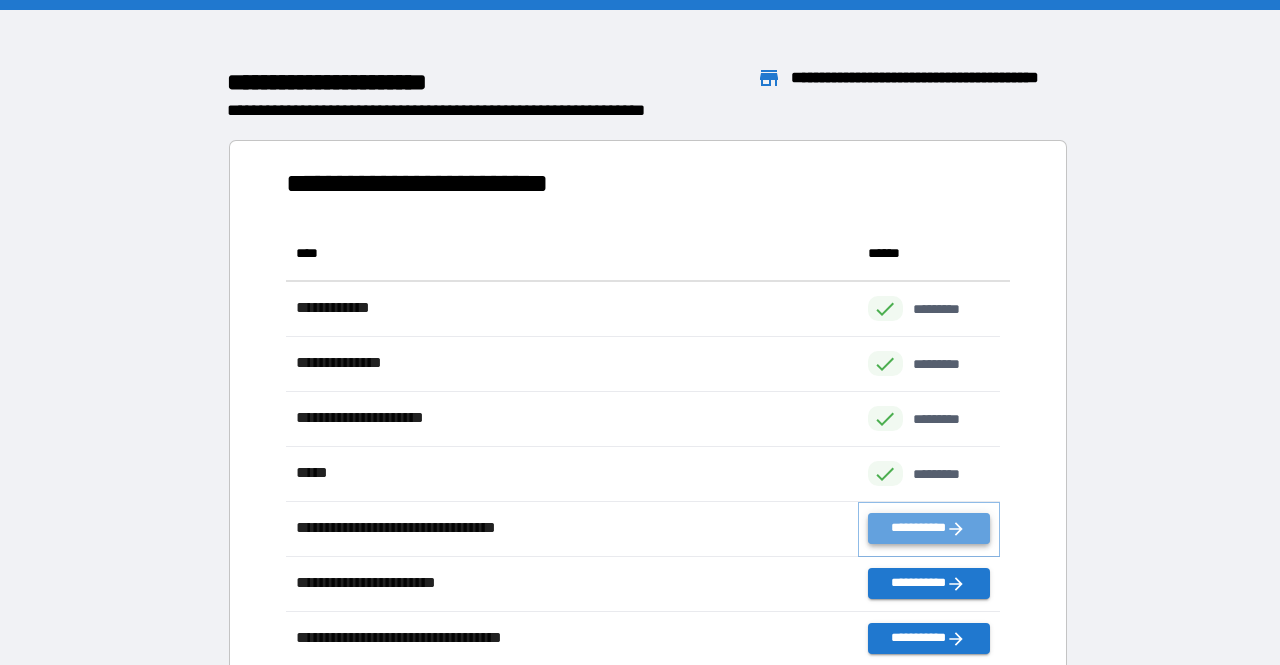 click on "**********" at bounding box center [929, 528] 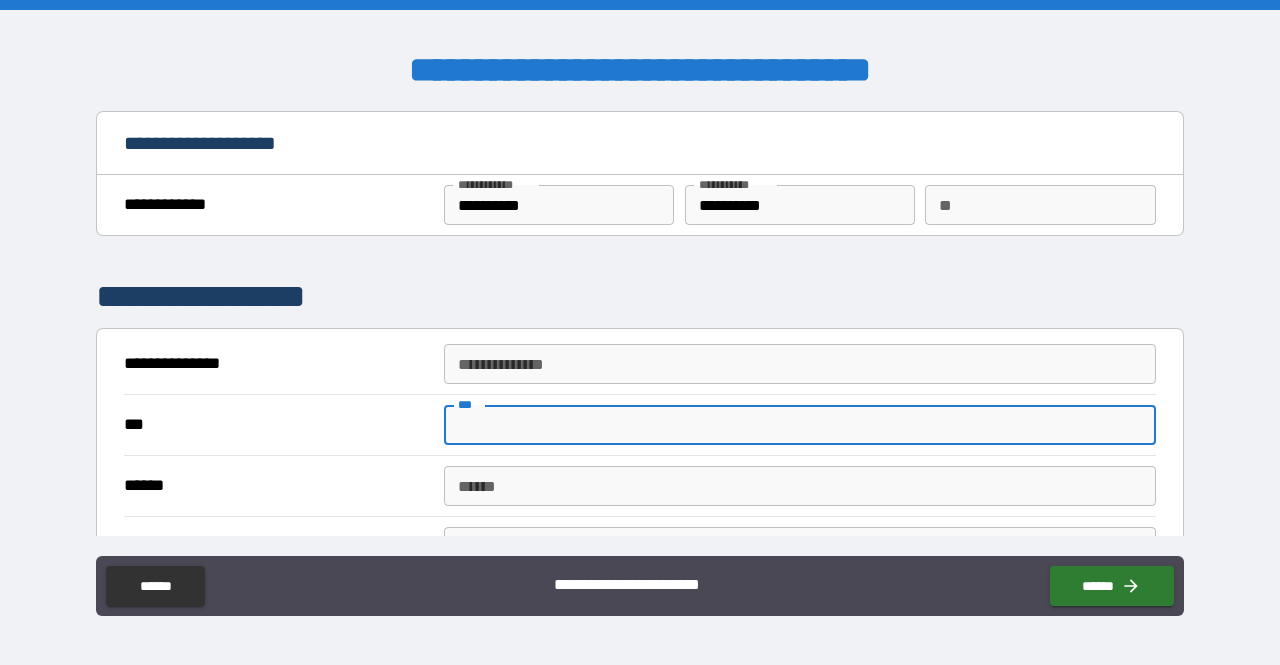 click on "***" at bounding box center (800, 425) 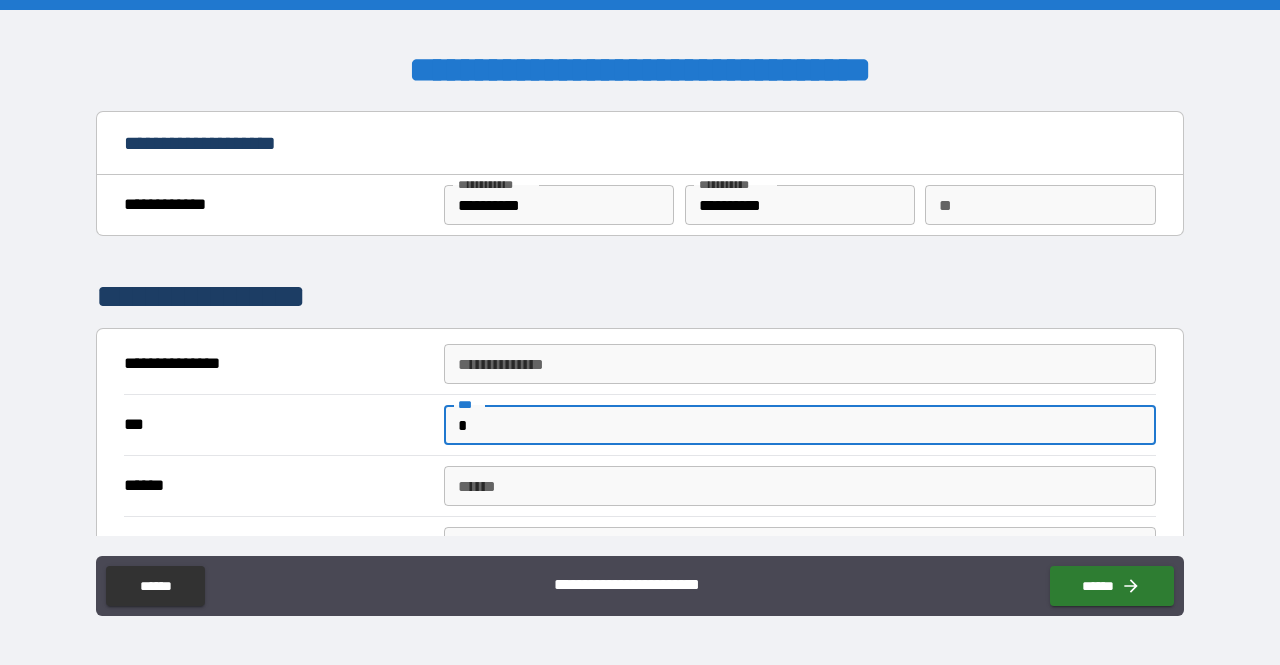 type on "*" 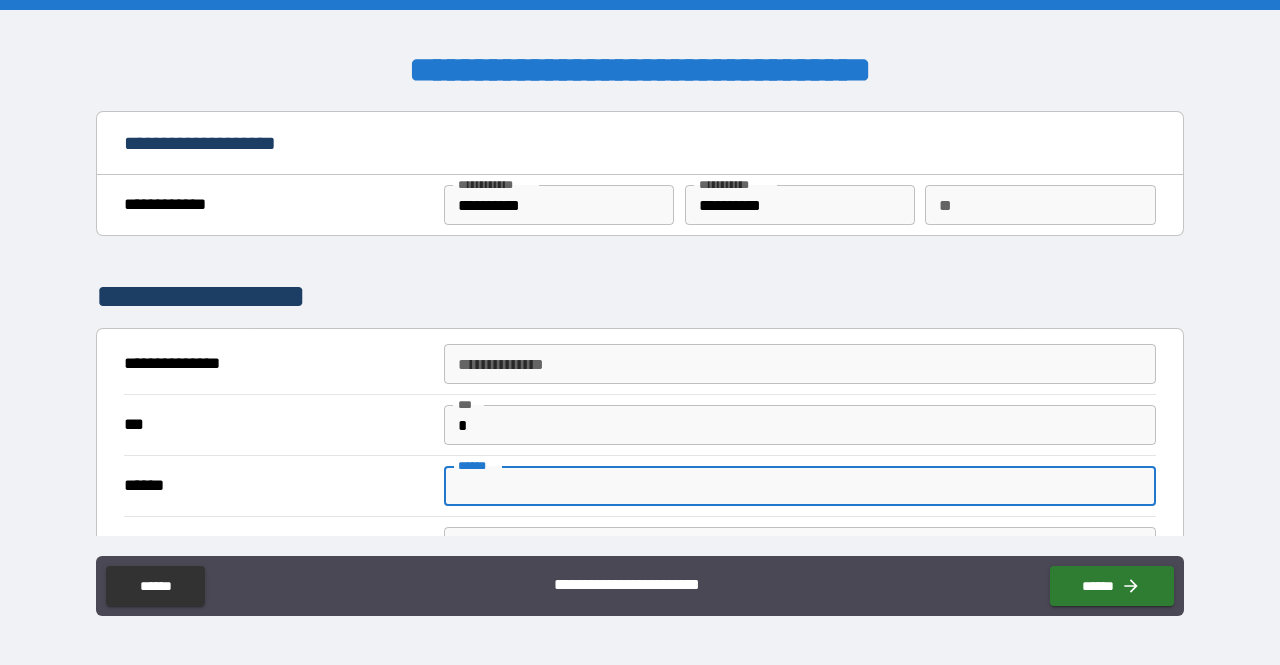 click on "******" at bounding box center [800, 486] 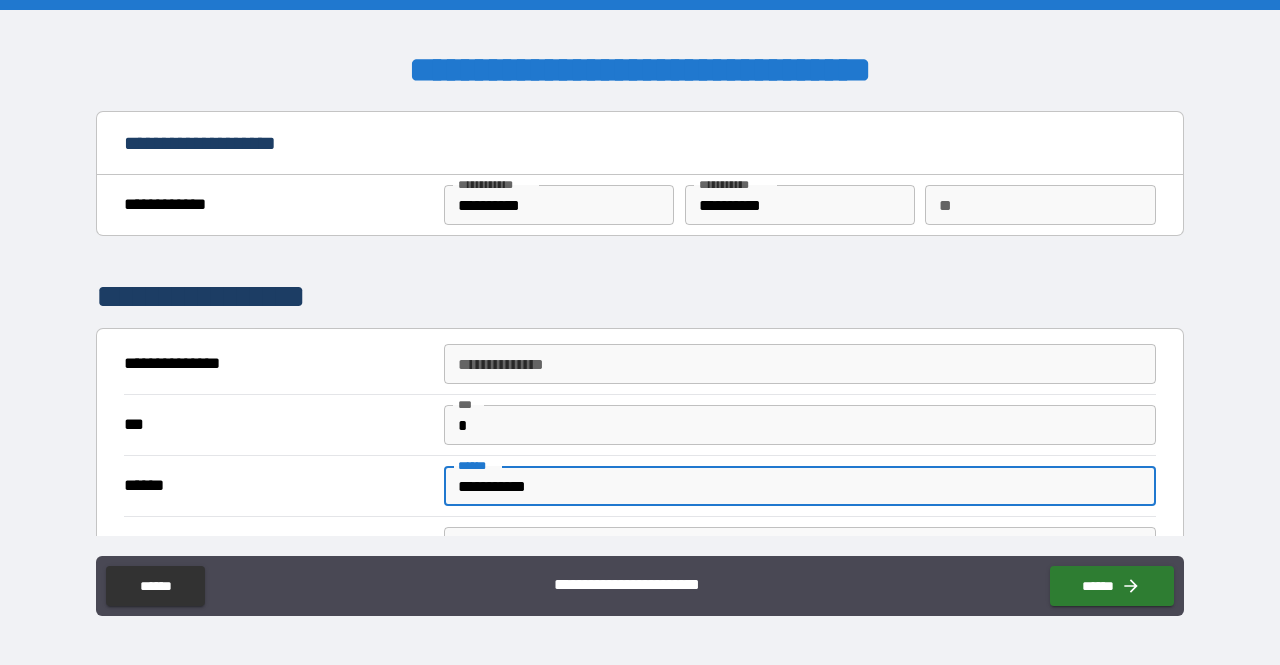 scroll, scrollTop: 160, scrollLeft: 0, axis: vertical 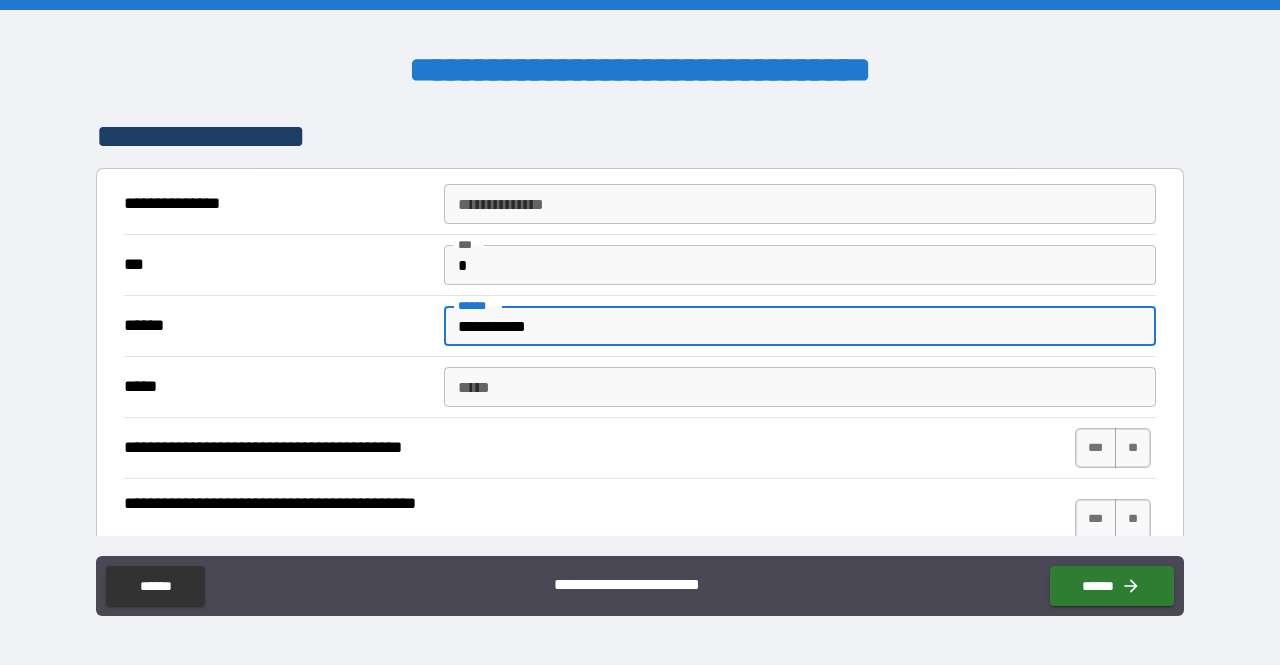 type on "**********" 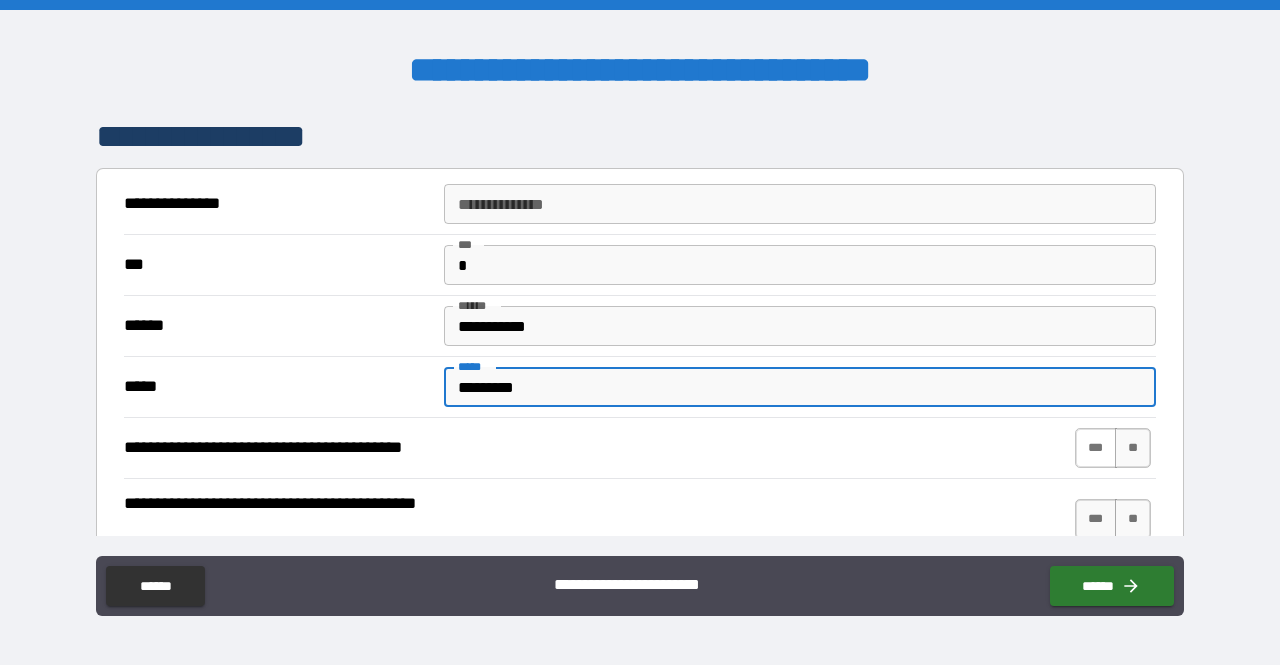 type on "*********" 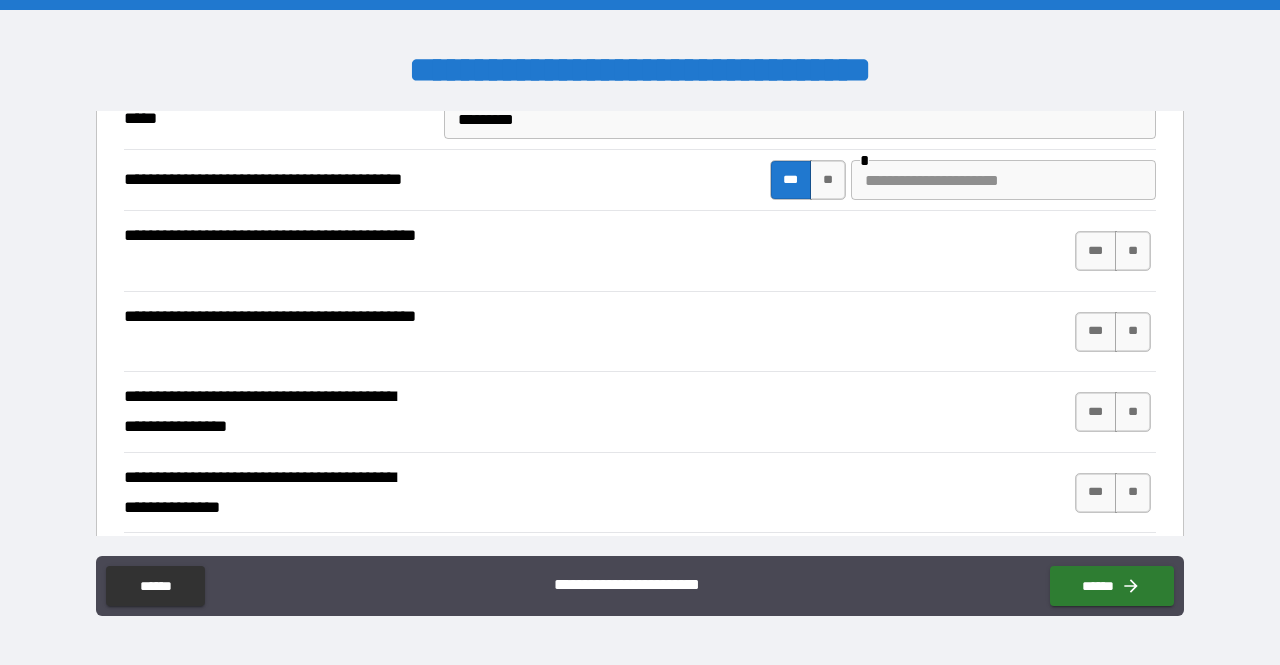 scroll, scrollTop: 429, scrollLeft: 0, axis: vertical 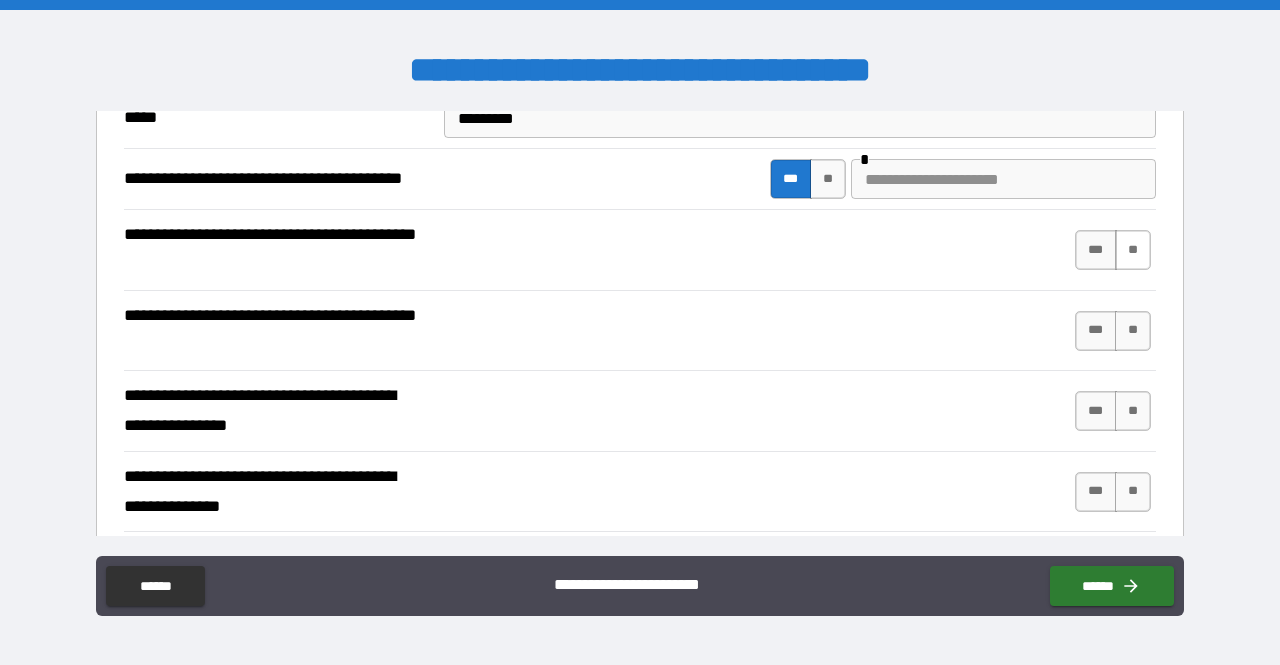 click on "**" at bounding box center [1133, 250] 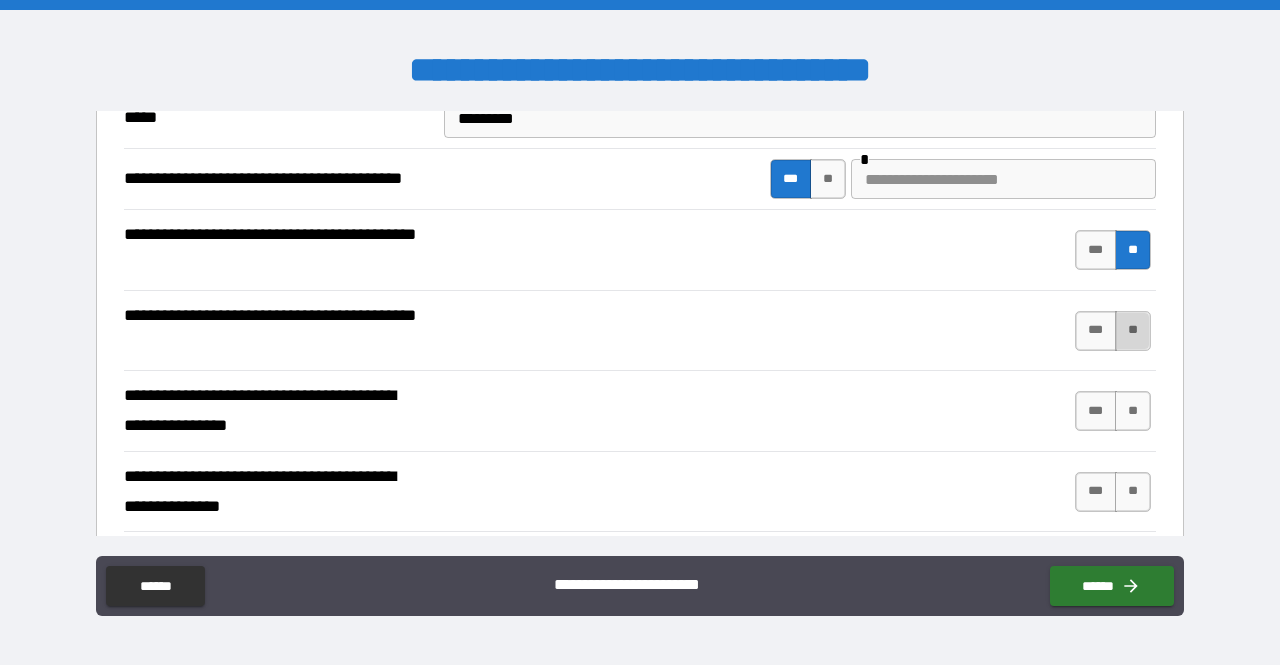 click on "**" at bounding box center [1133, 331] 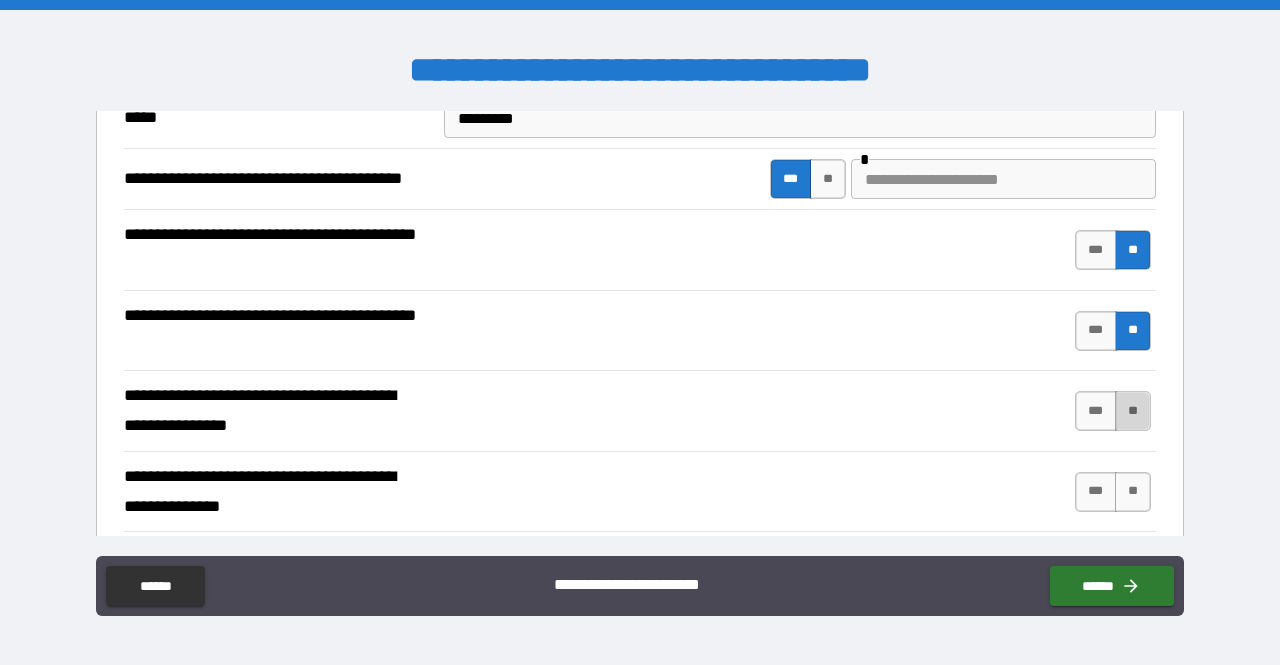 click on "**" at bounding box center [1133, 411] 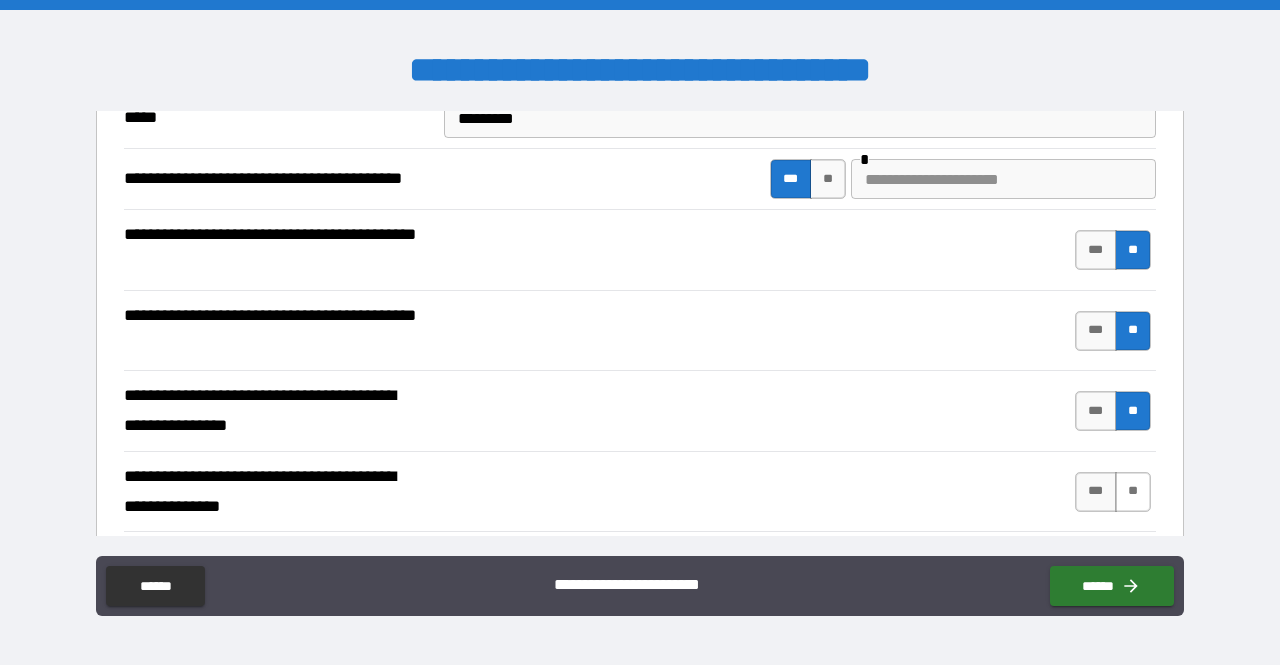 click on "**" at bounding box center (1133, 492) 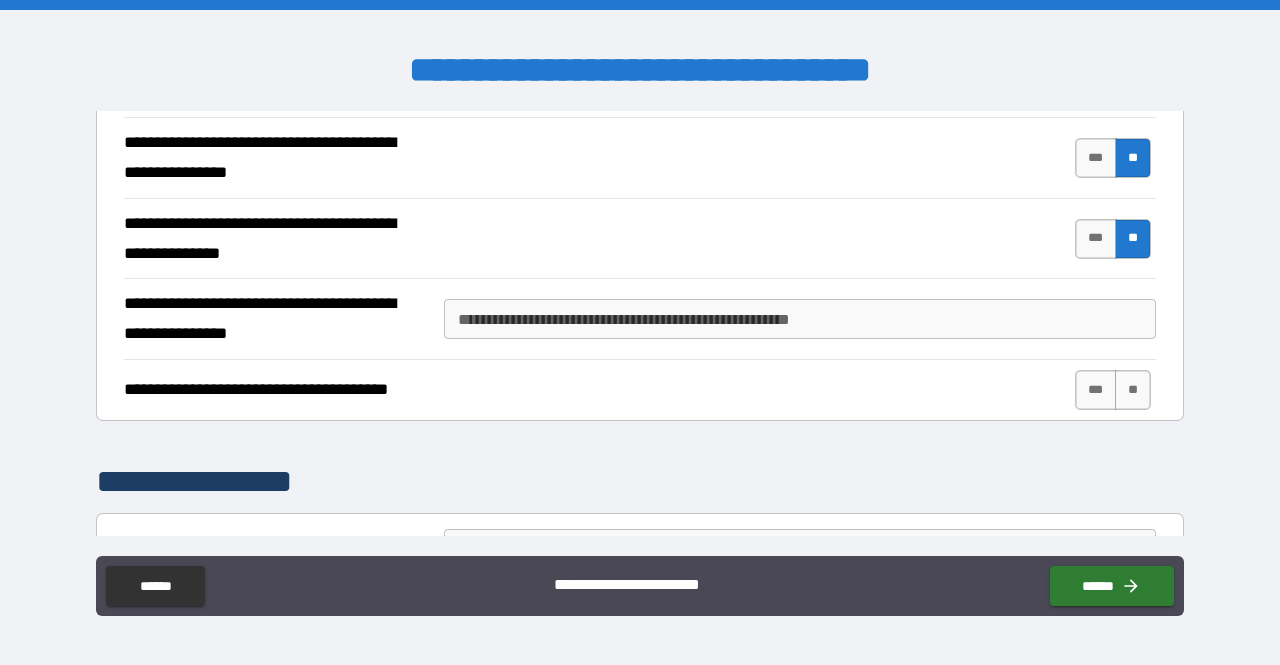 scroll, scrollTop: 683, scrollLeft: 0, axis: vertical 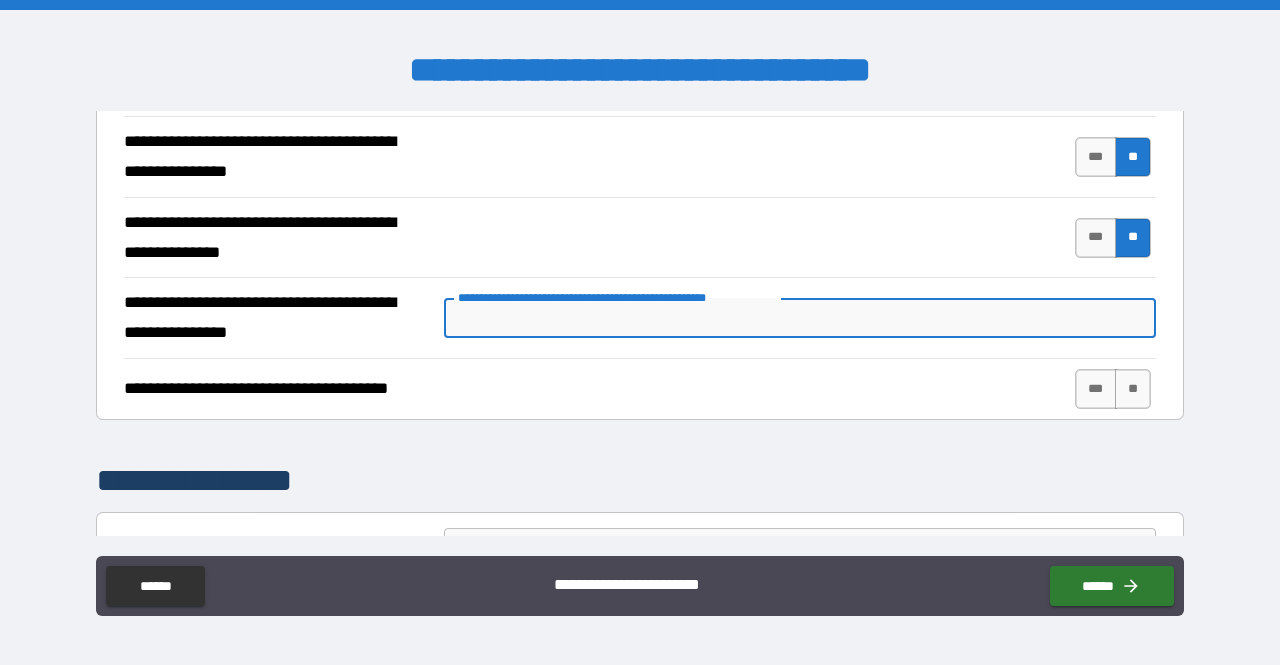 click on "**********" at bounding box center [800, 318] 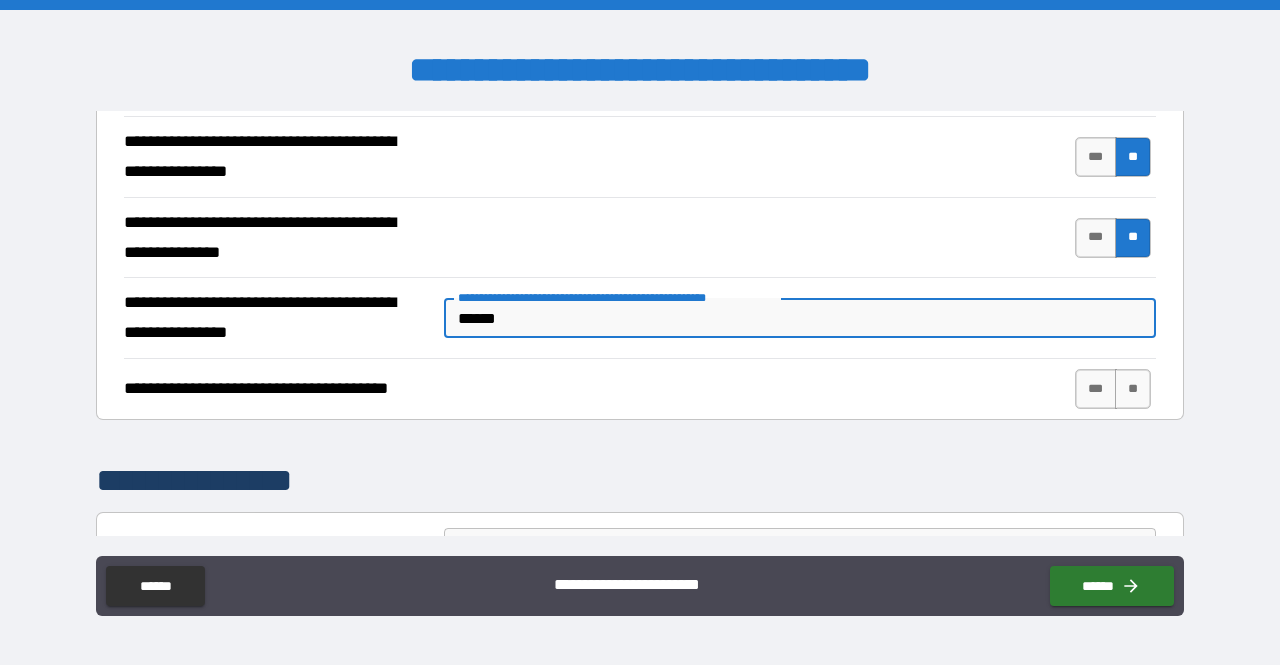 type on "**********" 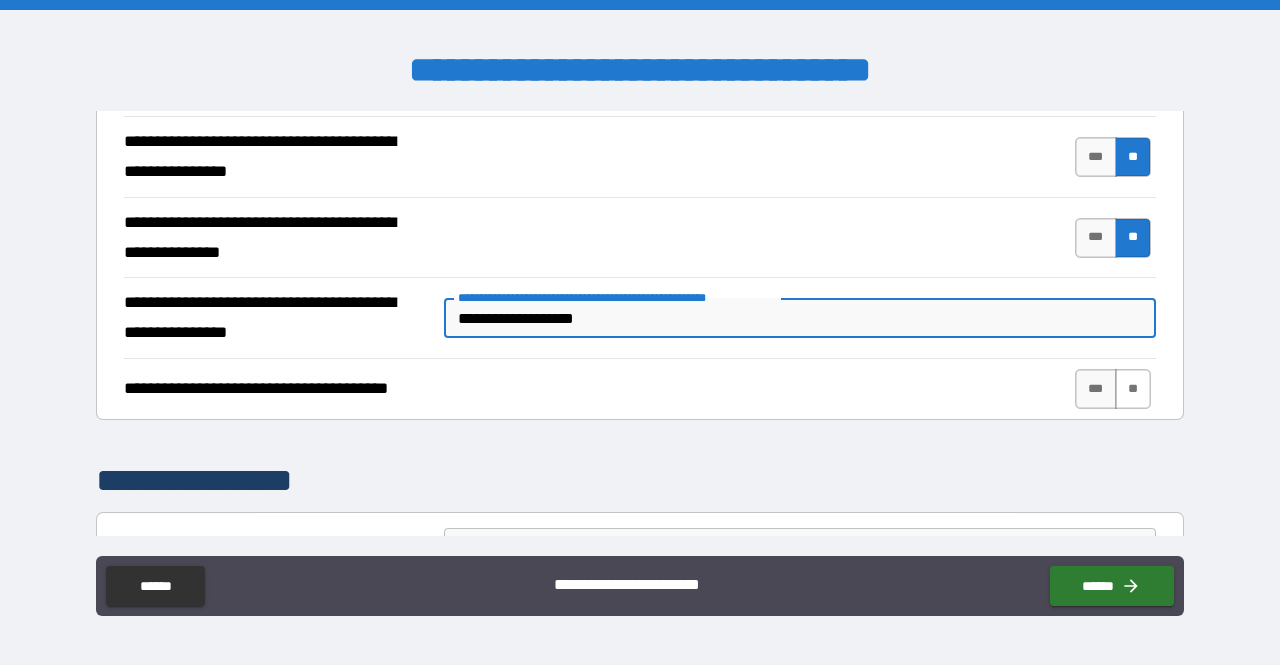 click on "**" at bounding box center (1133, 389) 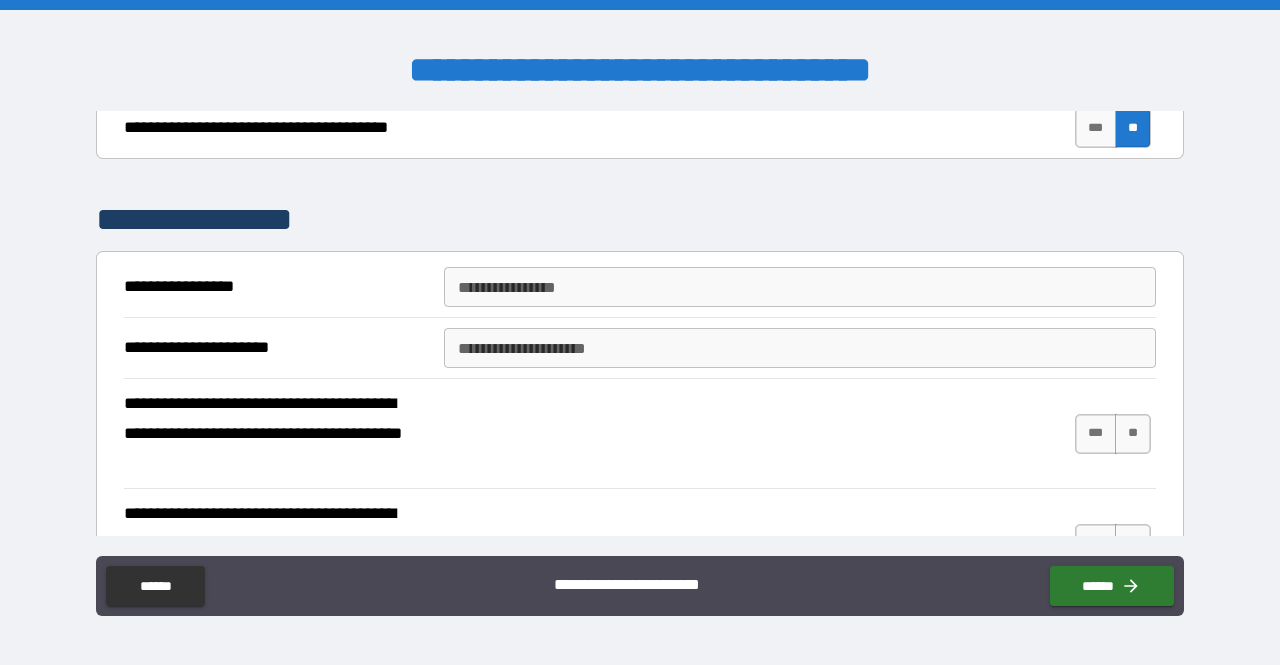 scroll, scrollTop: 945, scrollLeft: 0, axis: vertical 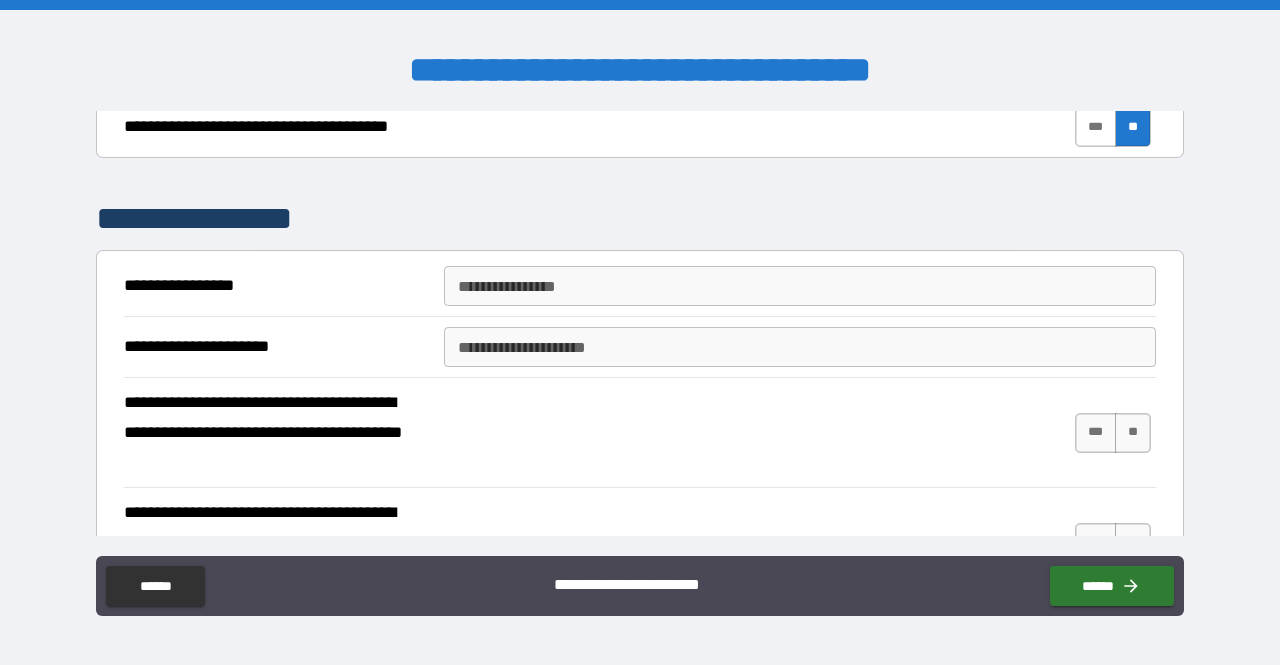 click on "***" at bounding box center (1096, 127) 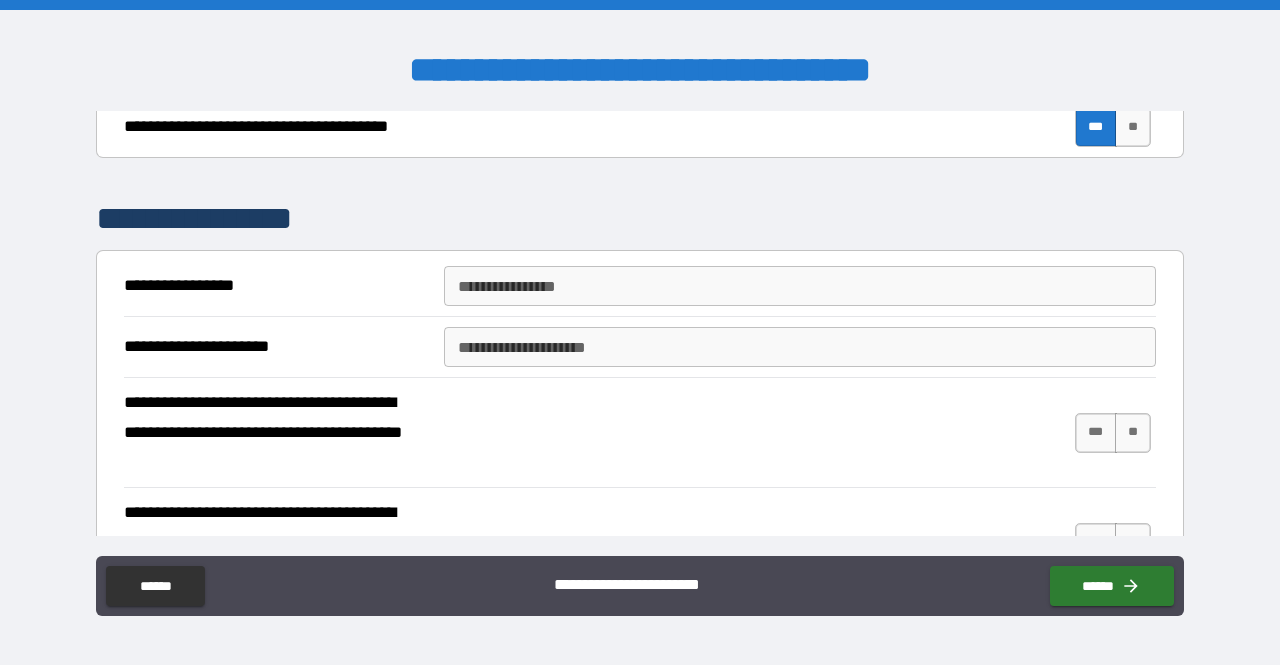 click on "**********" at bounding box center (800, 286) 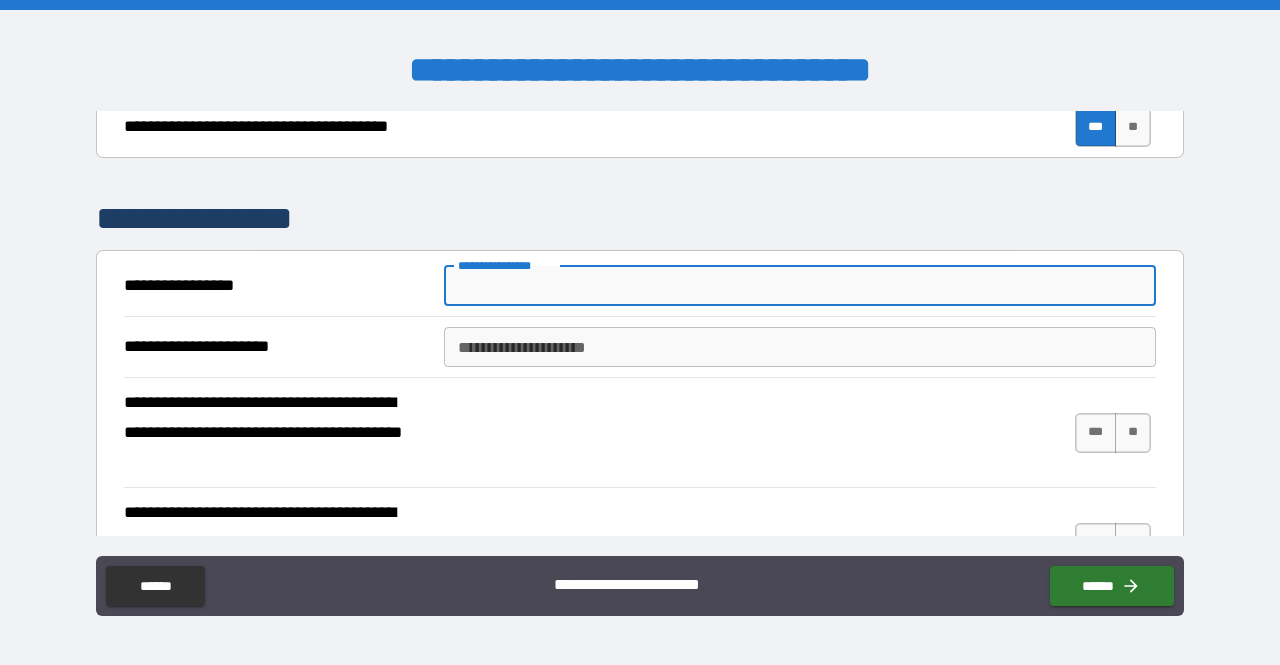 type on "**********" 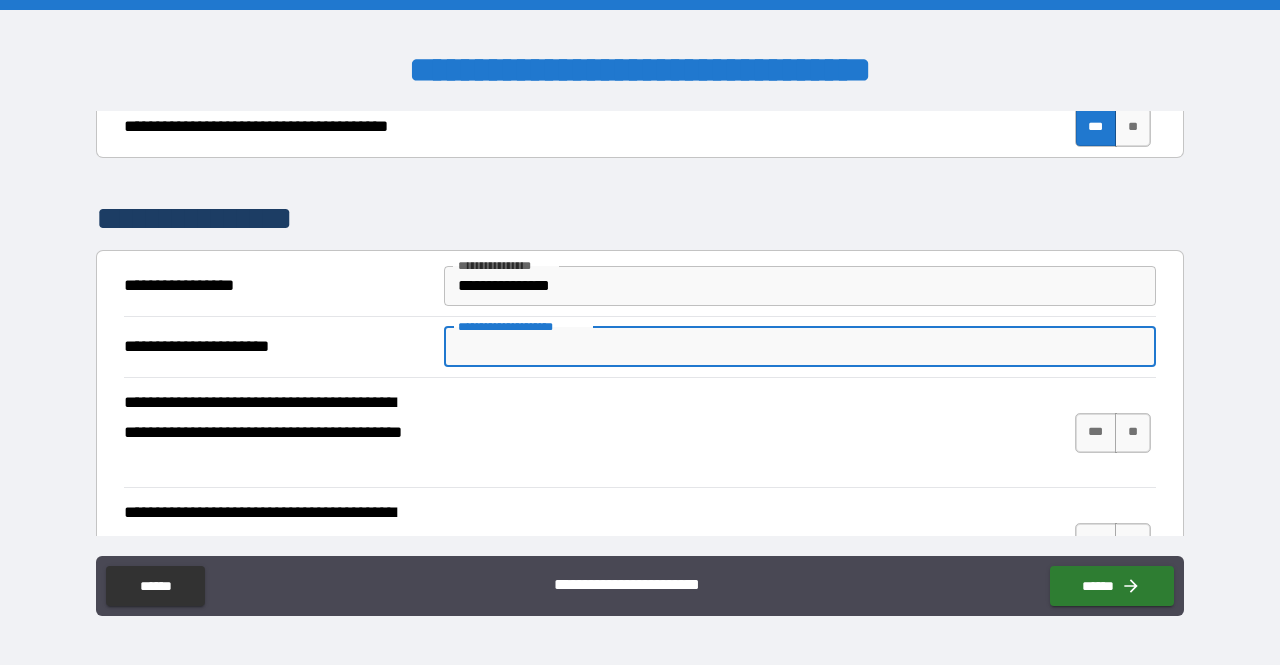 click on "**********" at bounding box center [800, 347] 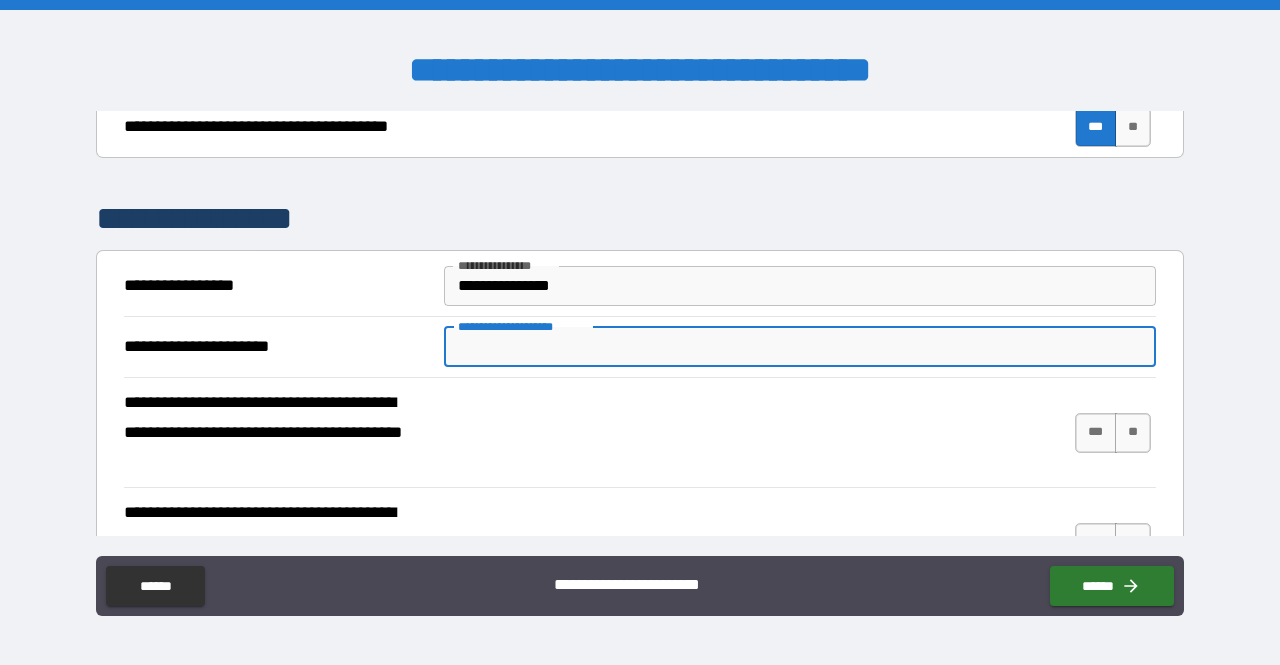 paste on "**********" 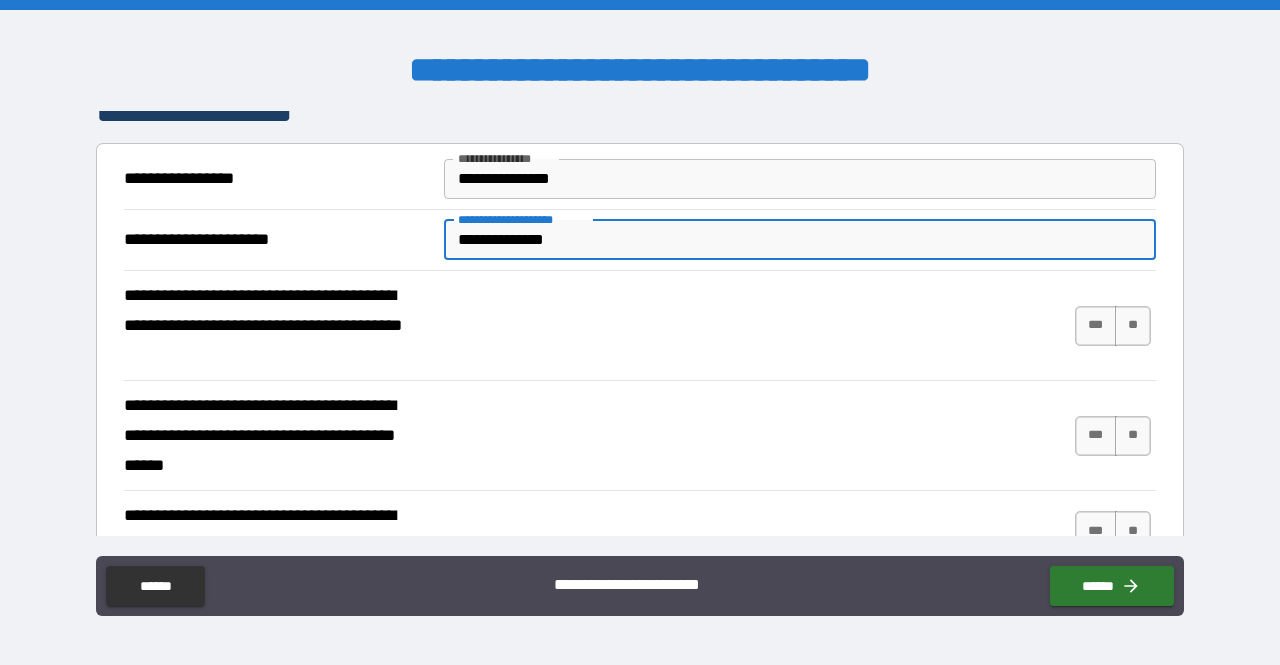 scroll, scrollTop: 1053, scrollLeft: 0, axis: vertical 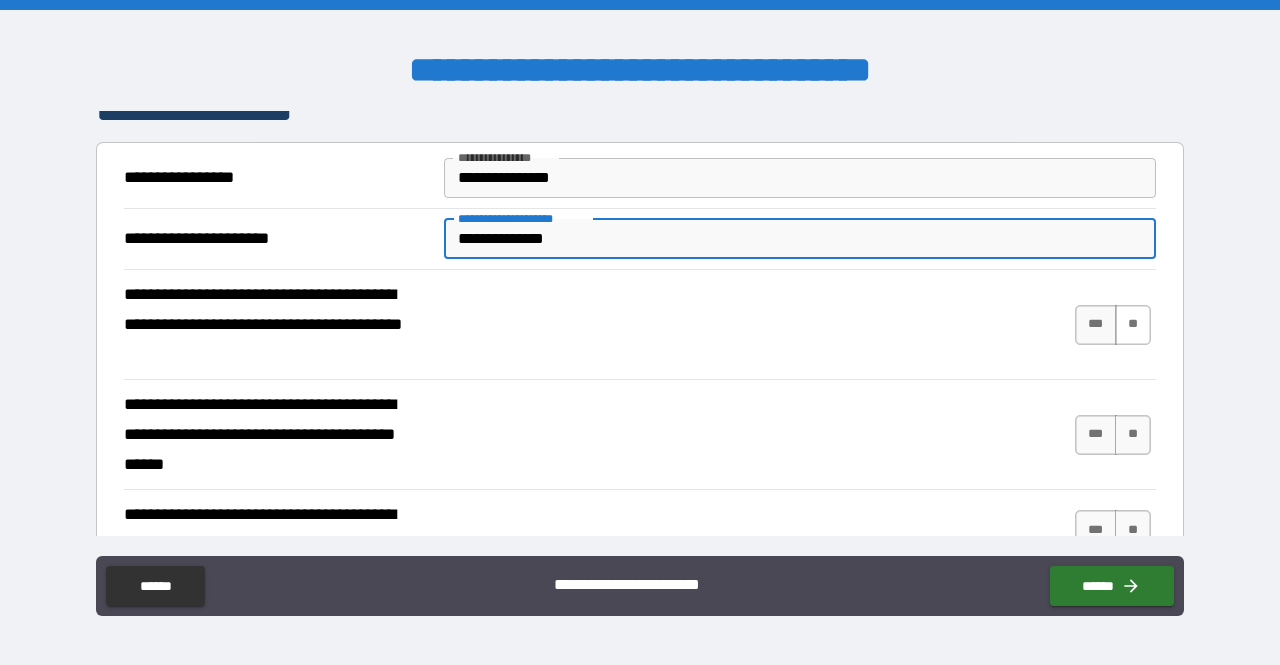 type on "**********" 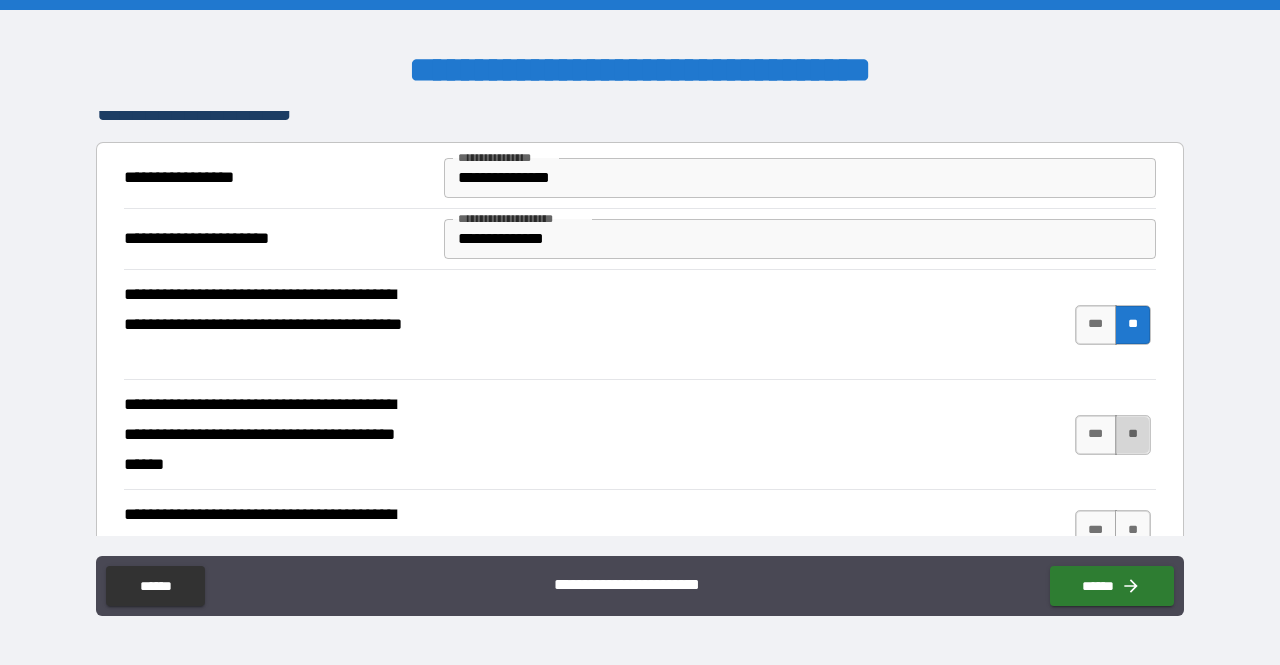 click on "**" at bounding box center (1133, 435) 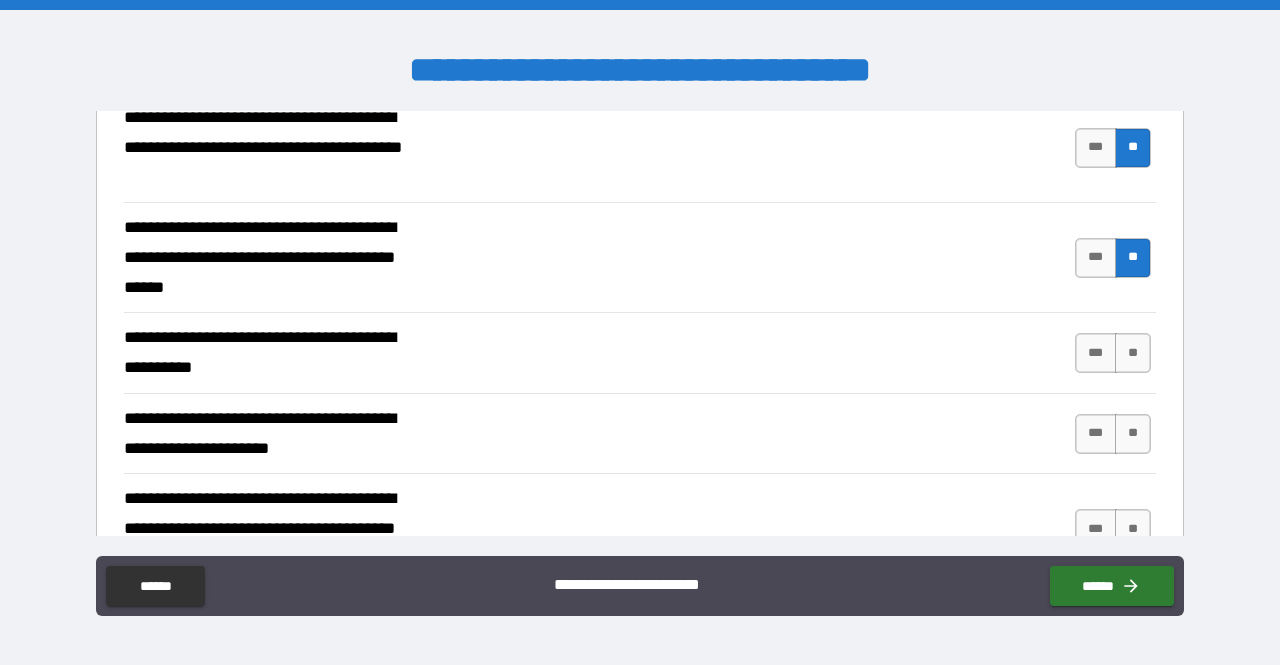 scroll, scrollTop: 1233, scrollLeft: 0, axis: vertical 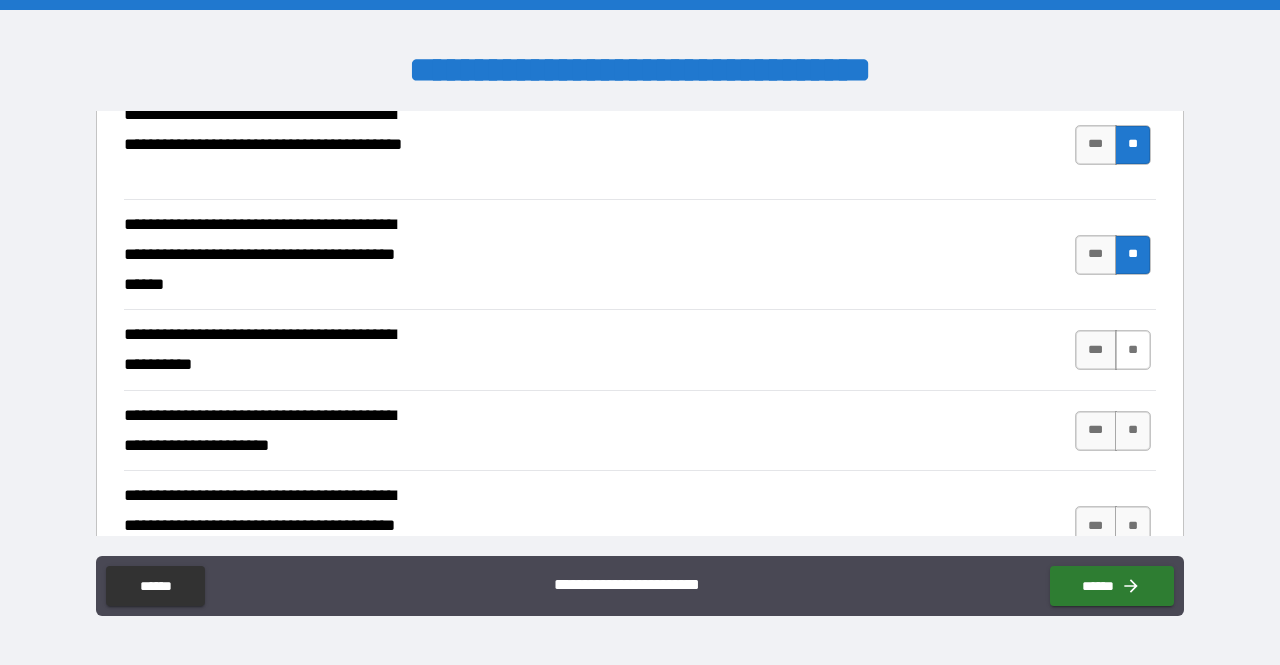 click on "**" at bounding box center [1133, 350] 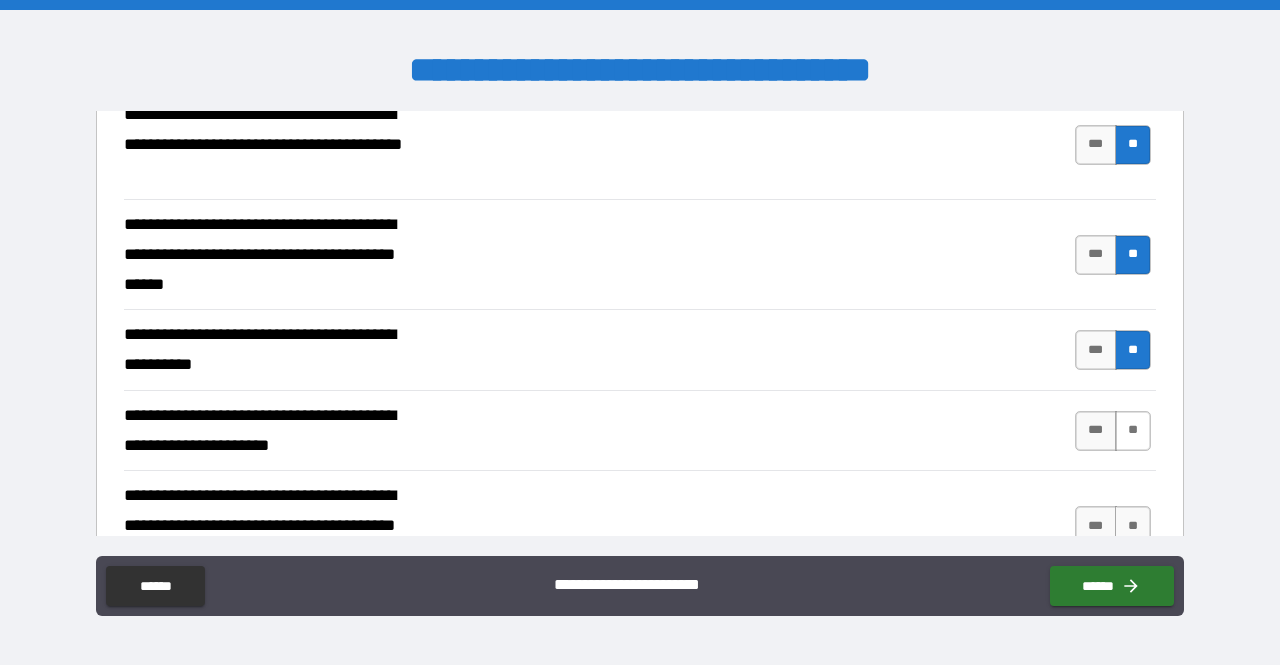 click on "**" at bounding box center [1133, 431] 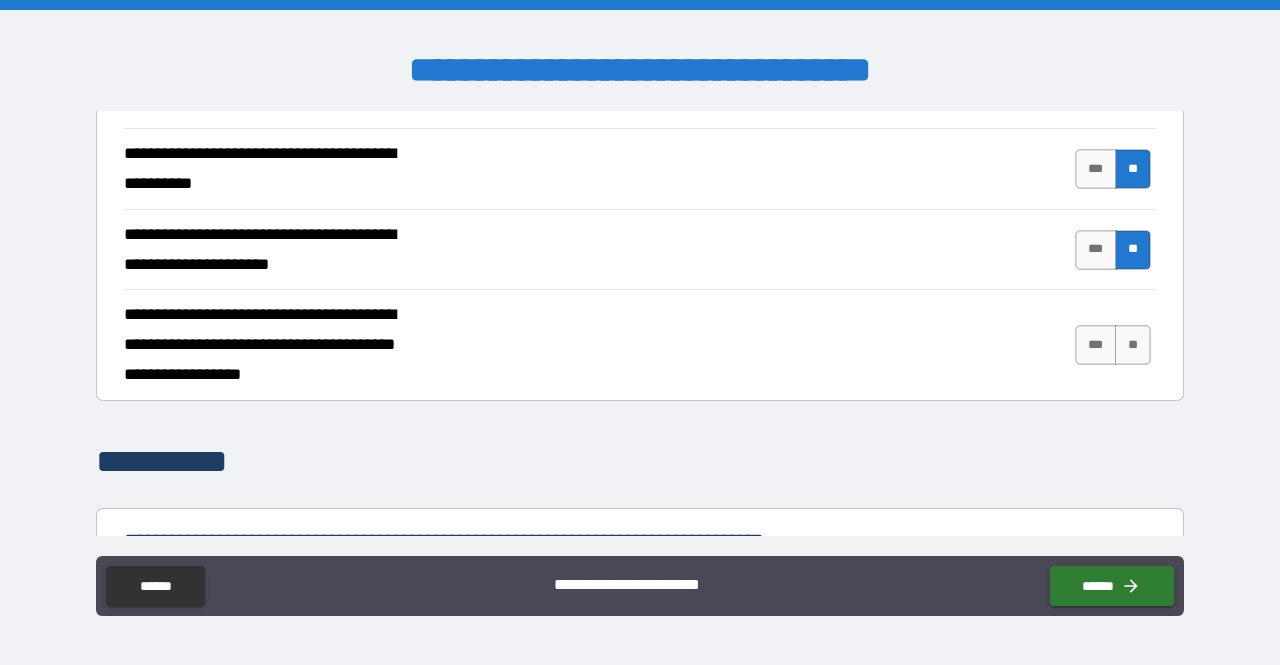 scroll, scrollTop: 1415, scrollLeft: 0, axis: vertical 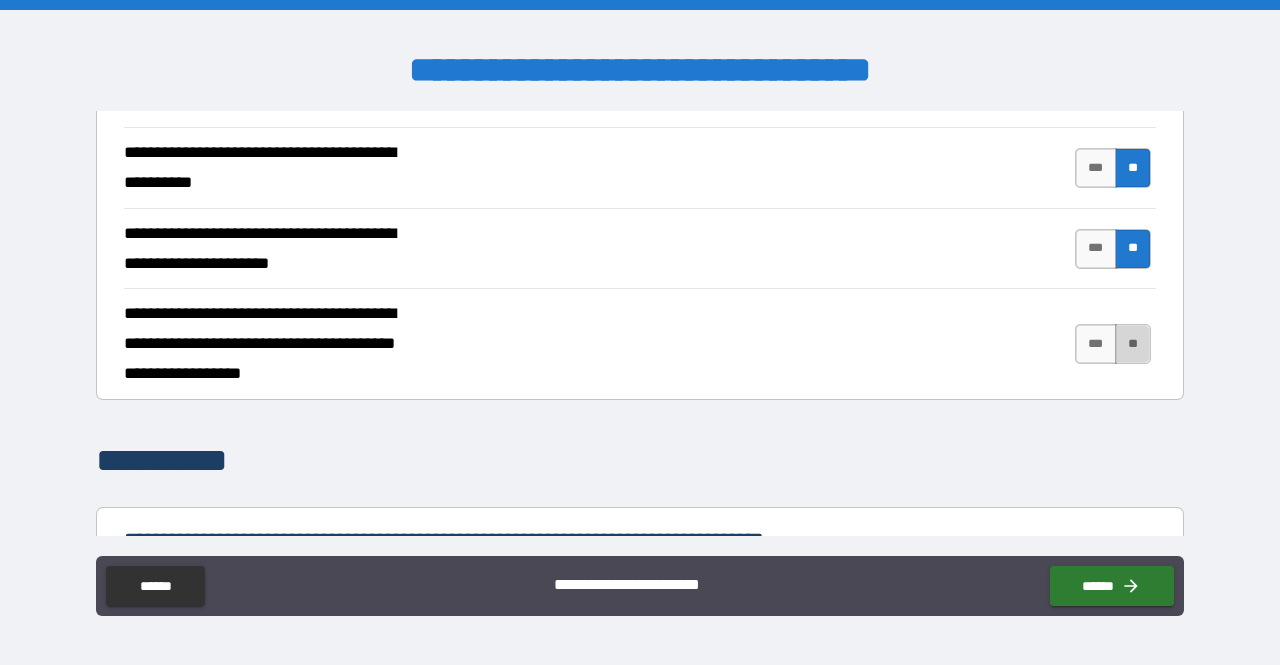 click on "**" at bounding box center [1133, 344] 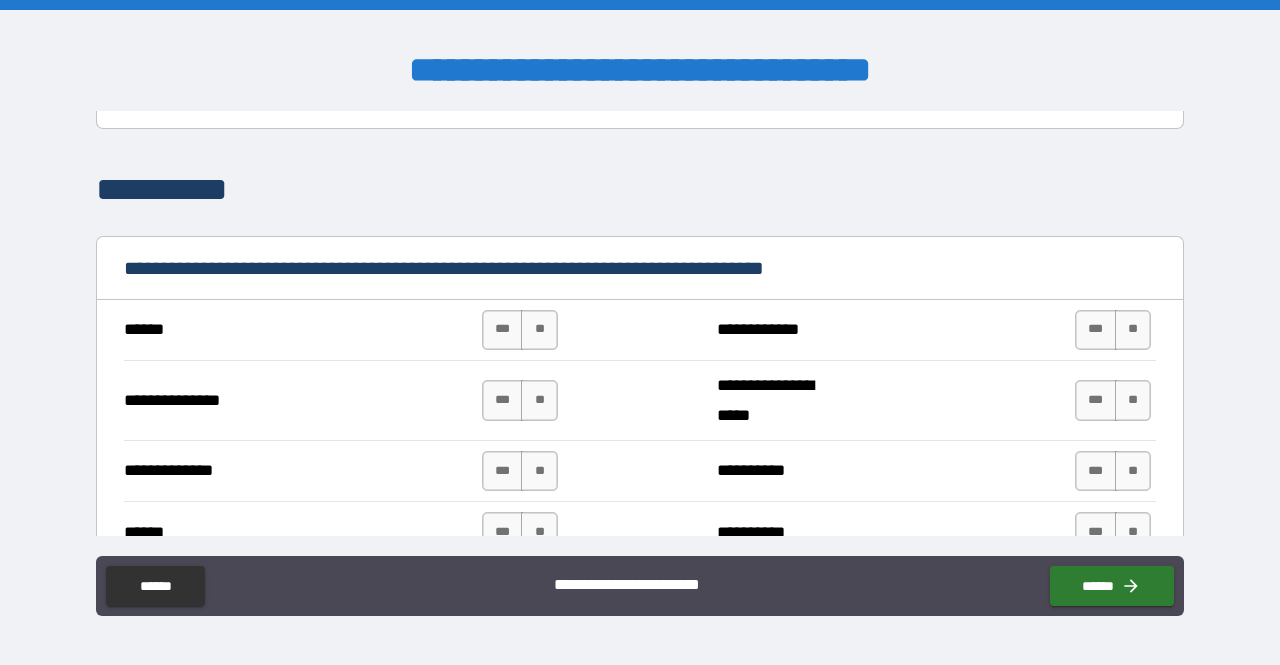 scroll, scrollTop: 1693, scrollLeft: 0, axis: vertical 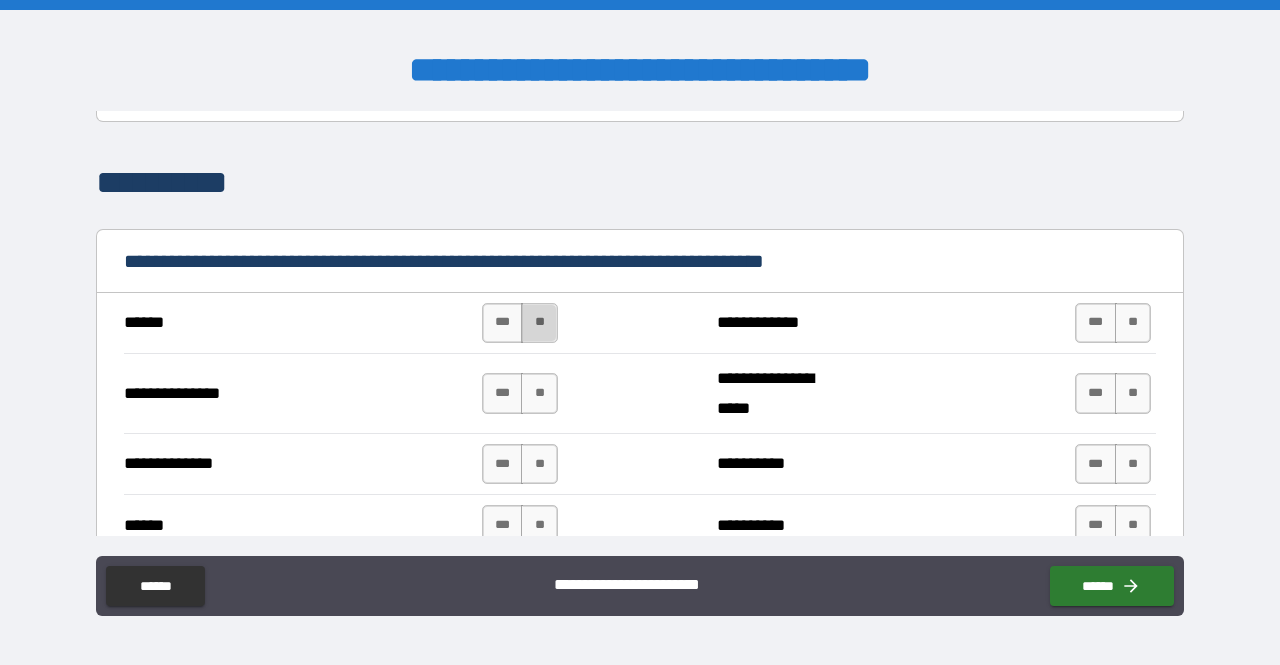 click on "**" at bounding box center (539, 323) 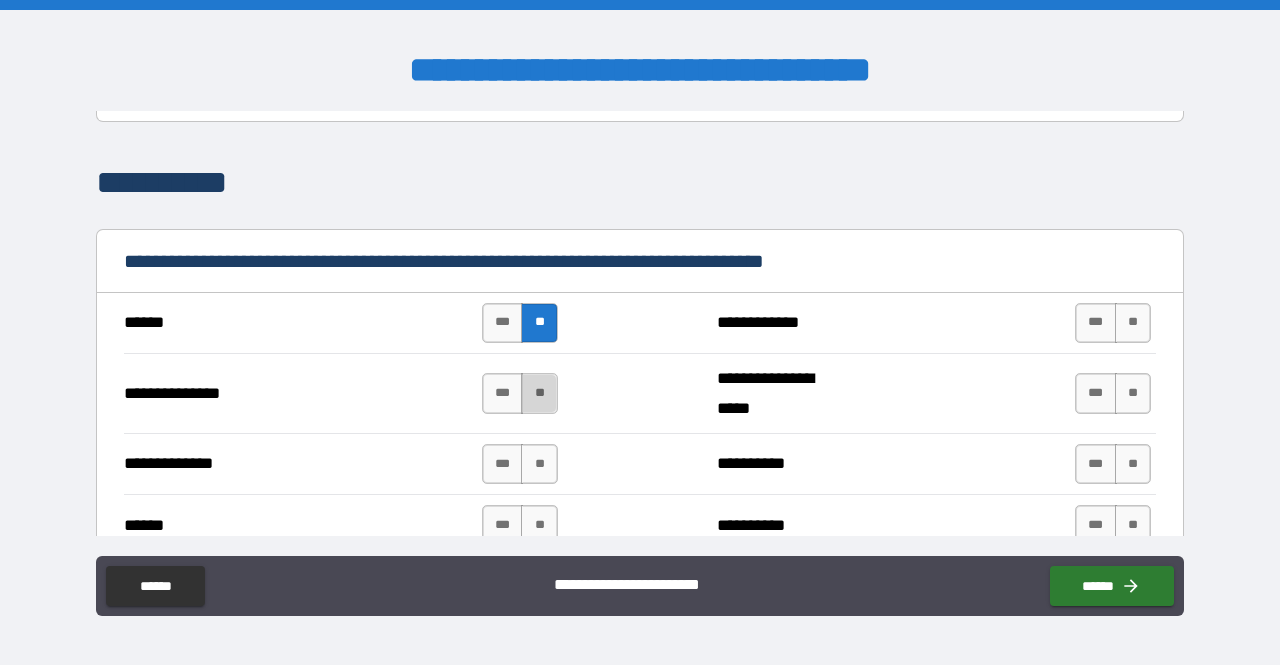 click on "**" at bounding box center [539, 393] 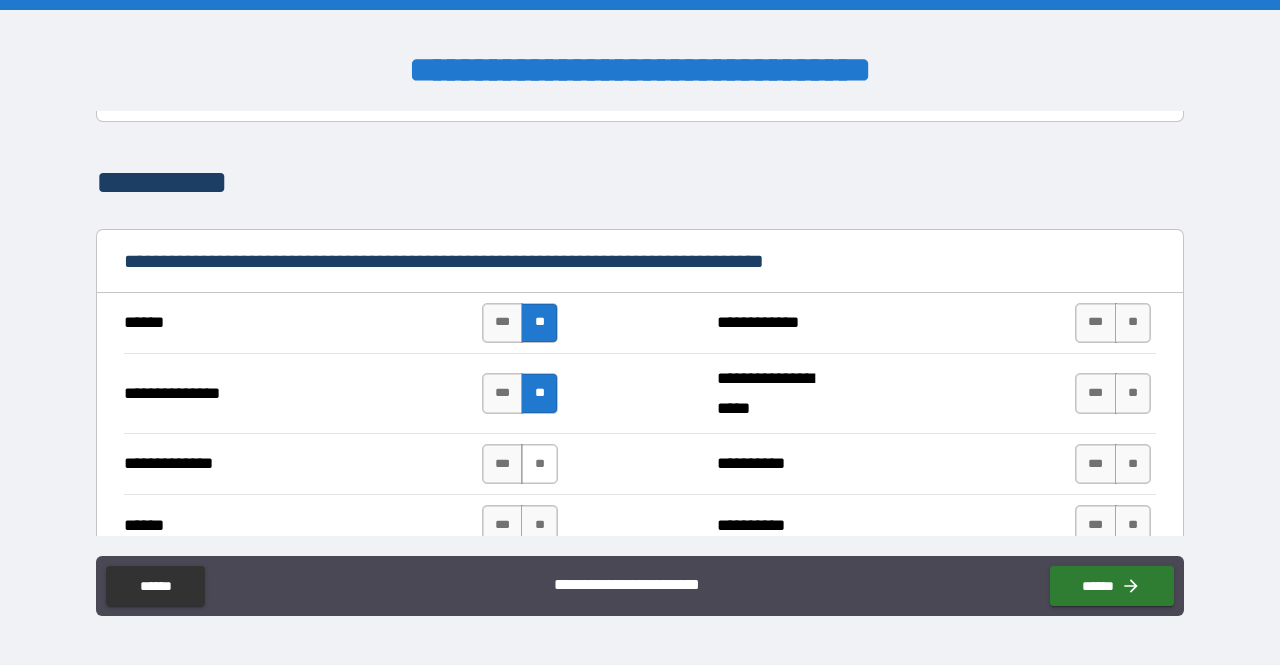 click on "**" at bounding box center (539, 464) 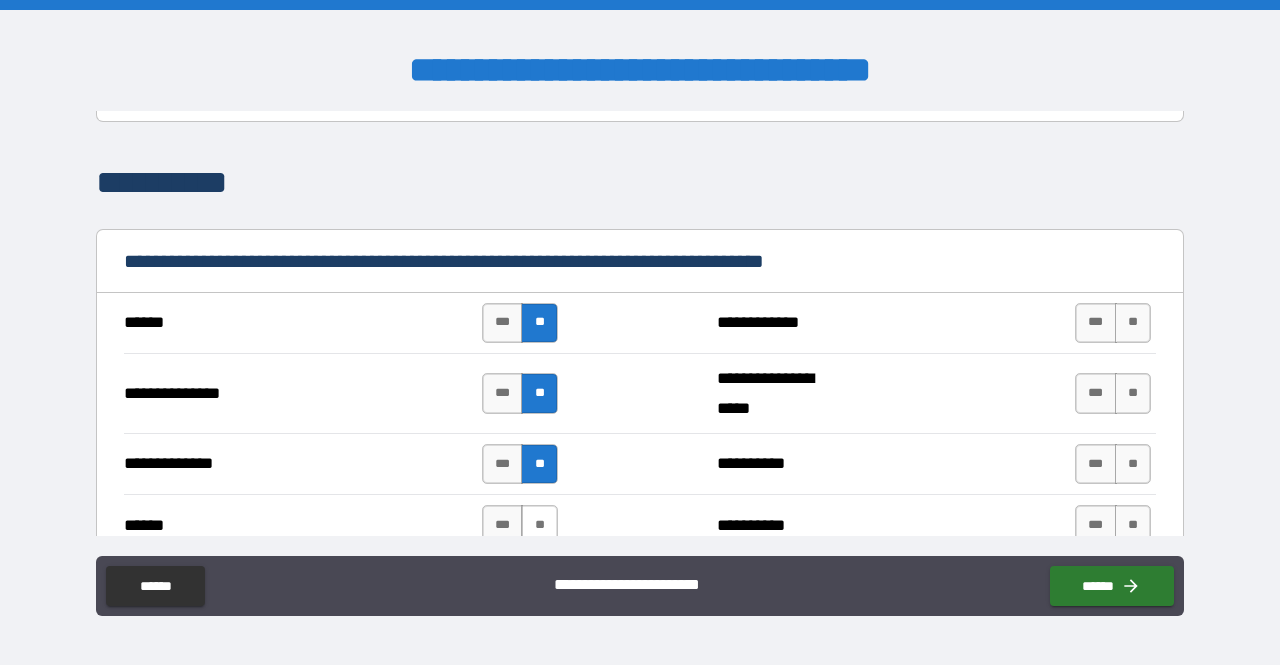 click on "**" at bounding box center [539, 525] 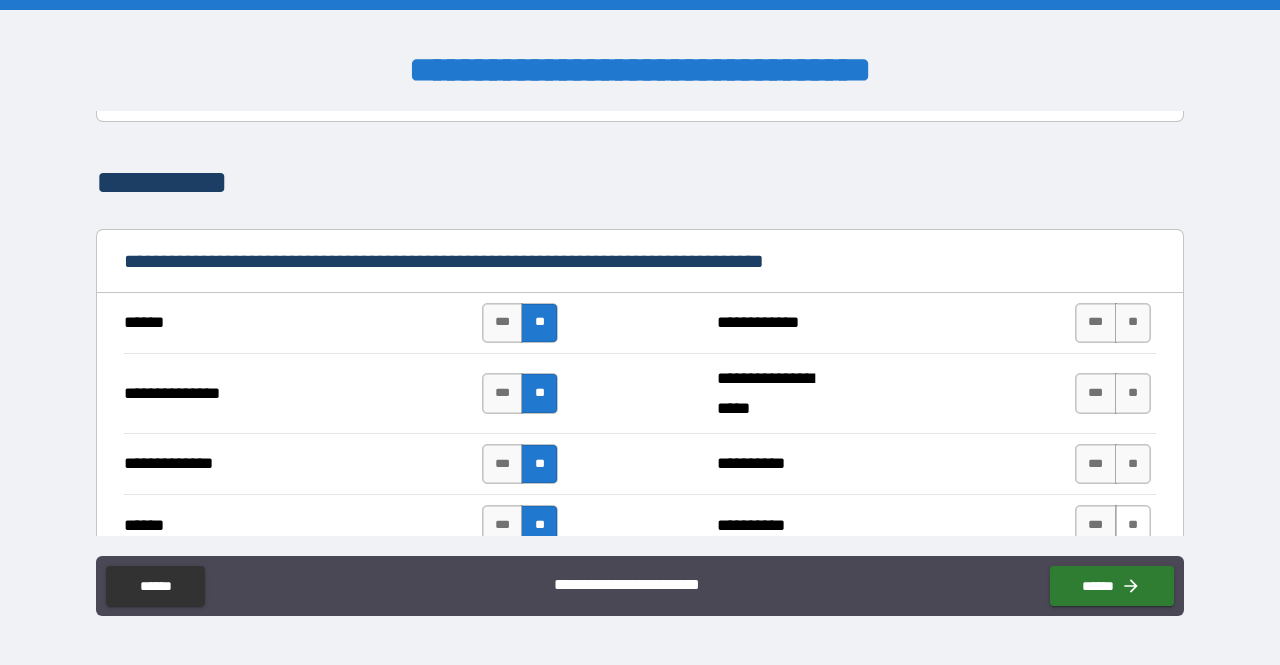 click on "**" at bounding box center (1133, 525) 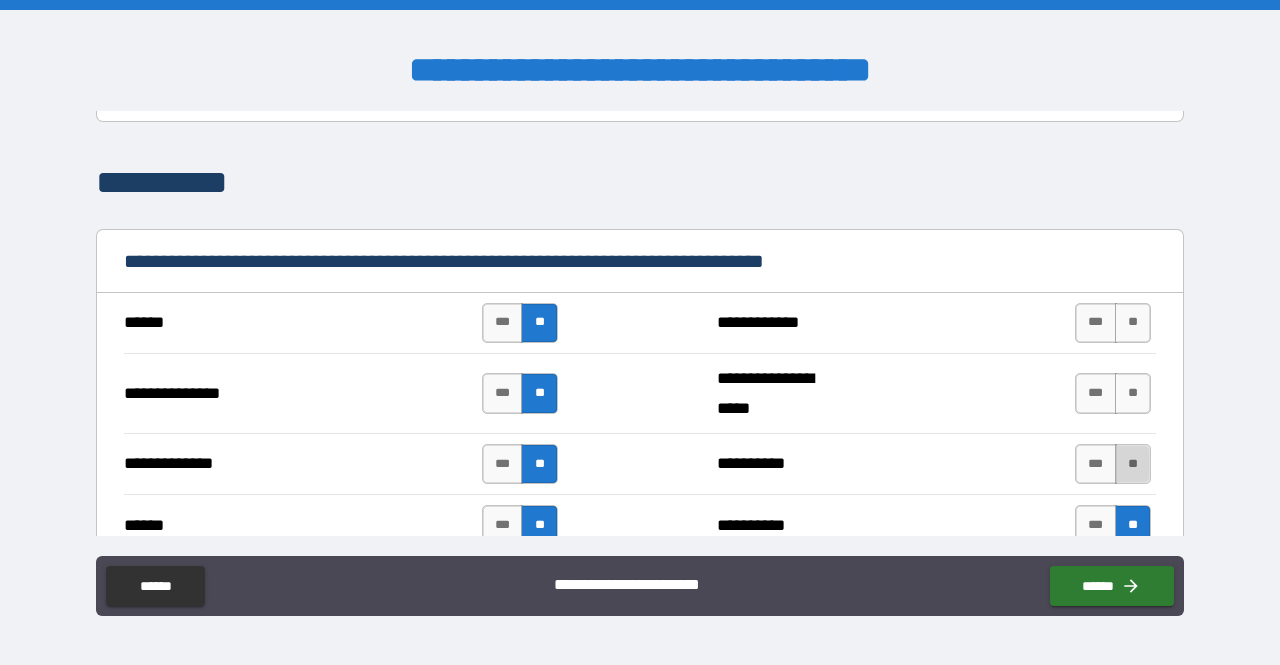 click on "**" at bounding box center [1133, 464] 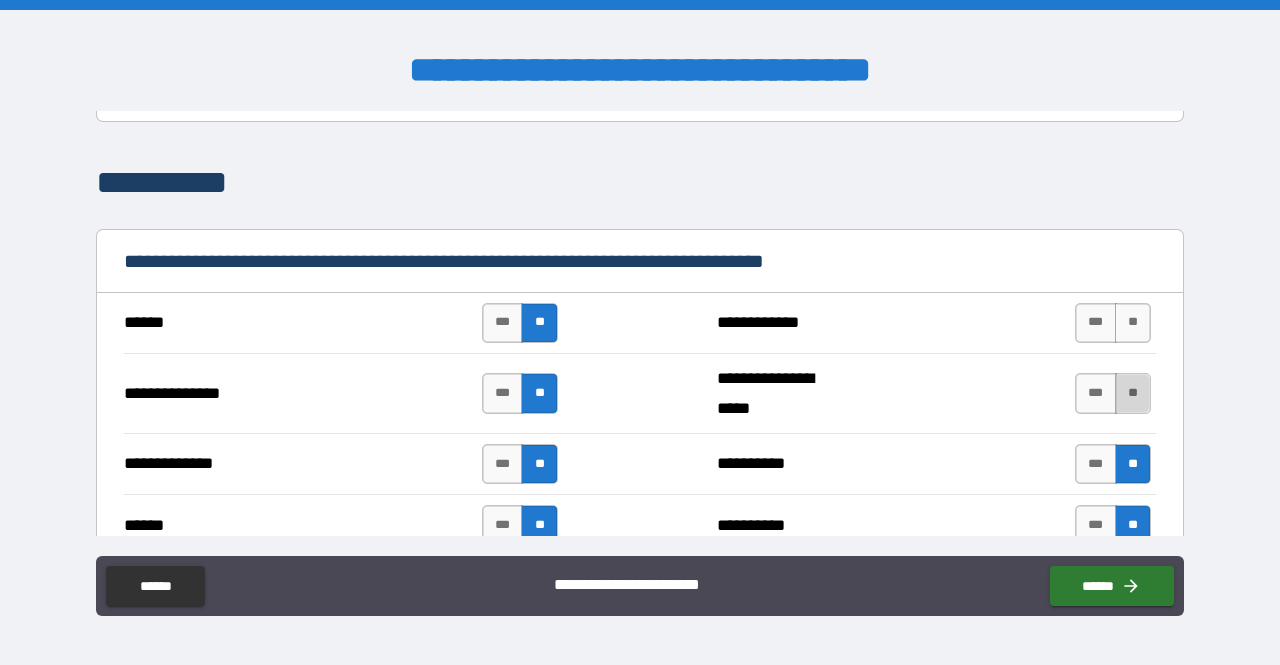 click on "**" at bounding box center (1133, 393) 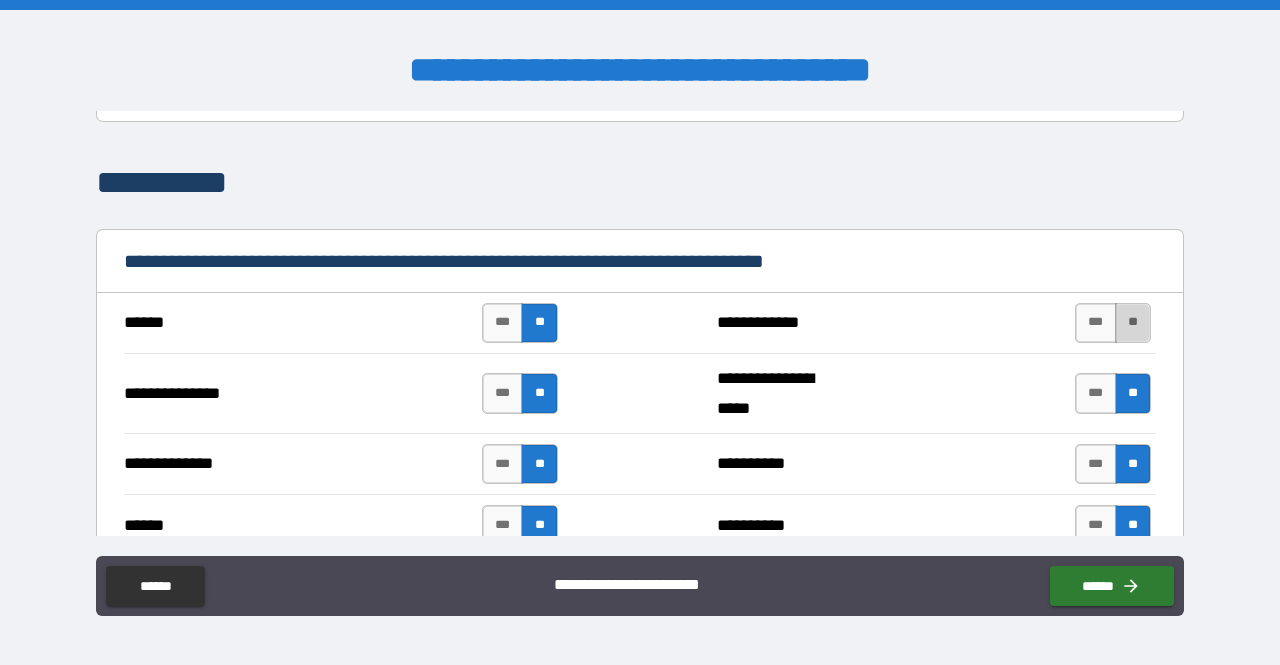 click on "**" at bounding box center (1133, 323) 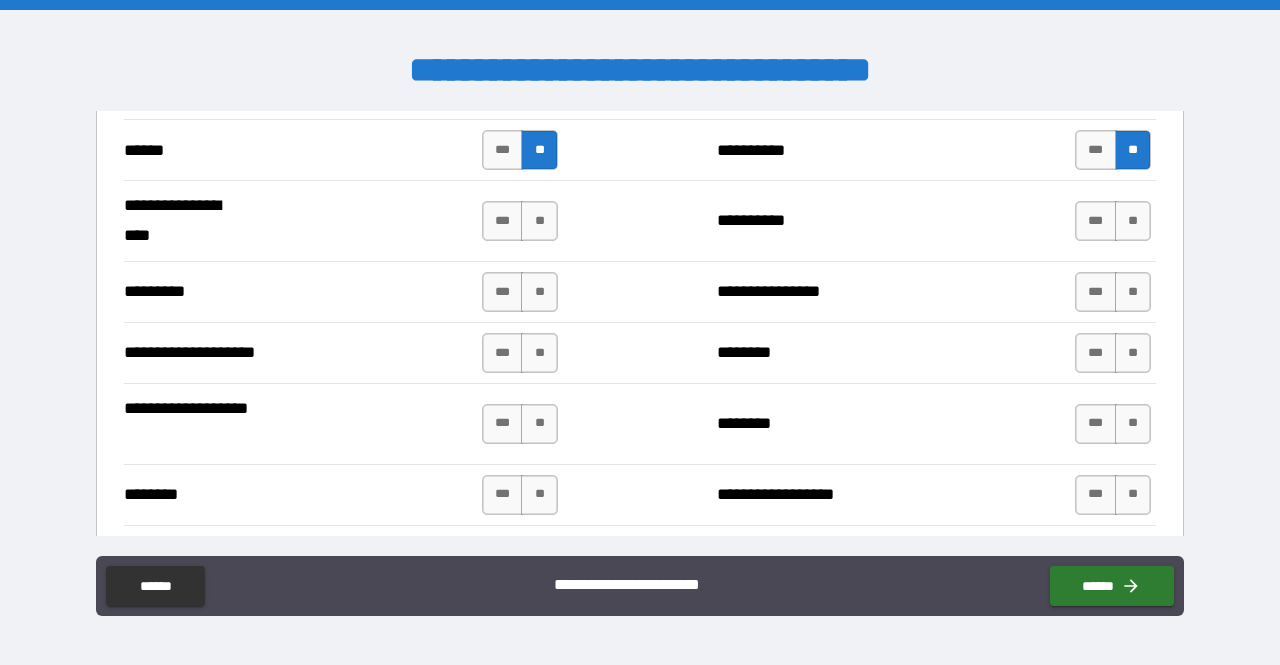scroll, scrollTop: 2071, scrollLeft: 0, axis: vertical 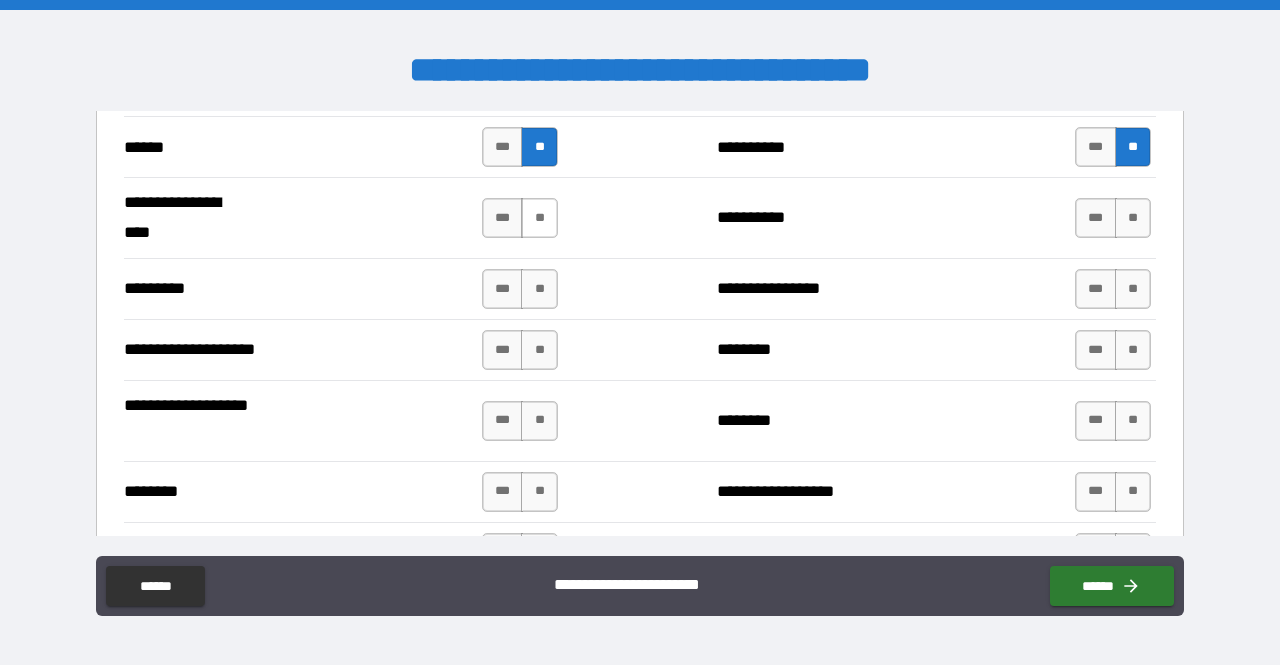 click on "**" at bounding box center (539, 218) 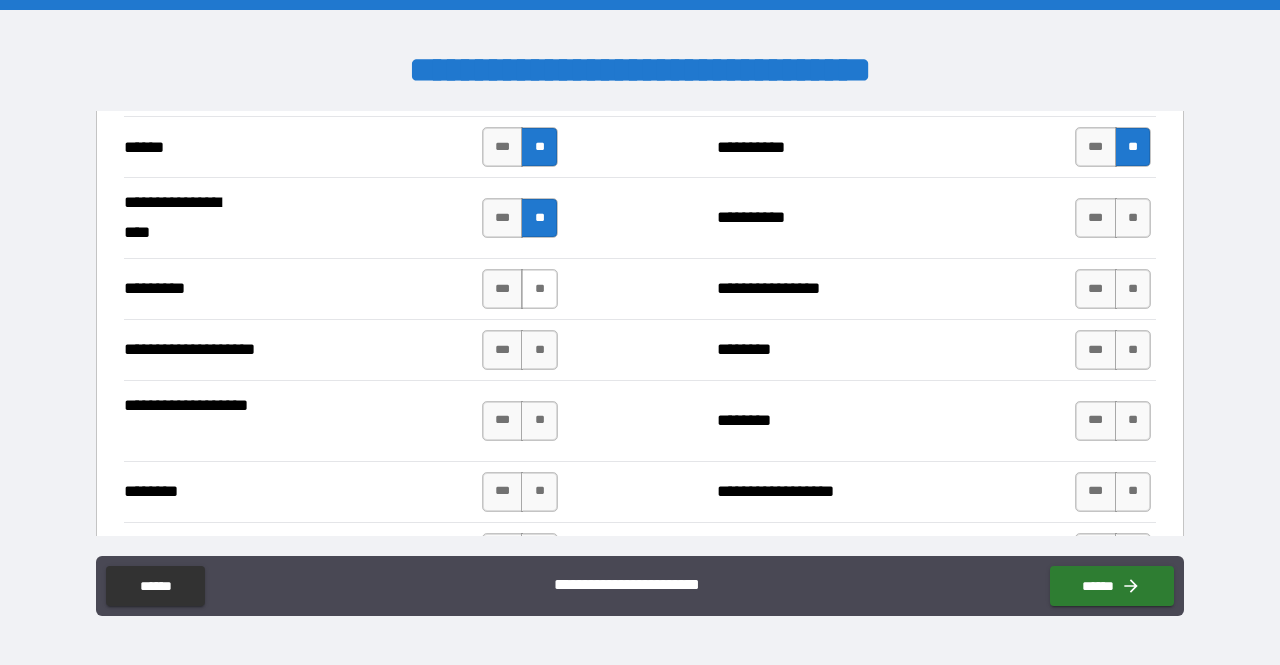 click on "**" at bounding box center [539, 289] 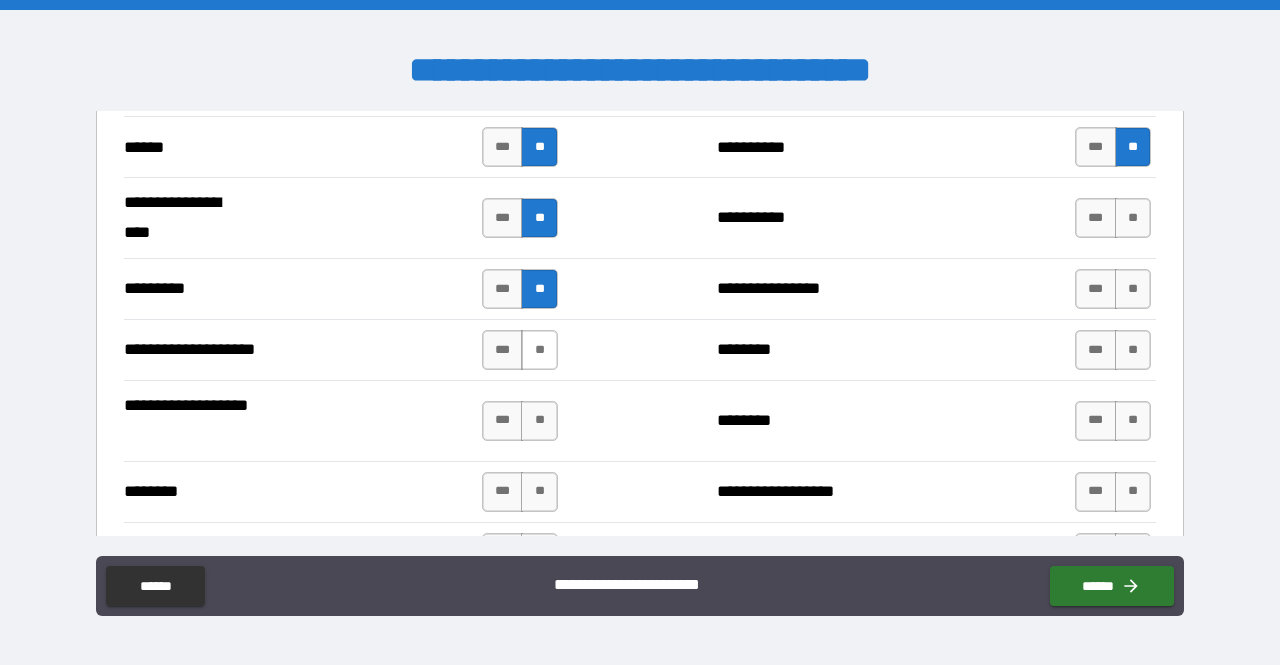 click on "**" at bounding box center (539, 350) 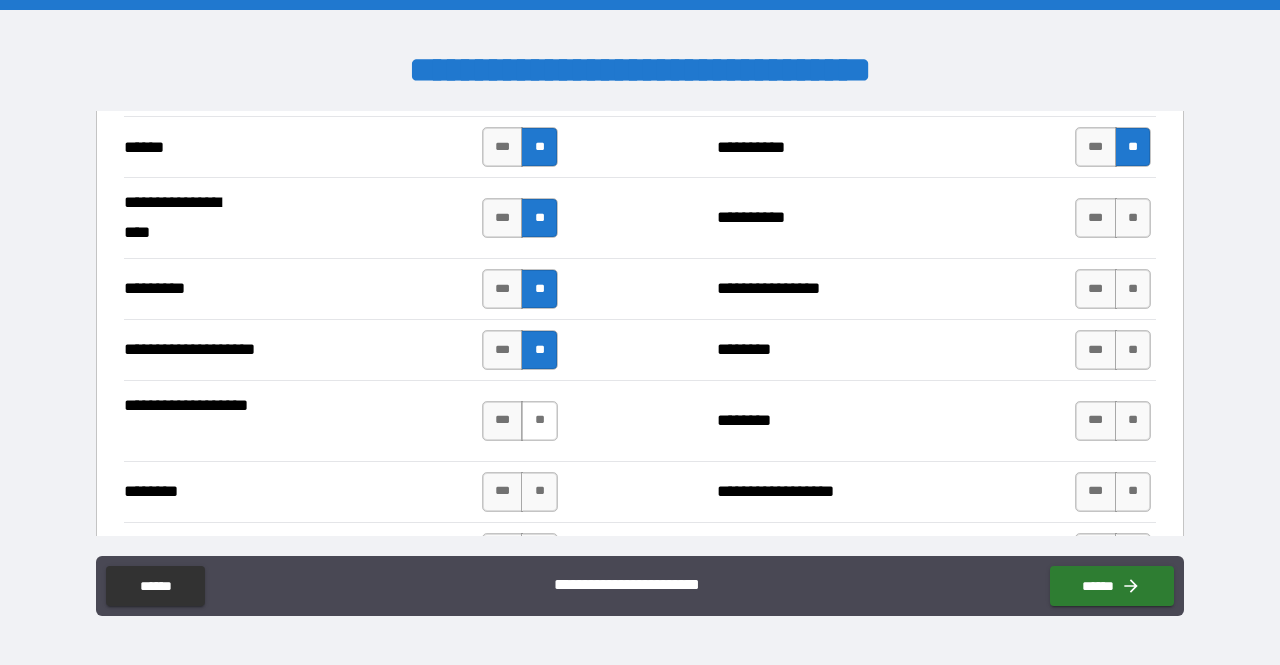 click on "**" at bounding box center (539, 421) 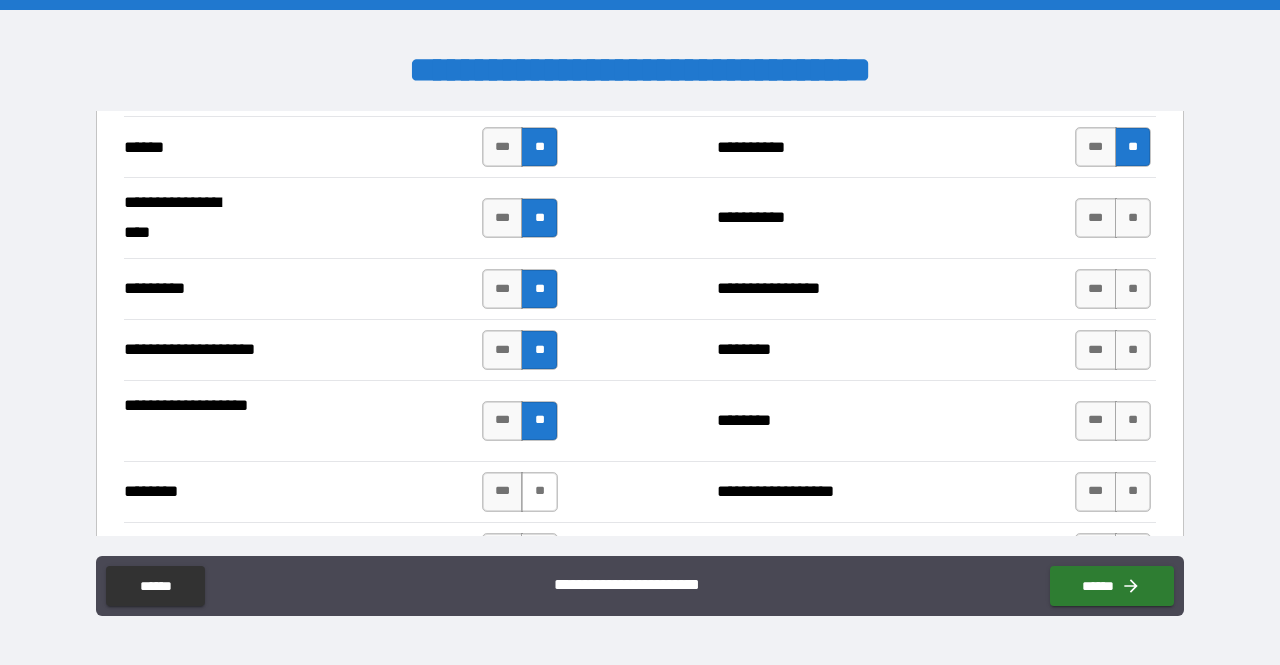 click on "**" at bounding box center (539, 492) 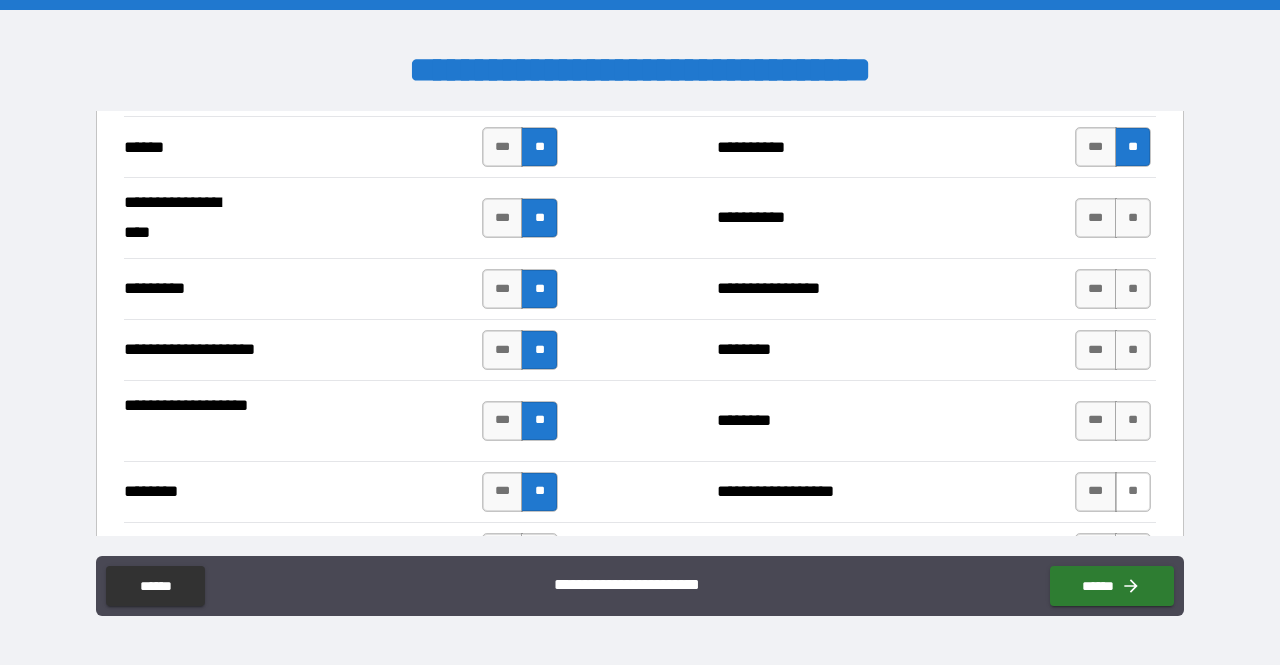 click on "**" at bounding box center [1133, 492] 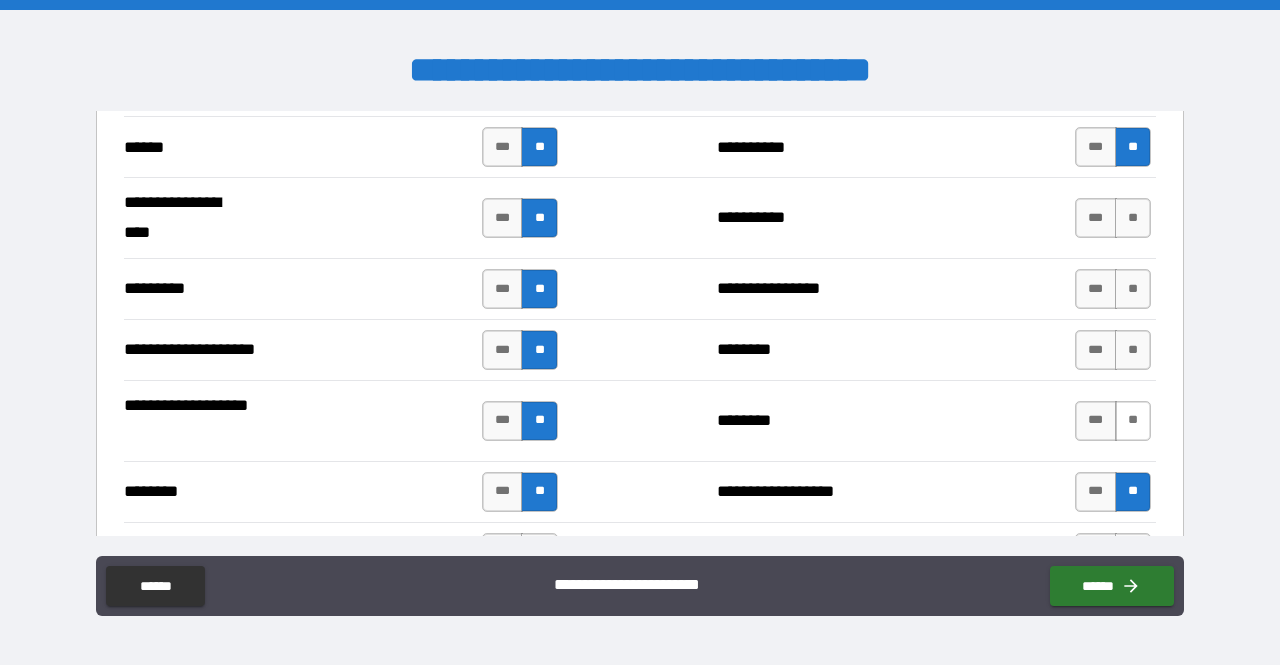 click on "**" at bounding box center (1133, 421) 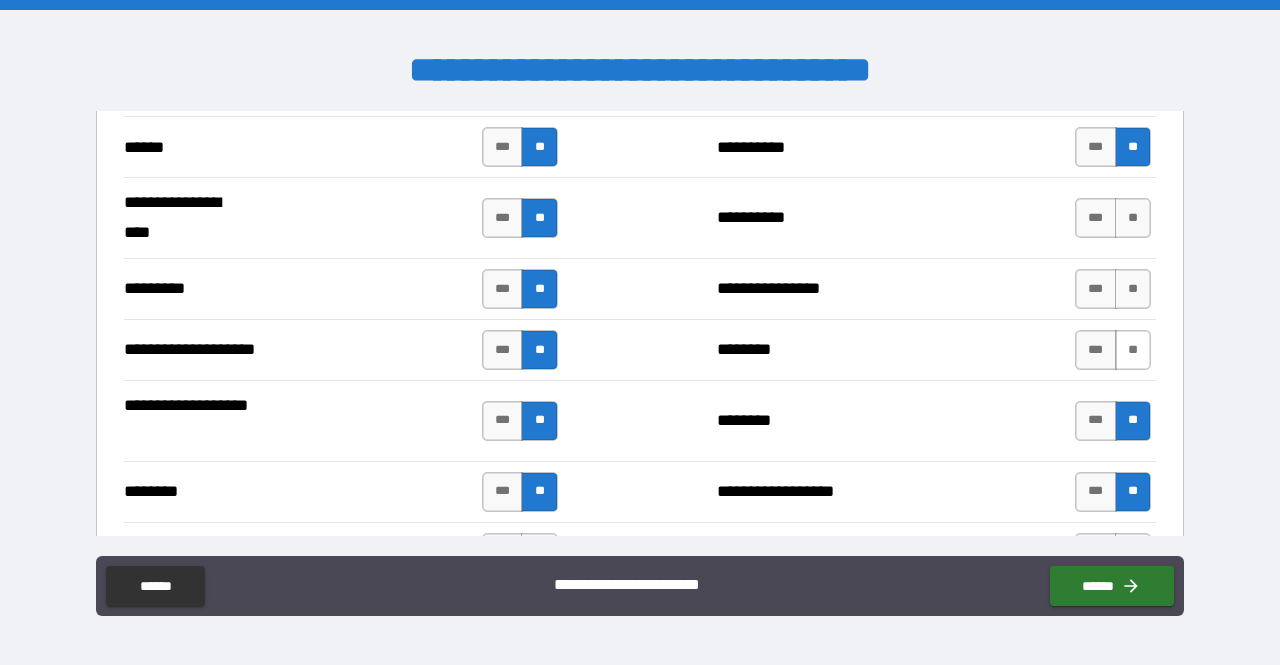 click on "**" at bounding box center (1133, 350) 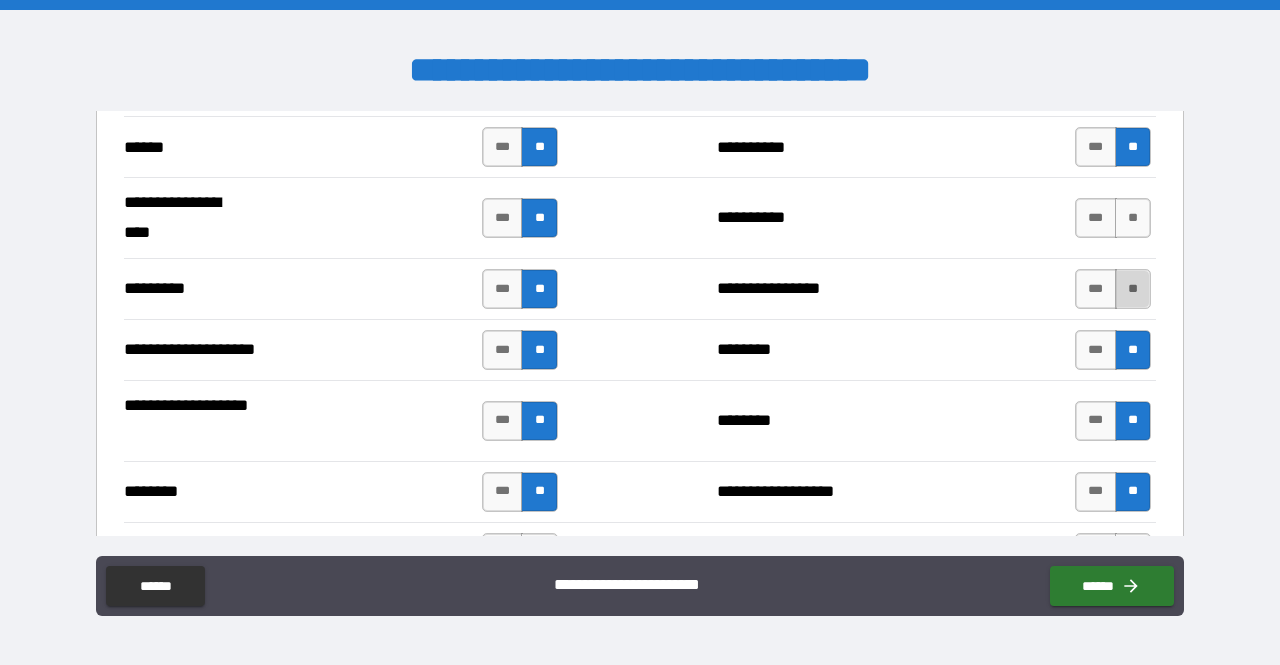 click on "**" at bounding box center (1133, 289) 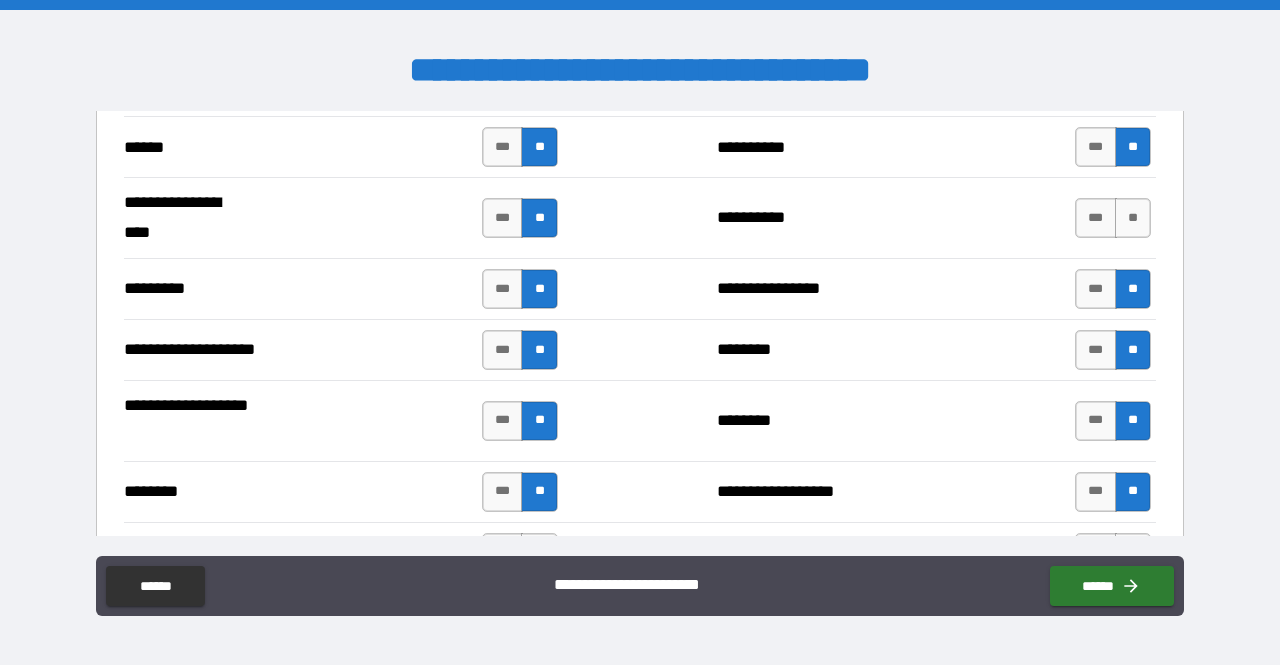 click on "**********" at bounding box center (640, 217) 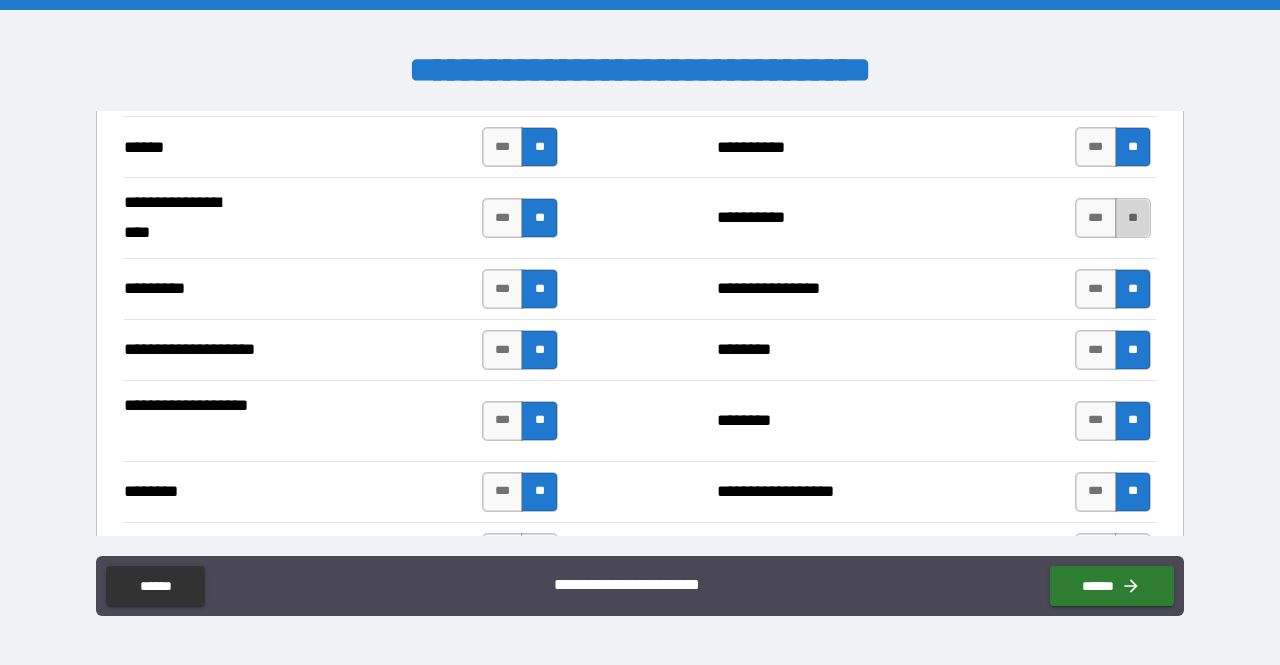 click on "**" at bounding box center [1133, 218] 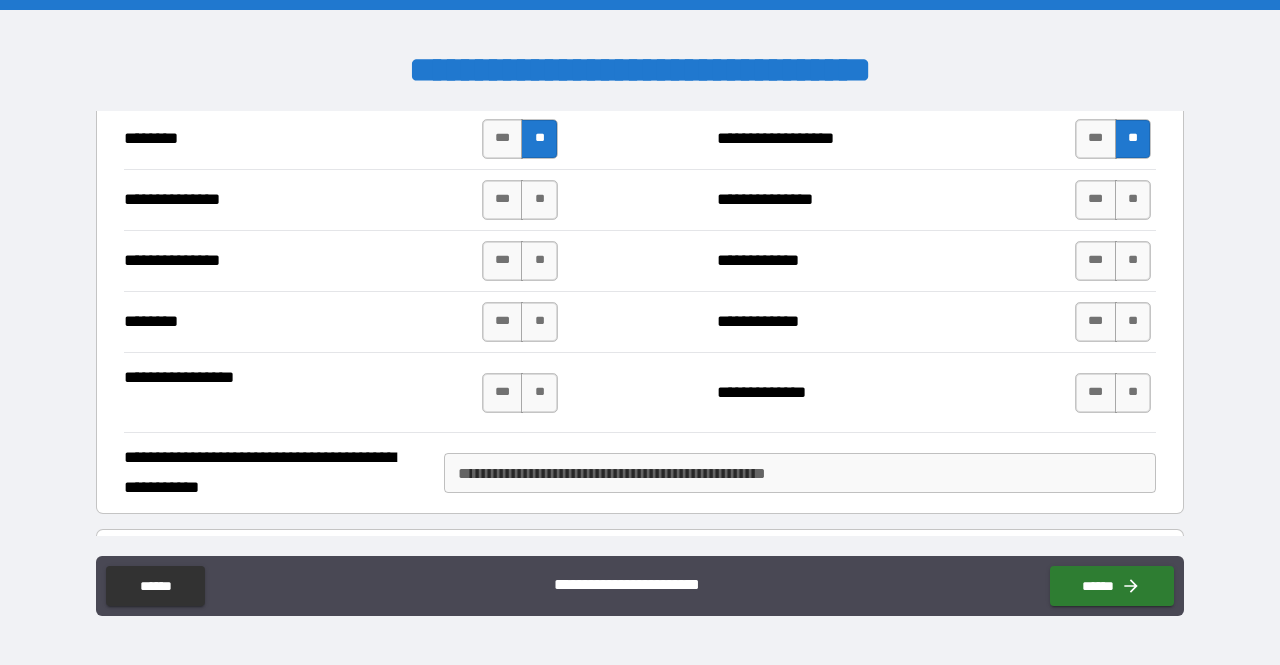 scroll, scrollTop: 2425, scrollLeft: 0, axis: vertical 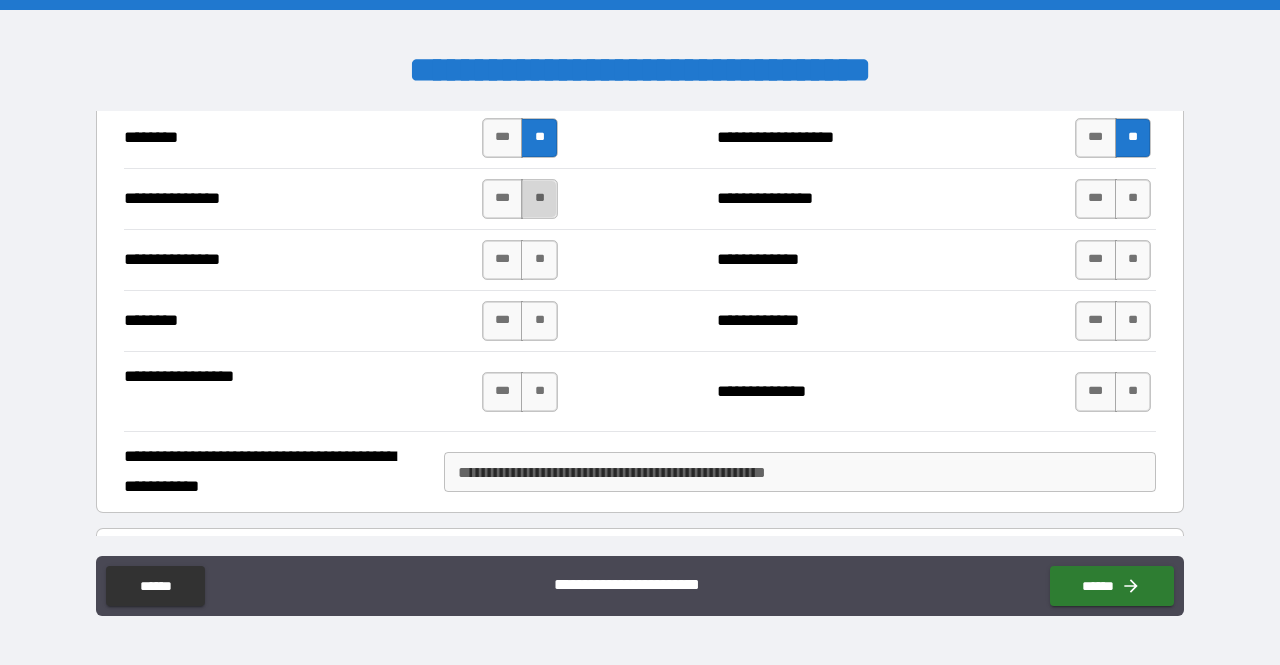 click on "**" at bounding box center [539, 199] 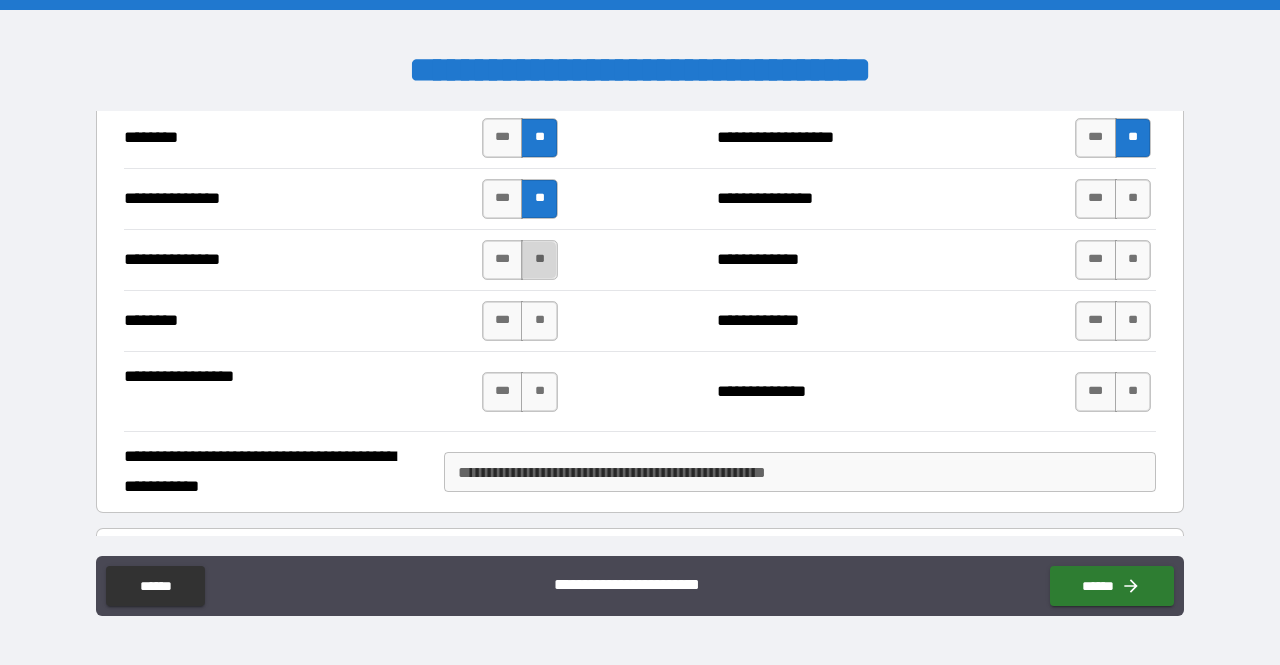 click on "**" at bounding box center (539, 260) 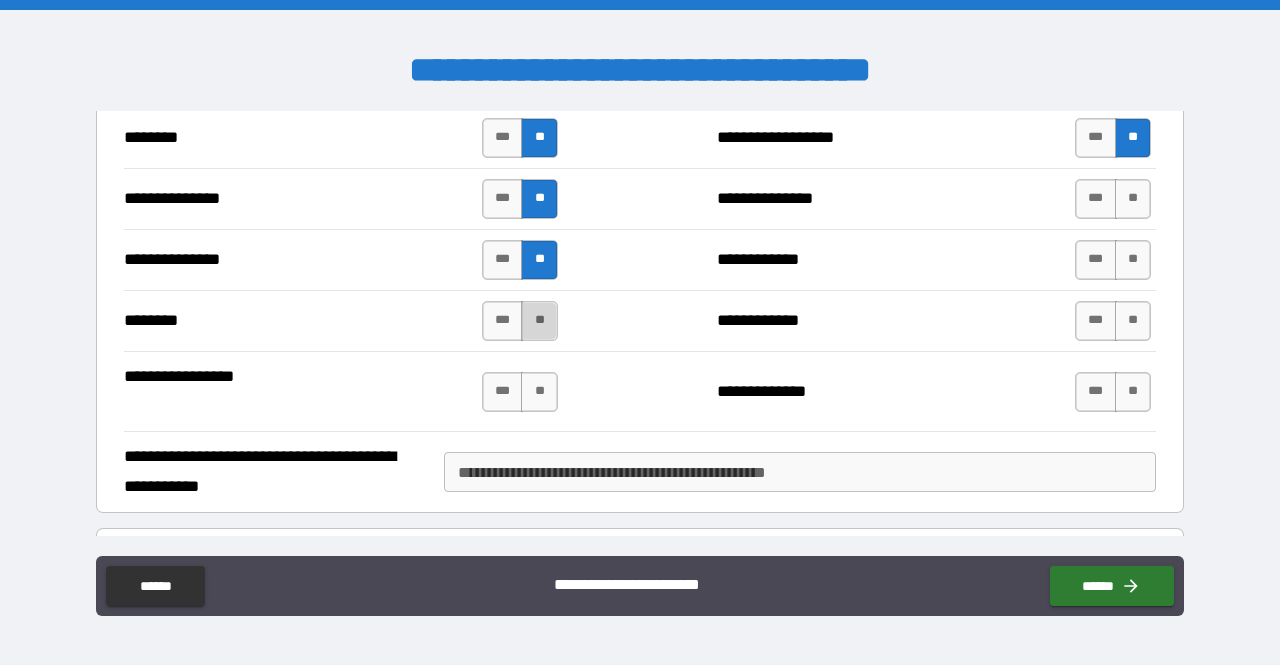 click on "**" at bounding box center [539, 321] 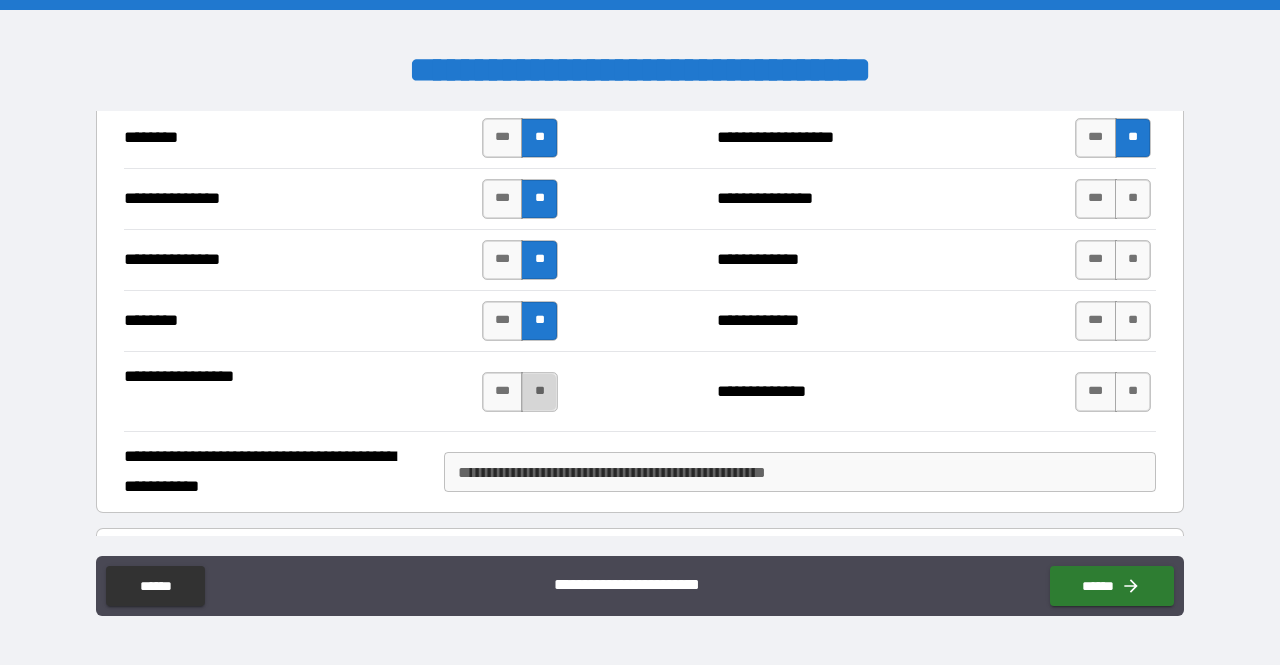 click on "**" at bounding box center (539, 392) 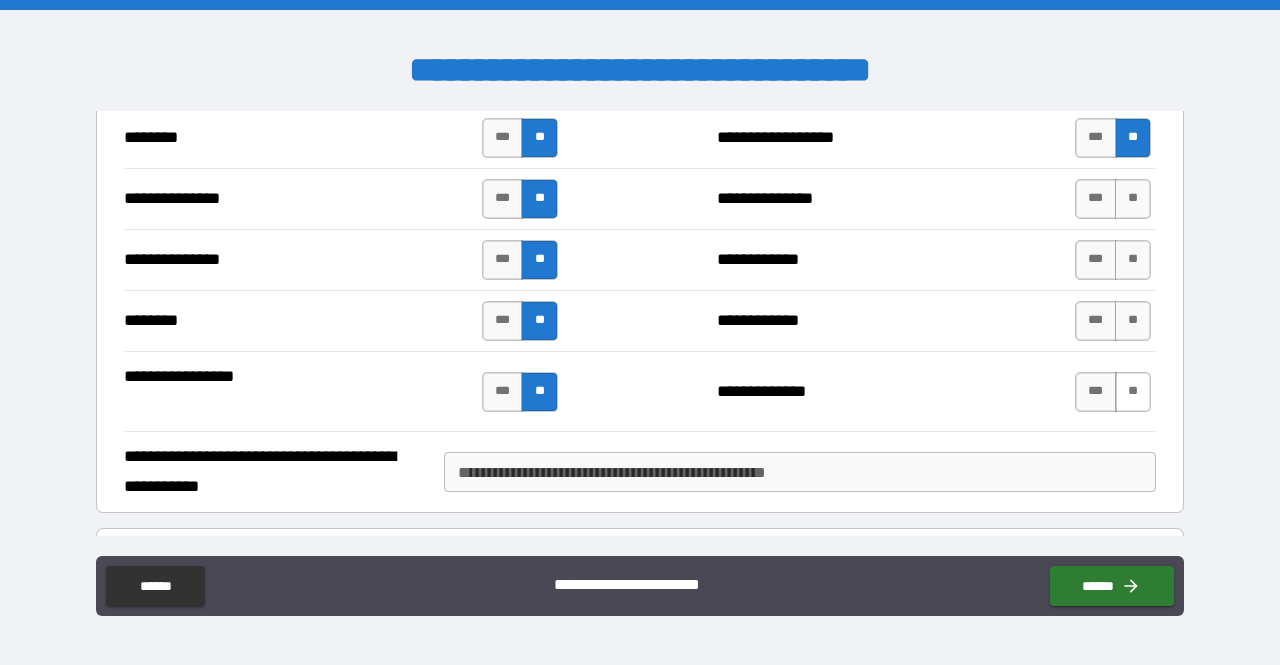 click on "**" at bounding box center (1133, 392) 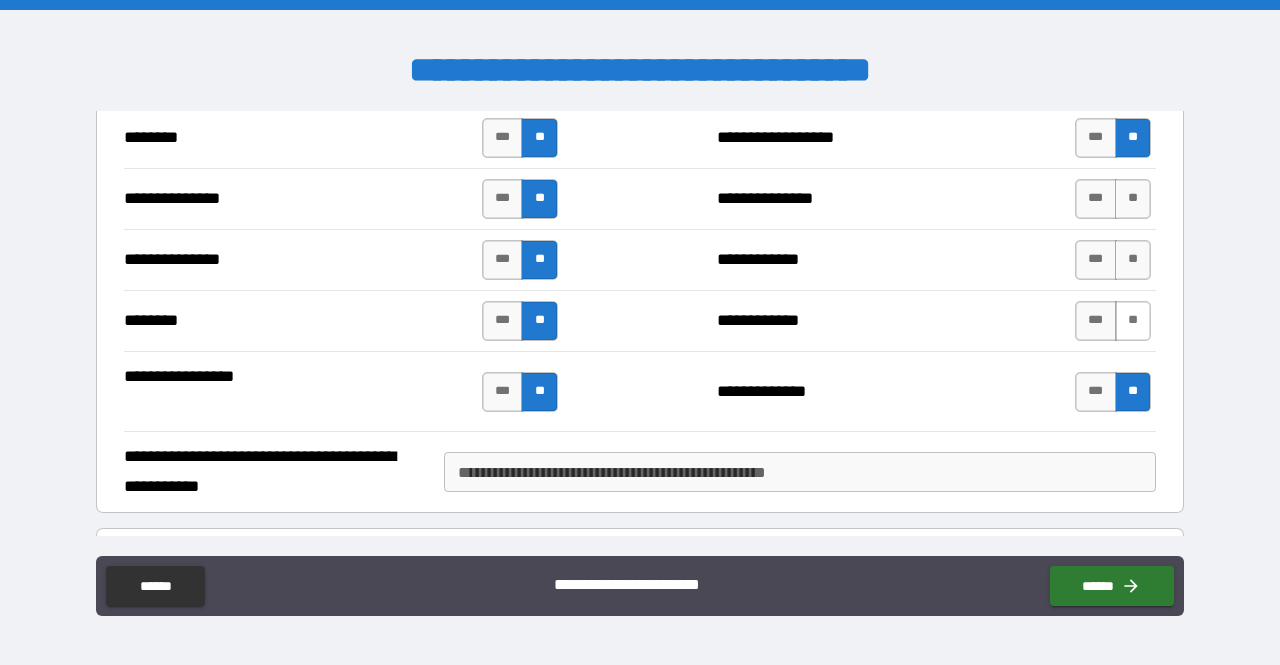 click on "**" at bounding box center [1133, 321] 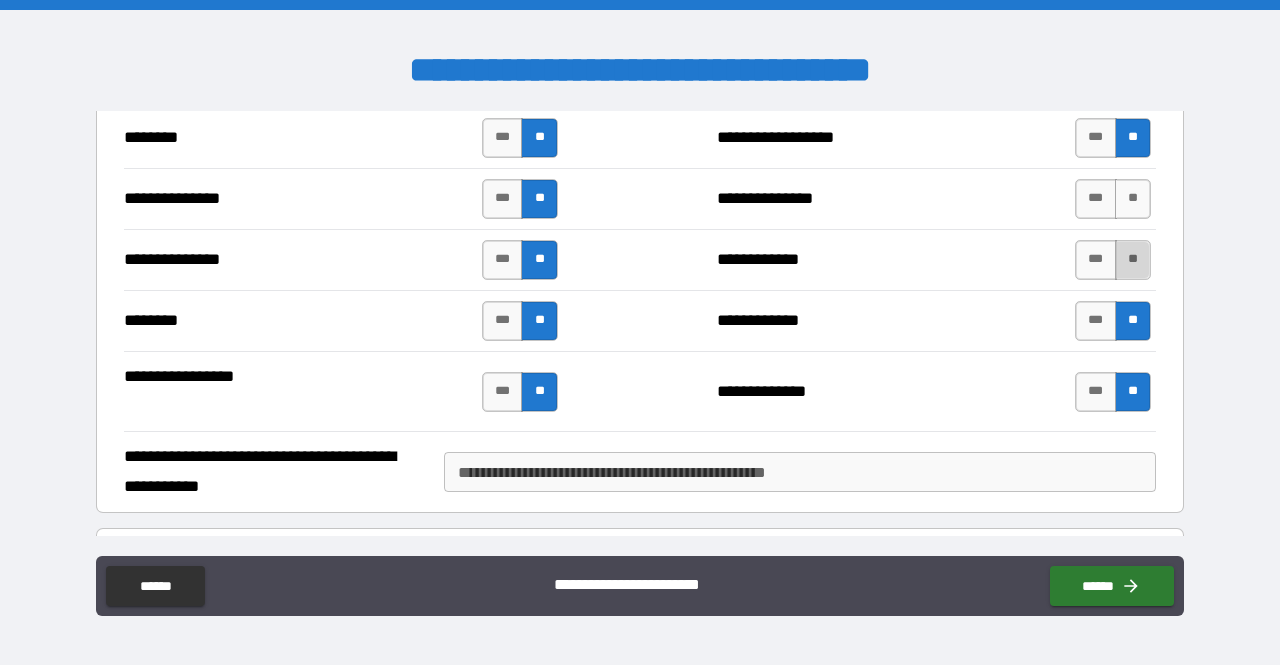 click on "**" at bounding box center [1133, 260] 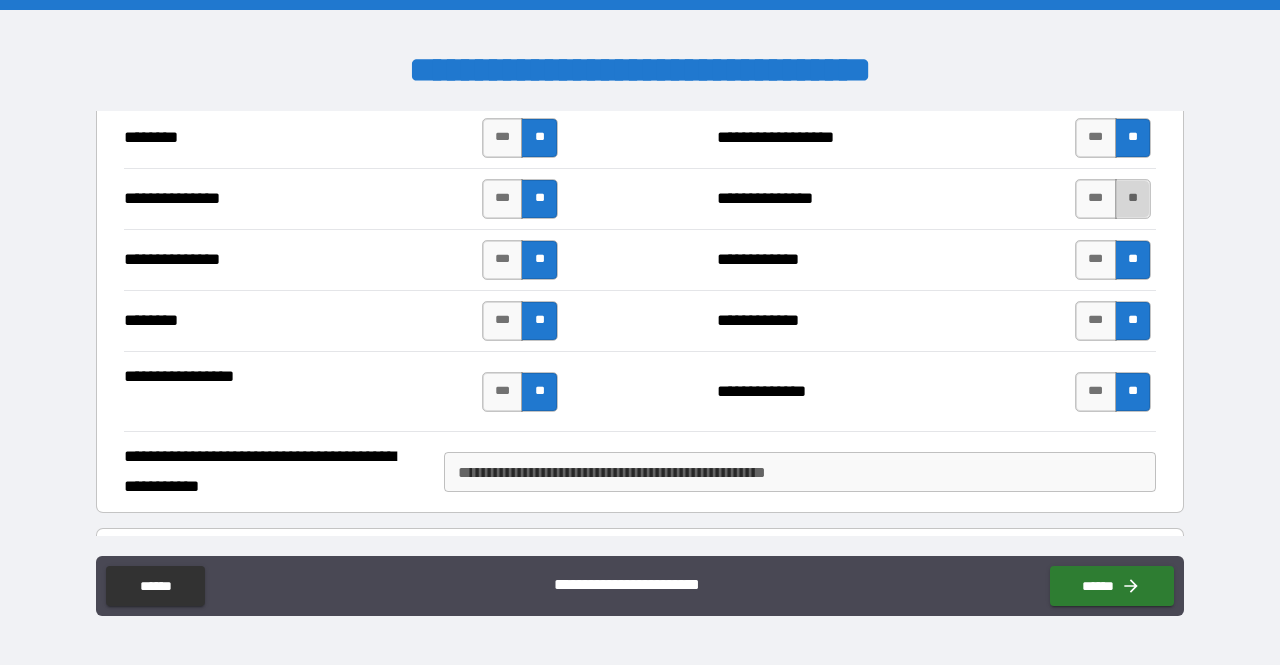 click on "**" at bounding box center [1133, 199] 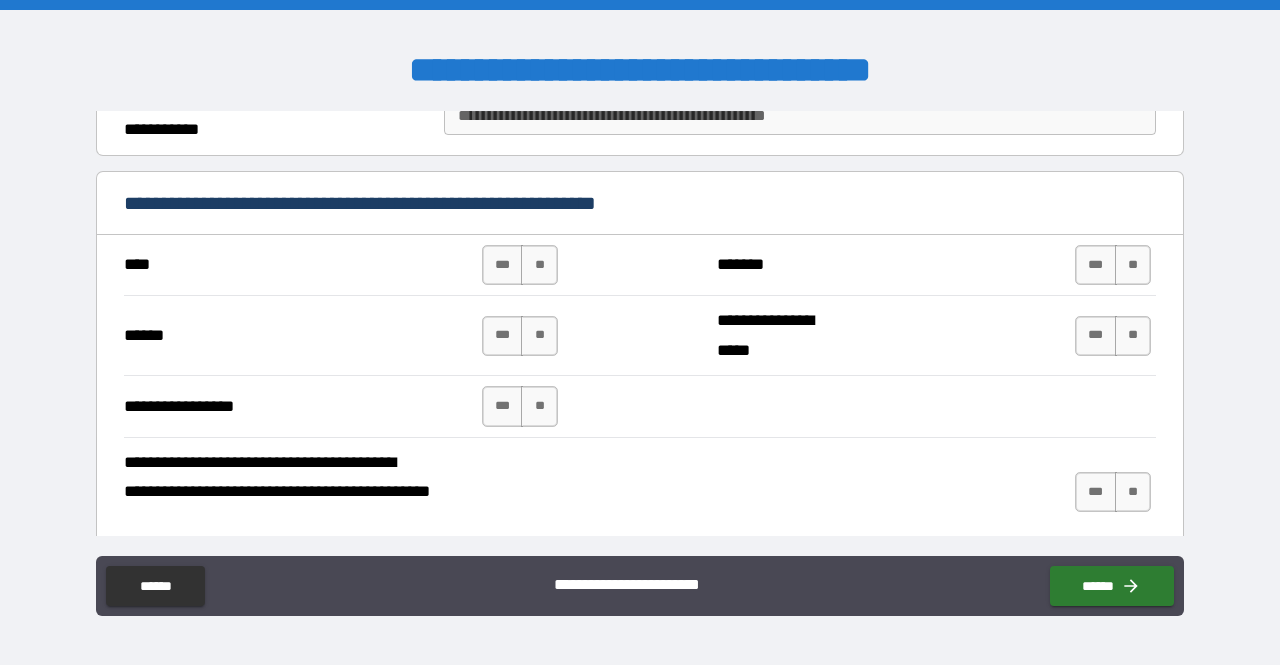 scroll, scrollTop: 2783, scrollLeft: 0, axis: vertical 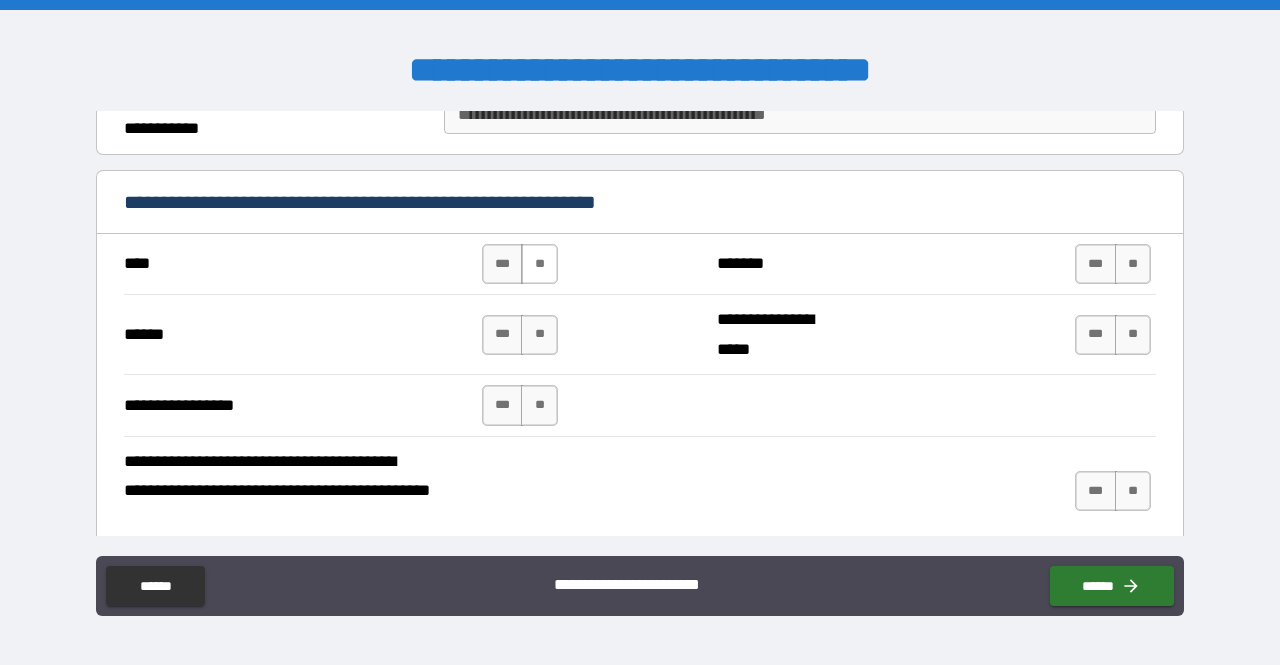 click on "**" at bounding box center (539, 264) 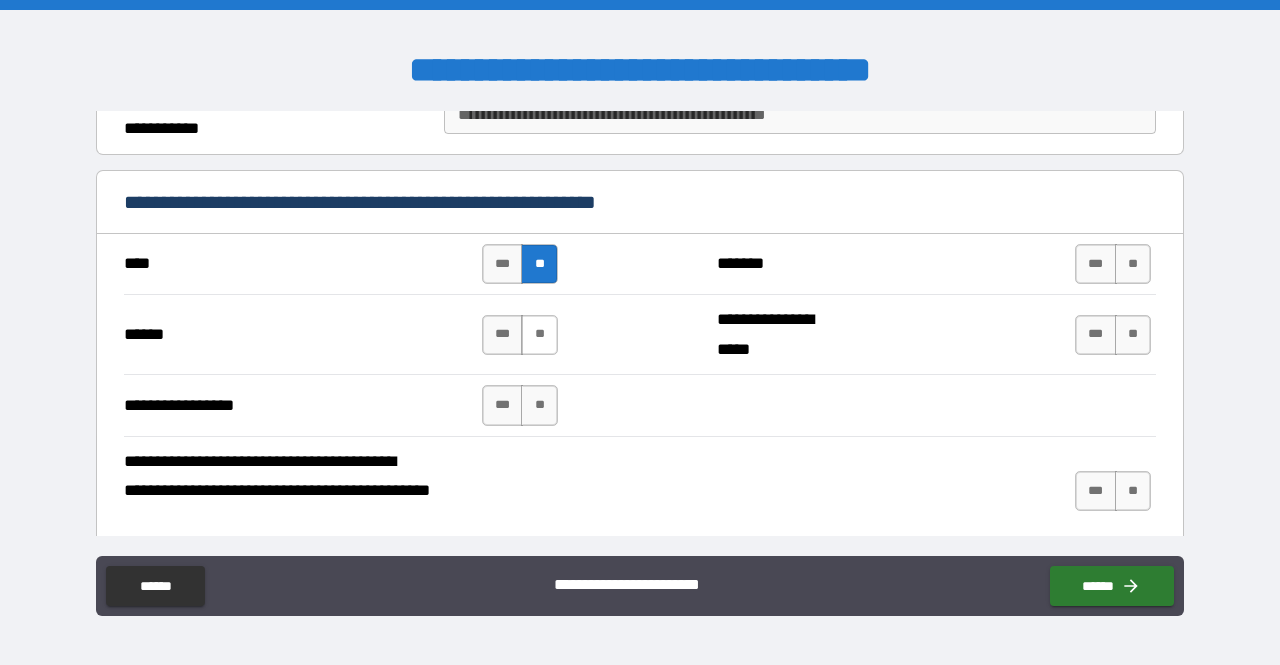 click on "**" at bounding box center (539, 335) 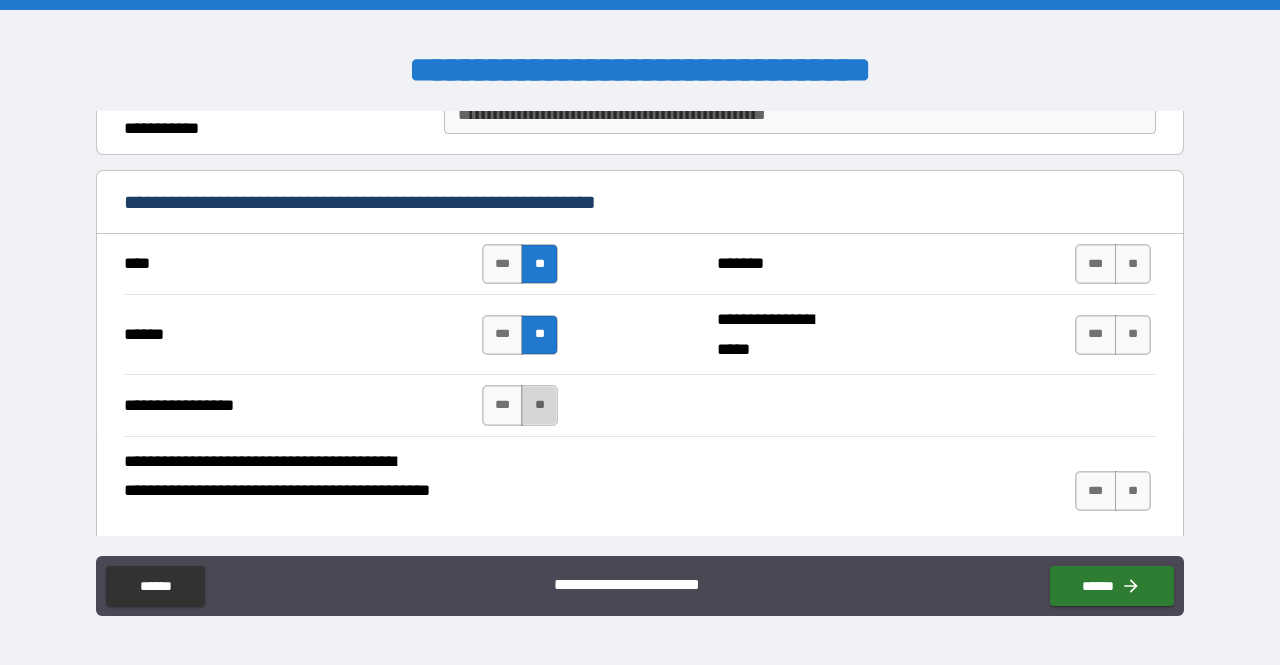 click on "**" at bounding box center (539, 405) 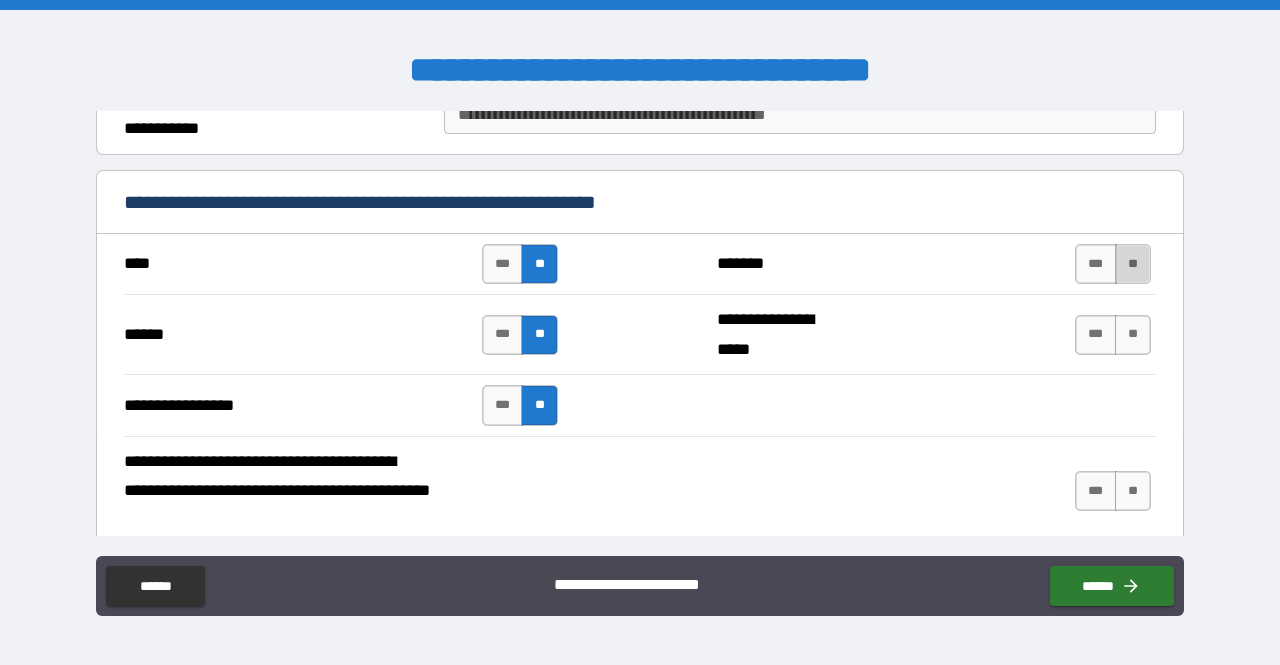 click on "**" at bounding box center (1133, 264) 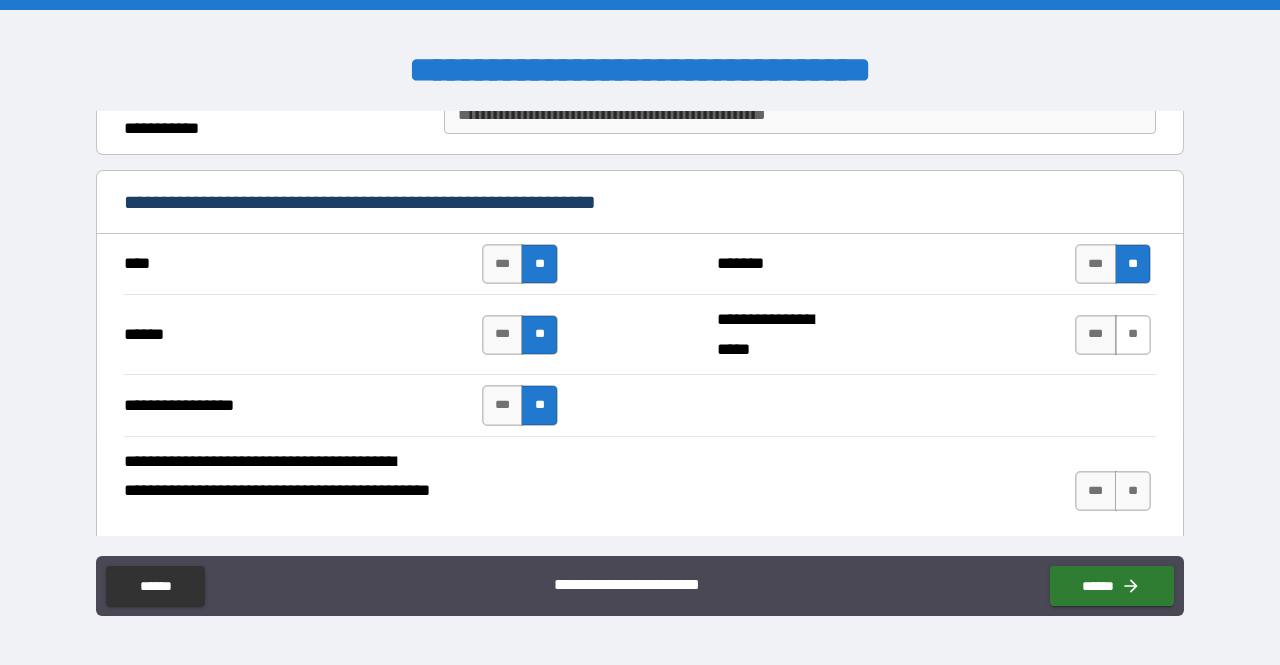 click on "**" at bounding box center (1133, 335) 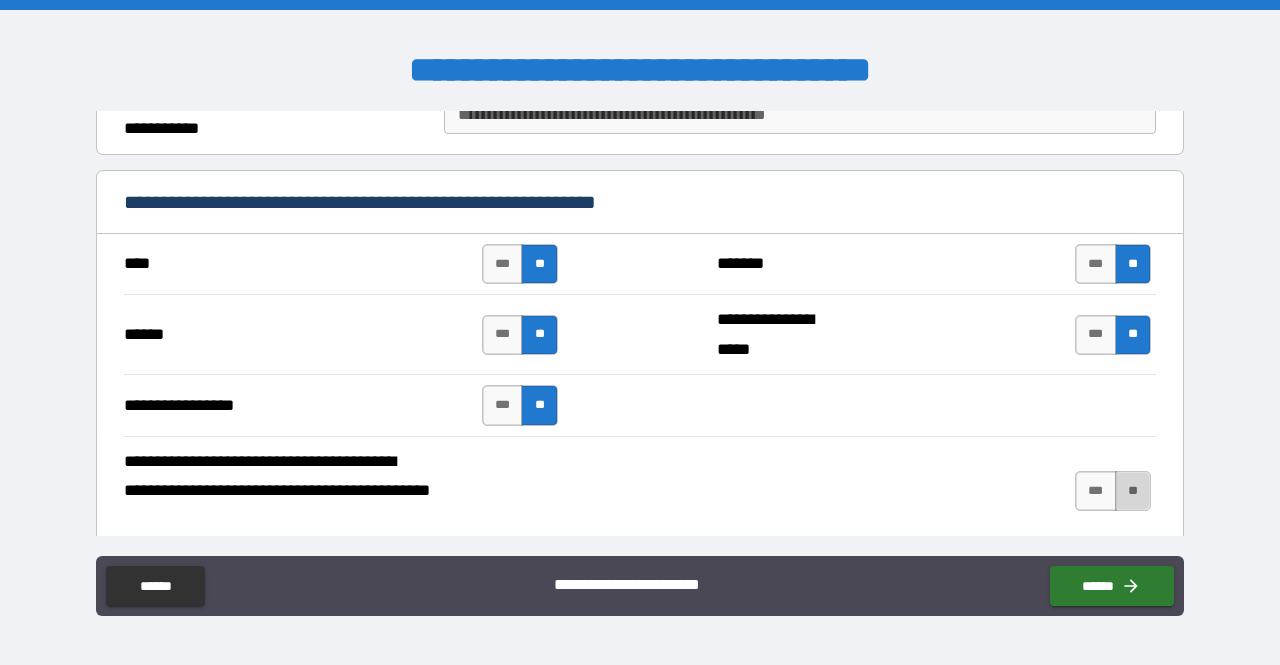 click on "**" at bounding box center (1133, 491) 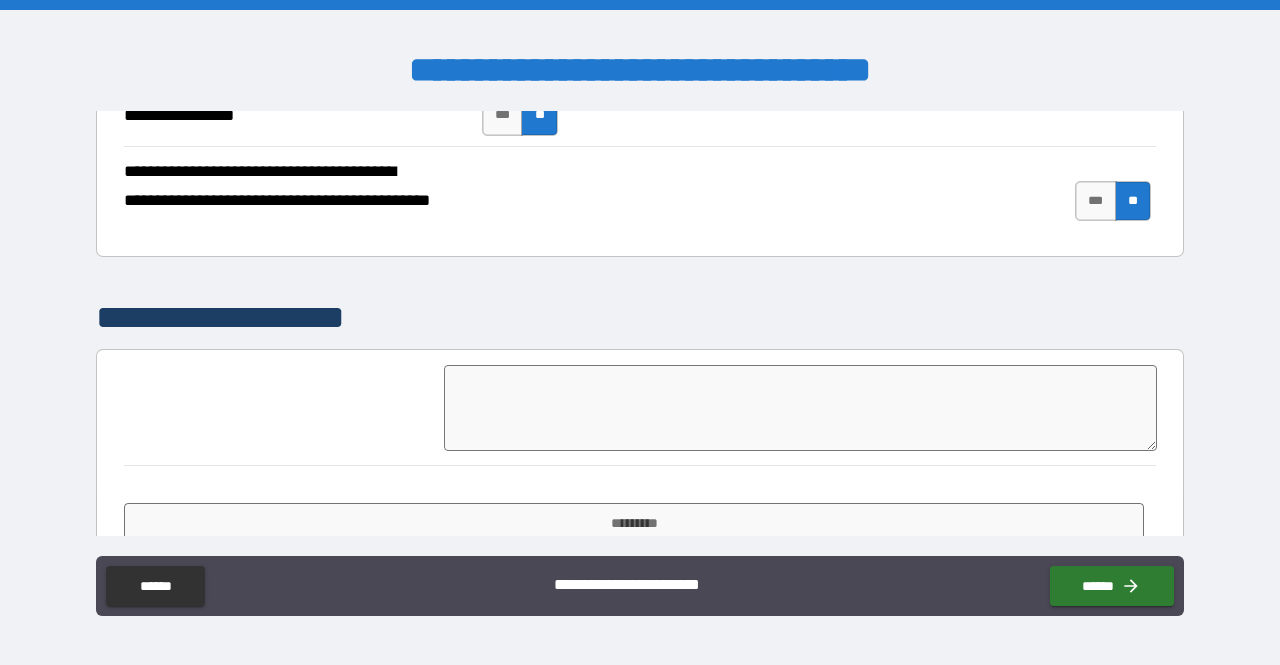 scroll, scrollTop: 3094, scrollLeft: 0, axis: vertical 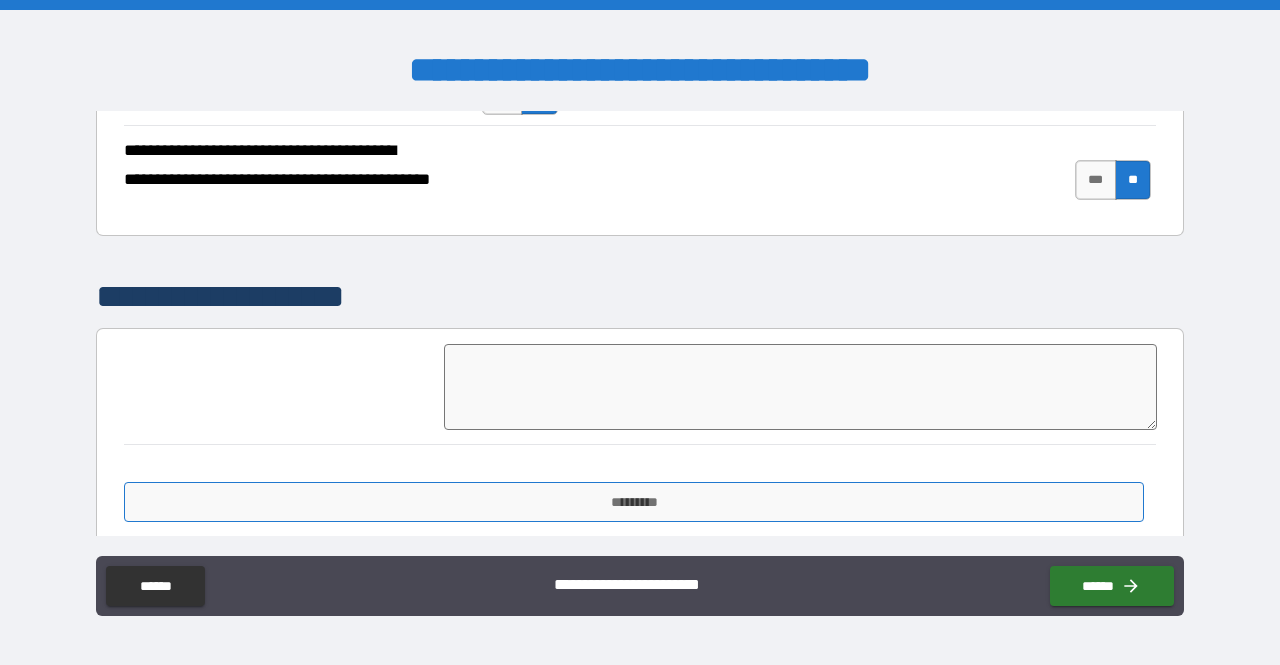 click on "*********" at bounding box center (634, 502) 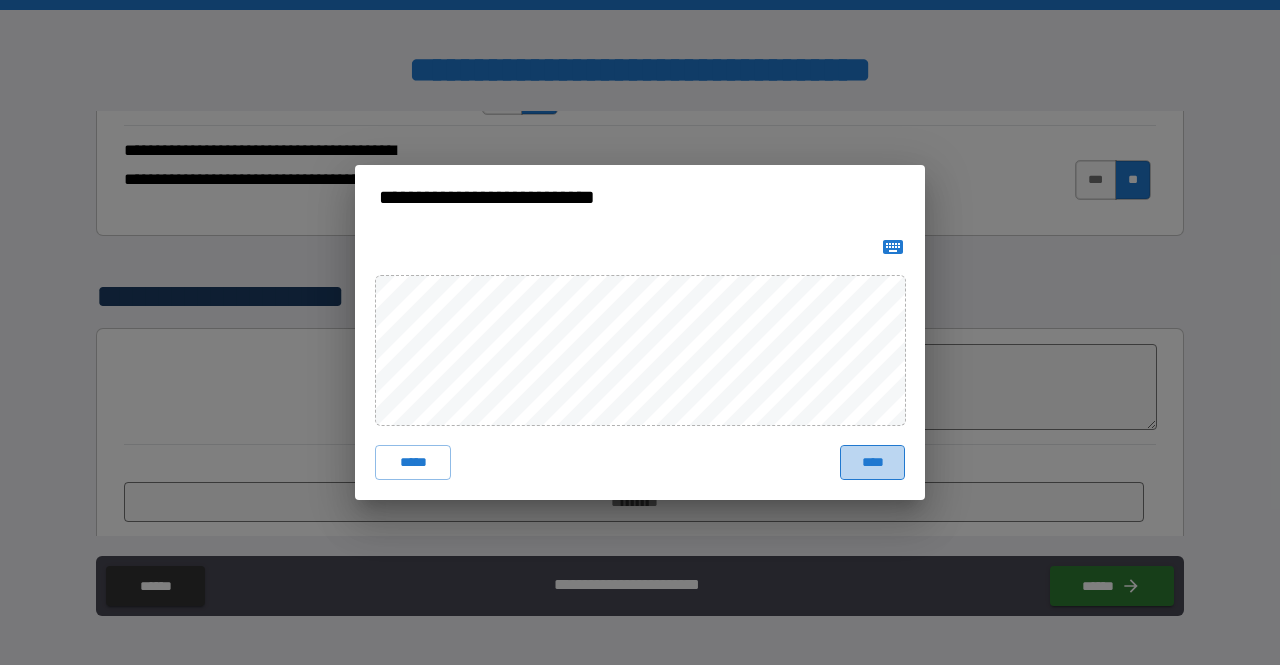 click on "****" at bounding box center [872, 463] 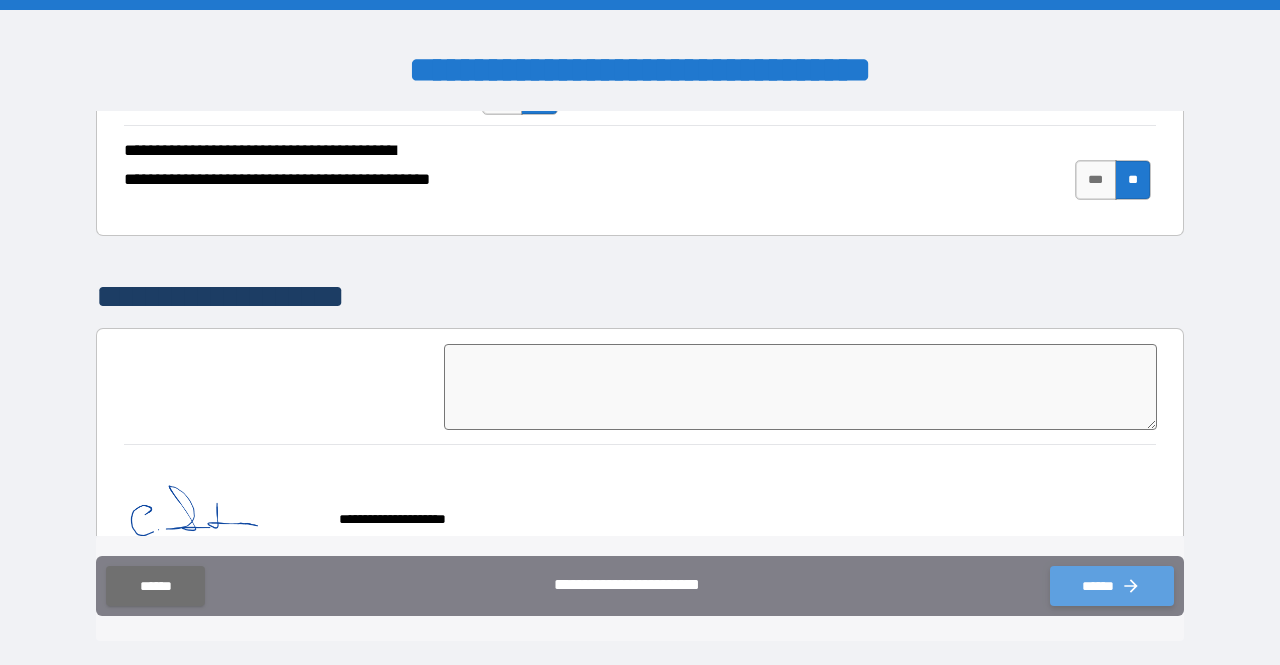 click on "******" at bounding box center (1112, 586) 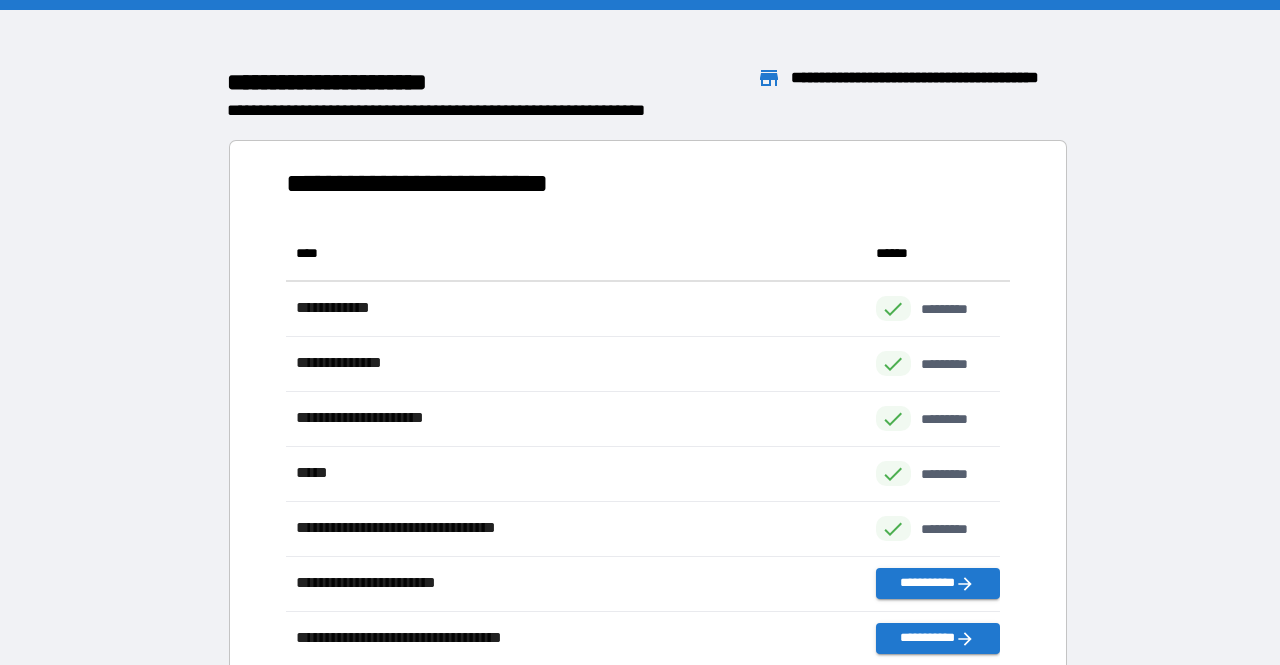 scroll, scrollTop: 16, scrollLeft: 16, axis: both 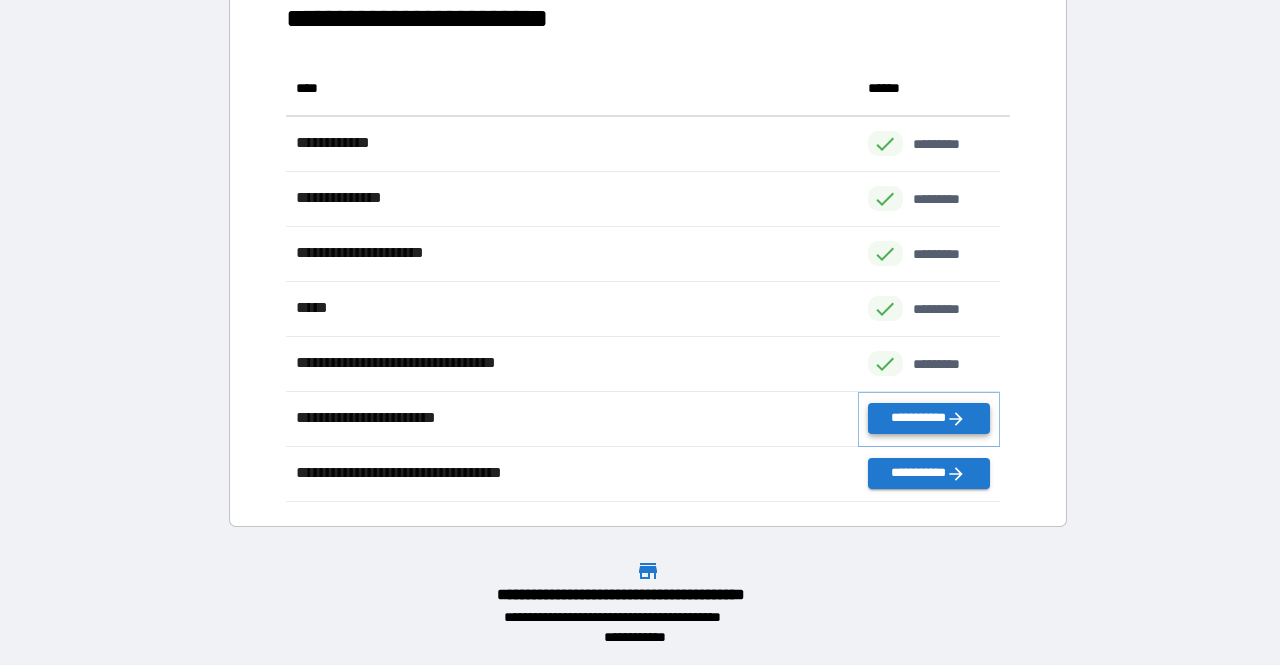 click on "**********" at bounding box center (929, 418) 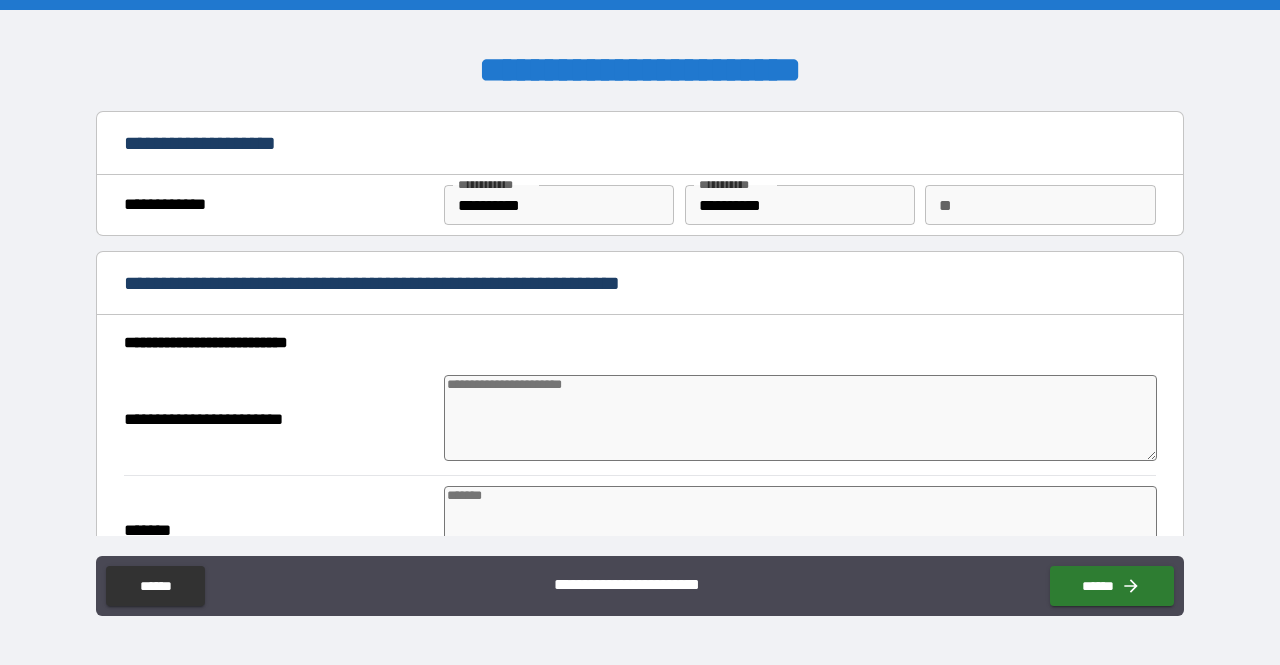 type on "*" 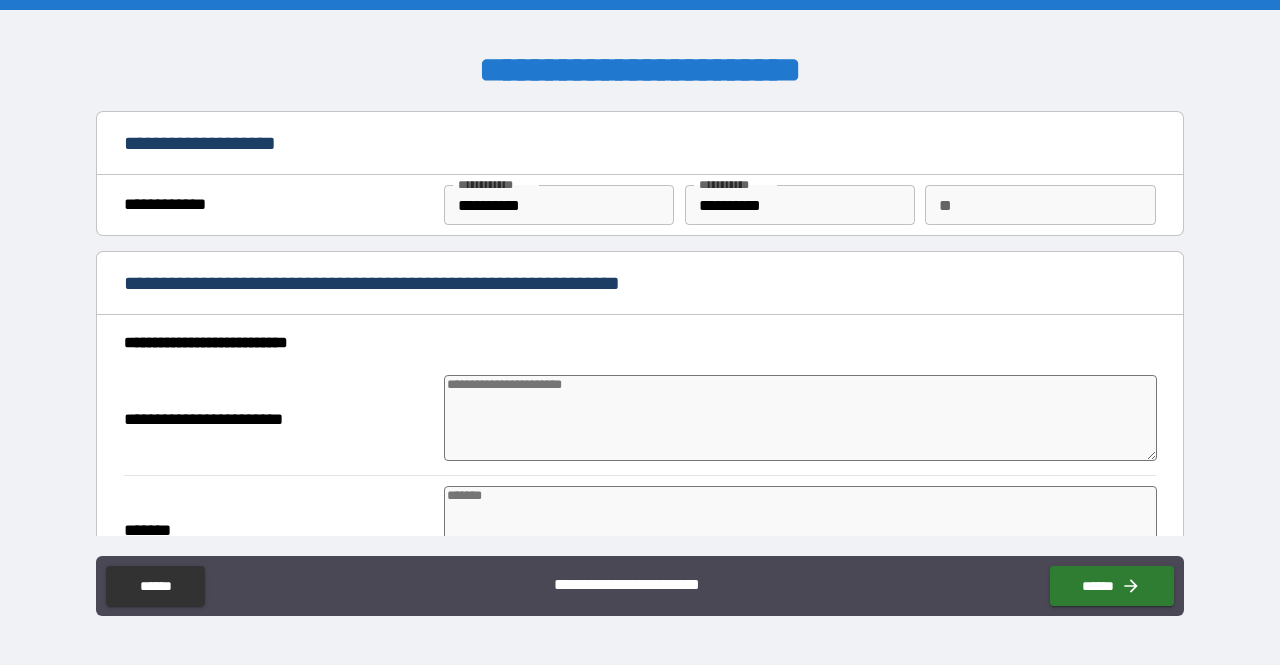 type on "*" 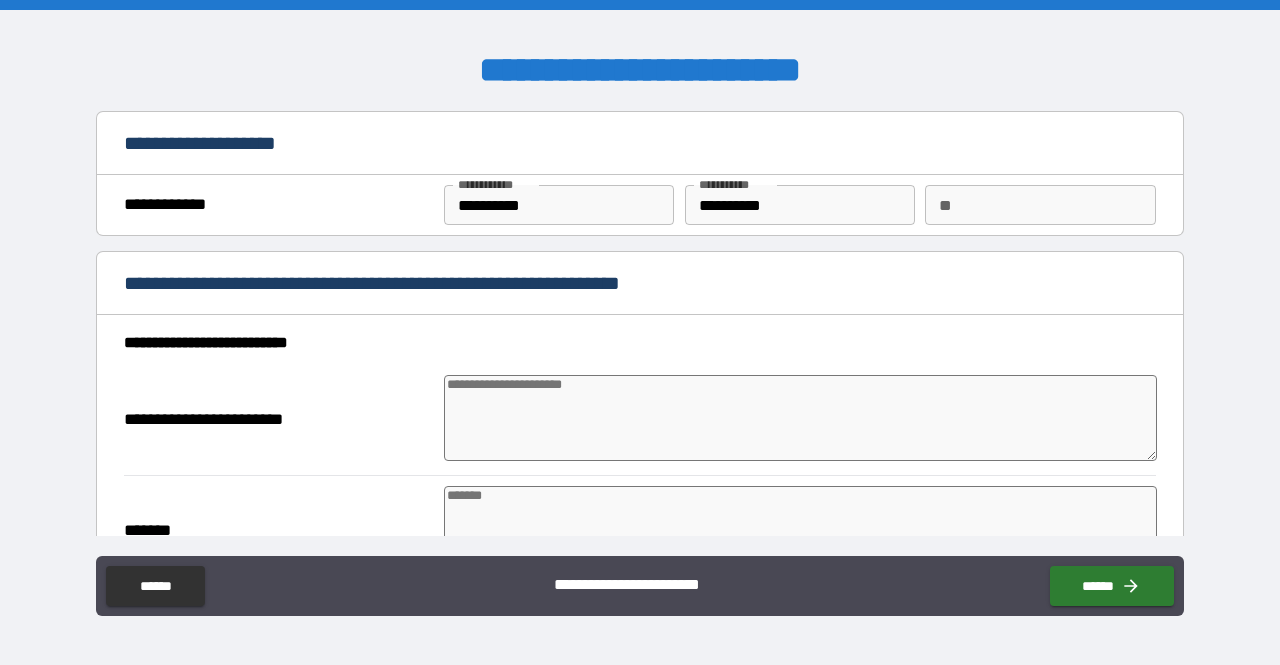 type on "*" 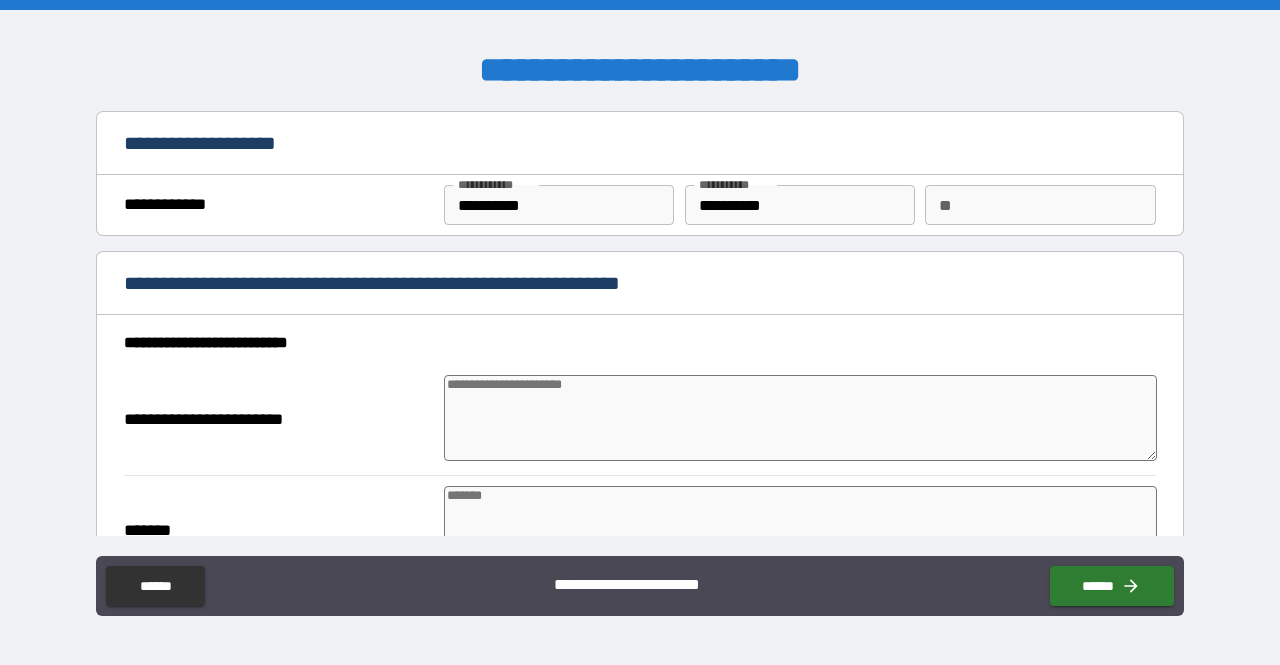 type on "*" 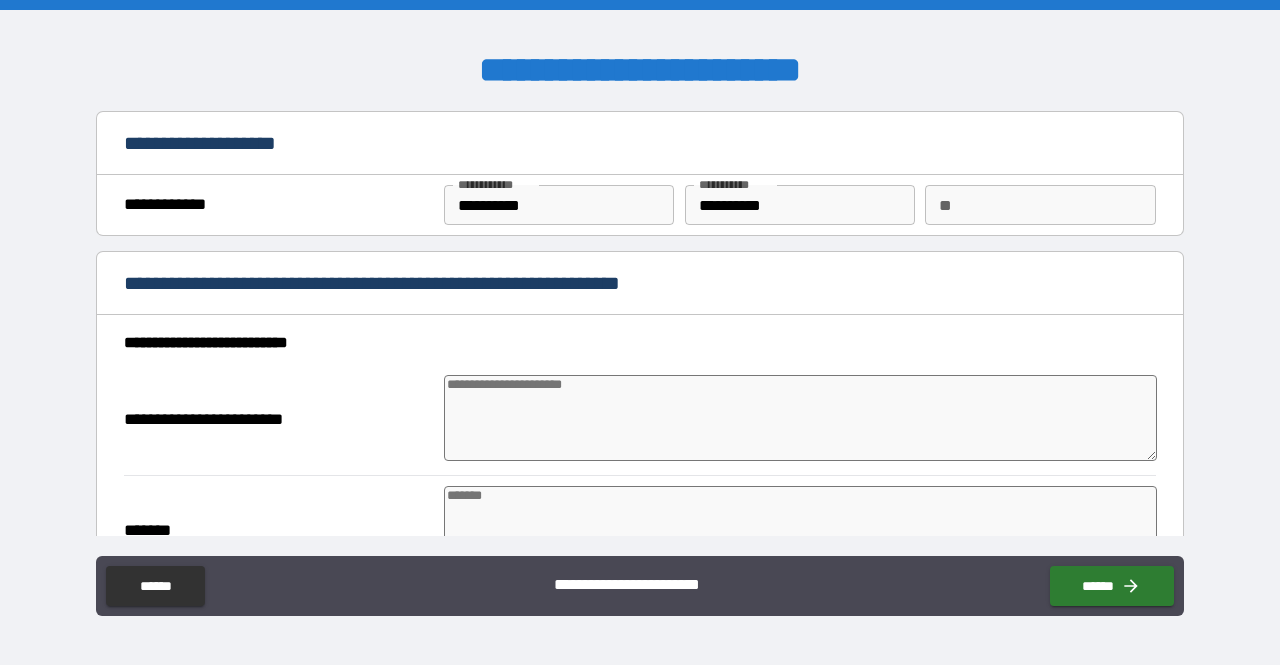 click at bounding box center (800, 418) 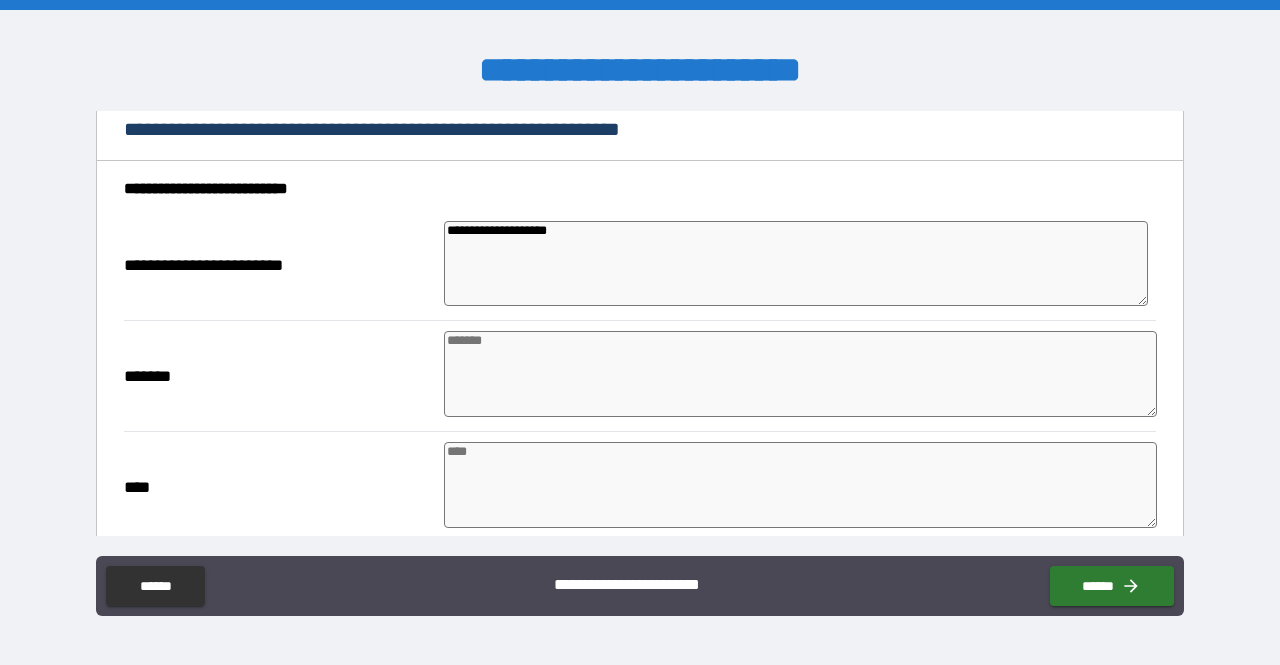 scroll, scrollTop: 158, scrollLeft: 0, axis: vertical 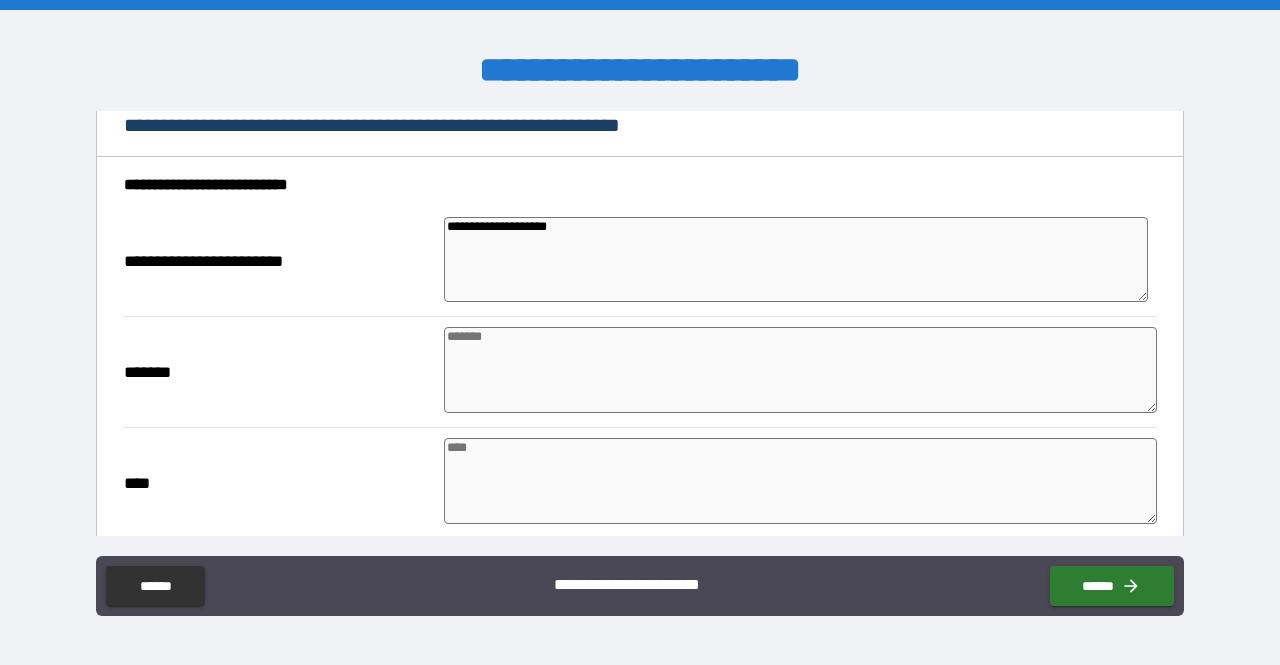 click at bounding box center [800, 370] 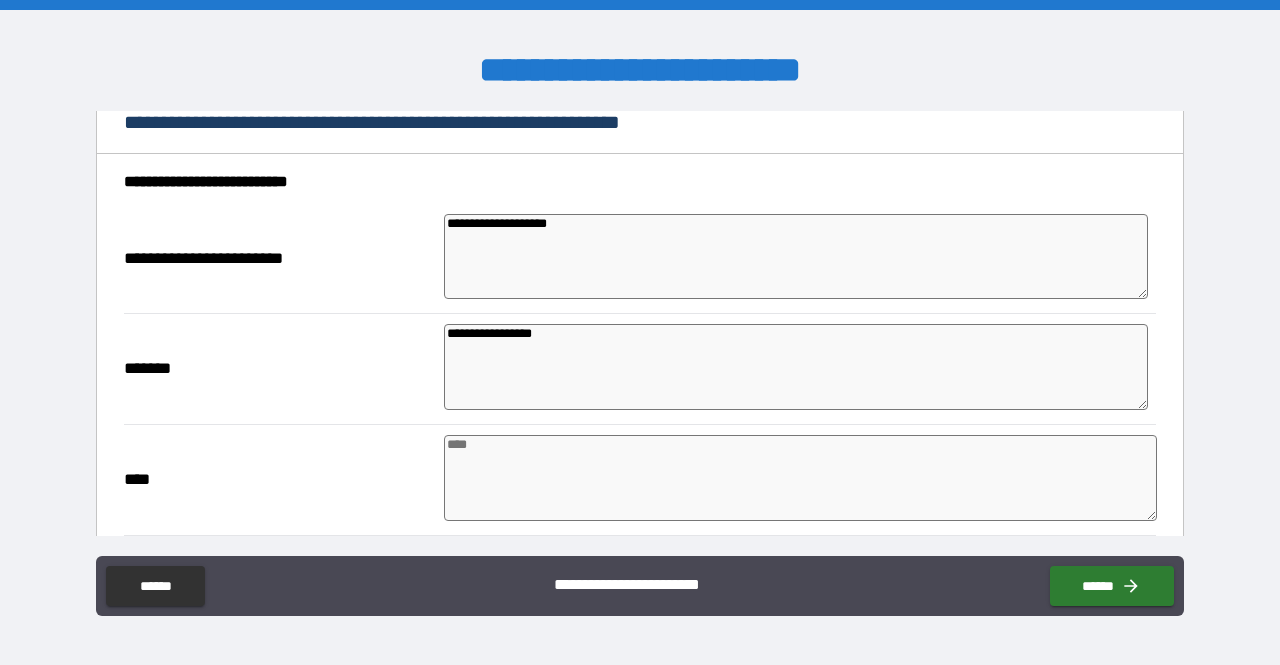 scroll, scrollTop: 165, scrollLeft: 0, axis: vertical 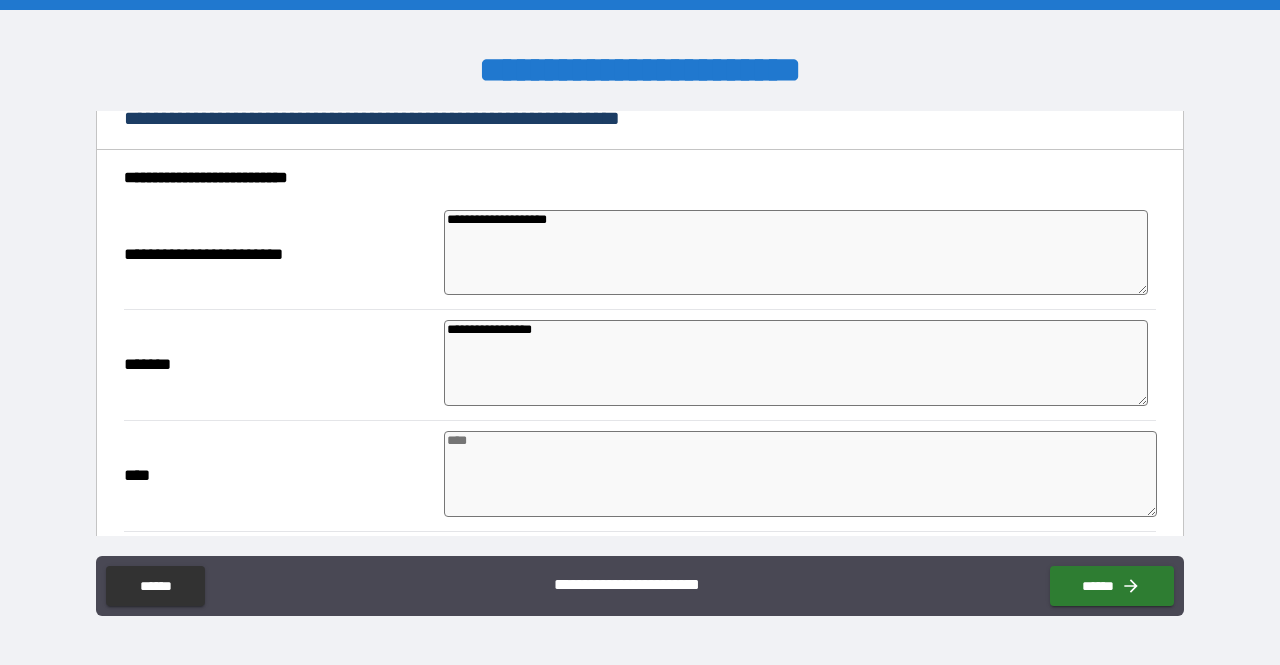 click at bounding box center (800, 474) 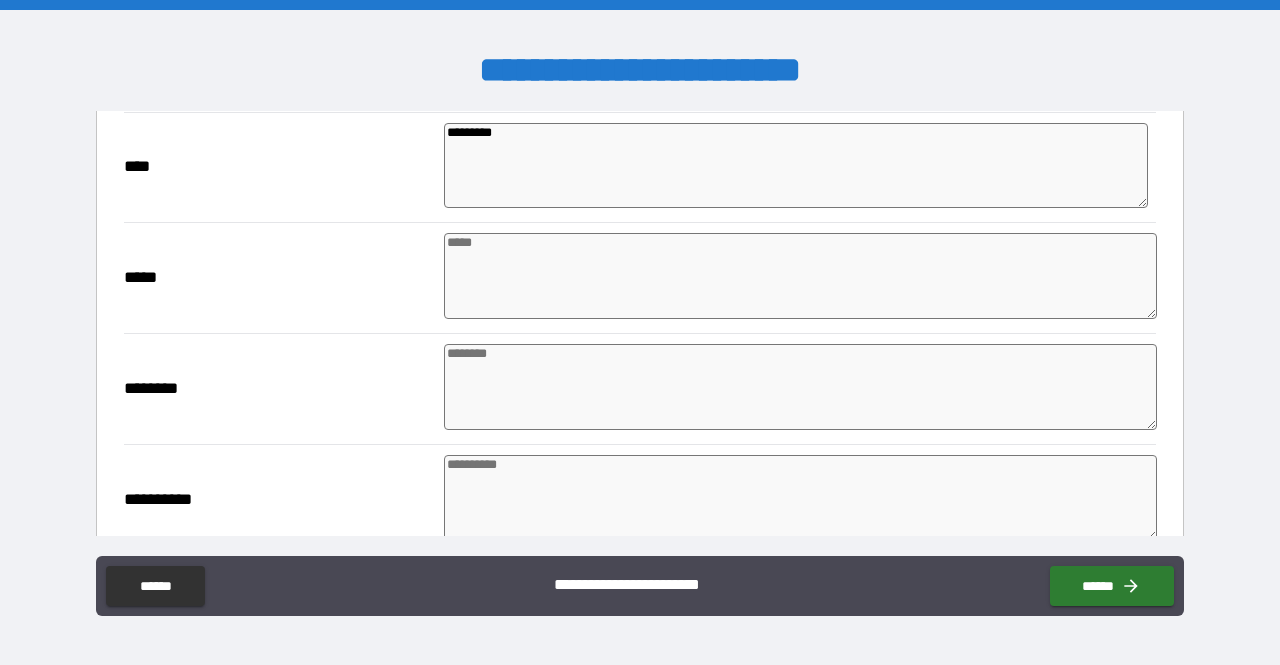 scroll, scrollTop: 474, scrollLeft: 0, axis: vertical 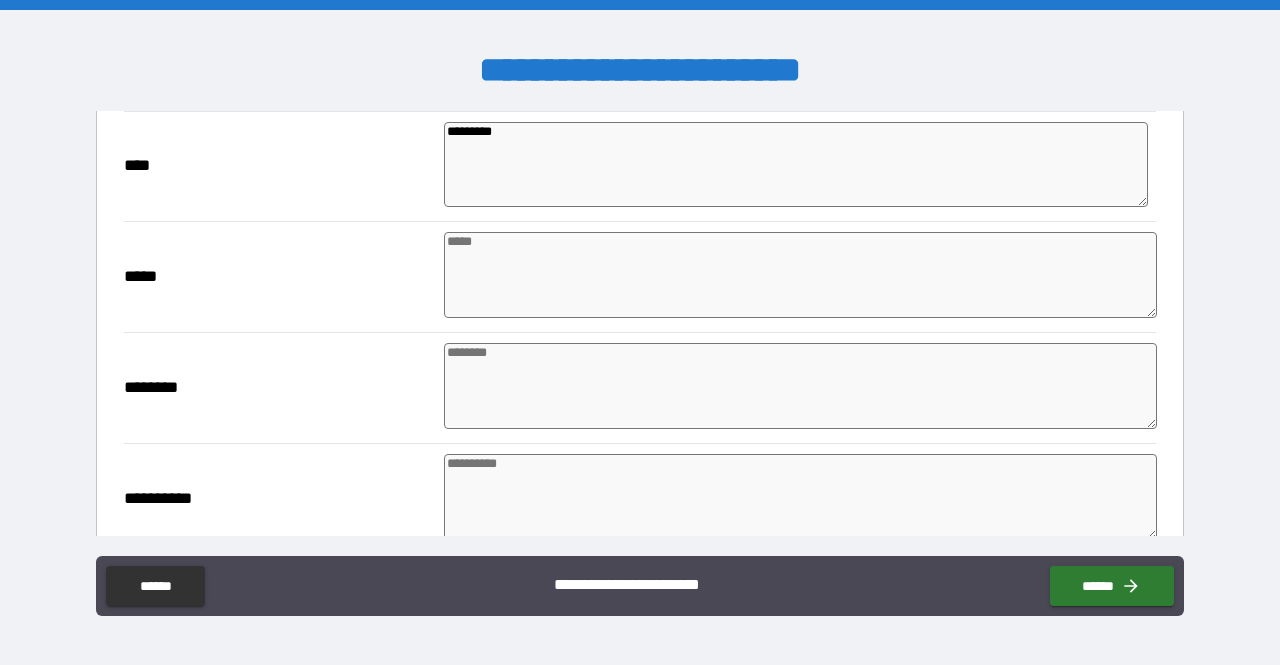 click at bounding box center (800, 275) 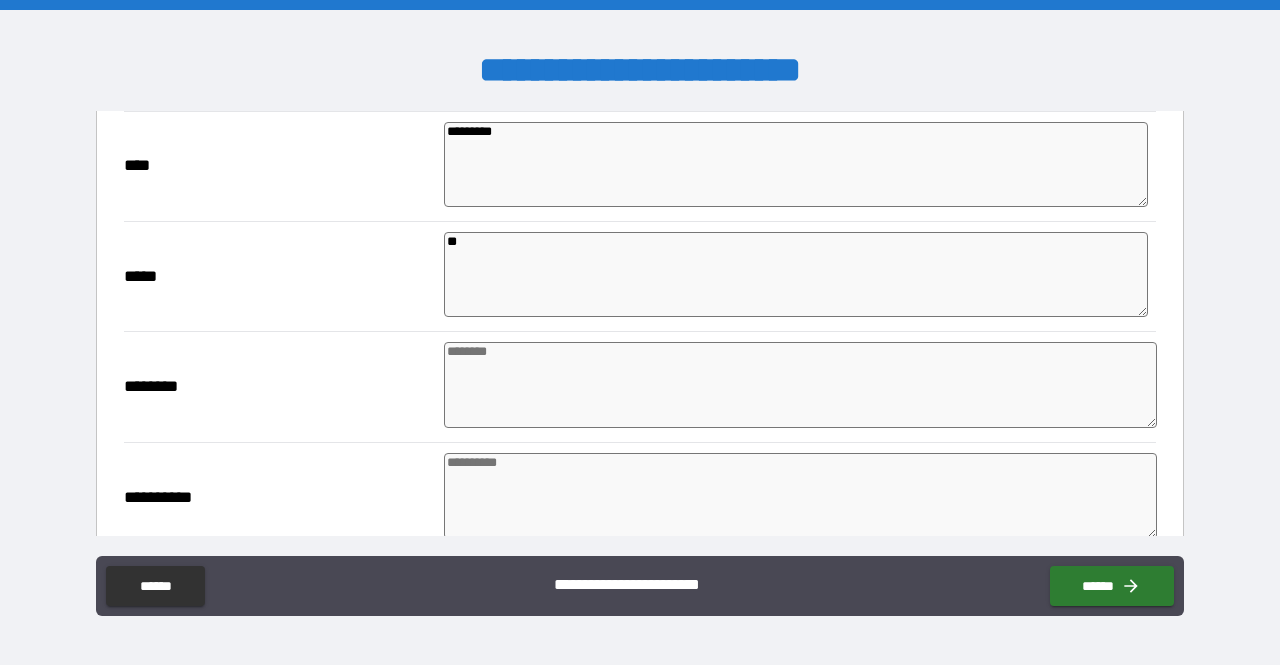 click at bounding box center (800, 385) 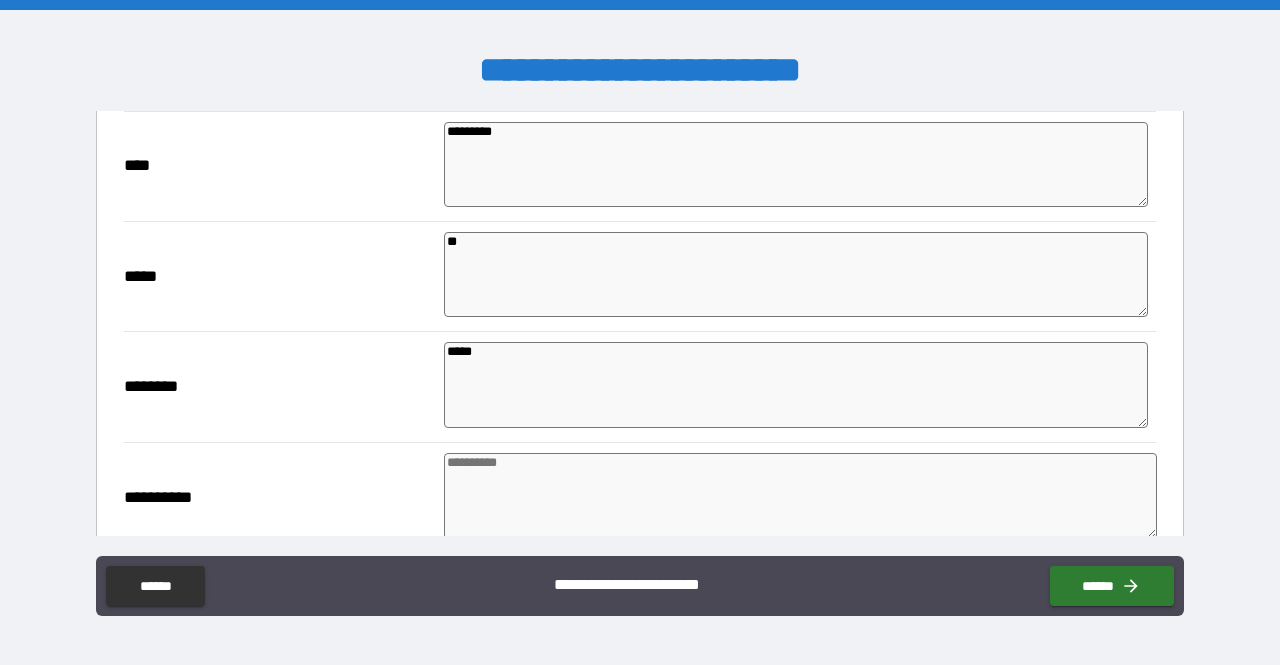 click at bounding box center [800, 496] 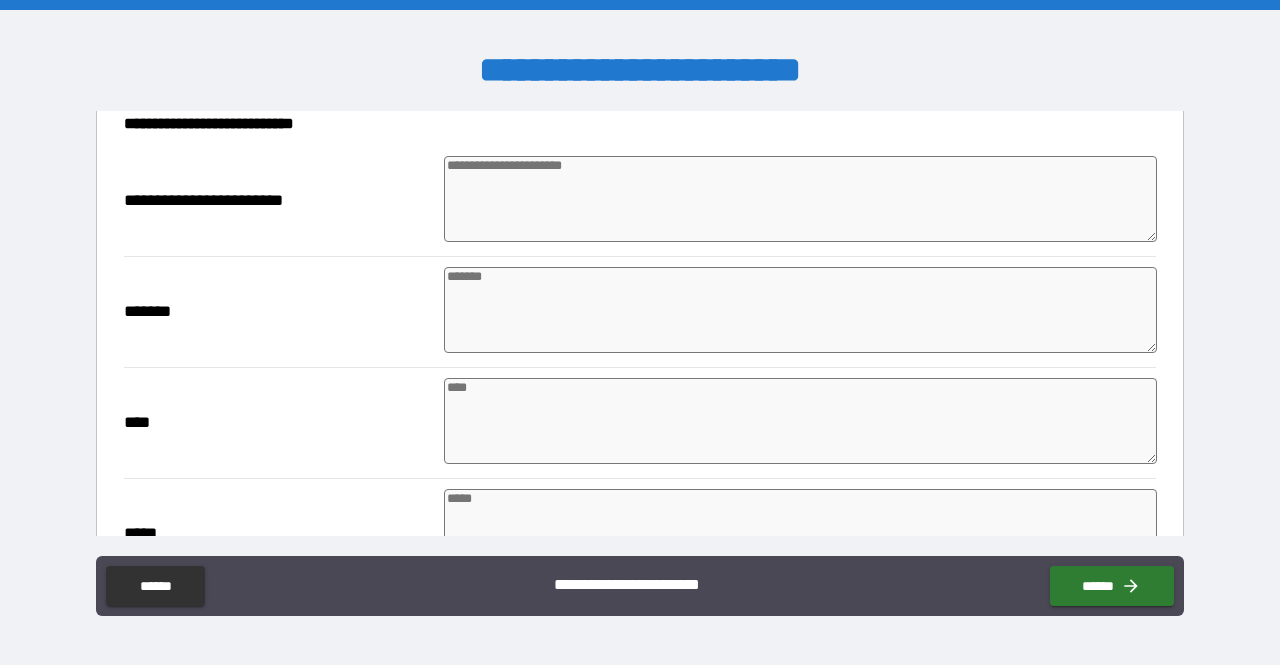 scroll, scrollTop: 1821, scrollLeft: 0, axis: vertical 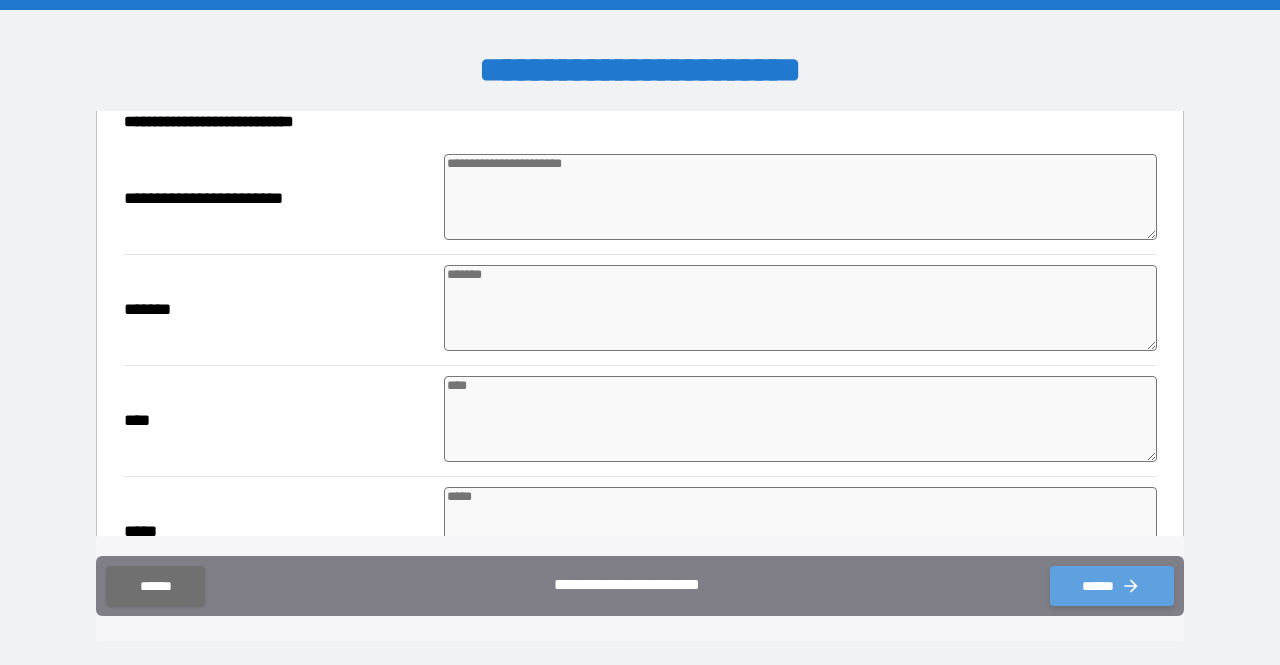 click on "******" at bounding box center (1112, 586) 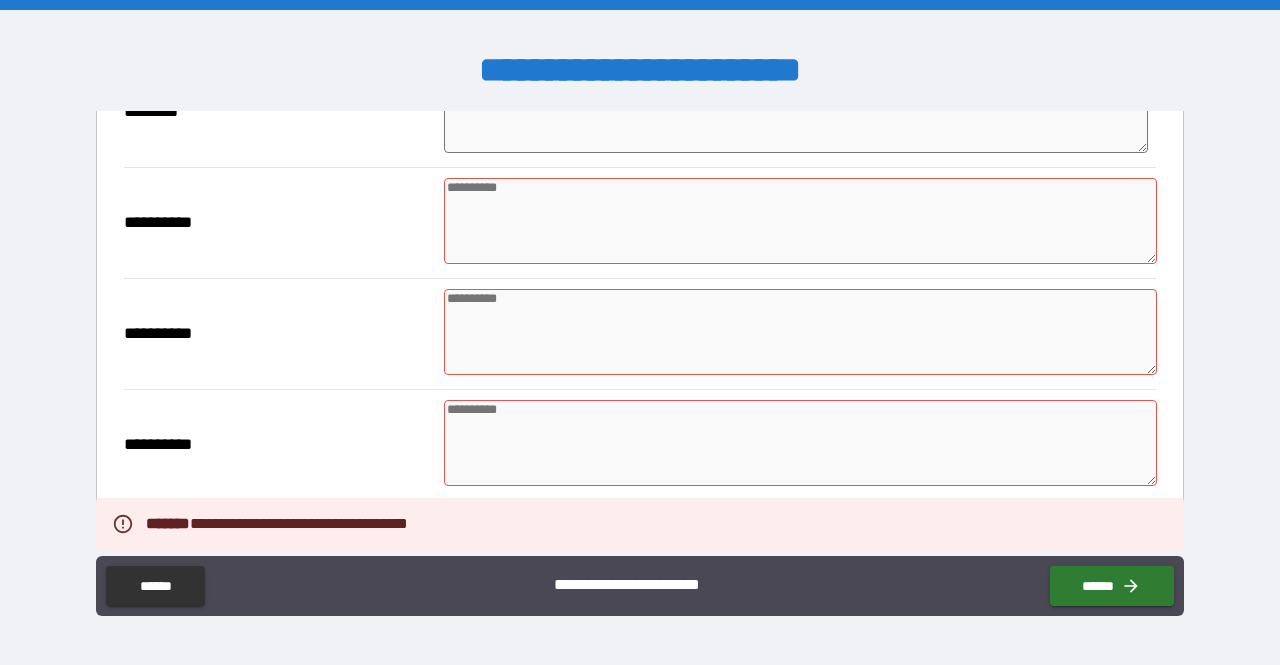 scroll, scrollTop: 748, scrollLeft: 0, axis: vertical 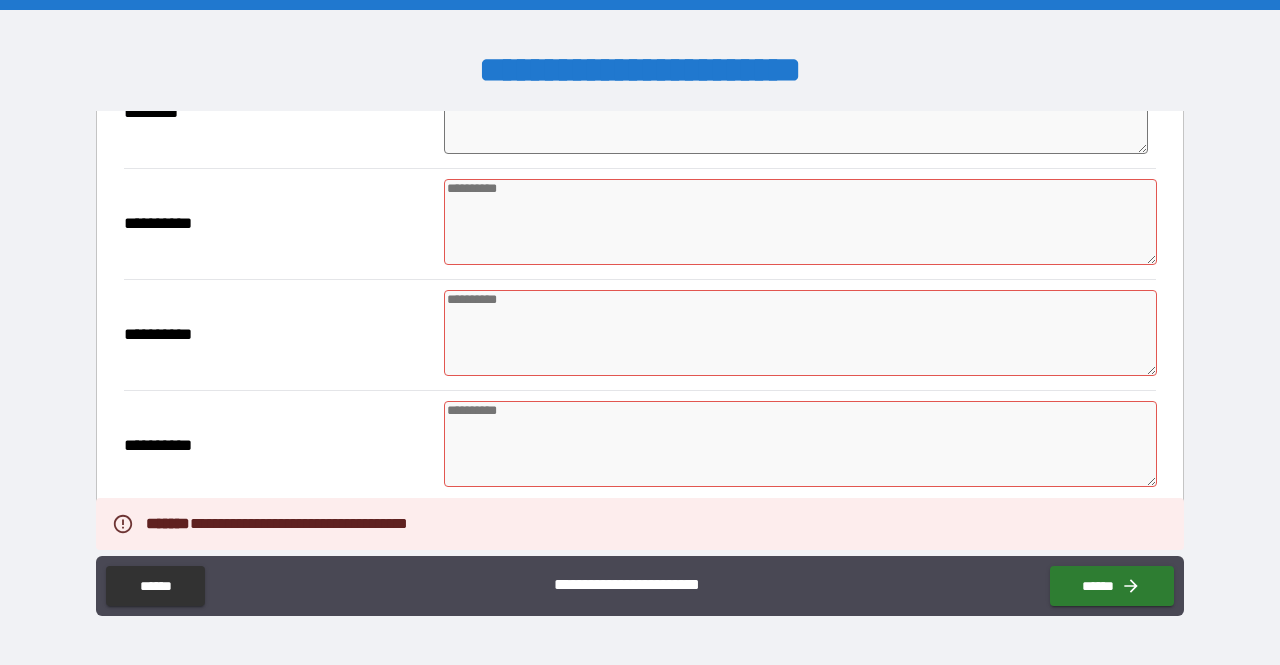click at bounding box center [800, 222] 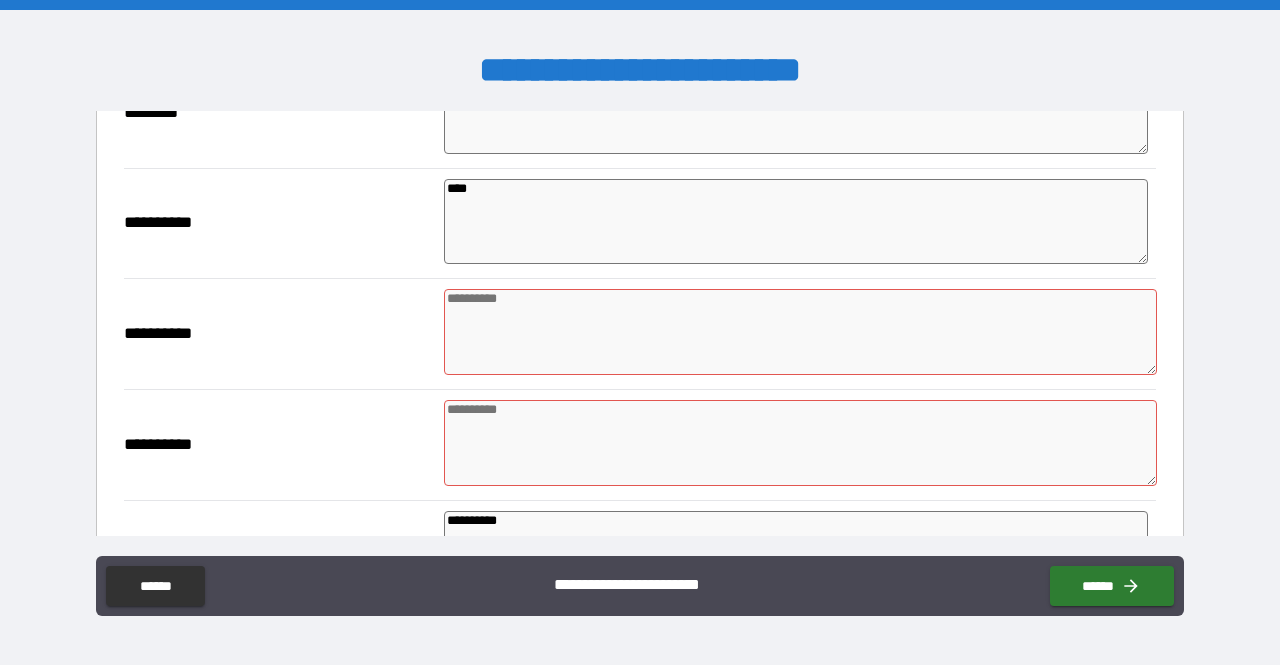 click at bounding box center (800, 332) 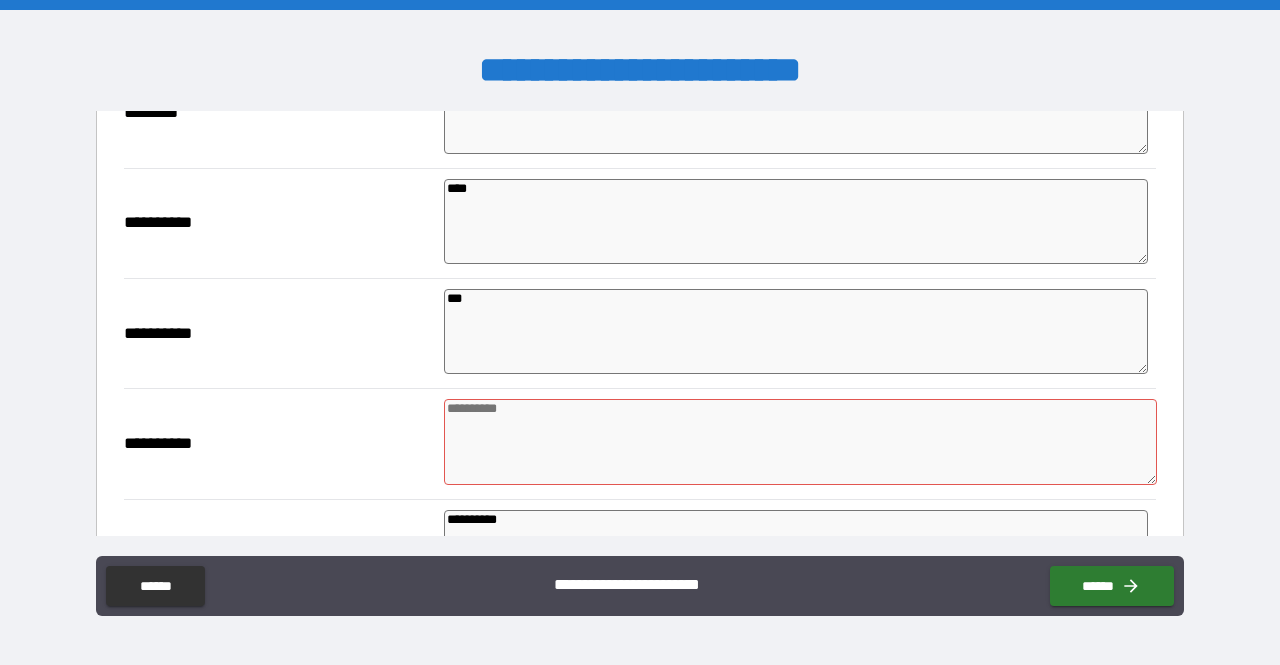 click at bounding box center (800, 442) 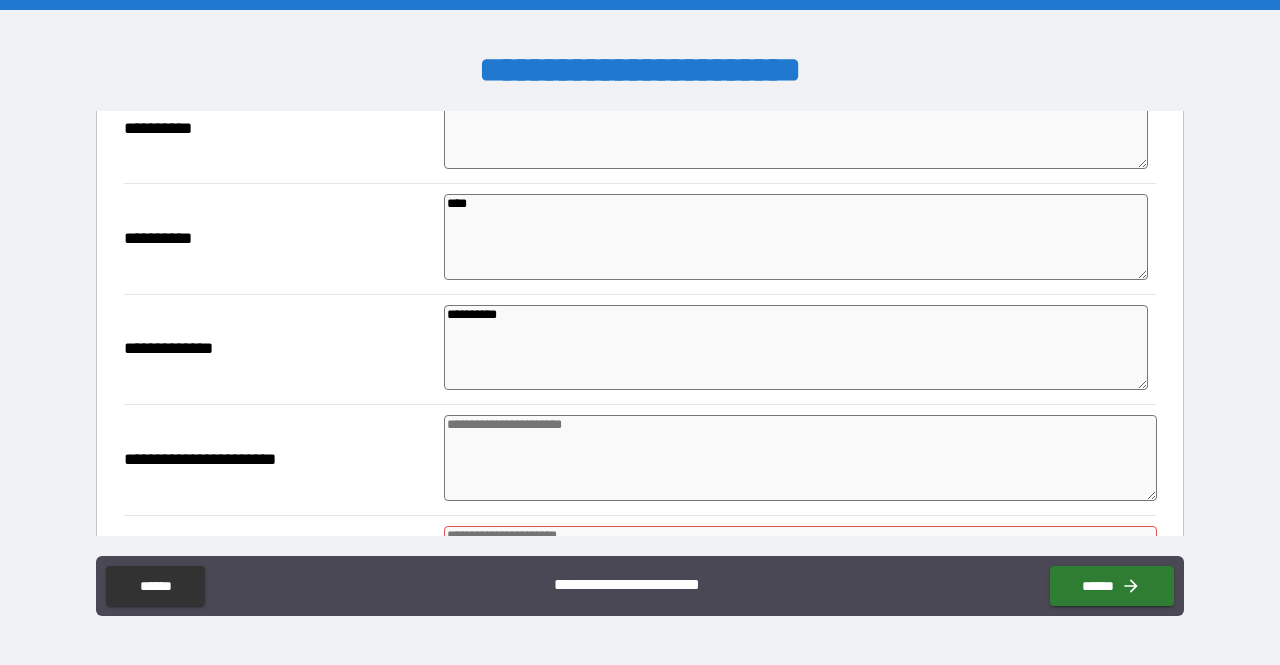 scroll, scrollTop: 1133, scrollLeft: 0, axis: vertical 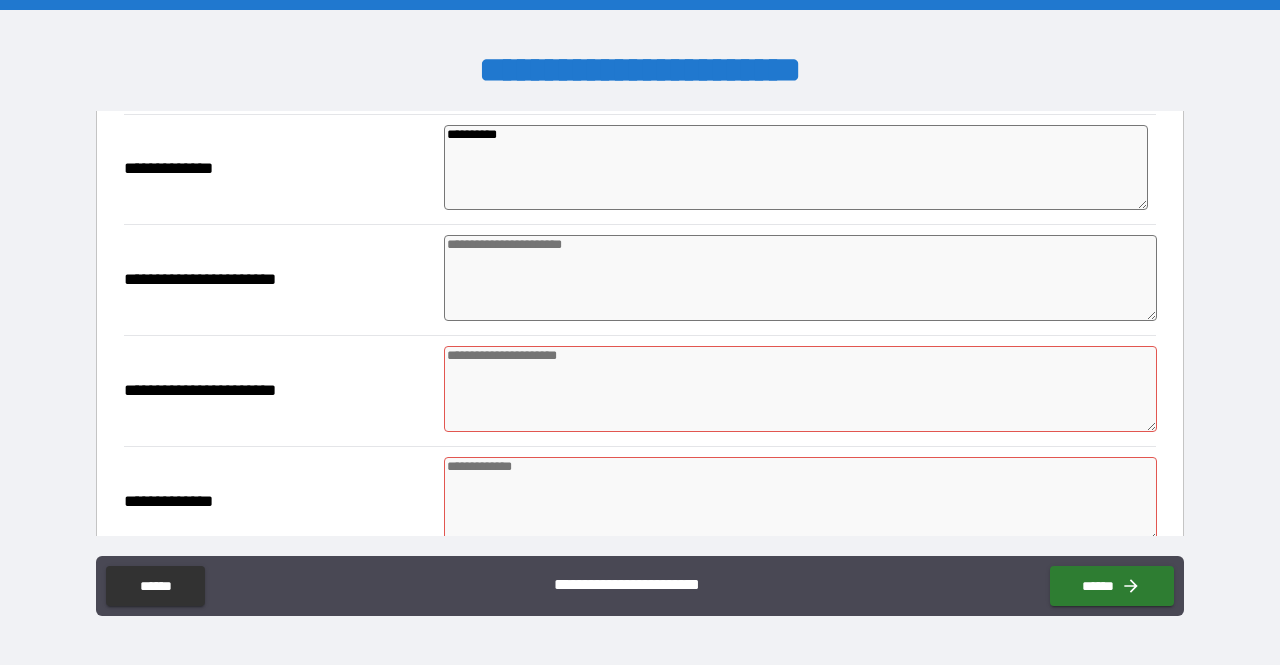 click at bounding box center (800, 389) 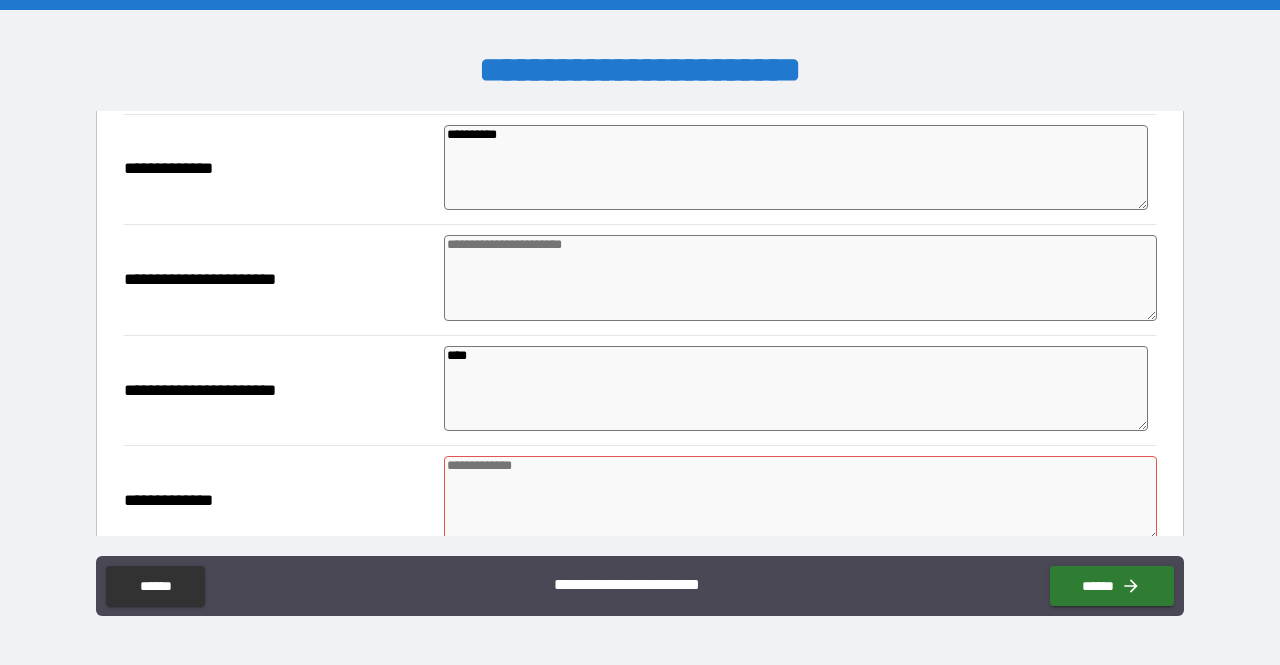 click at bounding box center (800, 499) 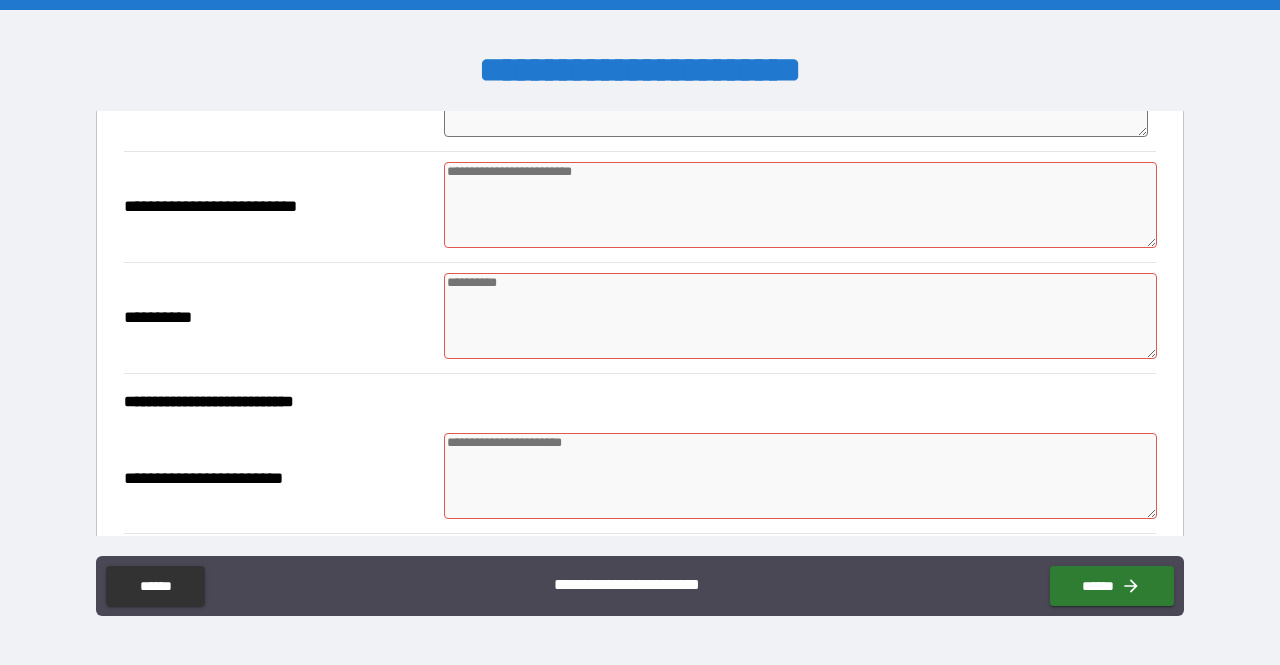 scroll, scrollTop: 1539, scrollLeft: 0, axis: vertical 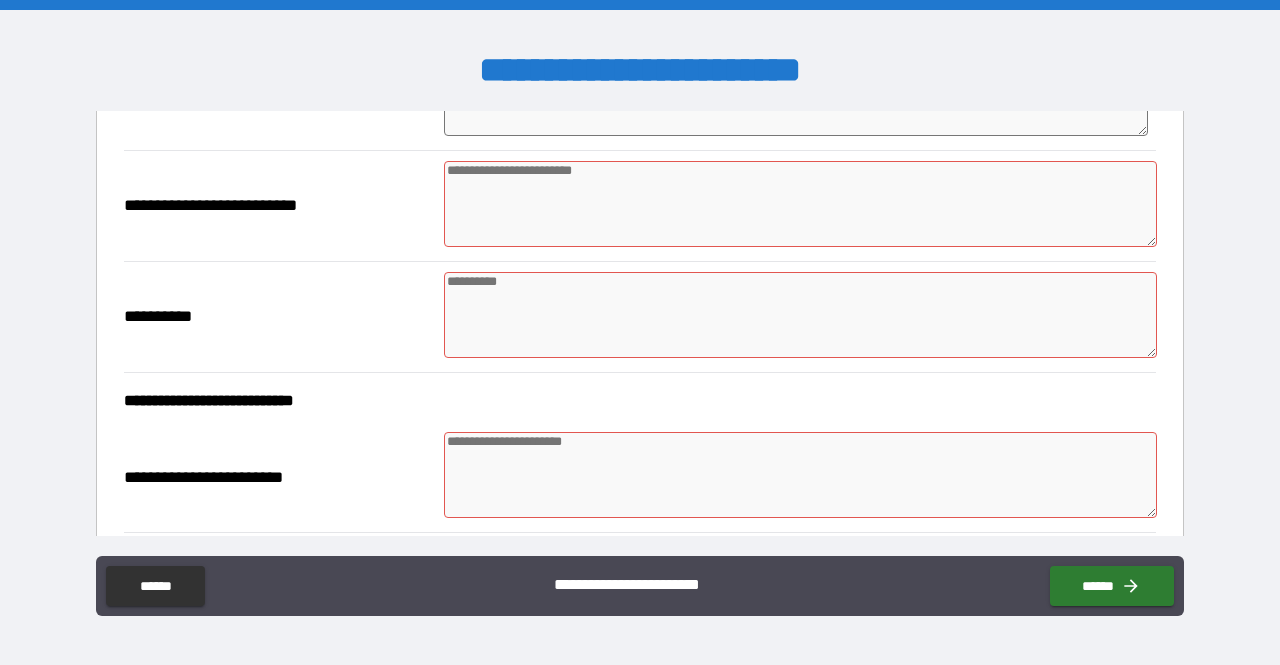 click at bounding box center (800, 204) 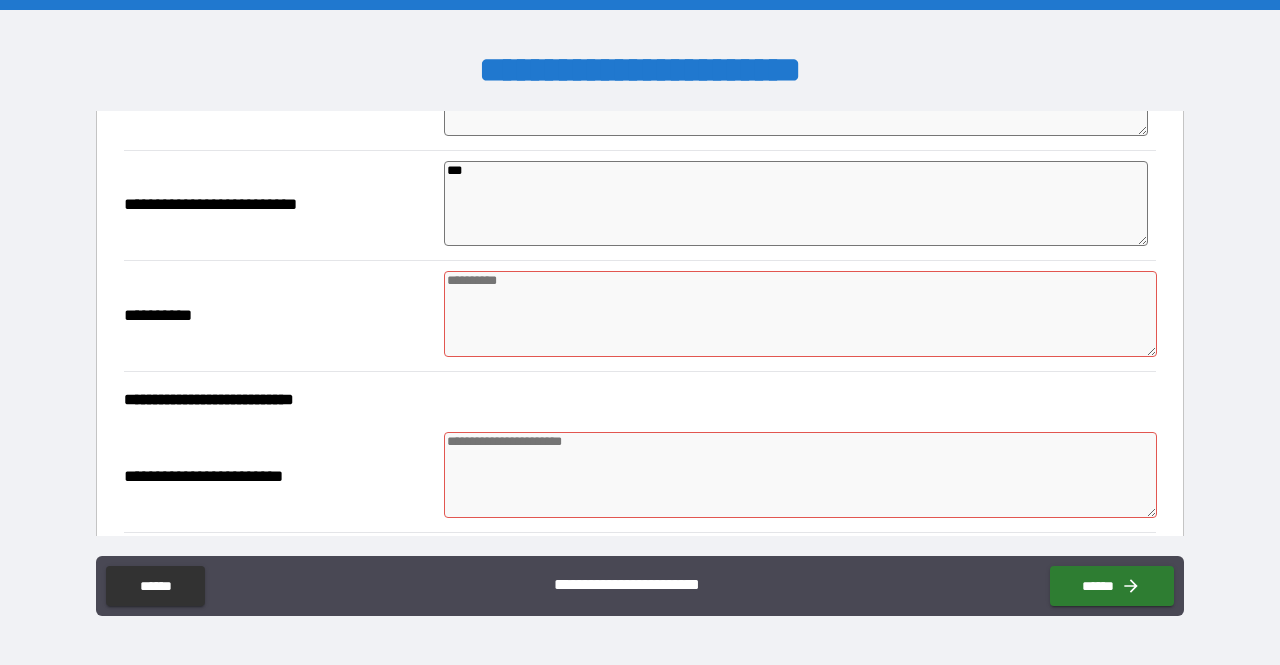 click at bounding box center (800, 314) 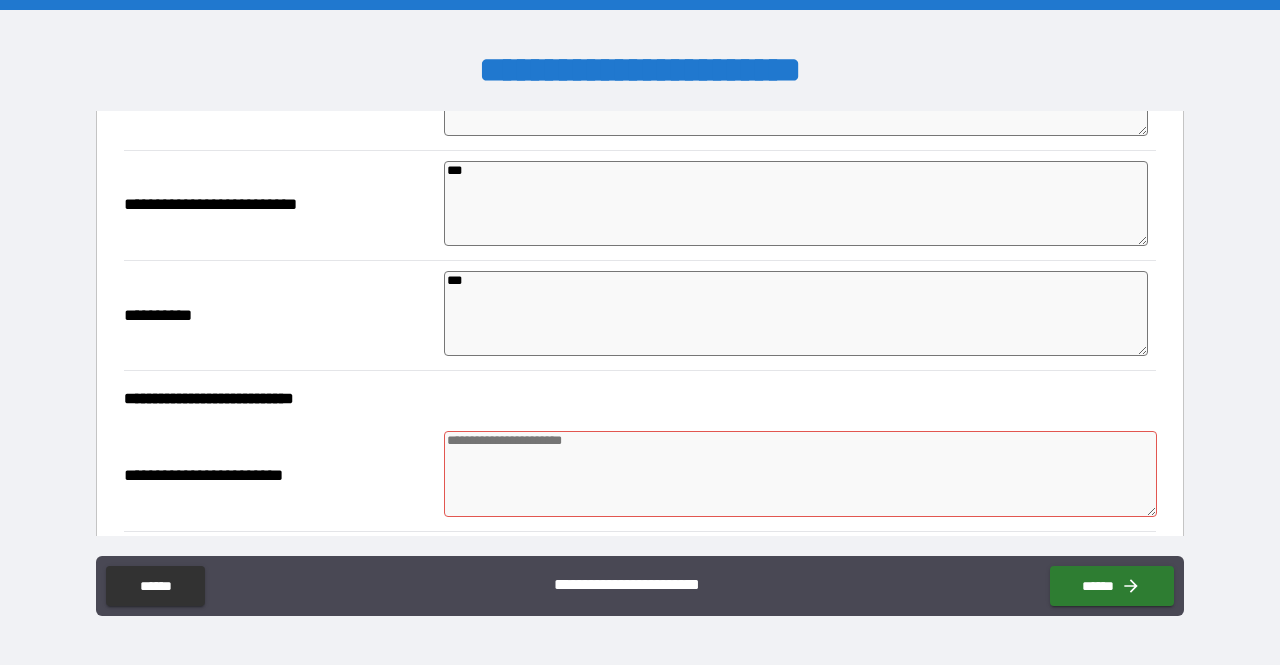 click at bounding box center (800, 474) 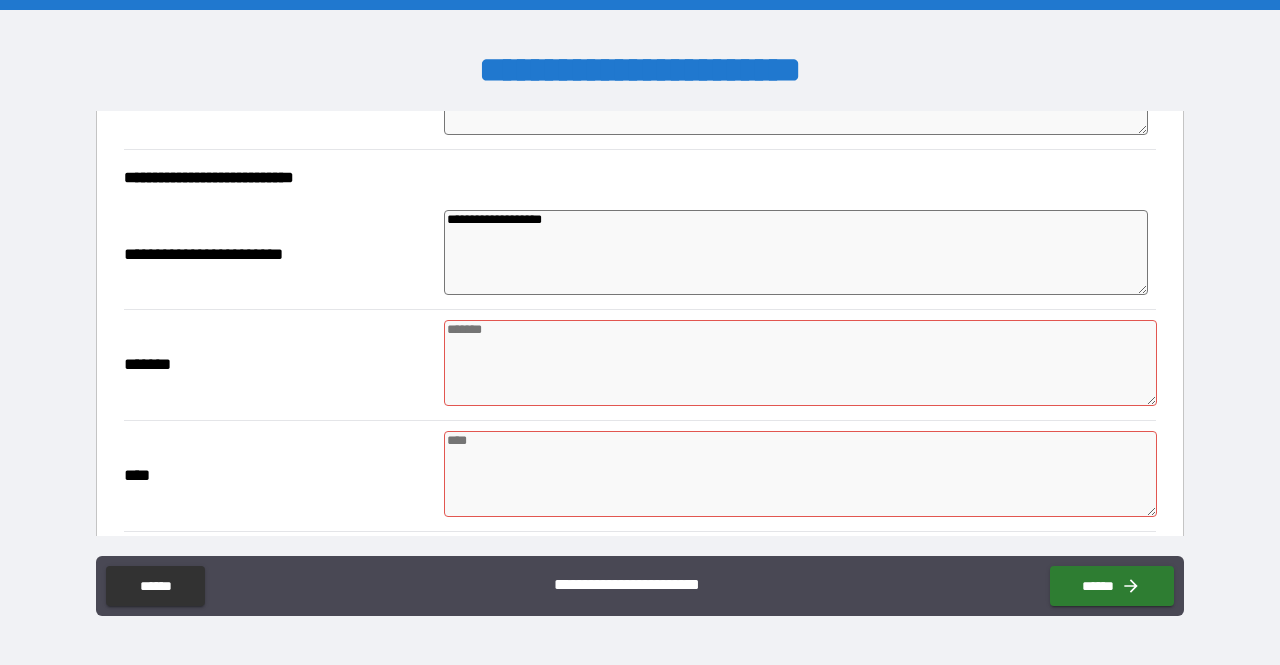 scroll, scrollTop: 1763, scrollLeft: 0, axis: vertical 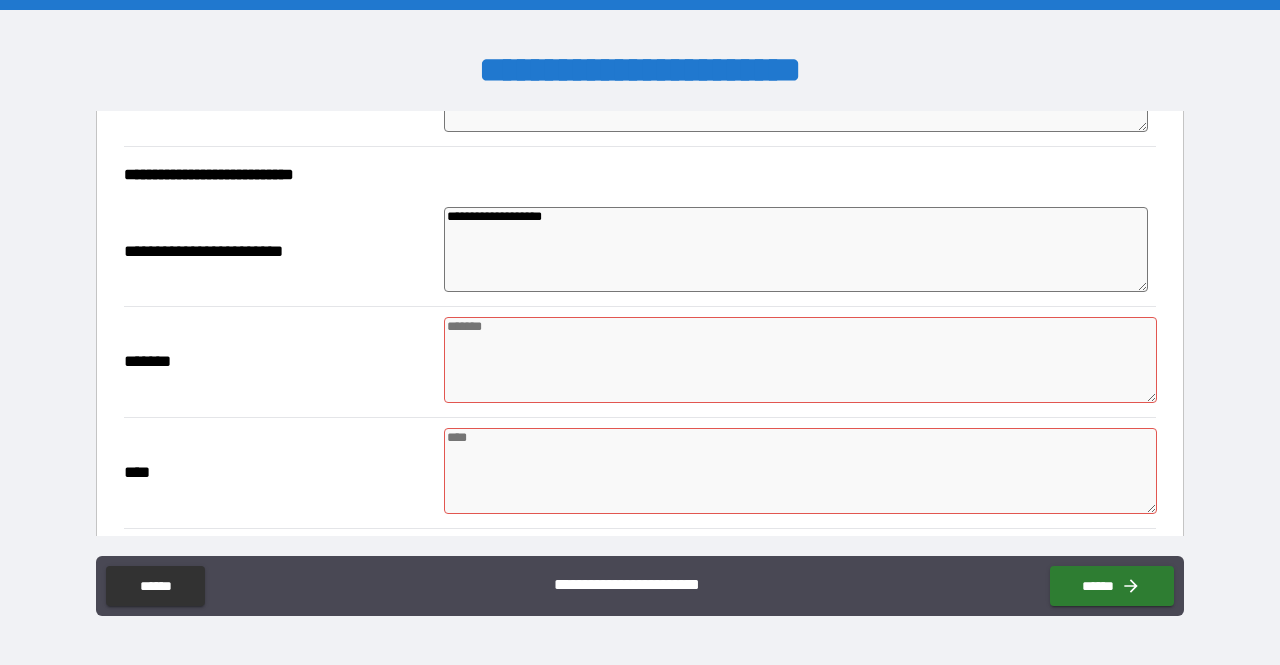 click at bounding box center [800, 360] 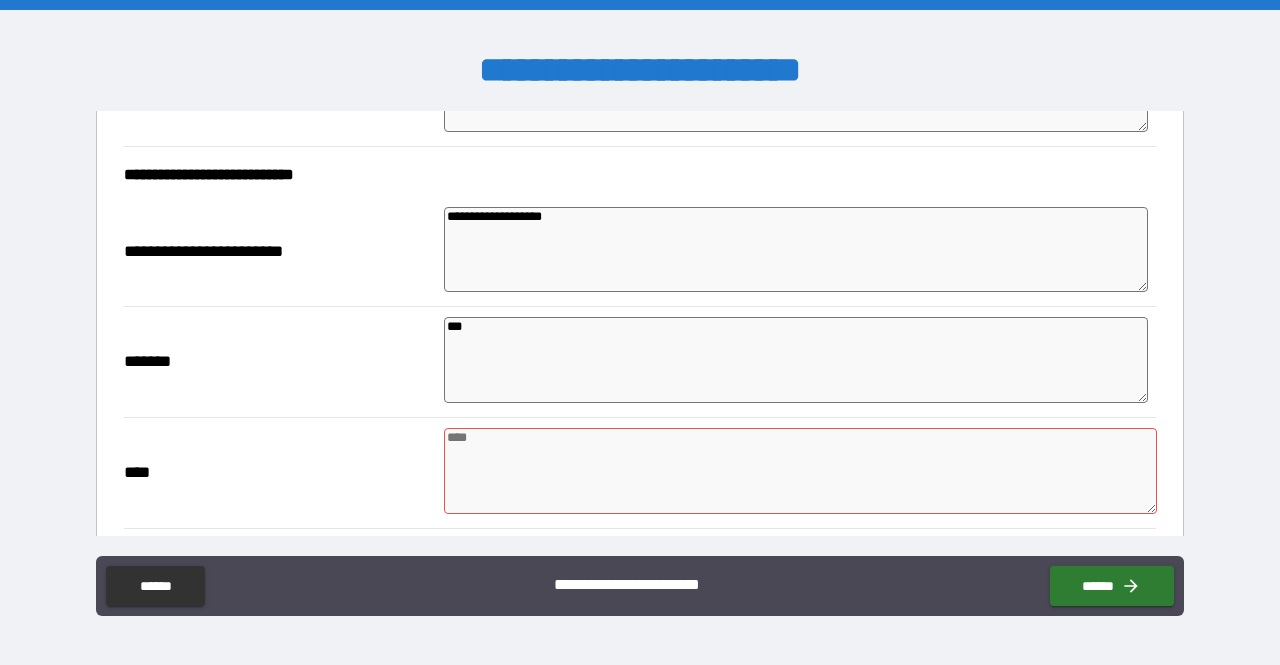 click at bounding box center (800, 471) 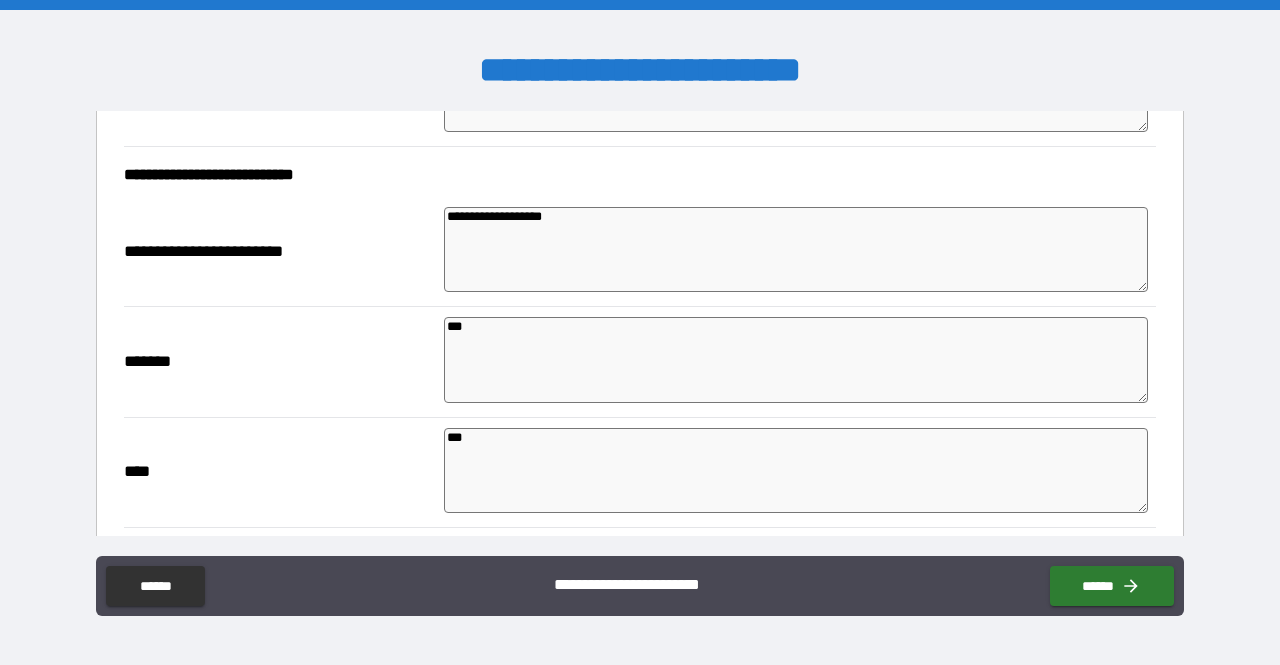 scroll, scrollTop: 2140, scrollLeft: 0, axis: vertical 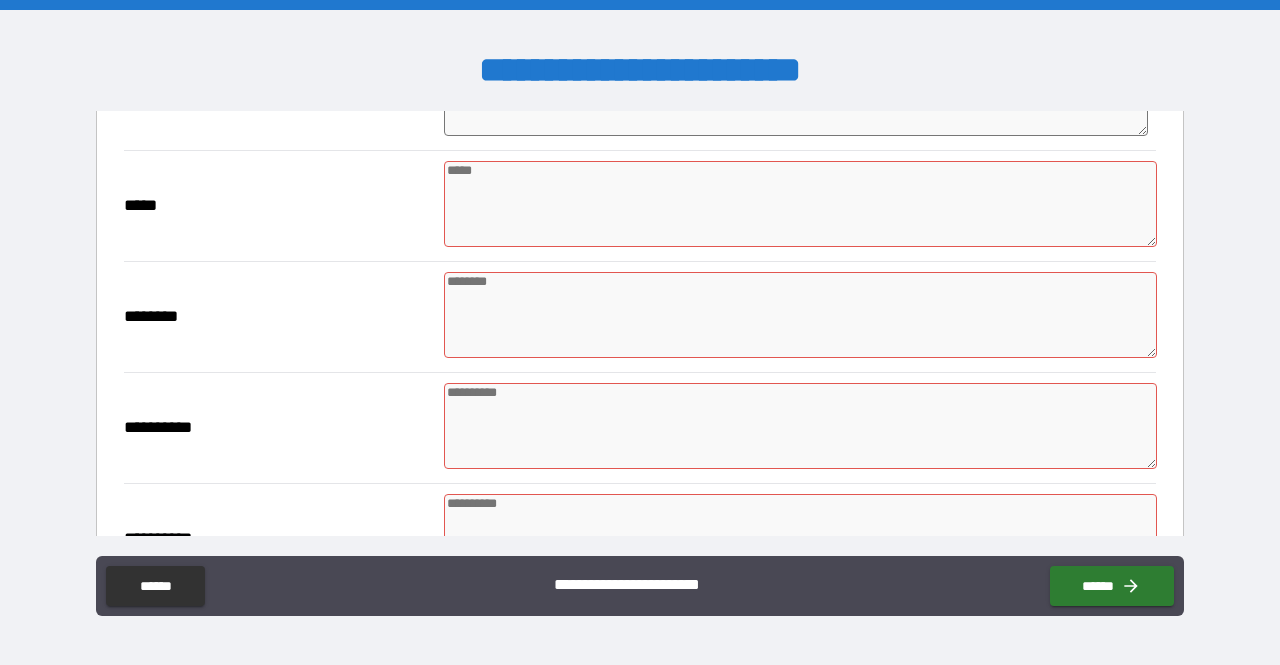 click at bounding box center (800, 204) 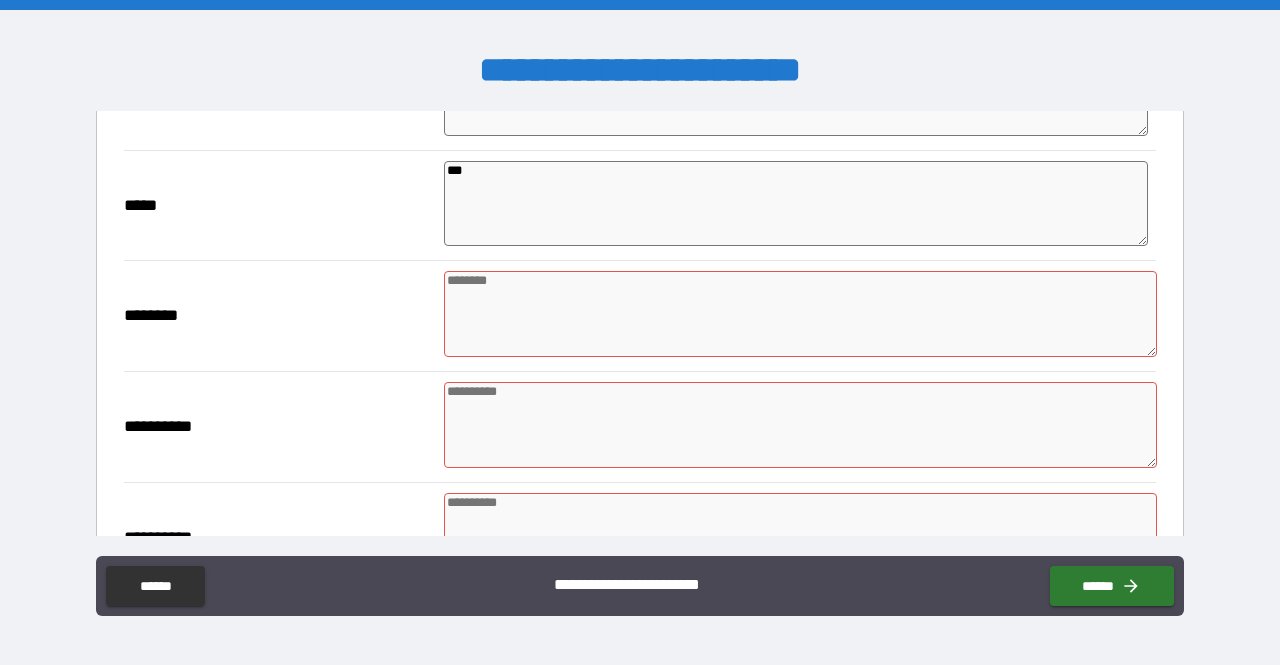 click at bounding box center (800, 314) 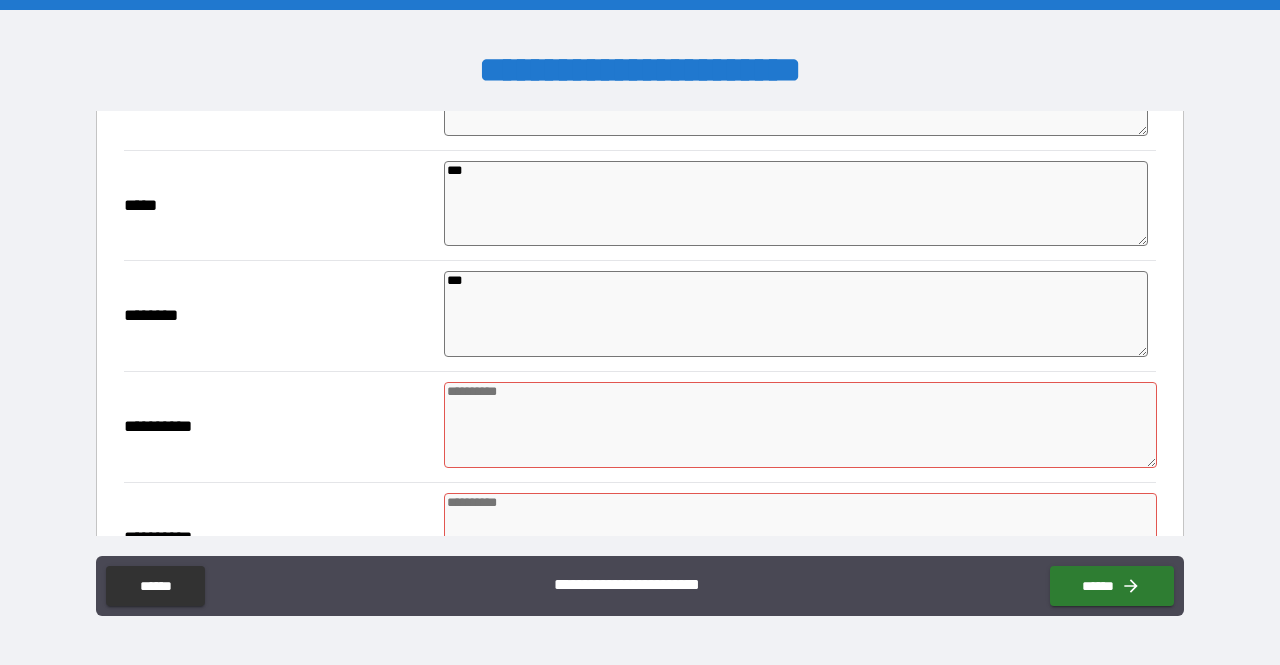 click at bounding box center (800, 425) 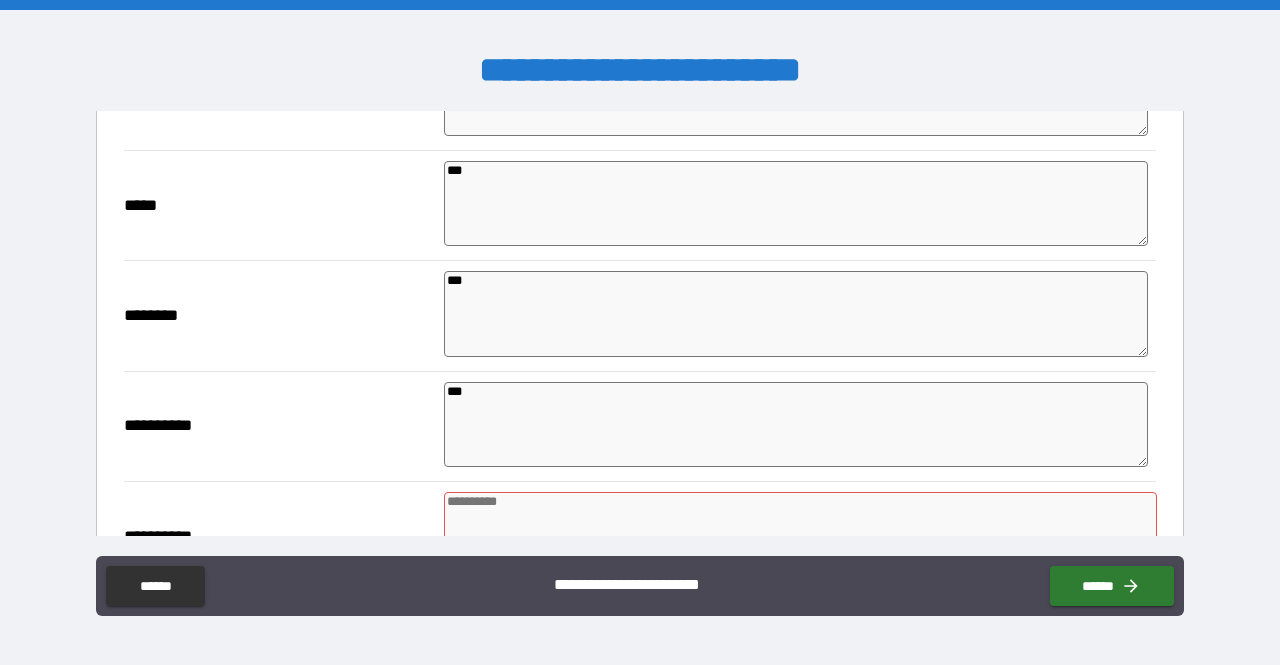 click at bounding box center [800, 535] 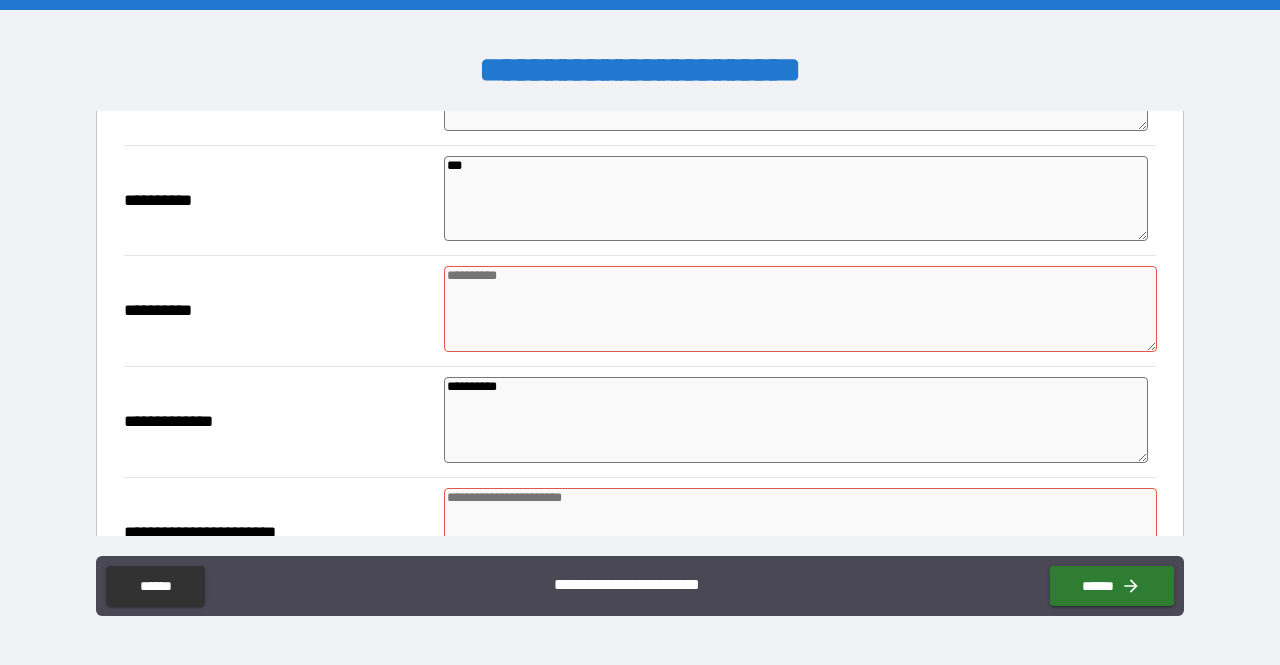 scroll, scrollTop: 2477, scrollLeft: 0, axis: vertical 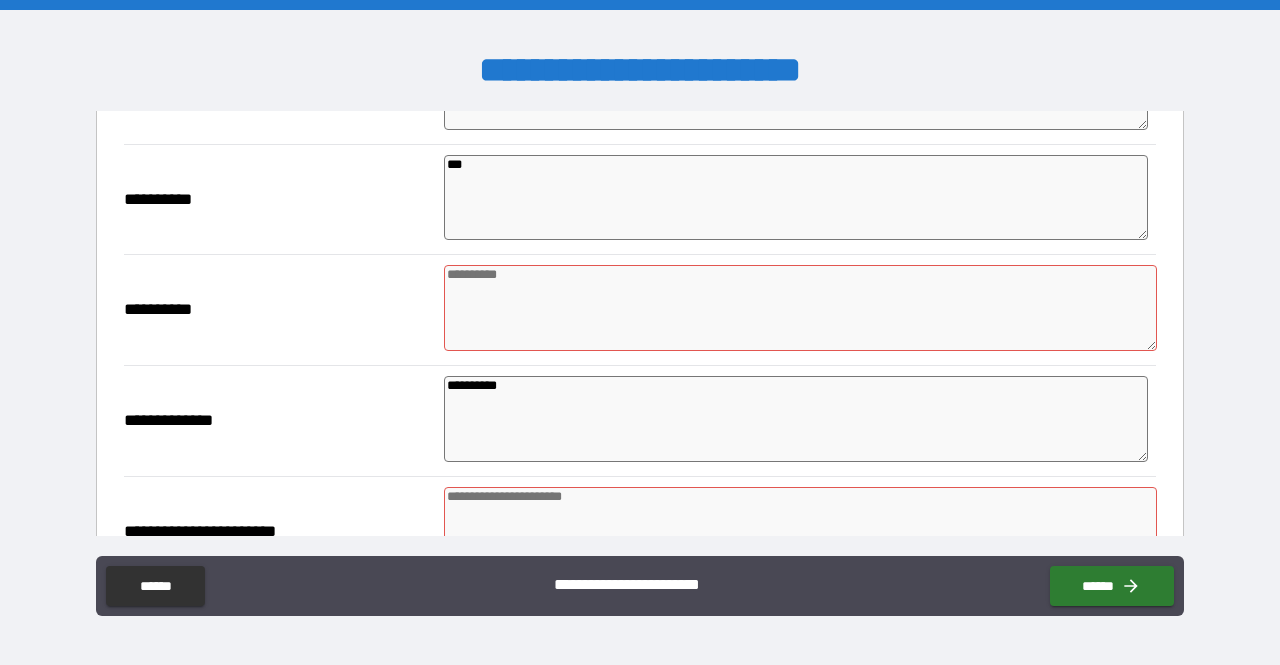 click at bounding box center (800, 308) 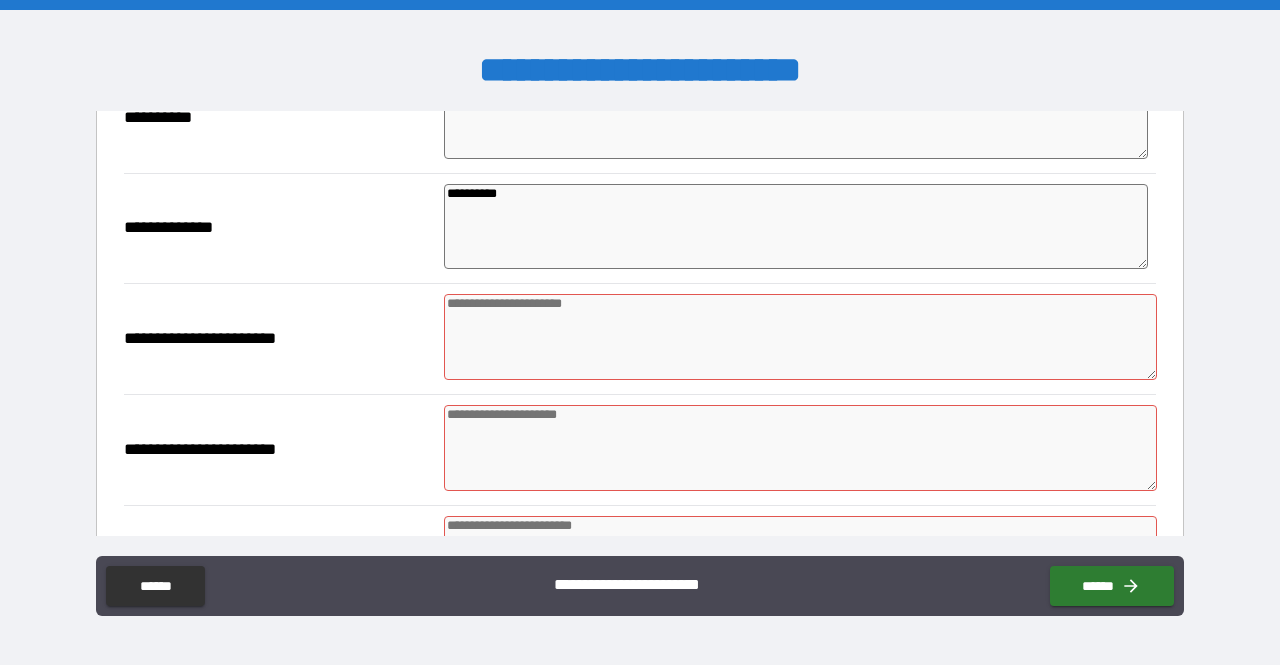 scroll, scrollTop: 2671, scrollLeft: 0, axis: vertical 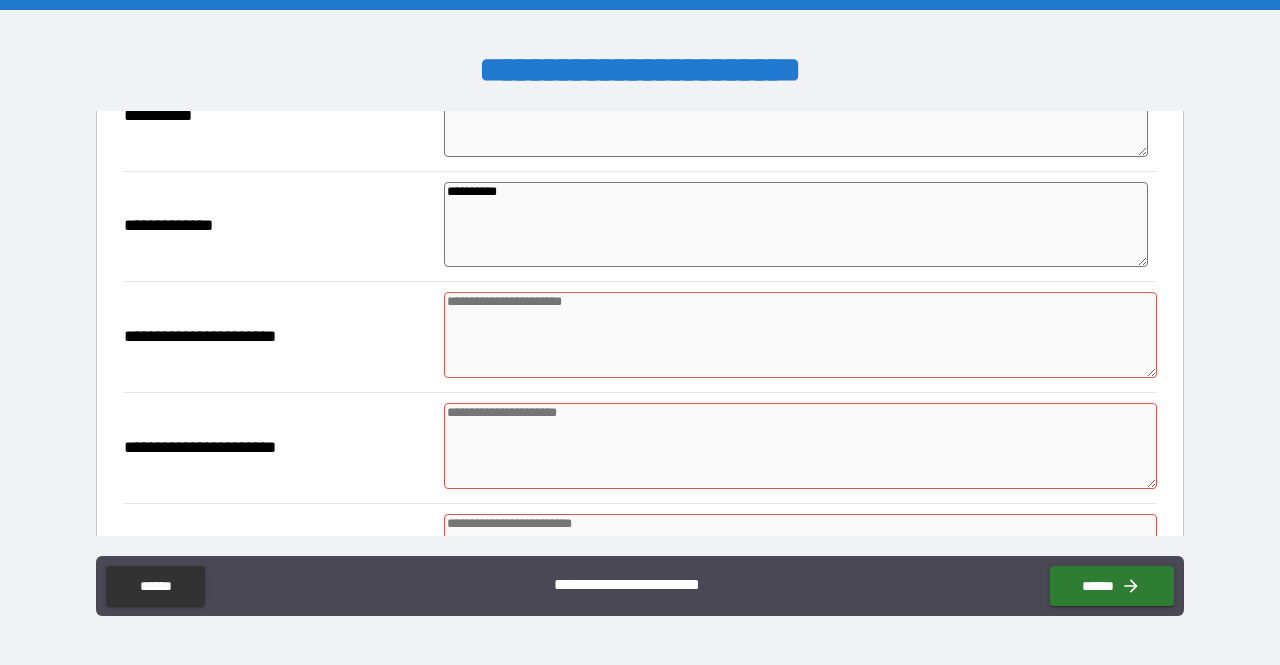 click at bounding box center [800, 335] 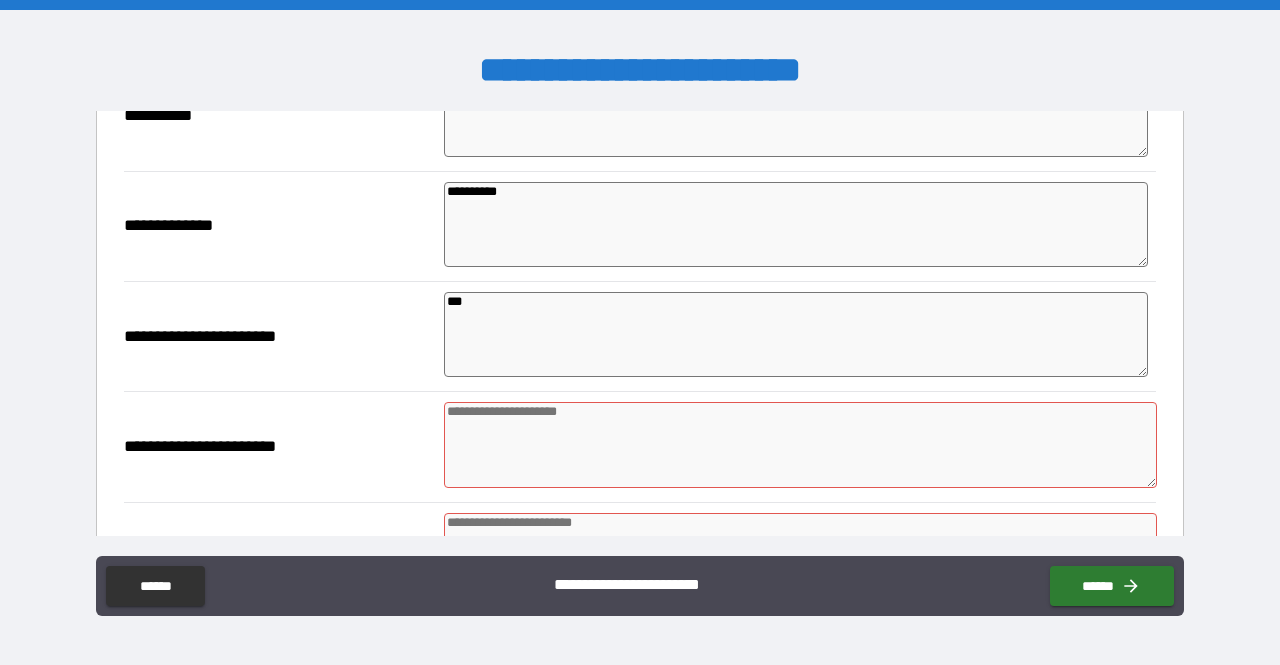 click at bounding box center (800, 445) 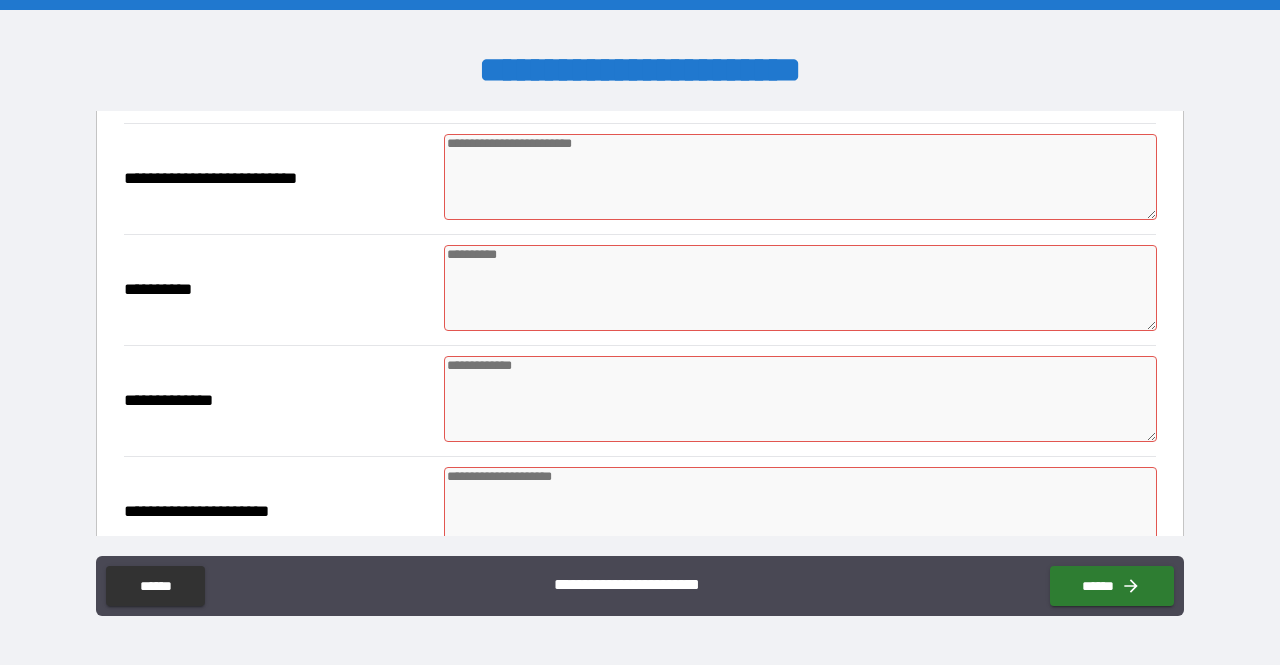 scroll, scrollTop: 3051, scrollLeft: 0, axis: vertical 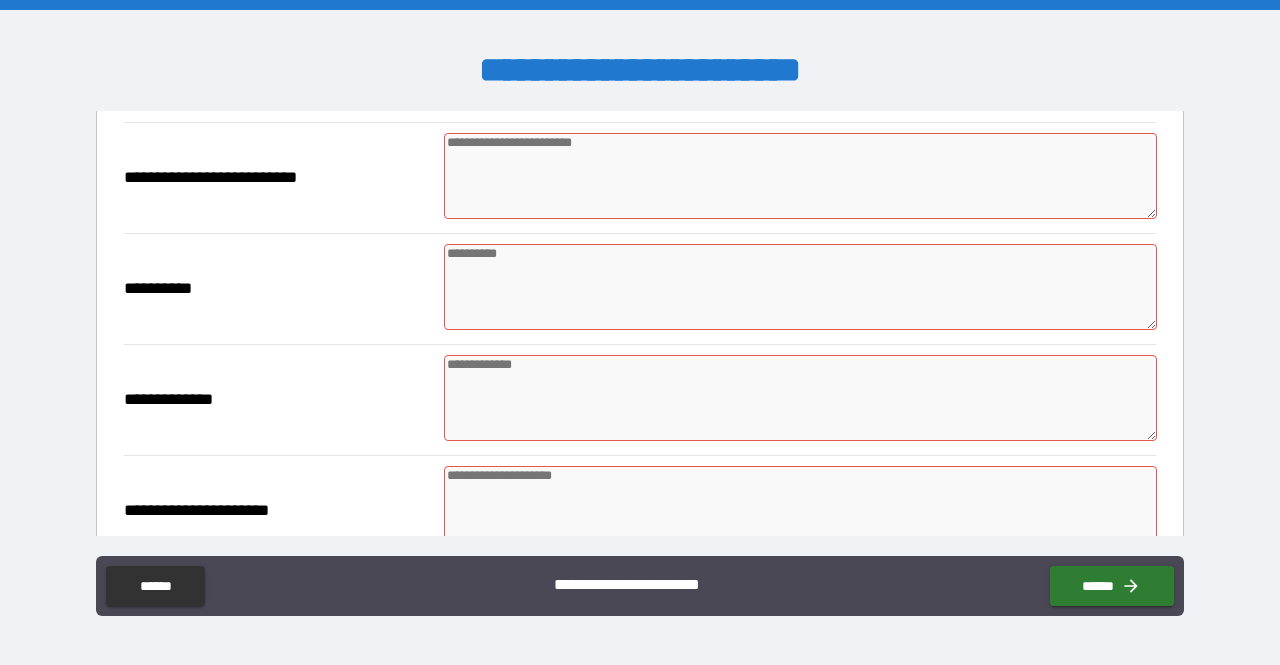 click at bounding box center (800, 176) 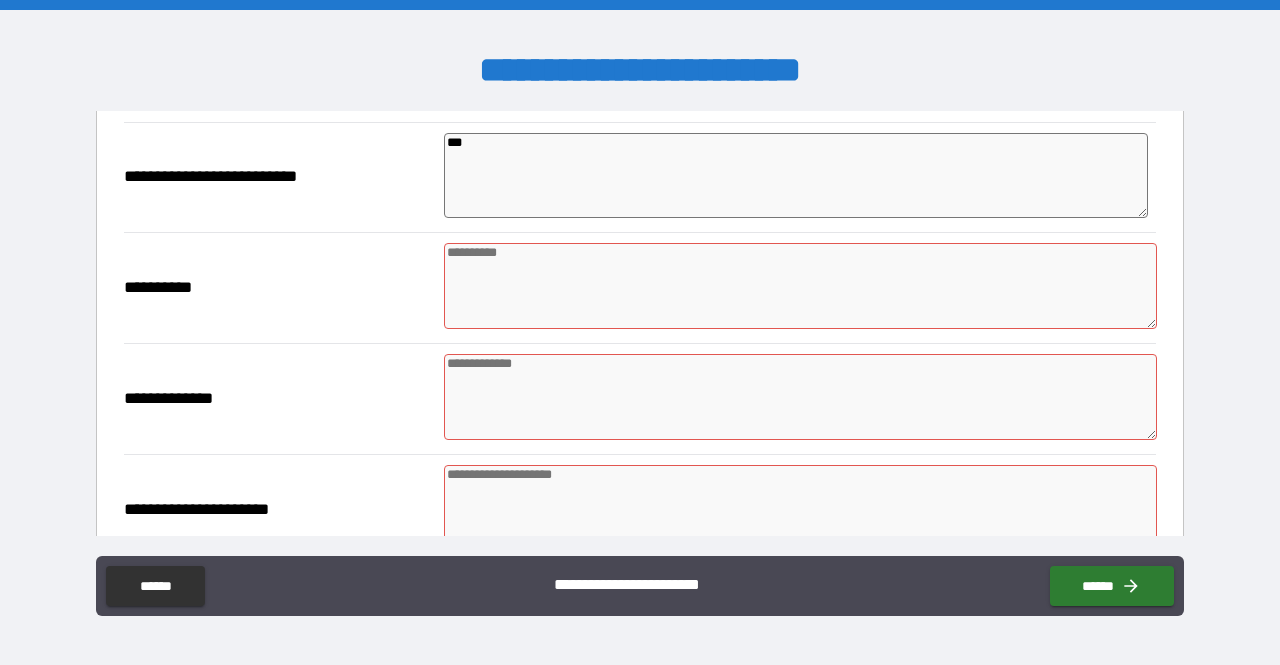 click at bounding box center [800, 286] 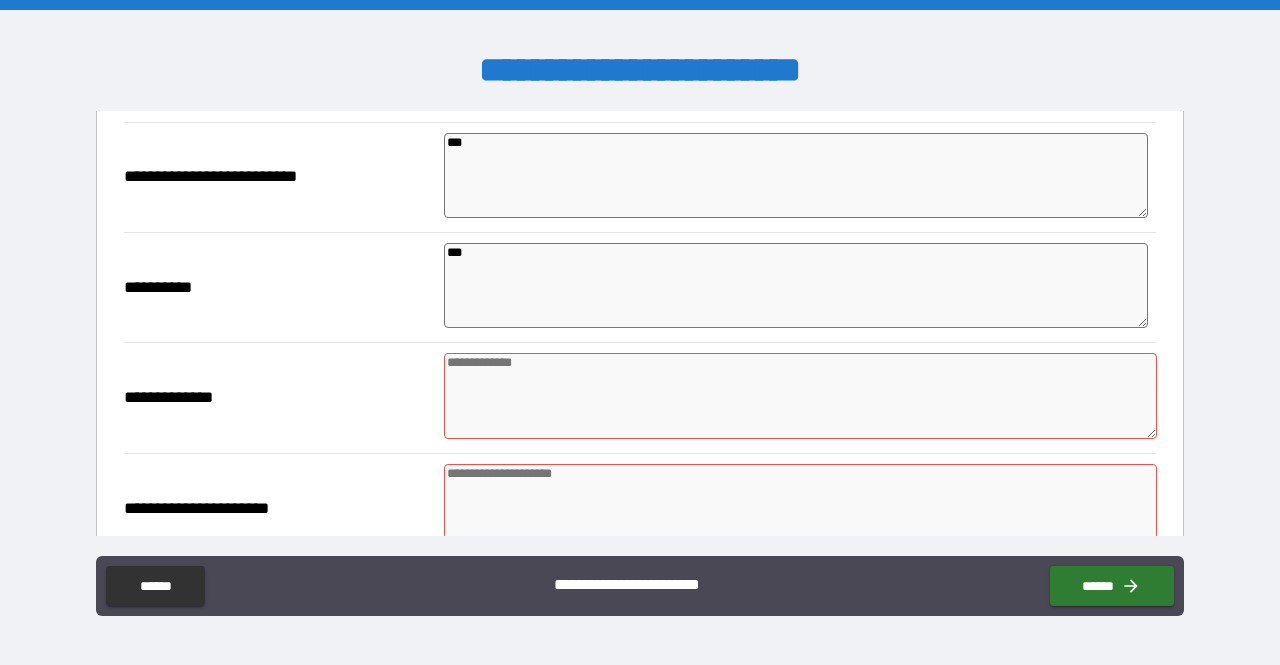 click at bounding box center (800, 396) 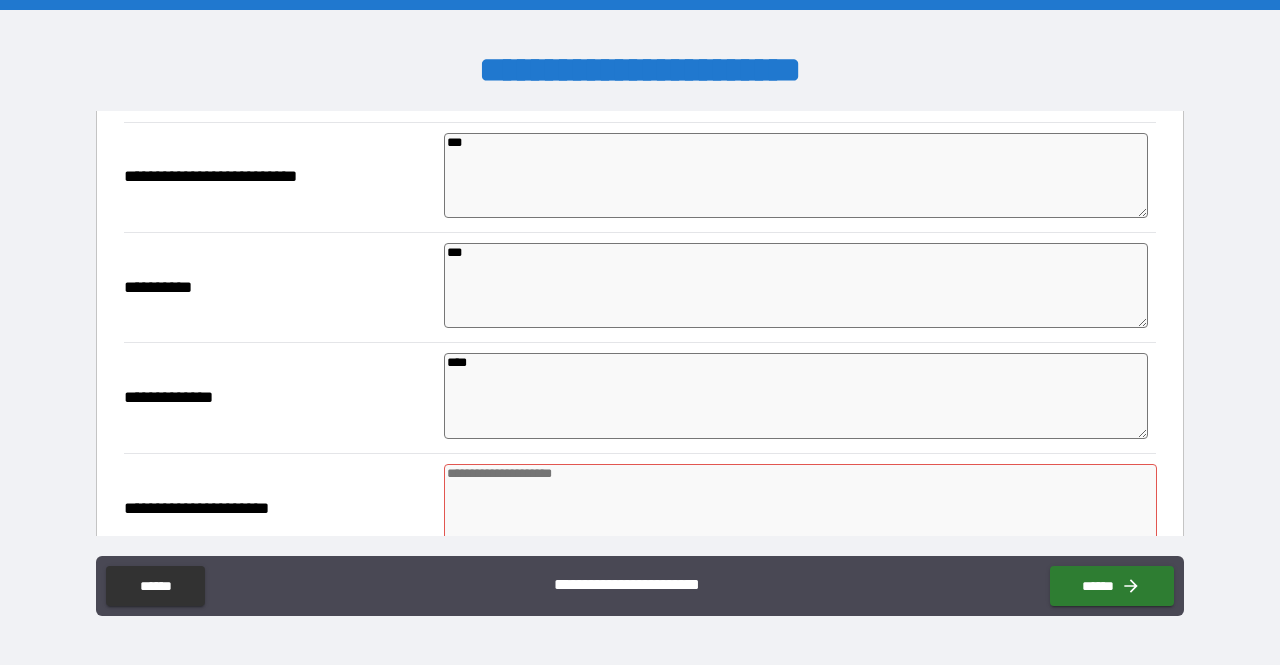 click at bounding box center [800, 507] 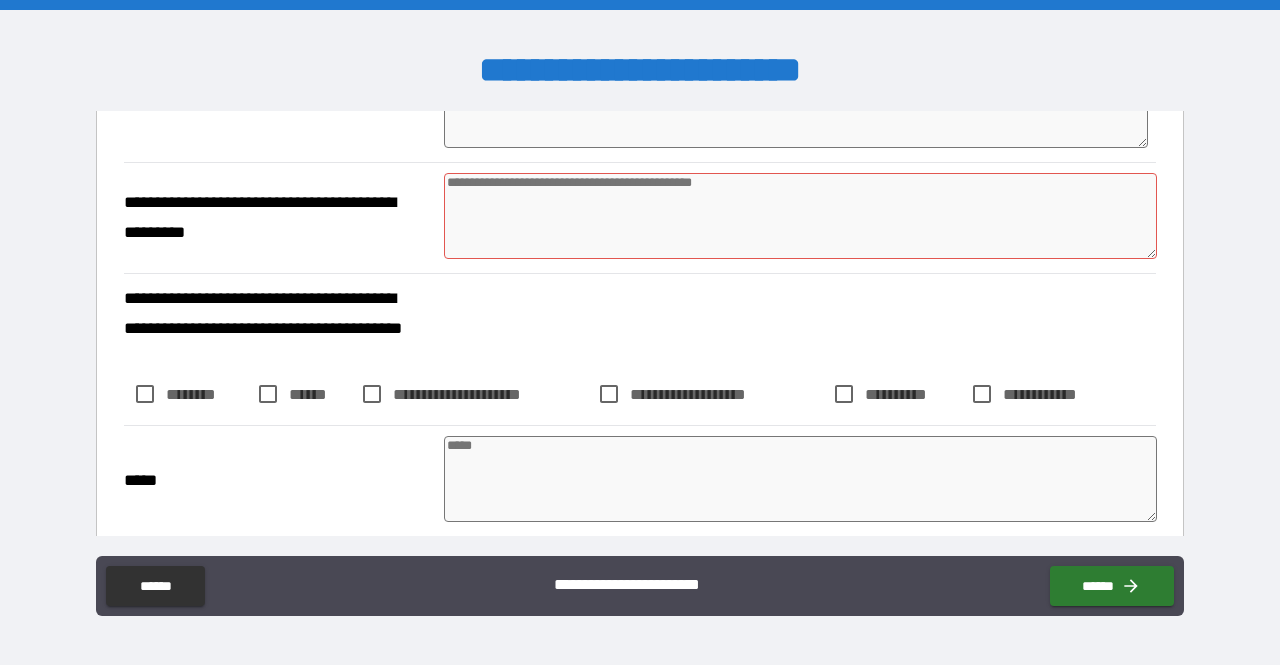 scroll, scrollTop: 3456, scrollLeft: 0, axis: vertical 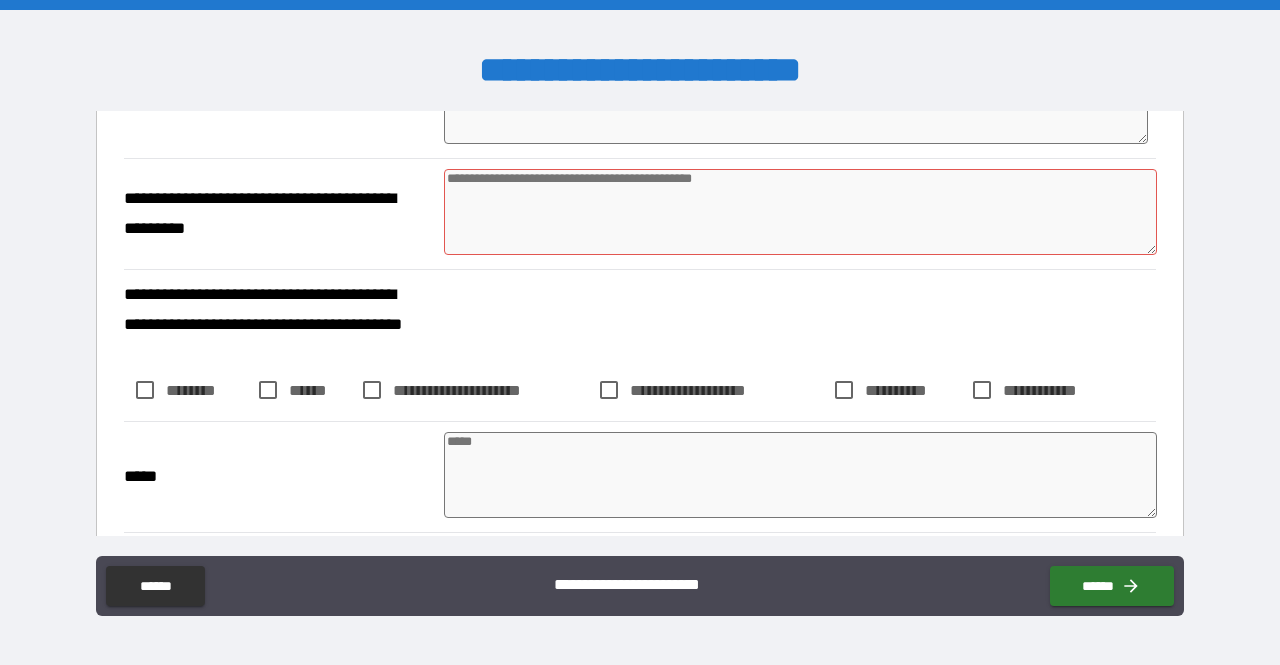 click at bounding box center [800, 212] 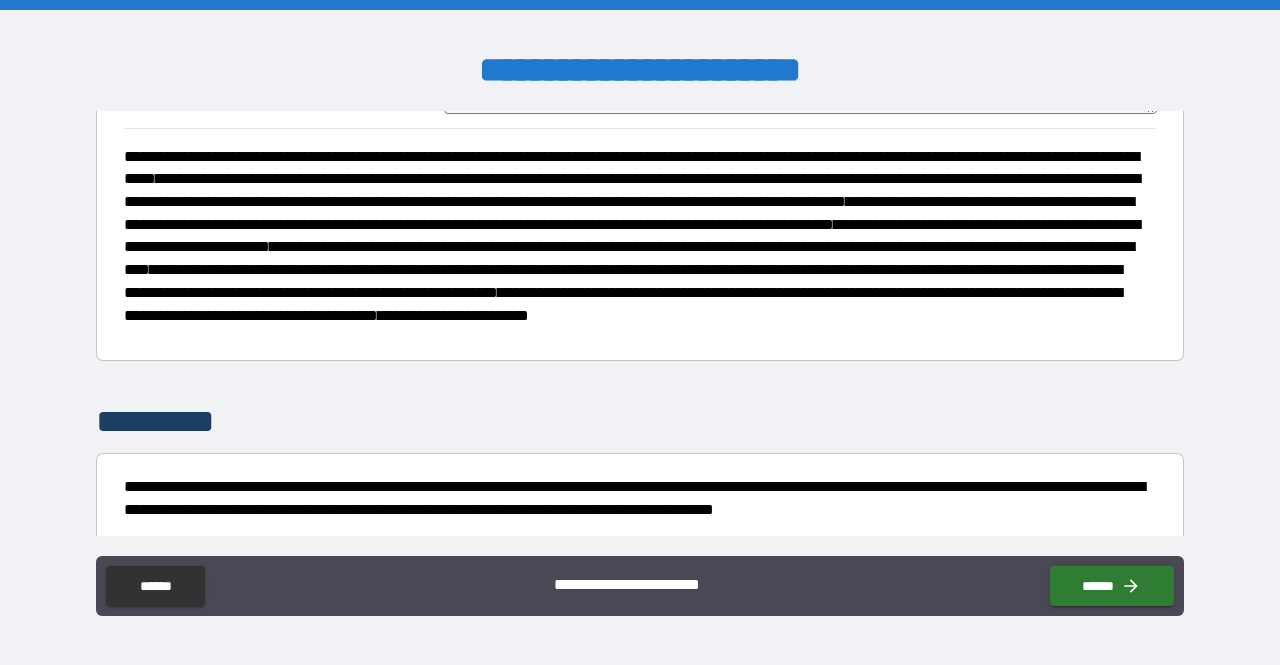 scroll, scrollTop: 4024, scrollLeft: 0, axis: vertical 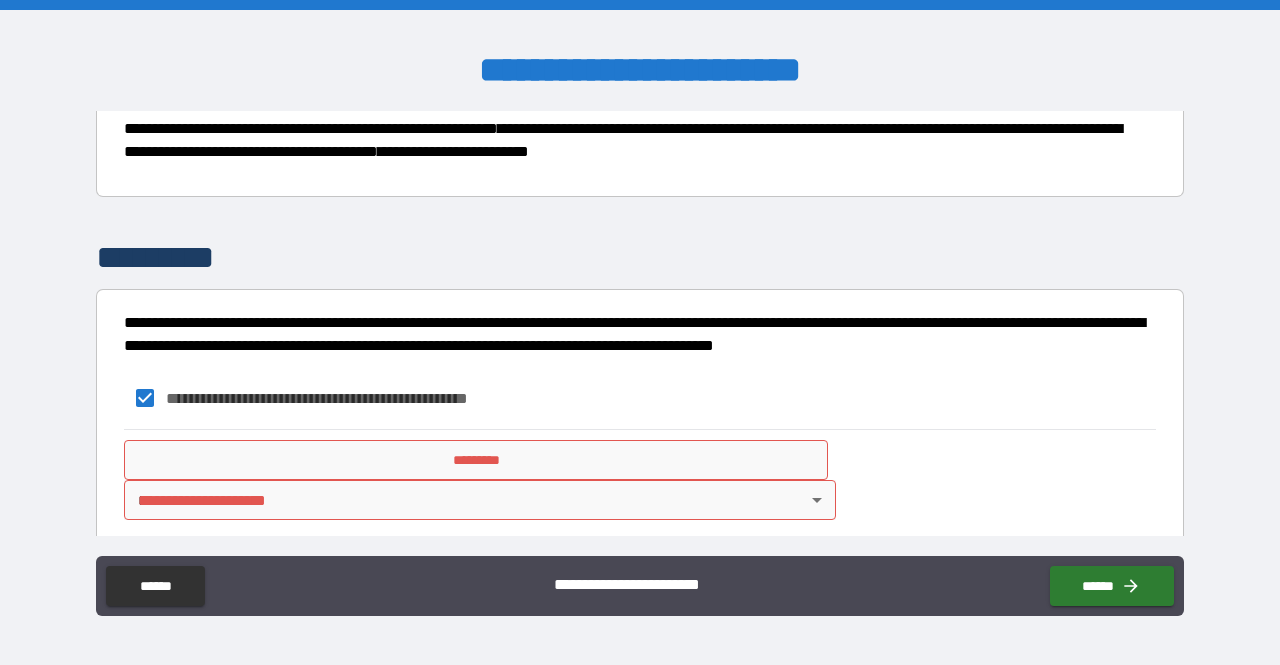 click on "*********" at bounding box center (476, 460) 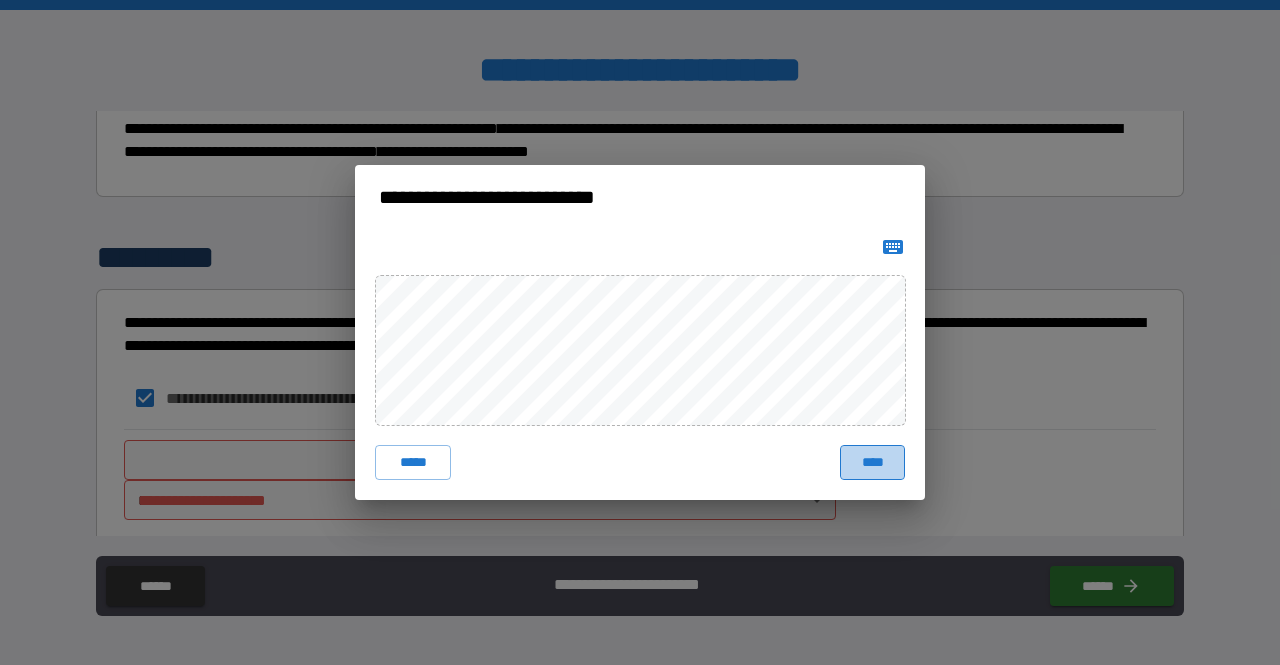 click on "****" at bounding box center [872, 463] 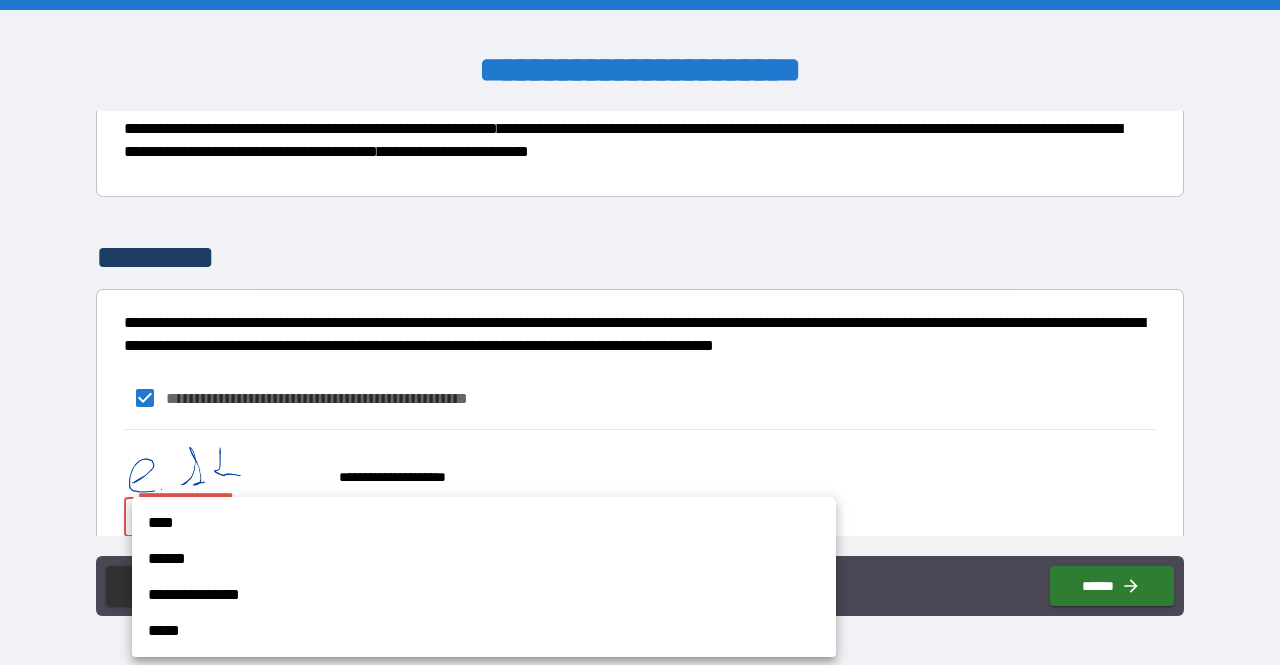 click on "**********" at bounding box center (640, 332) 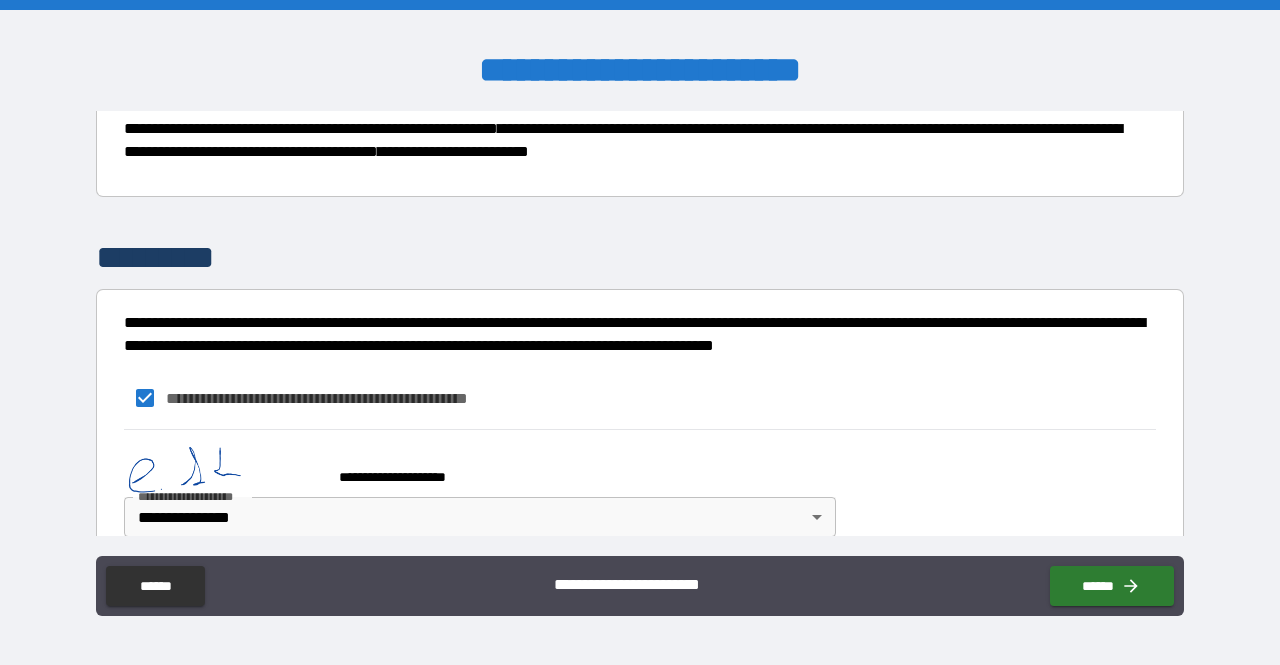 click on "******" at bounding box center [1108, 582] 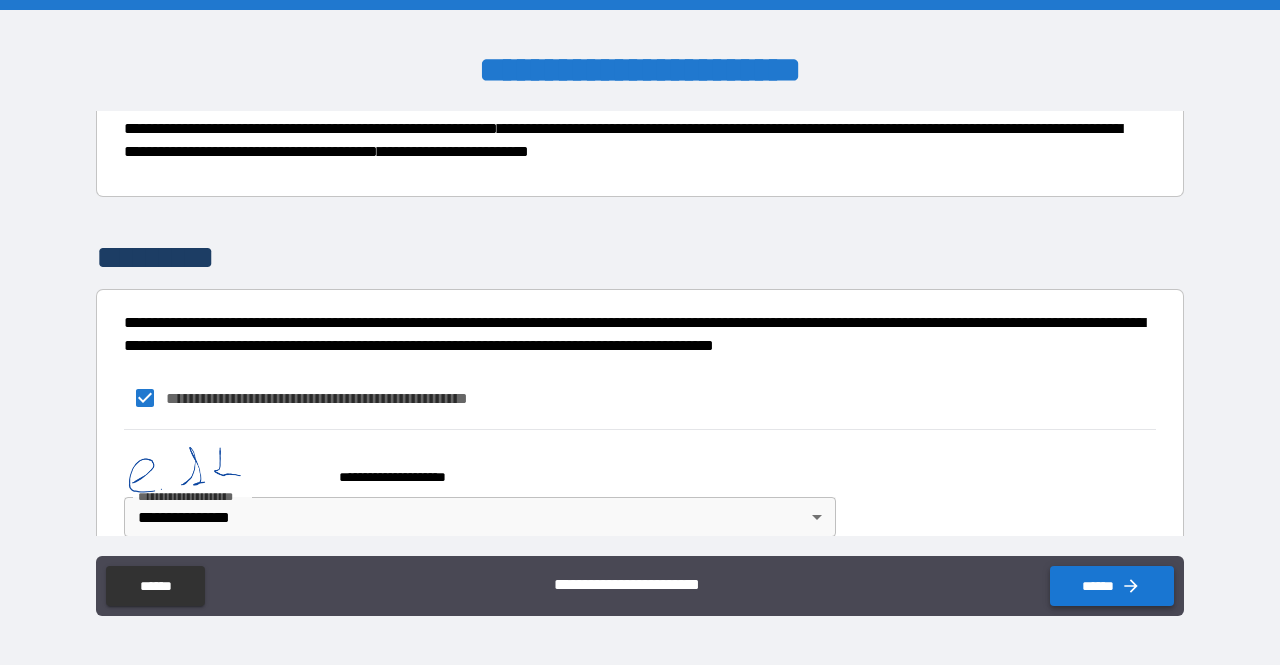 click on "******" at bounding box center (1112, 586) 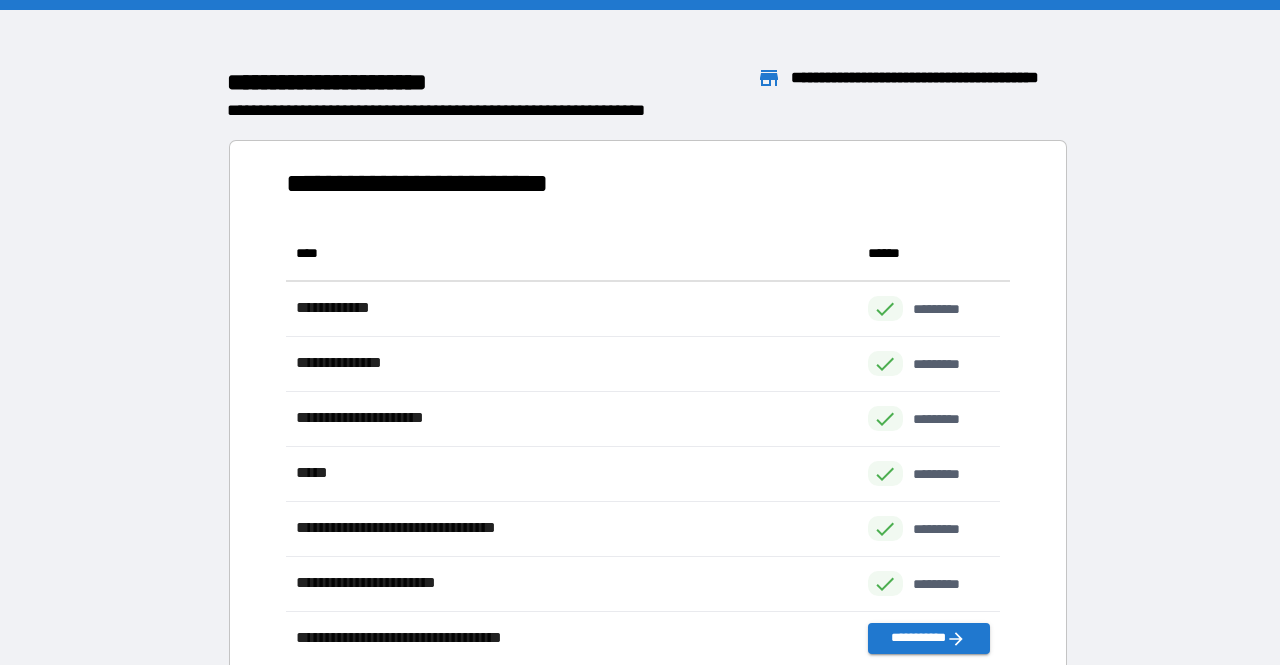 scroll, scrollTop: 16, scrollLeft: 16, axis: both 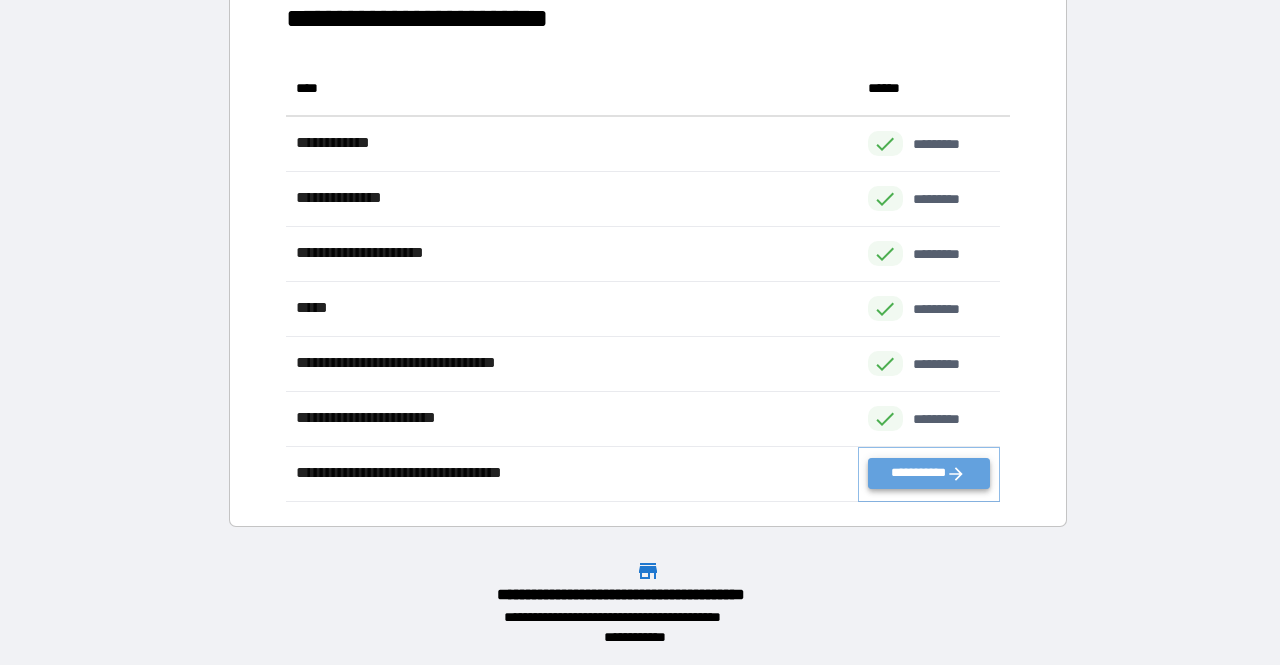 click on "**********" at bounding box center [929, 473] 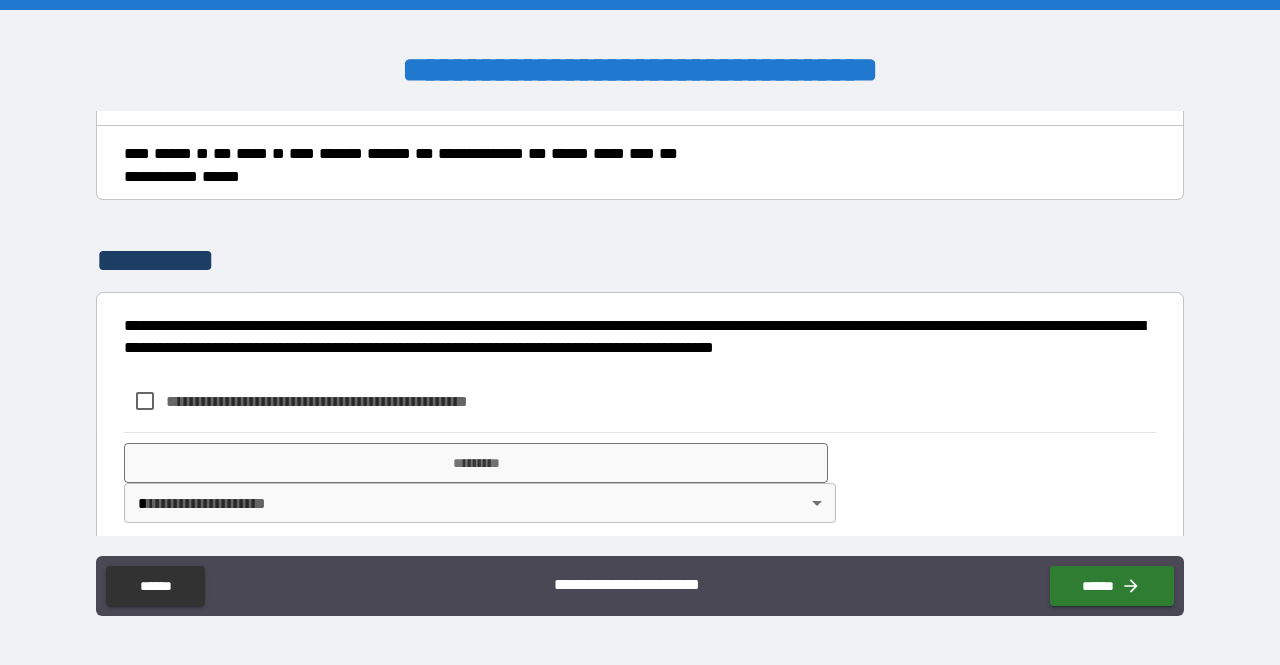 scroll, scrollTop: 1396, scrollLeft: 0, axis: vertical 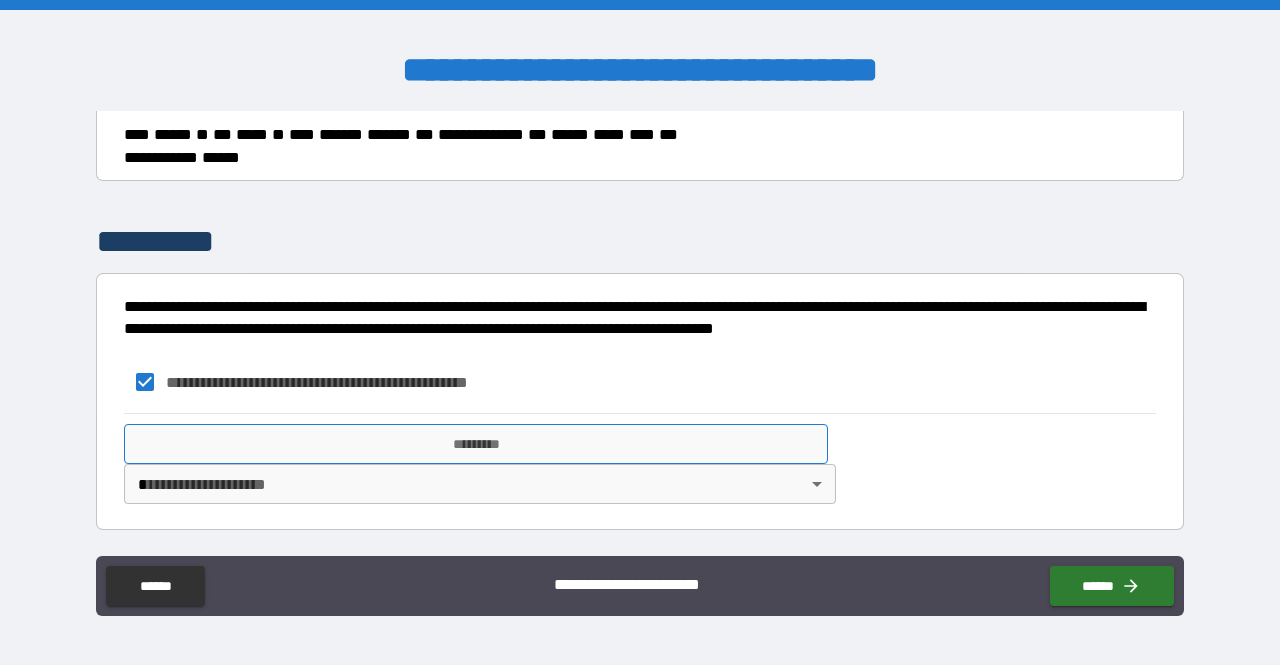 click on "*********" at bounding box center (476, 444) 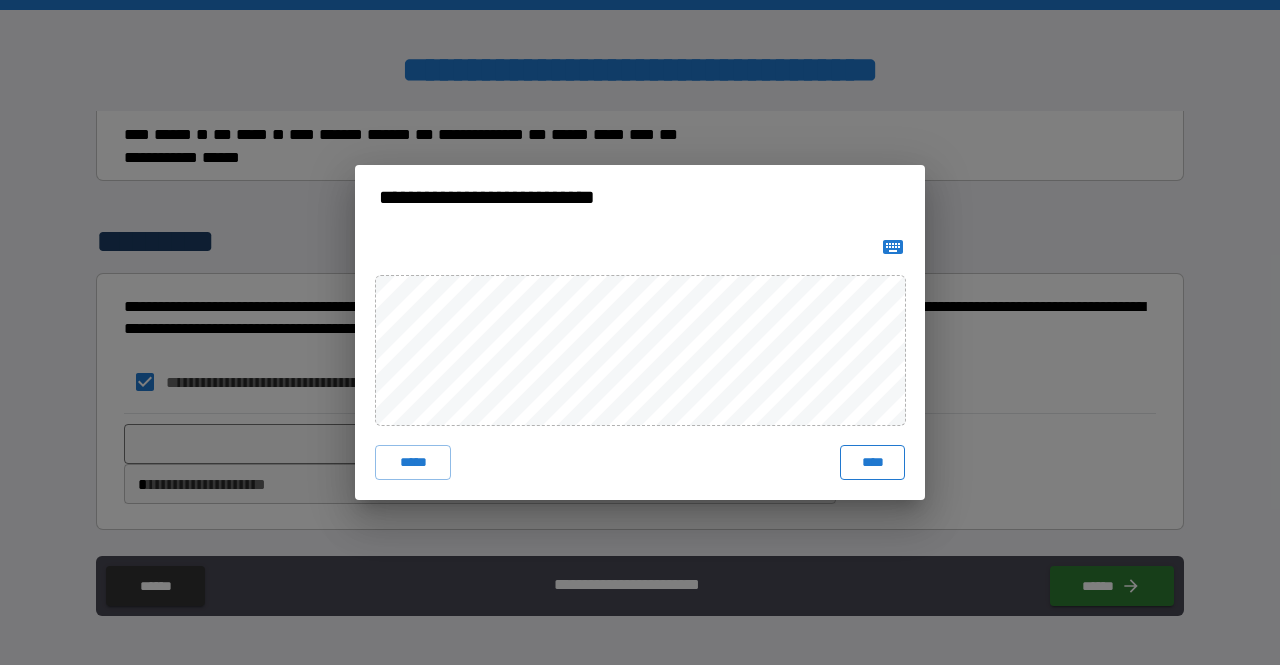 click on "****" at bounding box center [872, 463] 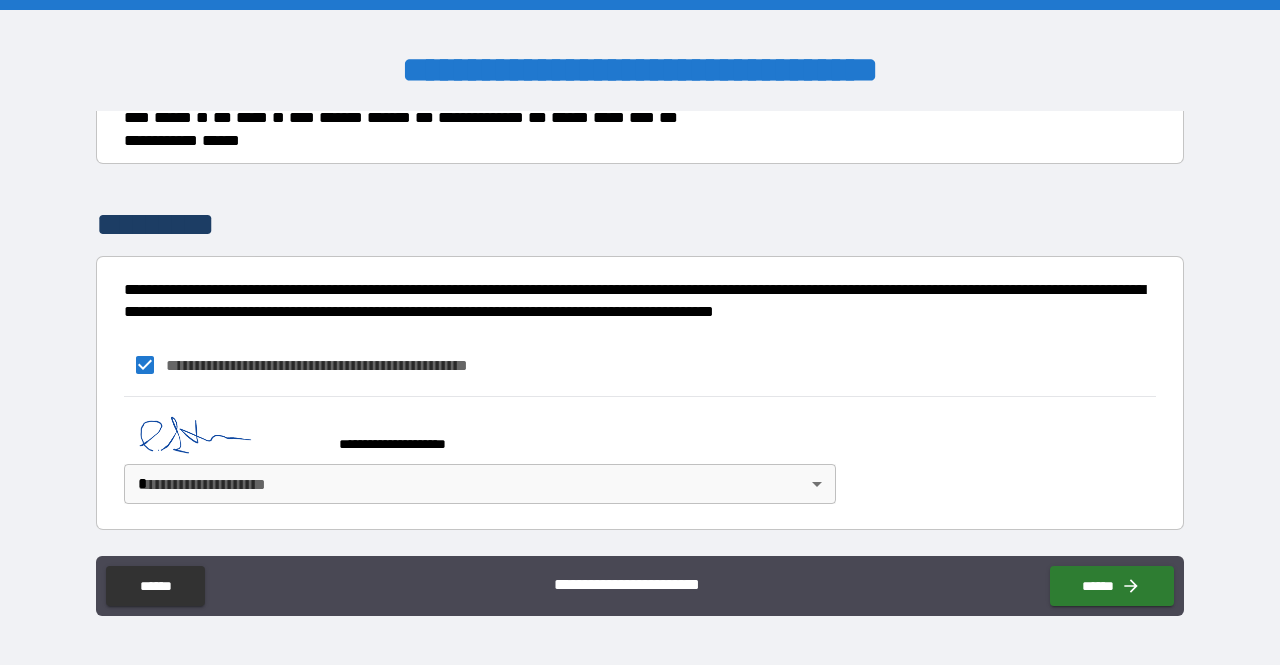 click on "**********" at bounding box center [640, 332] 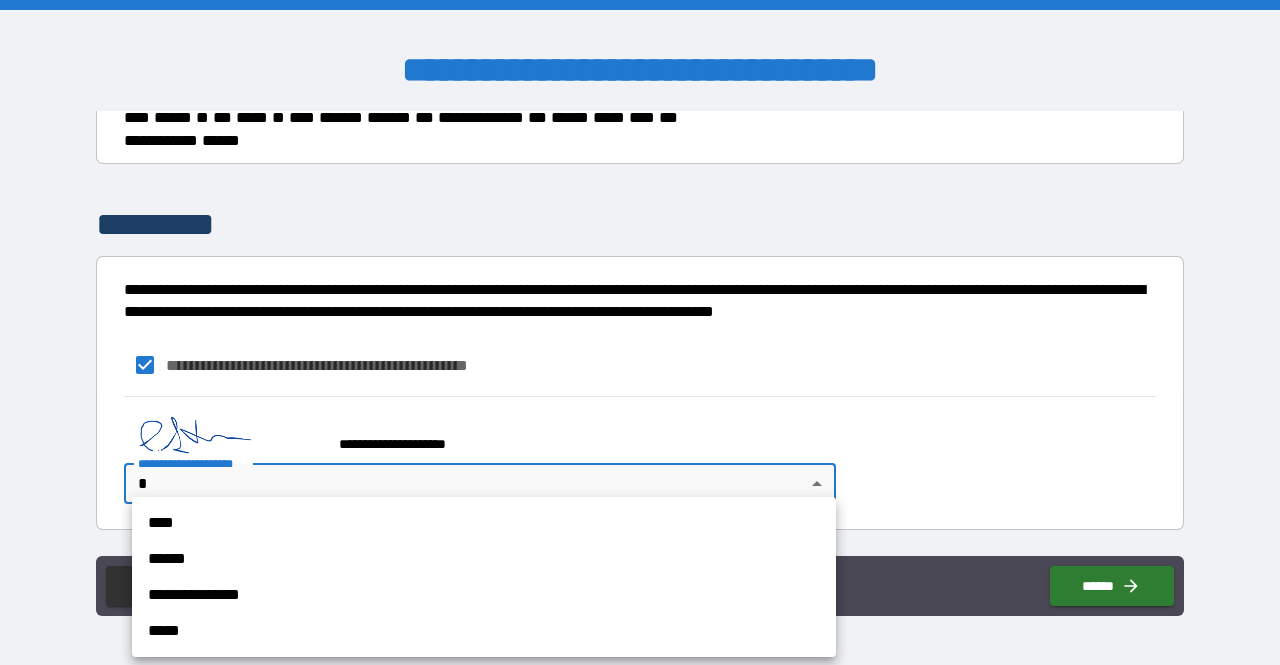 click on "**********" at bounding box center (484, 595) 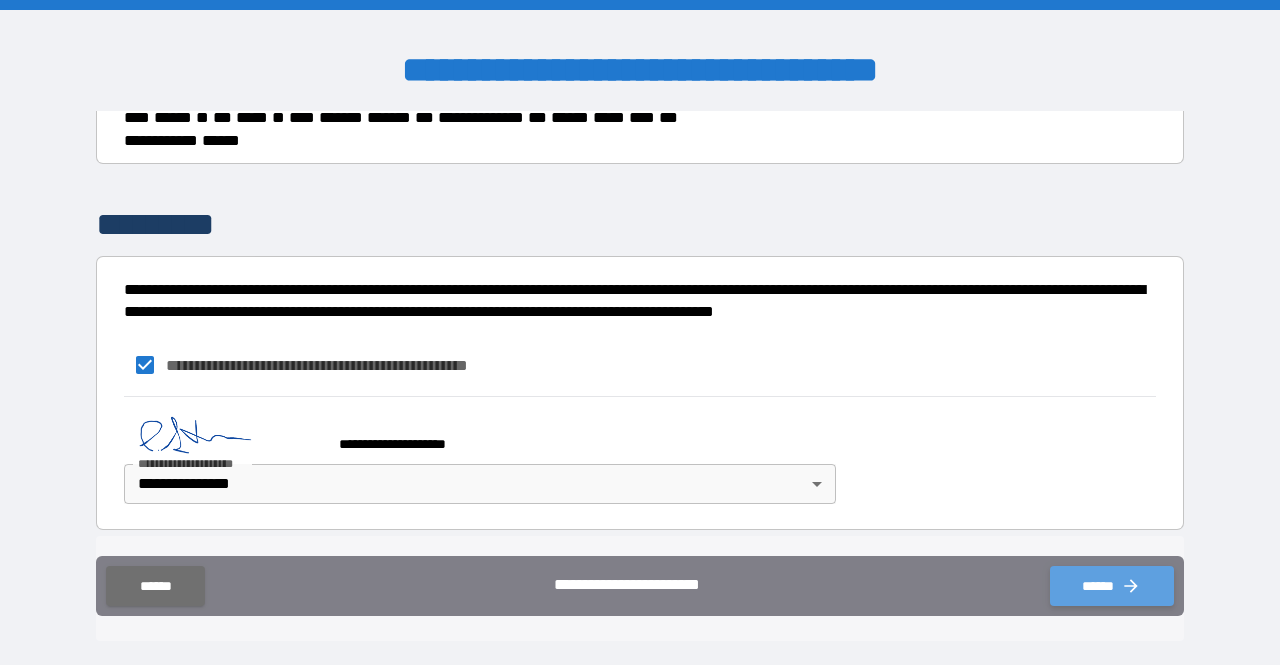 click on "******" at bounding box center (1112, 586) 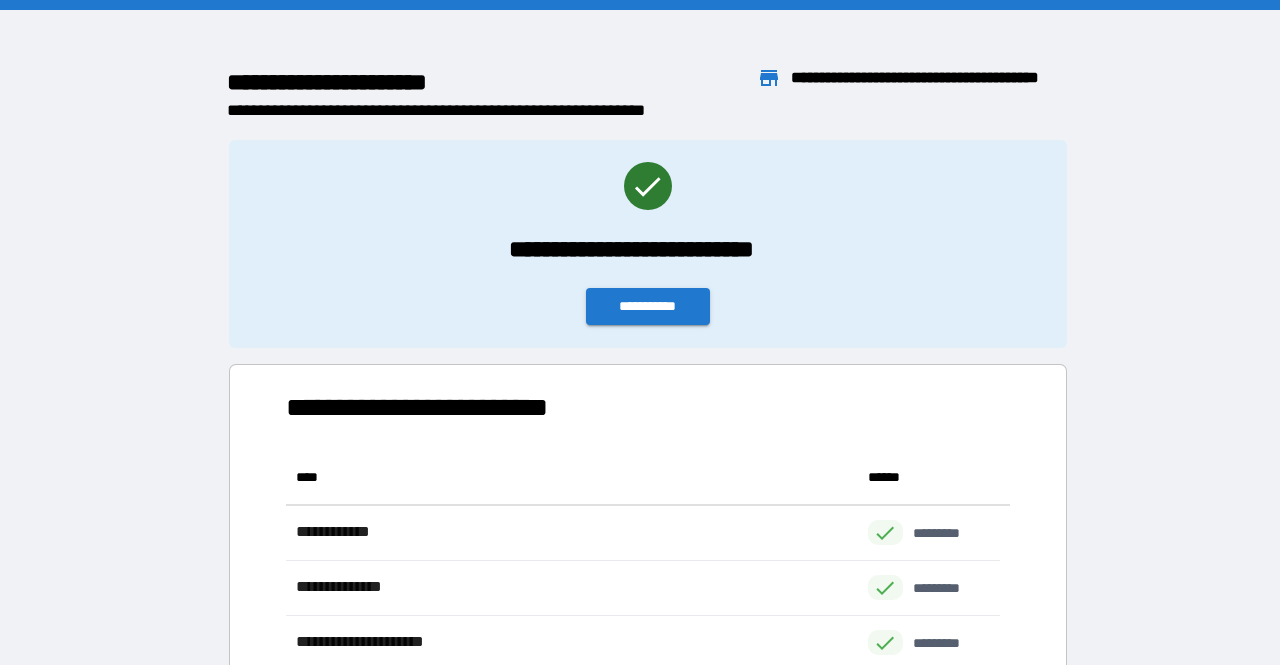 scroll, scrollTop: 16, scrollLeft: 16, axis: both 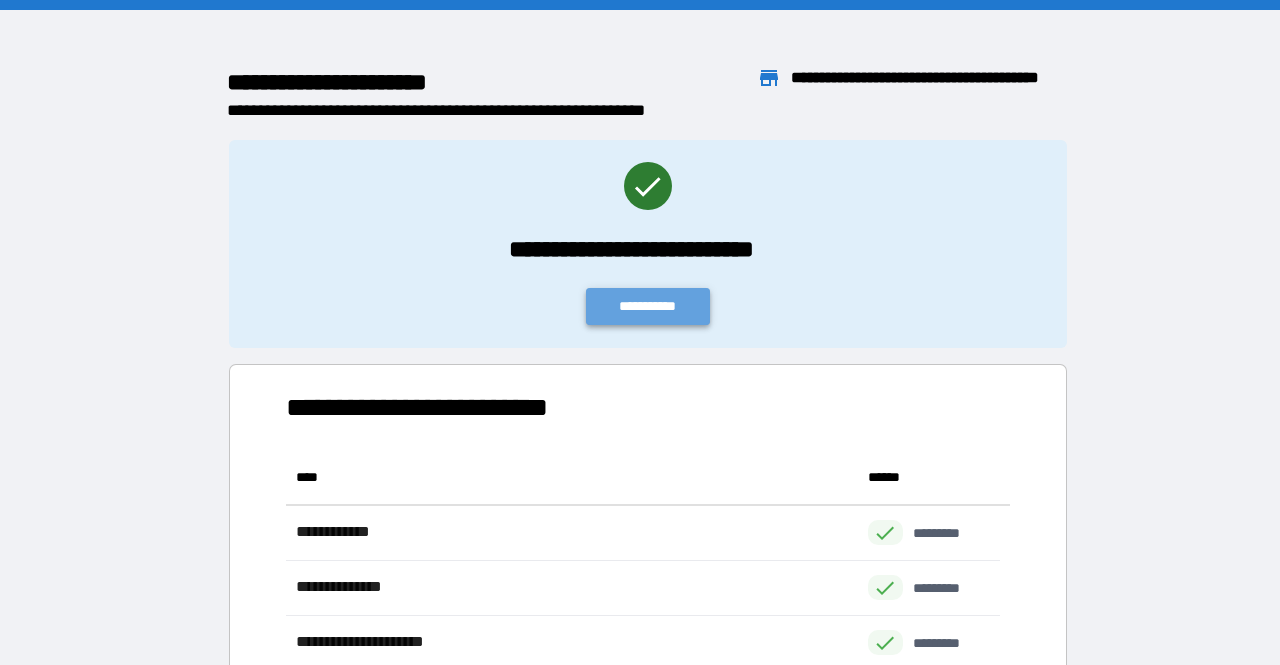 click on "**********" at bounding box center (648, 306) 